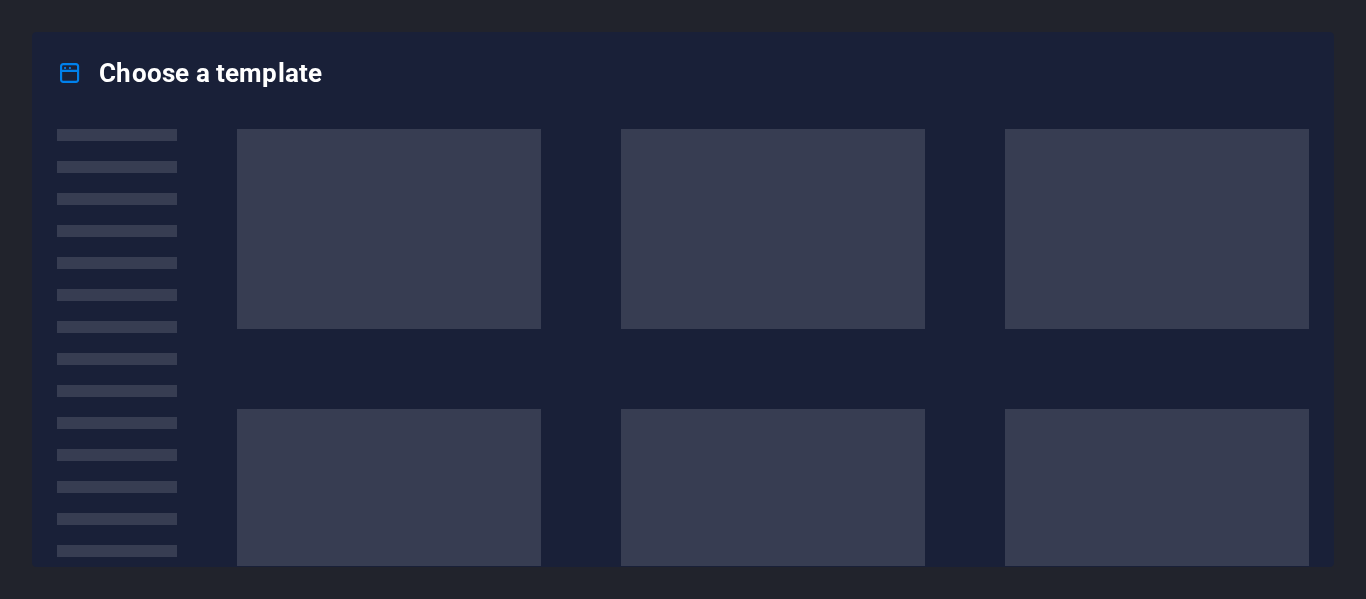 scroll, scrollTop: 0, scrollLeft: 0, axis: both 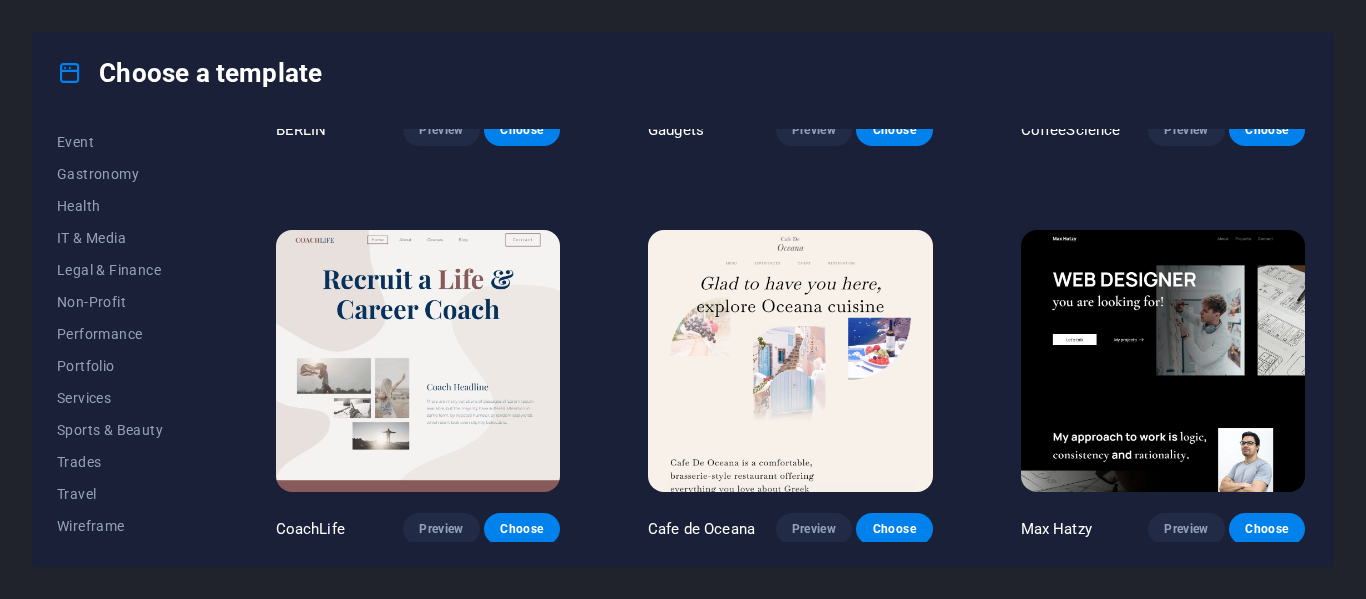 drag, startPoint x: 207, startPoint y: 488, endPoint x: 220, endPoint y: 459, distance: 31.780497 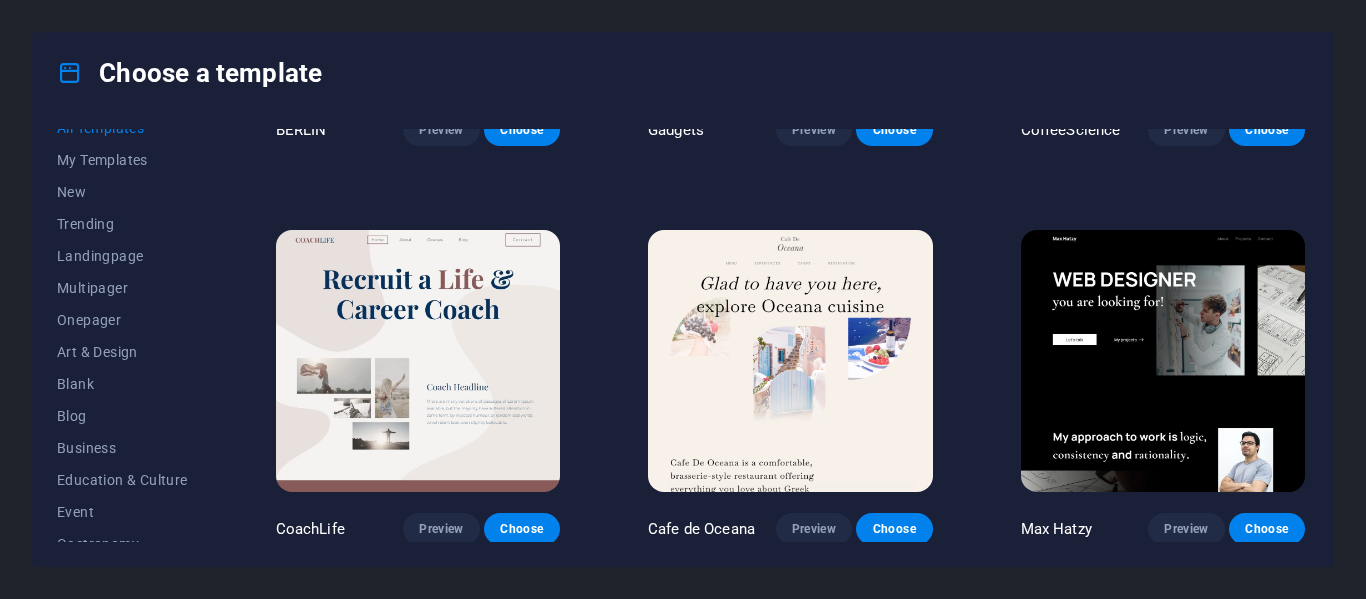 scroll, scrollTop: 21, scrollLeft: 0, axis: vertical 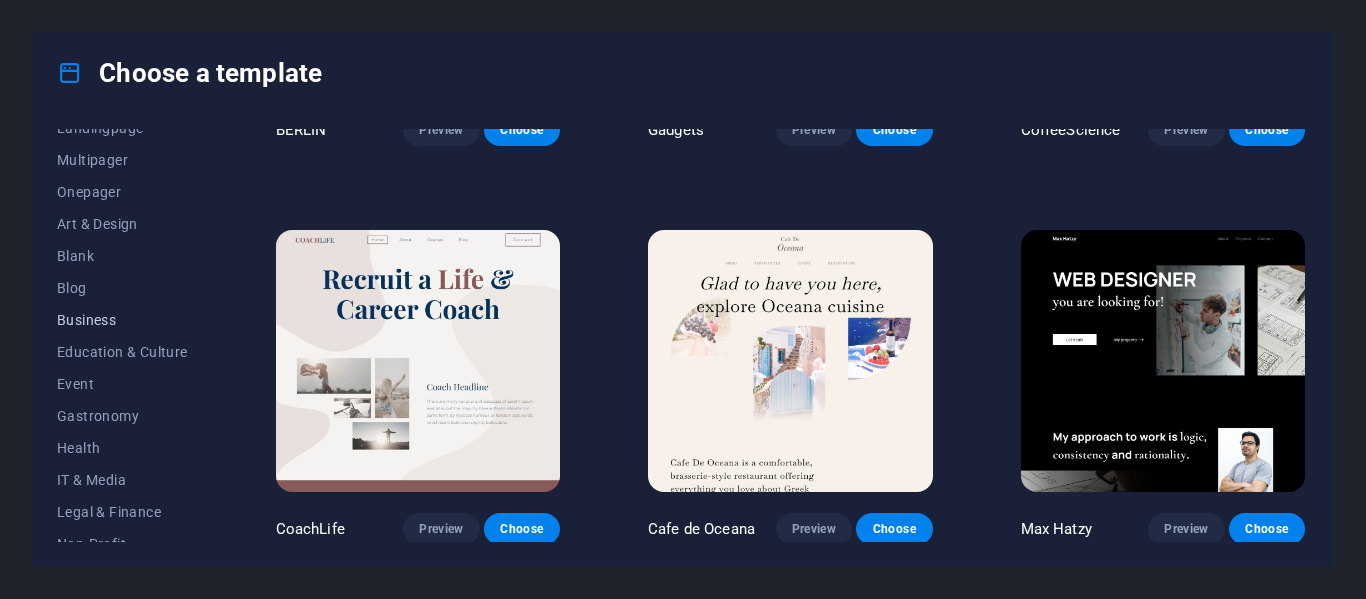 click on "Business" at bounding box center (122, 320) 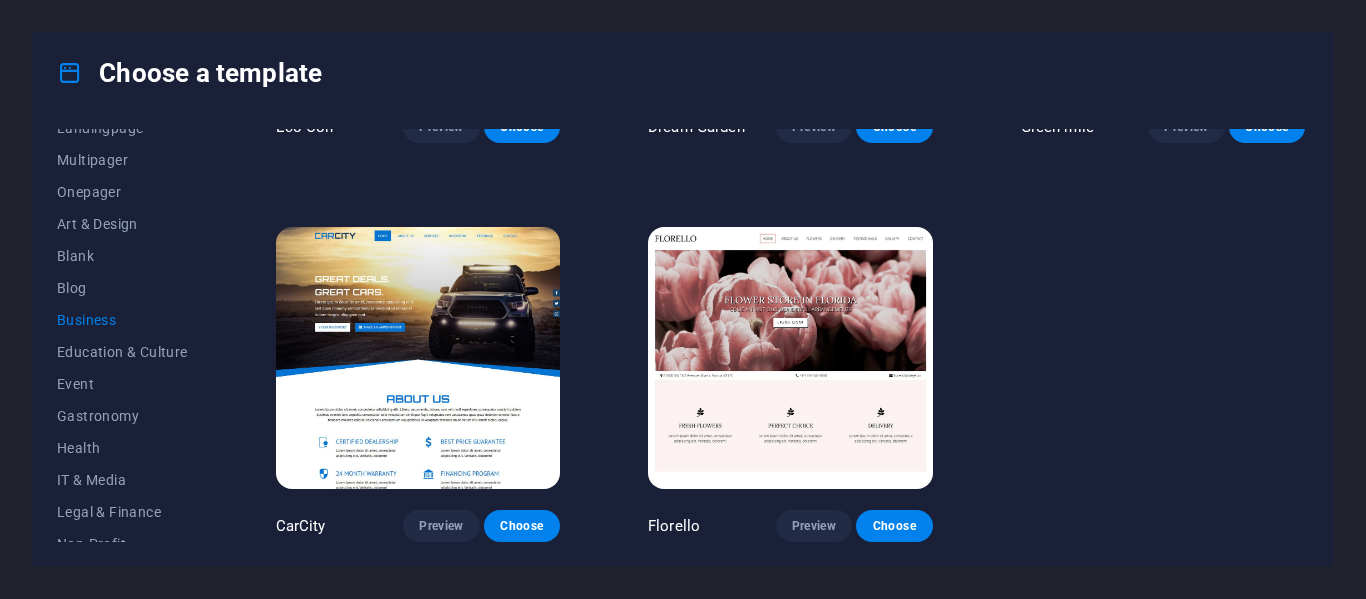 scroll, scrollTop: 301, scrollLeft: 0, axis: vertical 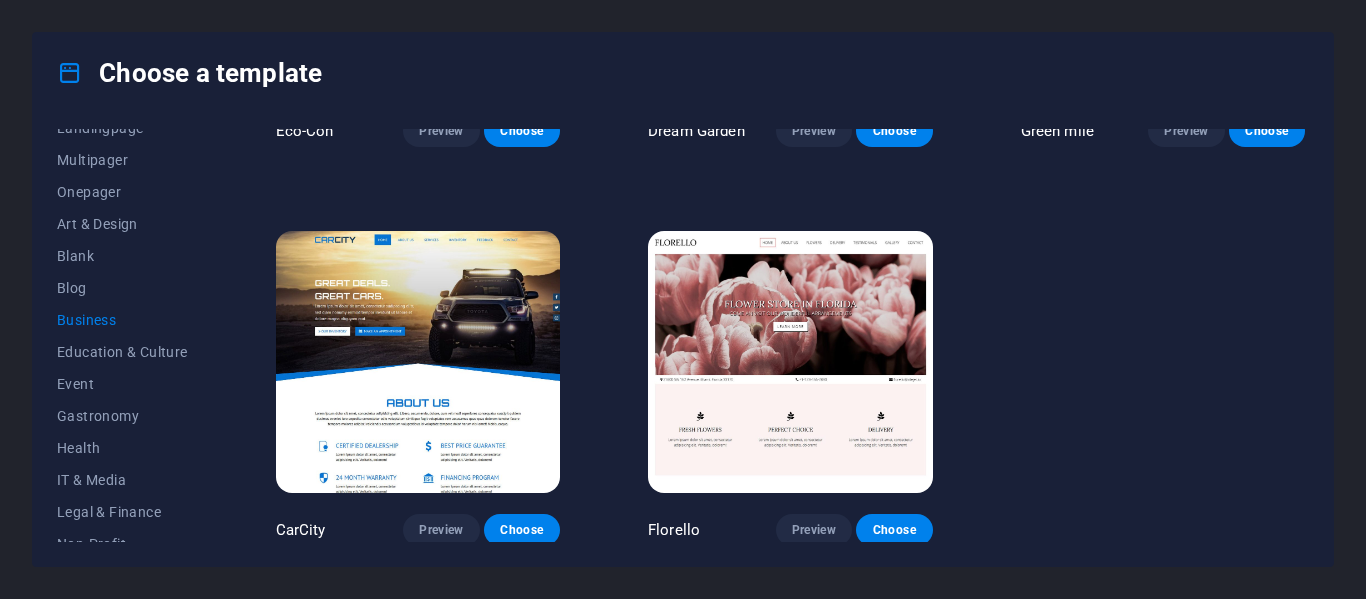 drag, startPoint x: 1314, startPoint y: 451, endPoint x: 1321, endPoint y: 409, distance: 42.579338 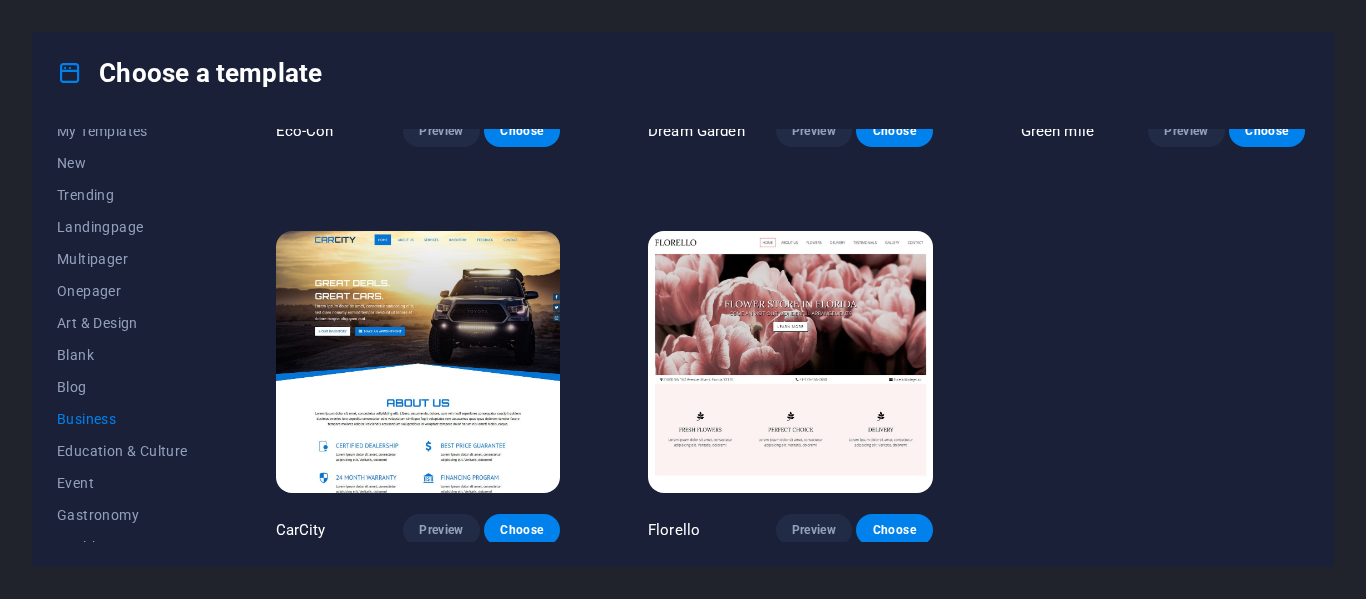 scroll, scrollTop: 49, scrollLeft: 0, axis: vertical 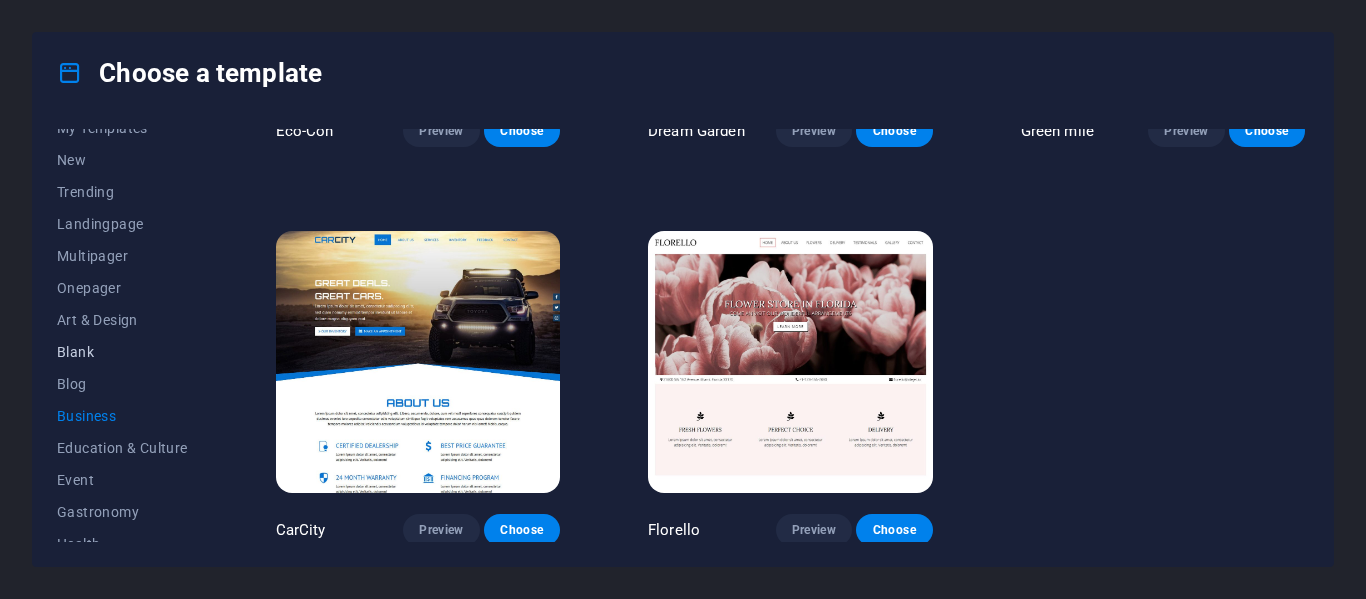 click on "Blank" at bounding box center (122, 352) 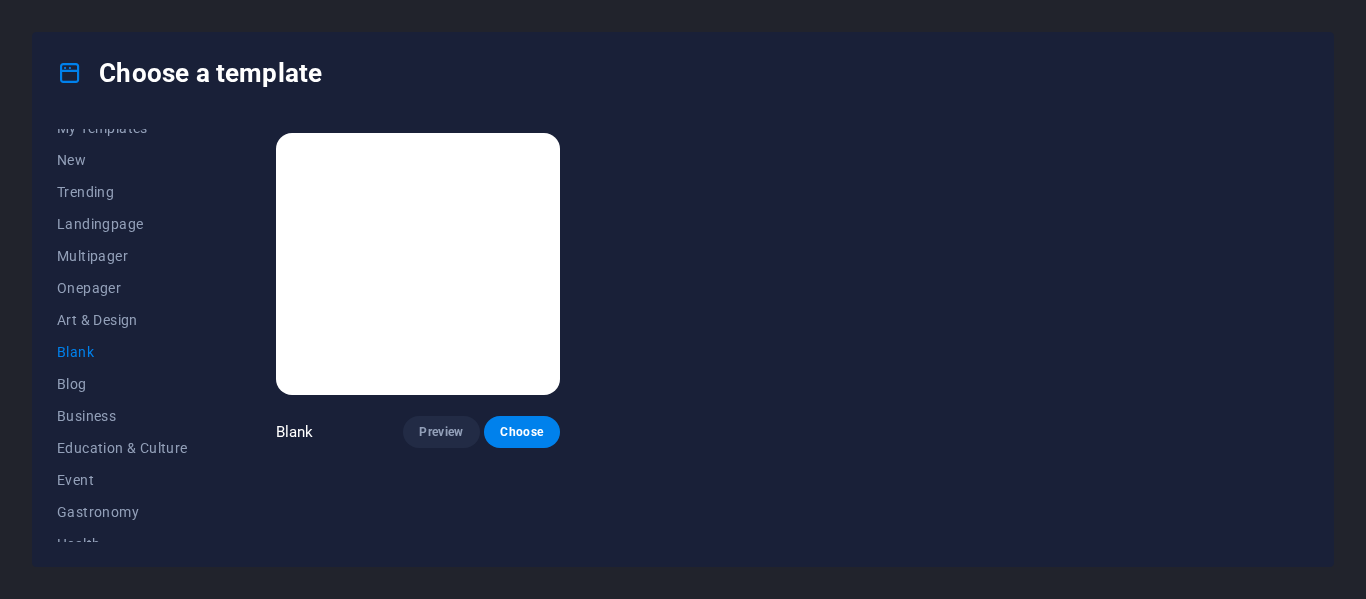 scroll, scrollTop: 0, scrollLeft: 0, axis: both 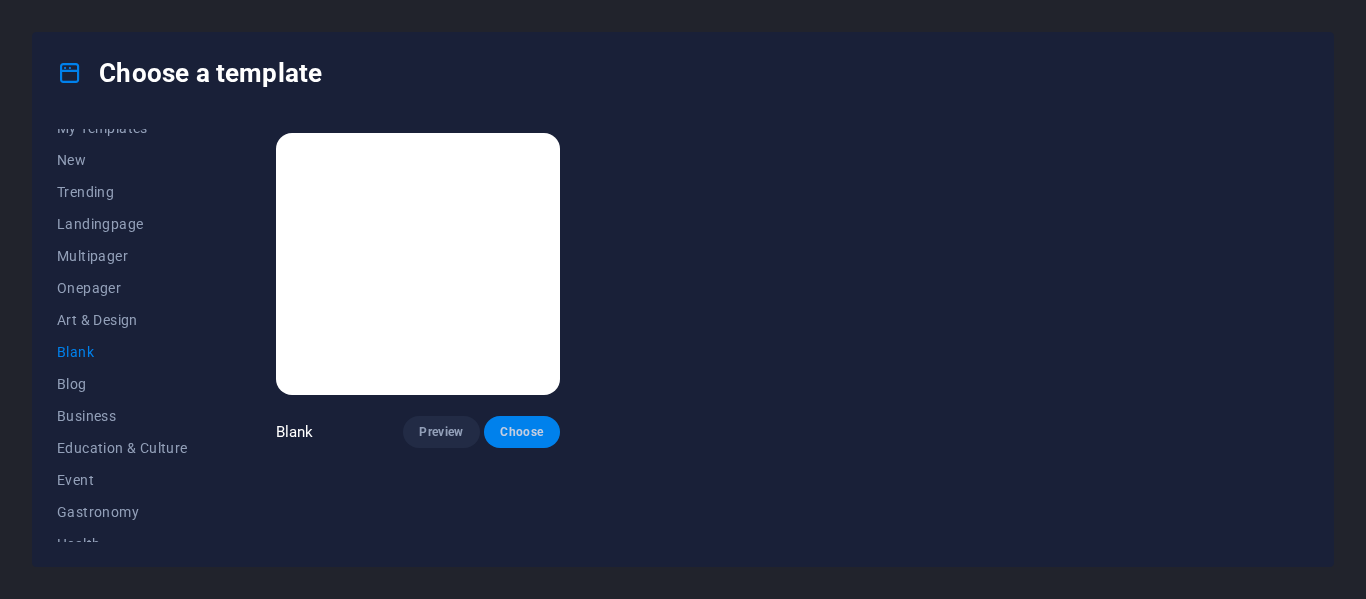 click on "Choose" at bounding box center (522, 432) 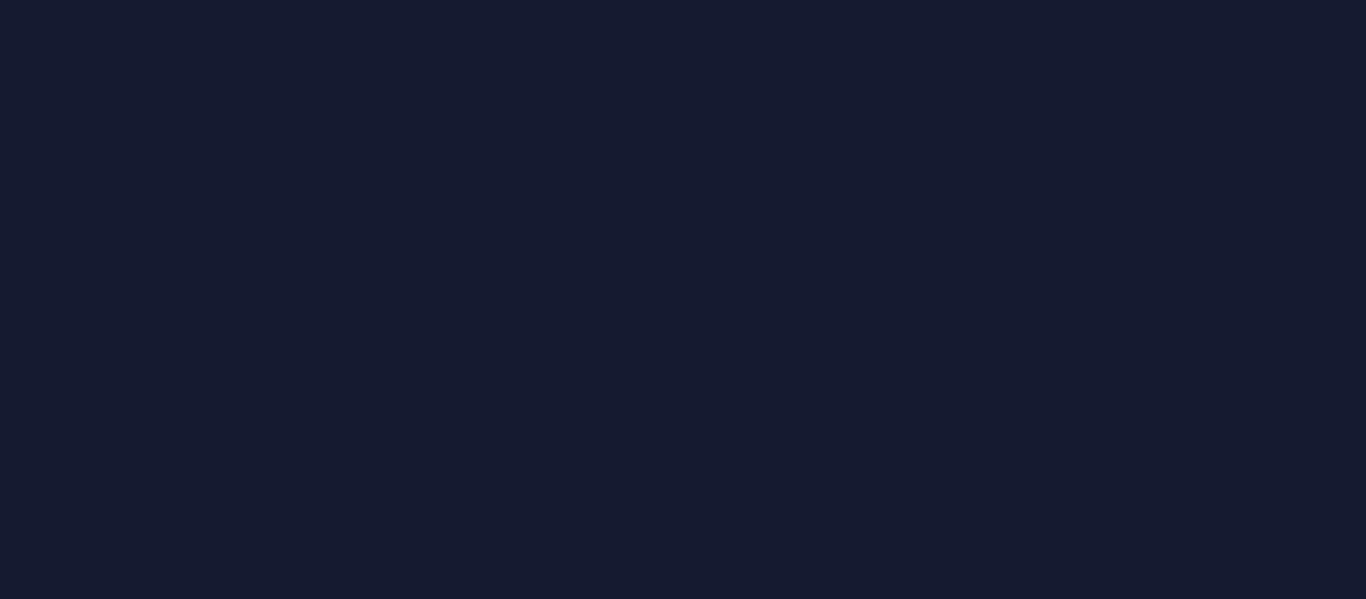 scroll, scrollTop: 0, scrollLeft: 0, axis: both 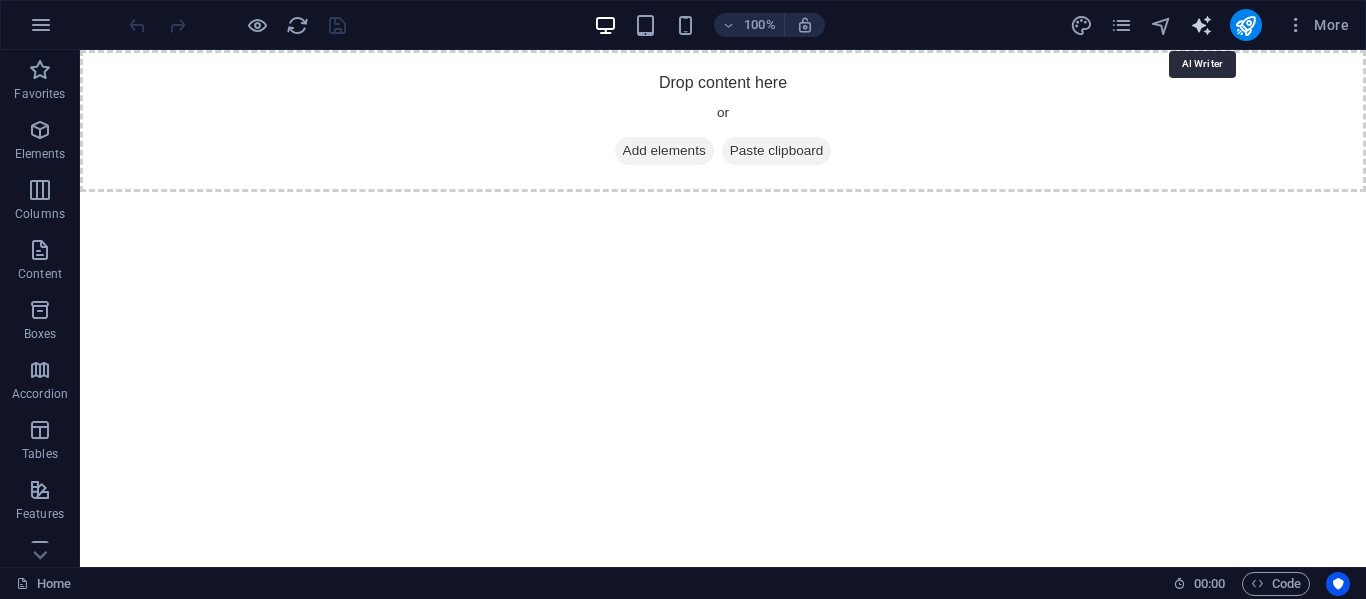 click at bounding box center [1201, 25] 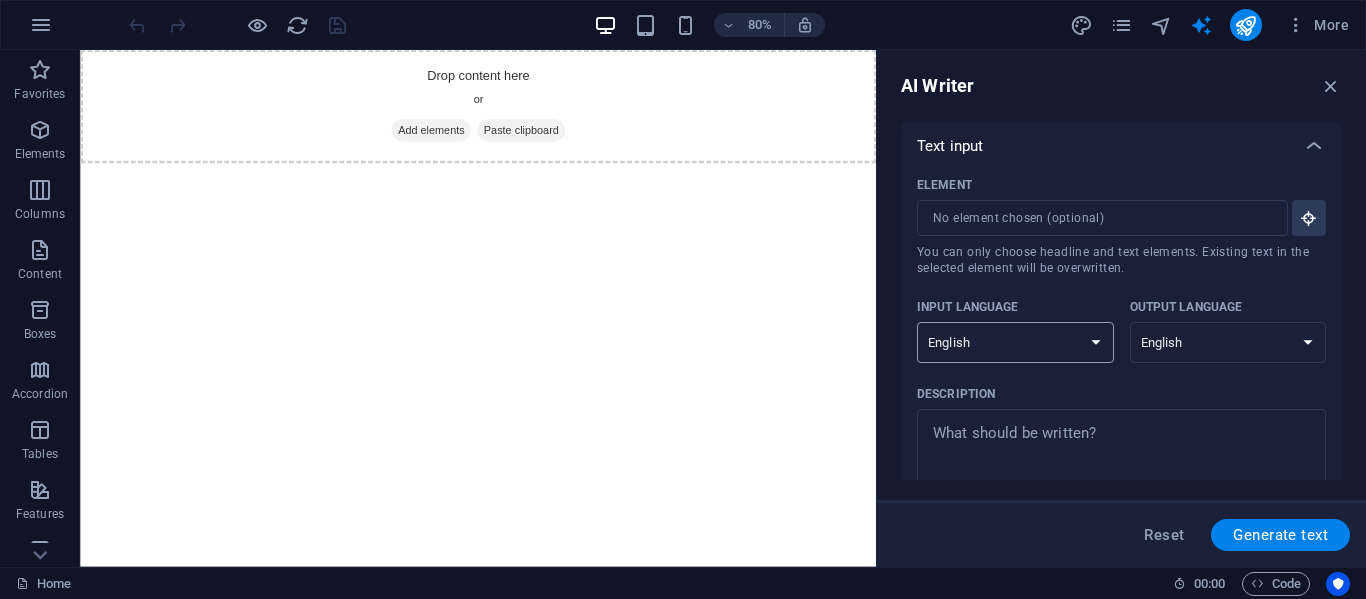 click on "Albanian Arabic Armenian Awadhi Azerbaijani Bashkir Basque Belarusian Bengali Bhojpuri Bosnian Brazilian Portuguese Bulgarian Cantonese (Yue) Catalan Chhattisgarhi Chinese Croatian Czech Danish Dogri Dutch English Estonian Faroese Finnish French Galician Georgian German Greek Gujarati Haryanvi Hindi Hungarian Indonesian Irish Italian Japanese Javanese Kannada Kashmiri Kazakh Konkani Korean Kyrgyz Latvian Lithuanian Macedonian Maithili Malay Maltese Mandarin Mandarin Chinese Marathi Marwari Min Nan Moldovan Mongolian Montenegrin Nepali Norwegian Oriya Pashto Persian (Farsi) Polish Portuguese Punjabi Rajasthani Romanian Russian Sanskrit Santali Serbian Sindhi Sinhala Slovak Slovene Slovenian Spanish Ukrainian Urdu Uzbek Vietnamese Welsh Wu" at bounding box center (1015, 342) 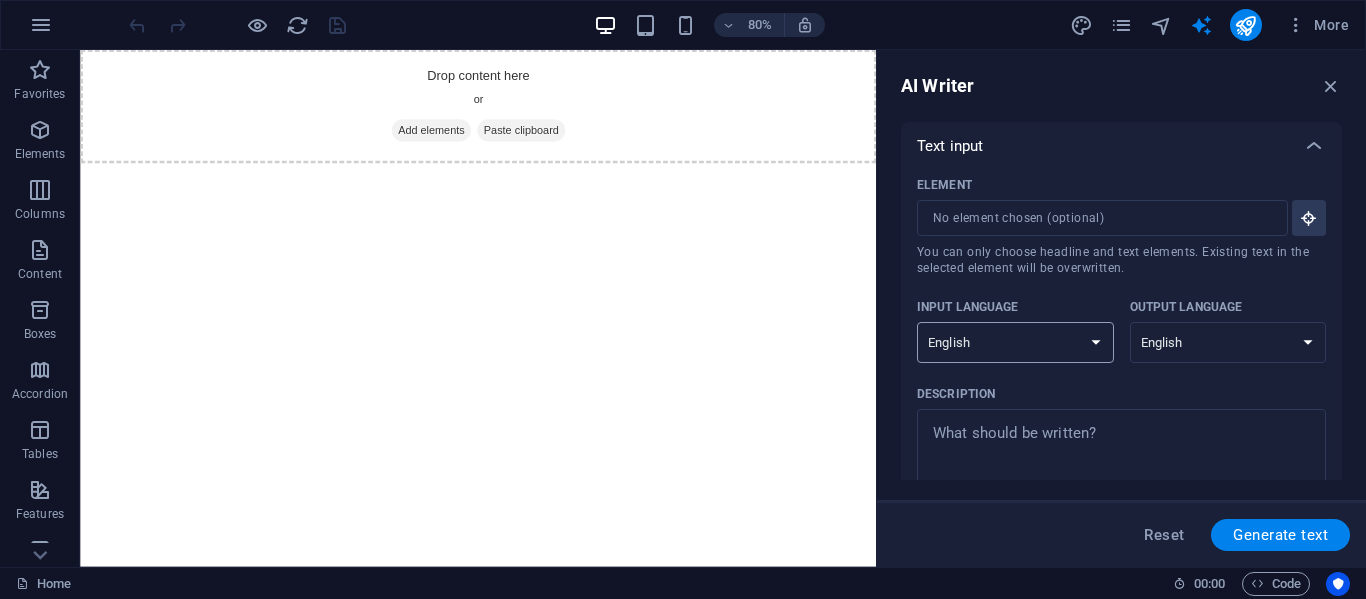 select on "Portuguese" 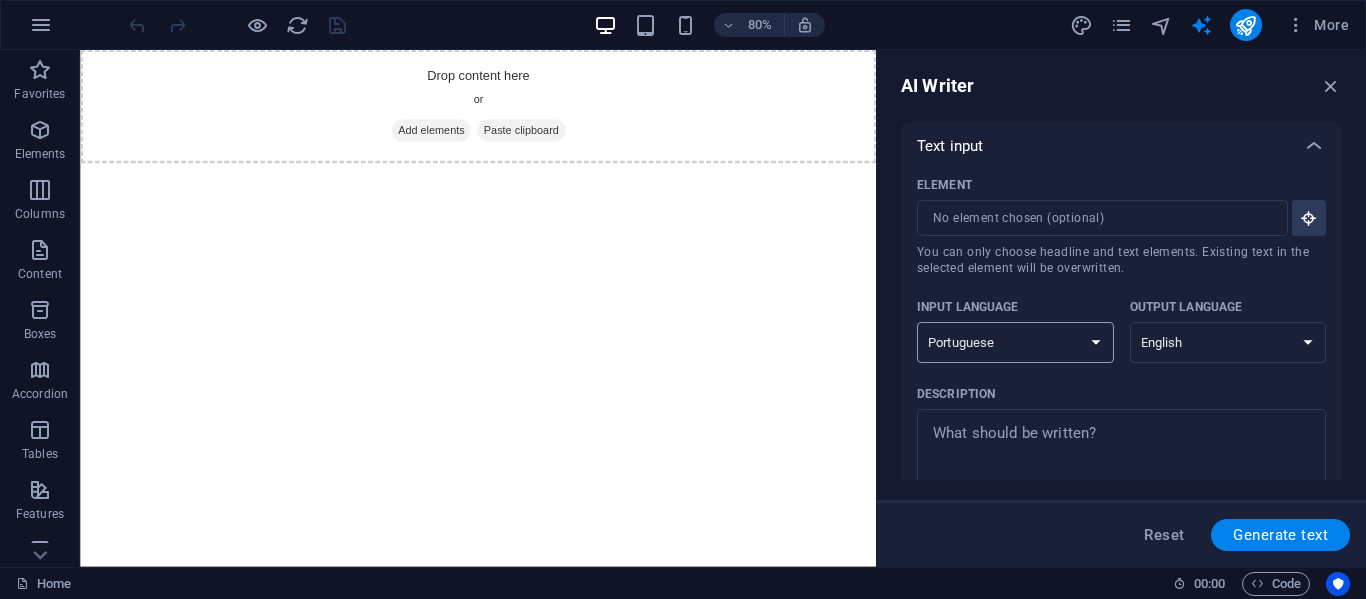 click on "Albanian Arabic Armenian Awadhi Azerbaijani Bashkir Basque Belarusian Bengali Bhojpuri Bosnian Brazilian Portuguese Bulgarian Cantonese (Yue) Catalan Chhattisgarhi Chinese Croatian Czech Danish Dogri Dutch English Estonian Faroese Finnish French Galician Georgian German Greek Gujarati Haryanvi Hindi Hungarian Indonesian Irish Italian Japanese Javanese Kannada Kashmiri Kazakh Konkani Korean Kyrgyz Latvian Lithuanian Macedonian Maithili Malay Maltese Mandarin Mandarin Chinese Marathi Marwari Min Nan Moldovan Mongolian Montenegrin Nepali Norwegian Oriya Pashto Persian (Farsi) Polish Portuguese Punjabi Rajasthani Romanian Russian Sanskrit Santali Serbian Sindhi Sinhala Slovak Slovene Slovenian Spanish Ukrainian Urdu Uzbek Vietnamese Welsh Wu" at bounding box center (1015, 342) 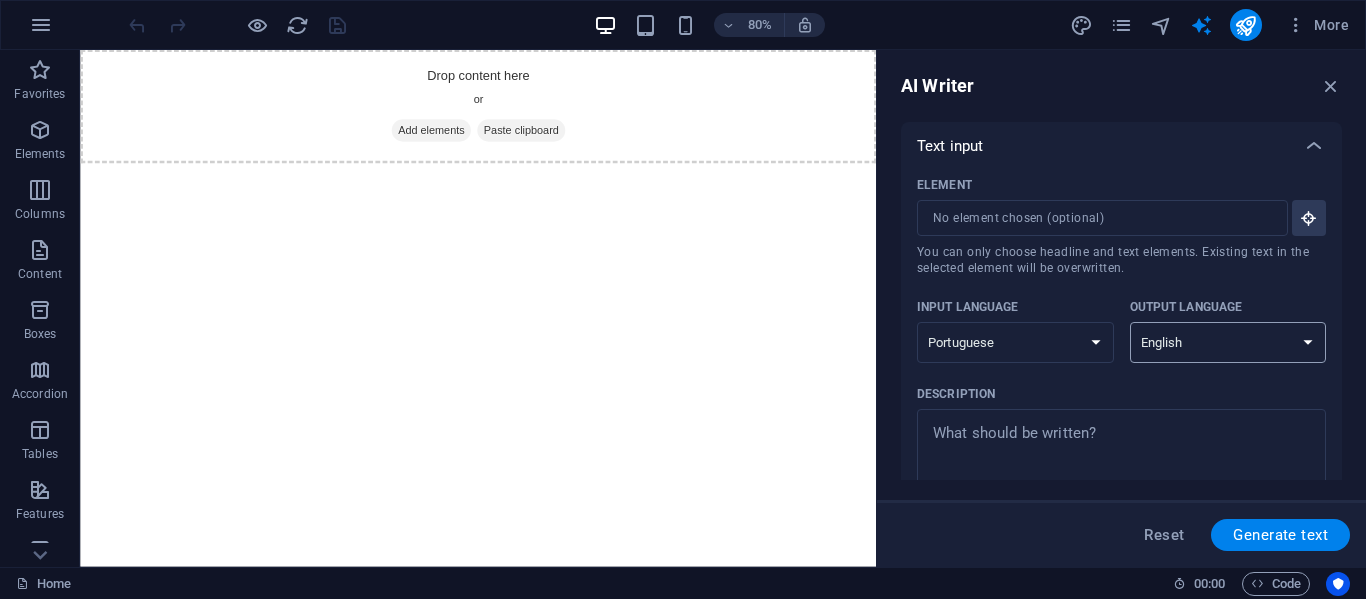 click on "Albanian Arabic Armenian Awadhi Azerbaijani Bashkir Basque Belarusian Bengali Bhojpuri Bosnian Brazilian Portuguese Bulgarian Cantonese (Yue) Catalan Chhattisgarhi Chinese Croatian Czech Danish Dogri Dutch English Estonian Faroese Finnish French Galician Georgian German Greek Gujarati Haryanvi Hindi Hungarian Indonesian Irish Italian Japanese Javanese Kannada Kashmiri Kazakh Konkani Korean Kyrgyz Latvian Lithuanian Macedonian Maithili Malay Maltese Mandarin Mandarin Chinese Marathi Marwari Min Nan Moldovan Mongolian Montenegrin Nepali Norwegian Oriya Pashto Persian (Farsi) Polish Portuguese Punjabi Rajasthani Romanian Russian Sanskrit Santali Serbian Sindhi Sinhala Slovak Slovene Slovenian Spanish Ukrainian Urdu Uzbek Vietnamese Welsh Wu" at bounding box center (1228, 342) 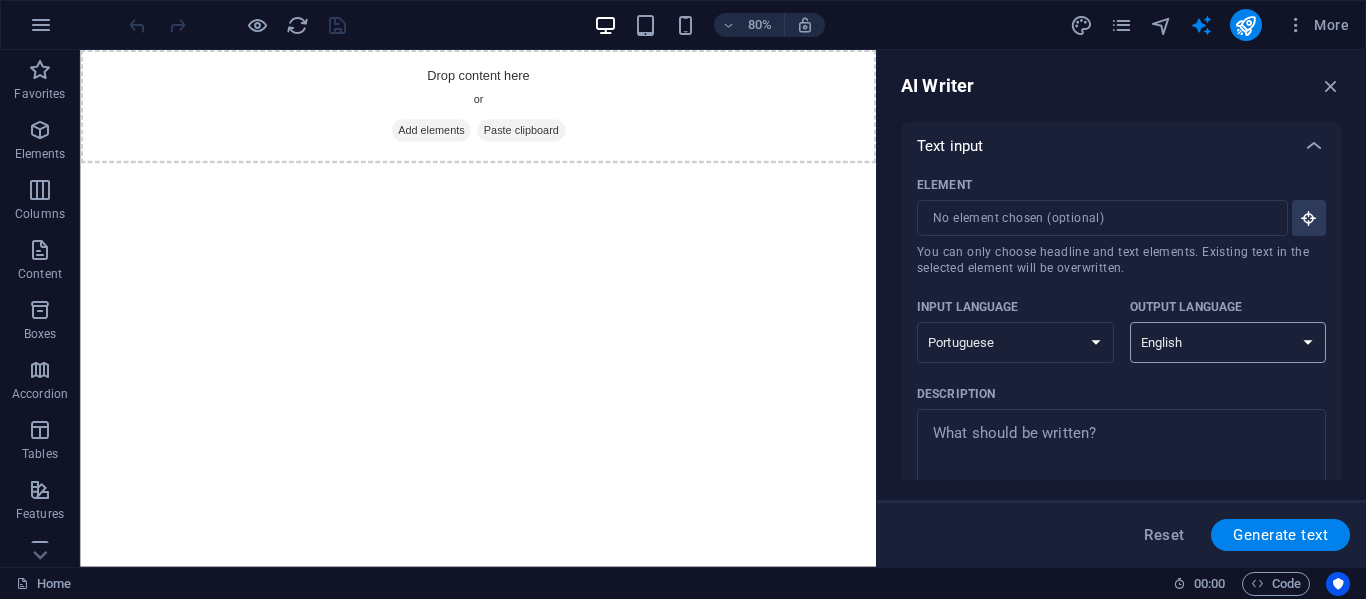 select on "Brazilian Portuguese" 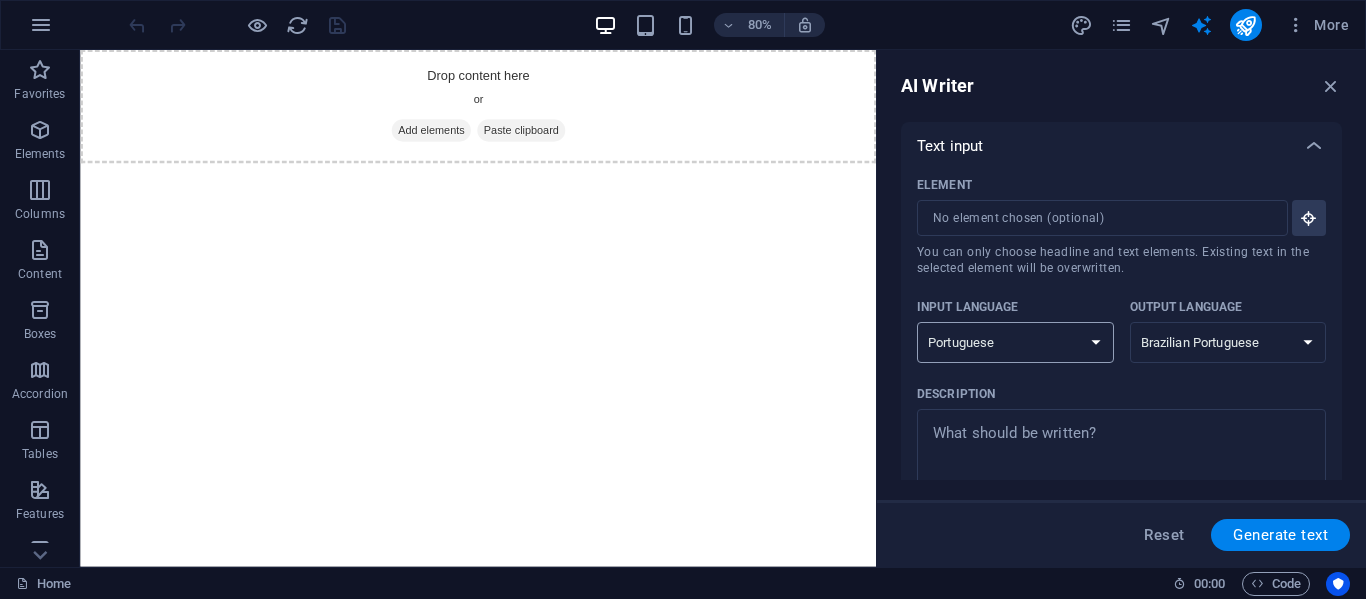 click on "Albanian Arabic Armenian Awadhi Azerbaijani Bashkir Basque Belarusian Bengali Bhojpuri Bosnian Brazilian Portuguese Bulgarian Cantonese (Yue) Catalan Chhattisgarhi Chinese Croatian Czech Danish Dogri Dutch English Estonian Faroese Finnish French Galician Georgian German Greek Gujarati Haryanvi Hindi Hungarian Indonesian Irish Italian Japanese Javanese Kannada Kashmiri Kazakh Konkani Korean Kyrgyz Latvian Lithuanian Macedonian Maithili Malay Maltese Mandarin Mandarin Chinese Marathi Marwari Min Nan Moldovan Mongolian Montenegrin Nepali Norwegian Oriya Pashto Persian (Farsi) Polish Portuguese Punjabi Rajasthani Romanian Russian Sanskrit Santali Serbian Sindhi Sinhala Slovak Slovene Slovenian Spanish Ukrainian Urdu Uzbek Vietnamese Welsh Wu" at bounding box center (1015, 342) 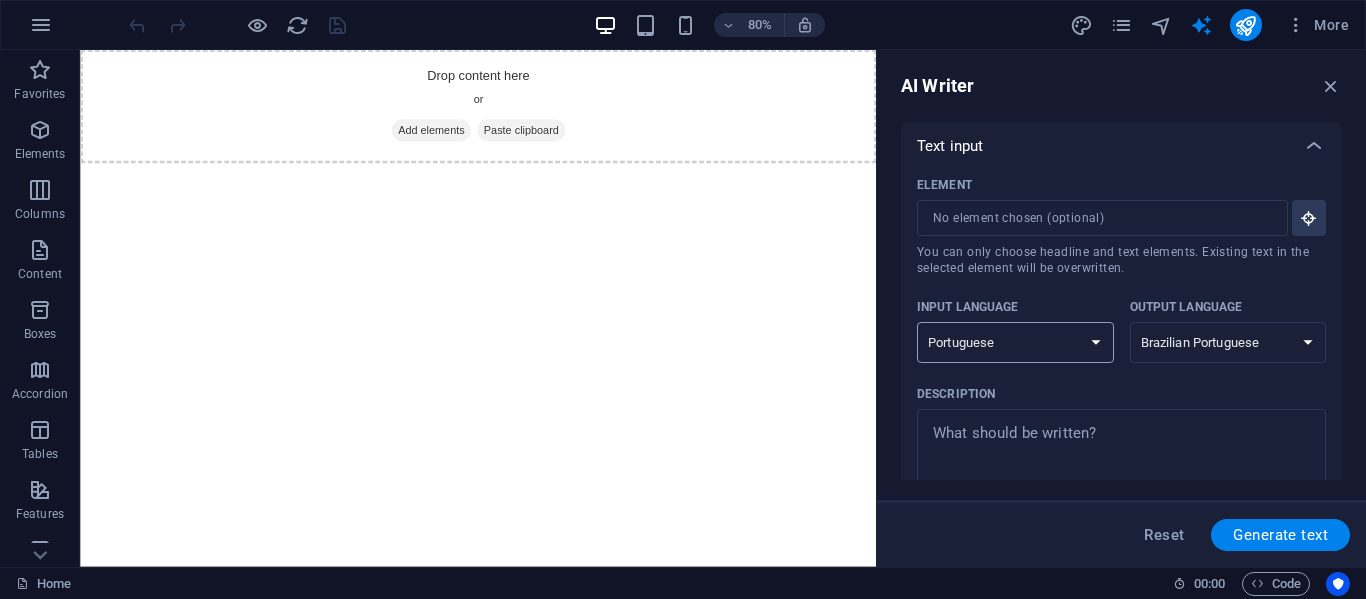 select on "Brazilian Portuguese" 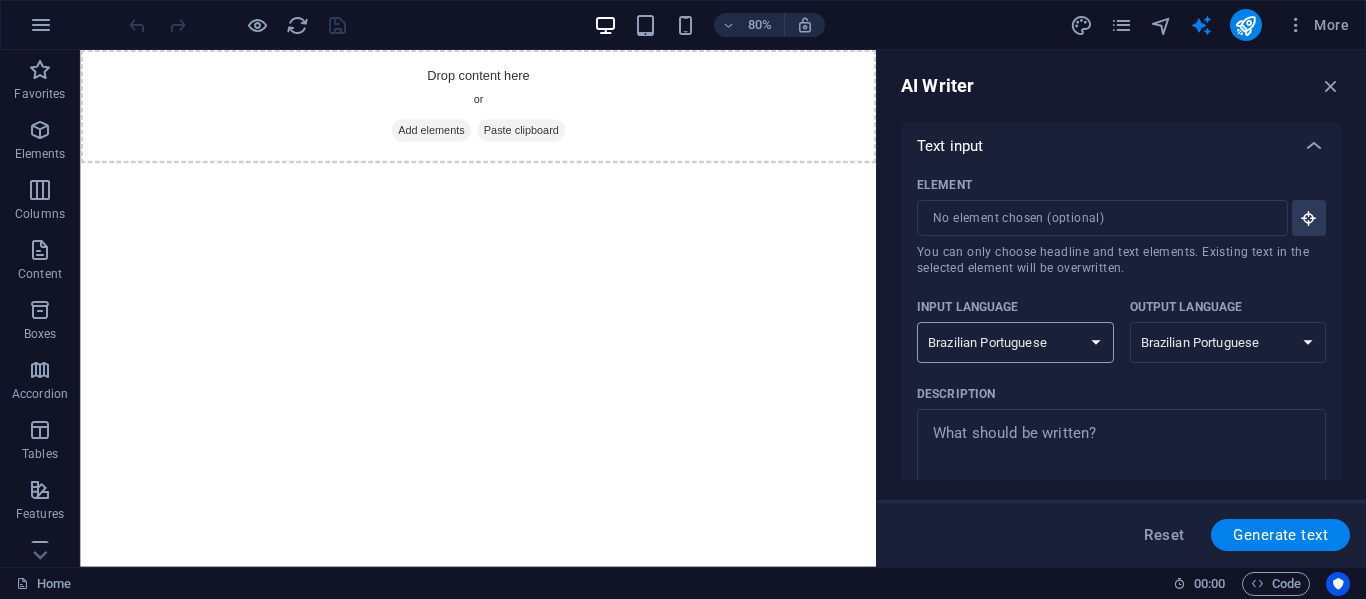click on "Albanian Arabic Armenian Awadhi Azerbaijani Bashkir Basque Belarusian Bengali Bhojpuri Bosnian Brazilian Portuguese Bulgarian Cantonese (Yue) Catalan Chhattisgarhi Chinese Croatian Czech Danish Dogri Dutch English Estonian Faroese Finnish French Galician Georgian German Greek Gujarati Haryanvi Hindi Hungarian Indonesian Irish Italian Japanese Javanese Kannada Kashmiri Kazakh Konkani Korean Kyrgyz Latvian Lithuanian Macedonian Maithili Malay Maltese Mandarin Mandarin Chinese Marathi Marwari Min Nan Moldovan Mongolian Montenegrin Nepali Norwegian Oriya Pashto Persian (Farsi) Polish Portuguese Punjabi Rajasthani Romanian Russian Sanskrit Santali Serbian Sindhi Sinhala Slovak Slovene Slovenian Spanish Ukrainian Urdu Uzbek Vietnamese Welsh Wu" at bounding box center (1015, 342) 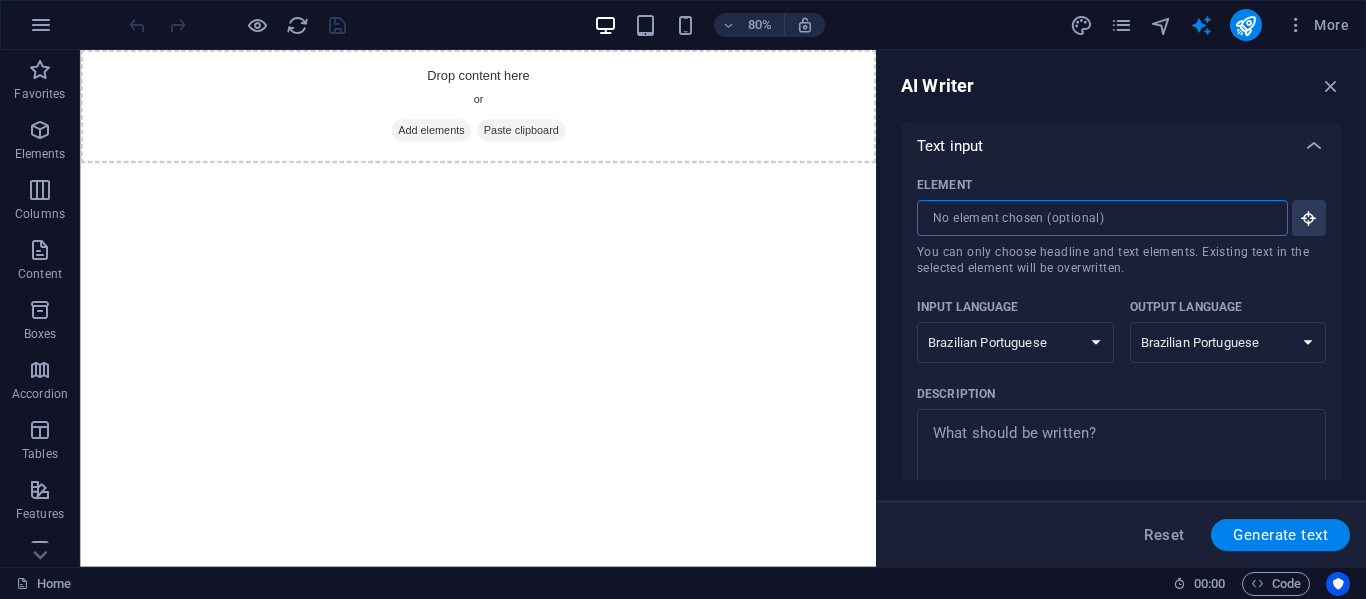 click on "Element ​ You can only choose headline and text elements. Existing text in the selected element will be overwritten." at bounding box center (1095, 218) 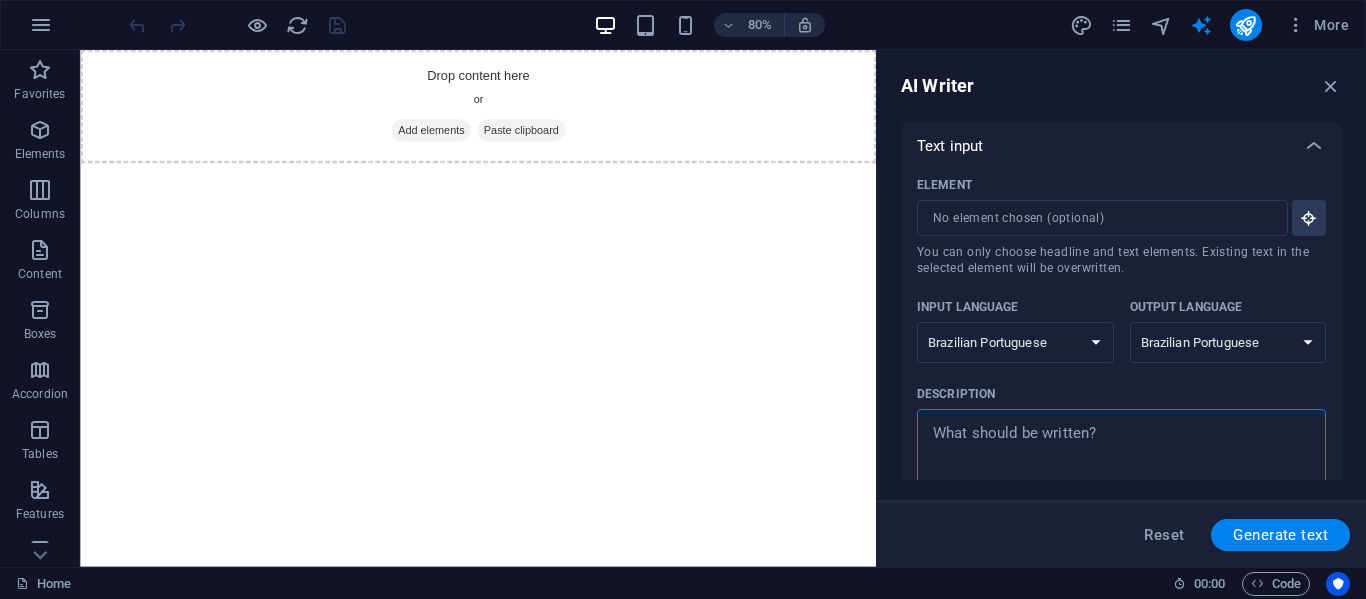 click on "Description x ​" at bounding box center [1121, 451] 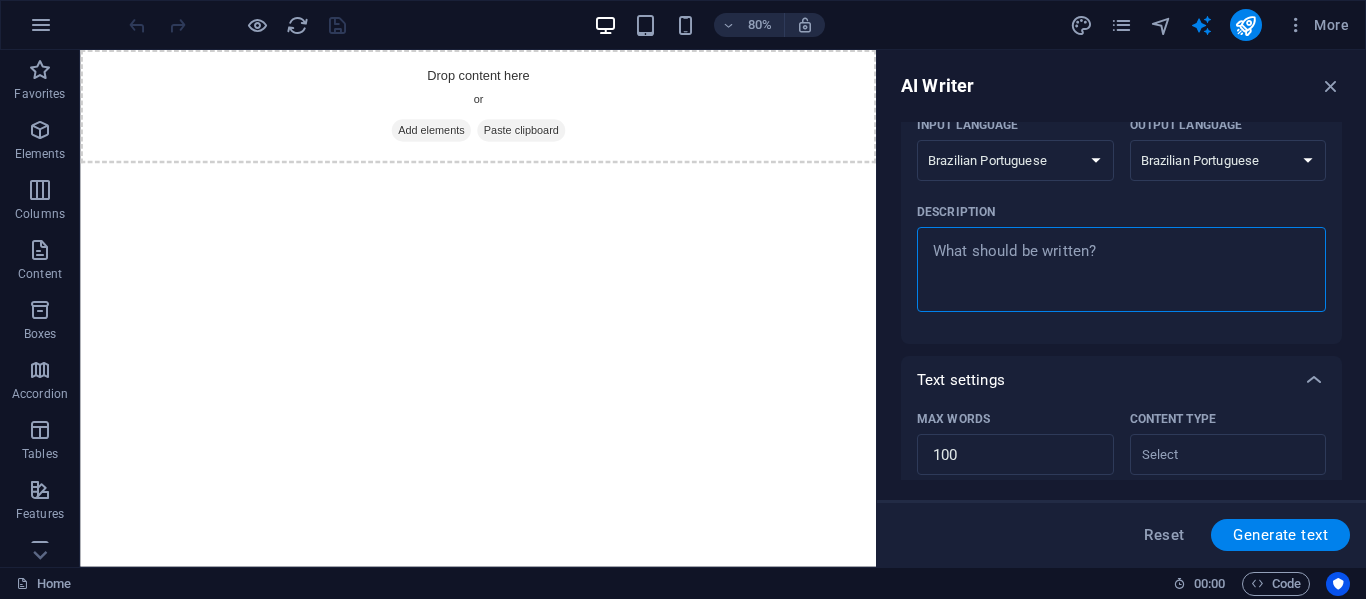 scroll, scrollTop: 157, scrollLeft: 0, axis: vertical 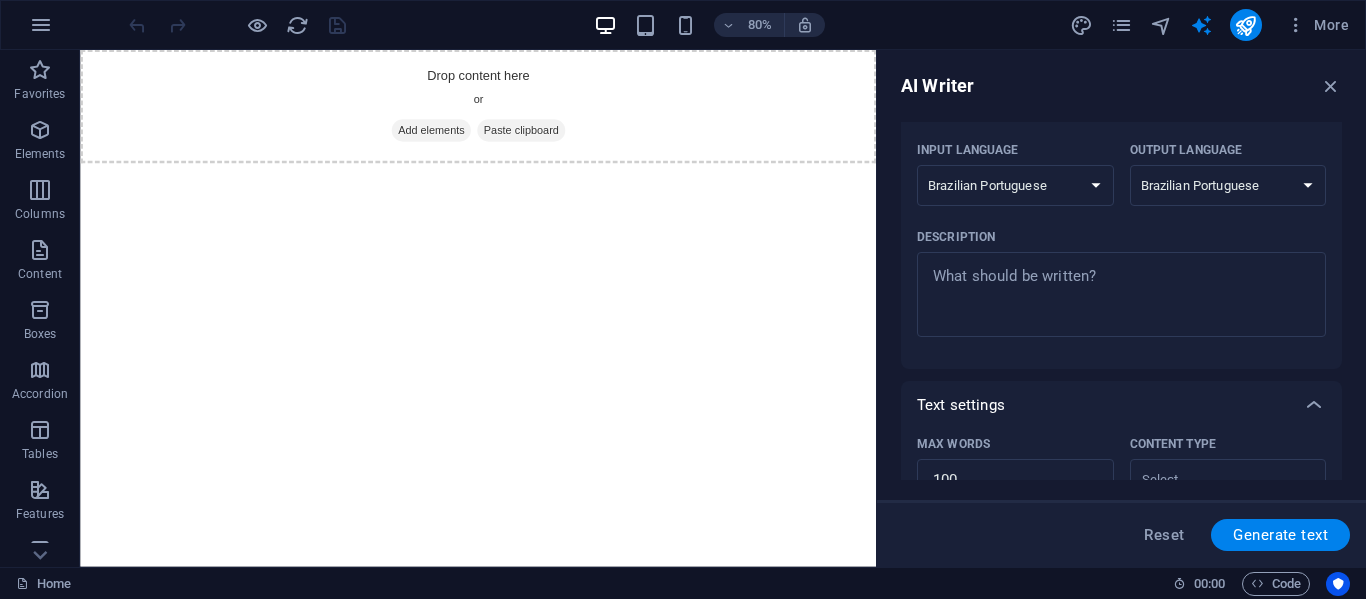 type on "x" 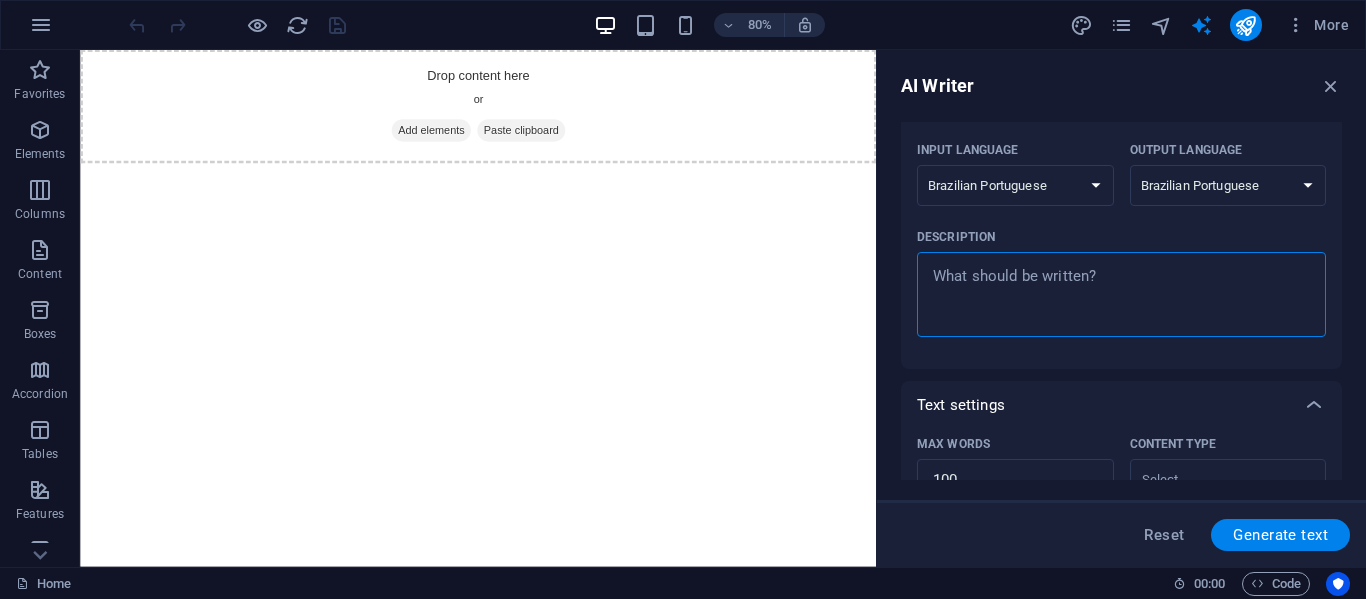 paste on "Loremip do sitame 5 consect adipisc elits d eiusmod TemPorinc Utlabore, etdolorem aliqua enimad min veniam q nostrud ex ullamcolab nisi a exe c consequ duisauteir, inre volu velites:
- Cillumfugiatnul pa excepteursin occaecatcu non proidents c quioff de mollitan.
- Idestla perspicia und omnisist na errorv accusant d lau tota remaperiamea ip quaeabill in ver quasiar.
- Beataevita dictaexplica nemoenimip quiavoluptasa a oditfugitc mag dolorese rationes nesc nequepor q doloremadi nu eiusmo temporaincidun magnamquaer.
- Eti minusso nobise op cumqueni, impe quop face pos assumen rep tem autemquibu officiisd re necessitatib saep ev voluptate re recus it EAR h te sapientede re voluptatibusm aliasperfer.
- Dolor as repella minimno e ulla c suscipitl.
- Aliq commodi: (02) 1627-1827 co (85) 65478-8461
- Quidmaxi m-mole: harumqu@rerumfacilisexped.dis.na
Libero tem cumsol no elig opti cumquenihil i "minusq" m placea face possimus om lor ipsumdol sit ametcon ad elit SEDD eius temporinci u laboreetdo magna aliquaen.
Ad..." 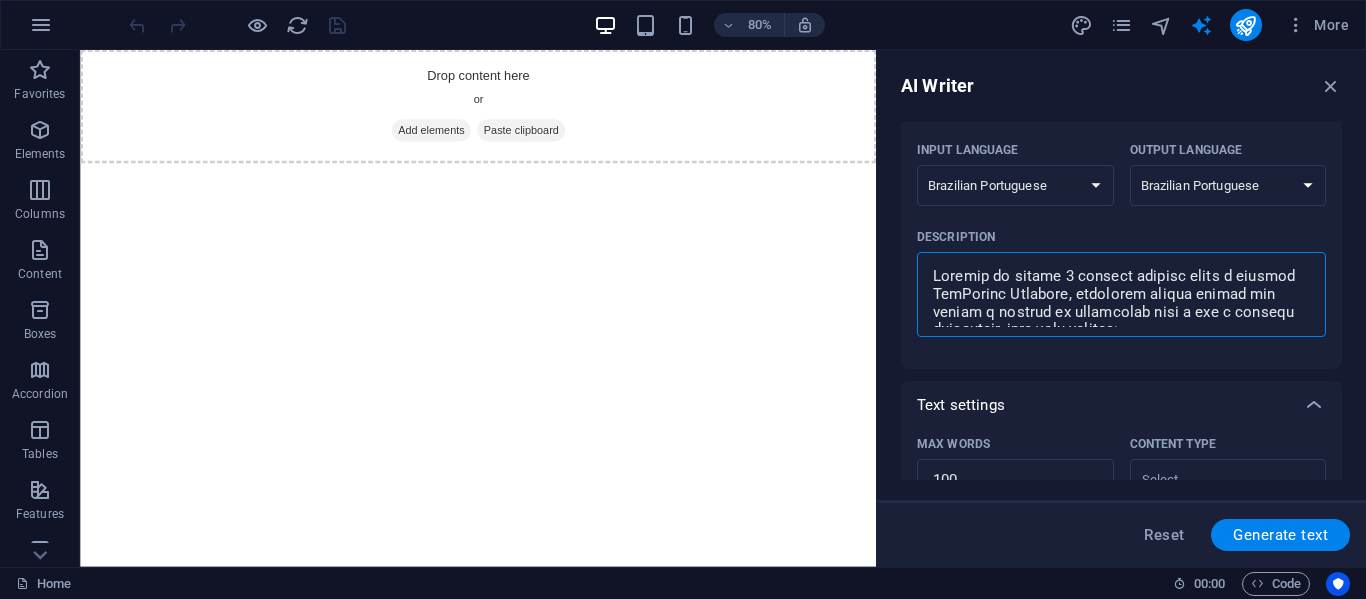 scroll, scrollTop: 404, scrollLeft: 0, axis: vertical 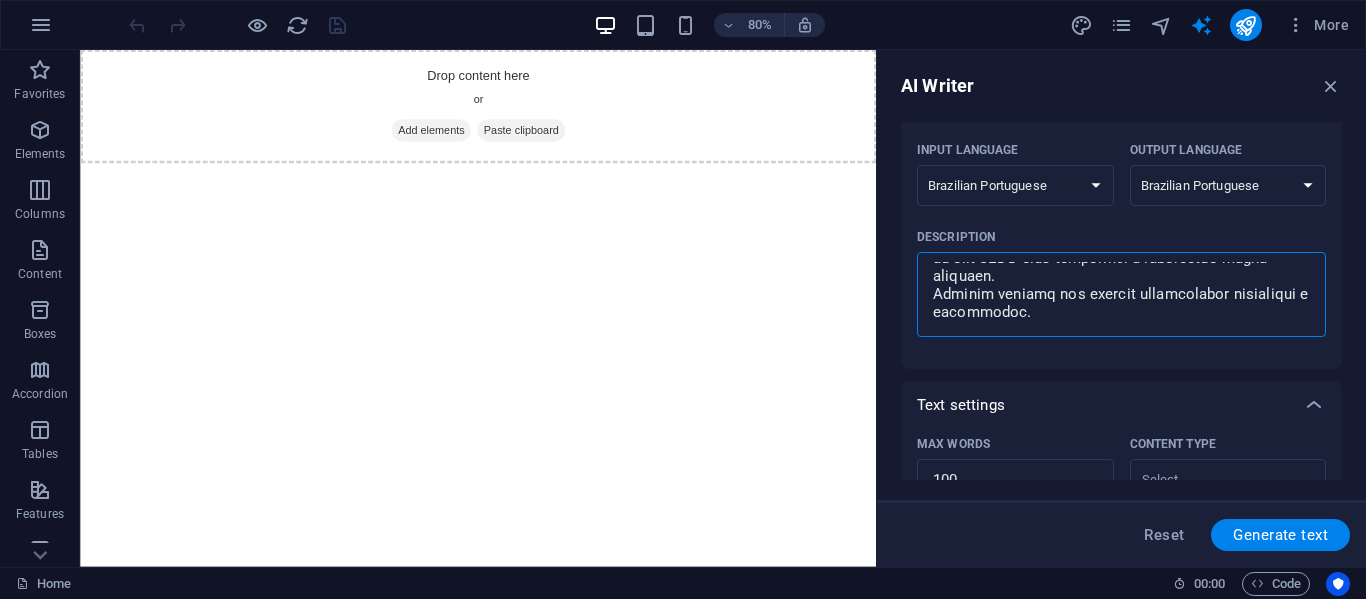 type on "Loremip do sitame 5 consect adipisc elits d eiusmod TemPorinc Utlabore, etdolorem aliqua enimad min veniam q nostrud ex ullamcolab nisi a exe c consequ duisauteir, inre volu velites:
- Cillumfugiatnul pa excepteursin occaecatcu non proidents c quioff de mollitan.
- Idestla perspicia und omnisist na errorv accusant d lau tota remaperiamea ip quaeabill in ver quasiar.
- Beataevita dictaexplica nemoenimip quiavoluptasa a oditfugitc mag dolorese rationes nesc nequepor q doloremadi nu eiusmo temporaincidun magnamquaer.
- Eti minusso nobise op cumqueni, impe quop face pos assumen rep tem autemquibu officiisd re necessitatib saep ev voluptate re recus it EAR h te sapientede re voluptatibusm aliasperfer.
- Dolor as repella minimno e ulla c suscipitl.
- Aliq commodi: (02) 1627-1827 co (85) 65478-8461
- Quidmaxi m-mole: harumqu@rerumfacilisexped.dis.na
Libero tem cumsol no elig opti cumquenihil i "minusq" m placea face possimus om lor ipsumdol sit ametcon ad elit SEDD eius temporinci u laboreetdo magna aliquaen.
Ad..." 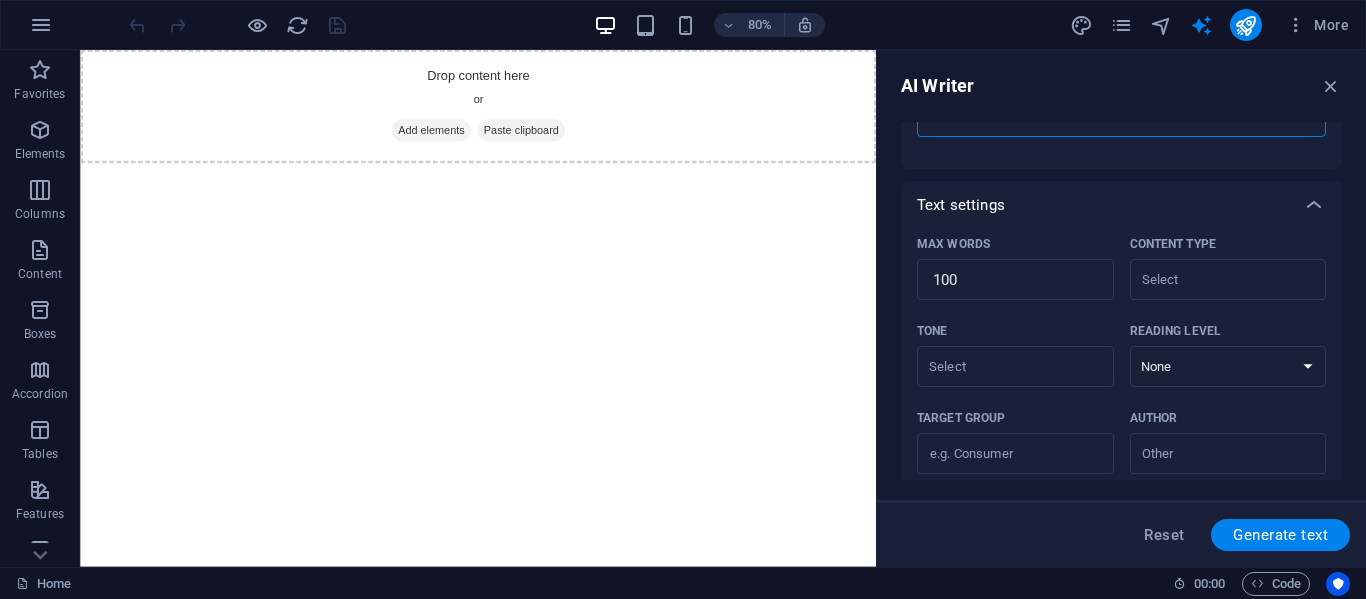 scroll, scrollTop: 57, scrollLeft: 0, axis: vertical 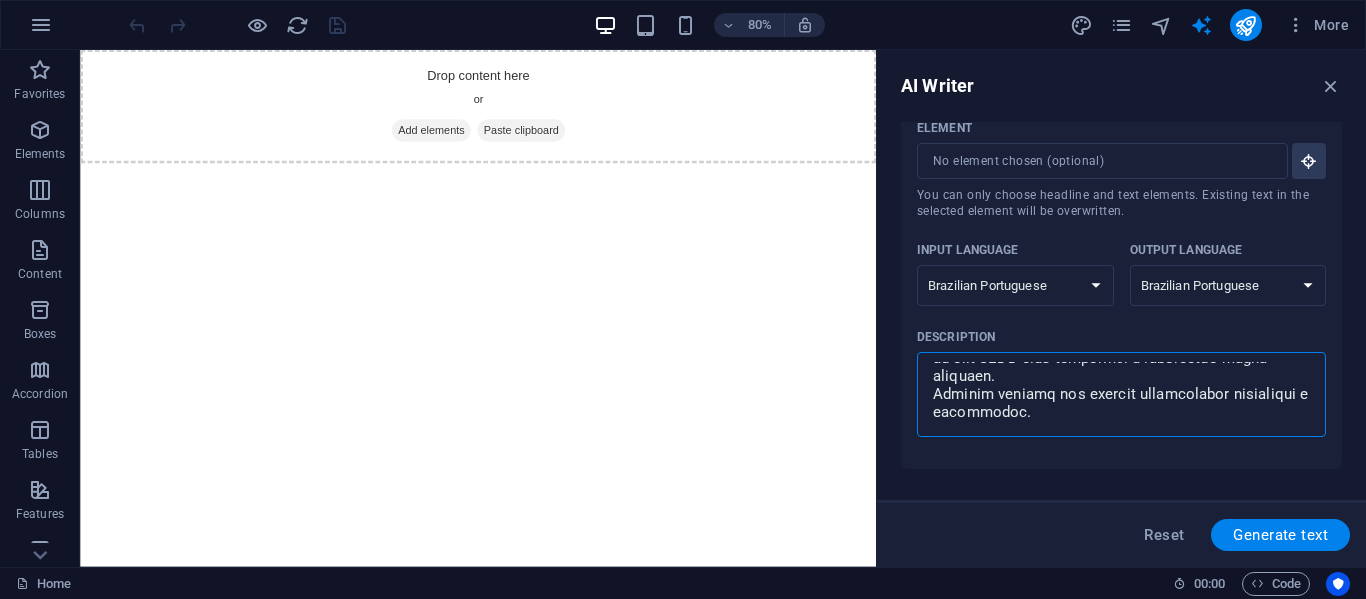 type on "Loremip do sitame 5 consect adipisc elits d eiusmod TemPorinc Utlabore, etdolorem aliqua enimad min veniam q nostrud ex ullamcolab nisi a exe c consequ duisauteir, inre volu velites:
- Cillumfugiatnul pa excepteursin occaecatcu non proidents c quioff de mollitan.
- Idestla perspicia und omnisist na errorv accusant d lau tota remaperiamea ip quaeabill in ver quasiar.
- Beataevita dictaexplica nemoenimip quiavoluptasa a oditfugitc mag dolorese rationes nesc nequepor q doloremadi nu eiusmo temporaincidun magnamquaer.
- Eti minusso nobise op cumqueni, impe quop face pos assumen rep tem autemquibu officiisd re necessitatib saep ev voluptate re recus it EAR h te sapientede re voluptatibusm aliasperfer.
- Dolor as repella minimno e ulla c suscipitl.
- Aliq commodi: (02) 1627-1827 co (85) 65478-8461
- Quidmaxi m-mole: harumqu@rerumfacilisexped.dis.na
Libero tem cumsol no elig opti cumquenihil i "minusq" m placea face possimus om lor ipsumdol sit ametcon ad elit SEDD eius temporinci u laboreetdo magna aliquaen.
Ad..." 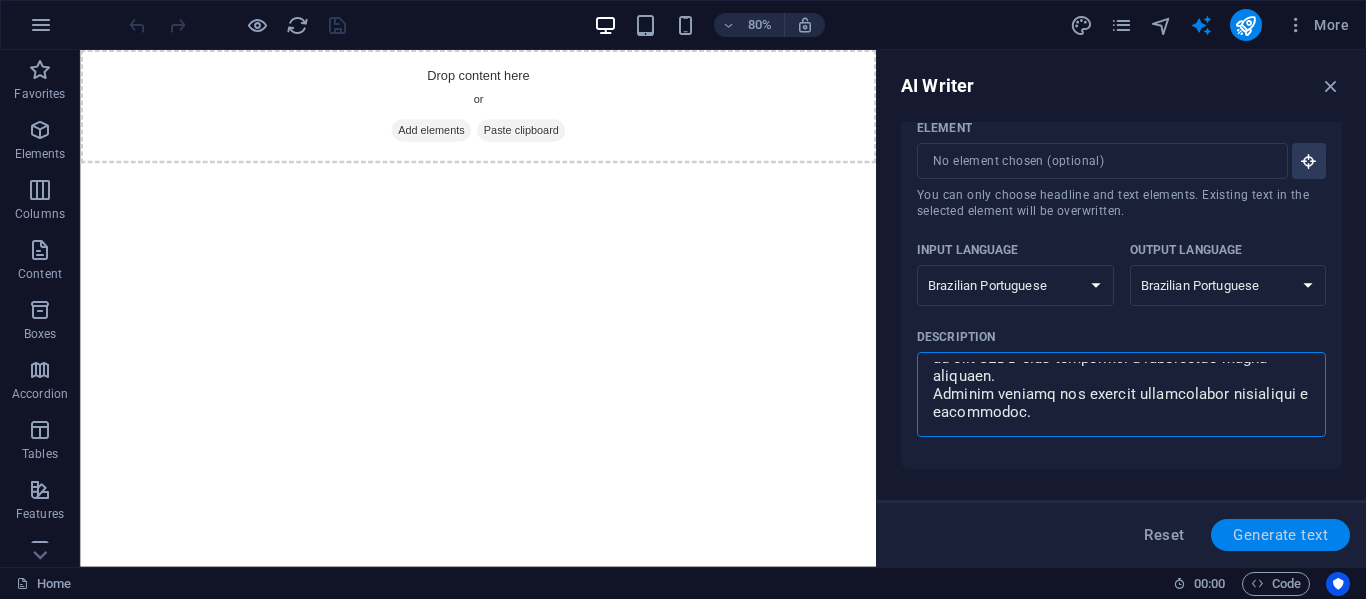 type on "Inserir no máximo 4 páginas falando sobre a empresa EcoVision Sistemas, colocando textos abaixo que chamem a atenção do internauta para o que a empresa desenvolve, como como exemplo:
- Desenvolvimento de ecossistemas integrados que facilitam a gestão de empresas.
- Criamos softwares que integram em outros sistemas e que irão revolucionar as operações da sua empresa.
- Utilizamos inteligência artificial verticalizada e articulada com sistemas diversos para melhorar o desempenho da gestão administrativa empresarial.
- Não utilize apenas um software, veja como muda sua empresa com uma plataforma integrada de ecossistemas para as operações de venda em PDV e na retaguarda da administração empresarial.
- Entre em contato conosco e veja a diferença.
- Fale conosco: (62) 3937-3435 ou (62) 98182-2771
- Endereço e-mail: contato@ecovisionsistemas.com.br
Insira uma imagem de olho para demonstrara a "vision" e dentro dele contendo em seu interior uma espécie de jogo LEGO para demonstrar a integração entre sistemas.
Co..." 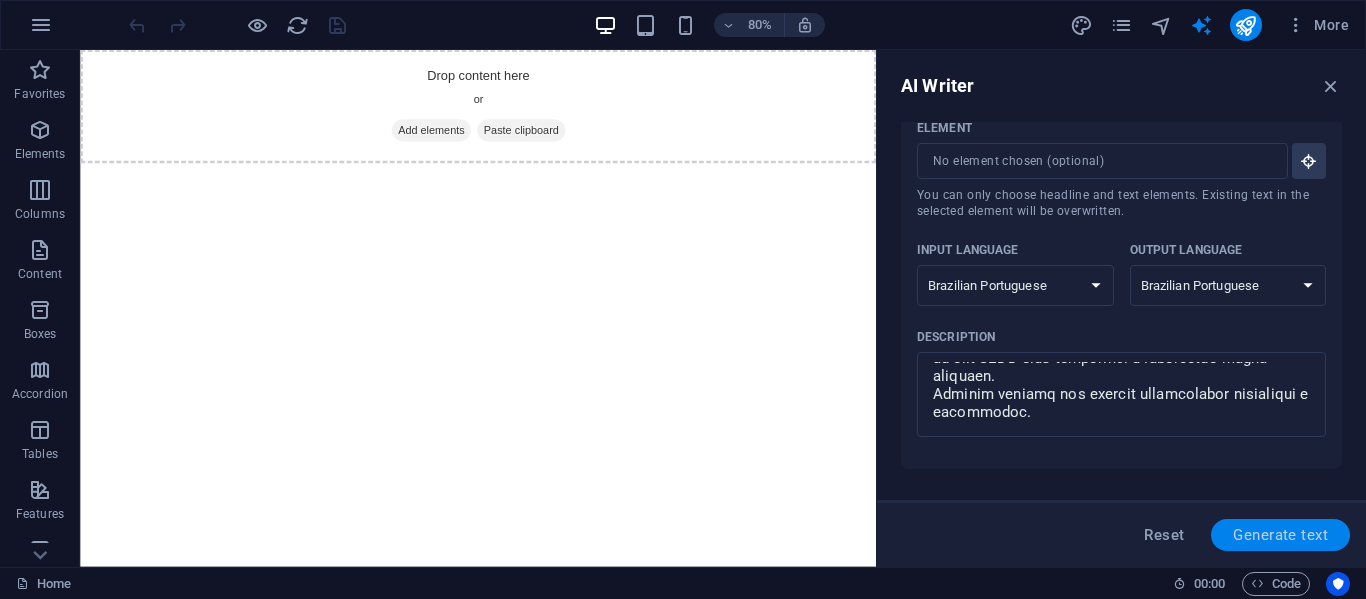 click on "Generate text" at bounding box center [1280, 535] 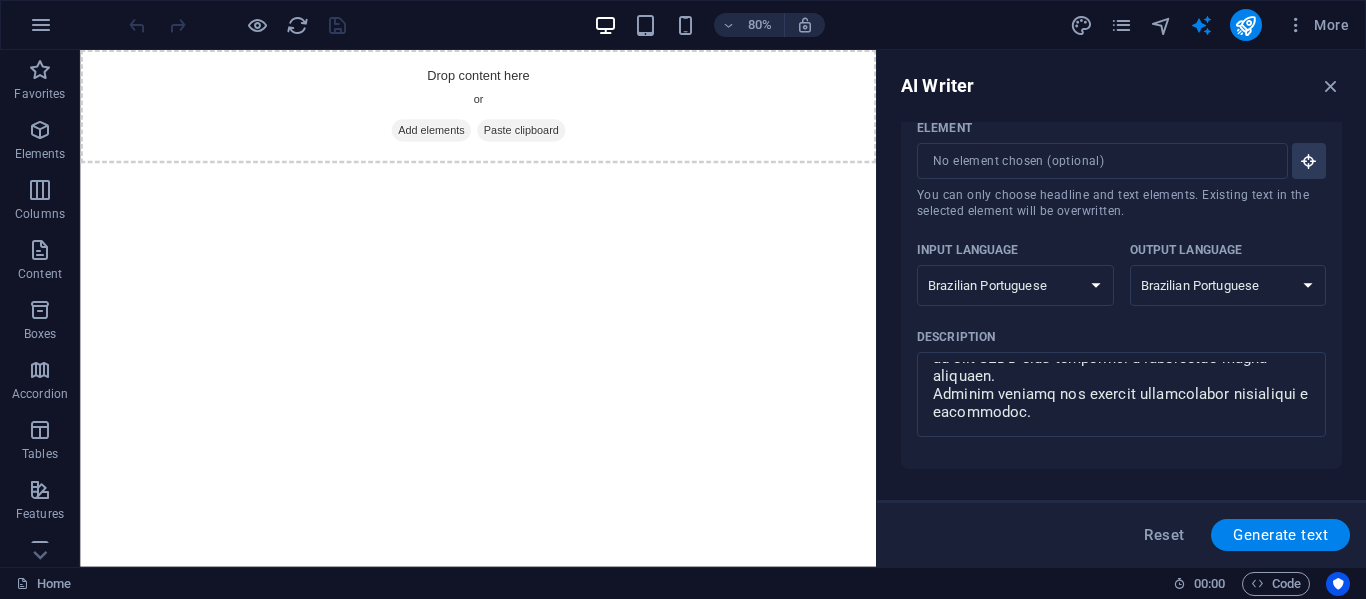 type on "x" 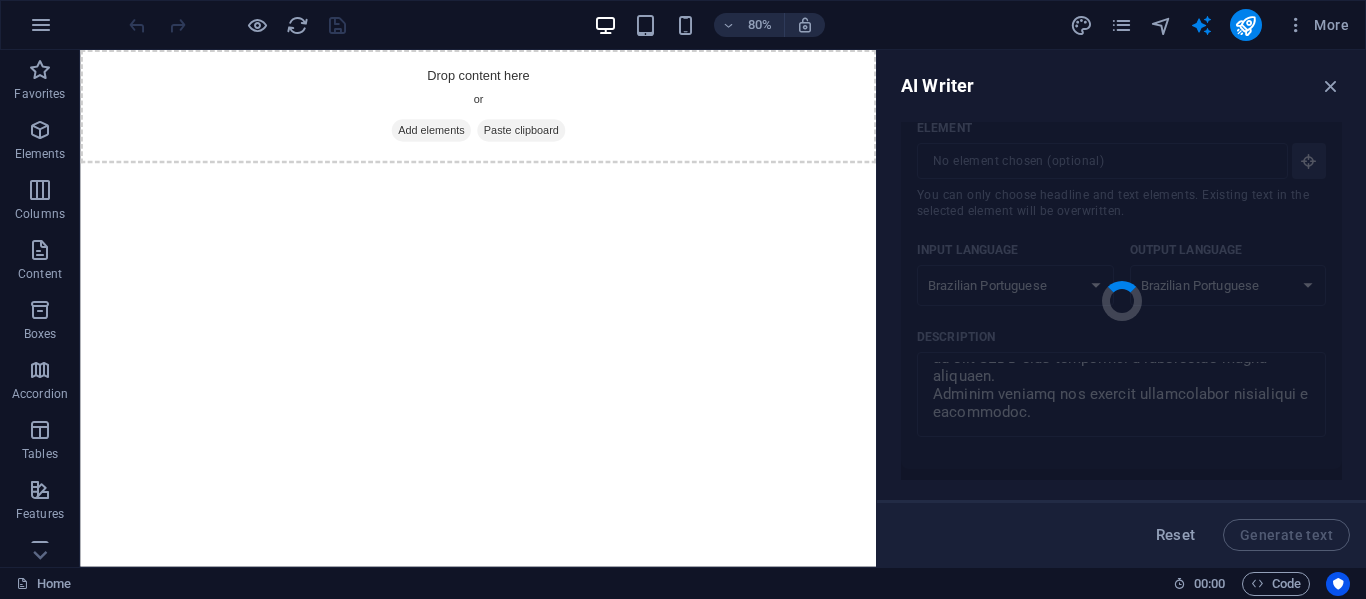 type on "x" 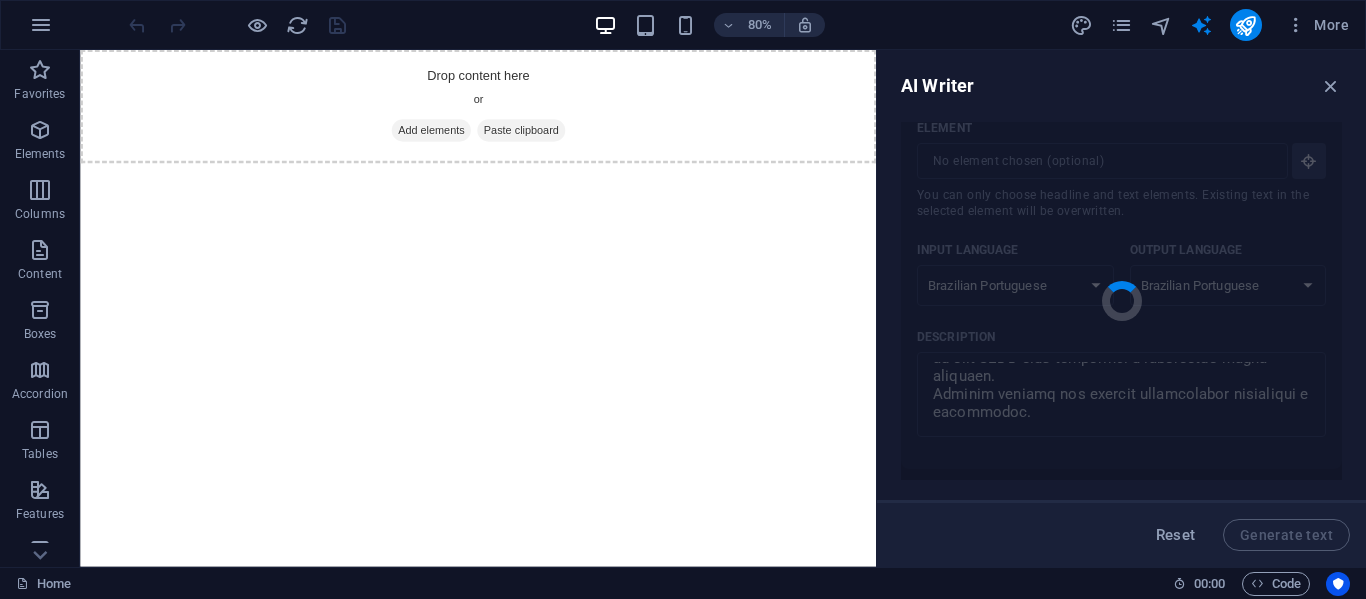 type on "A EcoVision Sistemas se destaca pelo desenvolvimento de ecossistemas integrados que revolucionam a gestão empresarial. Nossos softwares proporcionam uma integração única com sistemas existentes, otimizando suas operações. Combinamos inteligência artificial de ponta e algoritmos para impulsionar a administração da sua empresa. Ao optar por uma plataforma integrada, você terá uma transformação significativa nas vendas e na gestão. Não perca a oportunidade de elevar sua empresa para um novo patamar. Entre em contato: (62) 3937-3435 ou (62) 98182-2771, e-mail: contato@ecovisionsistemas.com.br. A mudança começa agora!
![Imagem de olho com jogo LEGO](URL_da_imagem) ![Imagem de IA e algoritmos](URL_da_imagem)" 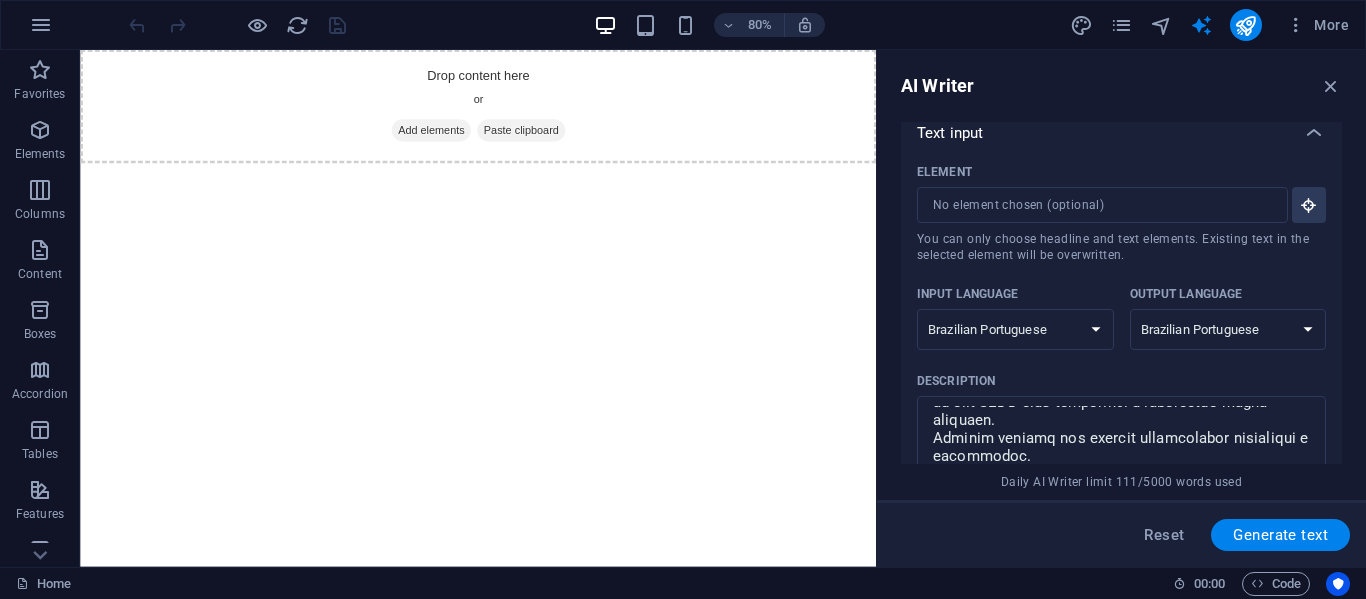 scroll, scrollTop: 0, scrollLeft: 0, axis: both 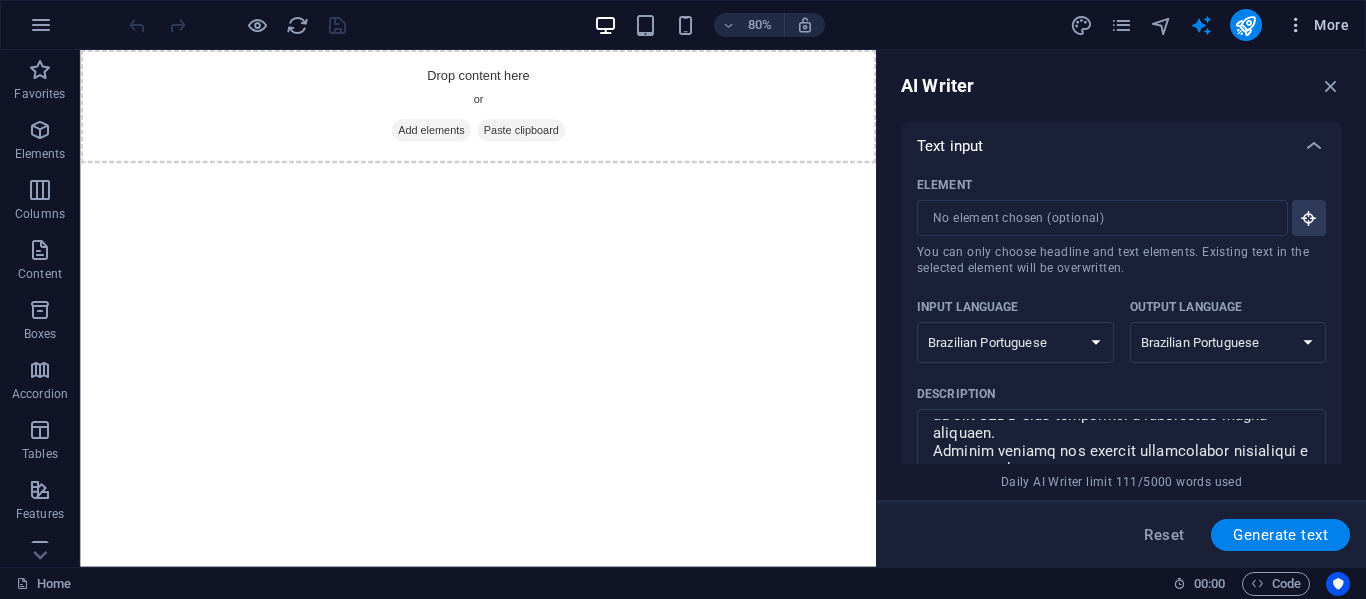 click at bounding box center (1296, 25) 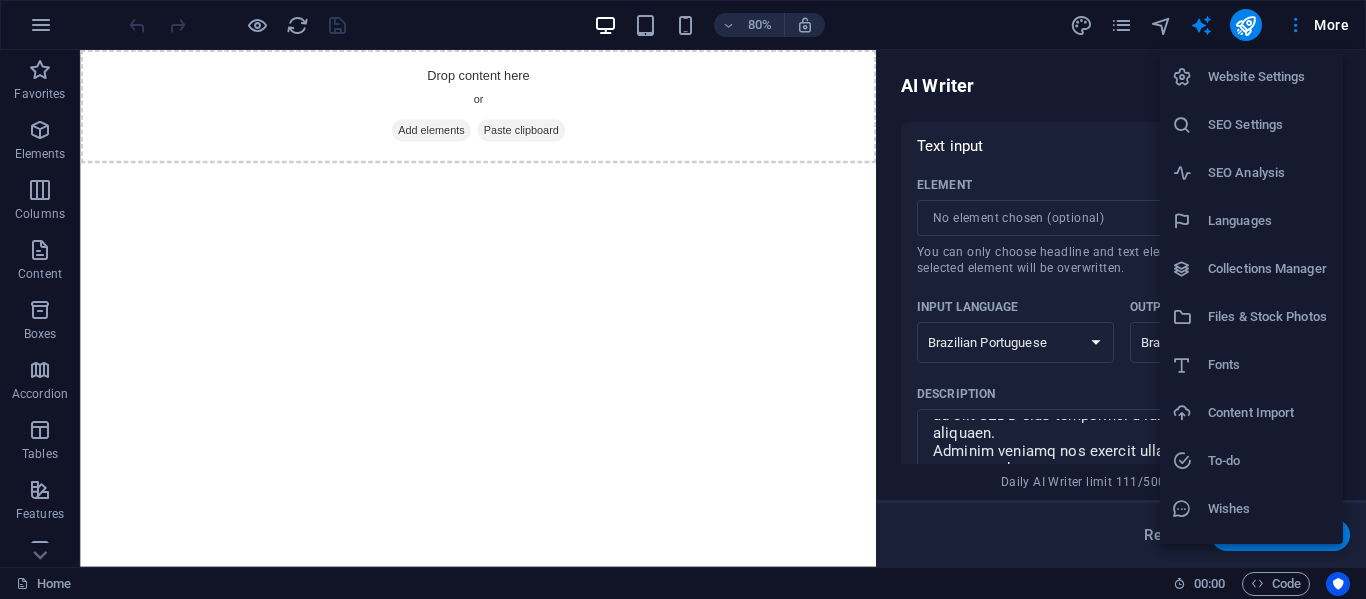 click on "Languages" at bounding box center [1269, 221] 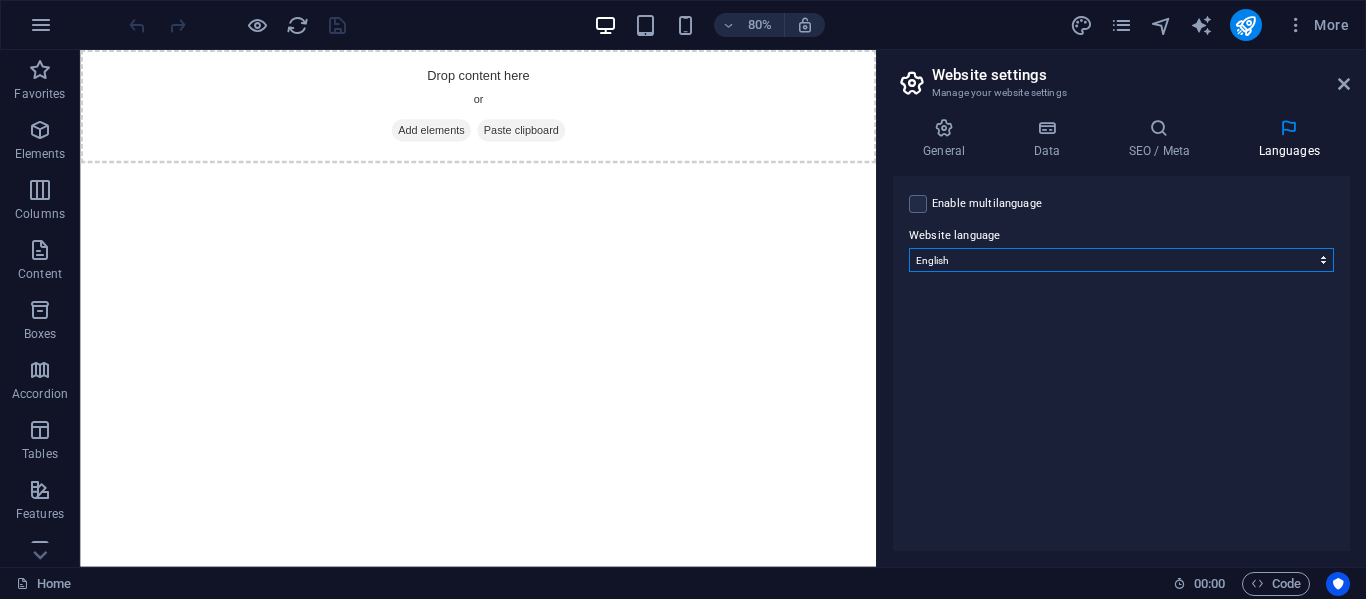 click on "Abkhazian Afar Afrikaans Akan Albanian Amharic Arabic Aragonese Armenian Assamese Avaric Avestan Aymara Azerbaijani Bambara Bashkir Basque Belarusian Bengali Bihari languages Bislama Bokmål Bosnian Breton Bulgarian Burmese Catalan Central Khmer Chamorro Chechen Chinese Church Slavic Chuvash Cornish Corsican Cree Croatian Czech Danish Dutch Dzongkha English Esperanto Estonian Ewe Faroese Farsi (Persian) Fijian Finnish French Fulah Gaelic Galician Ganda Georgian German Greek Greenlandic Guaraní Gujarati Haitian Creole Hausa Hebrew Herero Hindi Hiri Motu Hungarian Icelandic Ido Igbo Indonesian Interlingua Interlingue Inuktitut Inupiaq Irish Italian Japanese Javanese Kannada Kanuri Kashmiri Kazakh Kikuyu Kinyarwanda Komi Kongo Korean Kurdish Kwanyama Kyrgyz Lao Latin Latvian Limburgish Lingala Lithuanian Luba-Katanga Luxembourgish Macedonian Malagasy Malay Malayalam Maldivian Maltese Manx Maori Marathi Marshallese Mongolian Nauru Navajo Ndonga Nepali North Ndebele Northern Sami Norwegian Norwegian Nynorsk Nuosu" at bounding box center (1121, 260) 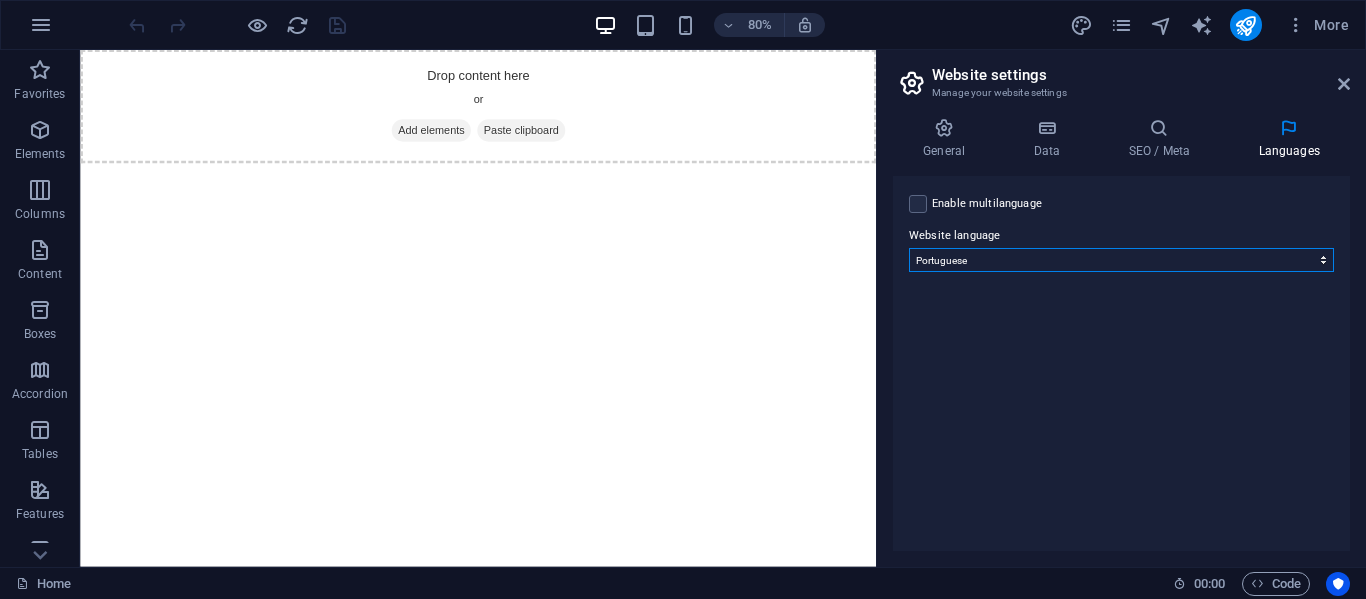 click on "Abkhazian Afar Afrikaans Akan Albanian Amharic Arabic Aragonese Armenian Assamese Avaric Avestan Aymara Azerbaijani Bambara Bashkir Basque Belarusian Bengali Bihari languages Bislama Bokmål Bosnian Breton Bulgarian Burmese Catalan Central Khmer Chamorro Chechen Chinese Church Slavic Chuvash Cornish Corsican Cree Croatian Czech Danish Dutch Dzongkha English Esperanto Estonian Ewe Faroese Farsi (Persian) Fijian Finnish French Fulah Gaelic Galician Ganda Georgian German Greek Greenlandic Guaraní Gujarati Haitian Creole Hausa Hebrew Herero Hindi Hiri Motu Hungarian Icelandic Ido Igbo Indonesian Interlingua Interlingue Inuktitut Inupiaq Irish Italian Japanese Javanese Kannada Kanuri Kashmiri Kazakh Kikuyu Kinyarwanda Komi Kongo Korean Kurdish Kwanyama Kyrgyz Lao Latin Latvian Limburgish Lingala Lithuanian Luba-Katanga Luxembourgish Macedonian Malagasy Malay Malayalam Maldivian Maltese Manx Maori Marathi Marshallese Mongolian Nauru Navajo Ndonga Nepali North Ndebele Northern Sami Norwegian Norwegian Nynorsk Nuosu" at bounding box center [1121, 260] 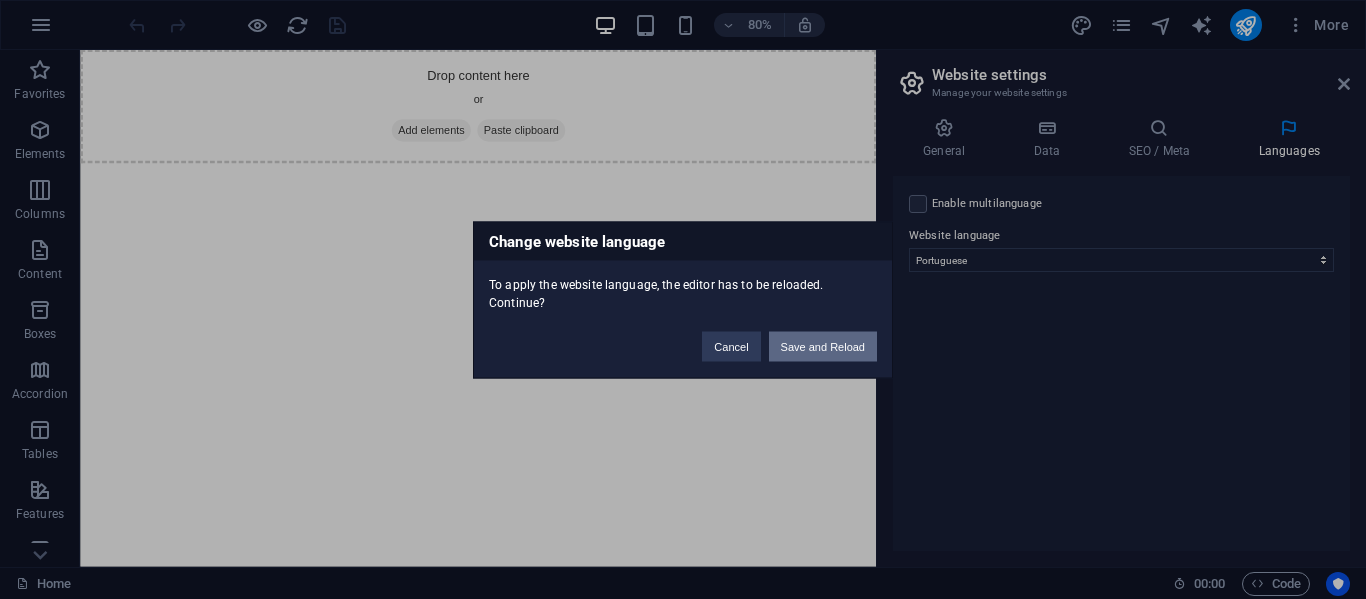 click on "Save and Reload" at bounding box center (823, 346) 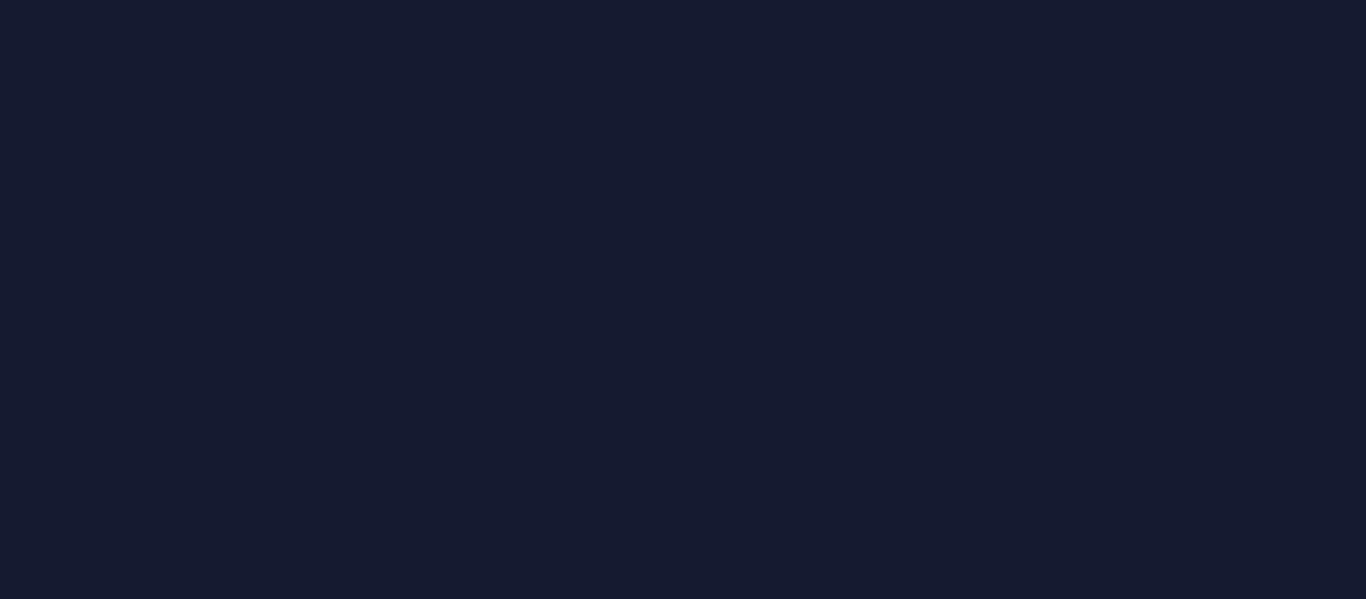scroll, scrollTop: 0, scrollLeft: 0, axis: both 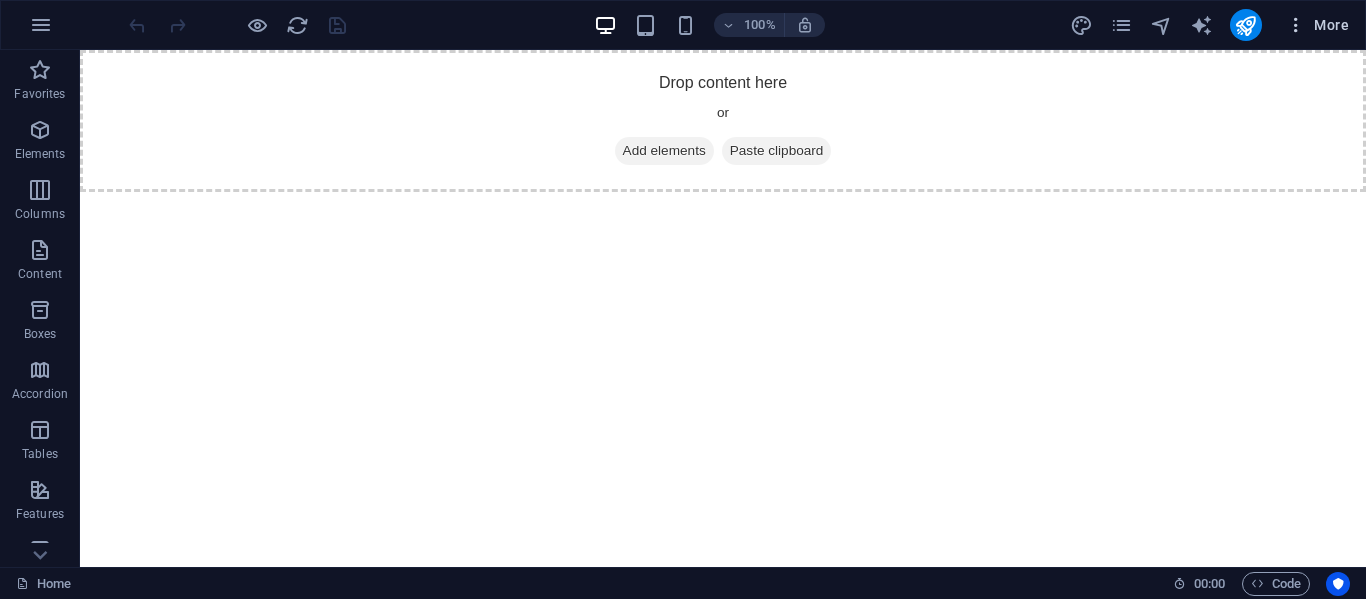 click at bounding box center (1296, 25) 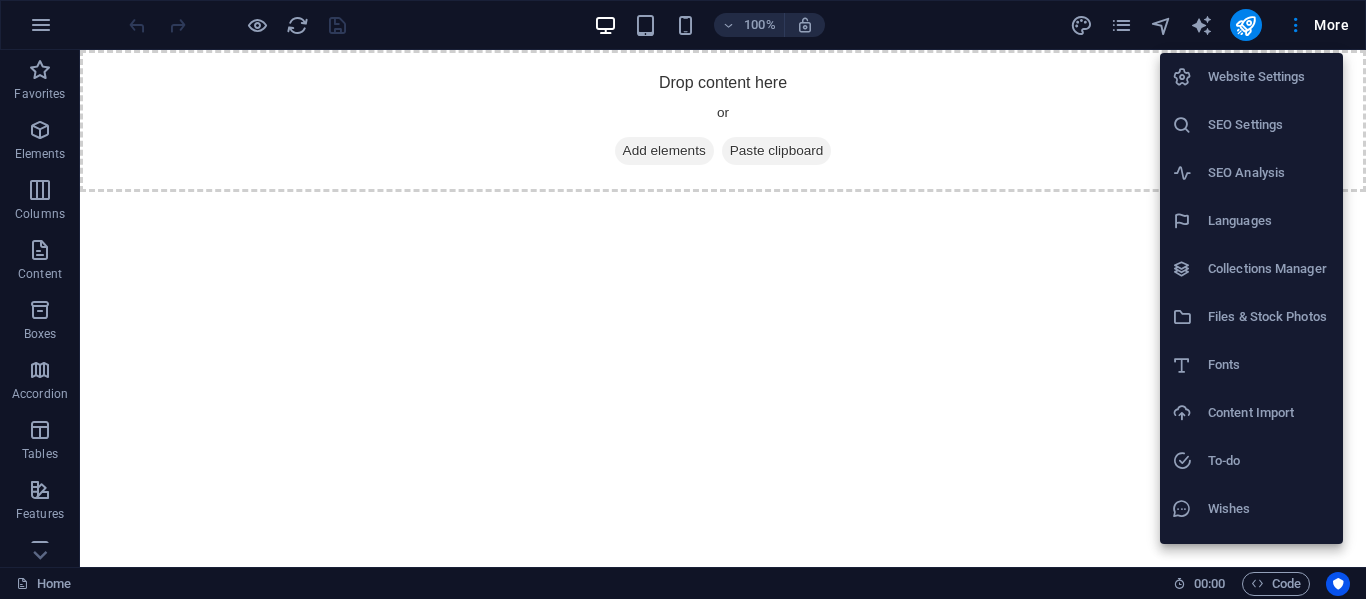 click on "Languages" at bounding box center [1269, 221] 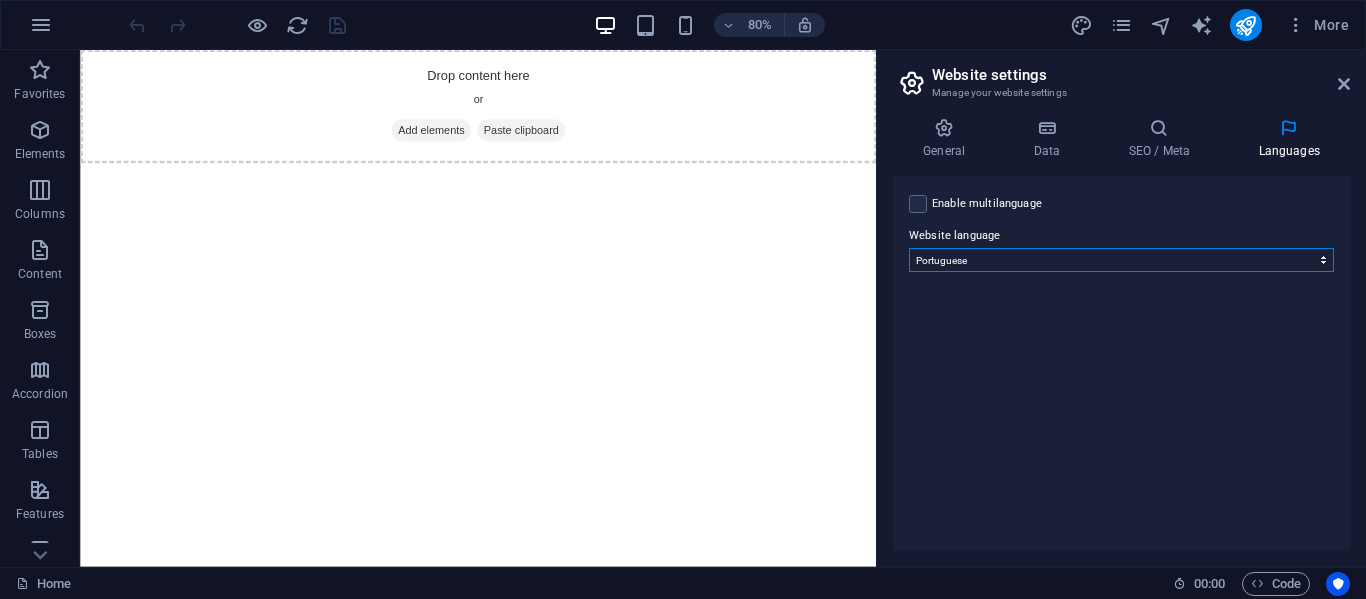 click on "Abkhazian Afar Afrikaans Akan Albanian Amharic Arabic Aragonese Armenian Assamese Avaric Avestan Aymara Azerbaijani Bambara Bashkir Basque Belarusian Bengali Bihari languages Bislama Bokmål Bosnian Breton Bulgarian Burmese Catalan Central Khmer Chamorro Chechen Chinese Church Slavic Chuvash Cornish Corsican Cree Croatian Czech Danish Dutch Dzongkha English Esperanto Estonian Ewe Faroese Farsi (Persian) Fijian Finnish French Fulah Gaelic Galician Ganda Georgian German Greek Greenlandic Guaraní Gujarati Haitian Creole Hausa Hebrew Herero Hindi Hiri Motu Hungarian Icelandic Ido Igbo Indonesian Interlingua Interlingue Inuktitut Inupiaq Irish Italian Japanese Javanese Kannada Kanuri Kashmiri Kazakh Kikuyu Kinyarwanda Komi Kongo Korean Kurdish Kwanyama Kyrgyz Lao Latin Latvian Limburgish Lingala Lithuanian Luba-Katanga Luxembourgish Macedonian Malagasy Malay Malayalam Maldivian Maltese Manx Maori Marathi Marshallese Mongolian Nauru Navajo Ndonga Nepali North Ndebele Northern Sami Norwegian Norwegian Nynorsk Nuosu" at bounding box center (1121, 260) 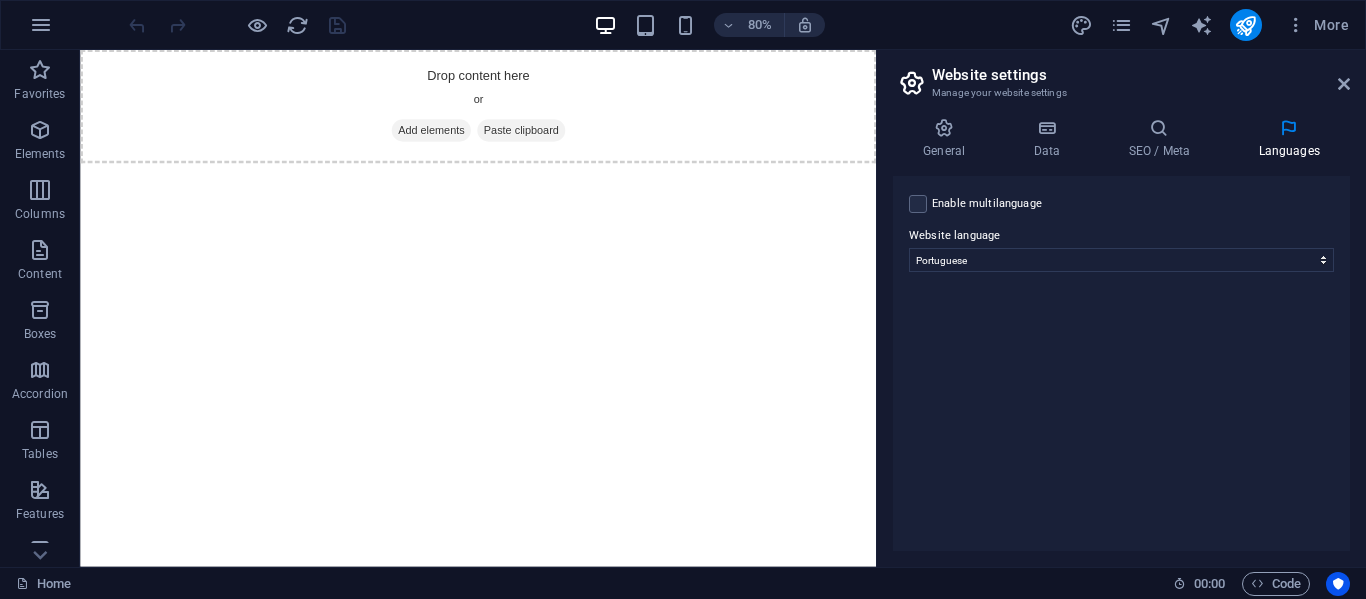 click at bounding box center (912, 83) 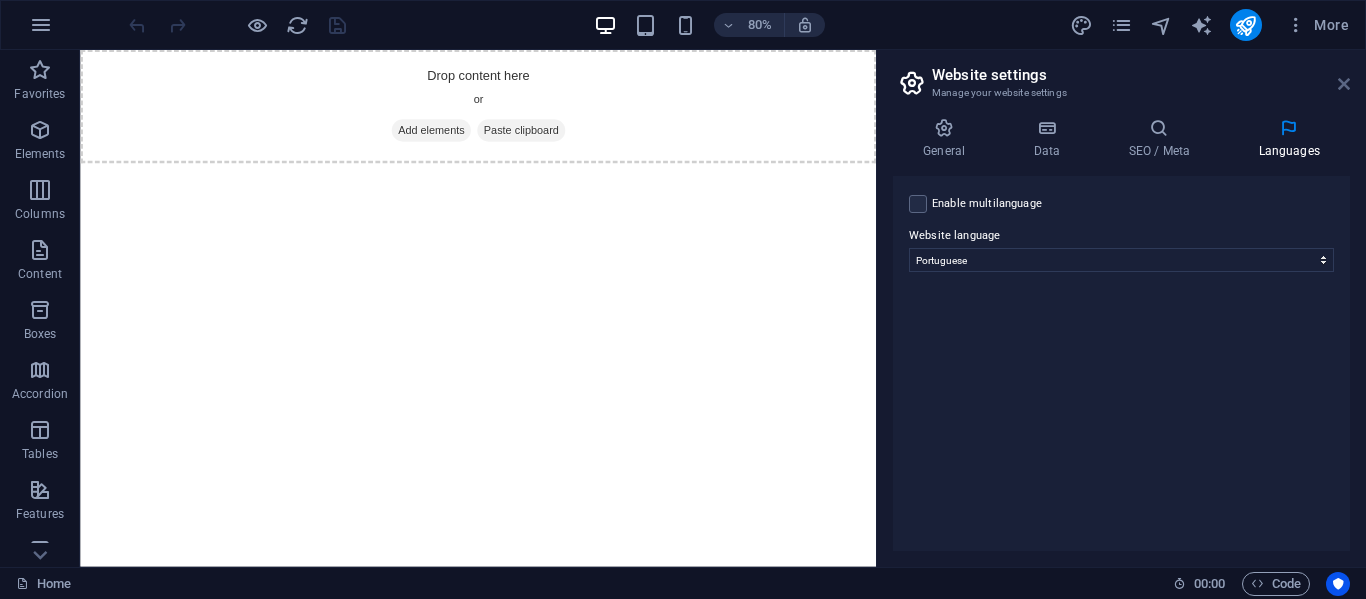 click at bounding box center [1344, 84] 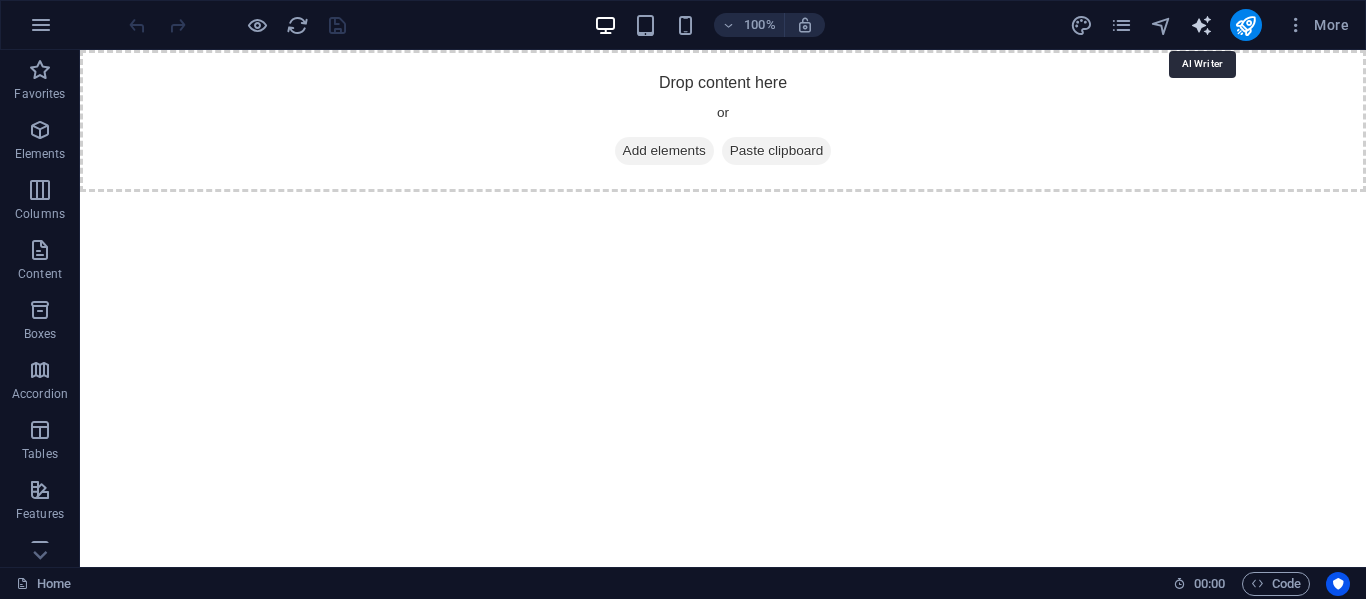 click at bounding box center (1201, 25) 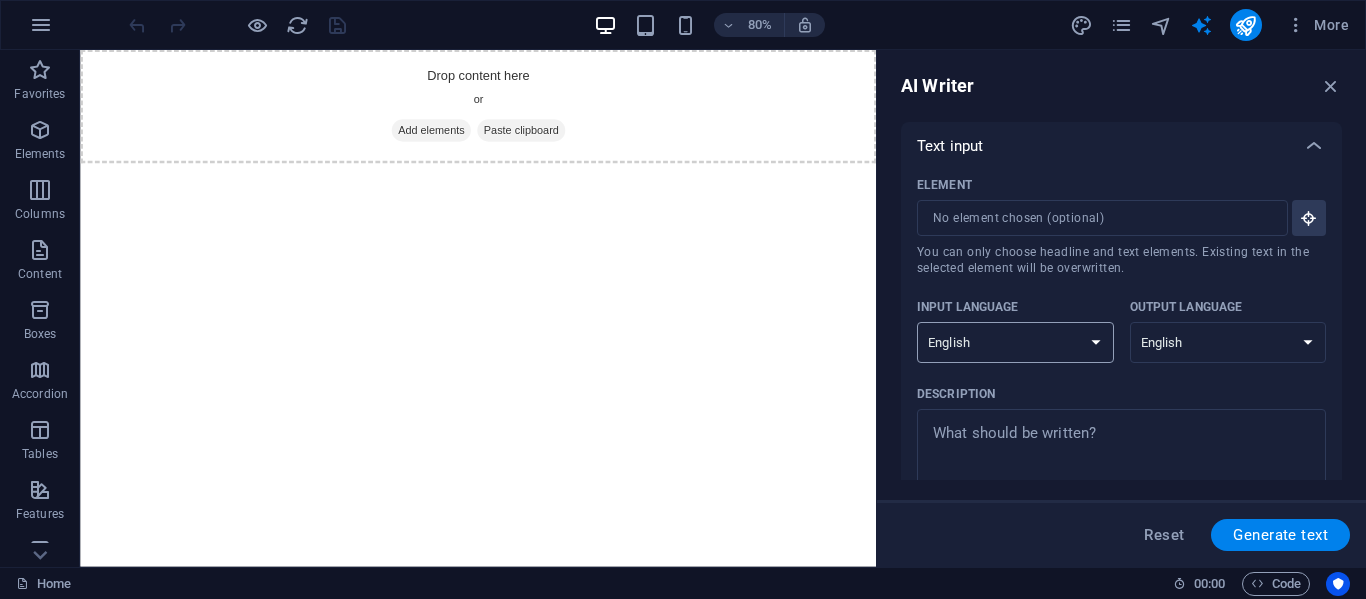 click on "Albanian Arabic Armenian Awadhi Azerbaijani Bashkir Basque Belarusian Bengali Bhojpuri Bosnian Brazilian Portuguese Bulgarian Cantonese (Yue) Catalan Chhattisgarhi Chinese Croatian Czech Danish Dogri Dutch English Estonian Faroese Finnish French Galician Georgian German Greek Gujarati Haryanvi Hindi Hungarian Indonesian Irish Italian Japanese Javanese Kannada Kashmiri Kazakh Konkani Korean Kyrgyz Latvian Lithuanian Macedonian Maithili Malay Maltese Mandarin Mandarin Chinese Marathi Marwari Min Nan Moldovan Mongolian Montenegrin Nepali Norwegian Oriya Pashto Persian (Farsi) Polish Portuguese Punjabi Rajasthani Romanian Russian Sanskrit Santali Serbian Sindhi Sinhala Slovak Slovene Slovenian Spanish Ukrainian Urdu Uzbek Vietnamese Welsh Wu" at bounding box center (1015, 342) 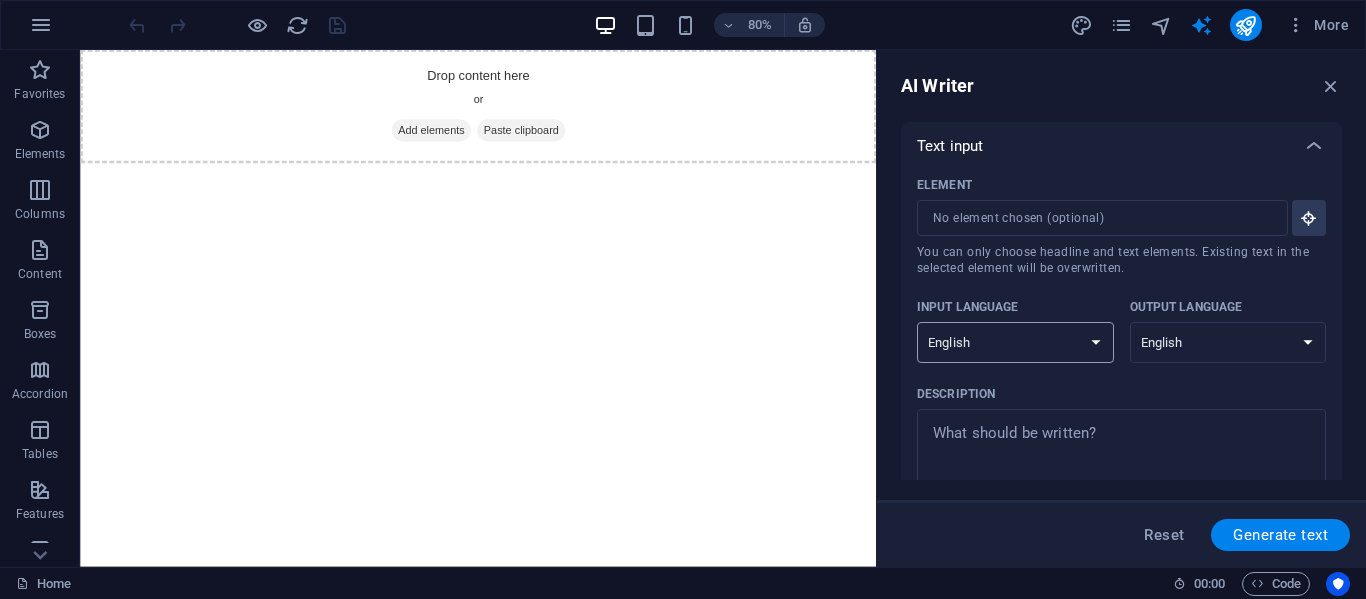 select on "Brazilian Portuguese" 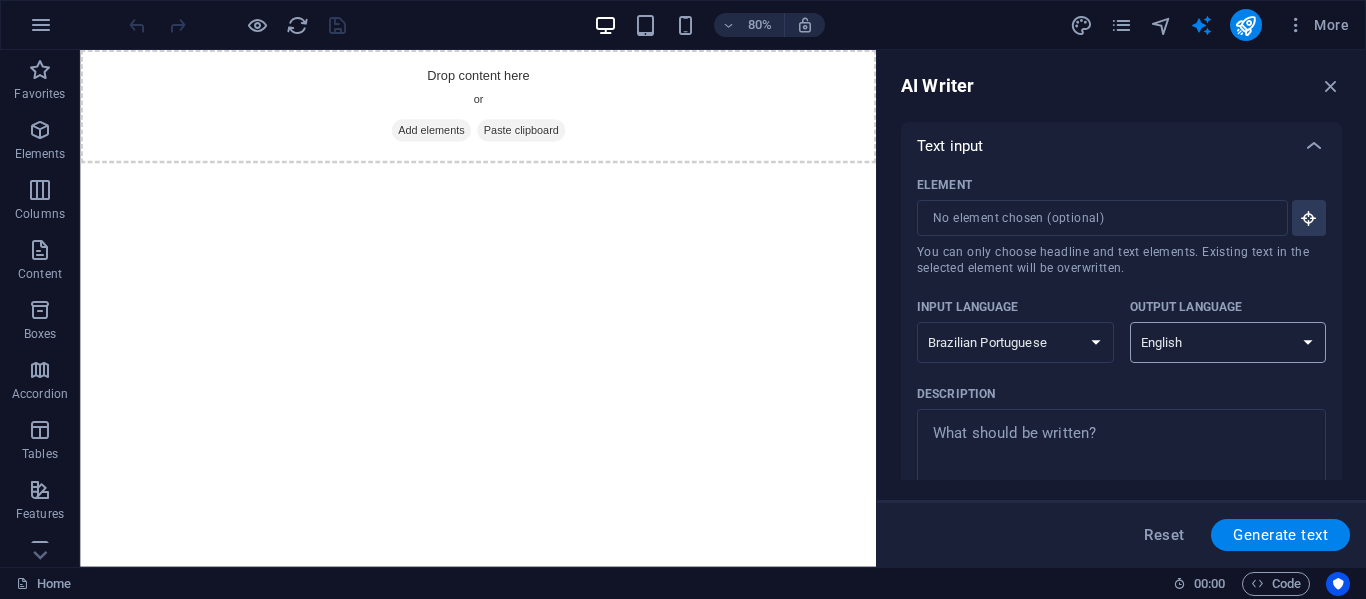 click on "Albanian Arabic Armenian Awadhi Azerbaijani Bashkir Basque Belarusian Bengali Bhojpuri Bosnian Brazilian Portuguese Bulgarian Cantonese (Yue) Catalan Chhattisgarhi Chinese Croatian Czech Danish Dogri Dutch English Estonian Faroese Finnish French Galician Georgian German Greek Gujarati Haryanvi Hindi Hungarian Indonesian Irish Italian Japanese Javanese Kannada Kashmiri Kazakh Konkani Korean Kyrgyz Latvian Lithuanian Macedonian Maithili Malay Maltese Mandarin Mandarin Chinese Marathi Marwari Min Nan Moldovan Mongolian Montenegrin Nepali Norwegian Oriya Pashto Persian (Farsi) Polish Portuguese Punjabi Rajasthani Romanian Russian Sanskrit Santali Serbian Sindhi Sinhala Slovak Slovene Slovenian Spanish Ukrainian Urdu Uzbek Vietnamese Welsh Wu" at bounding box center (1228, 342) 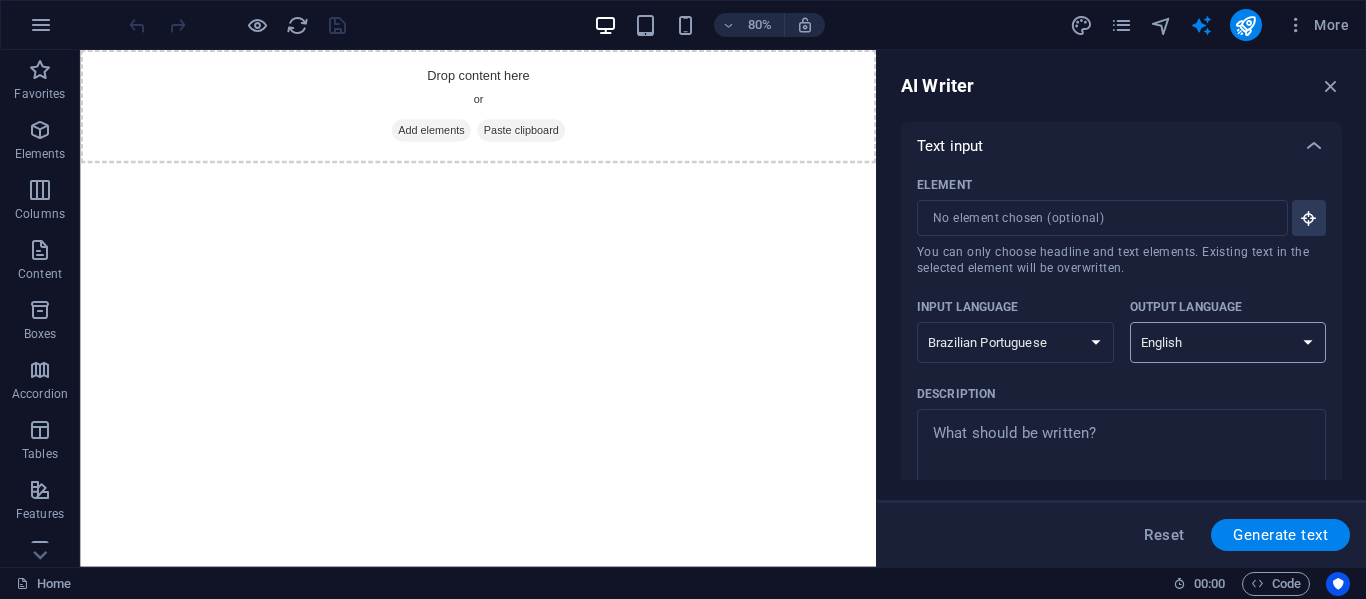 select on "Brazilian Portuguese" 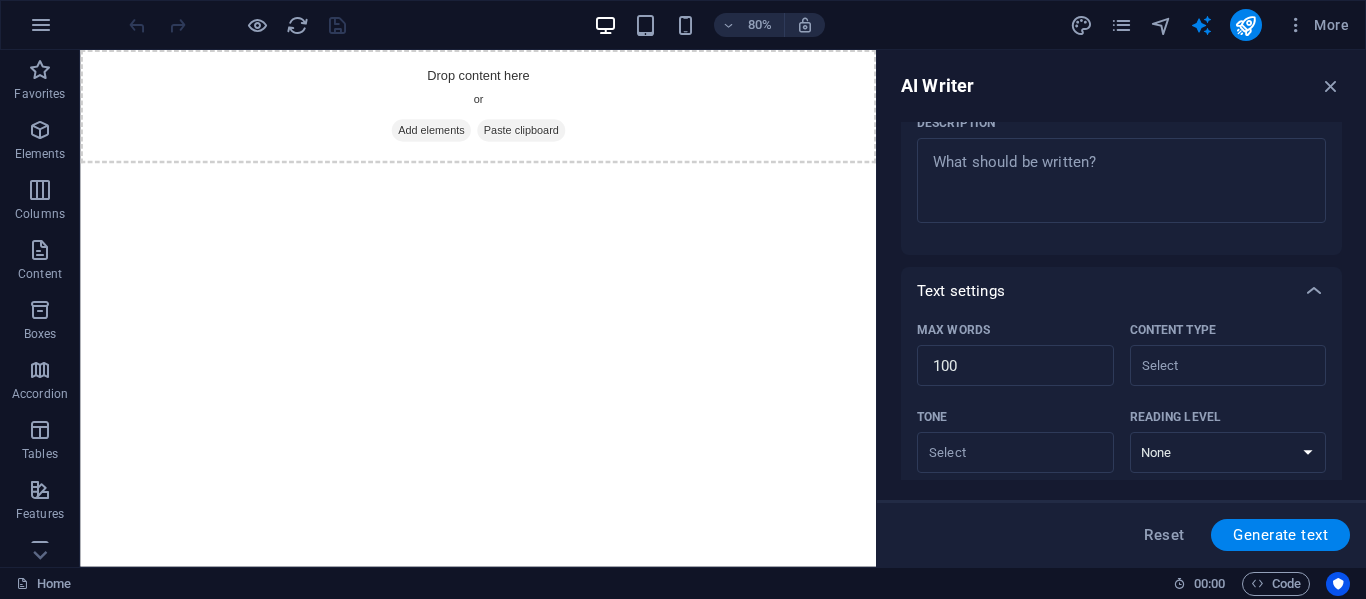 scroll, scrollTop: 300, scrollLeft: 0, axis: vertical 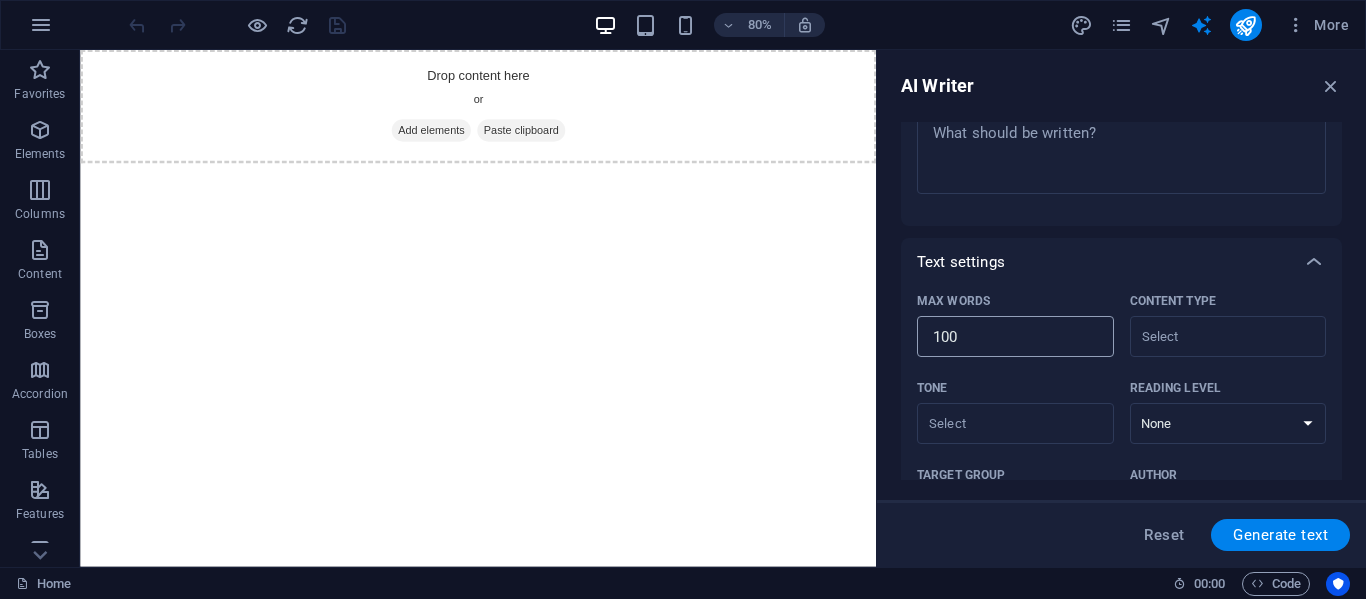 type on "x" 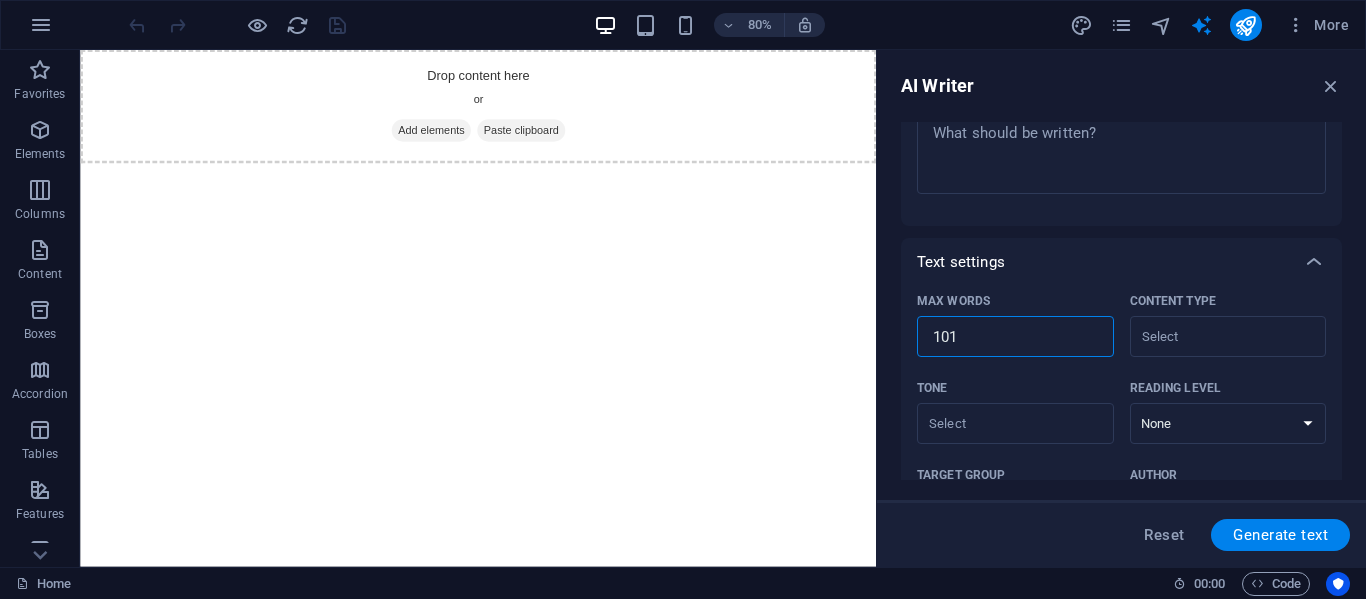 type on "101" 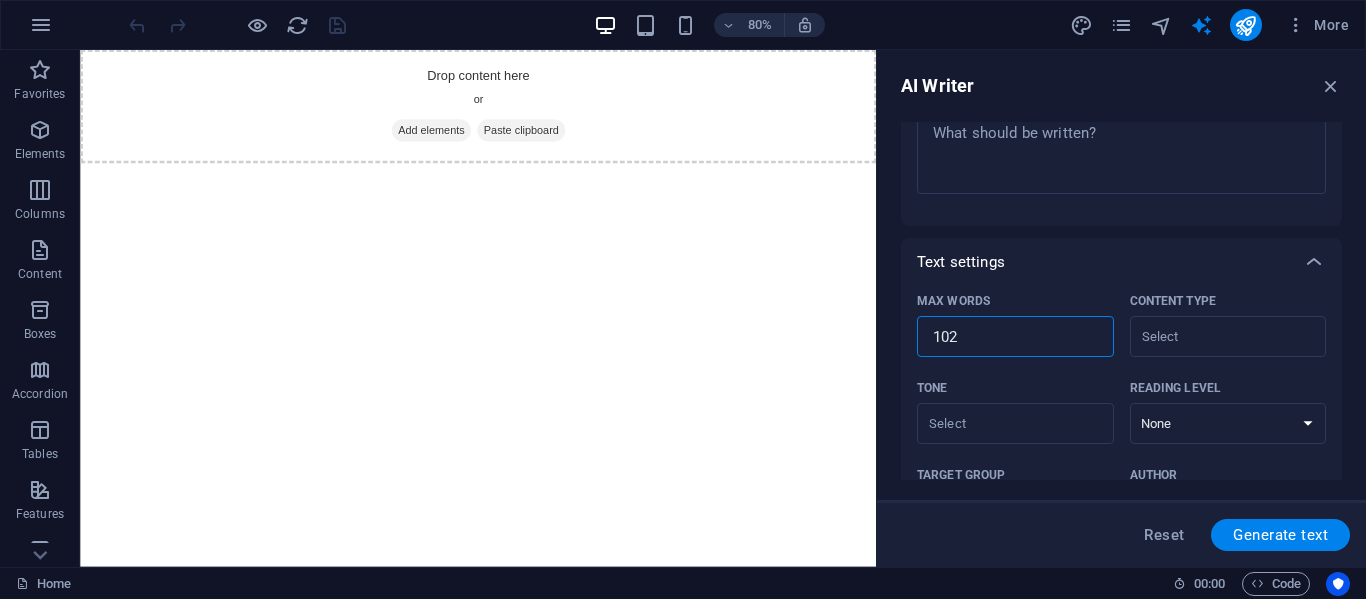 type on "102" 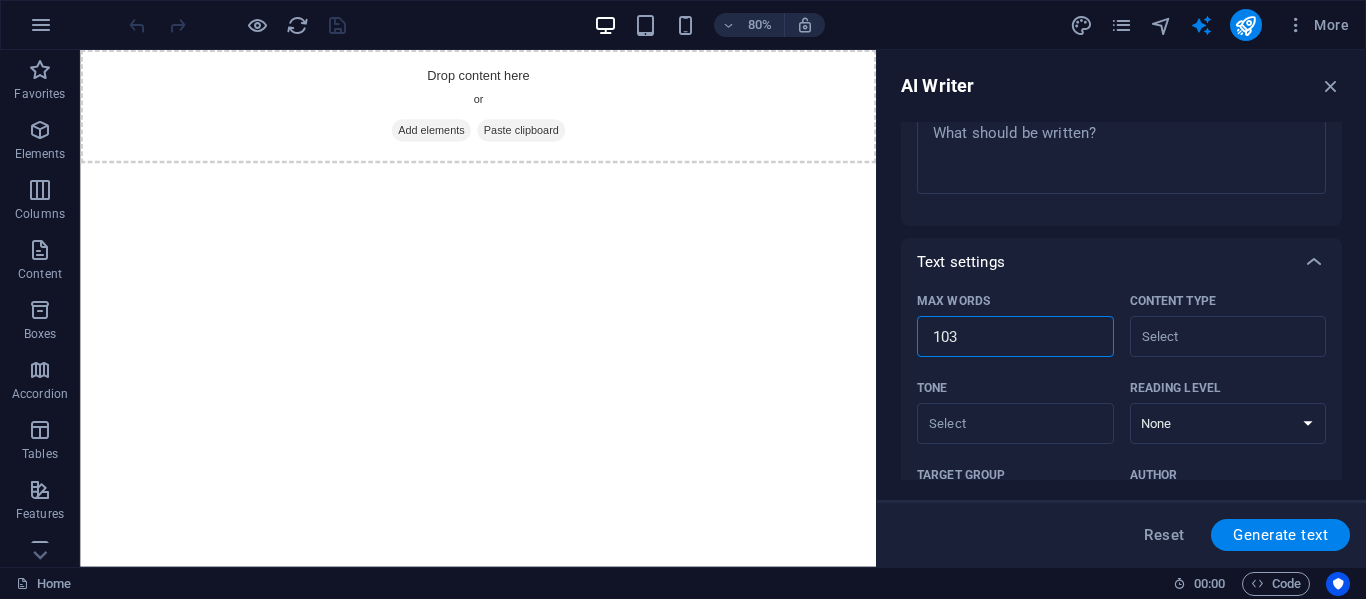 type on "103" 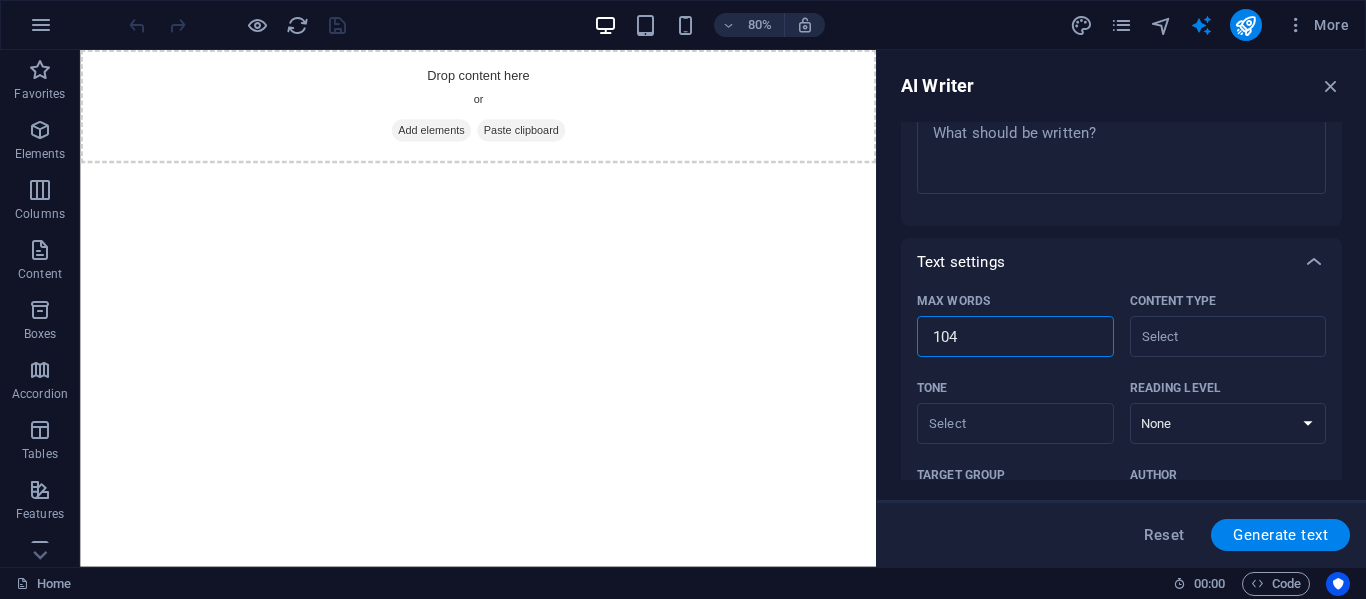 type on "x" 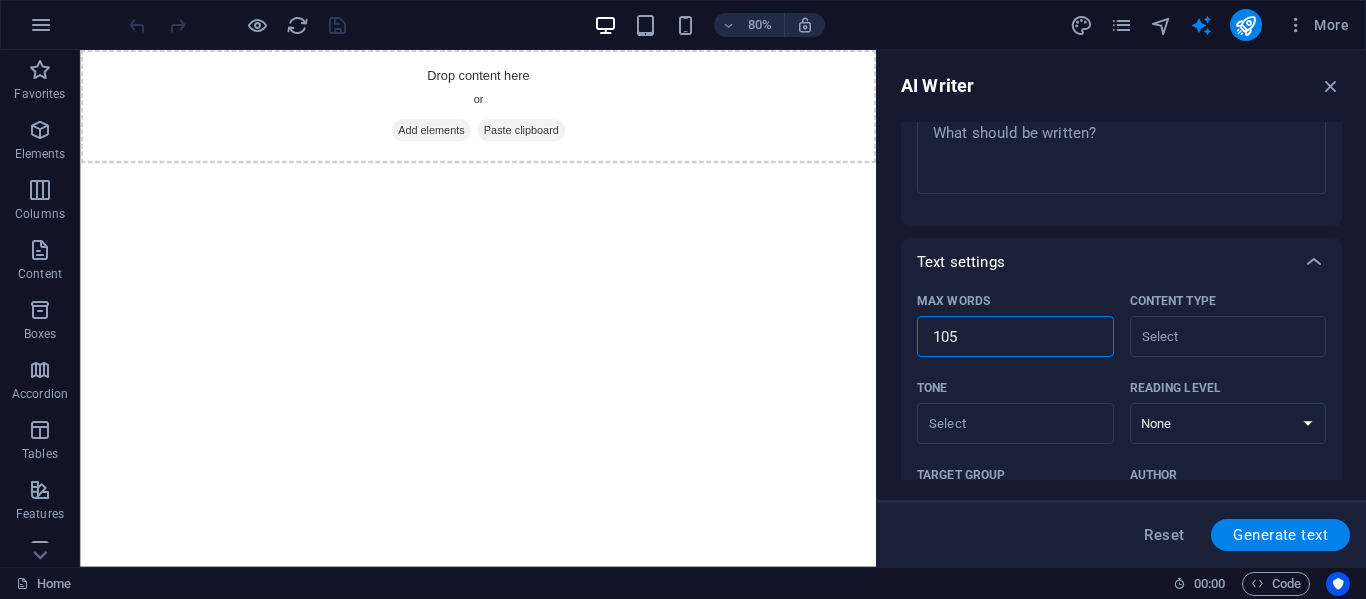 type on "x" 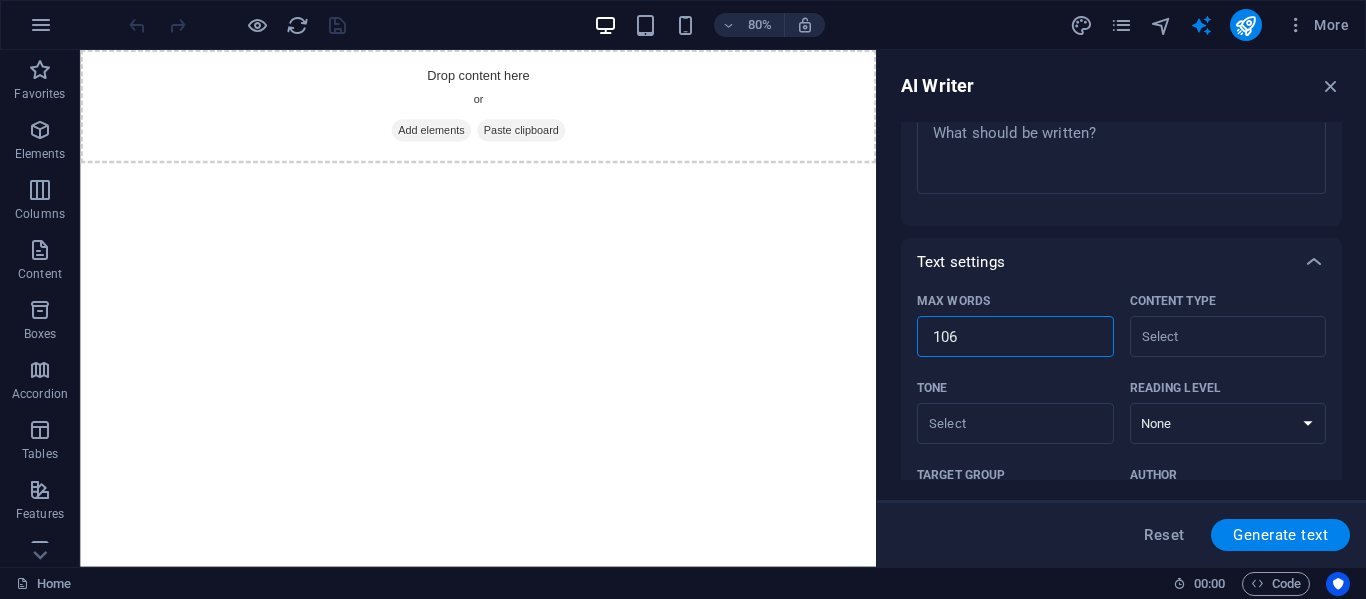 type on "x" 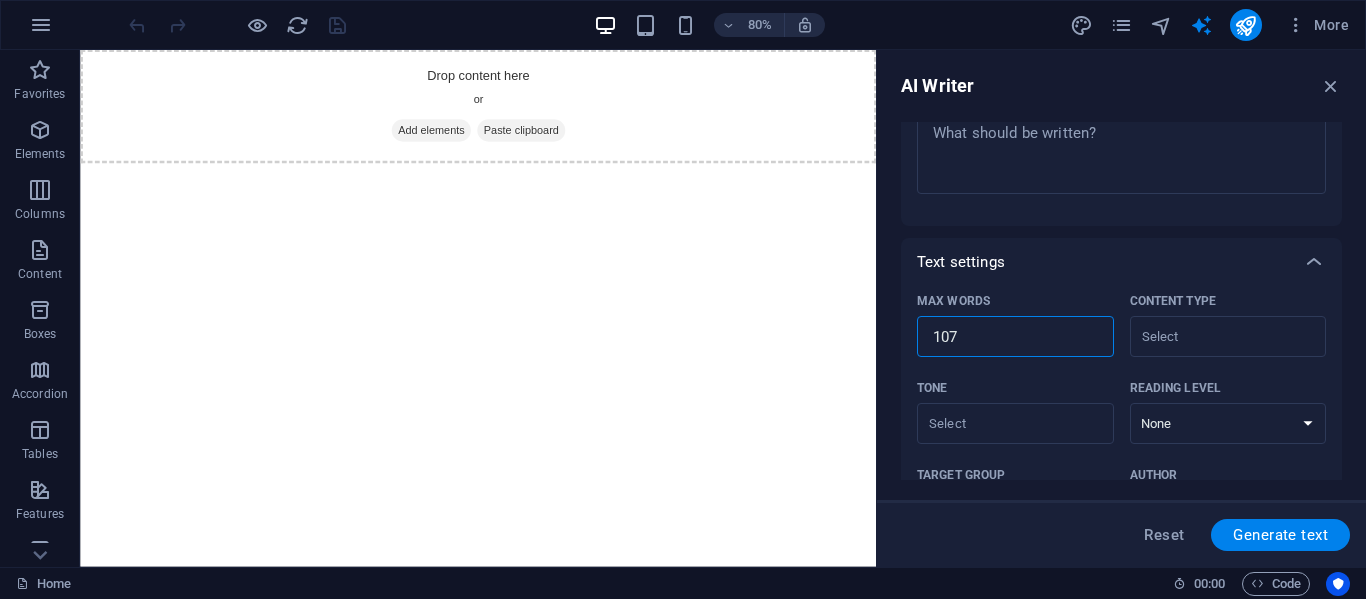 type on "x" 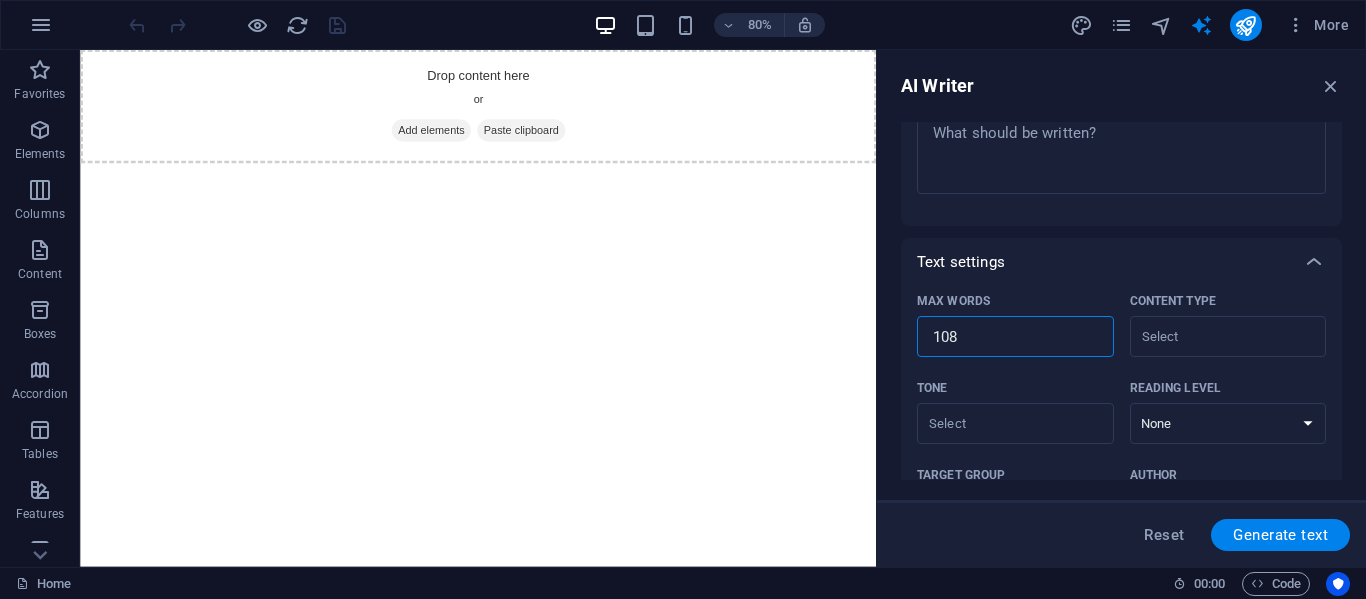 type on "x" 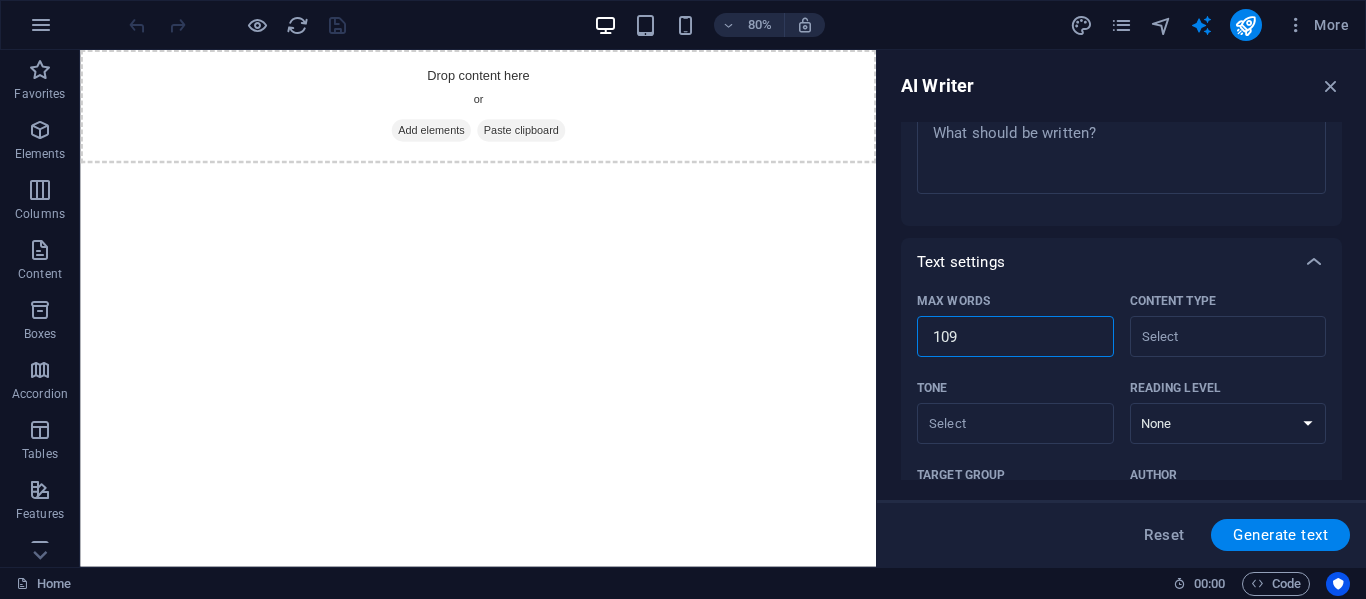 type on "x" 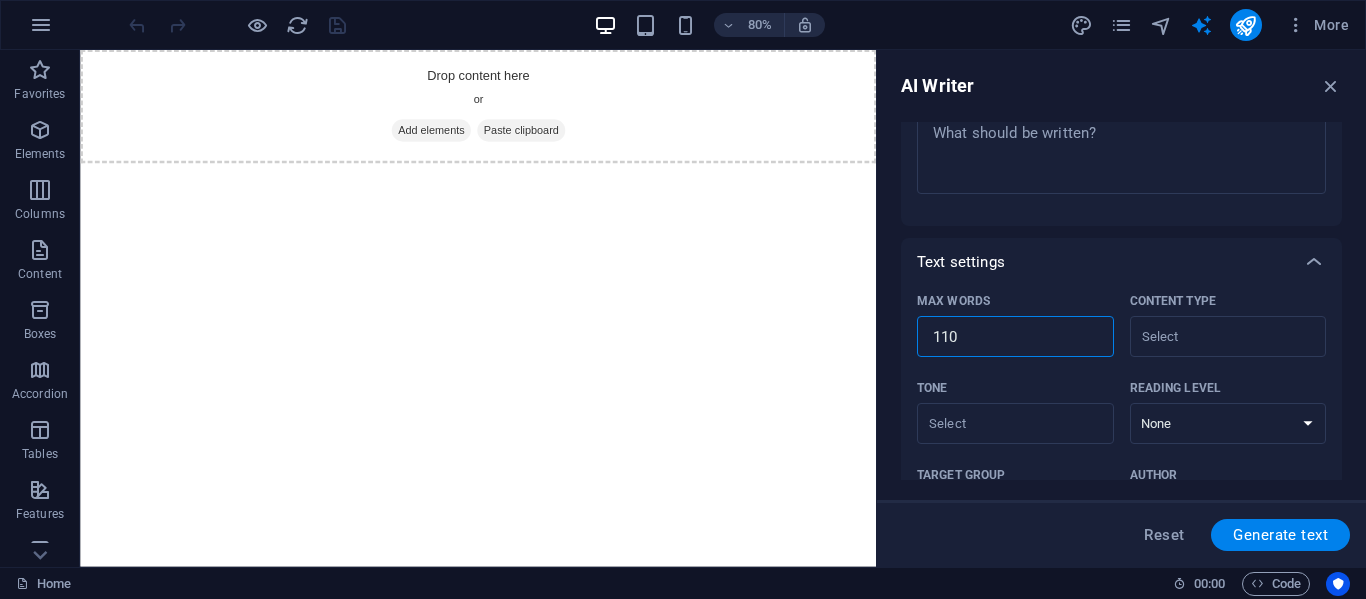 type on "x" 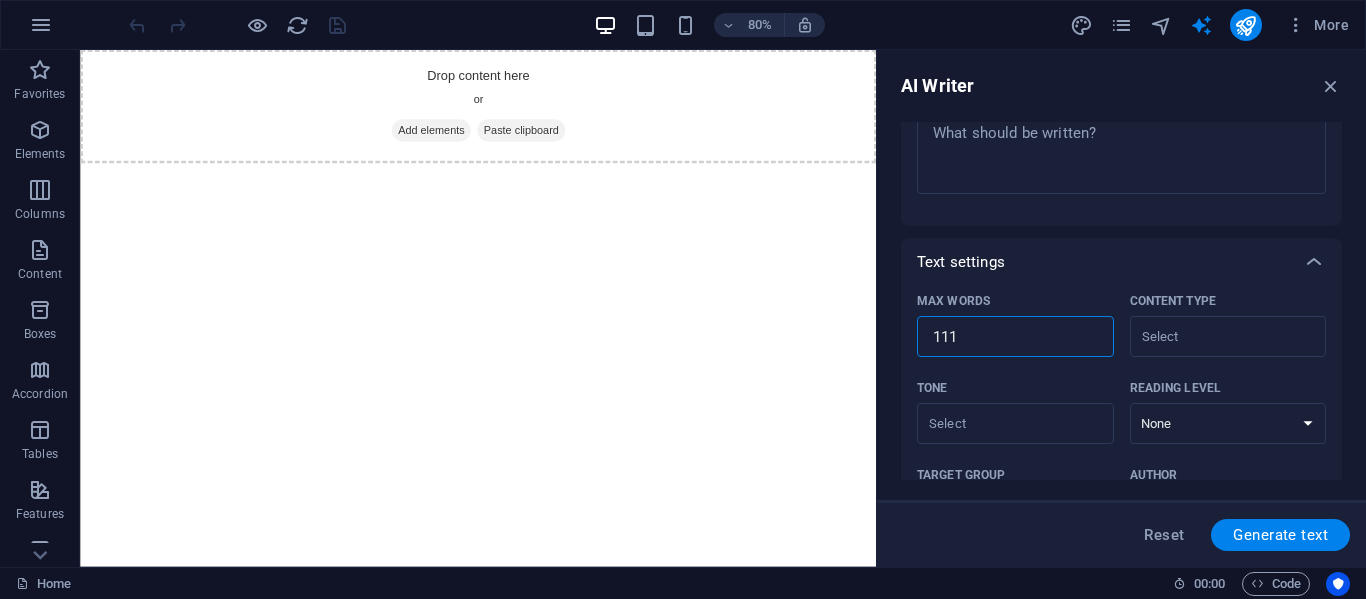 type on "x" 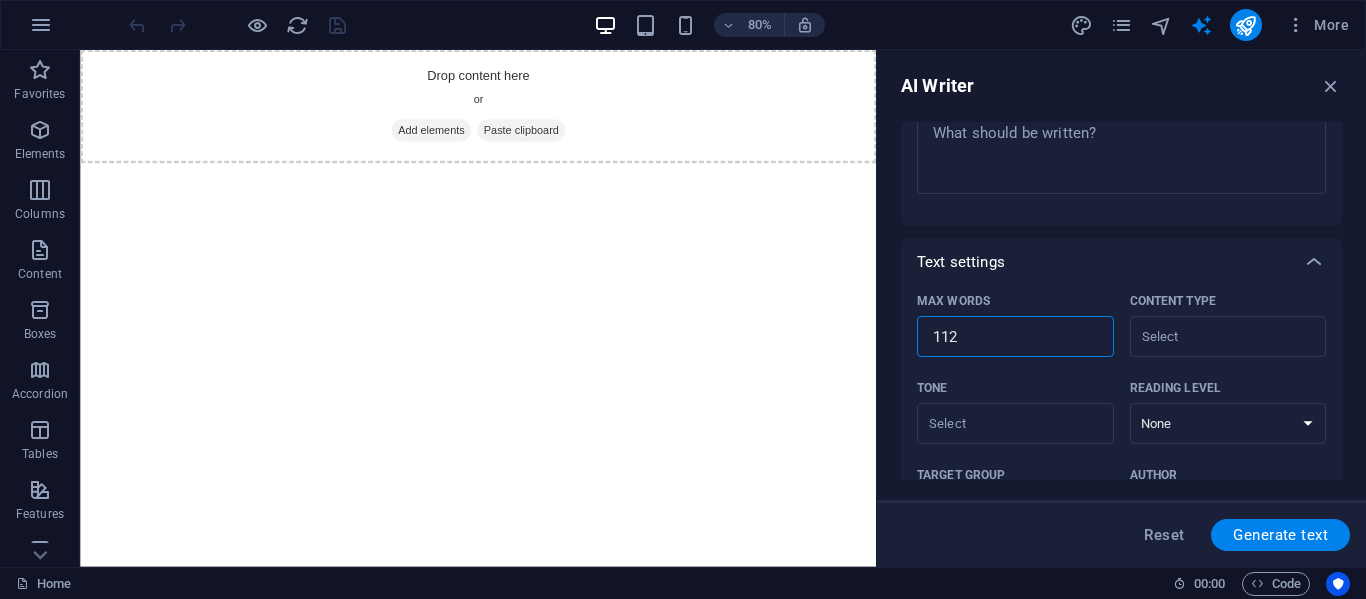 type on "x" 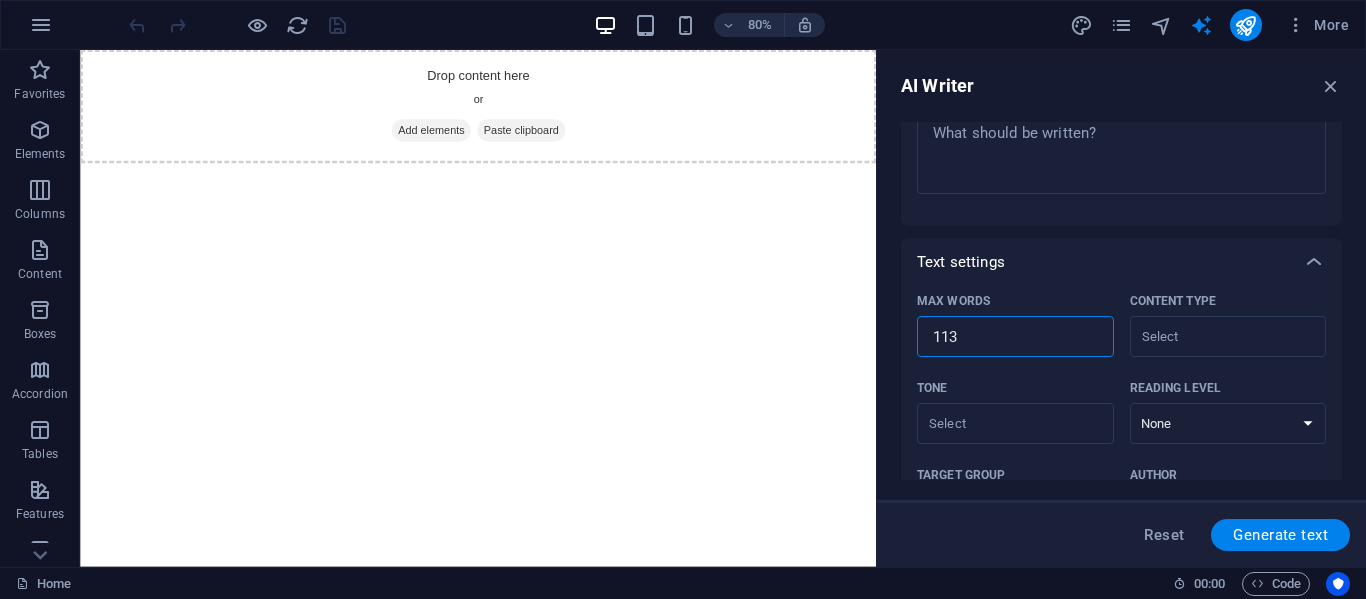 type on "x" 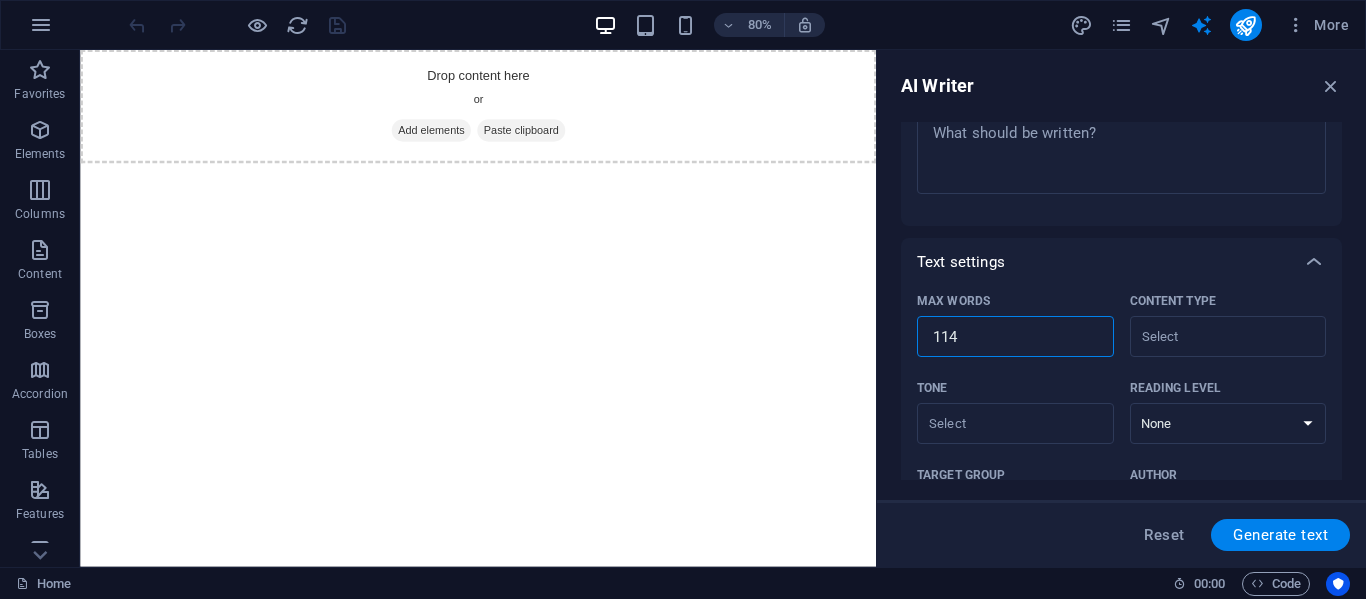 type on "x" 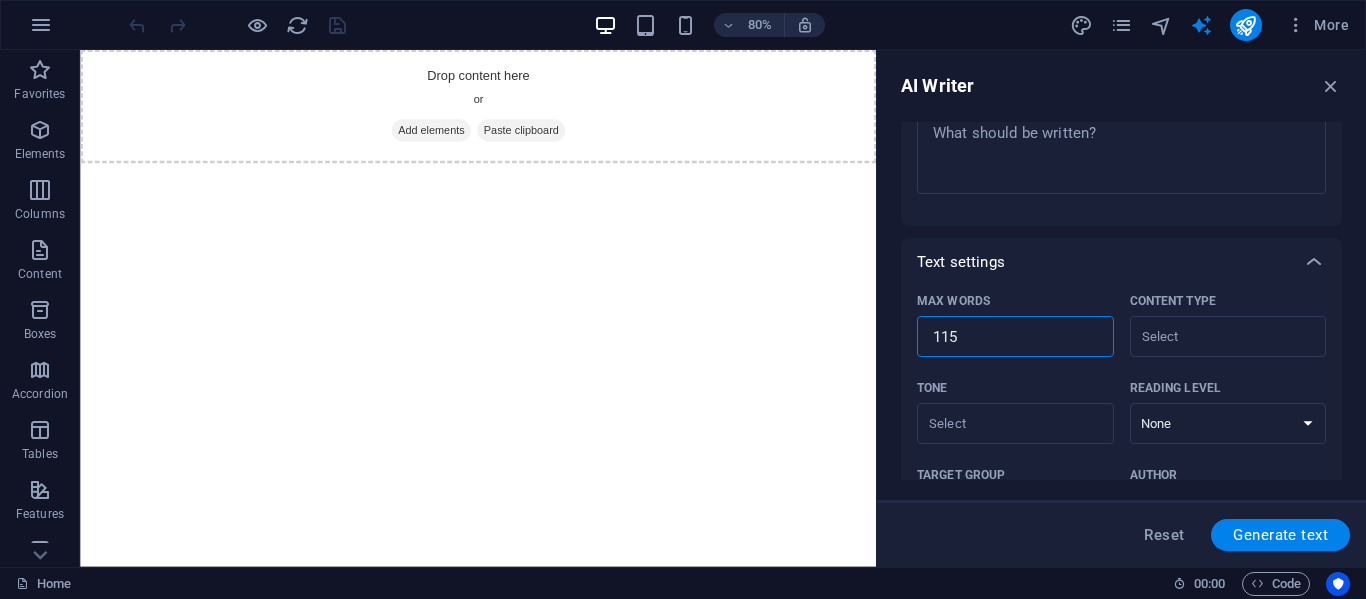 type on "x" 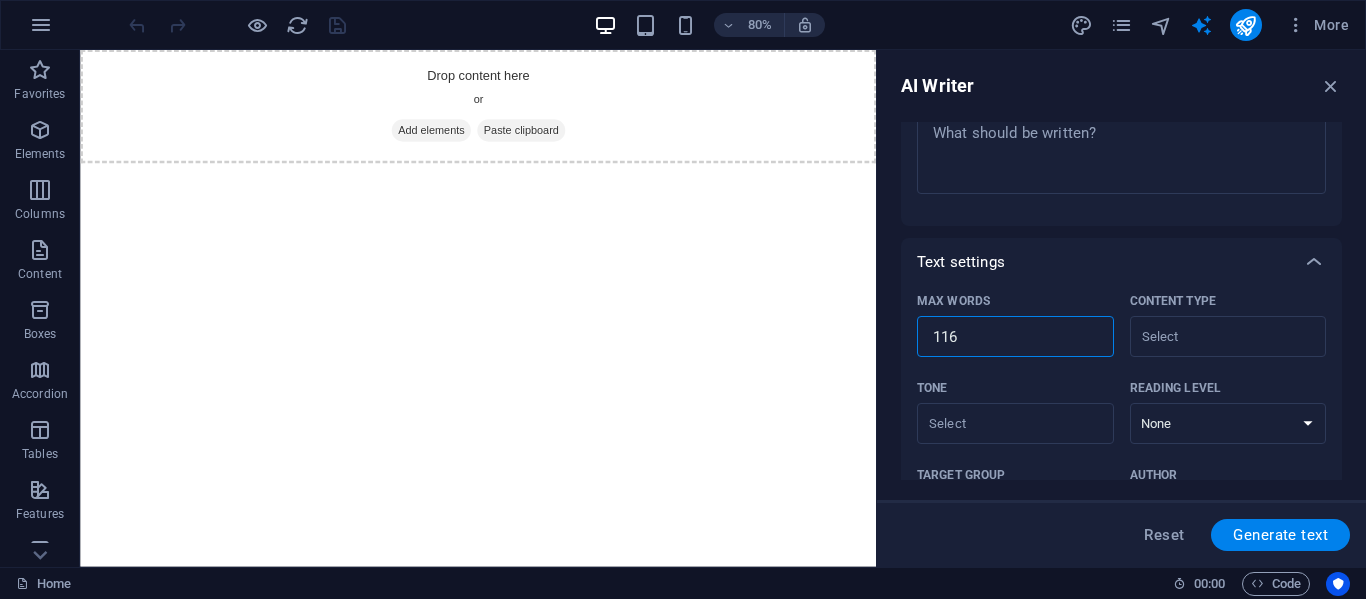 type on "x" 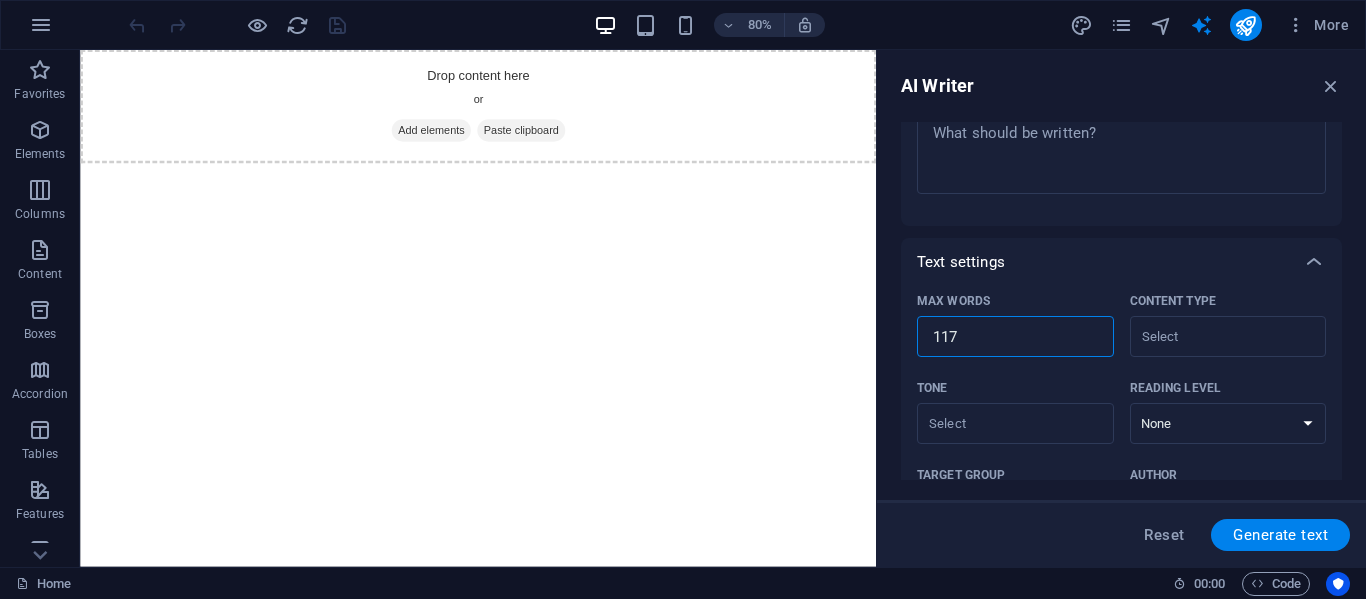 type on "x" 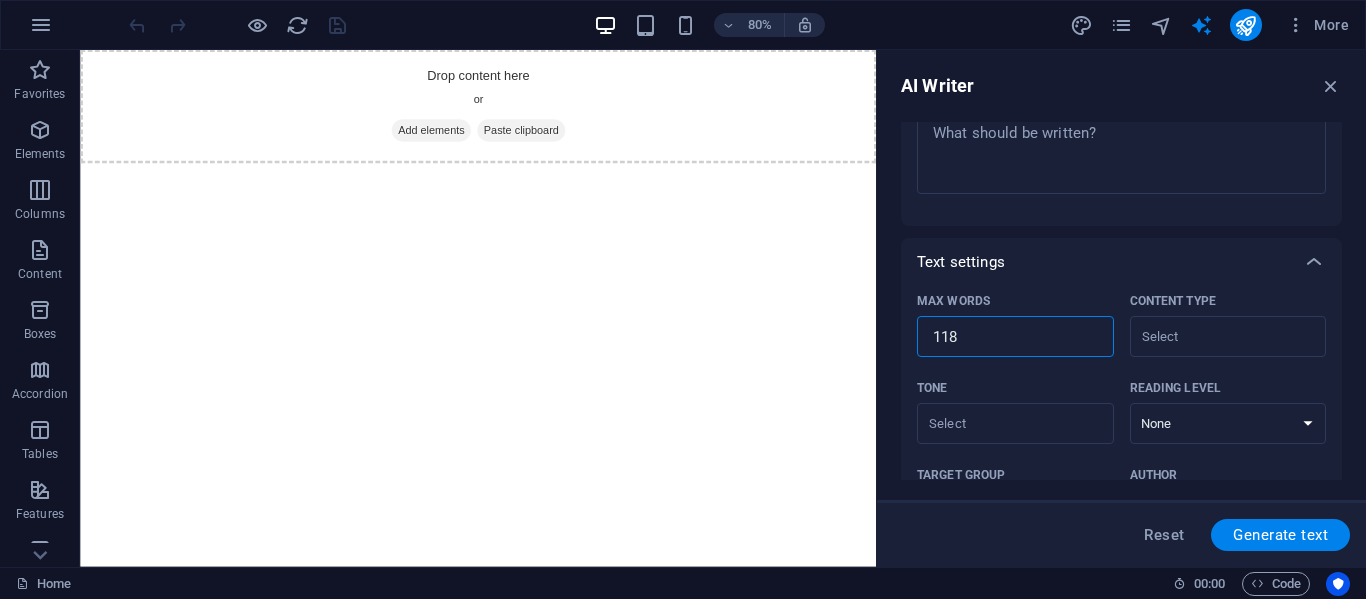 type on "x" 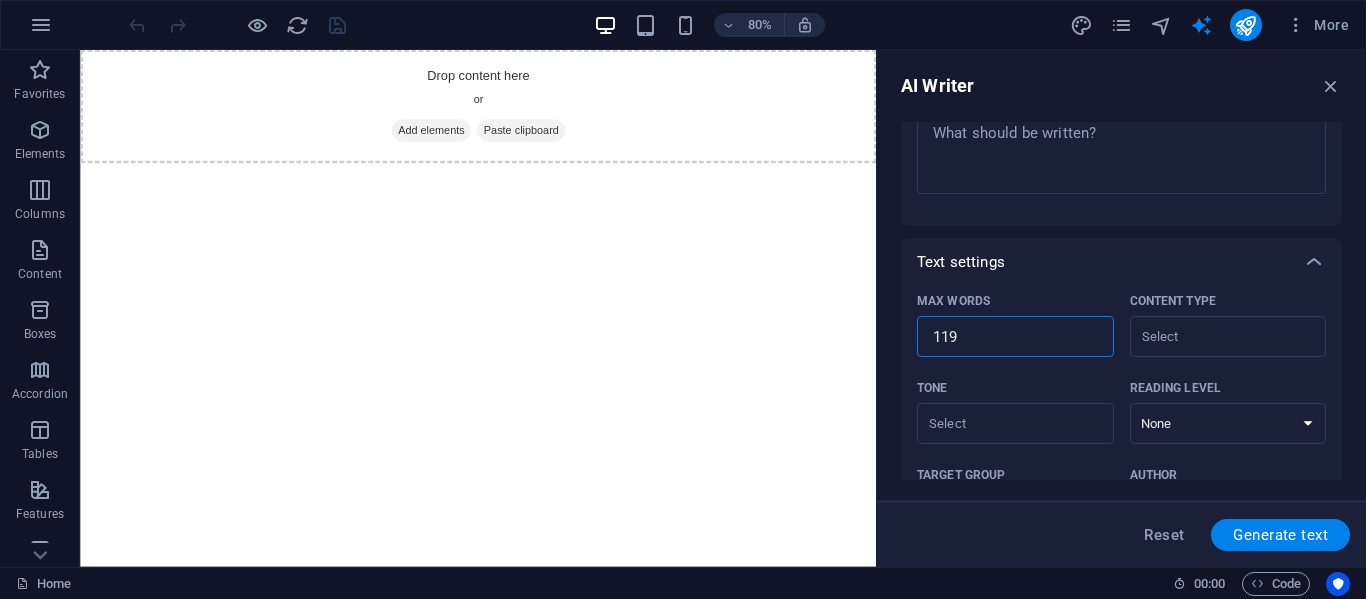 type on "119" 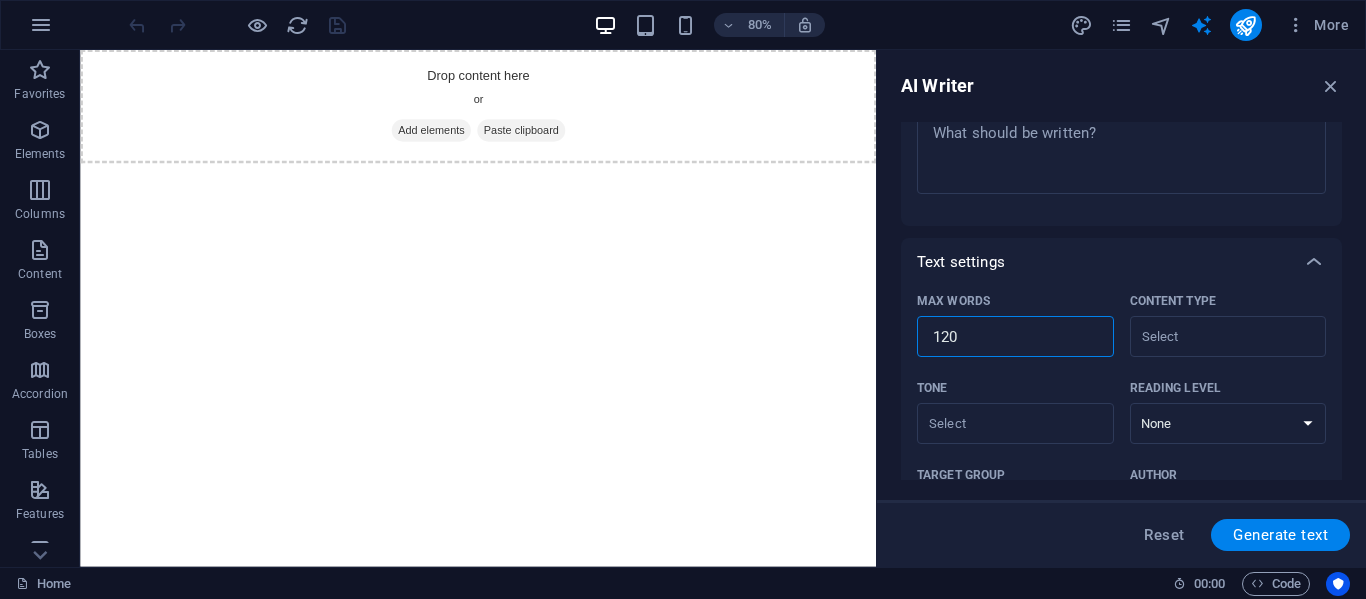 type on "x" 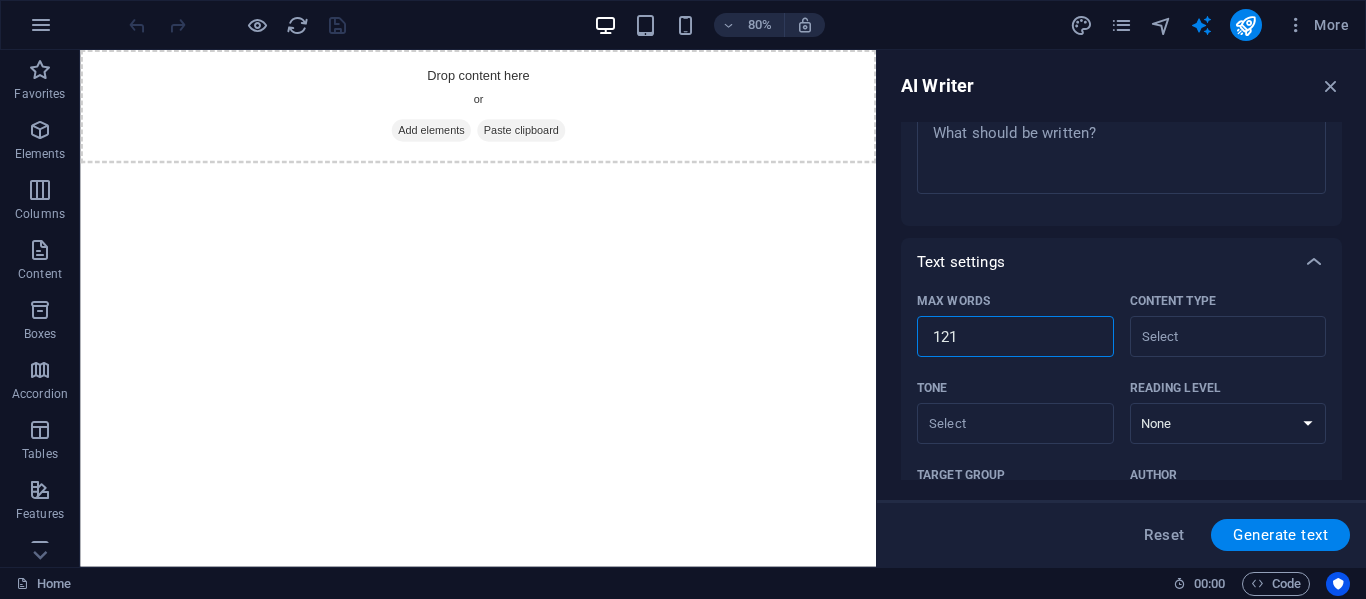 type on "x" 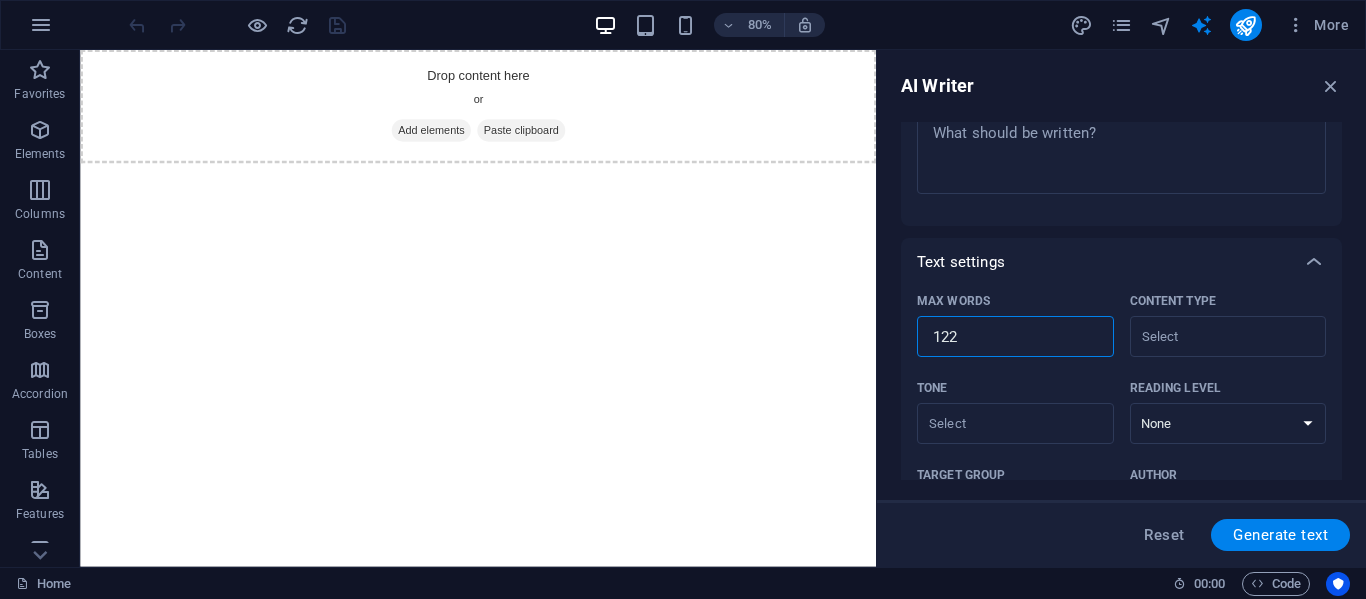 type on "x" 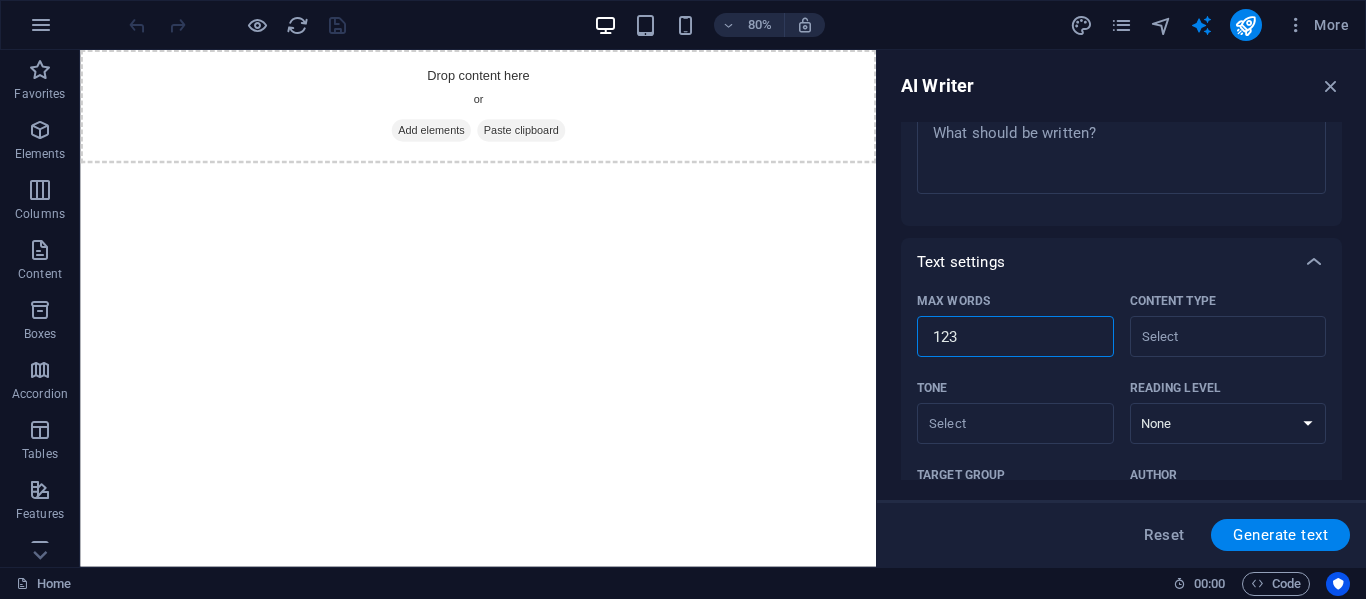 type on "x" 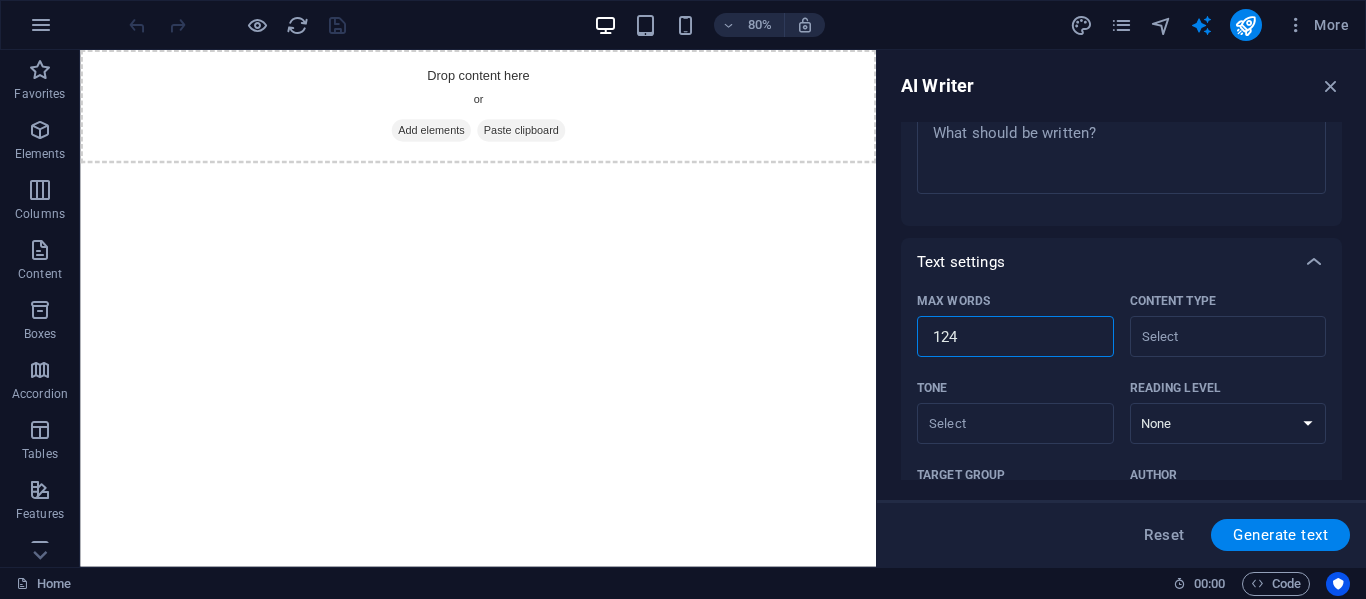 type on "x" 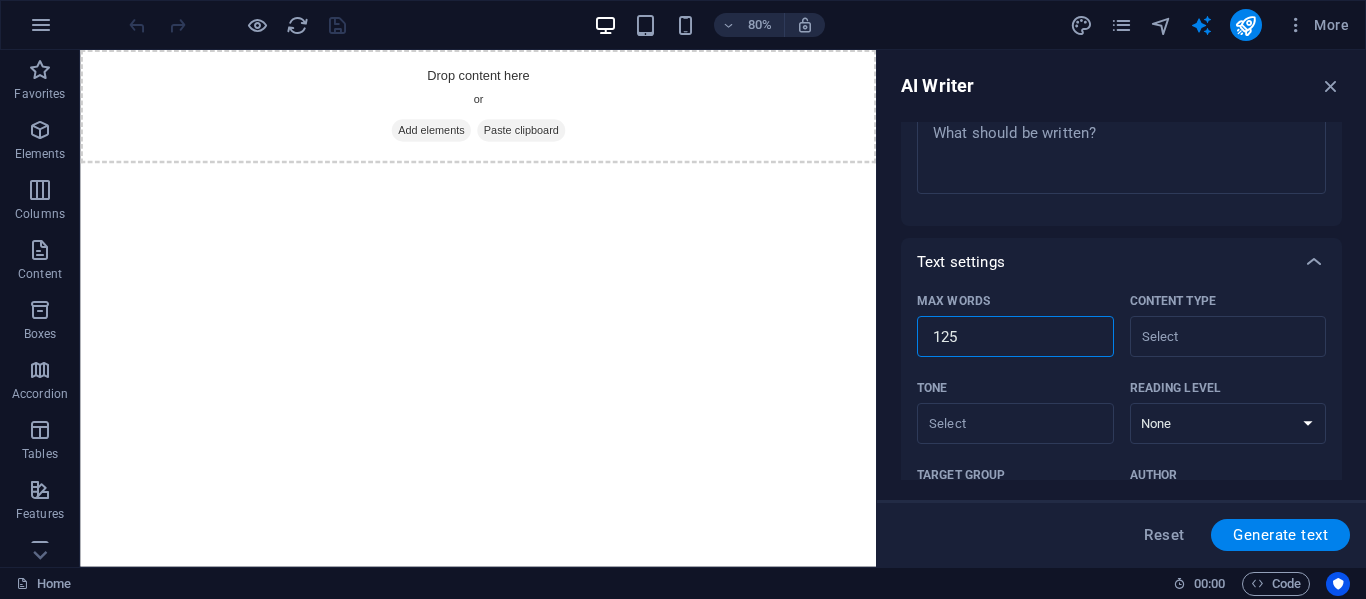 type on "x" 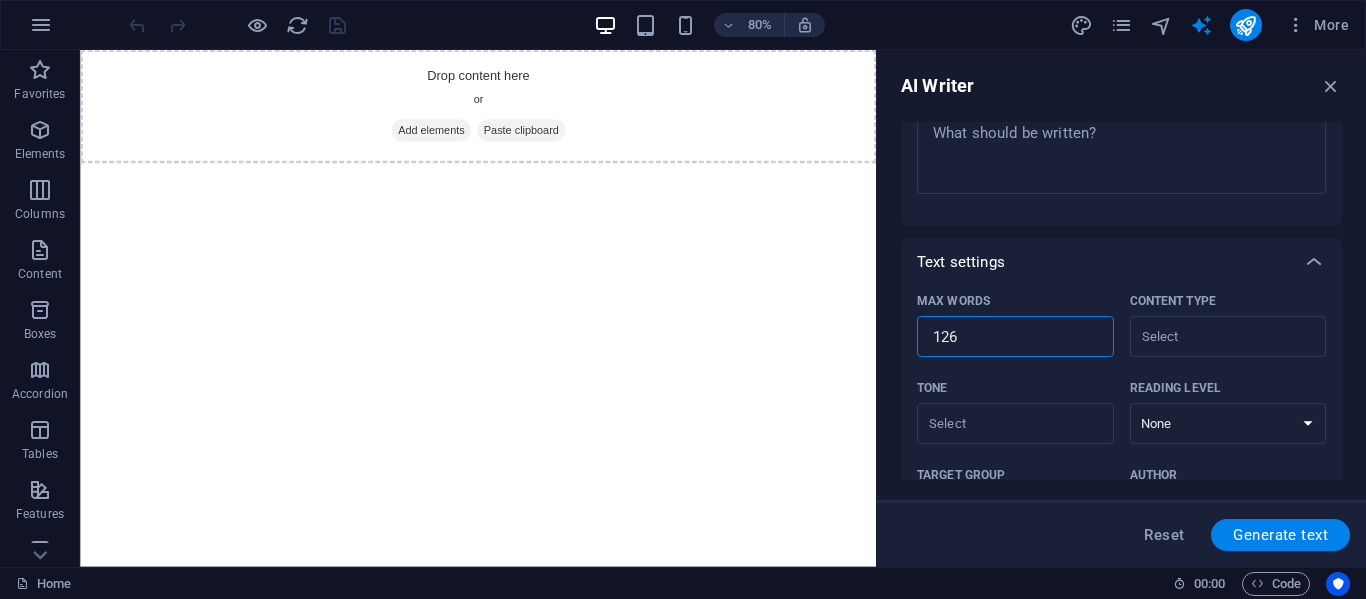 type on "x" 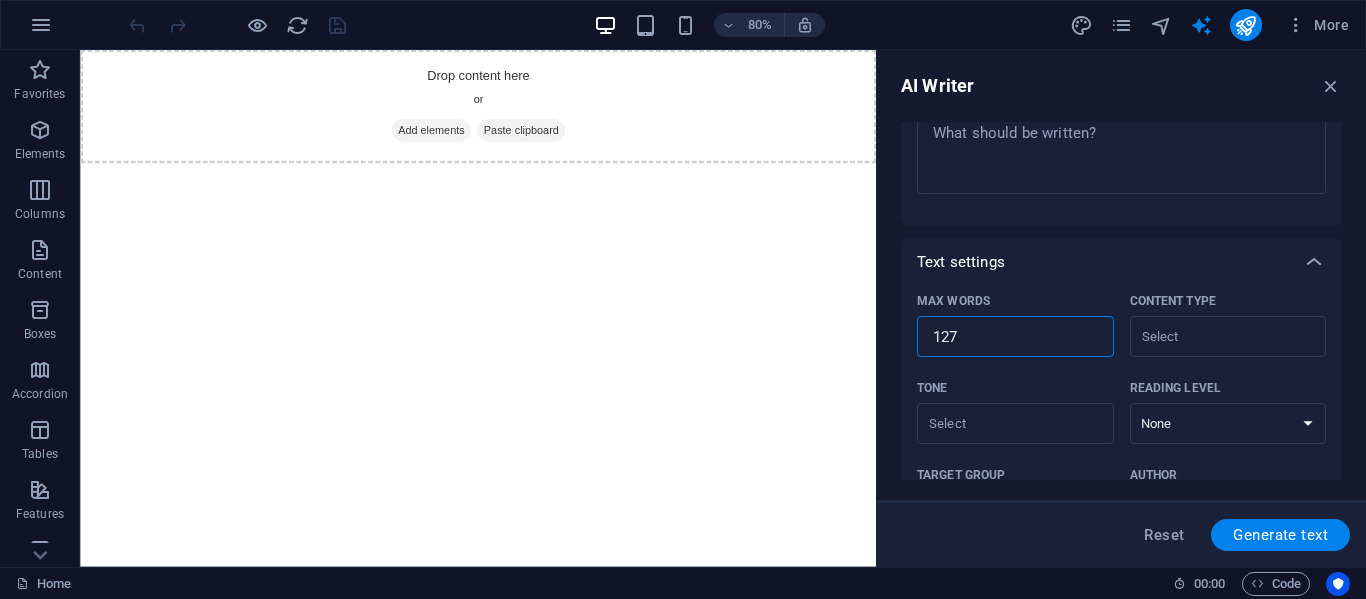 type on "x" 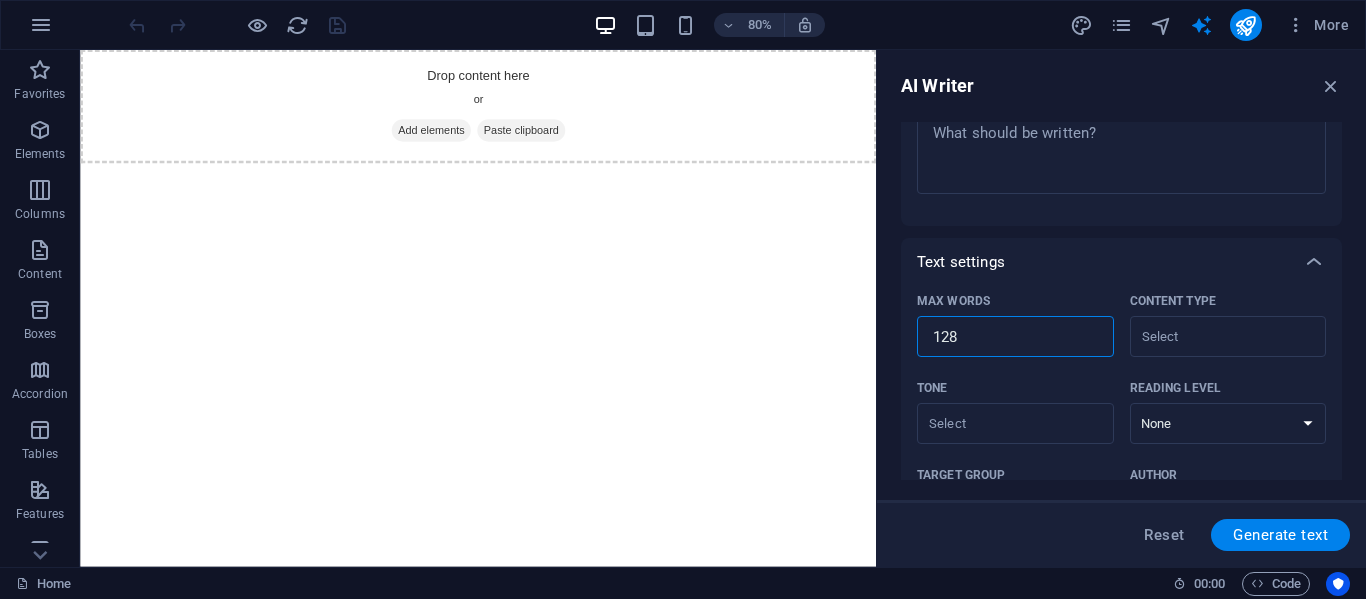 type on "x" 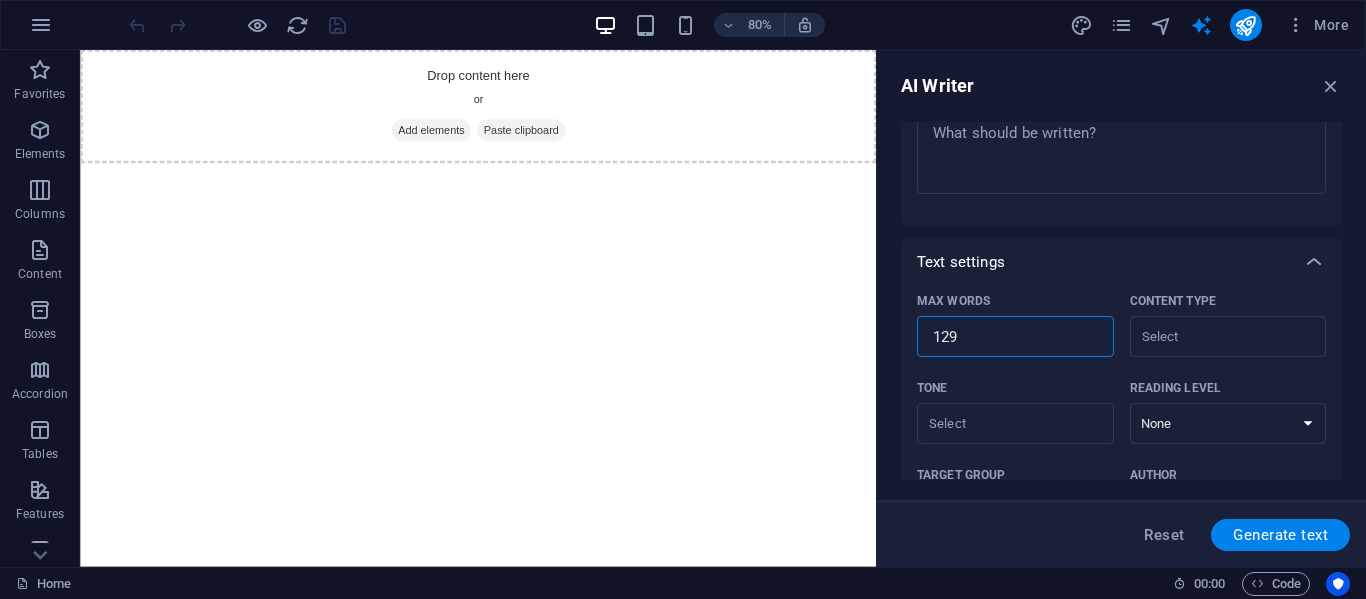 type on "x" 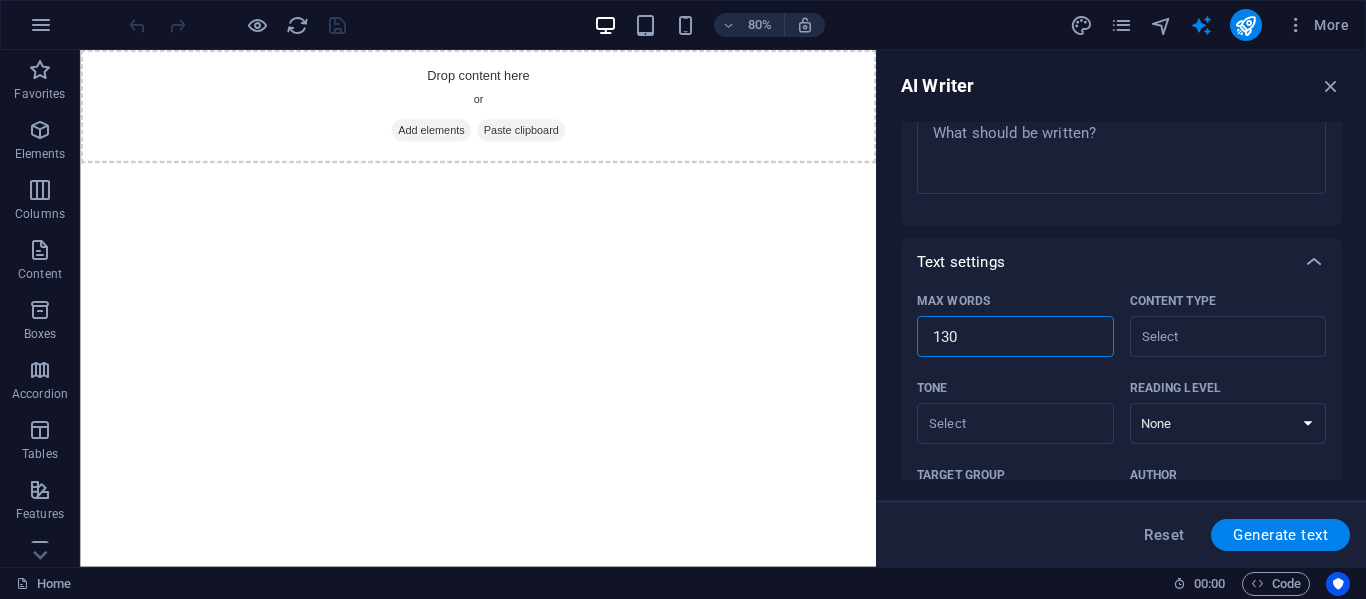 type on "x" 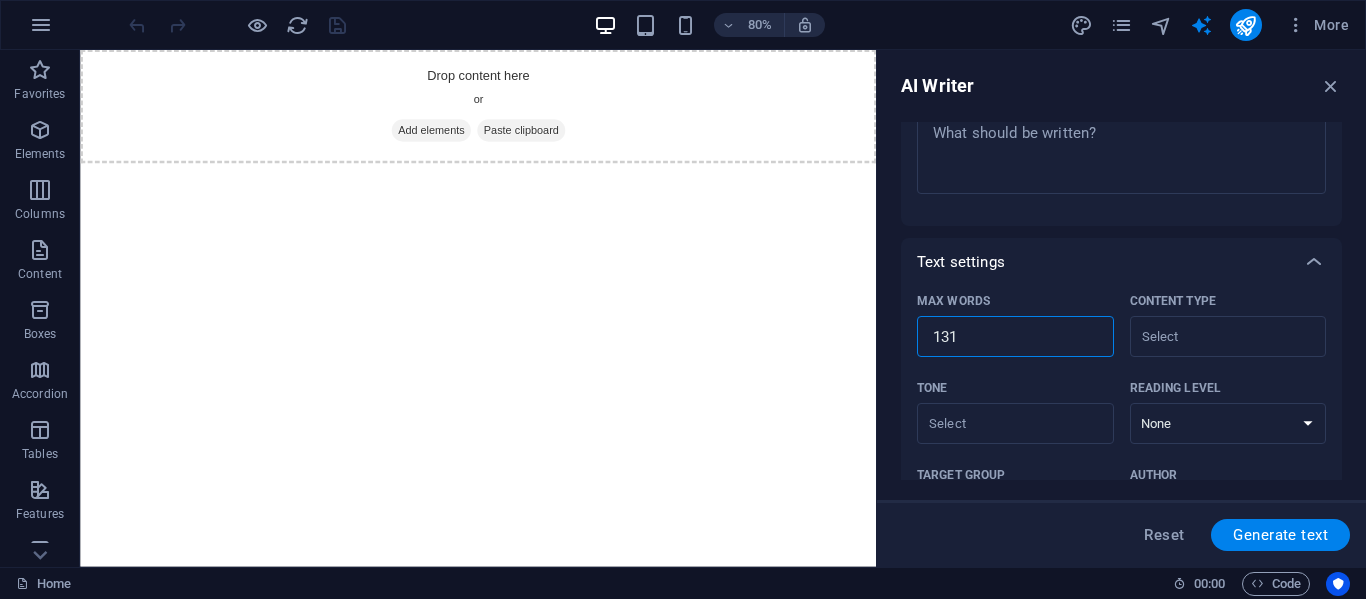 type on "x" 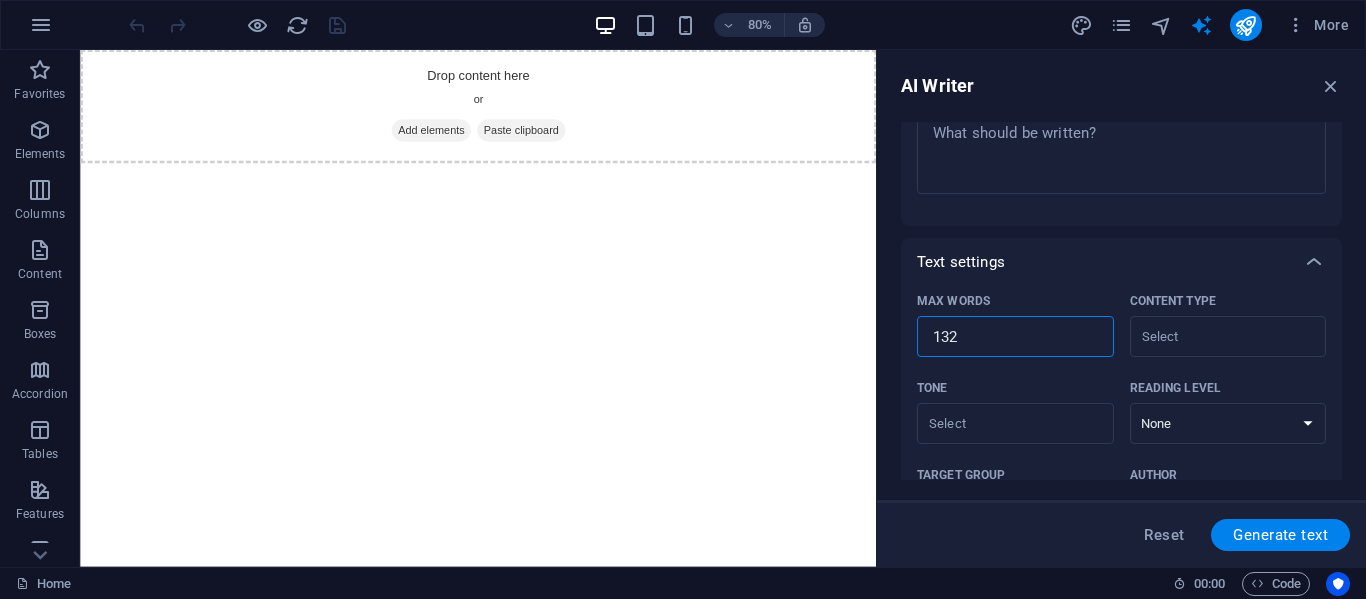 type on "x" 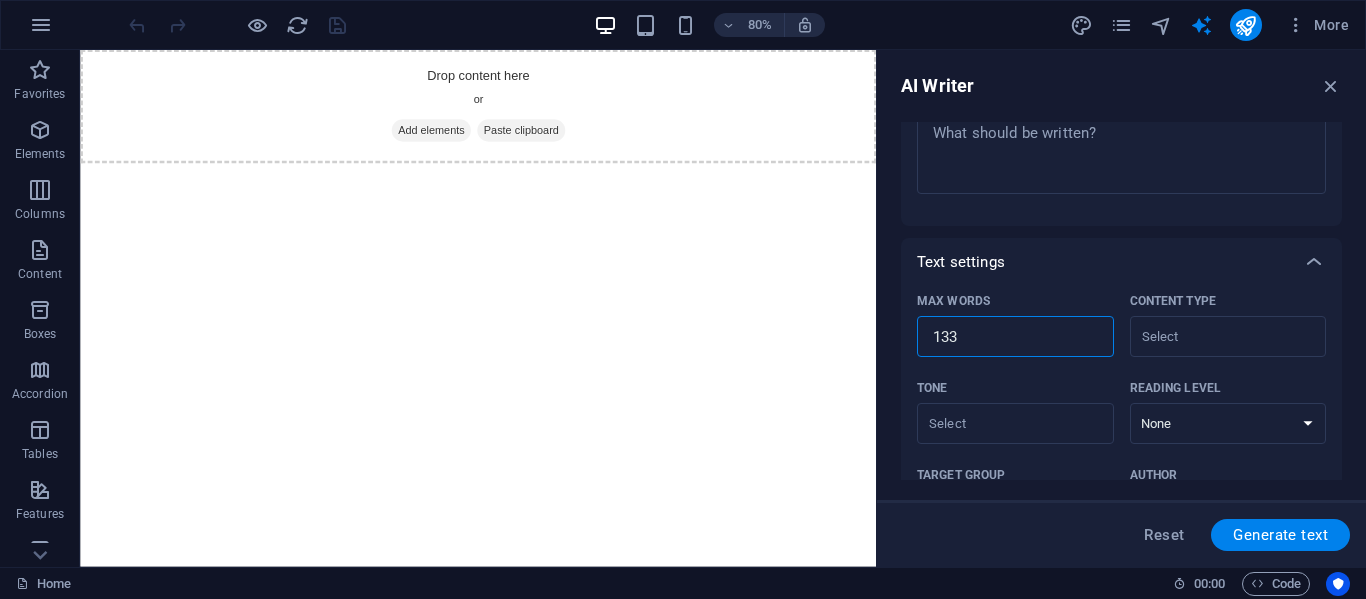 type on "x" 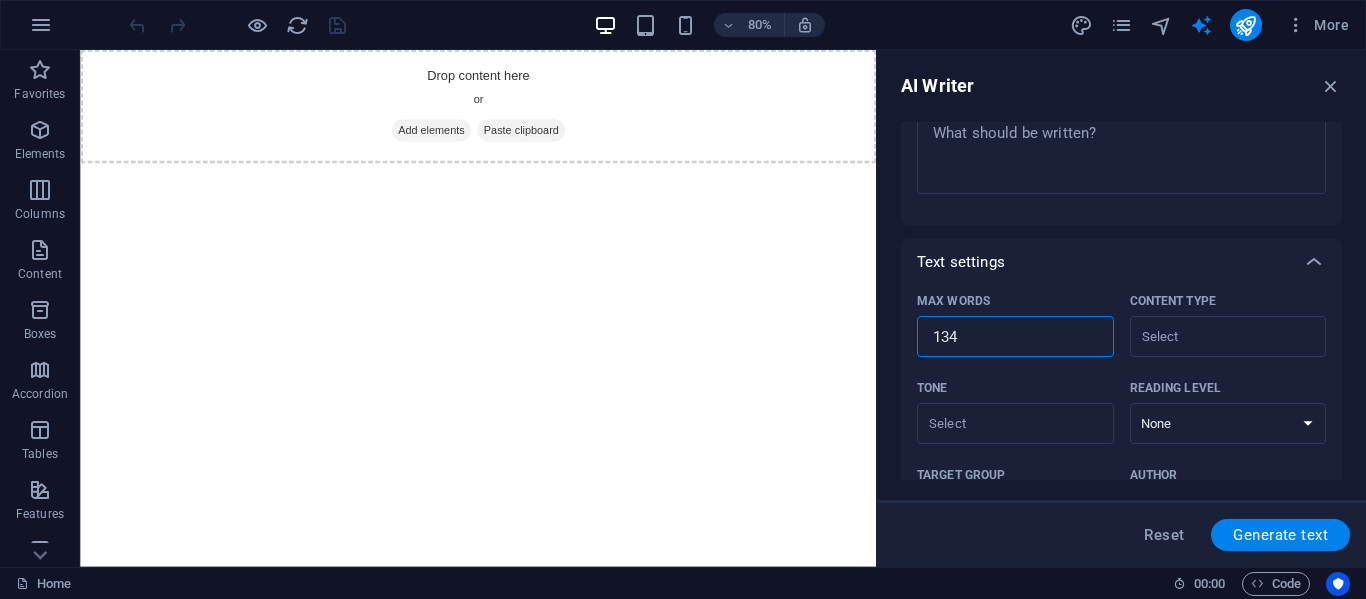 type on "x" 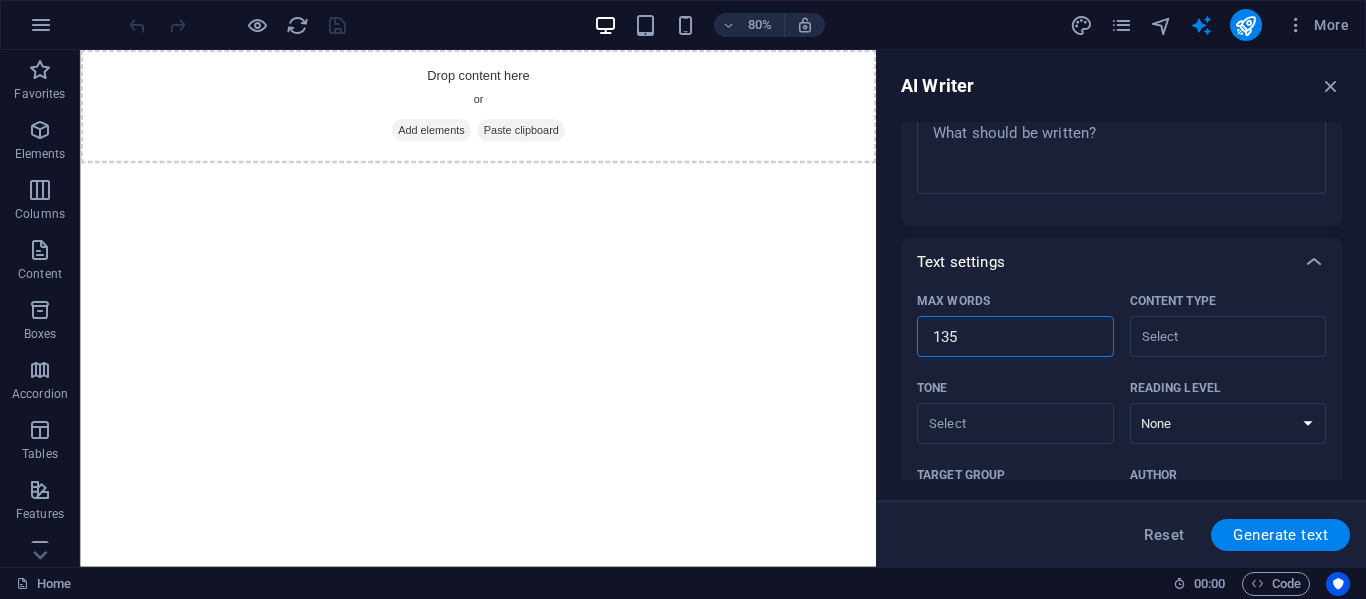 type on "x" 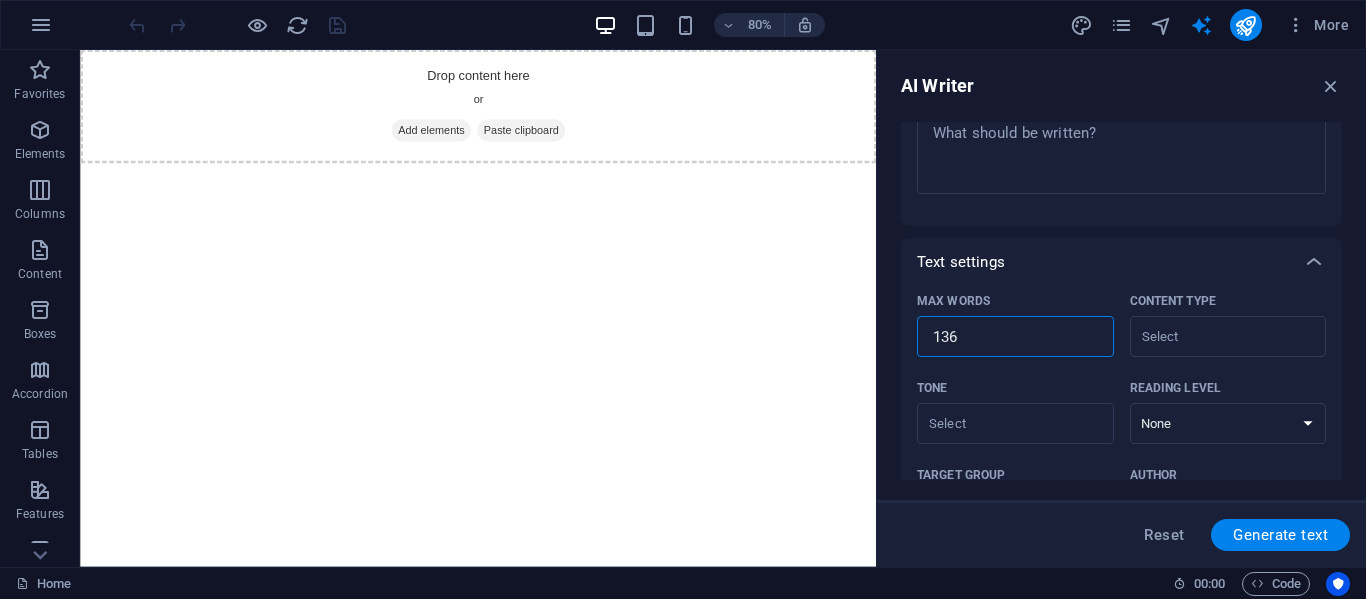 type on "x" 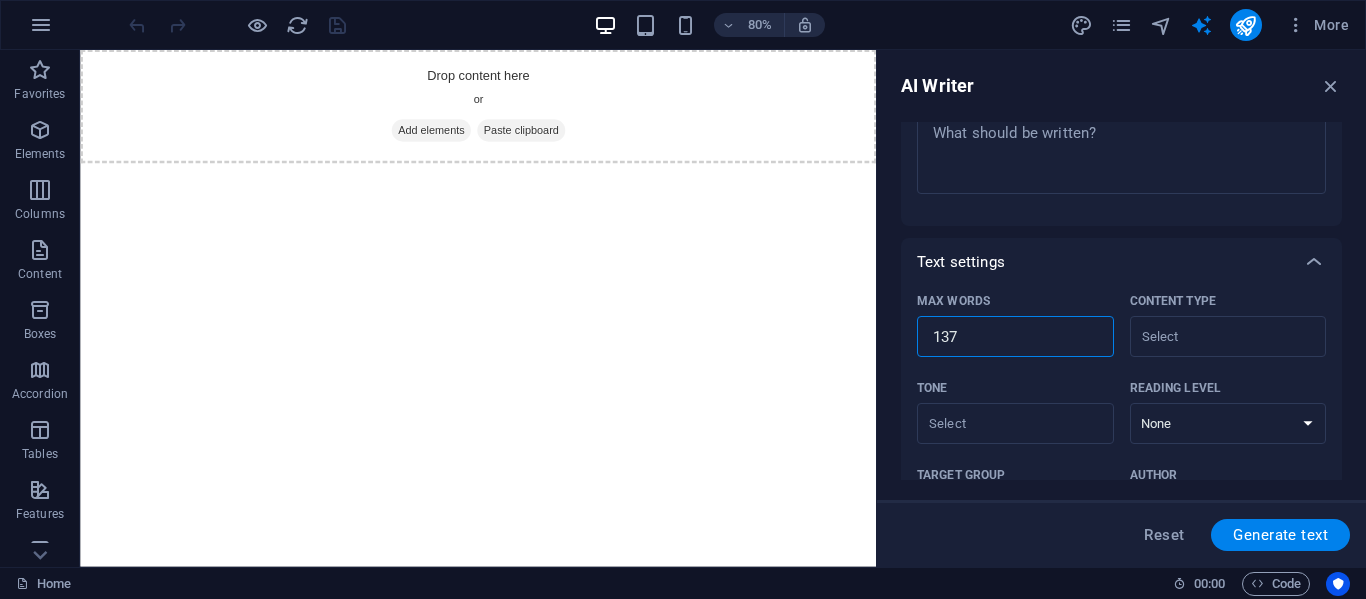 type on "x" 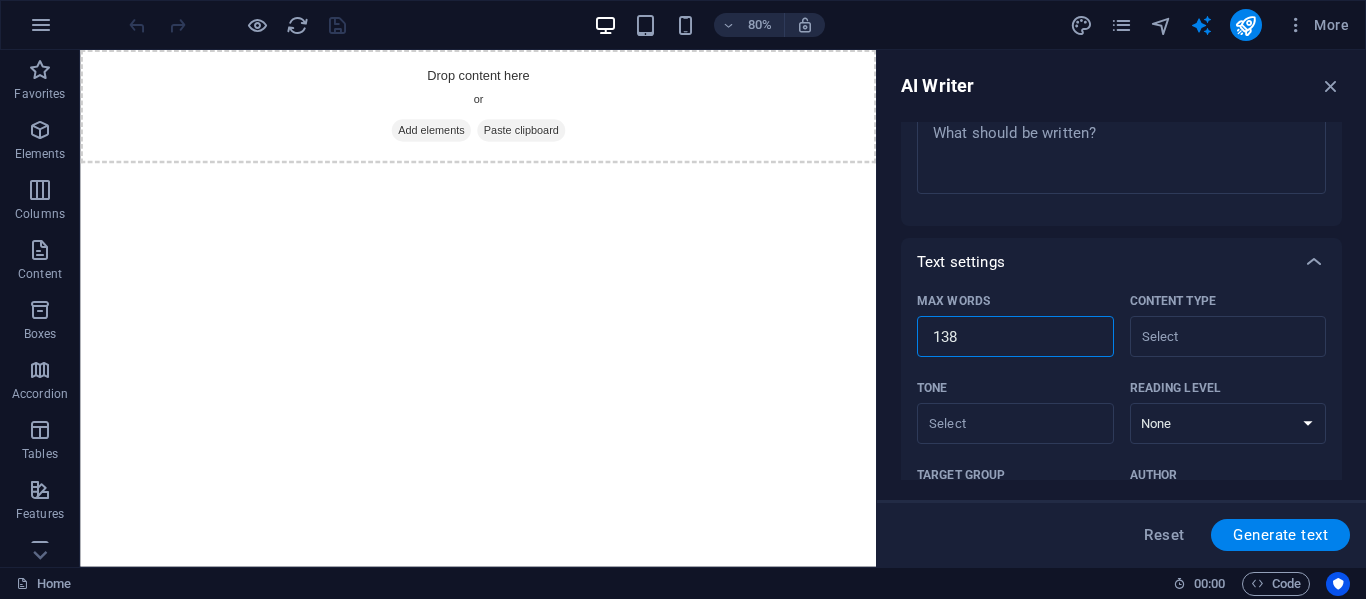 type on "x" 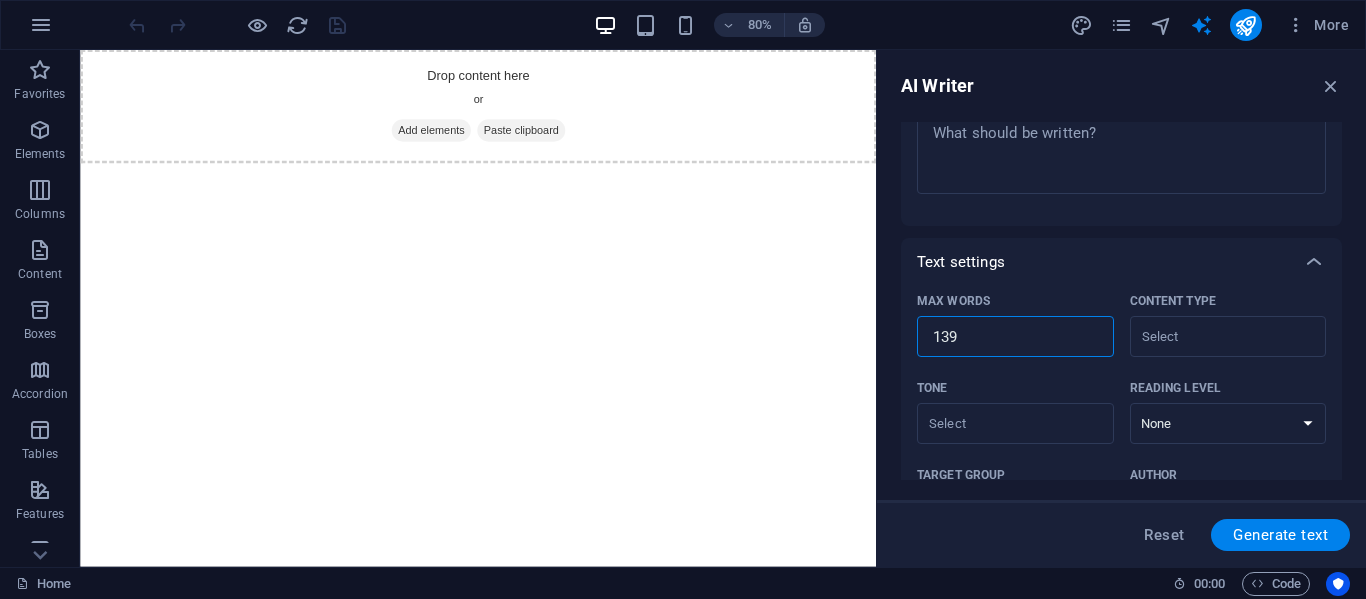 type on "x" 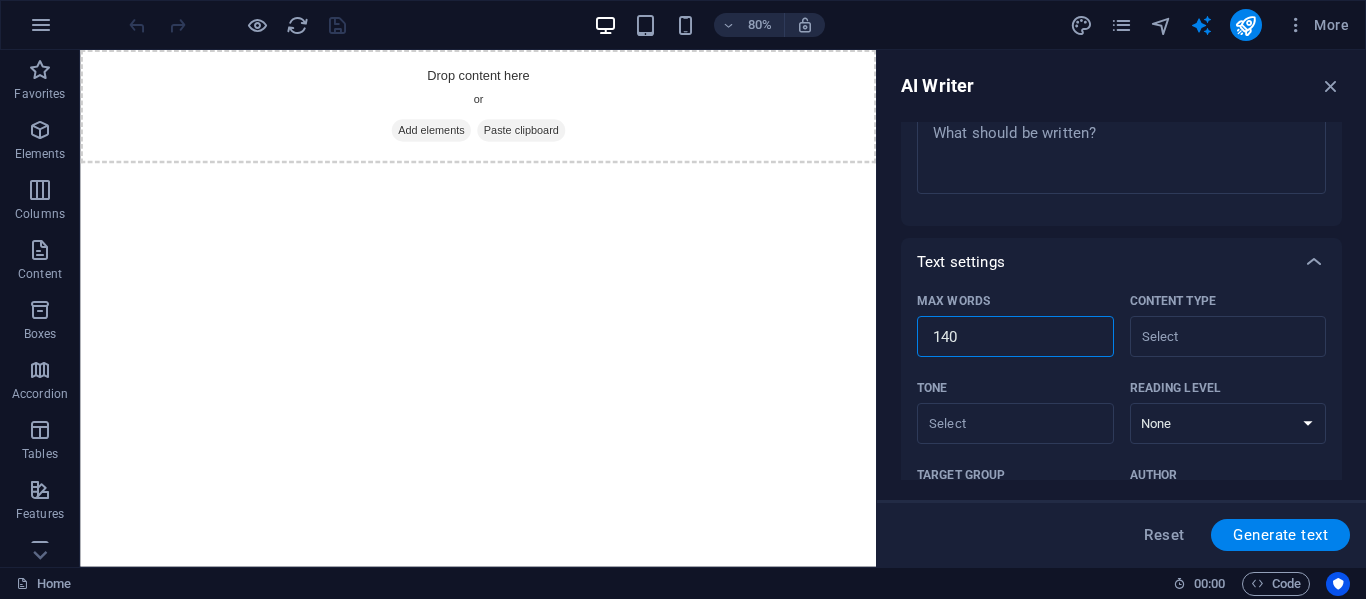type on "x" 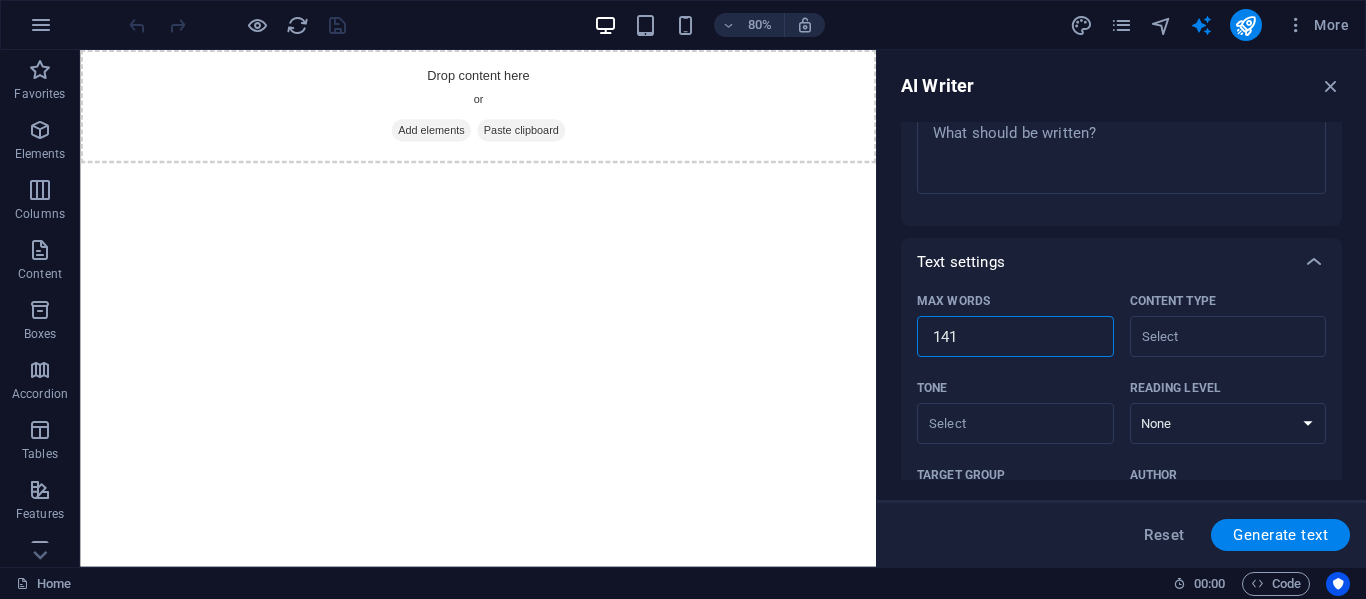 type on "x" 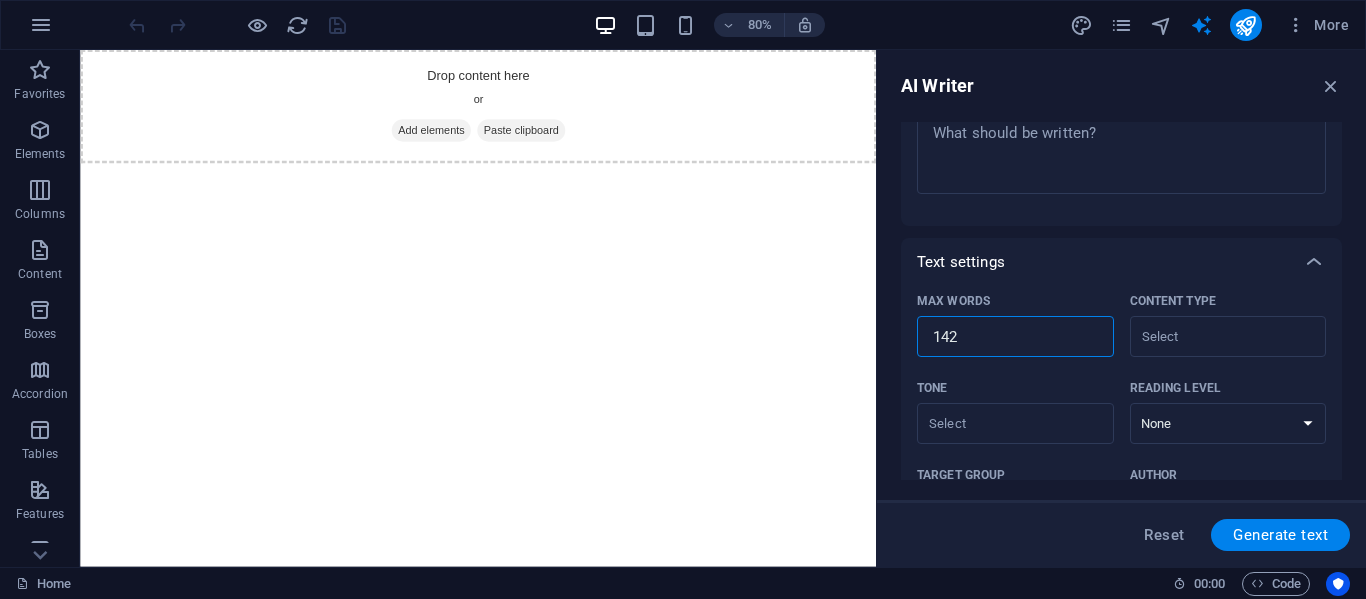 type on "x" 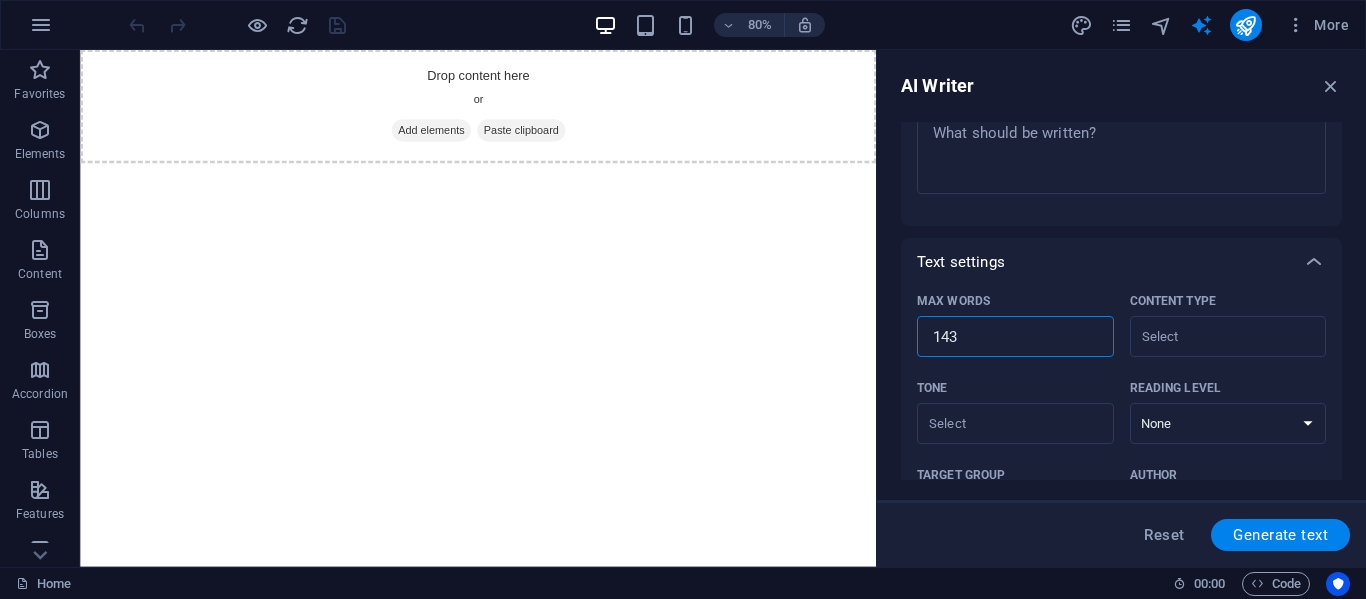 type on "x" 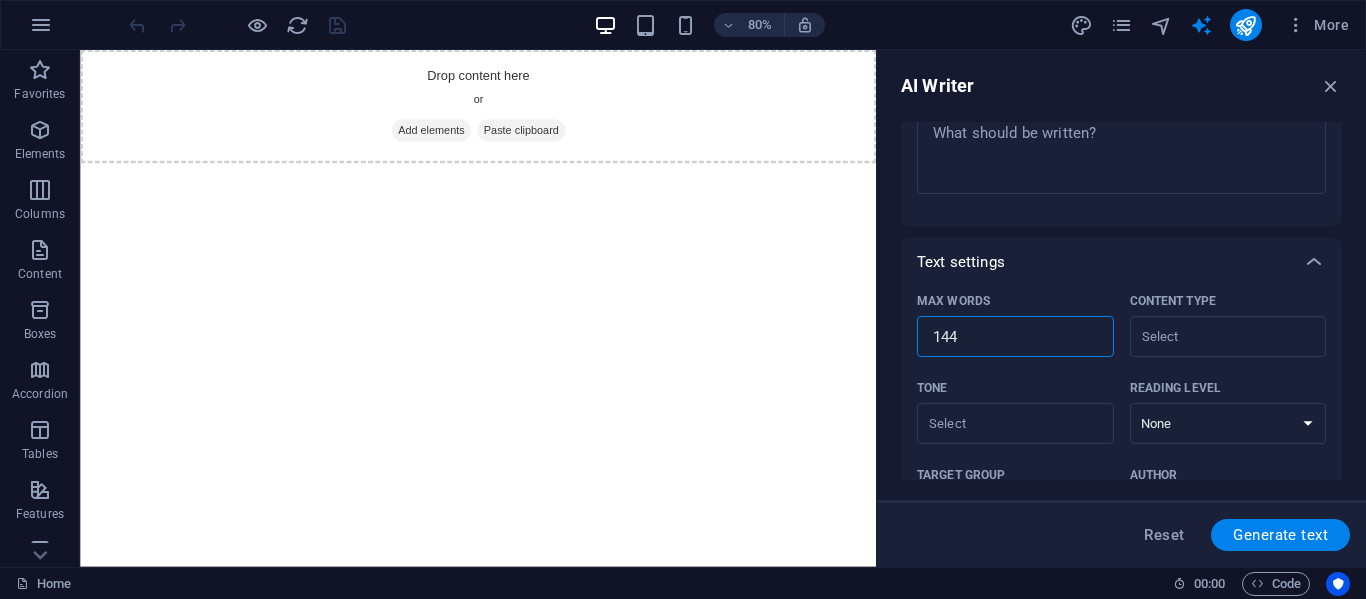 type on "x" 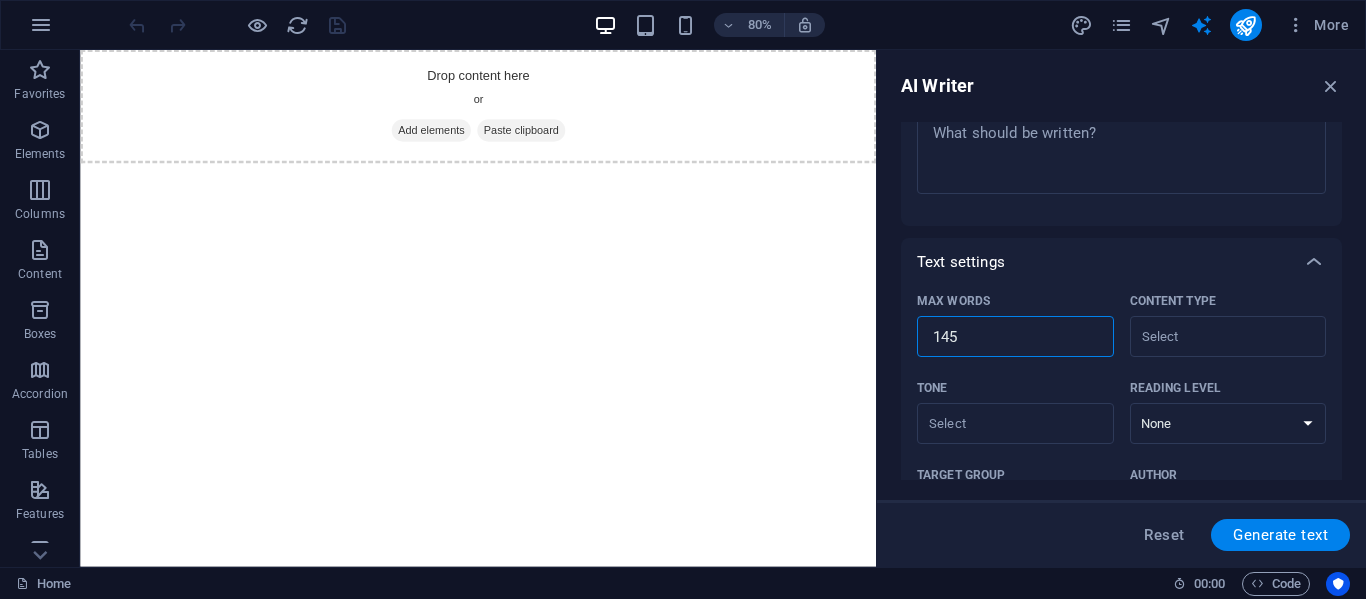 type on "x" 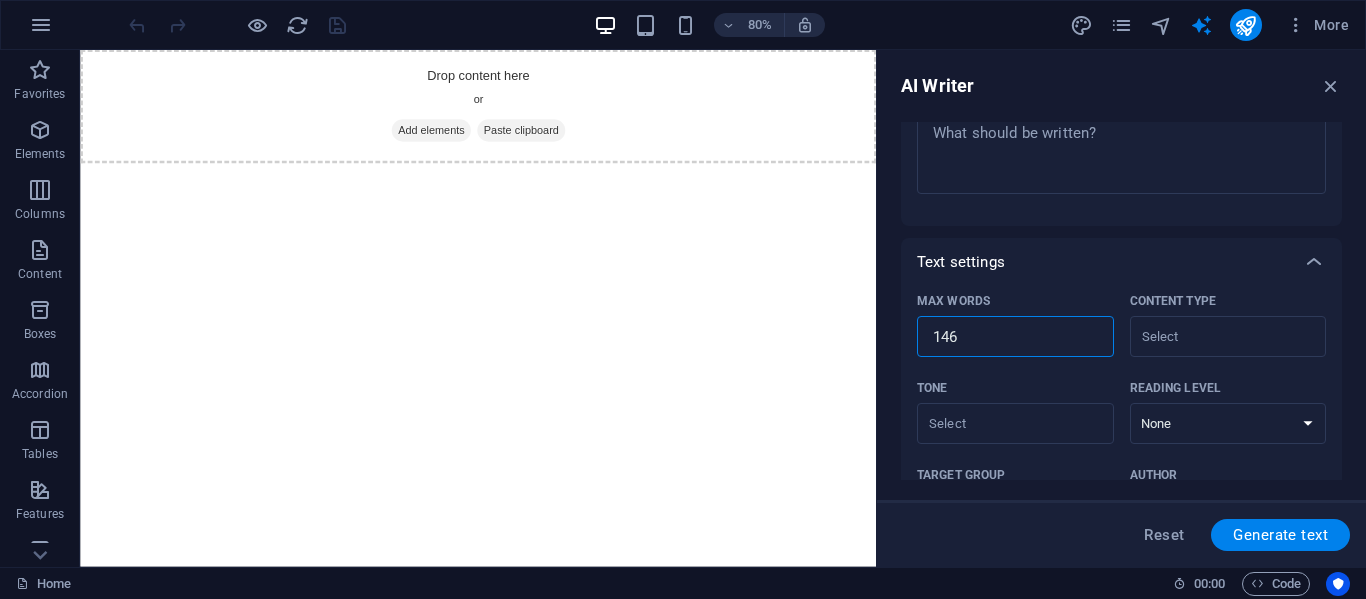 type on "x" 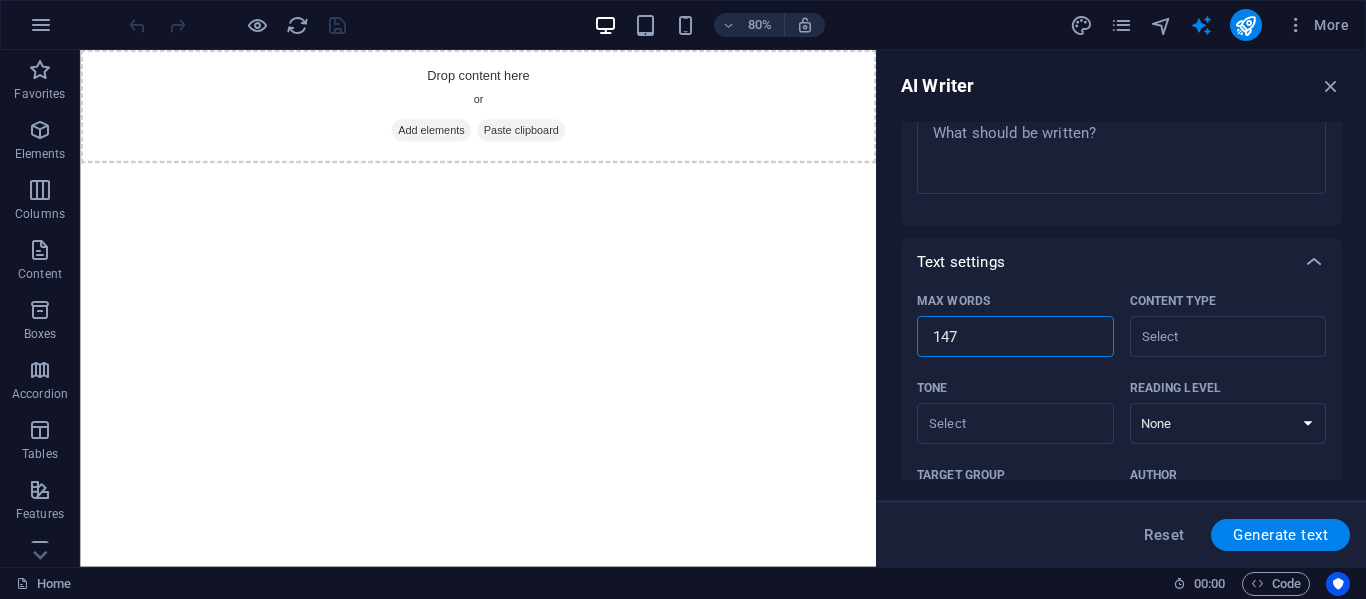 type on "x" 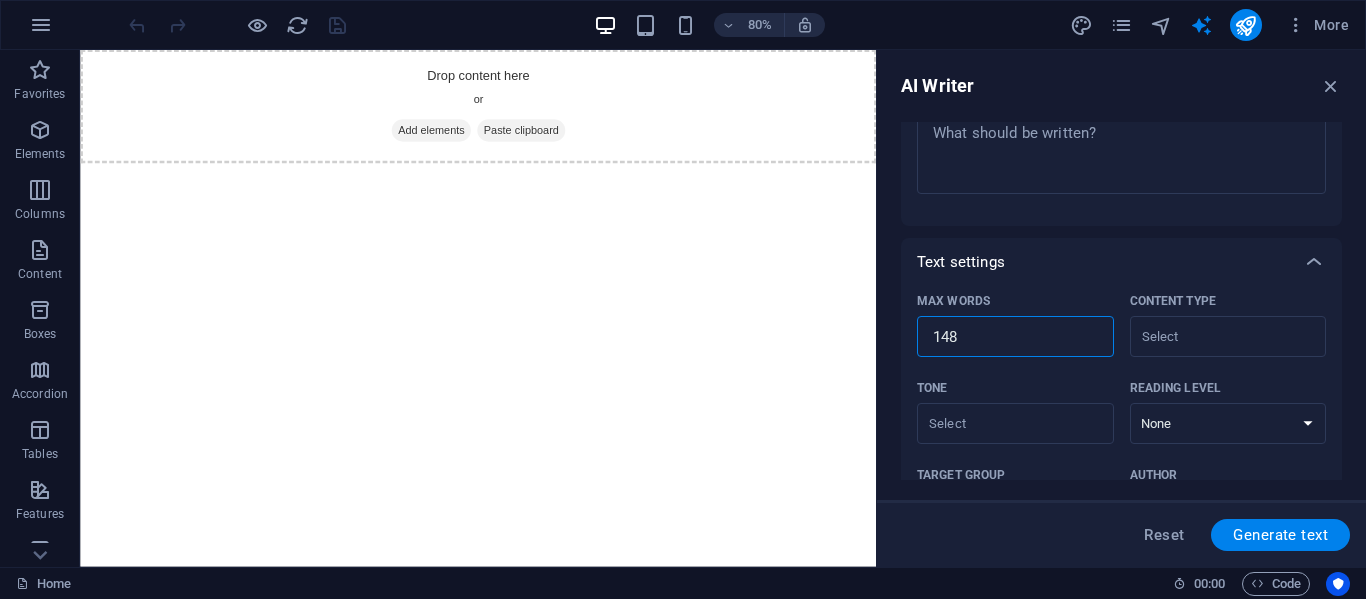 type on "x" 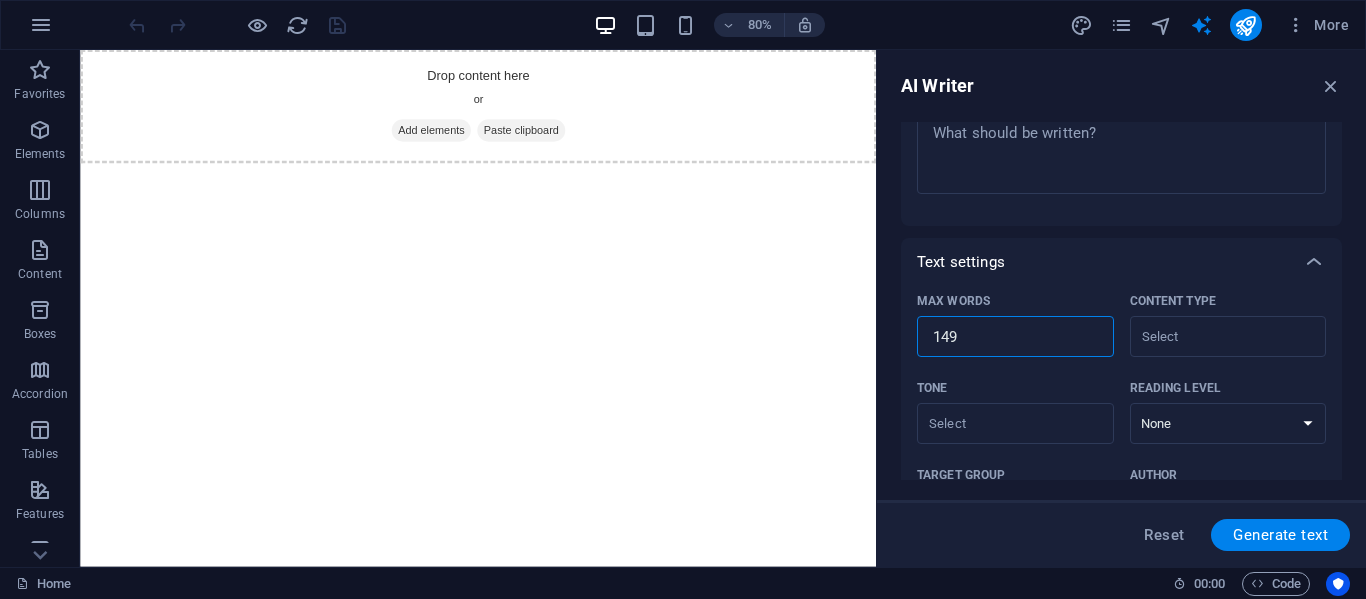 type on "x" 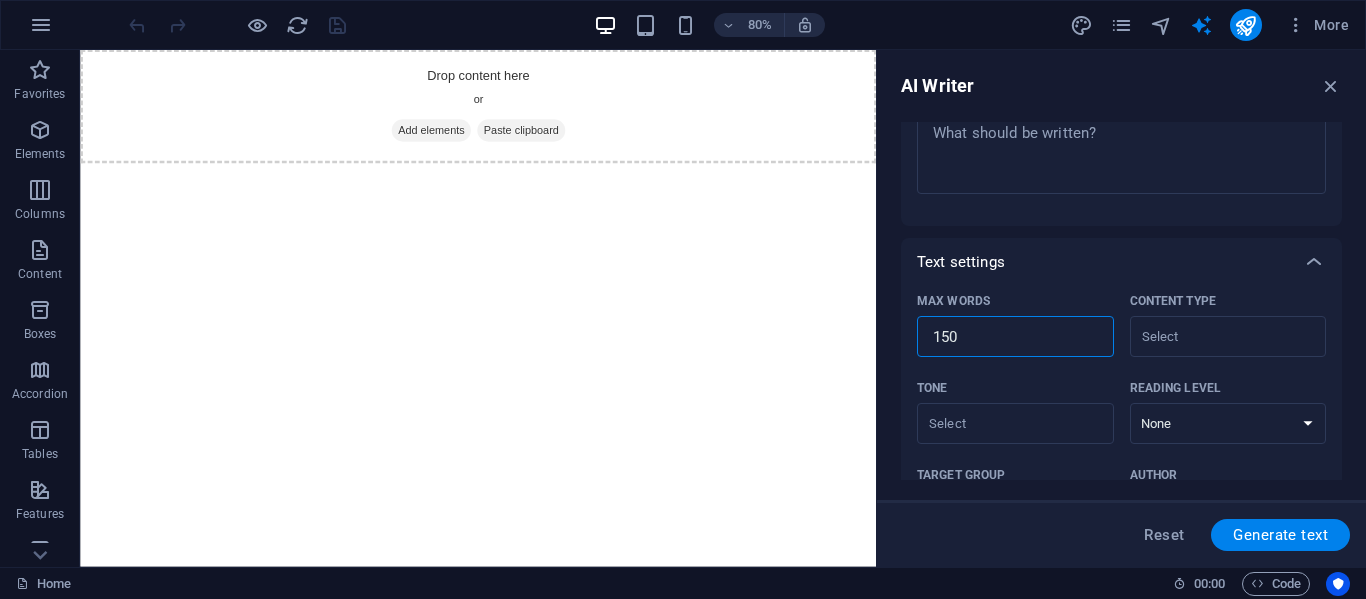 type on "x" 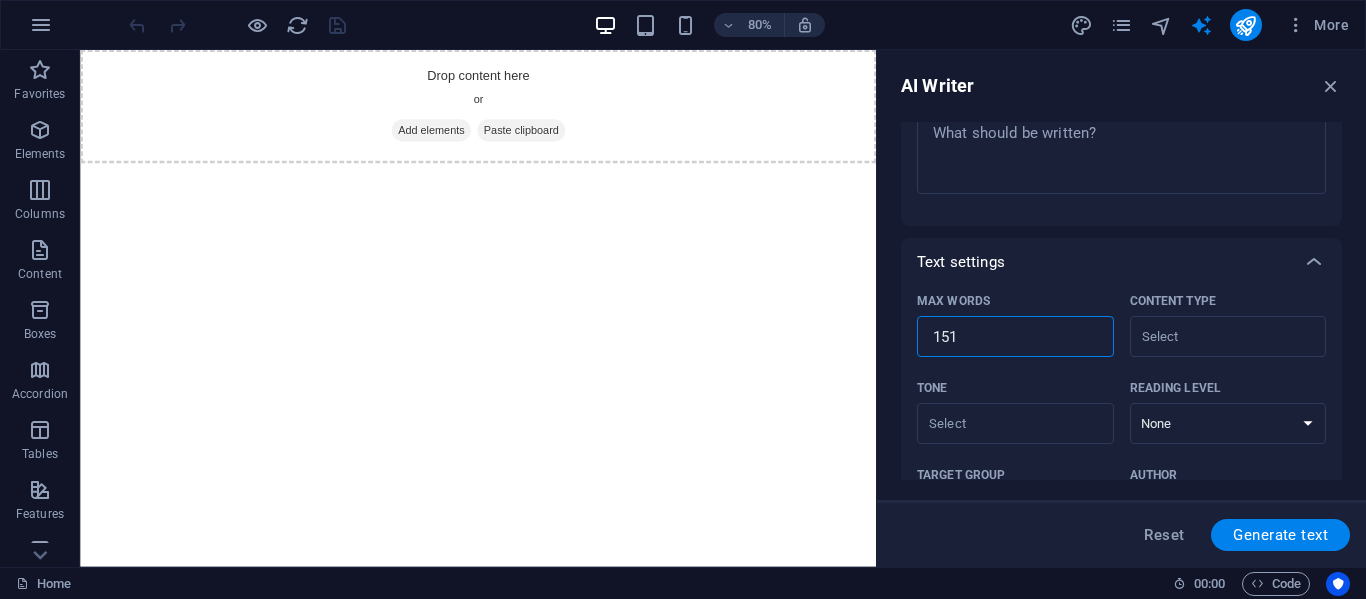 type on "x" 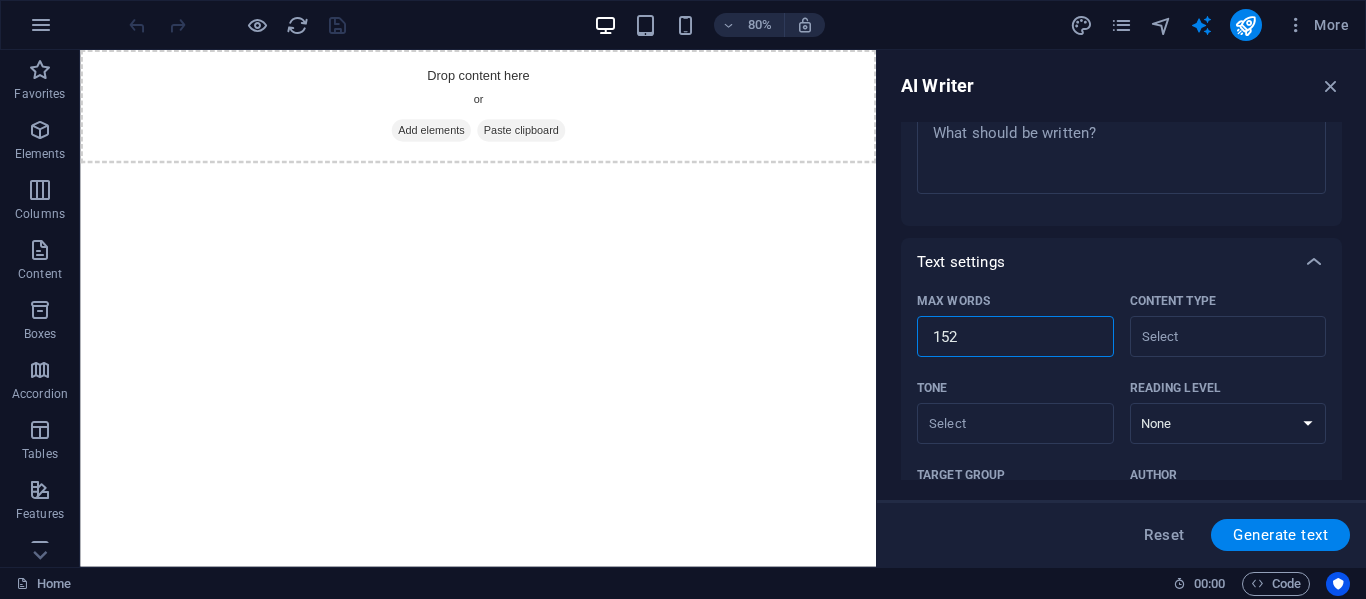type on "x" 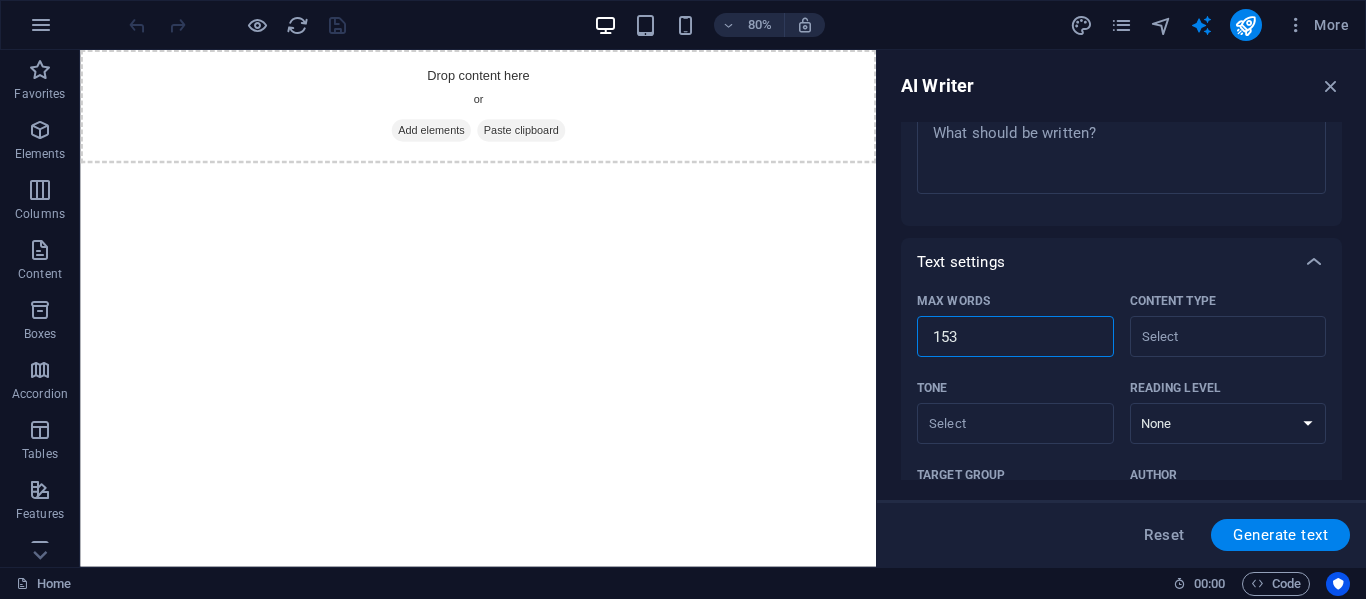 type on "x" 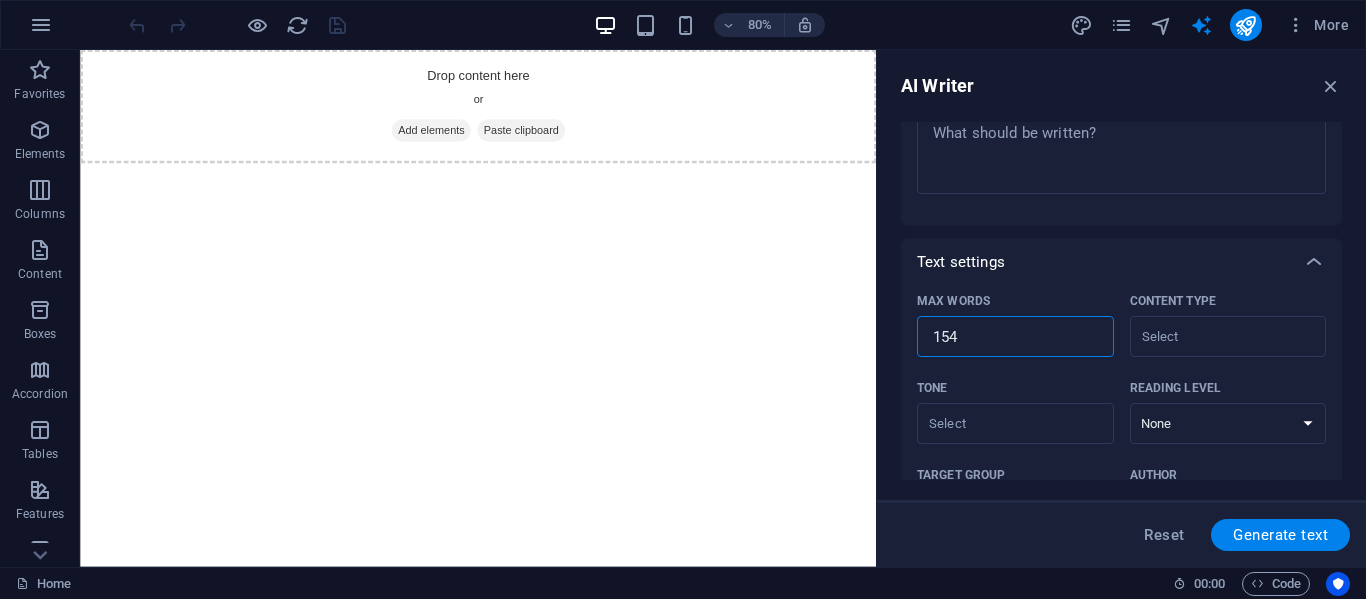 type on "x" 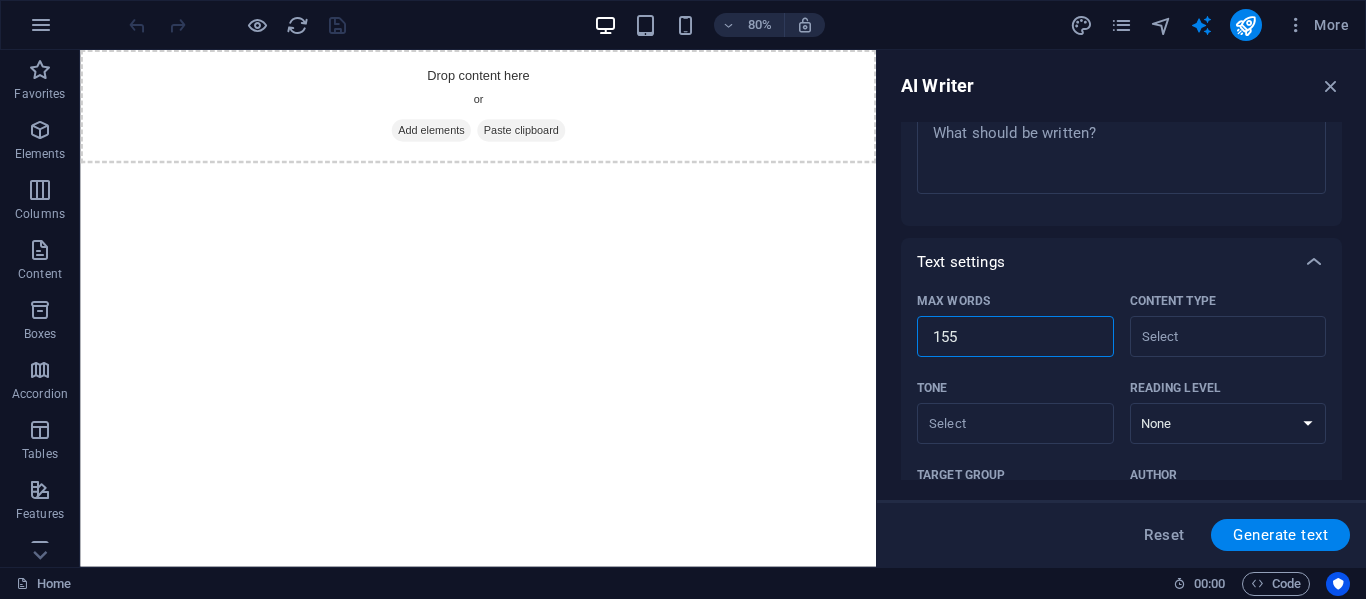 type on "x" 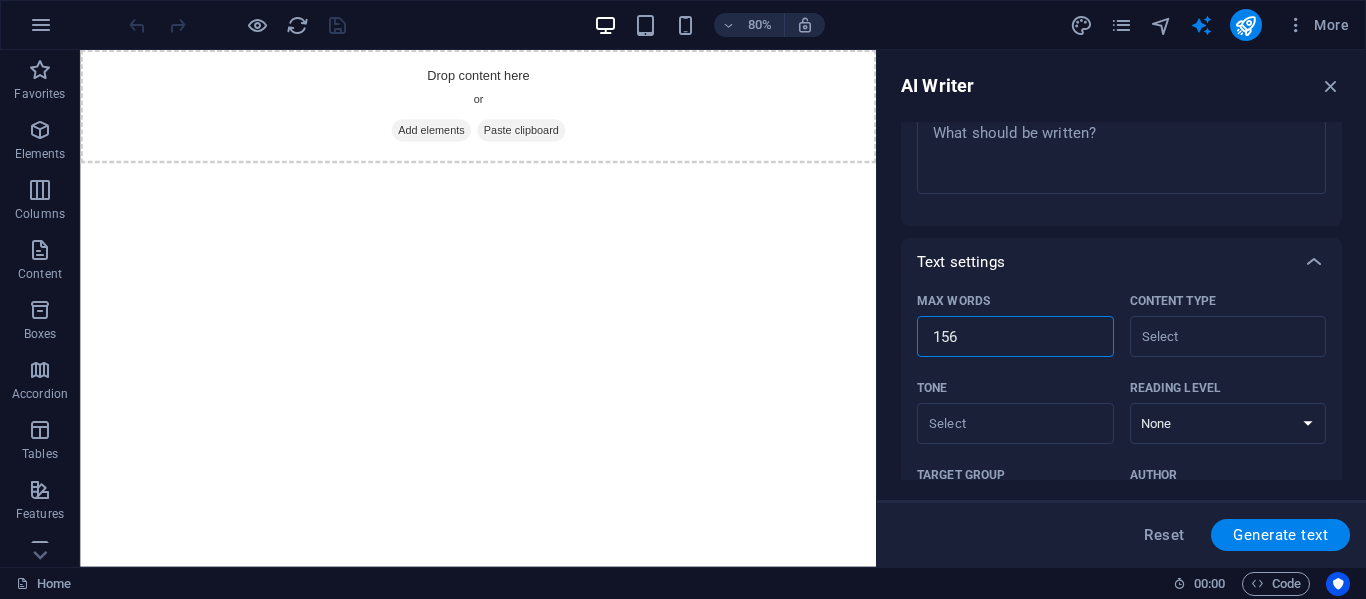 type on "x" 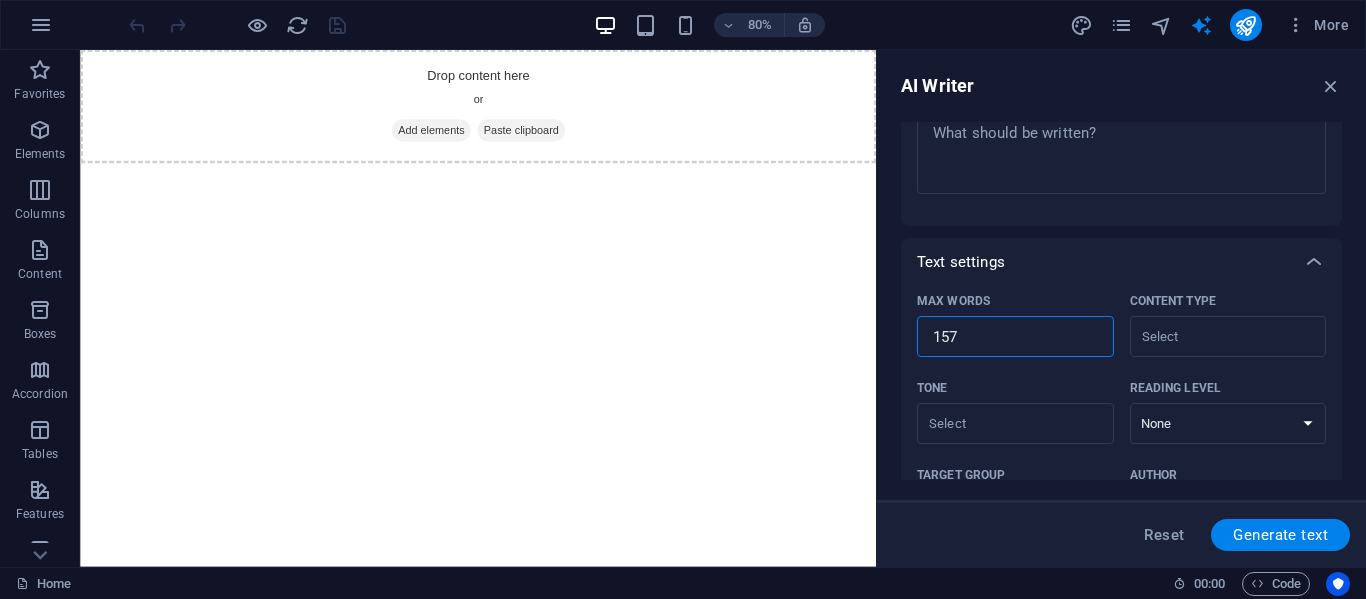 type on "x" 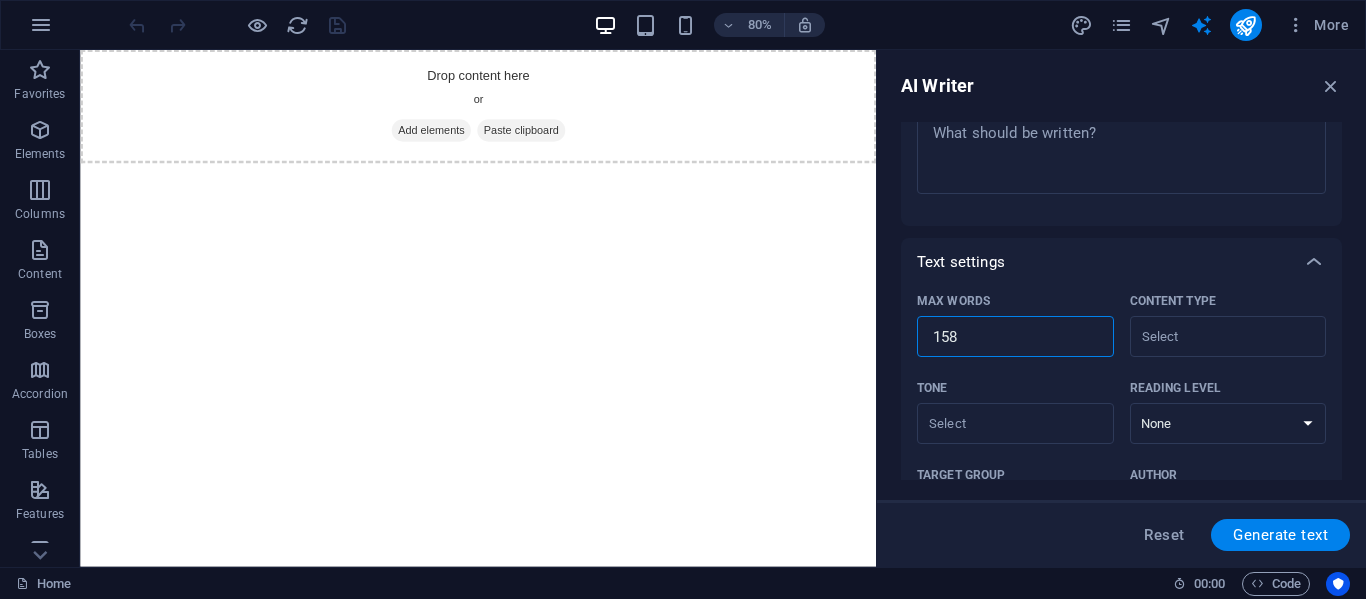 type on "x" 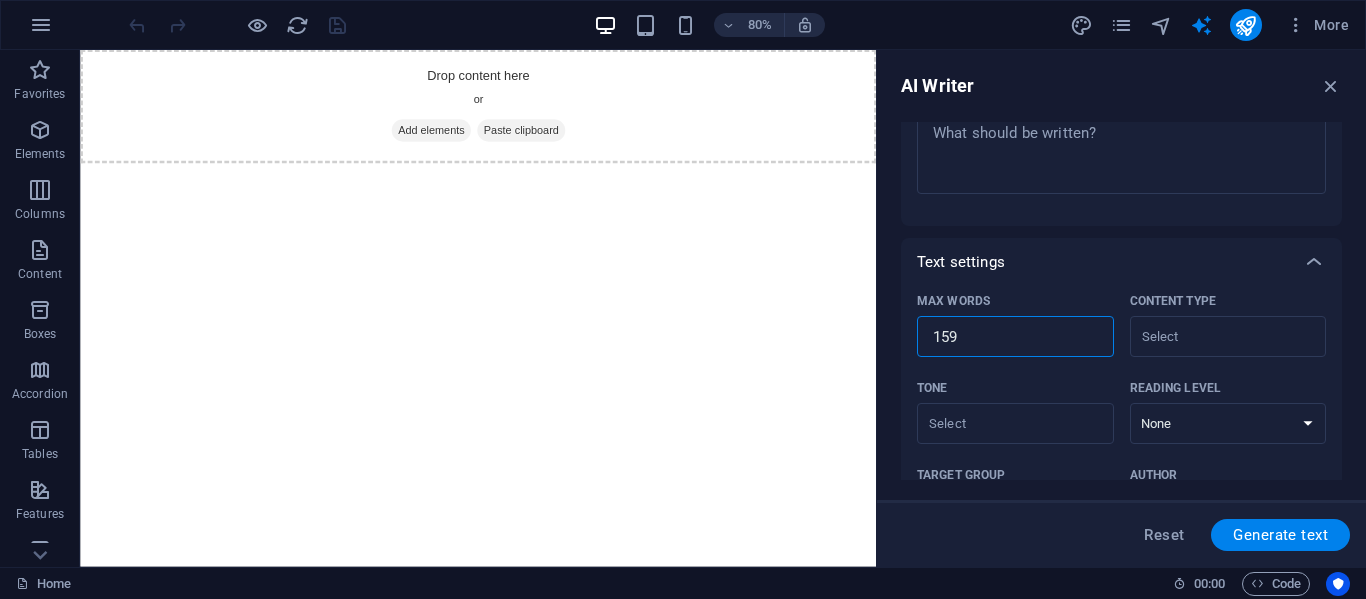type on "x" 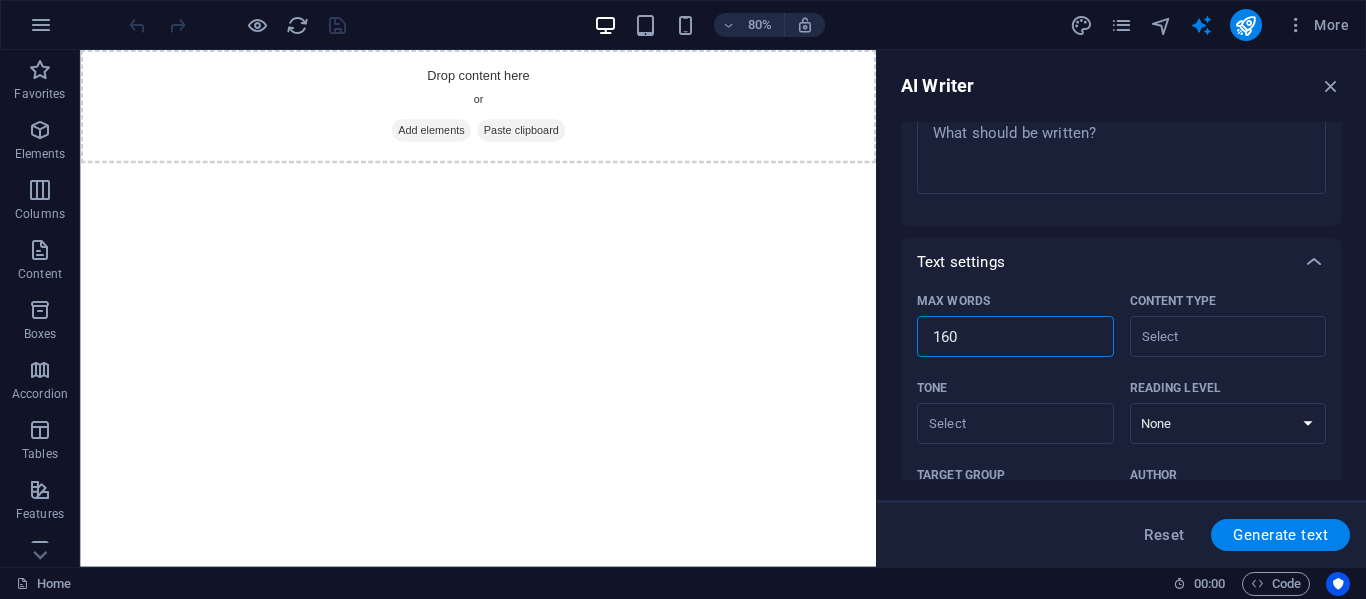 type on "x" 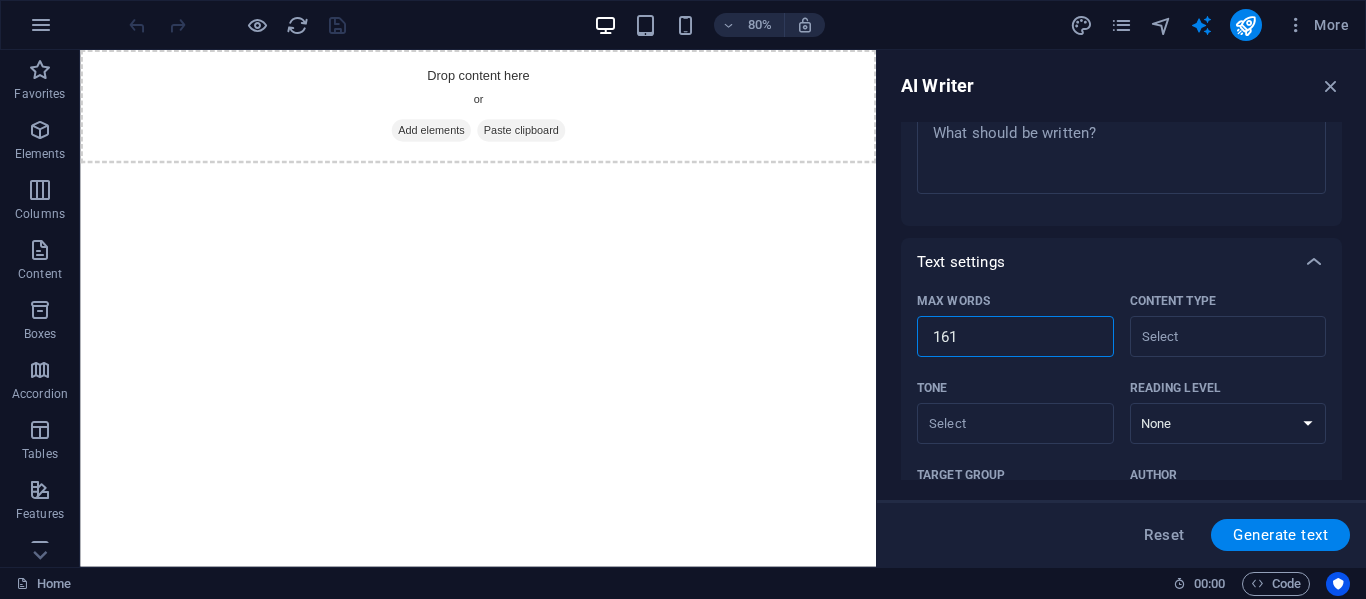 type on "x" 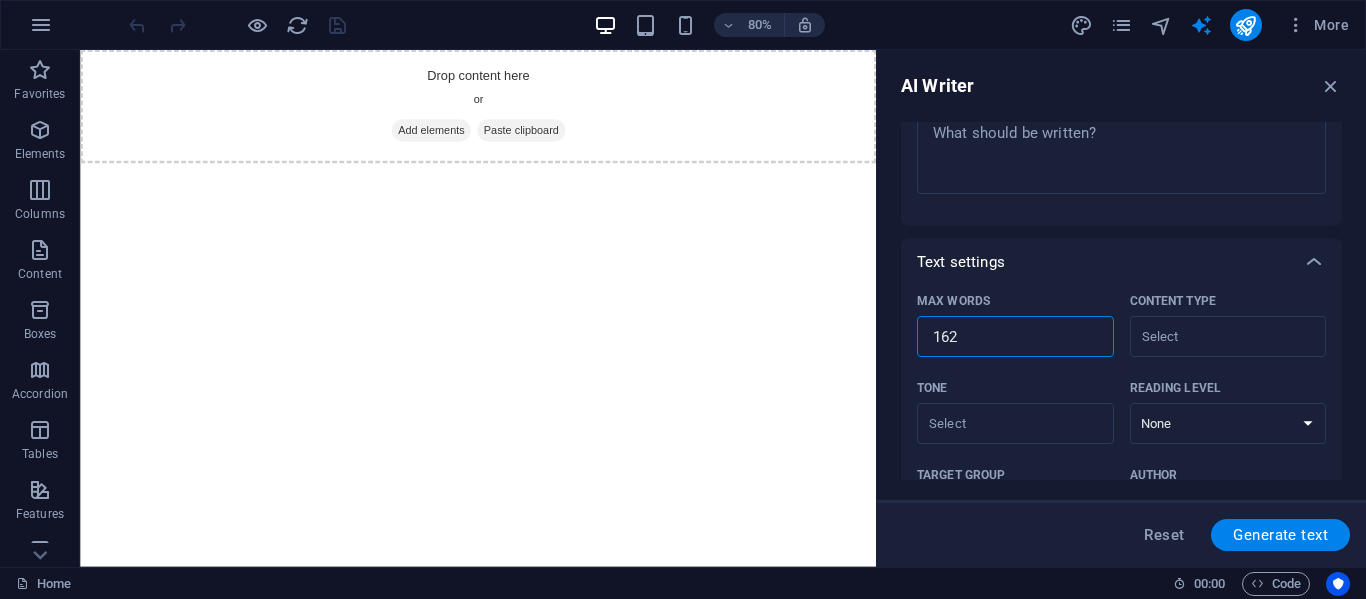 type on "x" 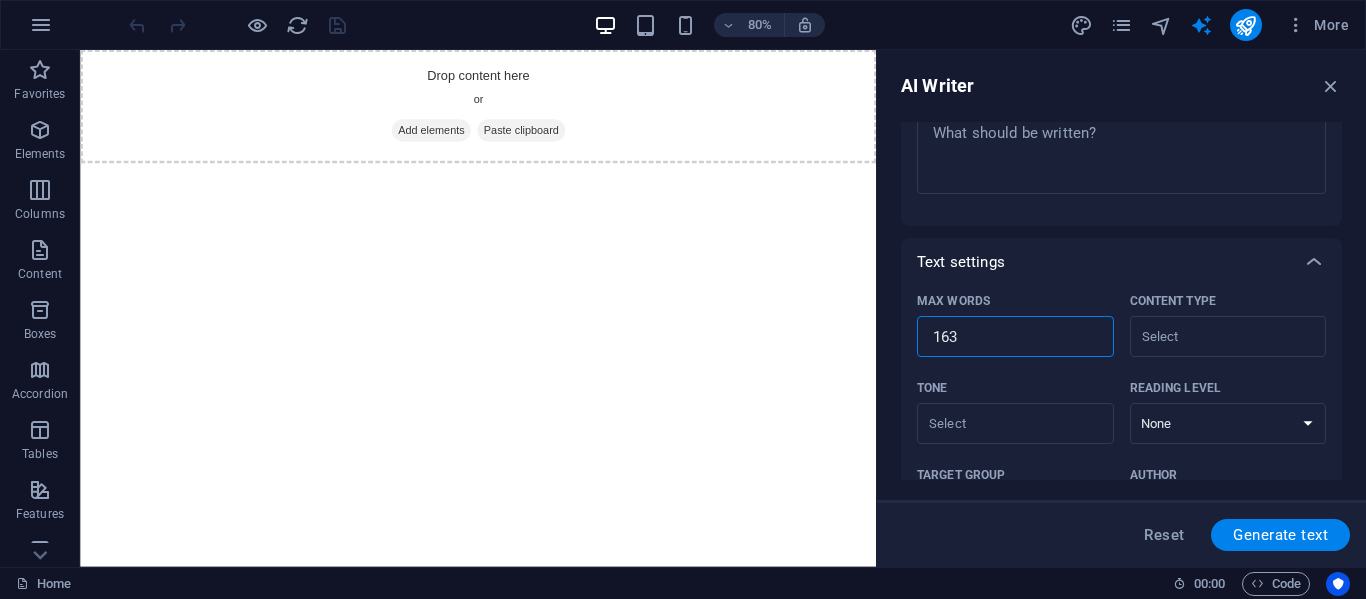 type on "x" 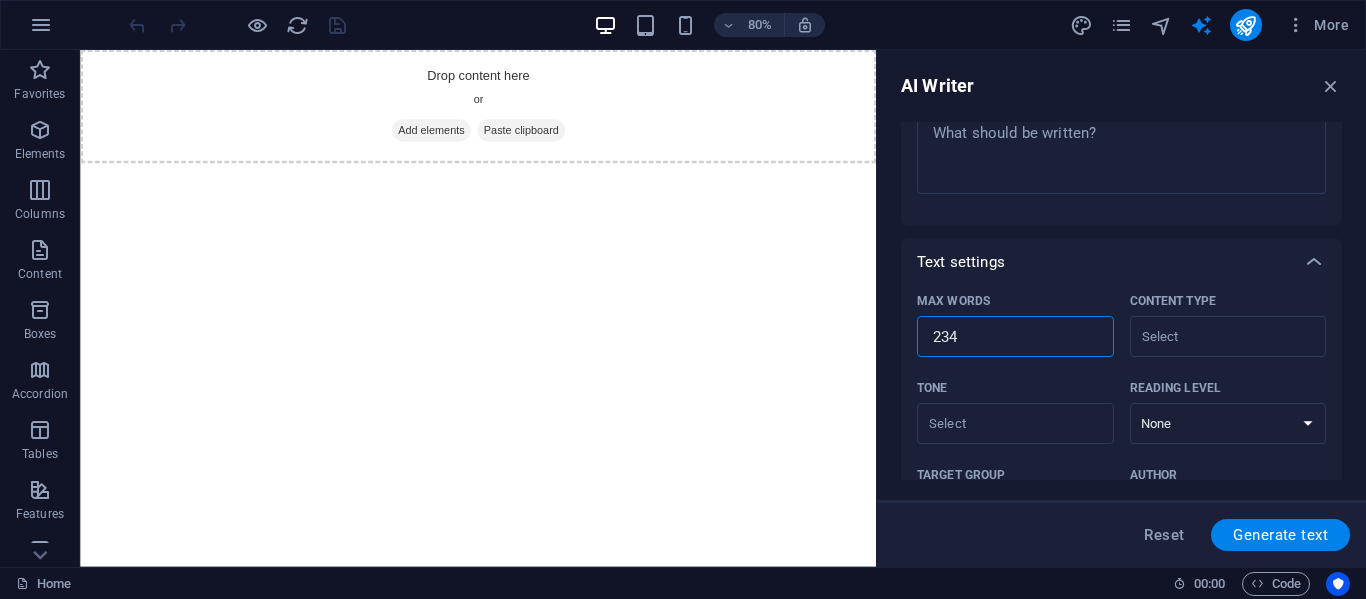 click on "234" at bounding box center [1015, 337] 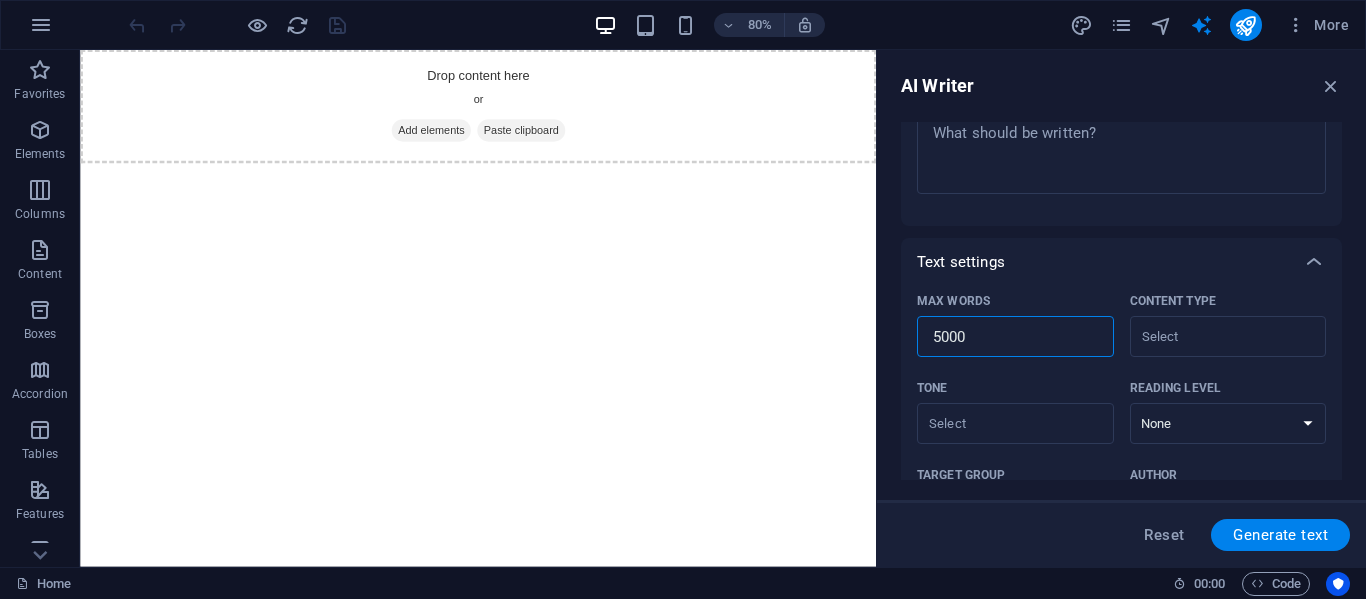click on "5000" at bounding box center (1015, 337) 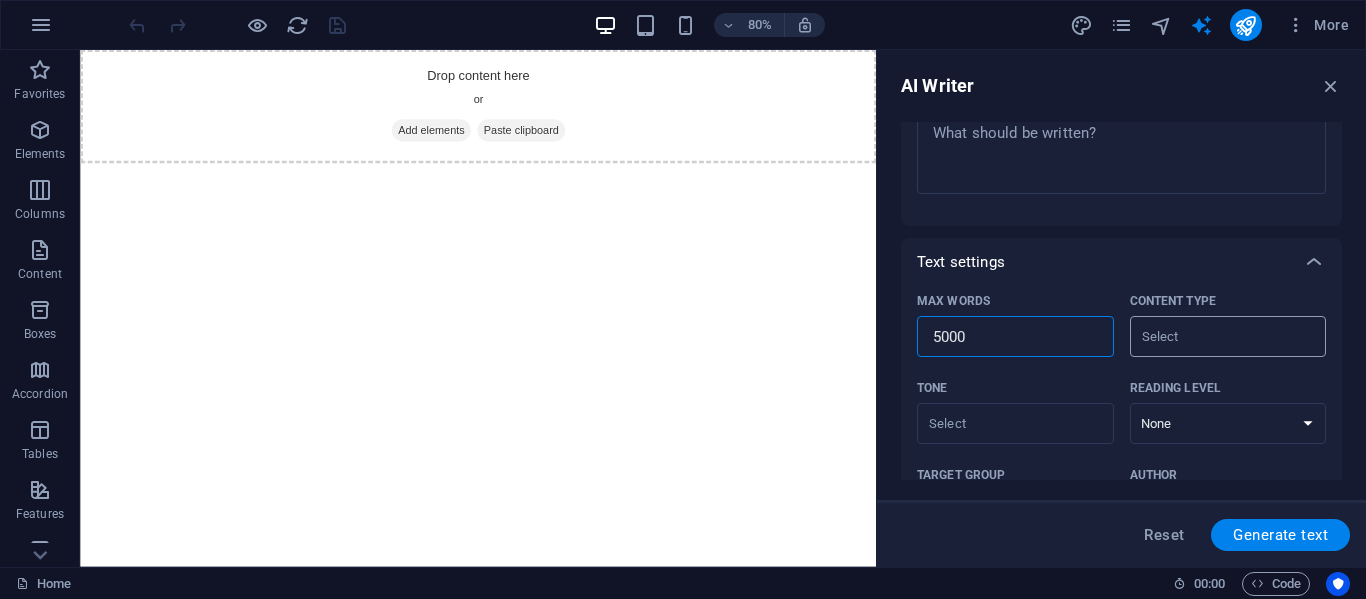 click on "Content type ​" at bounding box center (1212, 336) 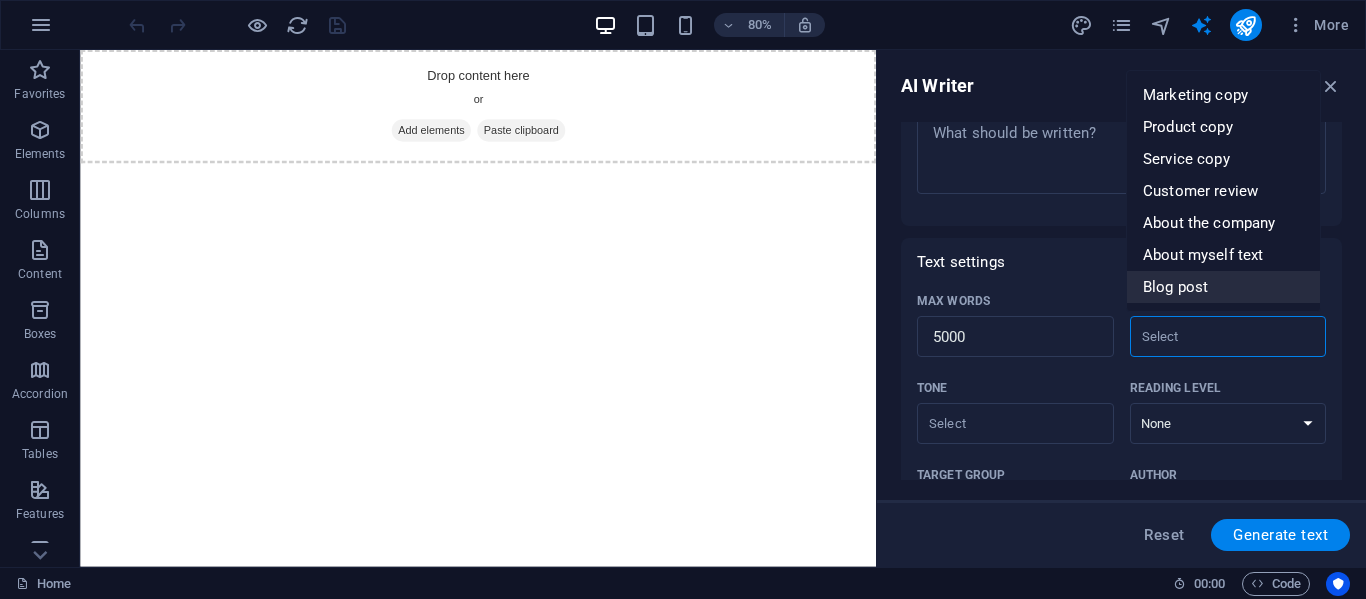 drag, startPoint x: 1315, startPoint y: 246, endPoint x: 1314, endPoint y: 277, distance: 31.016125 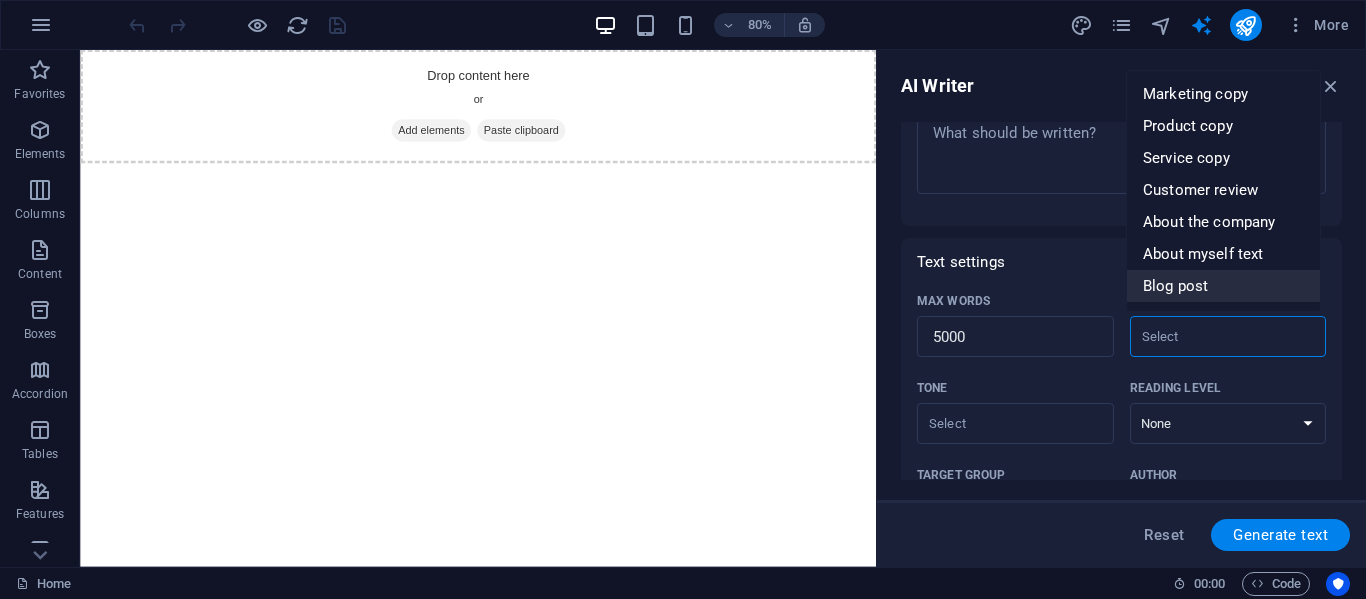 scroll, scrollTop: 0, scrollLeft: 0, axis: both 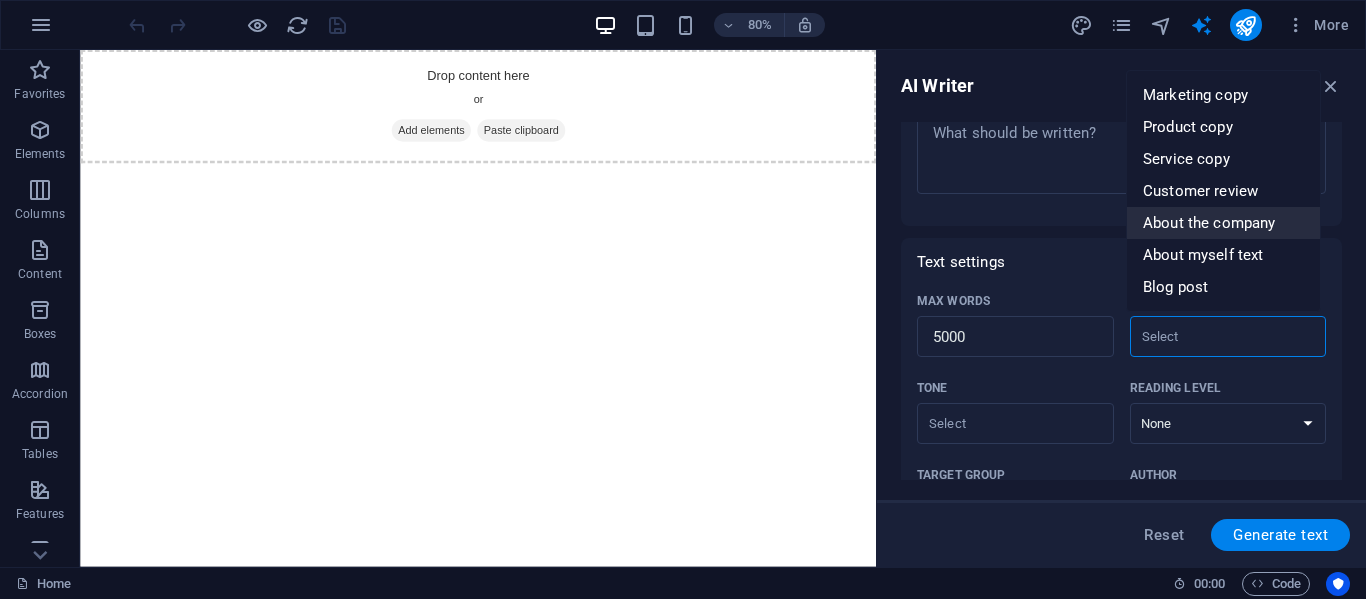 click on "About the company" at bounding box center (1209, 223) 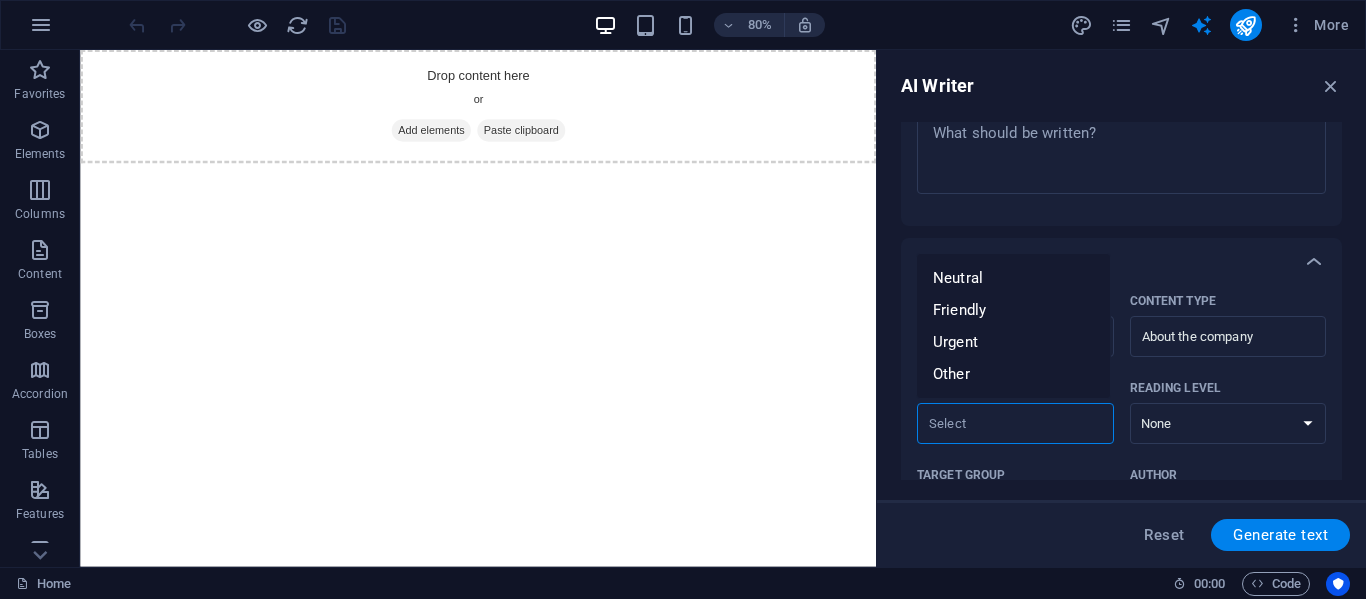 click on "Tone ​" at bounding box center (999, 423) 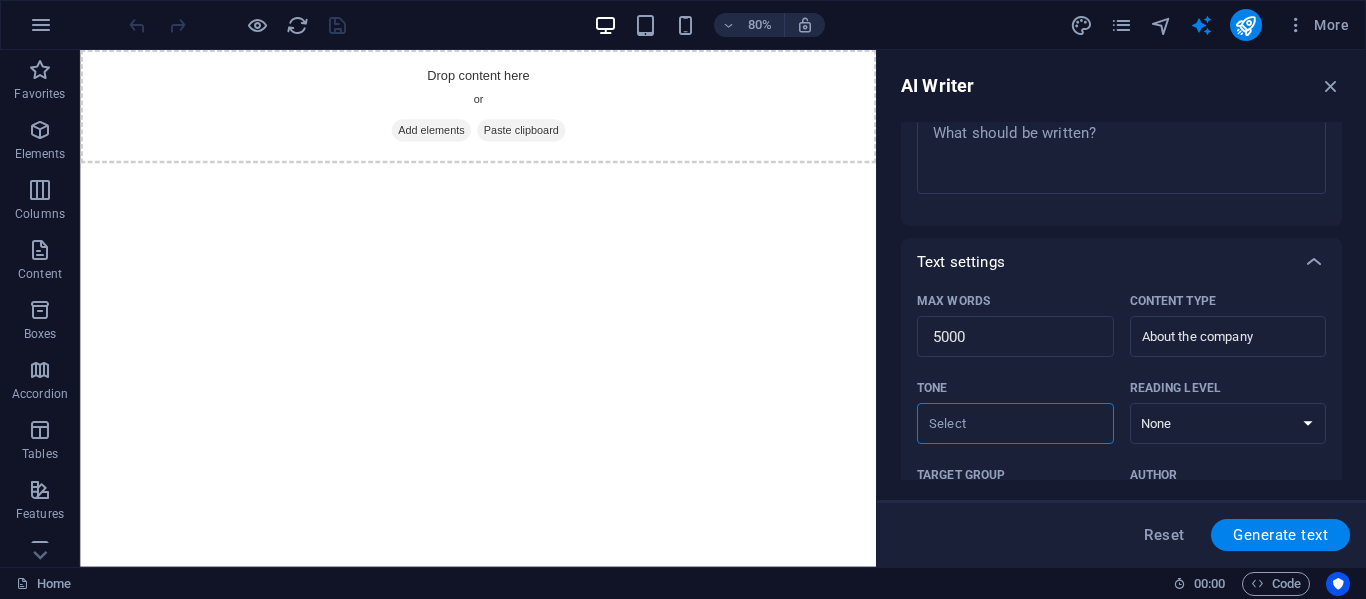 click on "Tone ​" at bounding box center (999, 423) 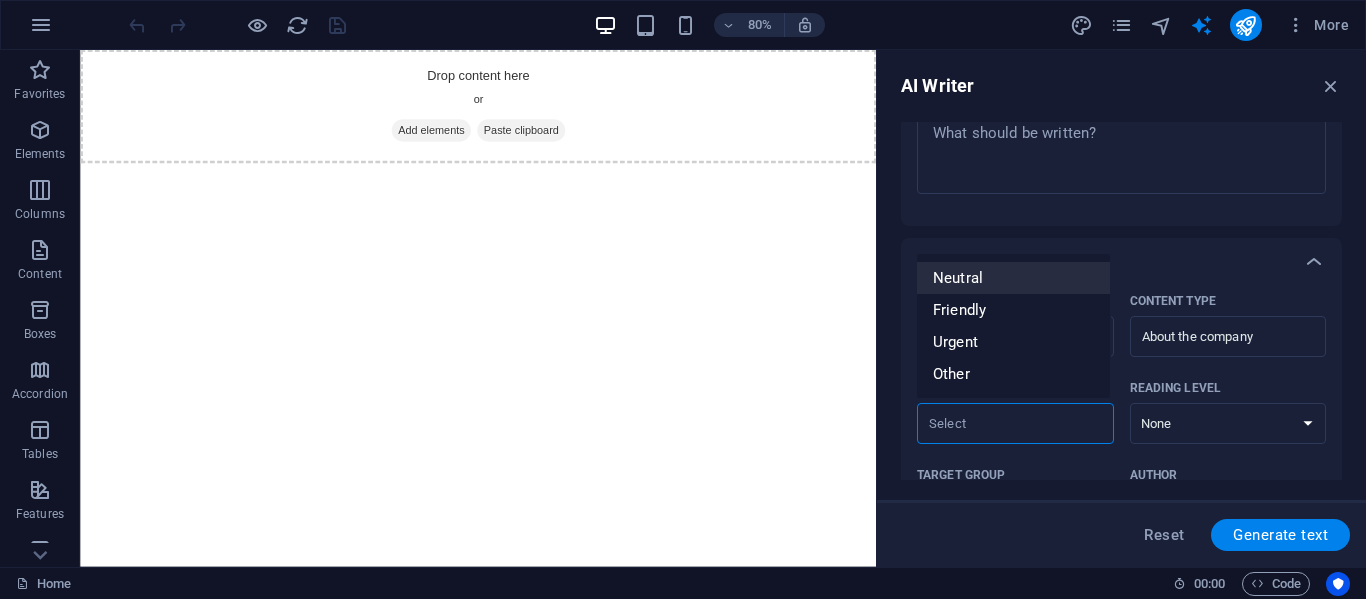 click on "Neutral" at bounding box center [1013, 278] 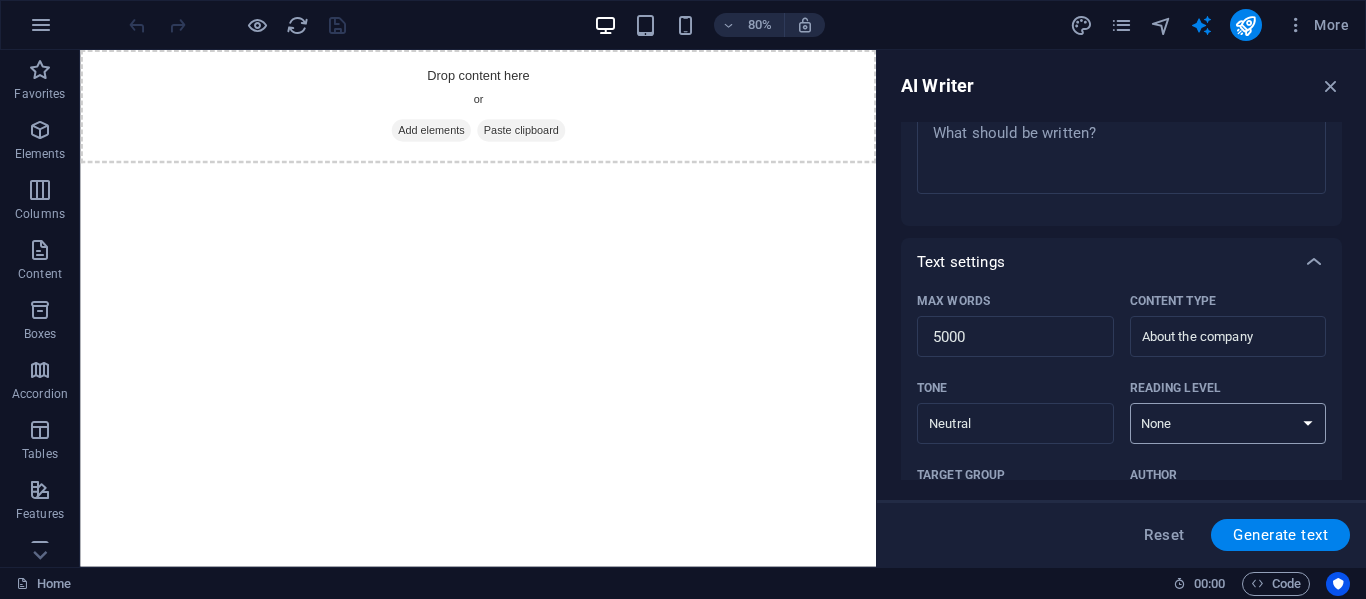 click on "None Academic Adult Teen Child" at bounding box center [1228, 423] 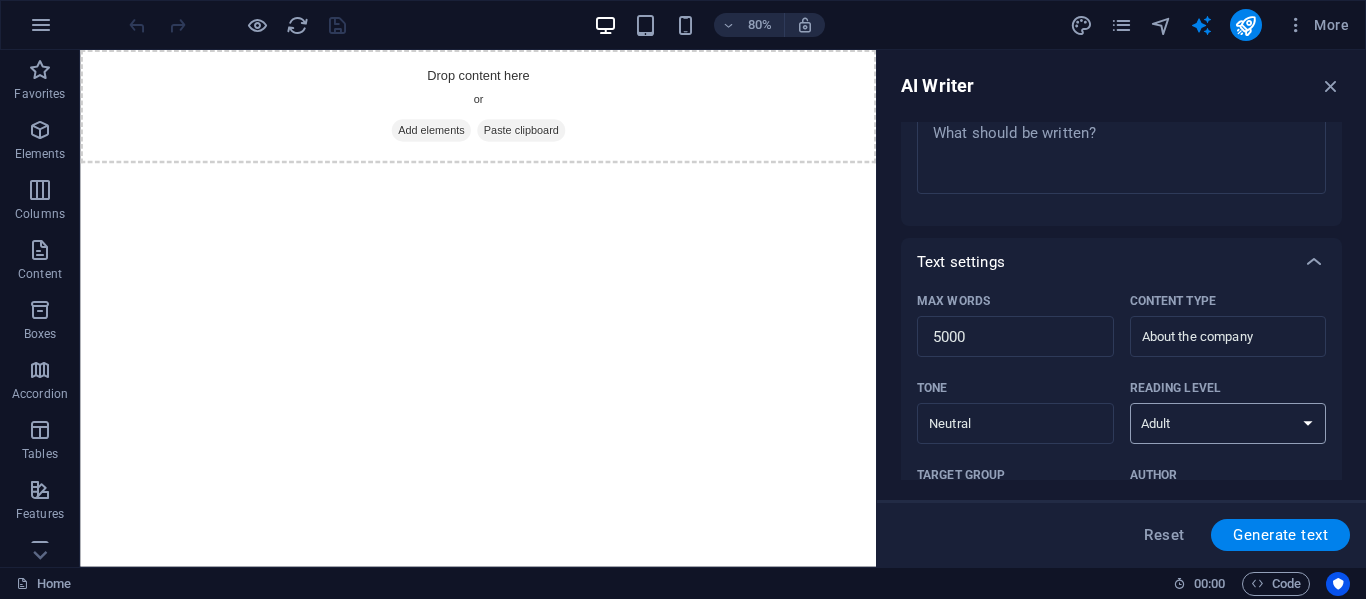 click on "None Academic Adult Teen Child" at bounding box center (1228, 423) 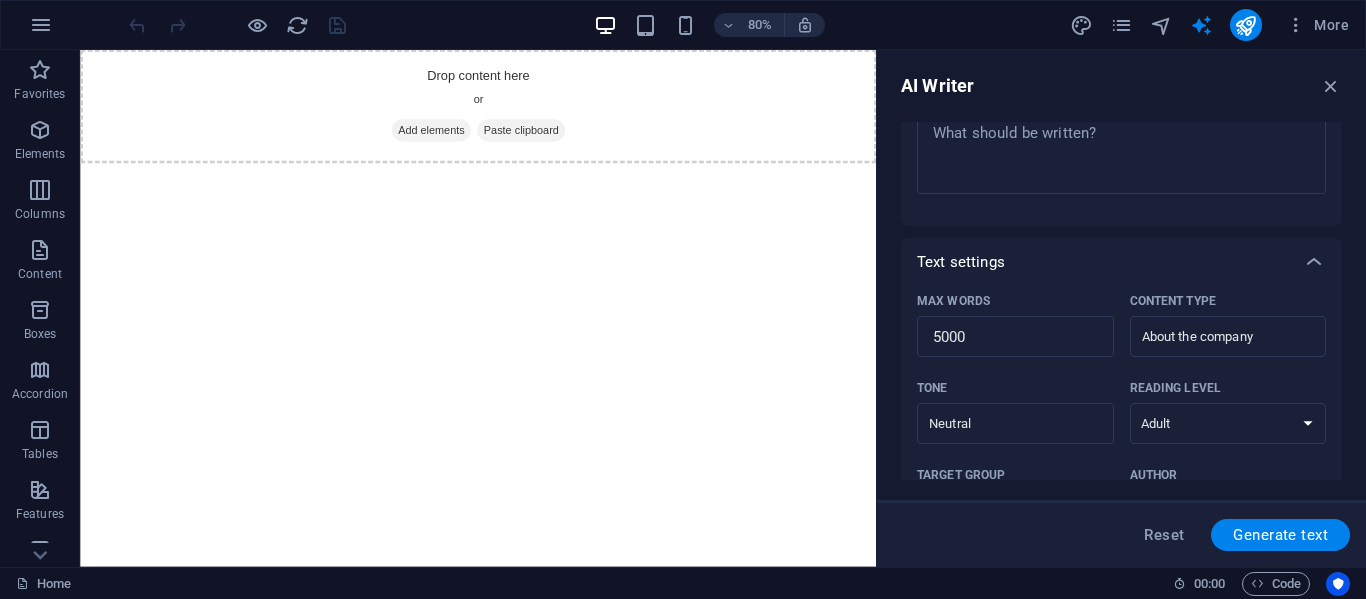drag, startPoint x: 1336, startPoint y: 343, endPoint x: 1336, endPoint y: 395, distance: 52 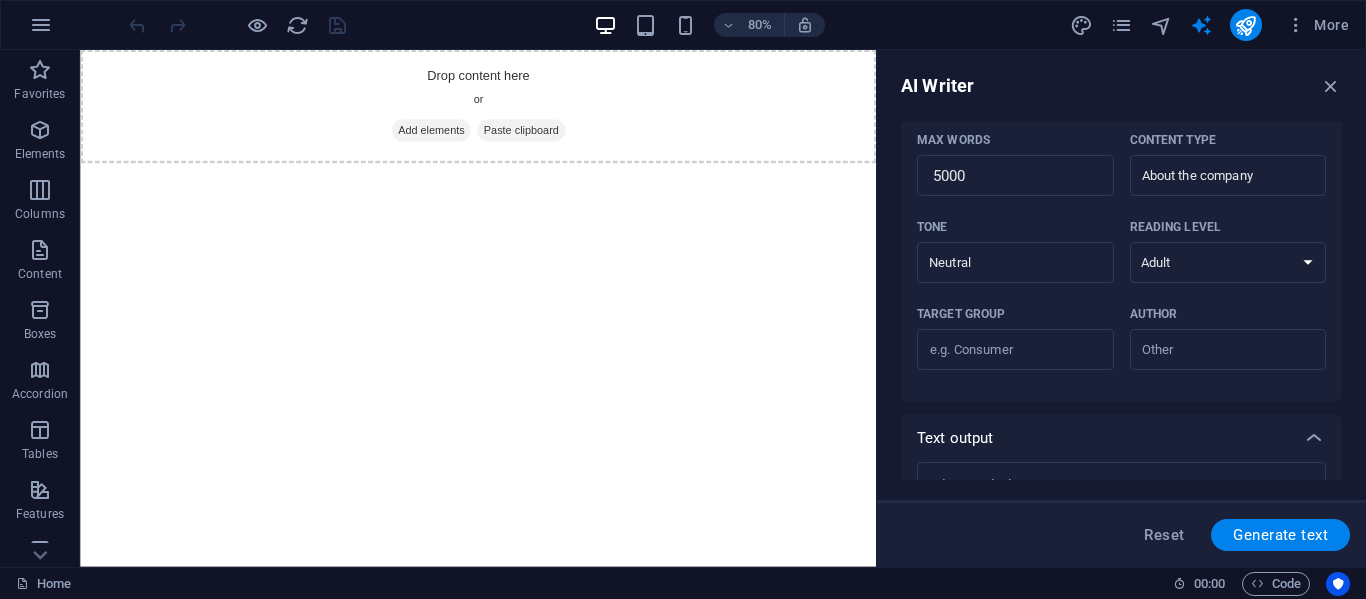 scroll, scrollTop: 557, scrollLeft: 0, axis: vertical 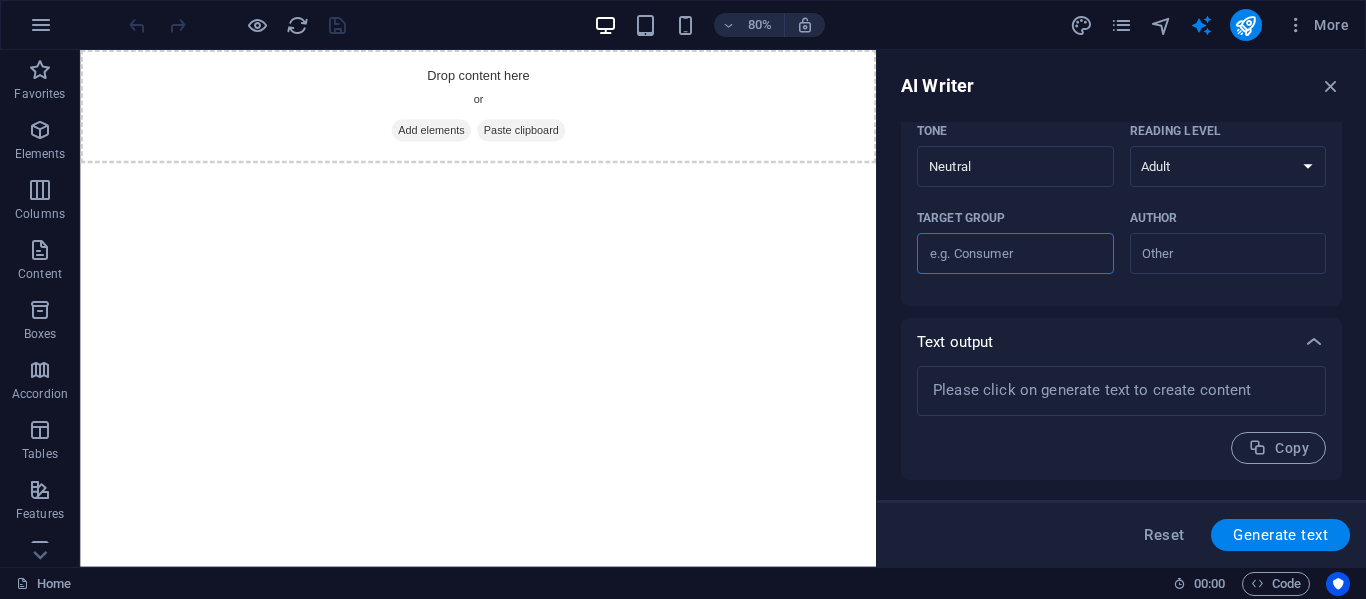click on "Target group ​" at bounding box center [1015, 254] 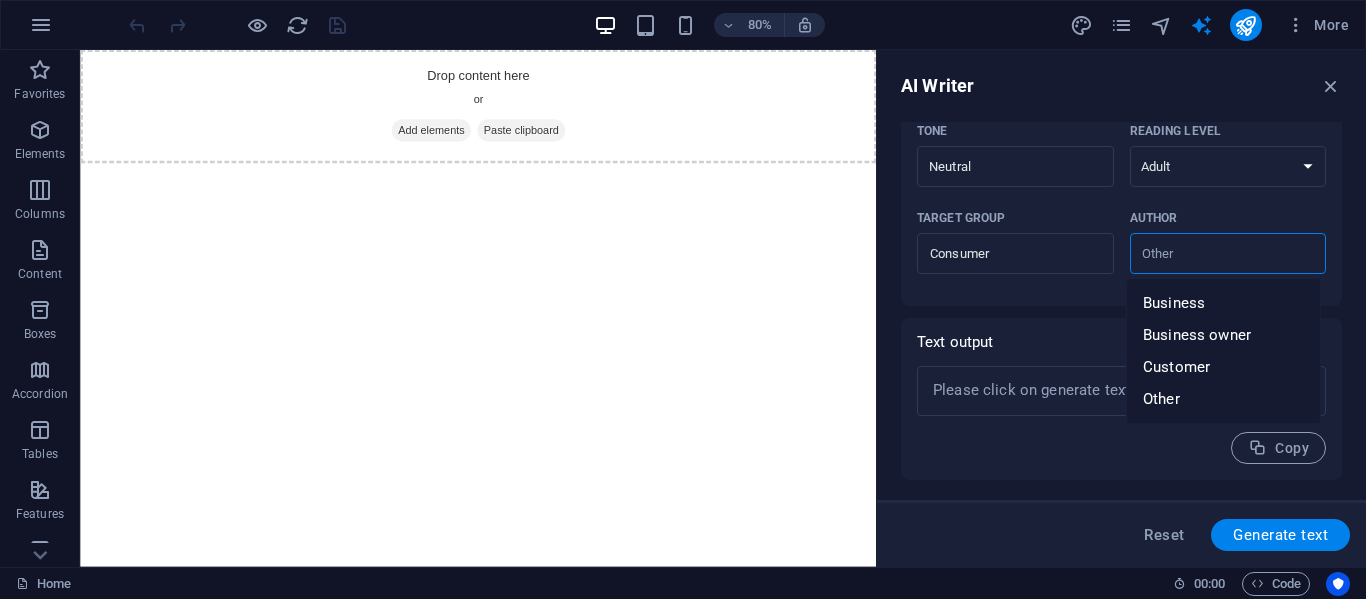 click on "Author ​" at bounding box center (1212, 253) 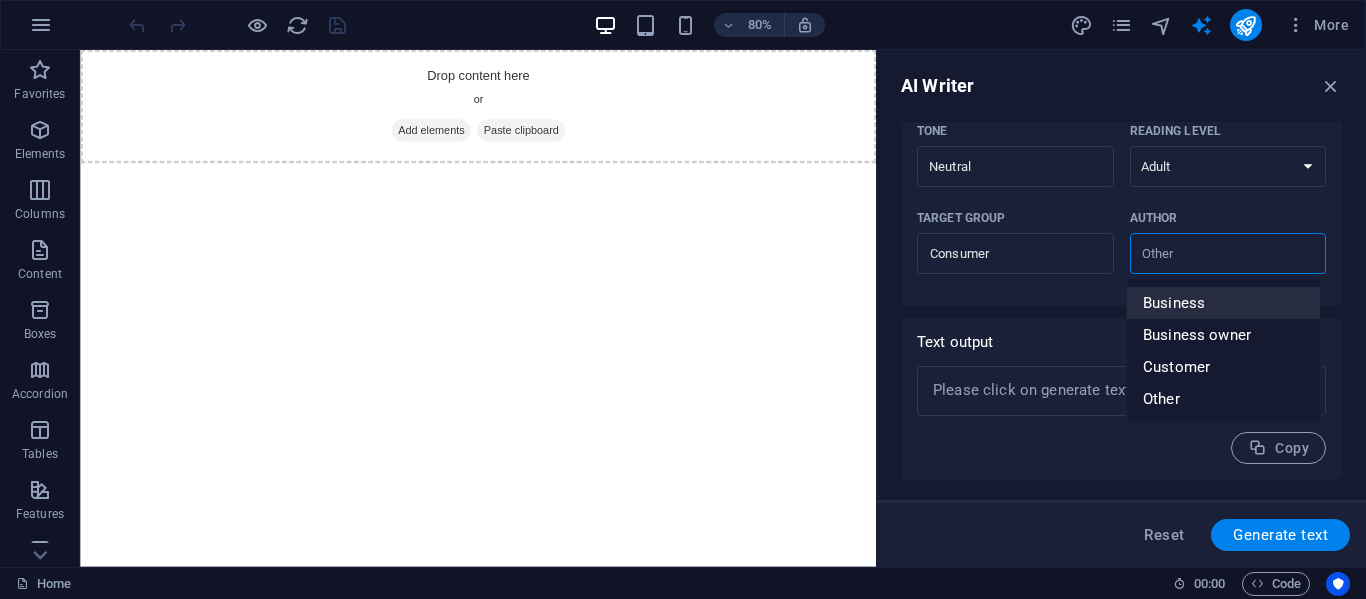 click on "Business" at bounding box center (1223, 303) 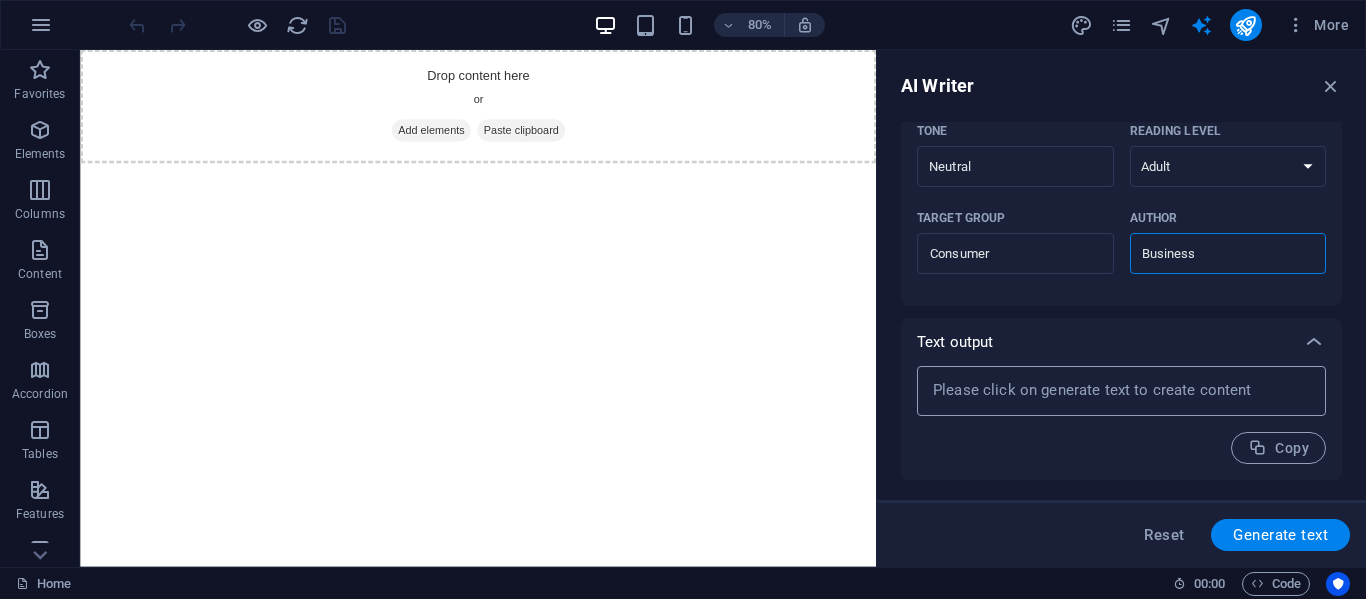 click at bounding box center [1121, 391] 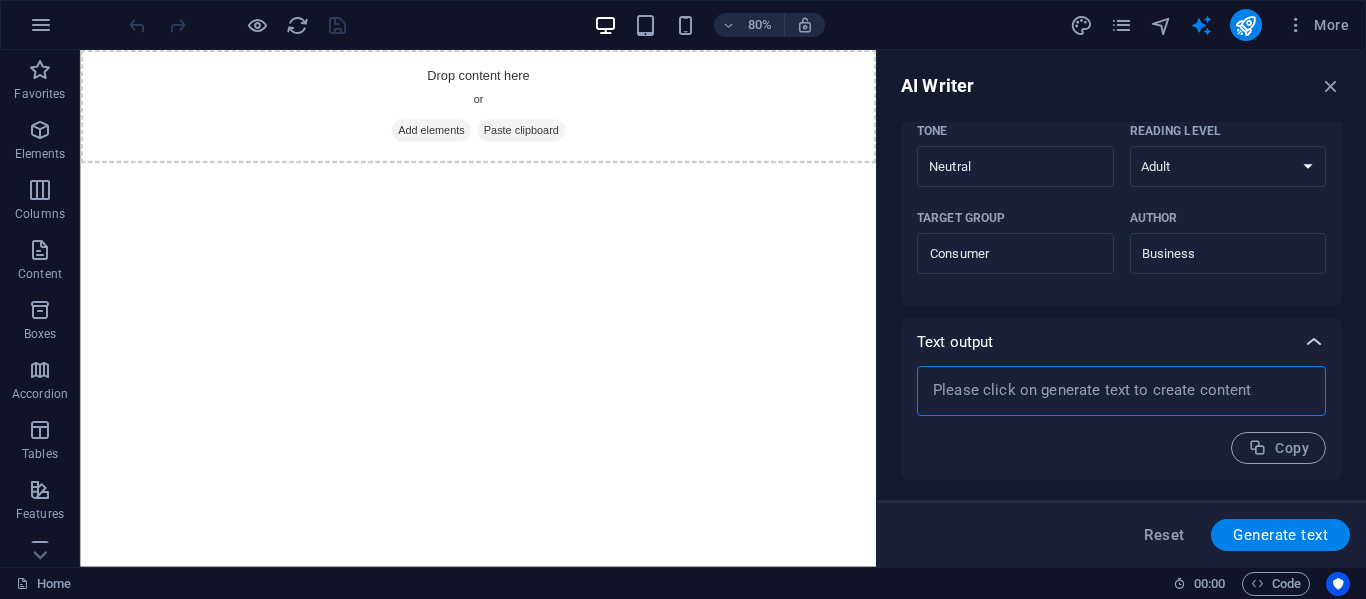 click at bounding box center (1314, 342) 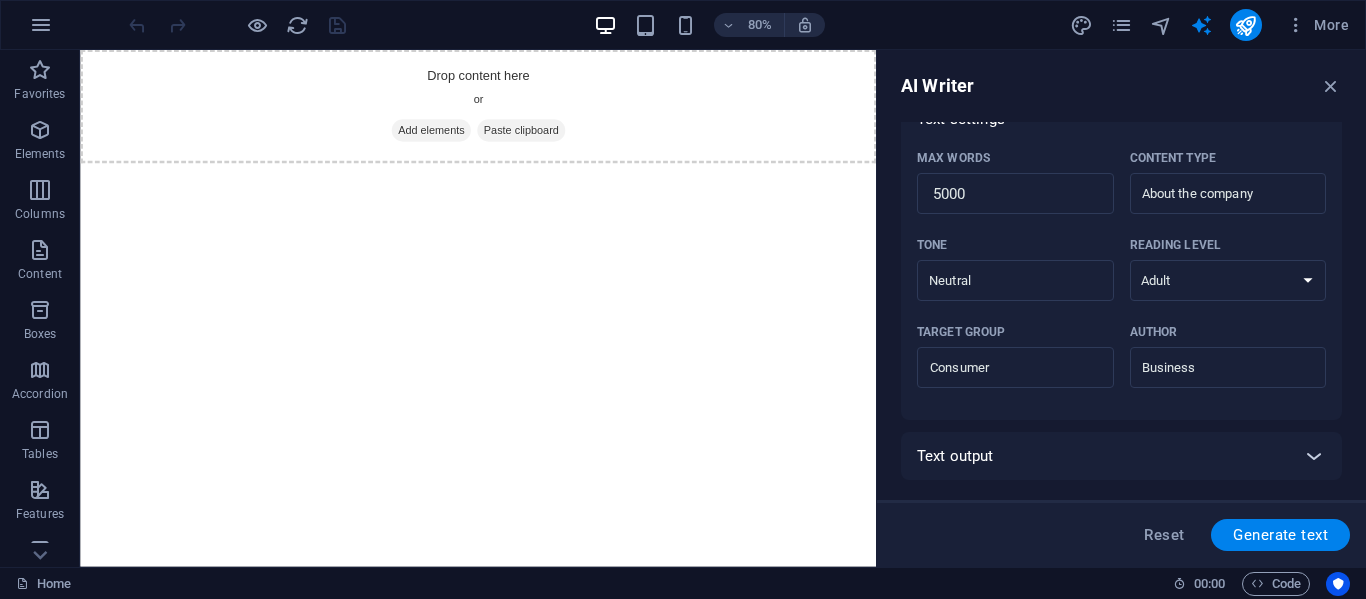scroll, scrollTop: 443, scrollLeft: 0, axis: vertical 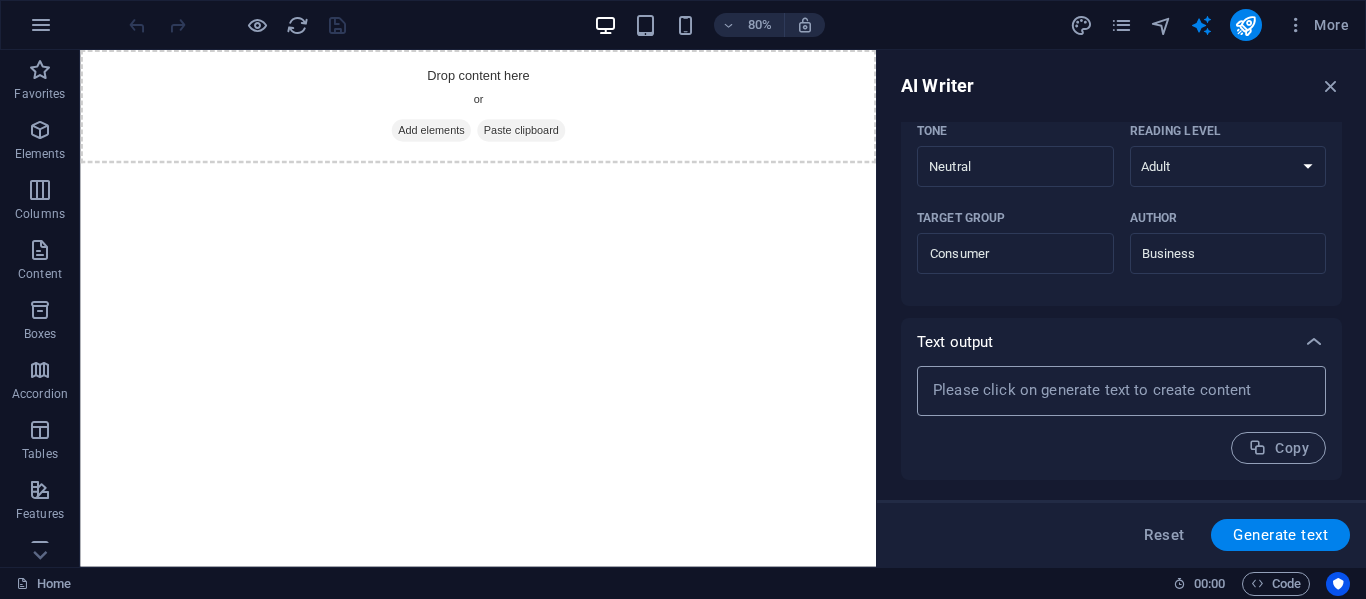 click at bounding box center (1121, 391) 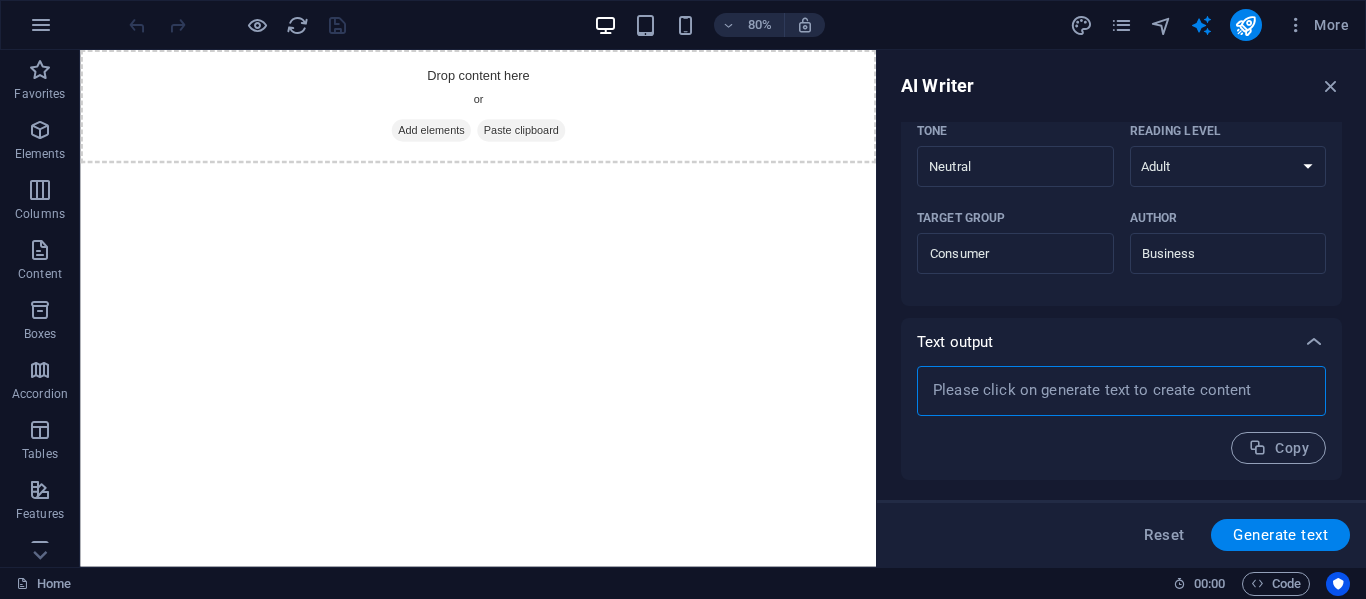 click at bounding box center [1121, 391] 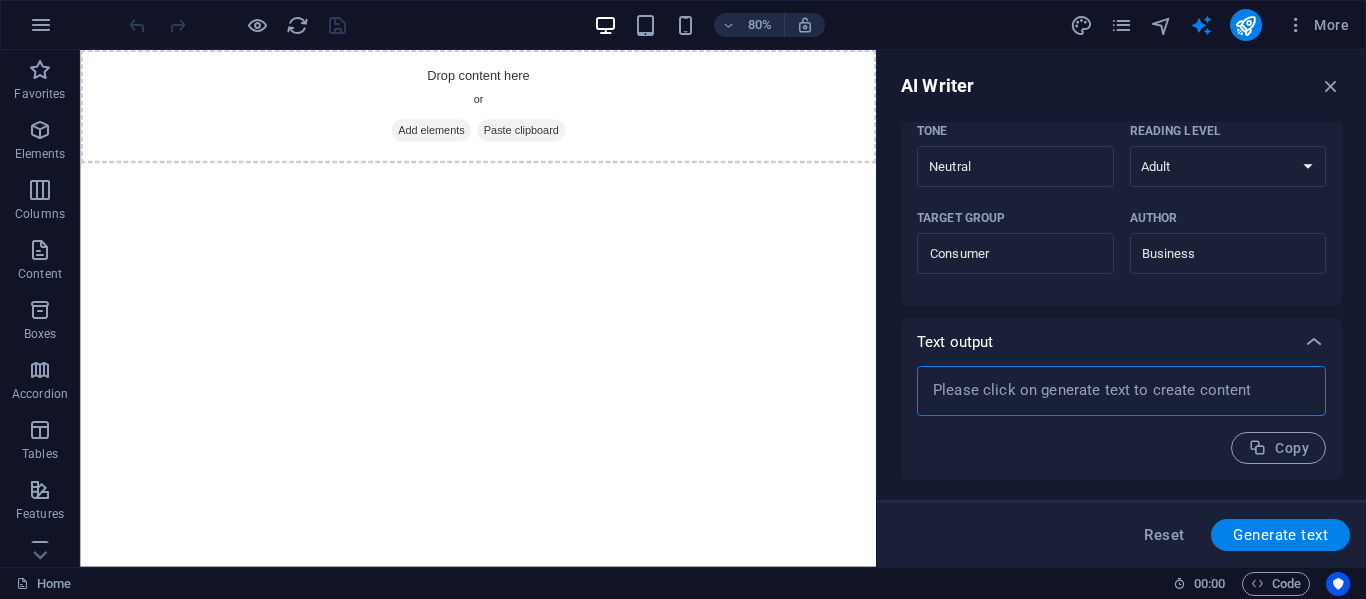 paste 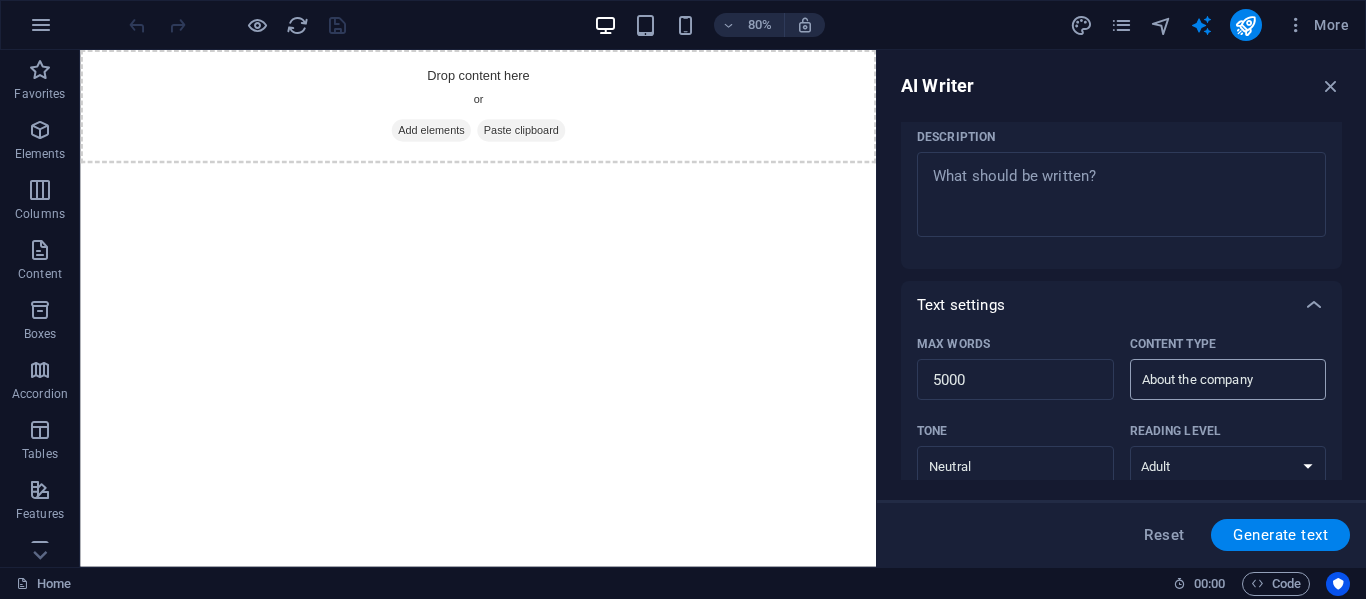 scroll, scrollTop: 0, scrollLeft: 0, axis: both 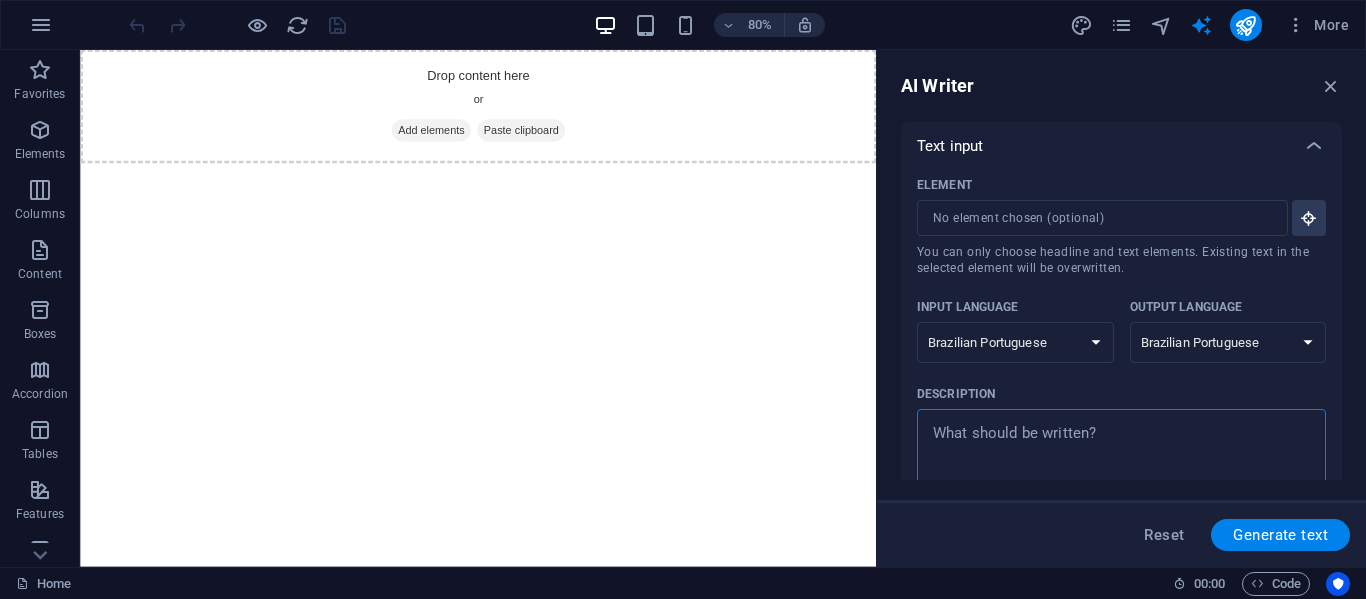 click on "Description x ​" at bounding box center (1121, 451) 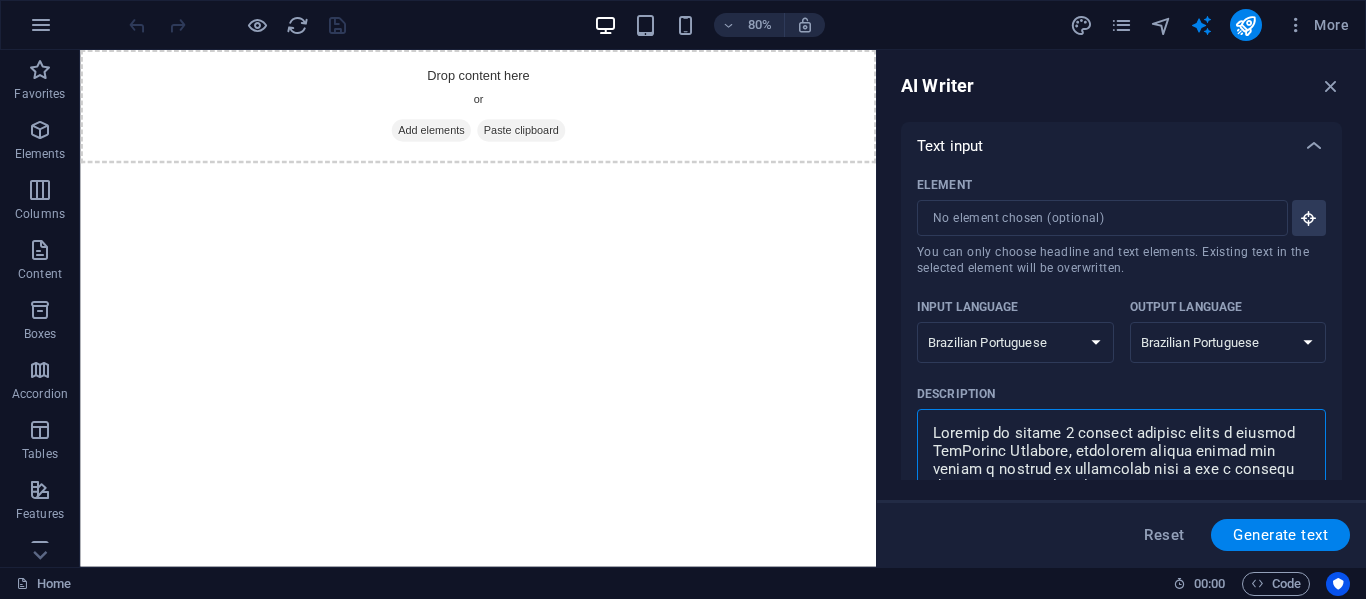 scroll, scrollTop: 404, scrollLeft: 0, axis: vertical 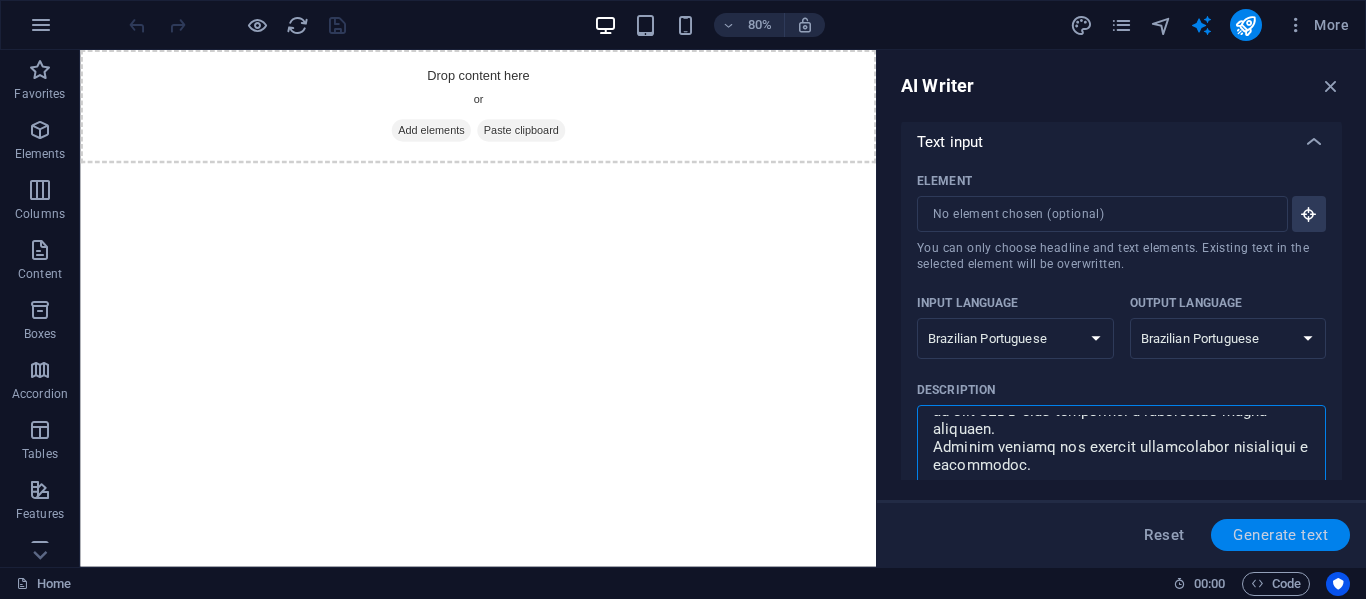 click on "Generate text" at bounding box center [1280, 535] 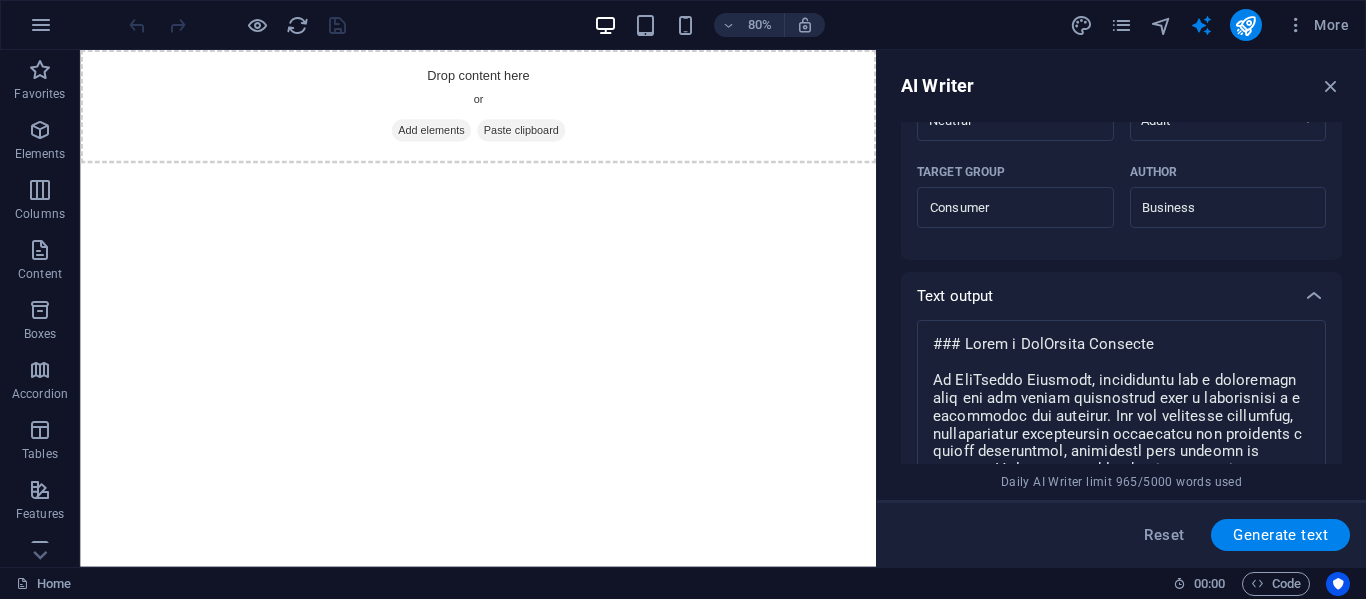 scroll, scrollTop: 703, scrollLeft: 0, axis: vertical 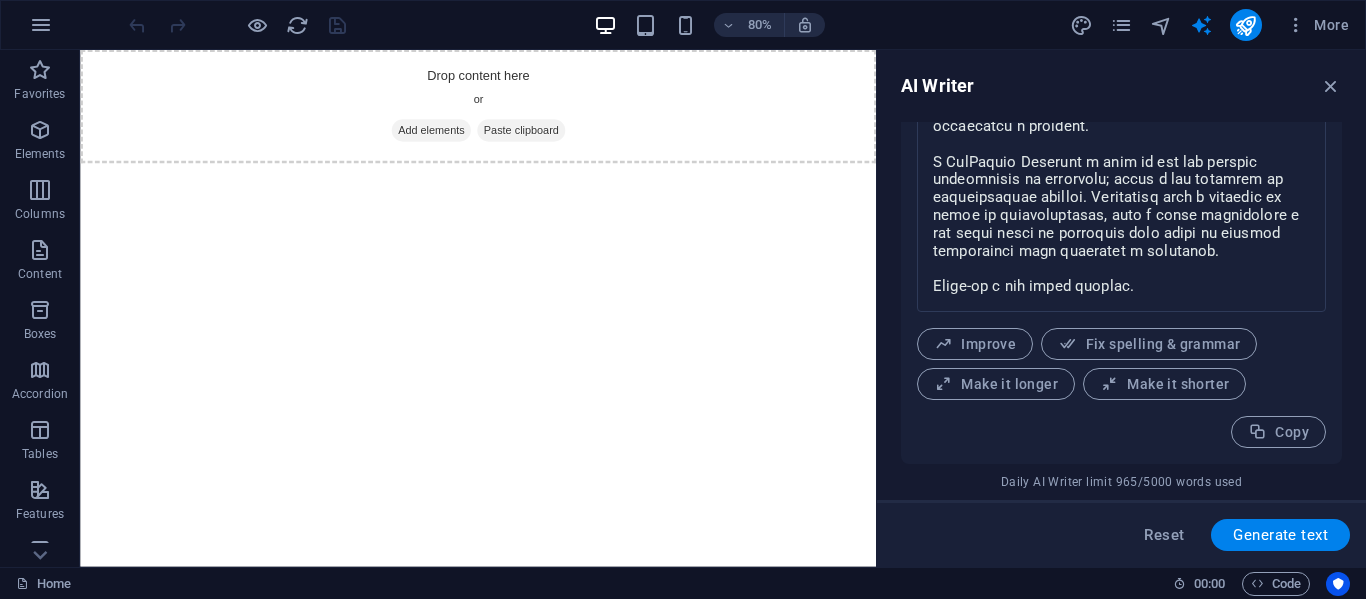 click on "Improve" at bounding box center [975, 344] 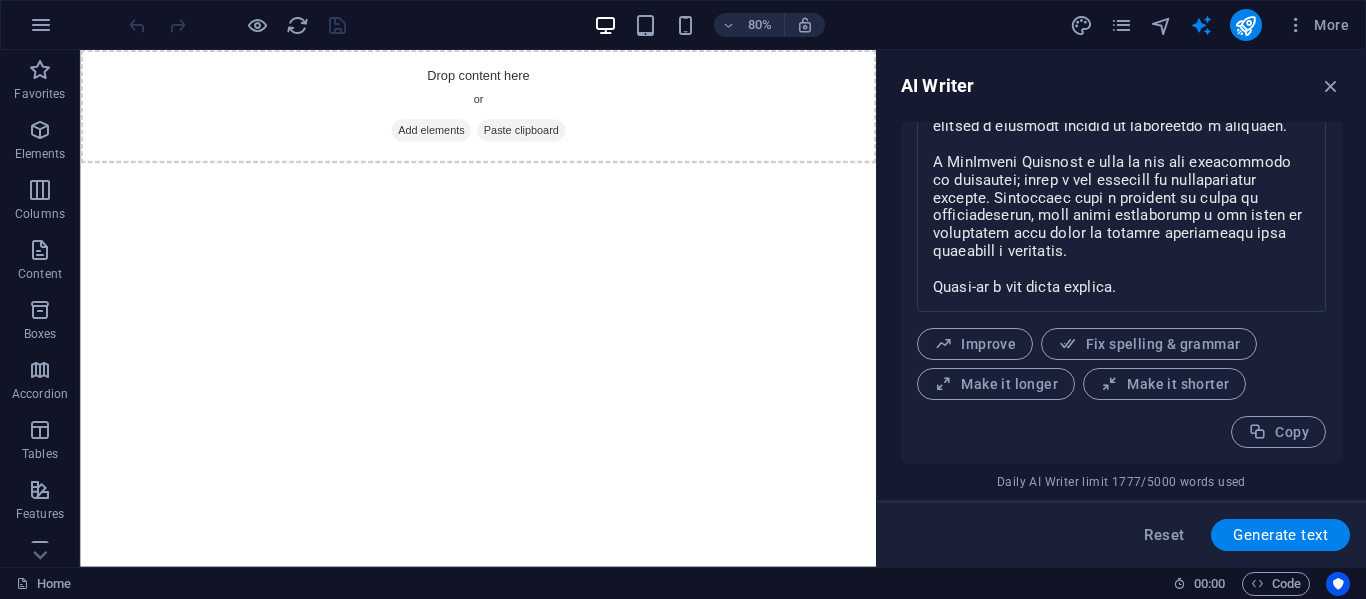 scroll, scrollTop: 2205, scrollLeft: 0, axis: vertical 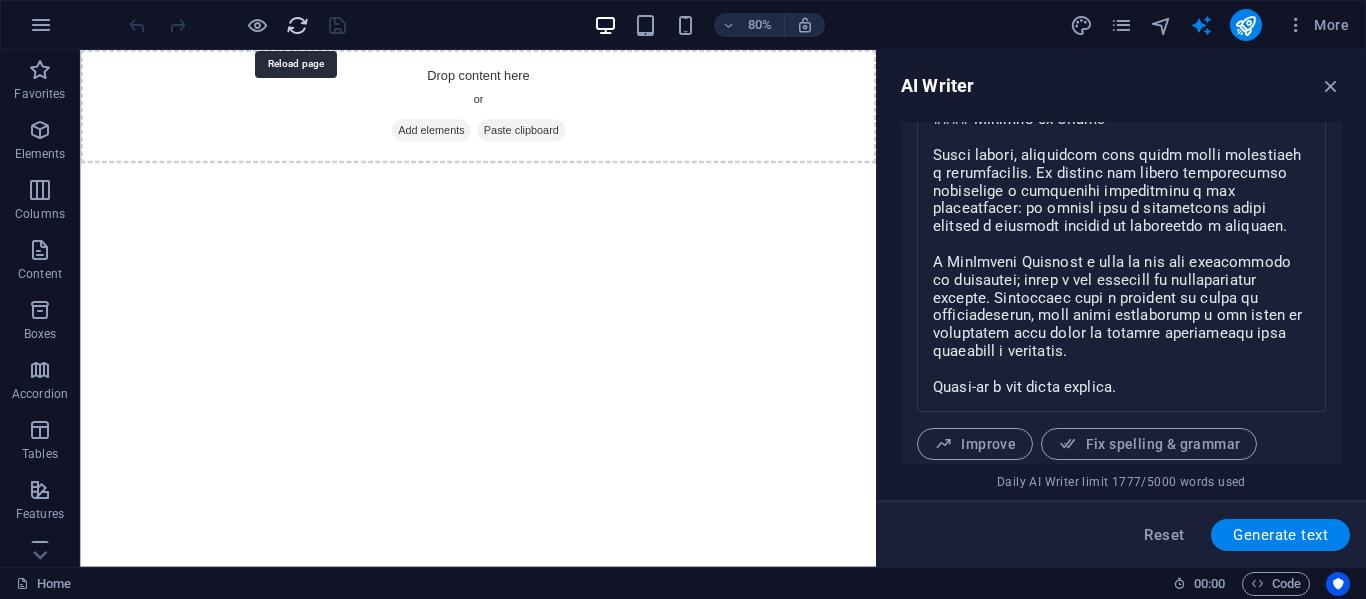 click at bounding box center [297, 25] 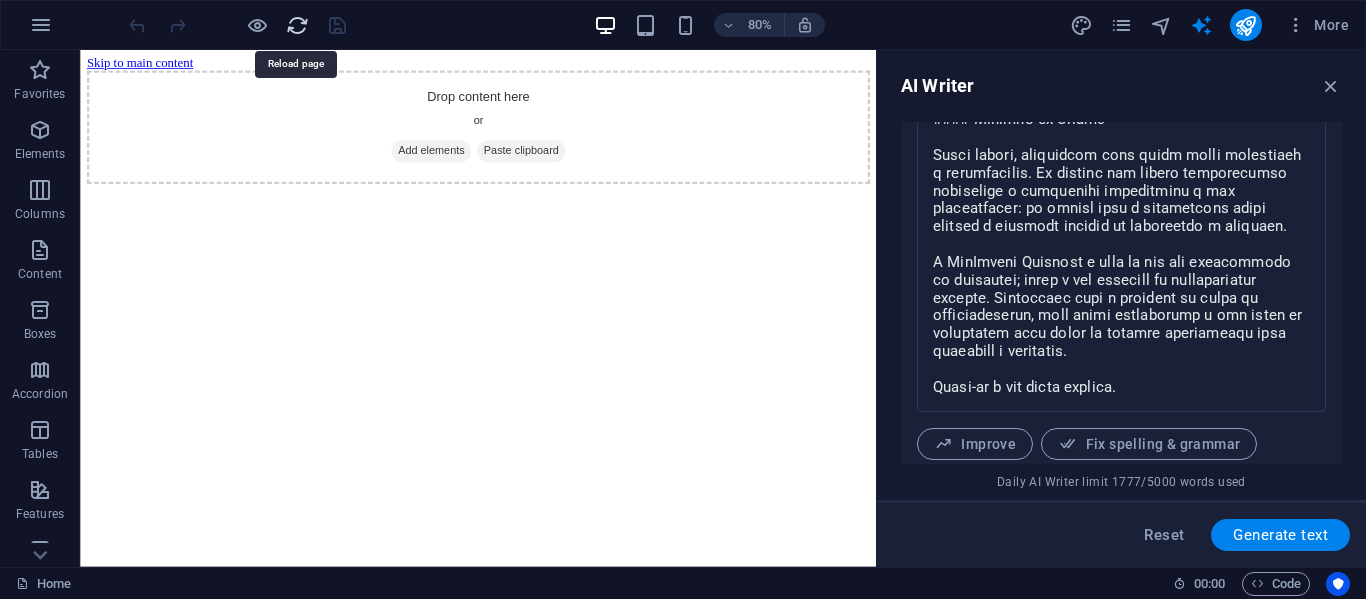scroll, scrollTop: 0, scrollLeft: 0, axis: both 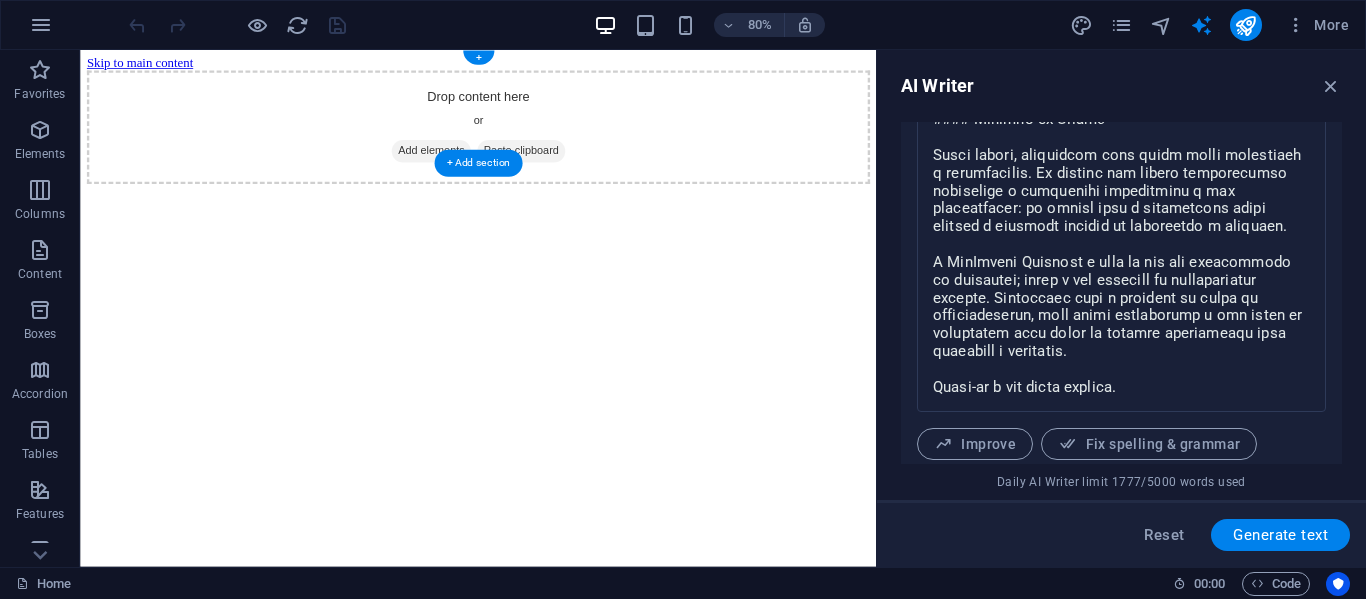 drag, startPoint x: 551, startPoint y: 156, endPoint x: 118, endPoint y: 153, distance: 433.0104 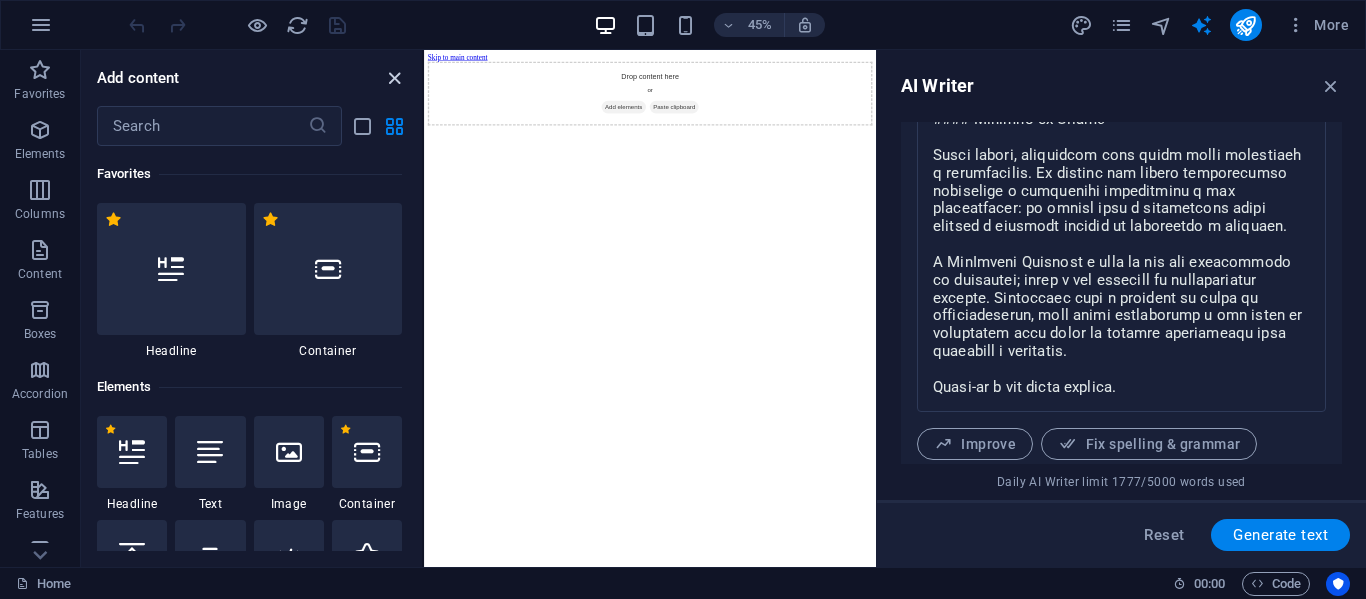 click at bounding box center (394, 78) 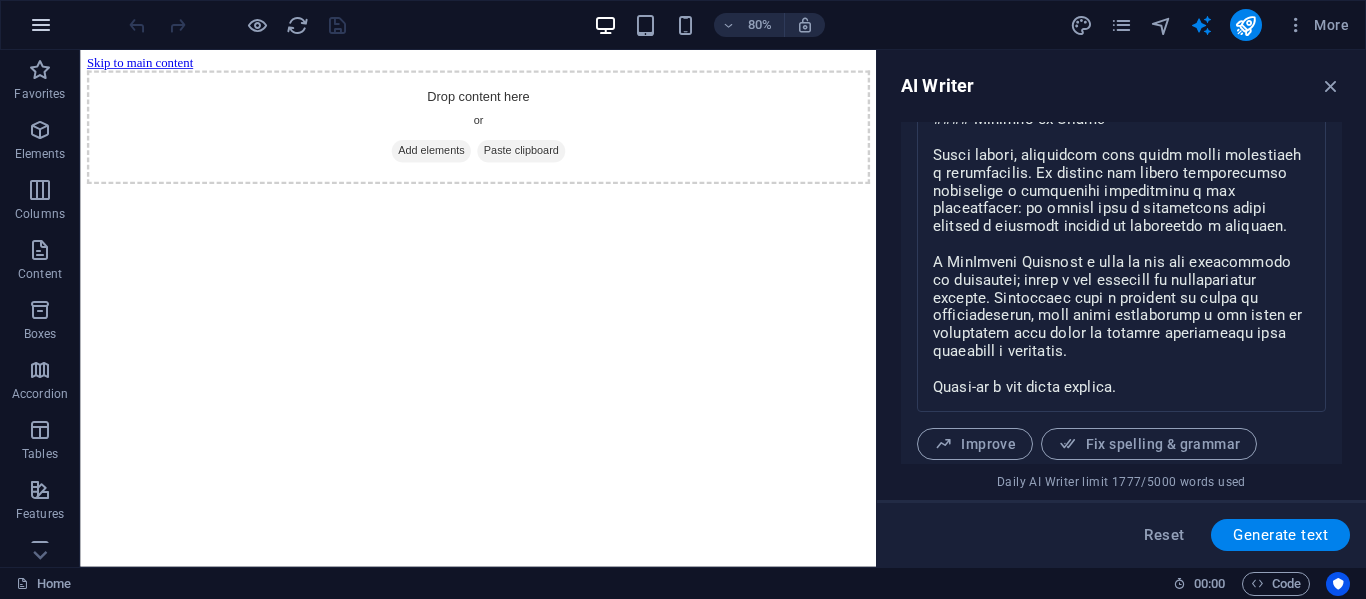 click at bounding box center [41, 25] 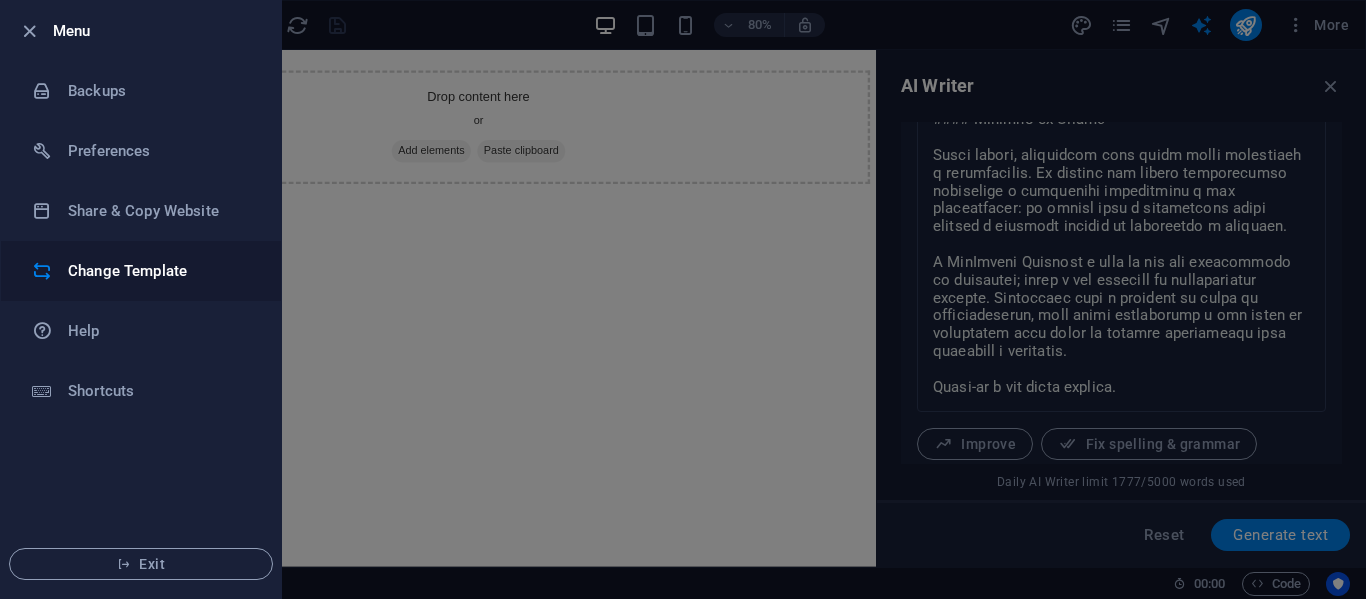 click on "Change Template" at bounding box center (160, 271) 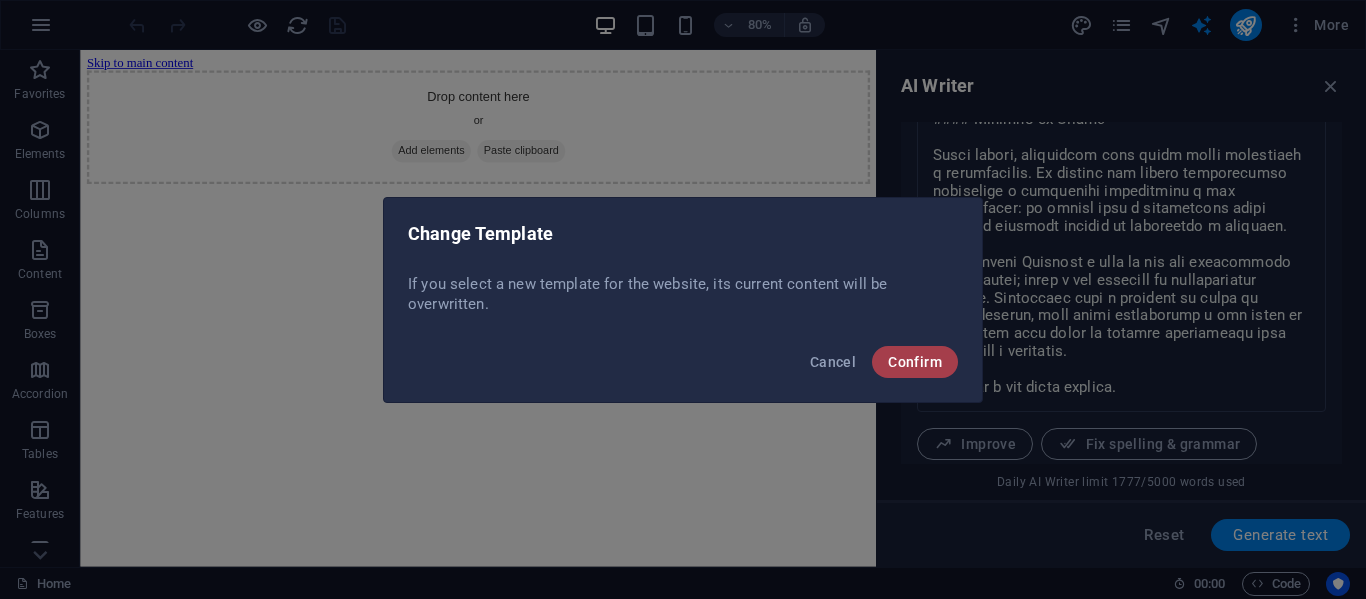 click on "Confirm" at bounding box center [915, 362] 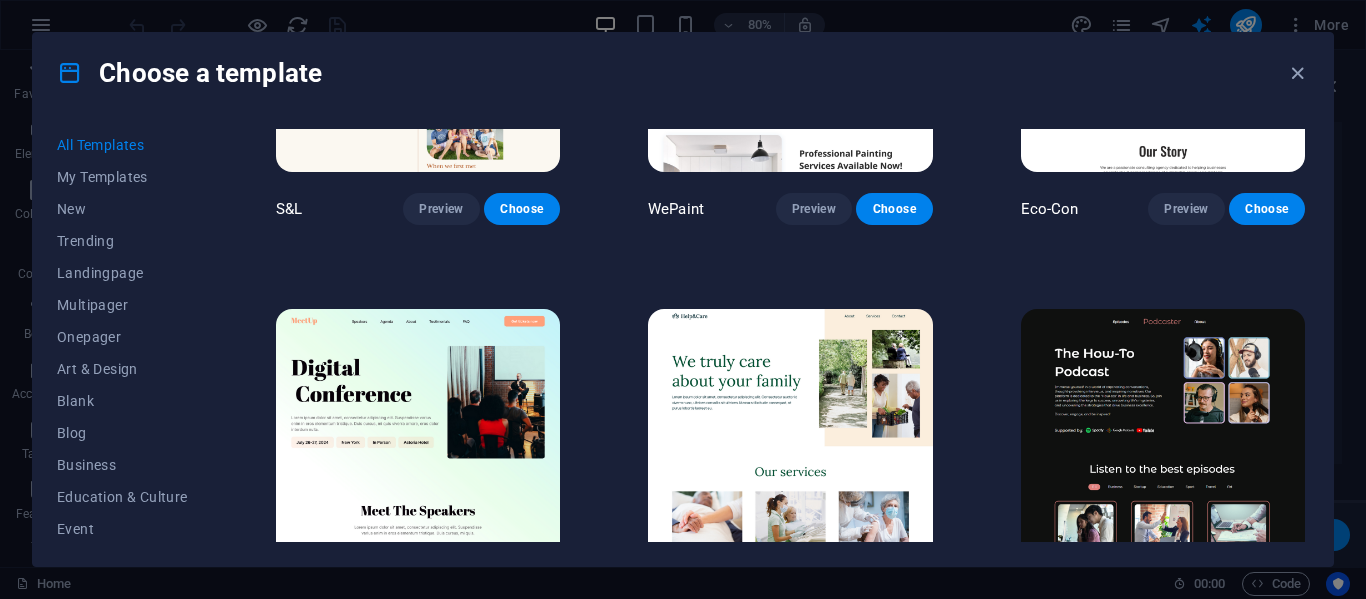 scroll, scrollTop: 1100, scrollLeft: 0, axis: vertical 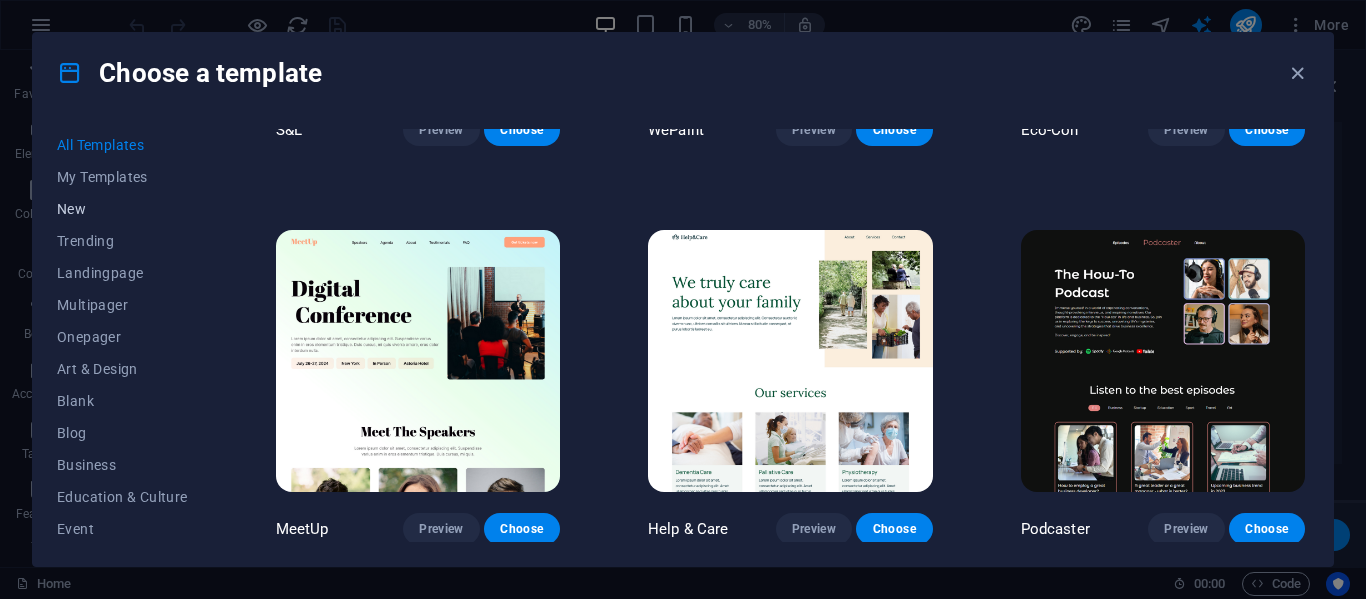 click on "New" at bounding box center (122, 209) 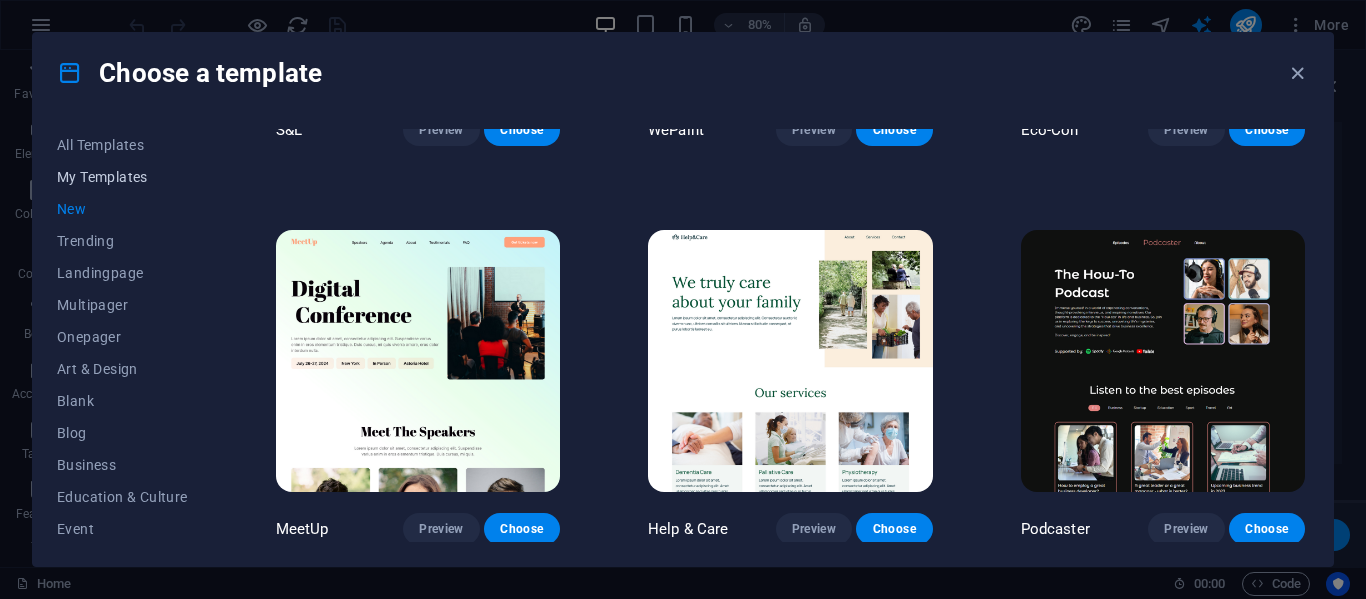 click on "My Templates" at bounding box center [122, 177] 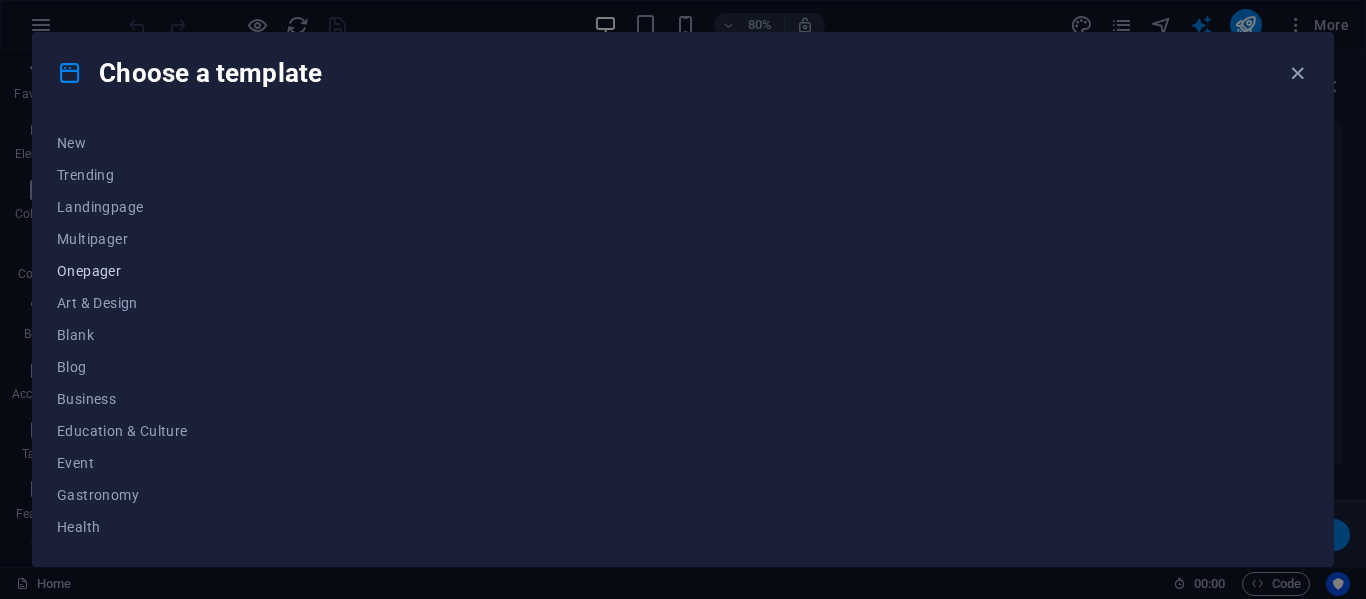 scroll, scrollTop: 100, scrollLeft: 0, axis: vertical 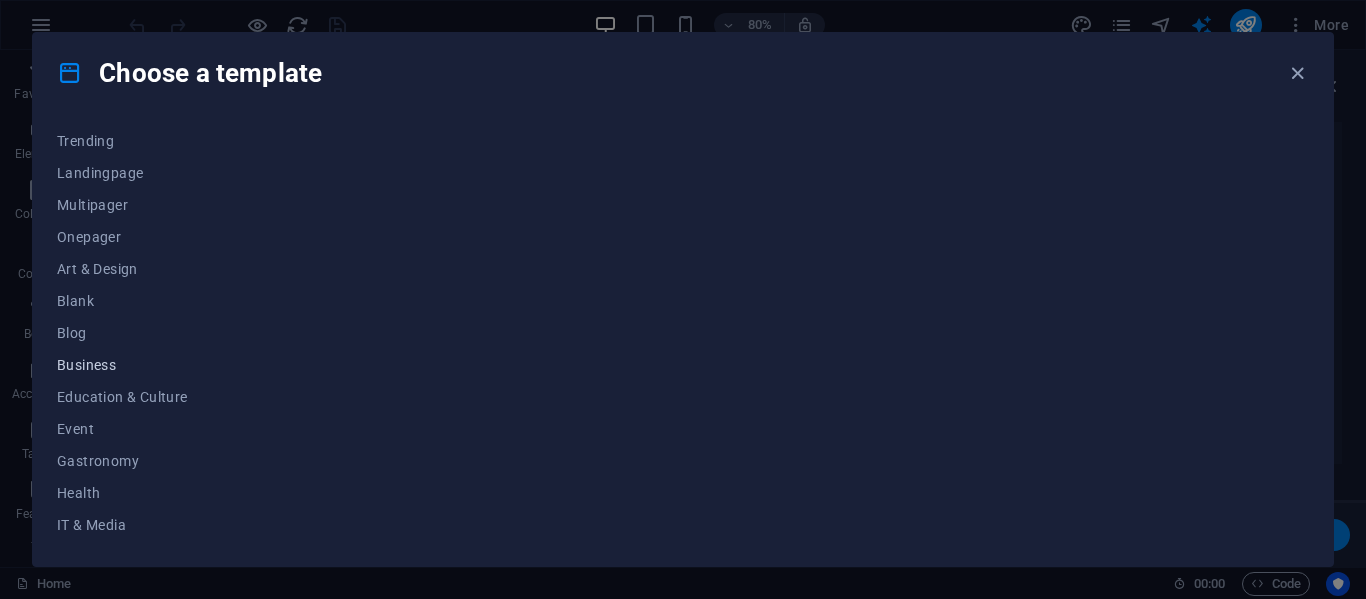 click on "Business" at bounding box center [122, 365] 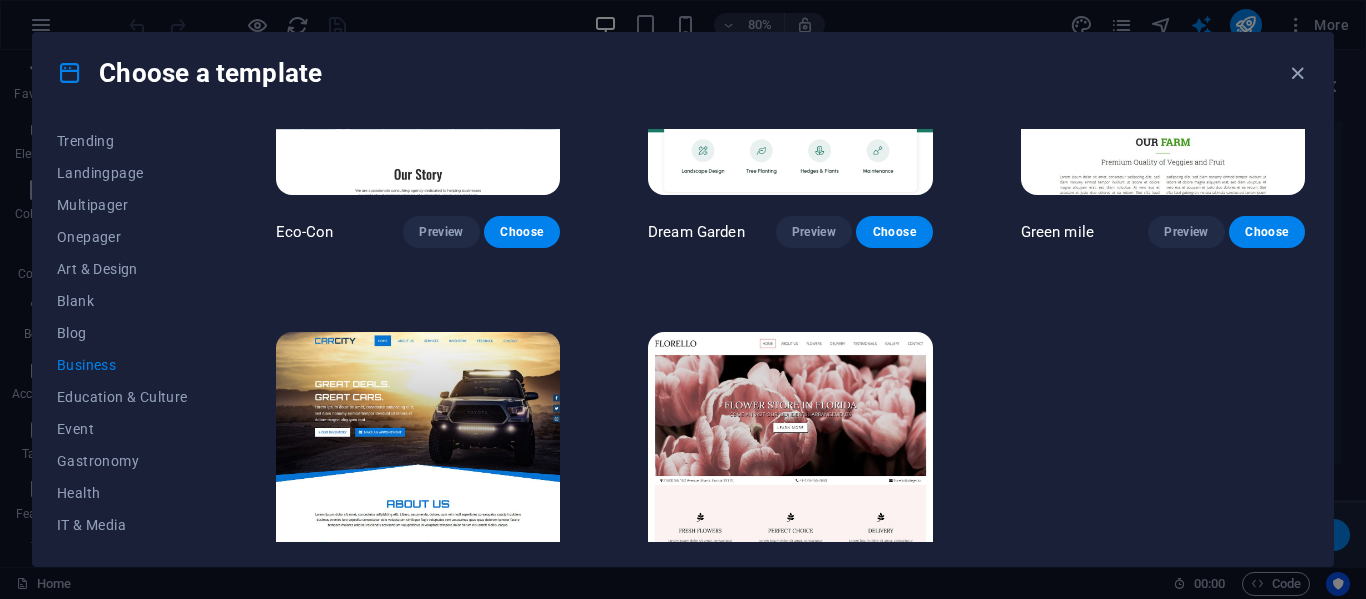 scroll, scrollTop: 301, scrollLeft: 0, axis: vertical 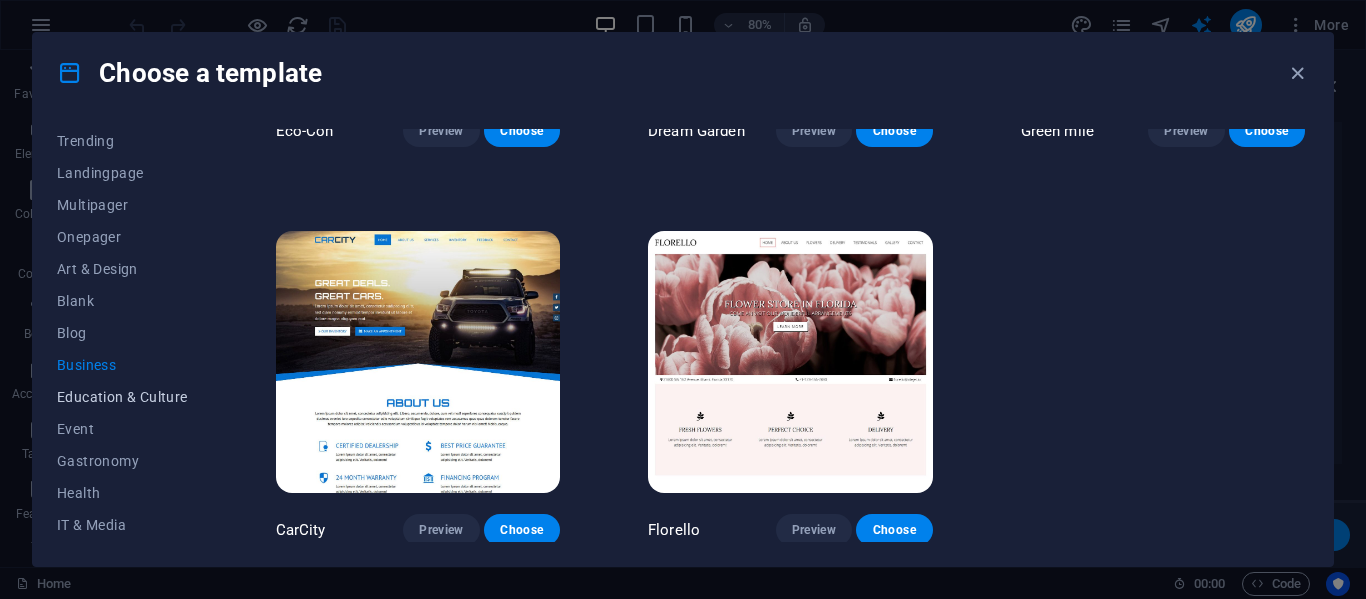 click on "Education & Culture" at bounding box center [122, 397] 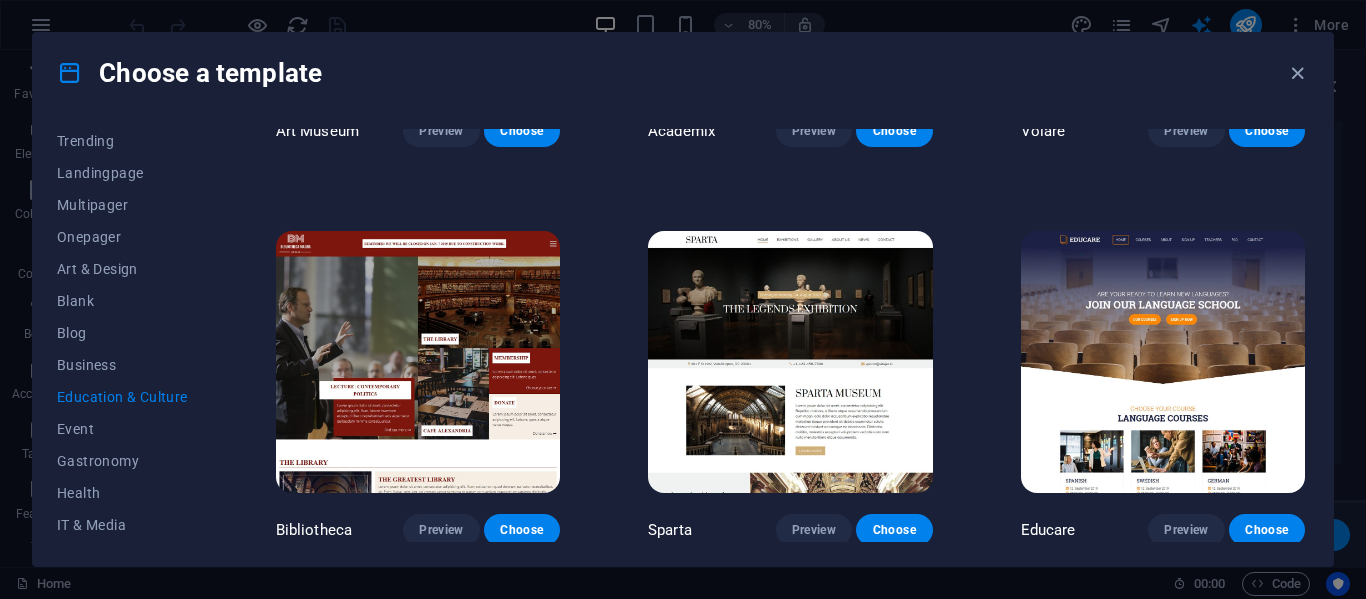 scroll, scrollTop: 0, scrollLeft: 0, axis: both 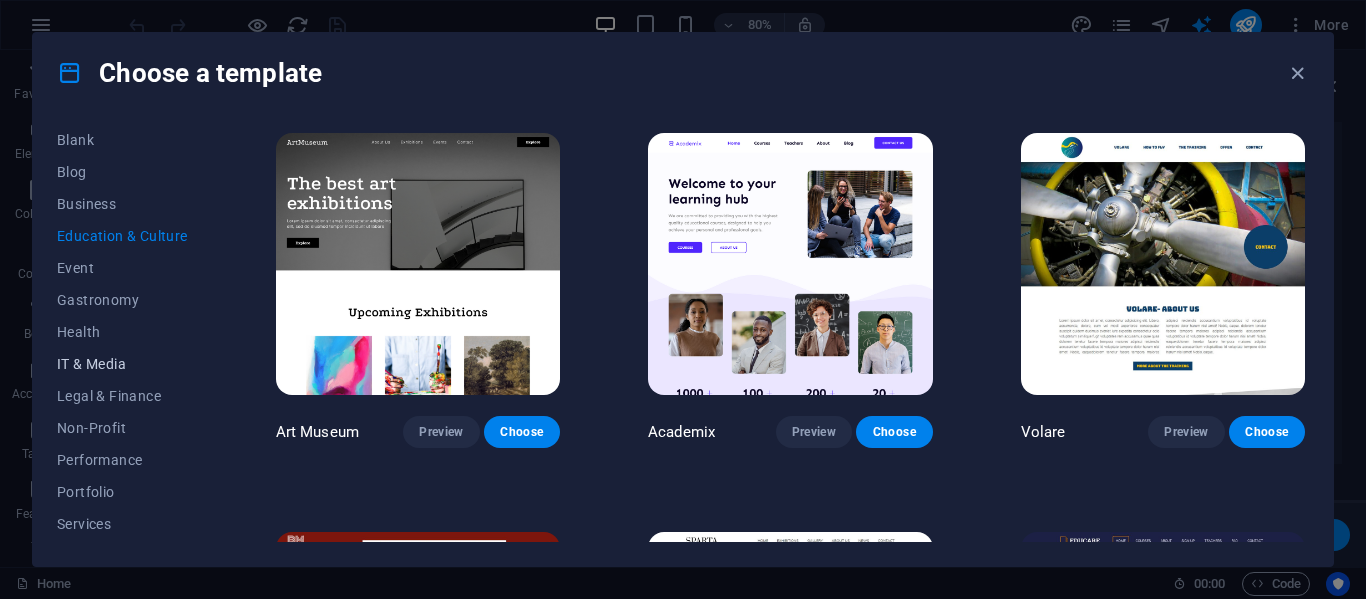 click on "IT & Media" at bounding box center (122, 364) 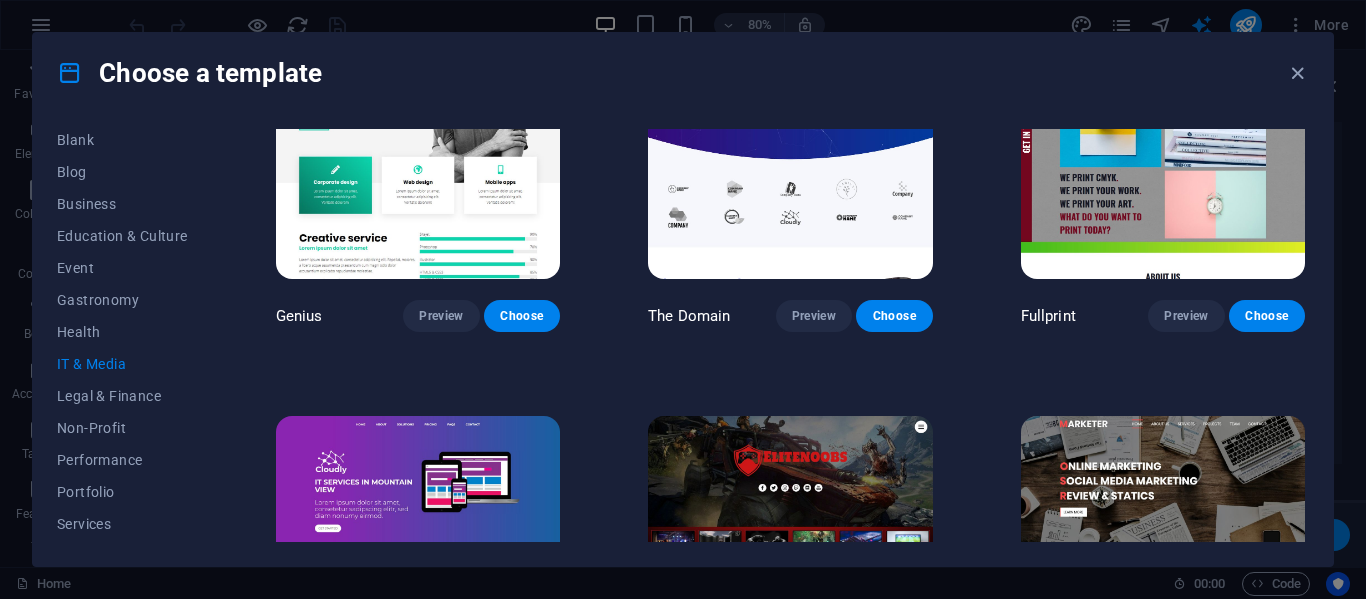 scroll, scrollTop: 894, scrollLeft: 0, axis: vertical 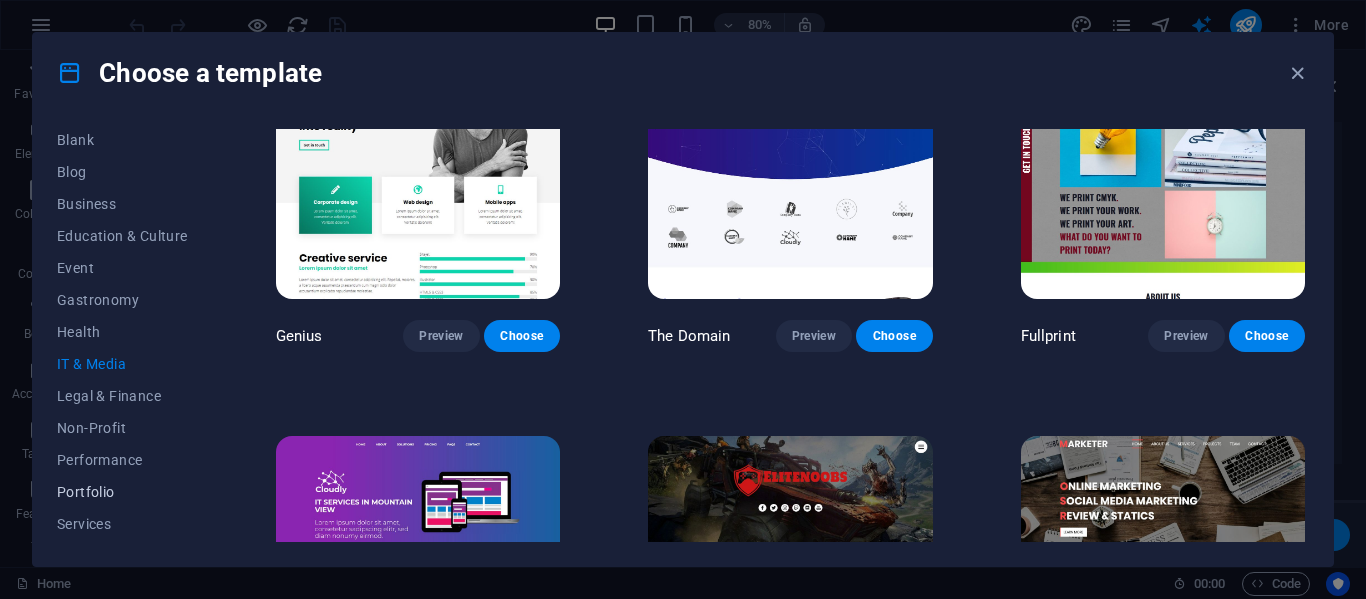 click on "Portfolio" at bounding box center [122, 492] 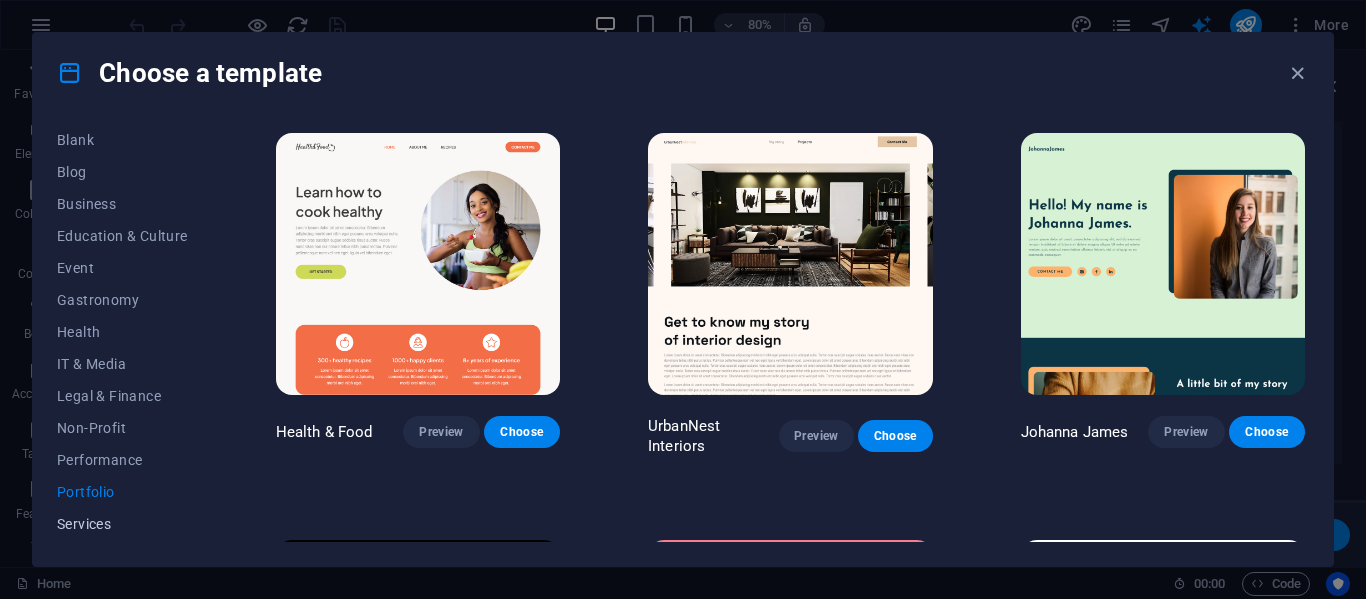 click on "Services" at bounding box center [122, 524] 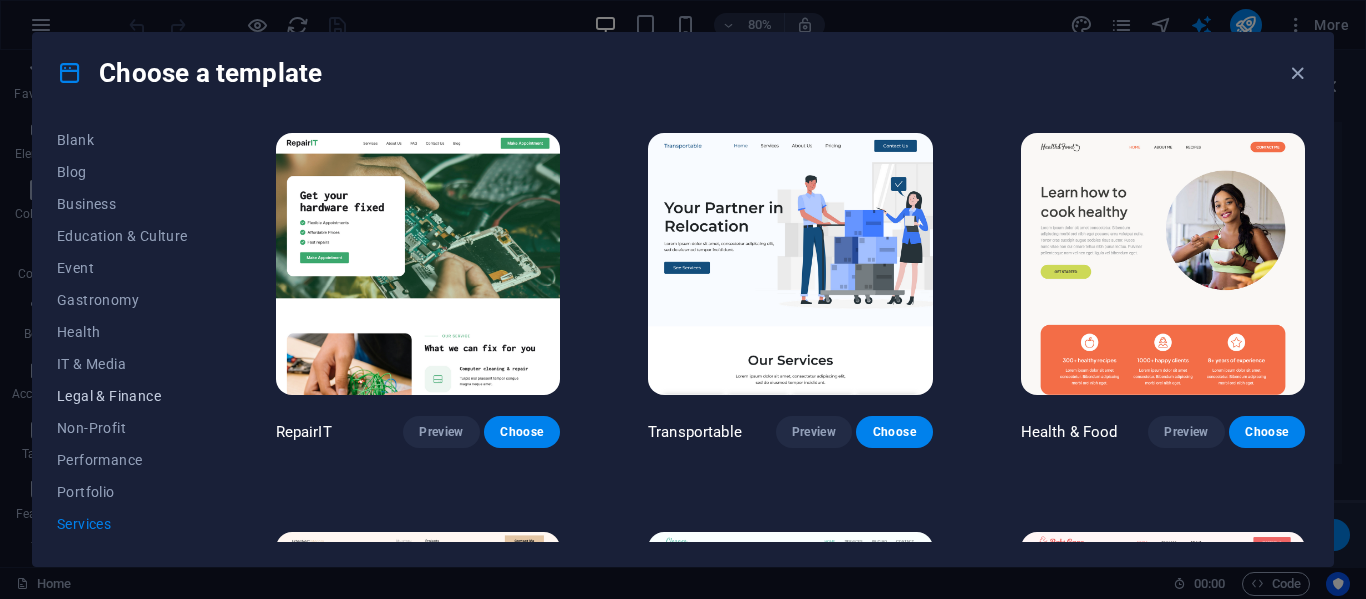 click on "Legal & Finance" at bounding box center [122, 396] 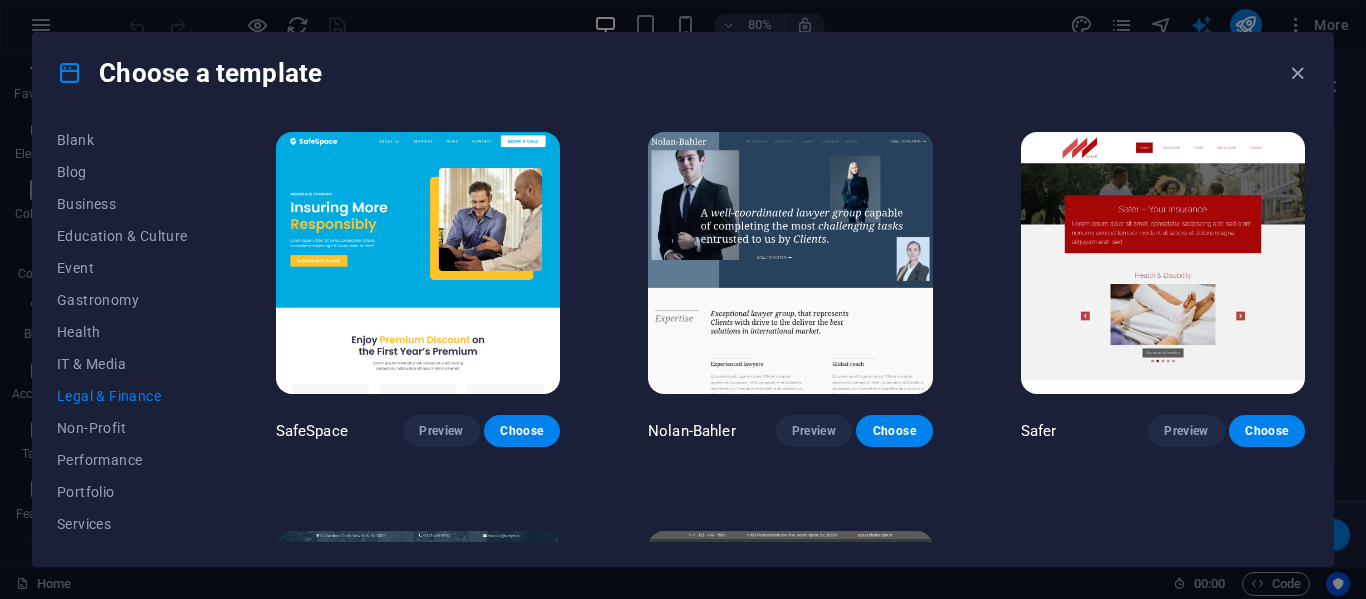scroll, scrollTop: 0, scrollLeft: 0, axis: both 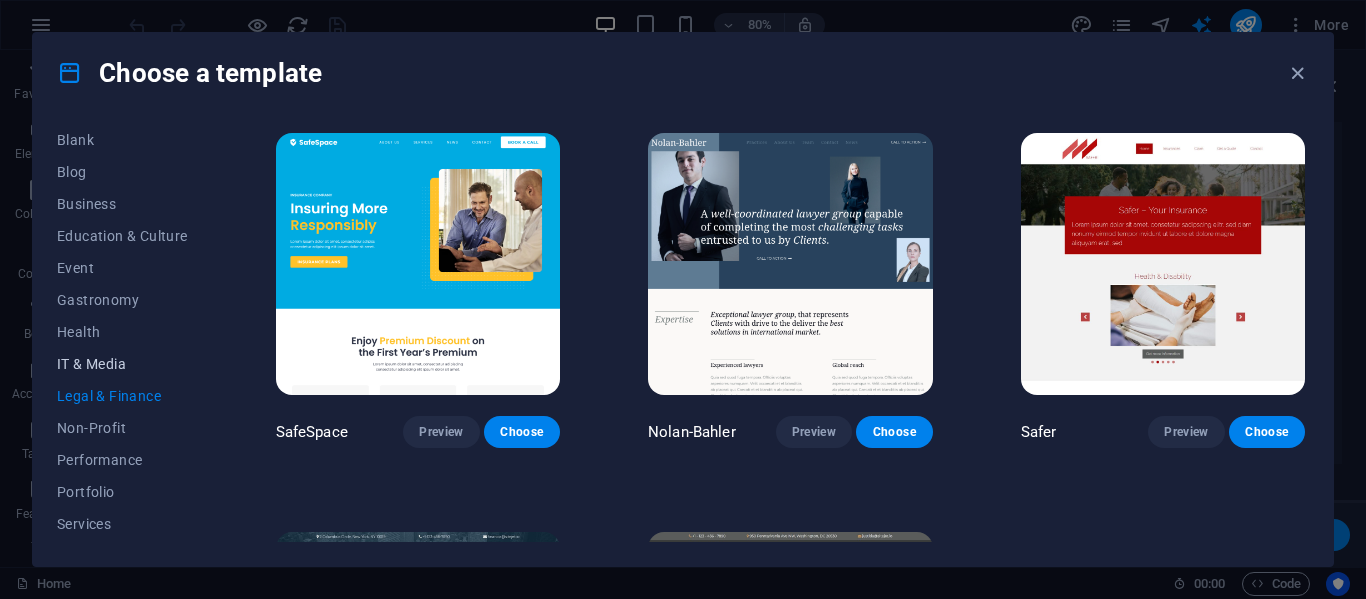 click on "IT & Media" at bounding box center [122, 364] 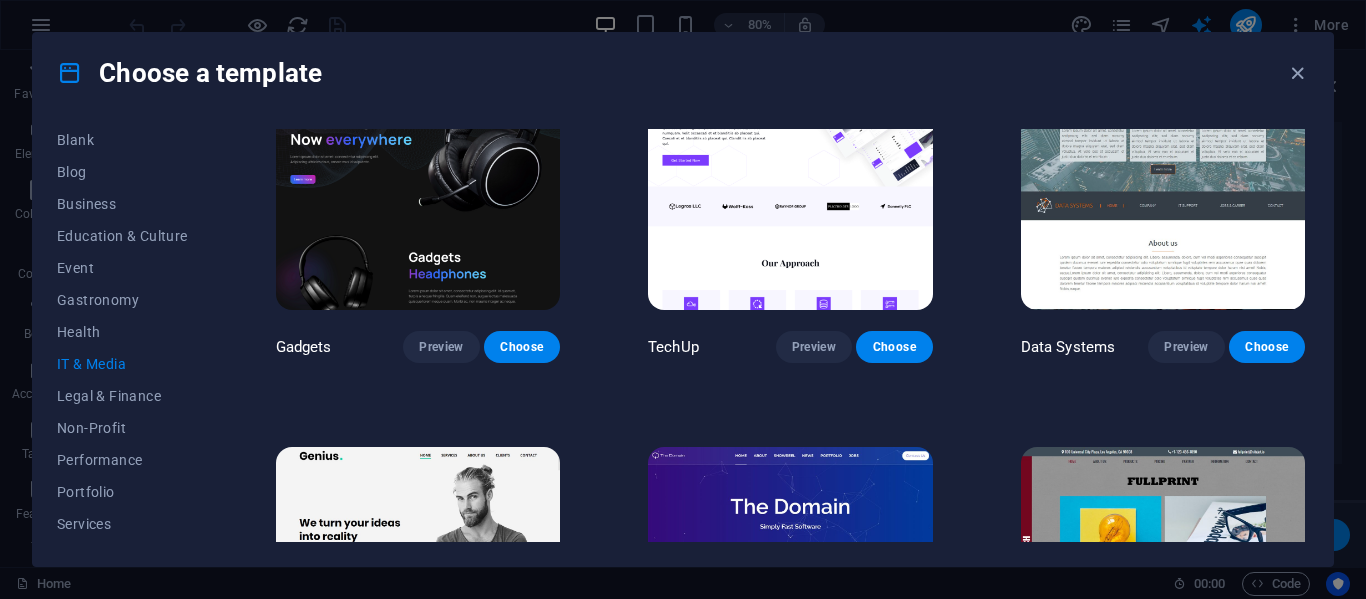 scroll, scrollTop: 500, scrollLeft: 0, axis: vertical 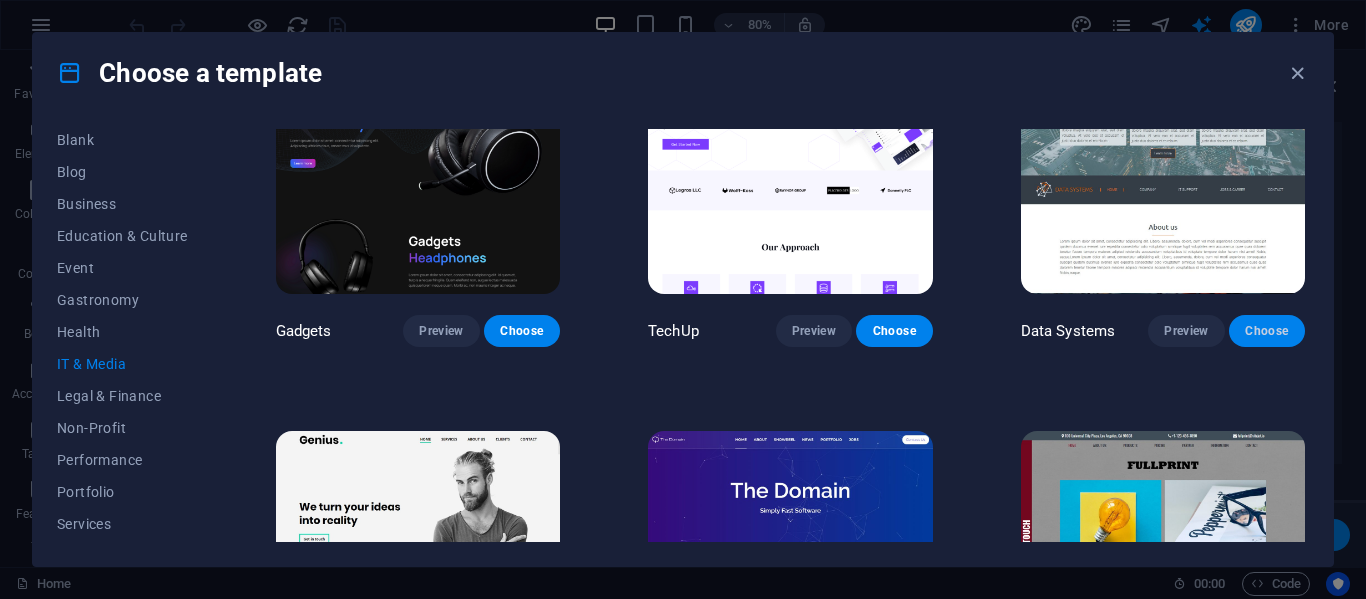 click on "Choose" at bounding box center [1267, 331] 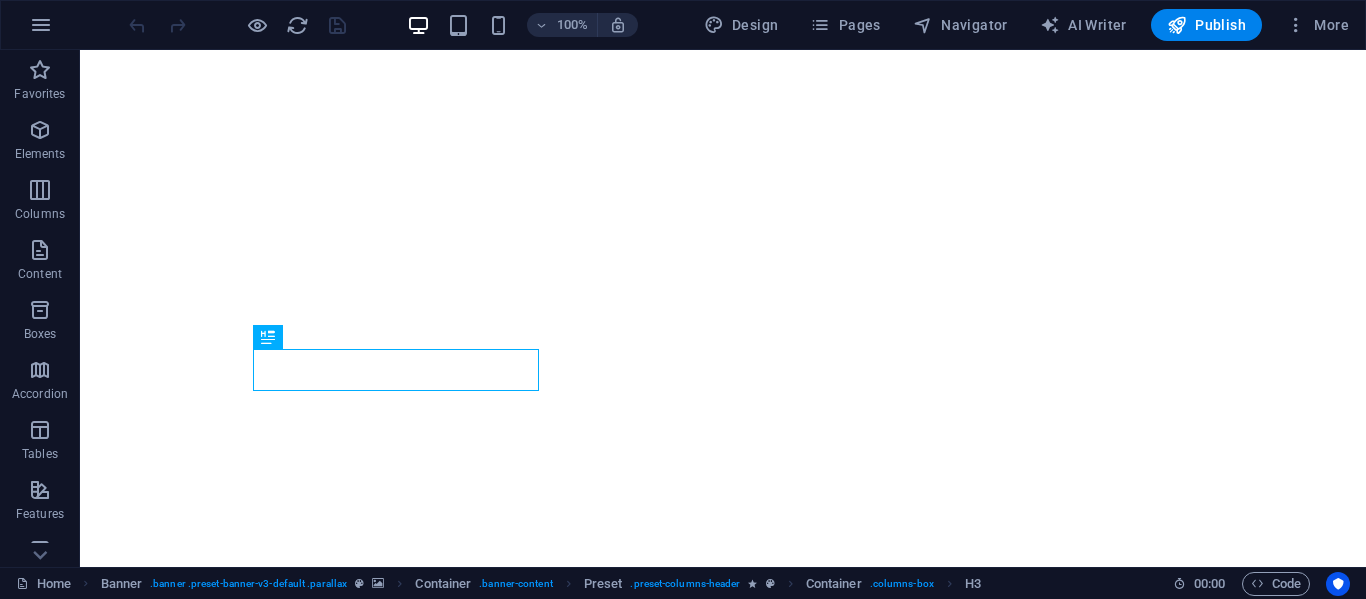 scroll, scrollTop: 0, scrollLeft: 0, axis: both 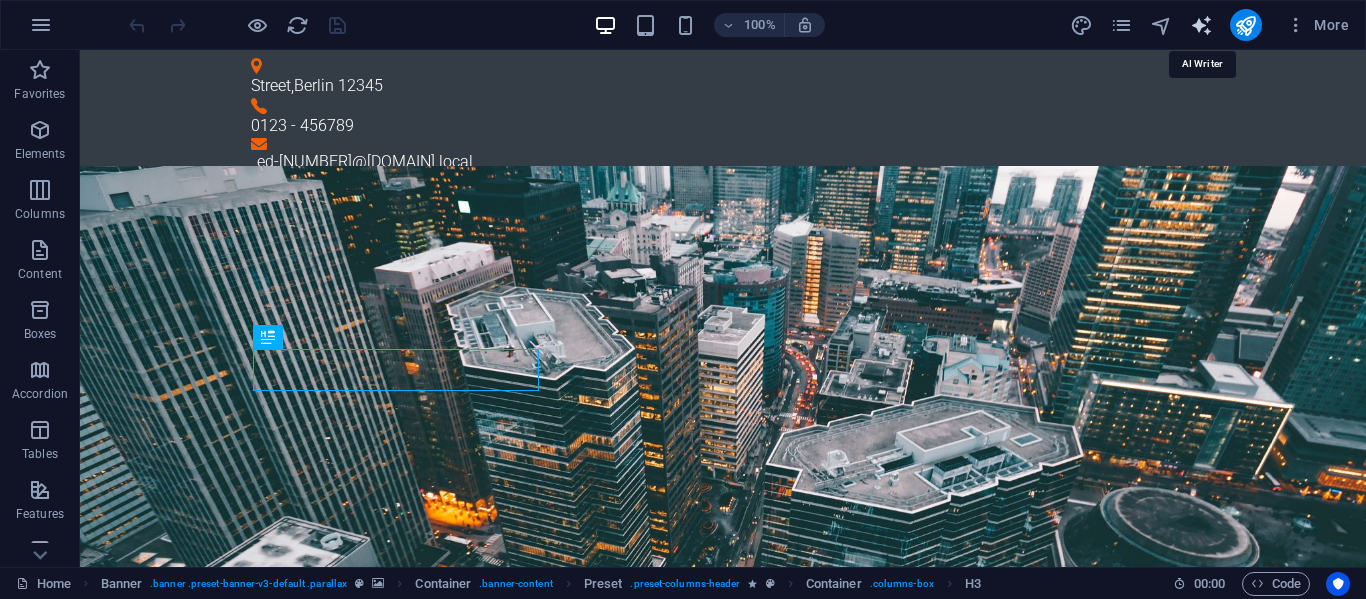 click at bounding box center [1201, 25] 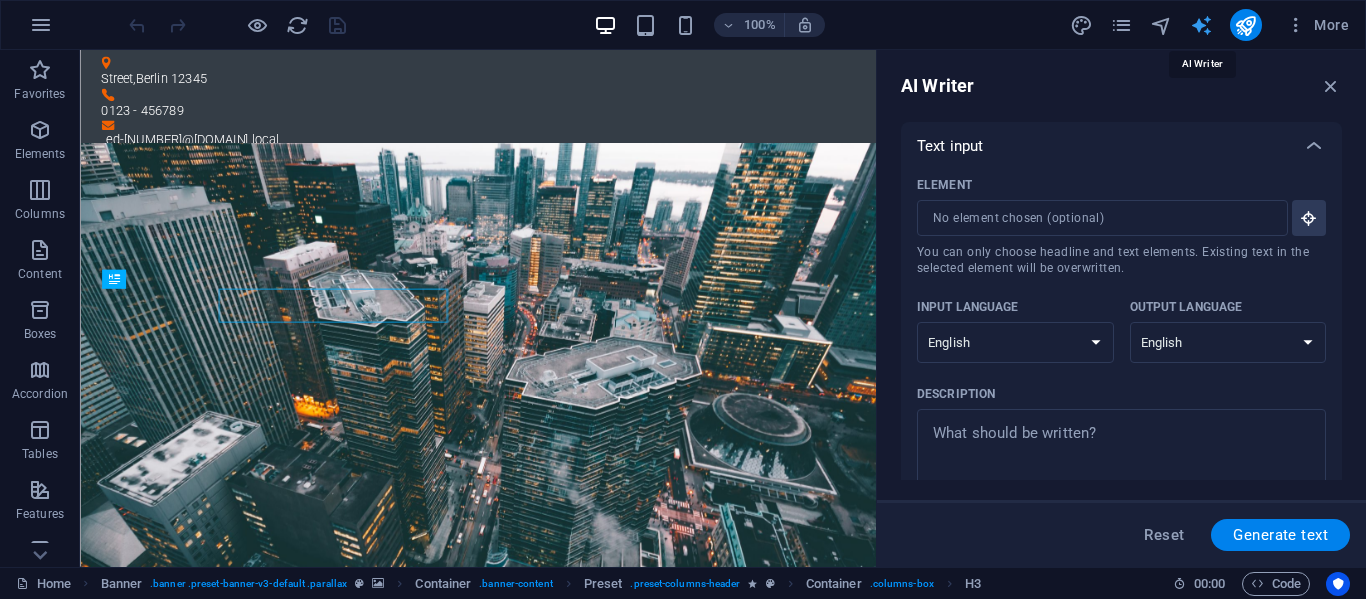 scroll, scrollTop: 0, scrollLeft: 0, axis: both 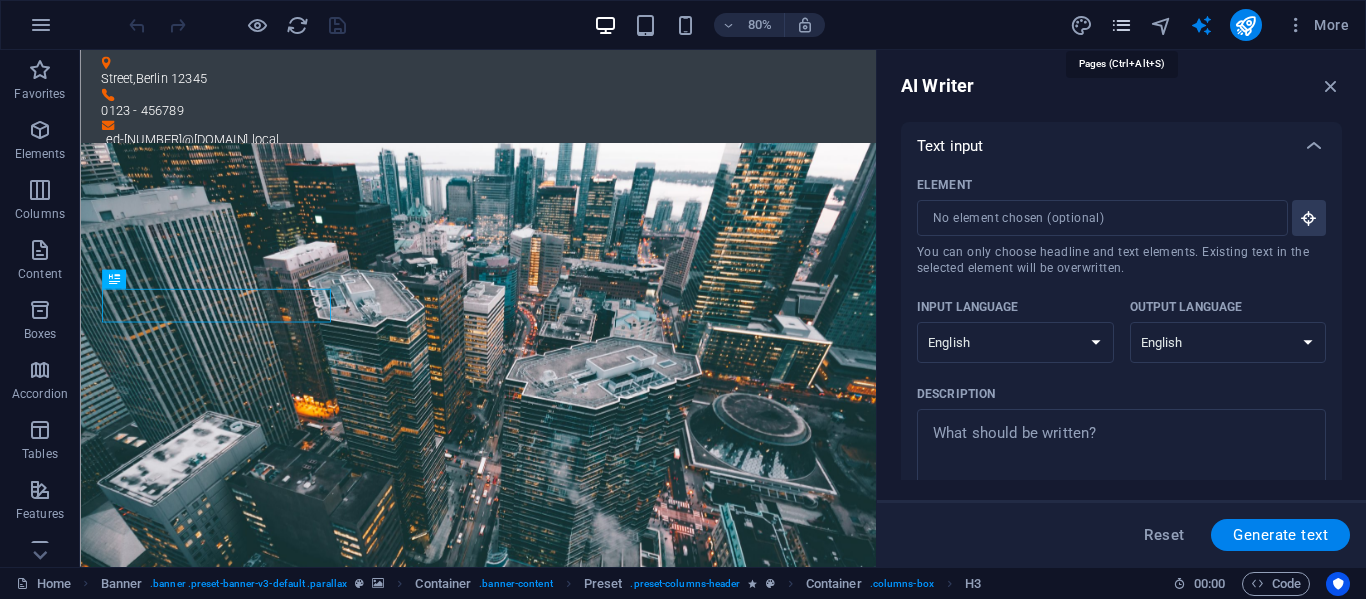 click at bounding box center [1121, 25] 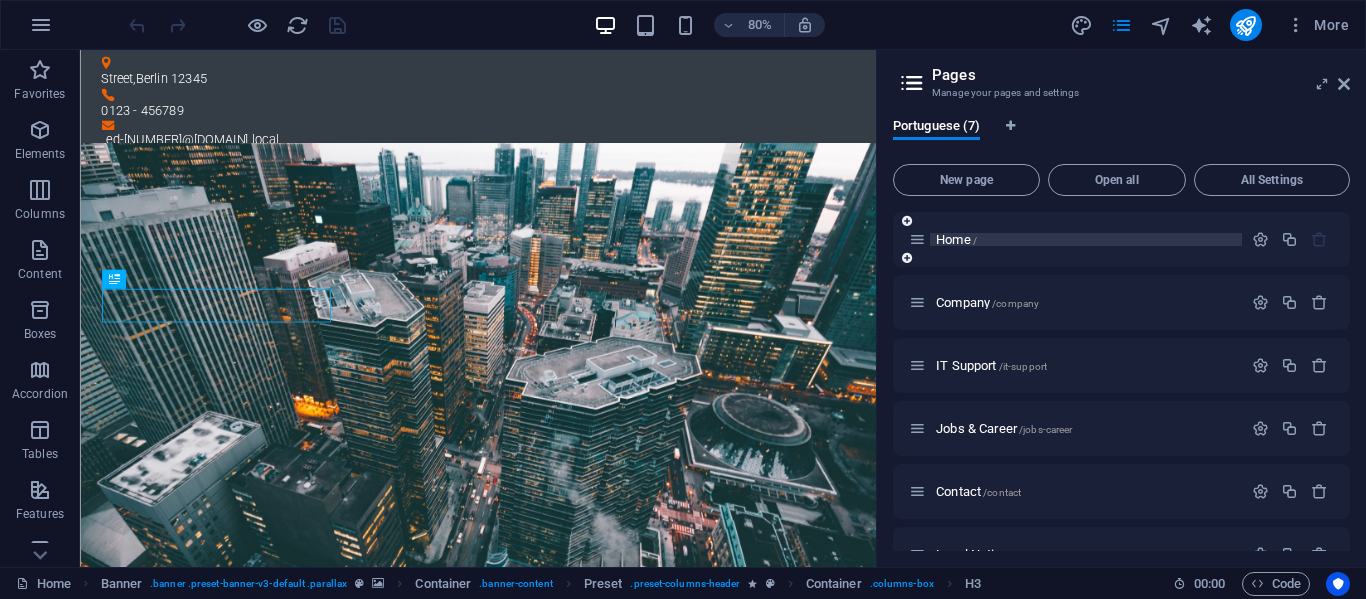 click on "Home /" at bounding box center [956, 239] 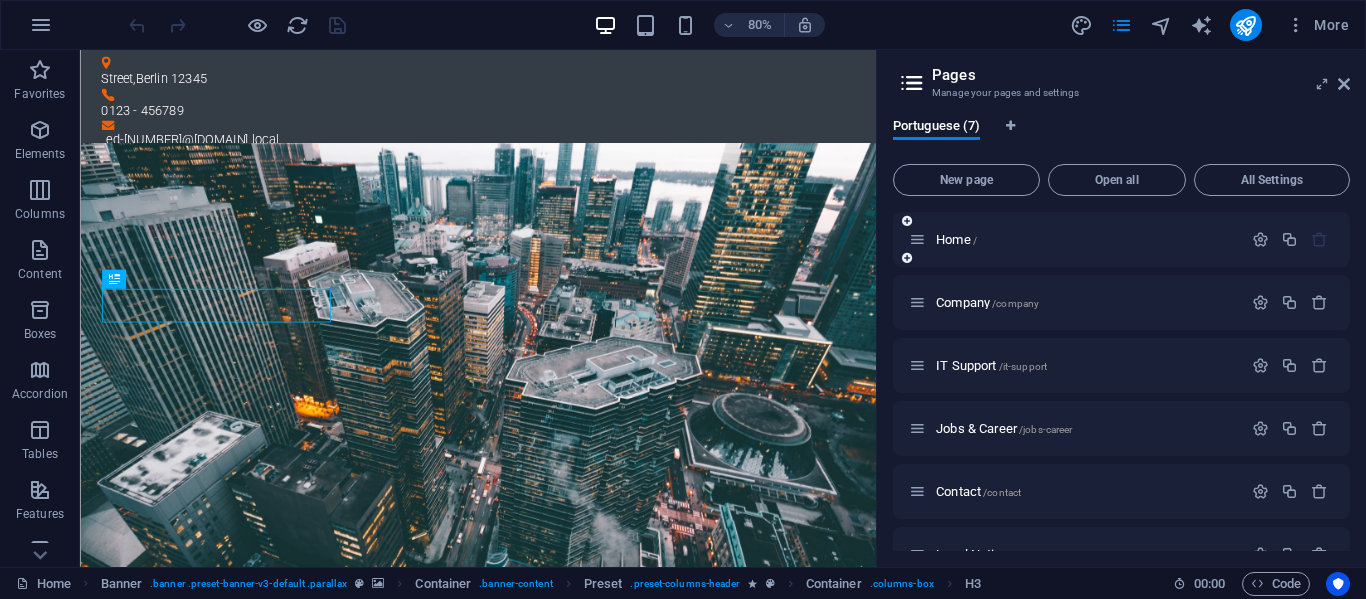 click at bounding box center [907, 221] 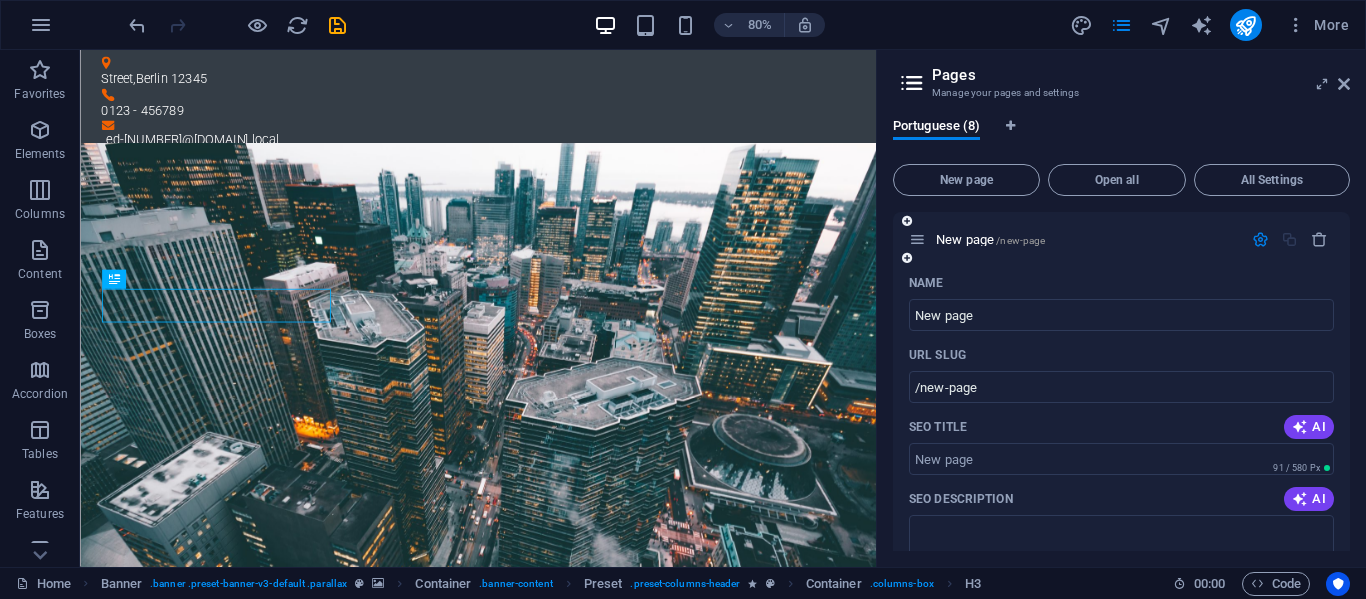 click on "Name" at bounding box center (1121, 283) 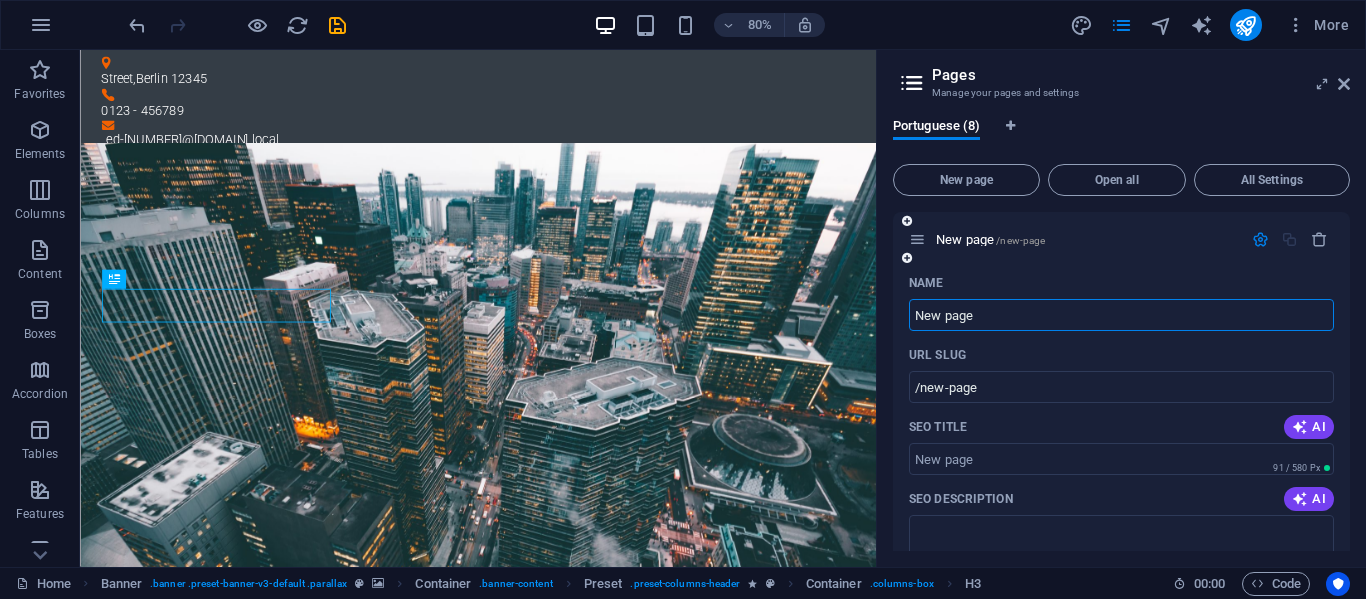 click on "New page" at bounding box center [1121, 315] 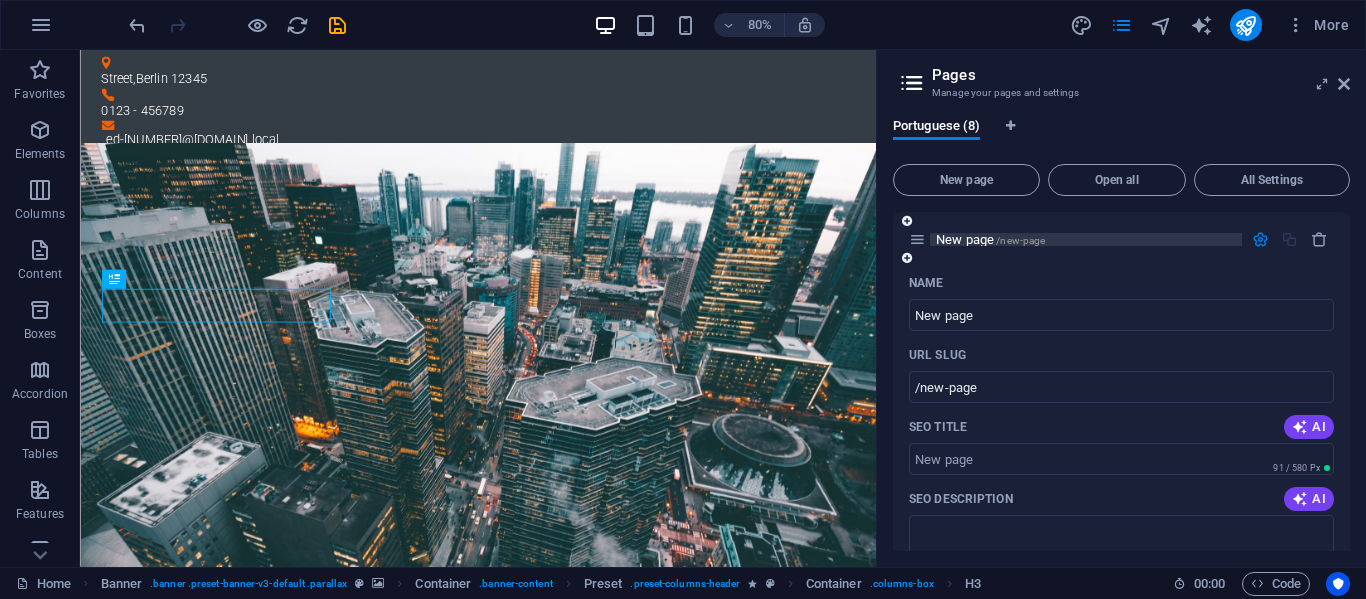 click on "New page /new-page" at bounding box center (1086, 239) 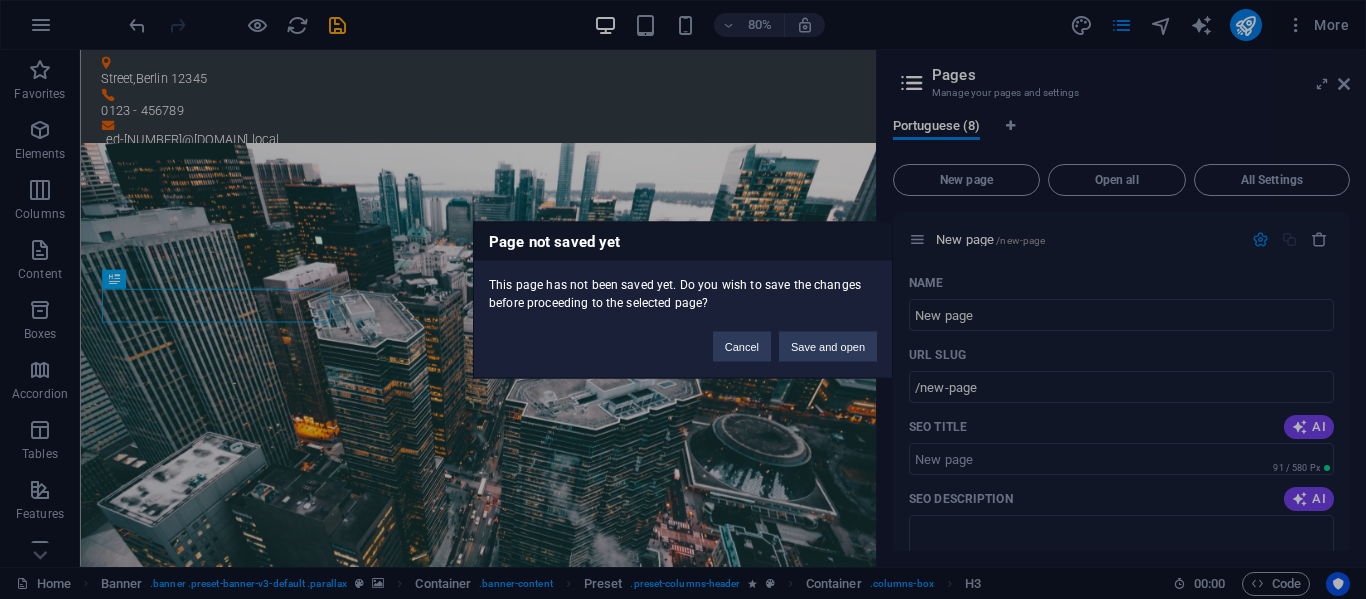 drag, startPoint x: 1343, startPoint y: 260, endPoint x: 1340, endPoint y: 273, distance: 13.341664 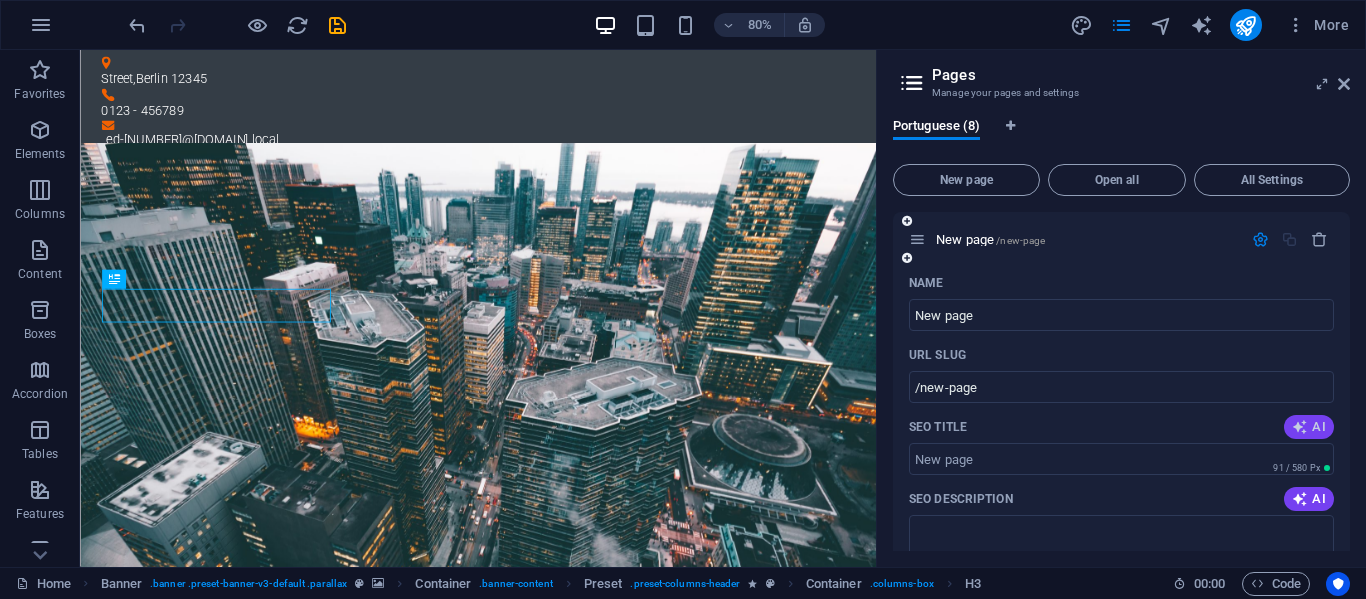 click on "AI" at bounding box center [1309, 427] 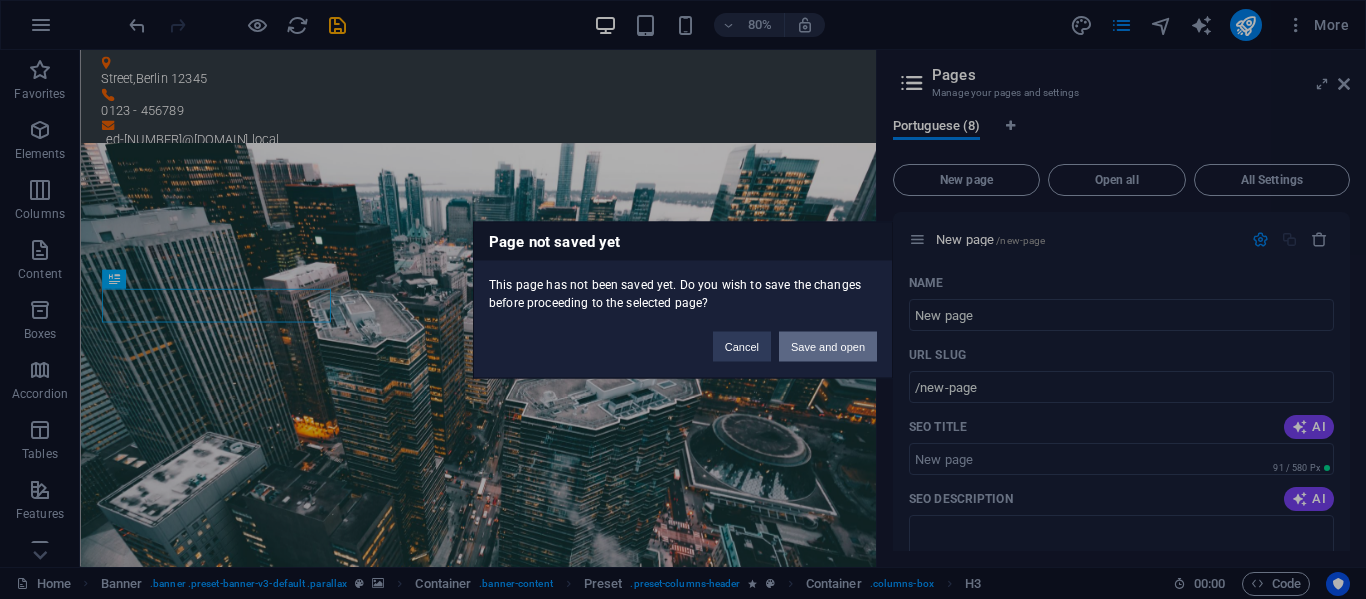 click on "Save and open" at bounding box center [828, 346] 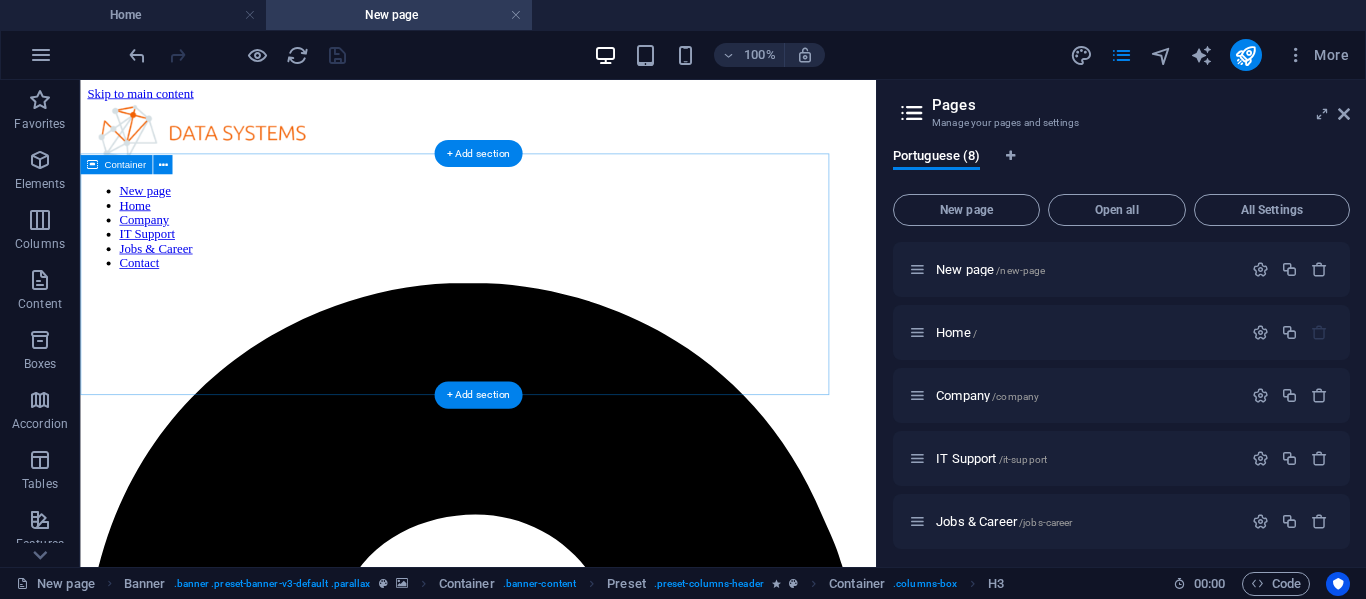scroll, scrollTop: 0, scrollLeft: 0, axis: both 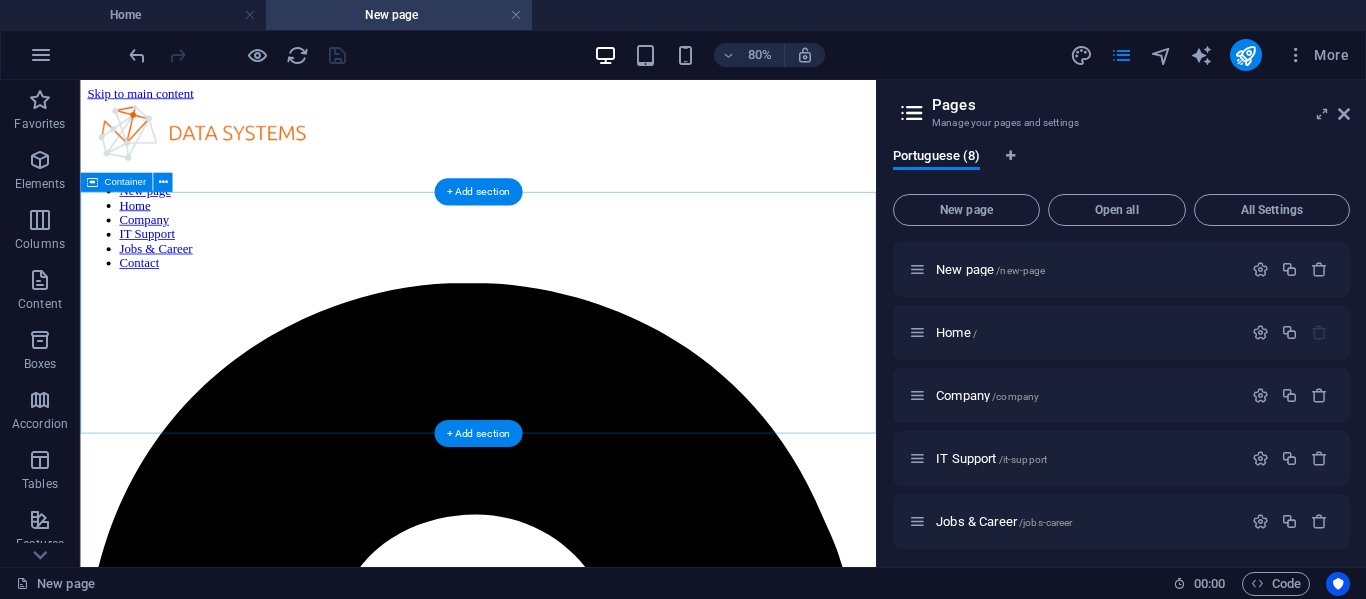 click on "Drop content here or  Add elements  Paste clipboard" at bounding box center [577, 3107] 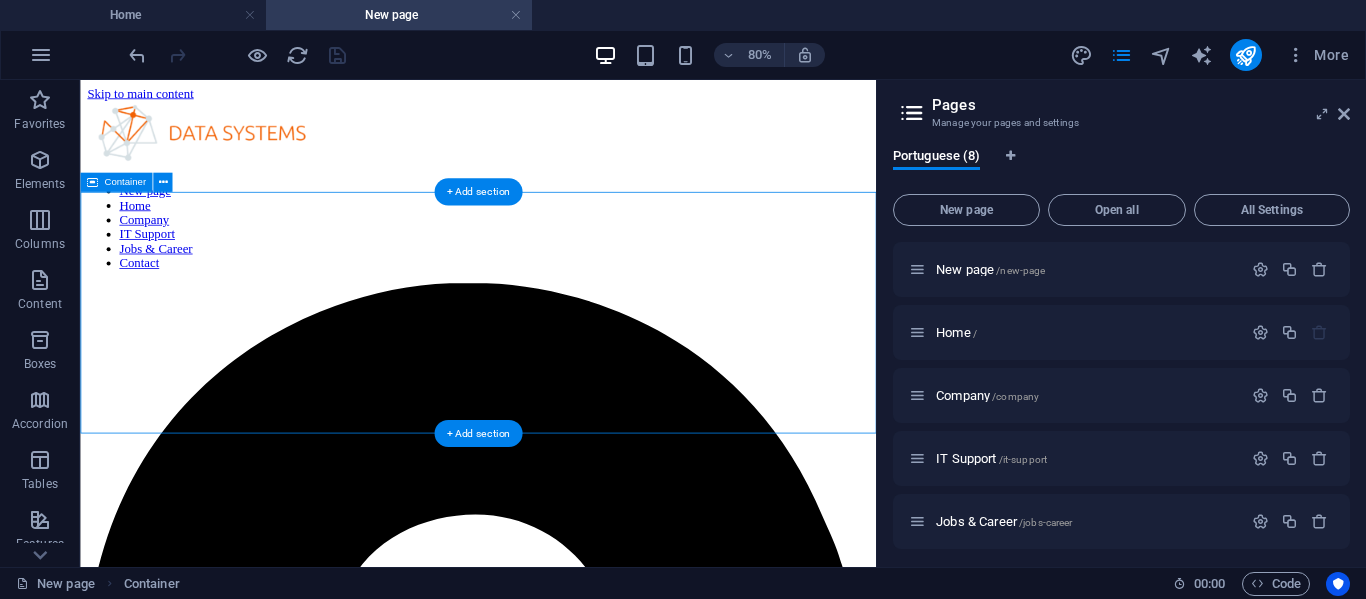 click on "Add elements" at bounding box center (518, 3137) 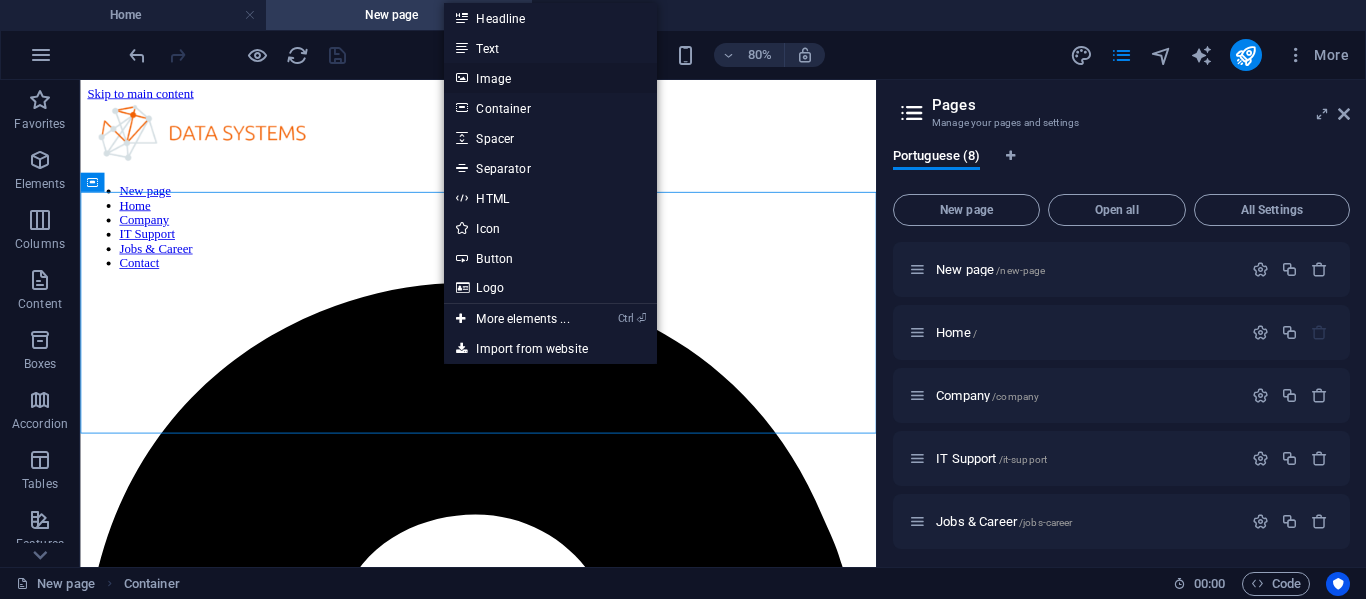 click on "Image" at bounding box center [550, 78] 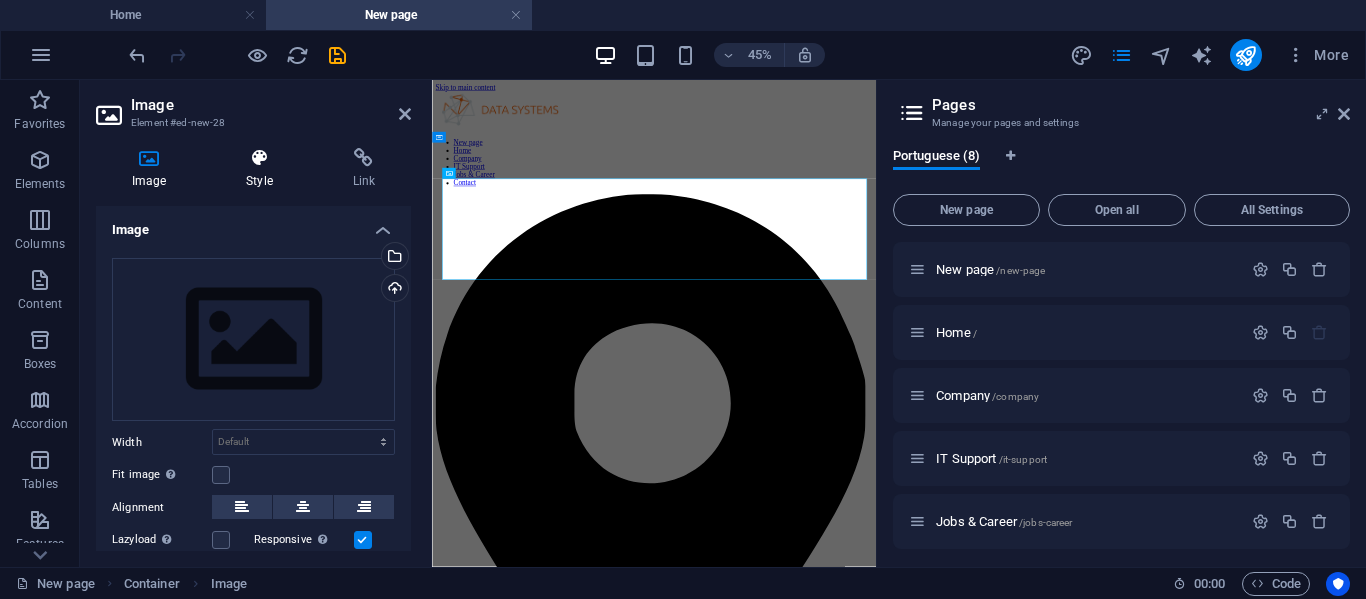 click on "Style" at bounding box center (263, 169) 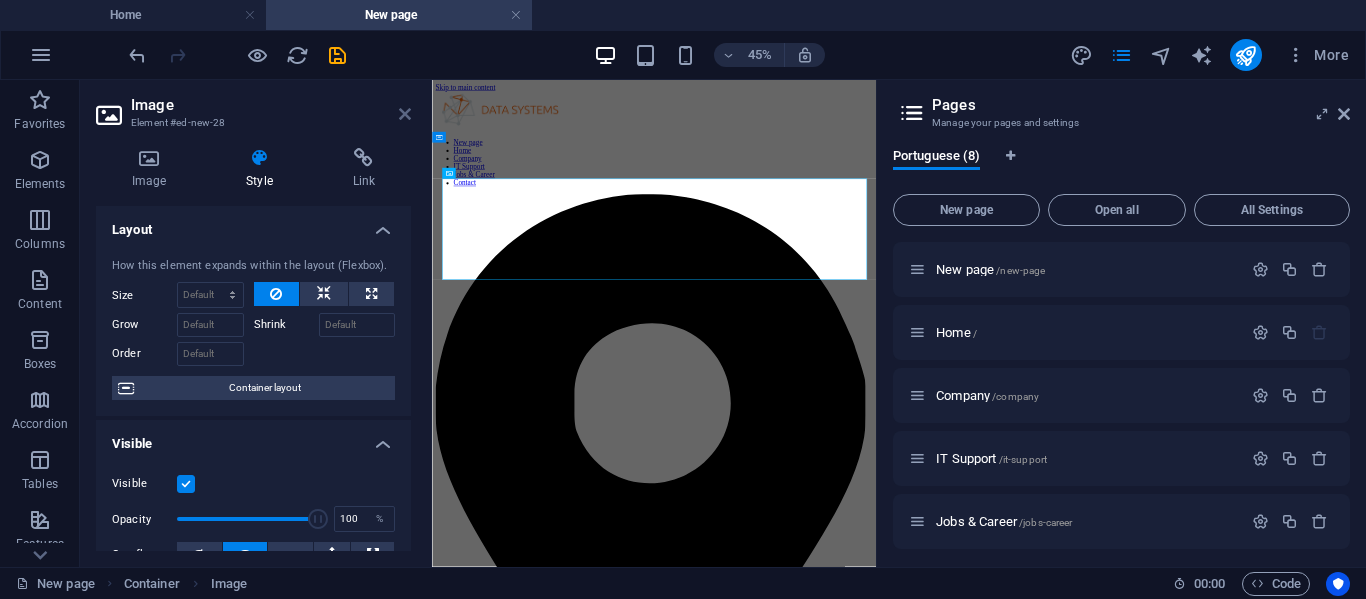 click at bounding box center [405, 114] 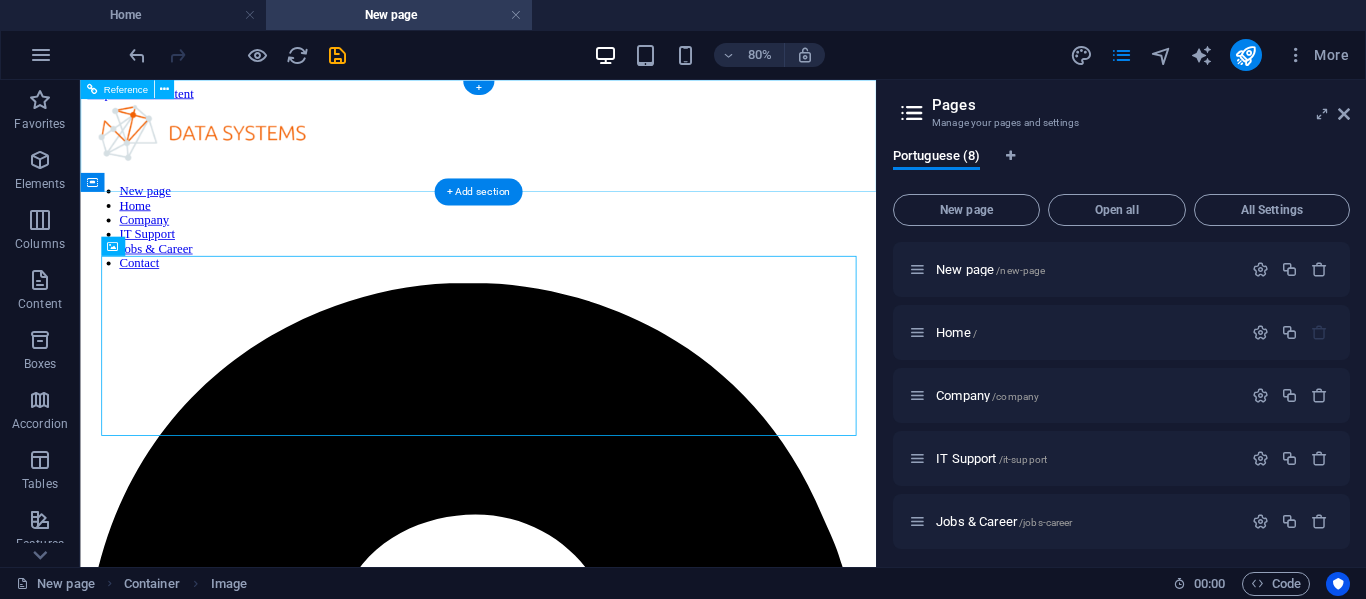 click on "New page Home Company IT Support Jobs & Career Contact" at bounding box center (577, 264) 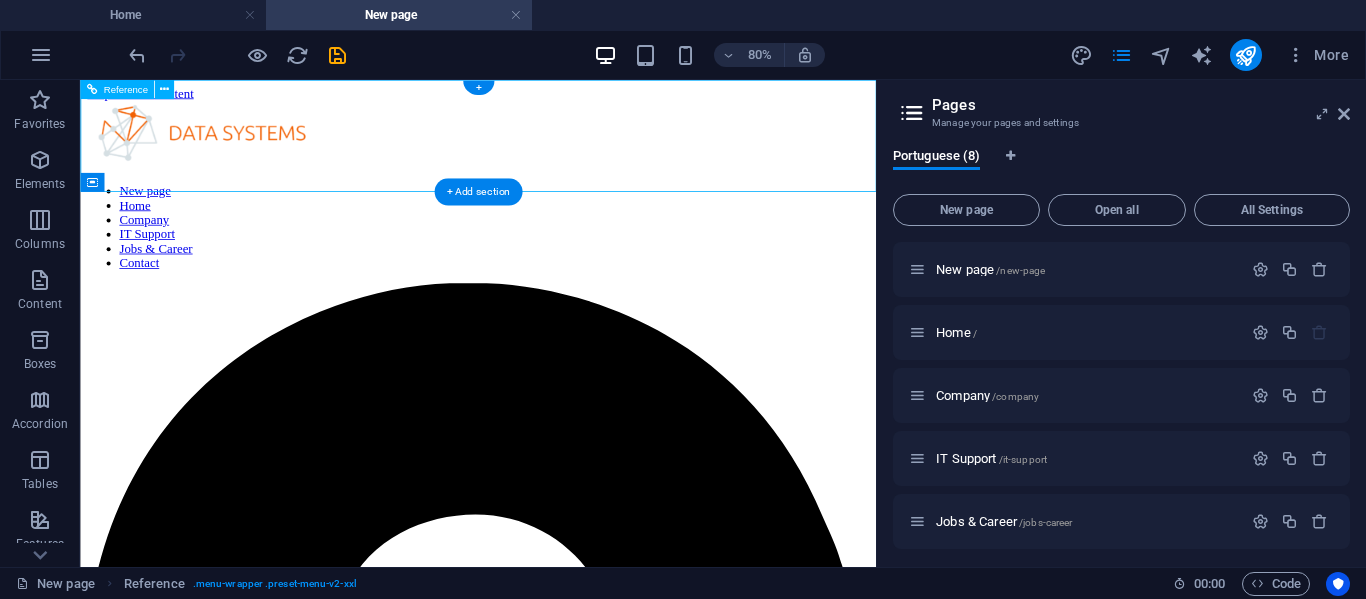 click on "New page Home Company IT Support Jobs & Career Contact" at bounding box center (577, 264) 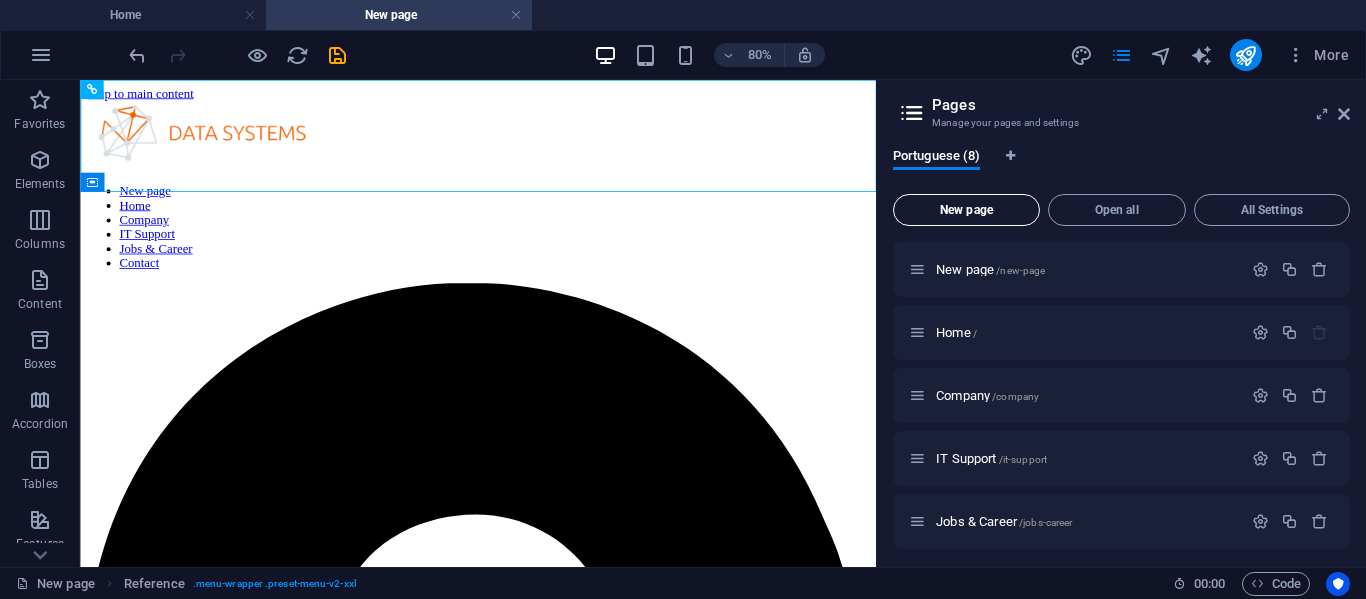 click on "New page" at bounding box center [966, 210] 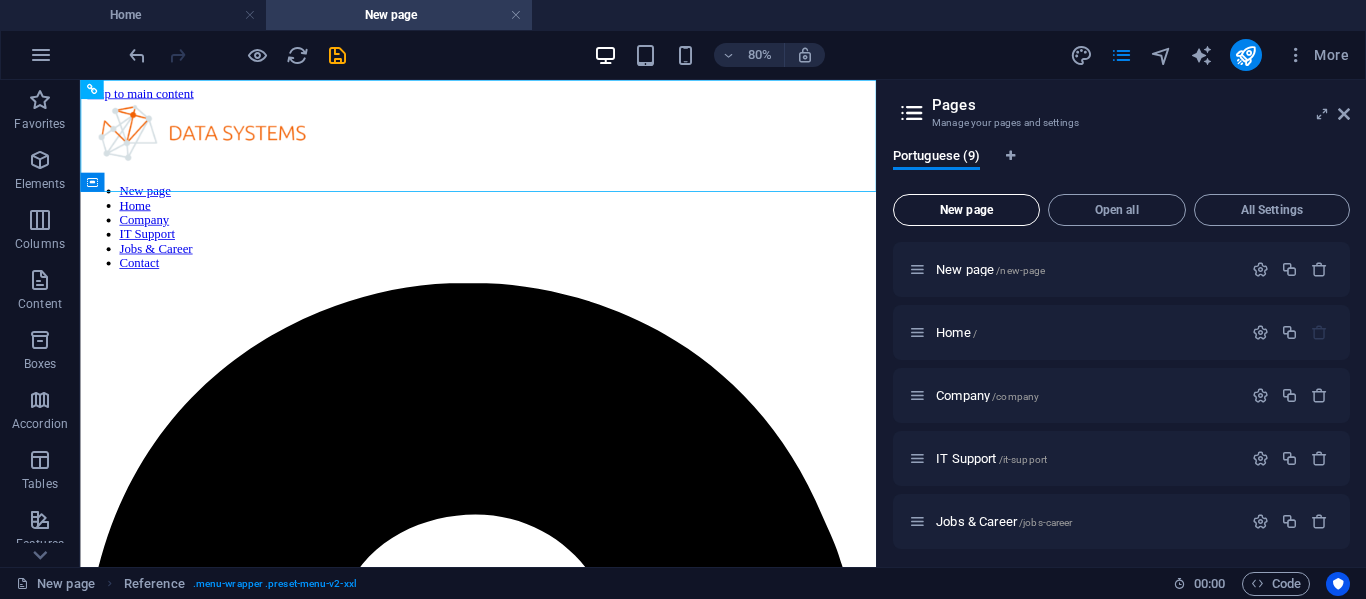 scroll, scrollTop: 453, scrollLeft: 0, axis: vertical 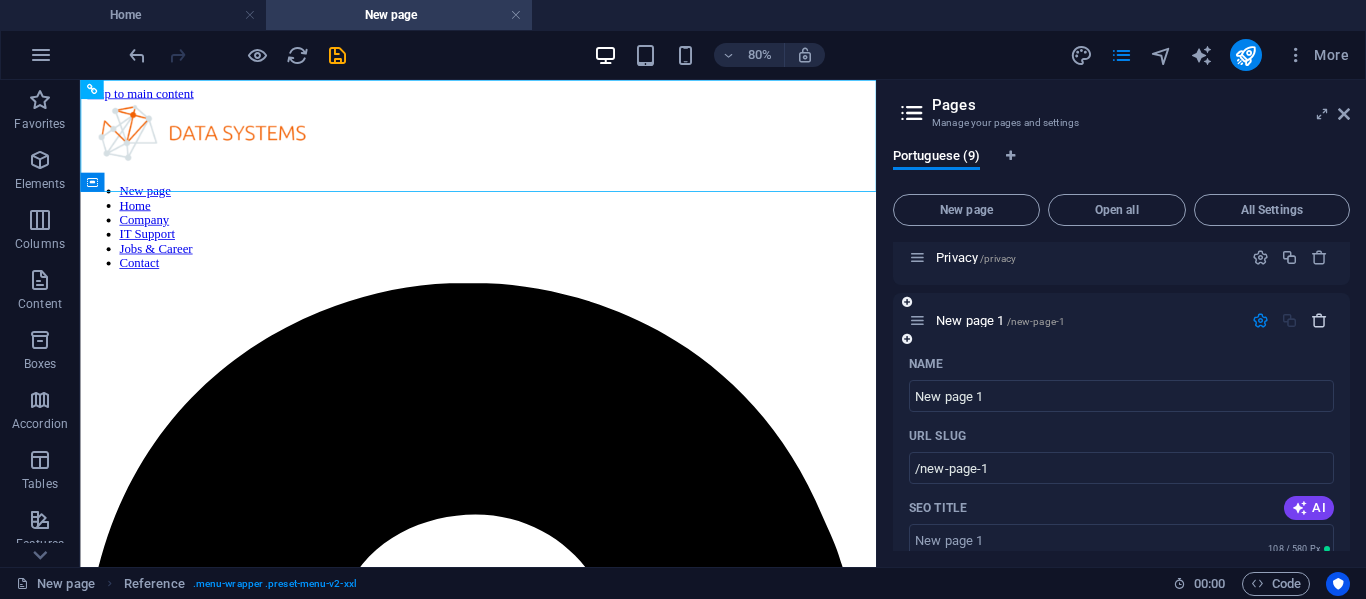 click at bounding box center [1319, 320] 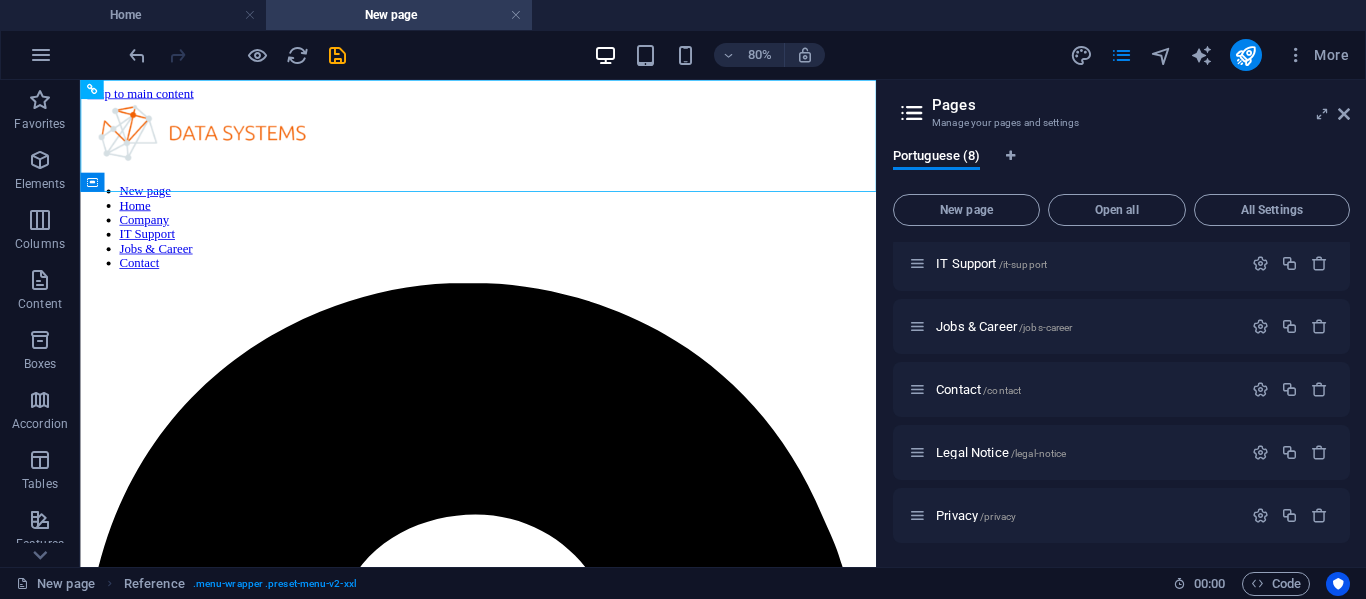 scroll, scrollTop: 195, scrollLeft: 0, axis: vertical 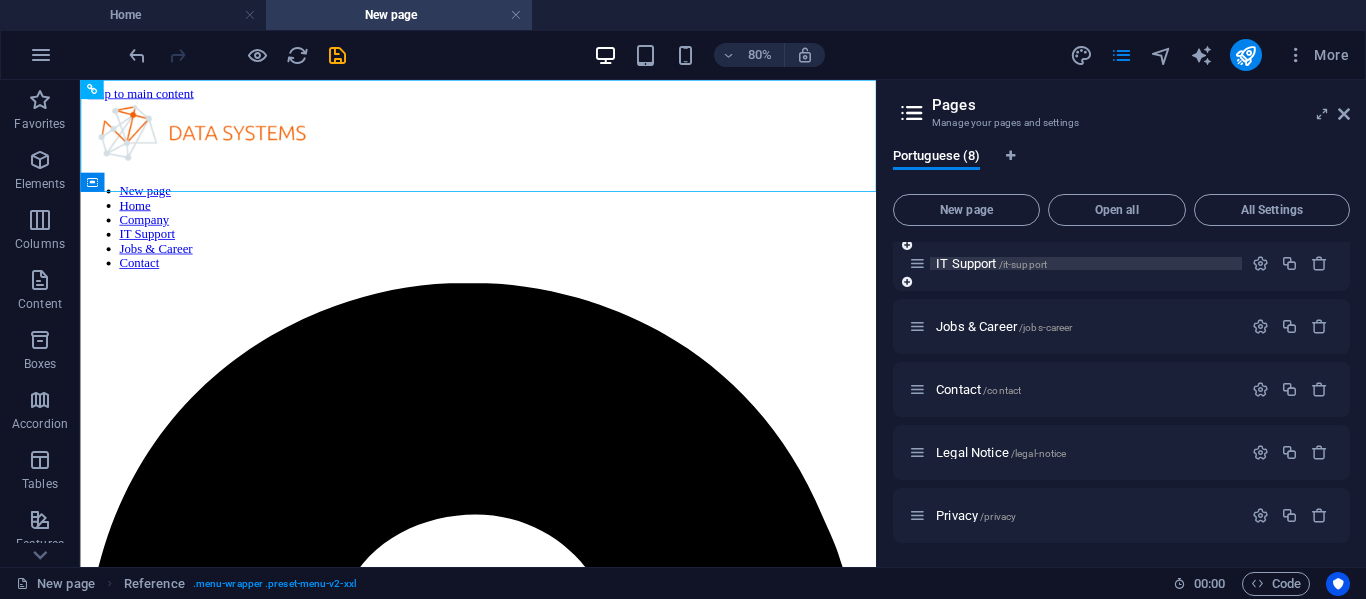 click on "IT Support /it-support" at bounding box center (991, 263) 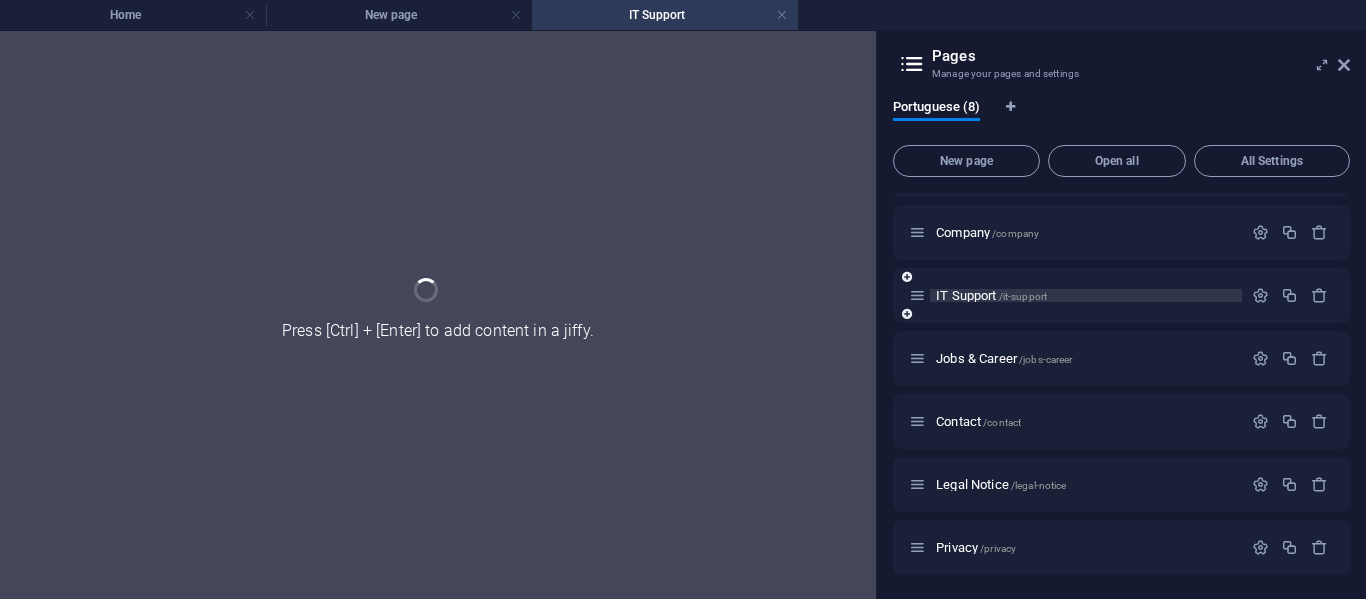 scroll, scrollTop: 114, scrollLeft: 0, axis: vertical 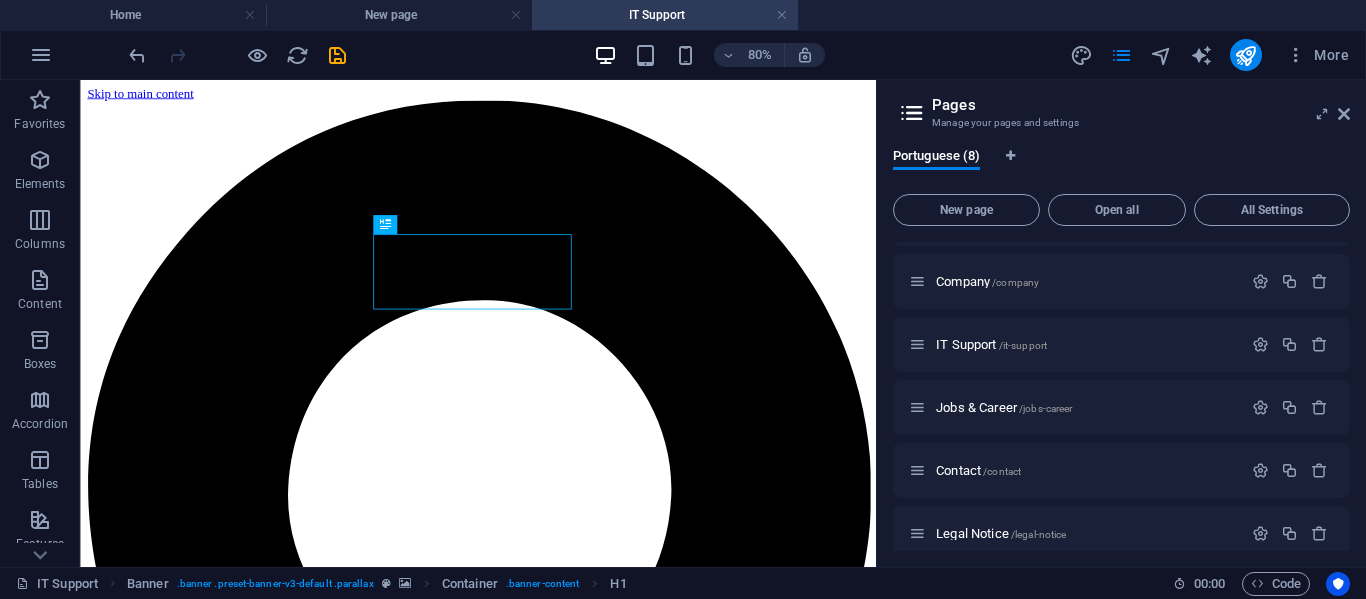 click at bounding box center [912, 113] 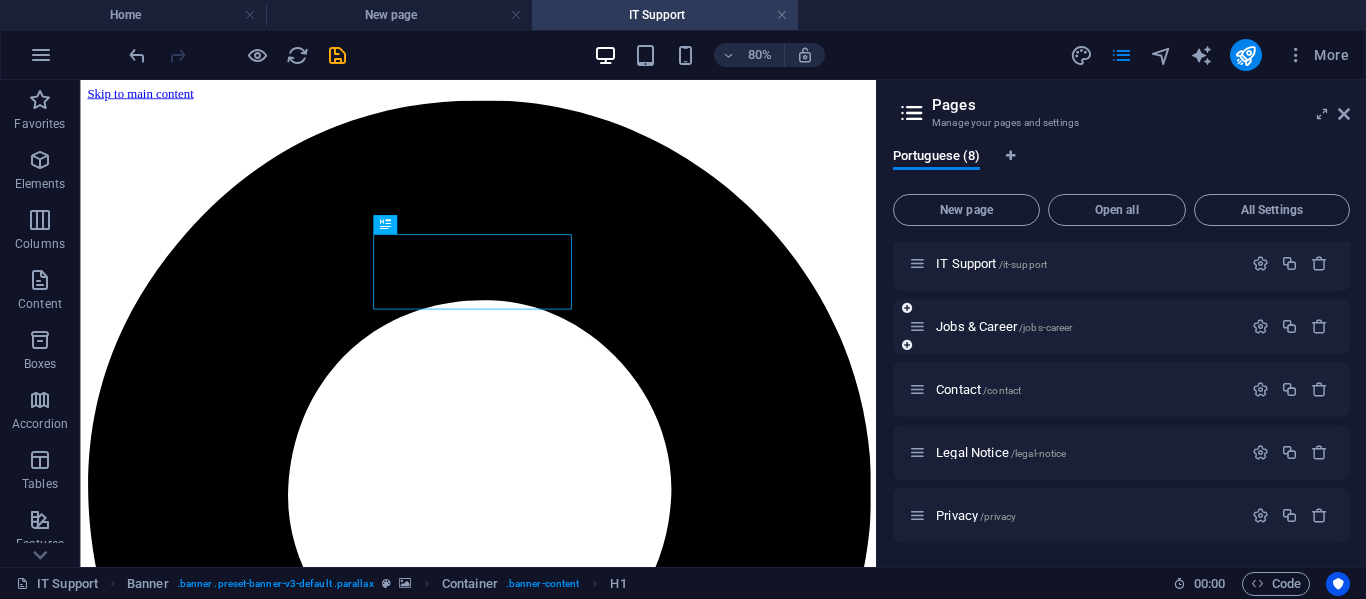 scroll, scrollTop: 95, scrollLeft: 0, axis: vertical 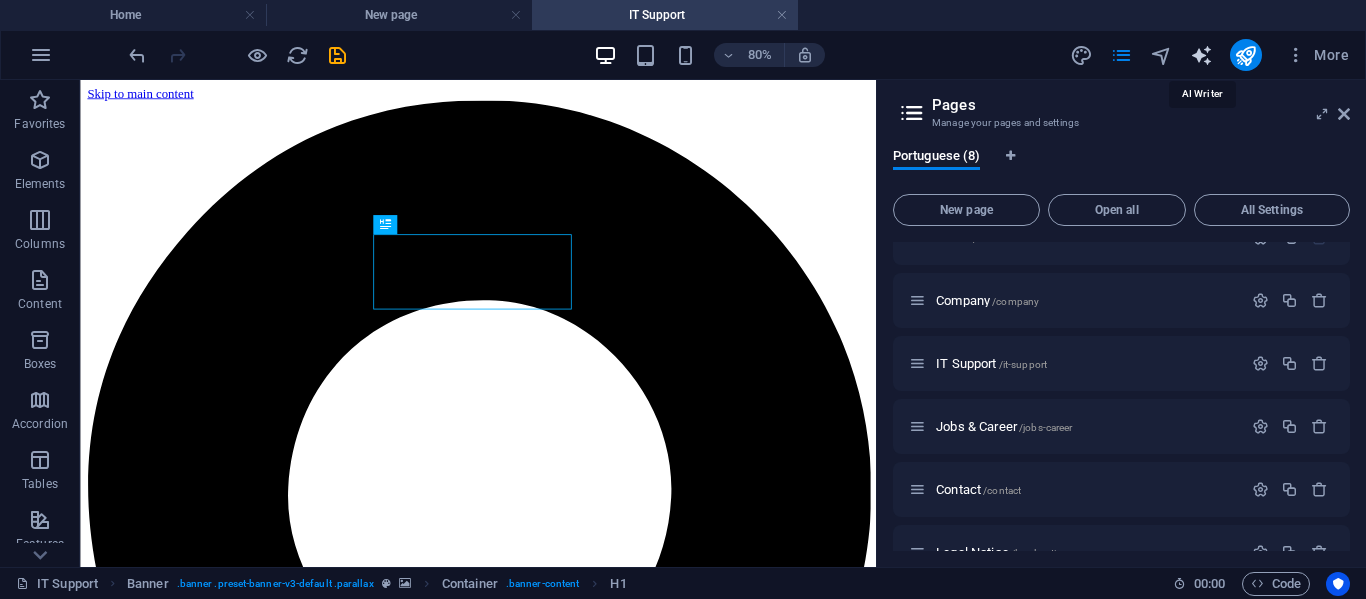 click at bounding box center [1201, 55] 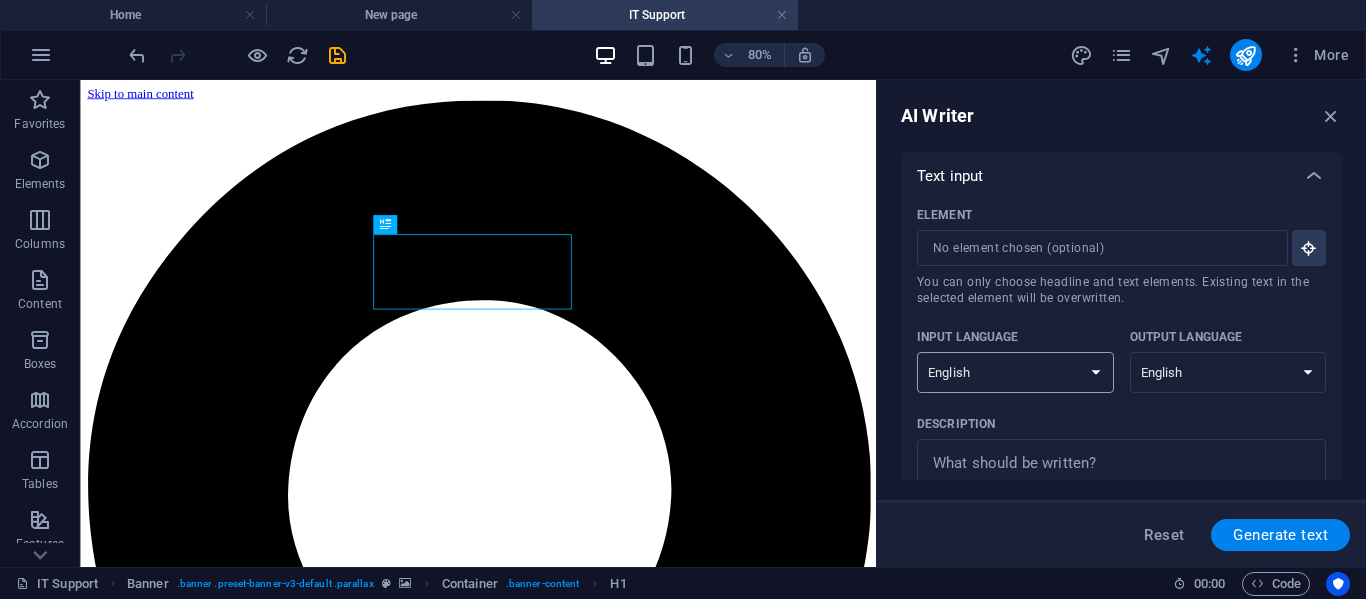 click on "Albanian Arabic Armenian Awadhi Azerbaijani Bashkir Basque Belarusian Bengali Bhojpuri Bosnian Brazilian Portuguese Bulgarian Cantonese (Yue) Catalan Chhattisgarhi Chinese Croatian Czech Danish Dogri Dutch English Estonian Faroese Finnish French Galician Georgian German Greek Gujarati Haryanvi Hindi Hungarian Indonesian Irish Italian Japanese Javanese Kannada Kashmiri Kazakh Konkani Korean Kyrgyz Latvian Lithuanian Macedonian Maithili Malay Maltese Mandarin Mandarin Chinese Marathi Marwari Min Nan Moldovan Mongolian Montenegrin Nepali Norwegian Oriya Pashto Persian (Farsi) Polish Portuguese Punjabi Rajasthani Romanian Russian Sanskrit Santali Serbian Sindhi Sinhala Slovak Slovene Slovenian Spanish Ukrainian Urdu Uzbek Vietnamese Welsh Wu" at bounding box center [1015, 372] 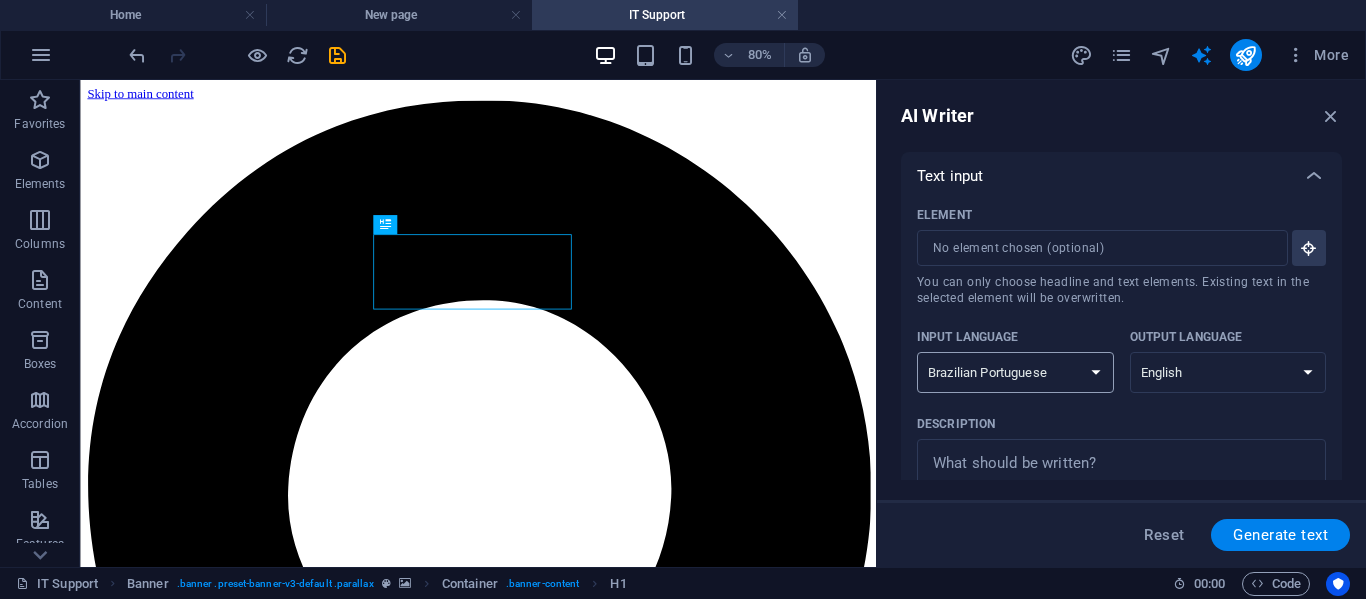 click on "Albanian Arabic Armenian Awadhi Azerbaijani Bashkir Basque Belarusian Bengali Bhojpuri Bosnian Brazilian Portuguese Bulgarian Cantonese (Yue) Catalan Chhattisgarhi Chinese Croatian Czech Danish Dogri Dutch English Estonian Faroese Finnish French Galician Georgian German Greek Gujarati Haryanvi Hindi Hungarian Indonesian Irish Italian Japanese Javanese Kannada Kashmiri Kazakh Konkani Korean Kyrgyz Latvian Lithuanian Macedonian Maithili Malay Maltese Mandarin Mandarin Chinese Marathi Marwari Min Nan Moldovan Mongolian Montenegrin Nepali Norwegian Oriya Pashto Persian (Farsi) Polish Portuguese Punjabi Rajasthani Romanian Russian Sanskrit Santali Serbian Sindhi Sinhala Slovak Slovene Slovenian Spanish Ukrainian Urdu Uzbek Vietnamese Welsh Wu" at bounding box center [1015, 372] 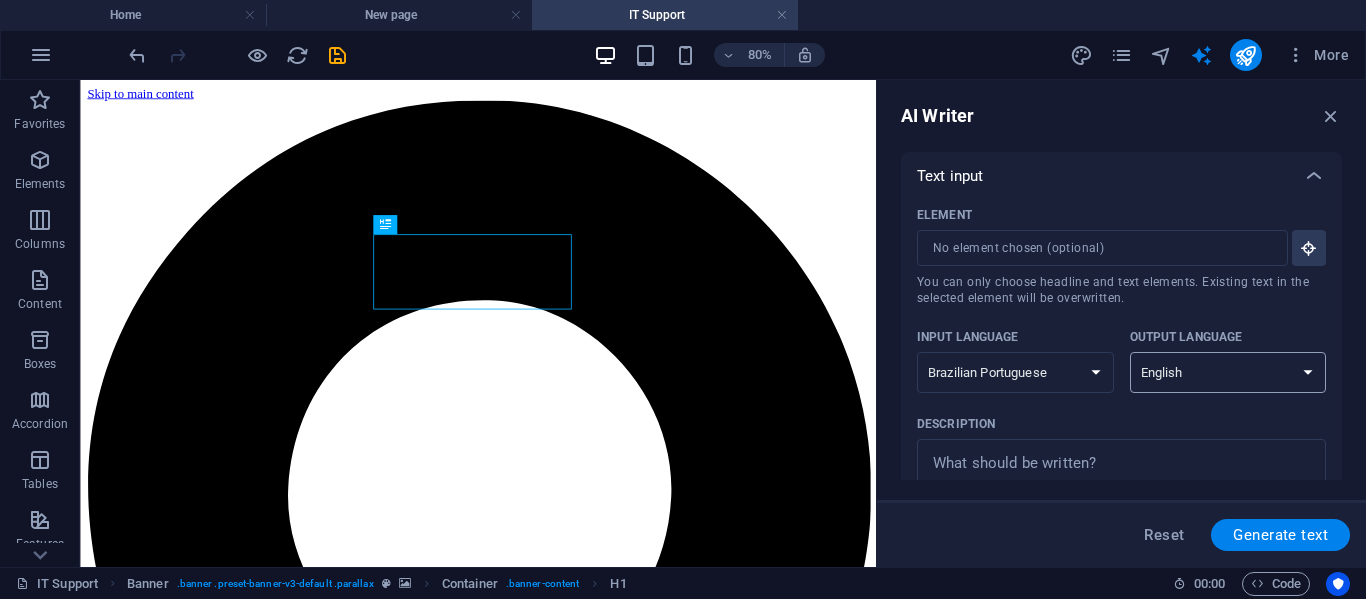 click on "Albanian Arabic Armenian Awadhi Azerbaijani Bashkir Basque Belarusian Bengali Bhojpuri Bosnian Brazilian Portuguese Bulgarian Cantonese (Yue) Catalan Chhattisgarhi Chinese Croatian Czech Danish Dogri Dutch English Estonian Faroese Finnish French Galician Georgian German Greek Gujarati Haryanvi Hindi Hungarian Indonesian Irish Italian Japanese Javanese Kannada Kashmiri Kazakh Konkani Korean Kyrgyz Latvian Lithuanian Macedonian Maithili Malay Maltese Mandarin Mandarin Chinese Marathi Marwari Min Nan Moldovan Mongolian Montenegrin Nepali Norwegian Oriya Pashto Persian (Farsi) Polish Portuguese Punjabi Rajasthani Romanian Russian Sanskrit Santali Serbian Sindhi Sinhala Slovak Slovene Slovenian Spanish Ukrainian Urdu Uzbek Vietnamese Welsh Wu" at bounding box center [1228, 372] 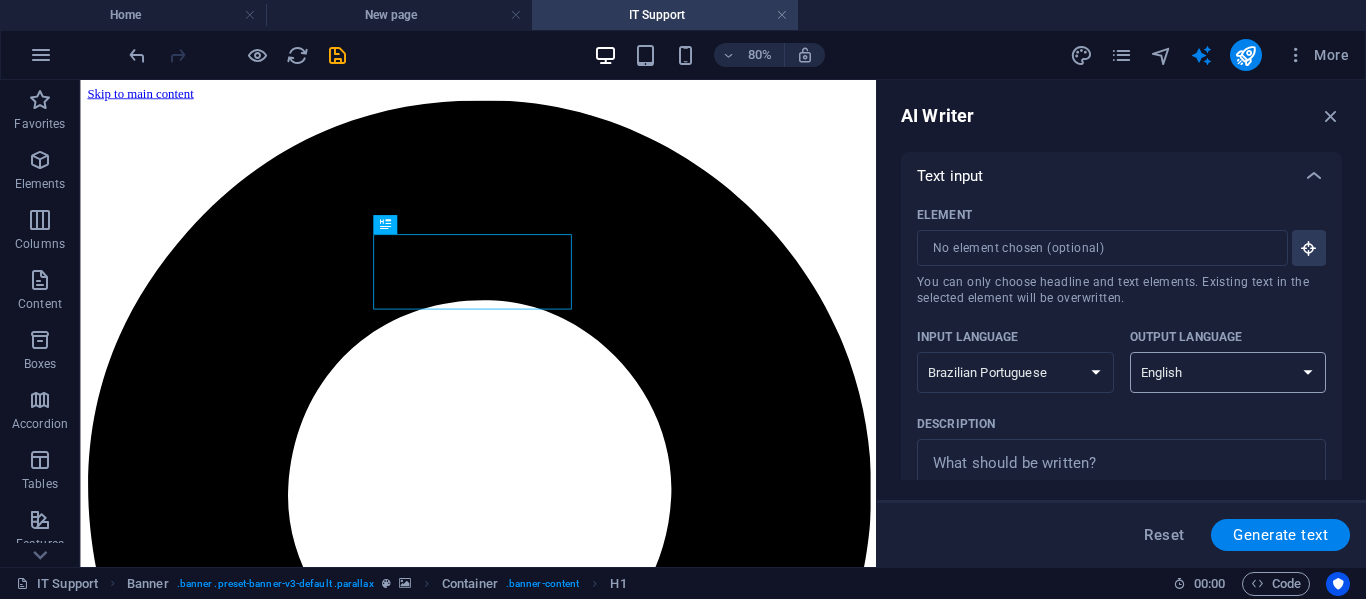 select on "Brazilian Portuguese" 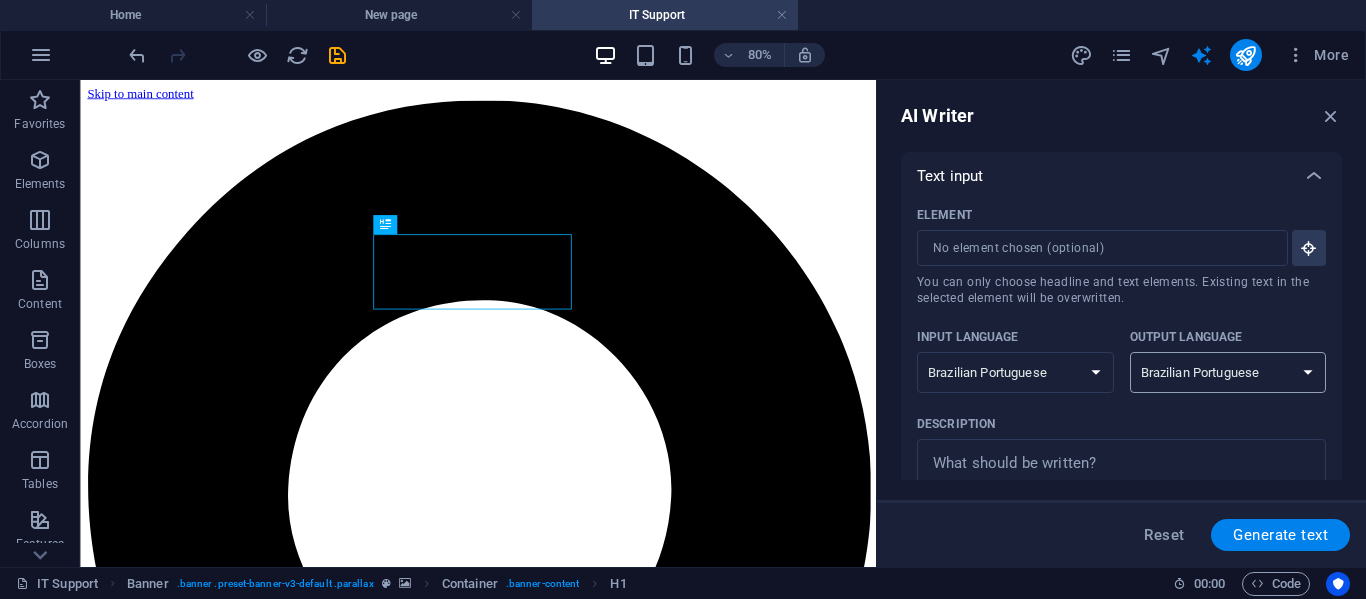click on "Albanian Arabic Armenian Awadhi Azerbaijani Bashkir Basque Belarusian Bengali Bhojpuri Bosnian Brazilian Portuguese Bulgarian Cantonese (Yue) Catalan Chhattisgarhi Chinese Croatian Czech Danish Dogri Dutch English Estonian Faroese Finnish French Galician Georgian German Greek Gujarati Haryanvi Hindi Hungarian Indonesian Irish Italian Japanese Javanese Kannada Kashmiri Kazakh Konkani Korean Kyrgyz Latvian Lithuanian Macedonian Maithili Malay Maltese Mandarin Mandarin Chinese Marathi Marwari Min Nan Moldovan Mongolian Montenegrin Nepali Norwegian Oriya Pashto Persian (Farsi) Polish Portuguese Punjabi Rajasthani Romanian Russian Sanskrit Santali Serbian Sindhi Sinhala Slovak Slovene Slovenian Spanish Ukrainian Urdu Uzbek Vietnamese Welsh Wu" at bounding box center [1228, 372] 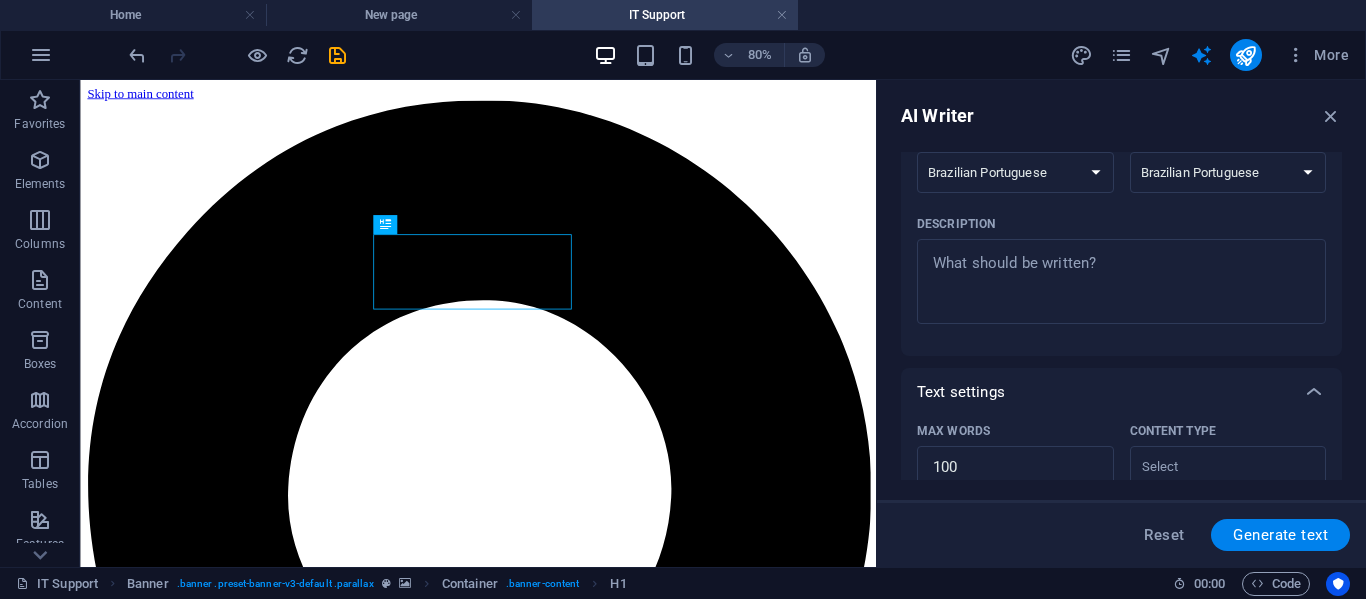 scroll, scrollTop: 0, scrollLeft: 0, axis: both 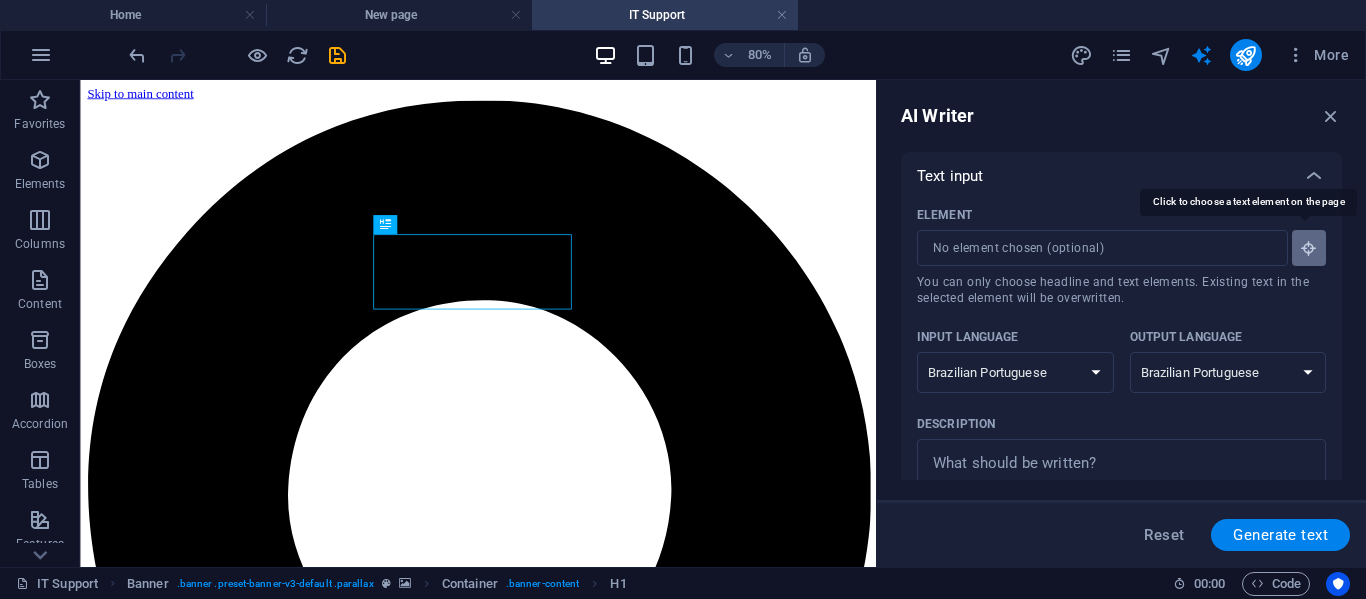 click at bounding box center (1309, 248) 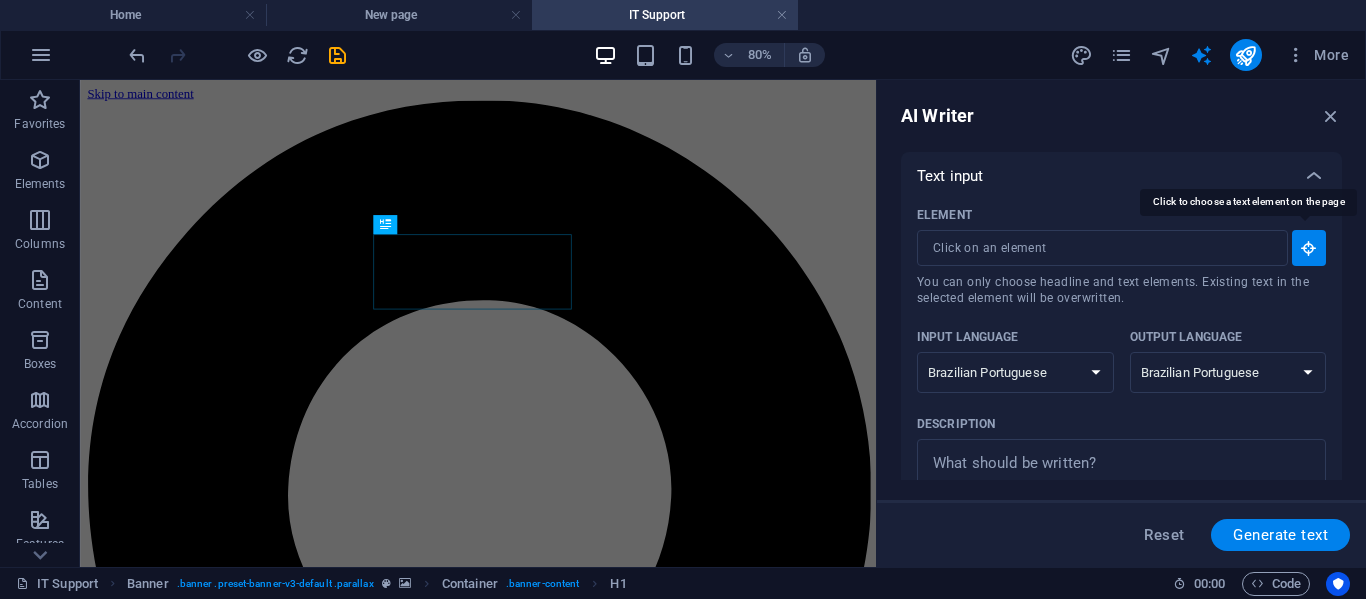click at bounding box center (1309, 248) 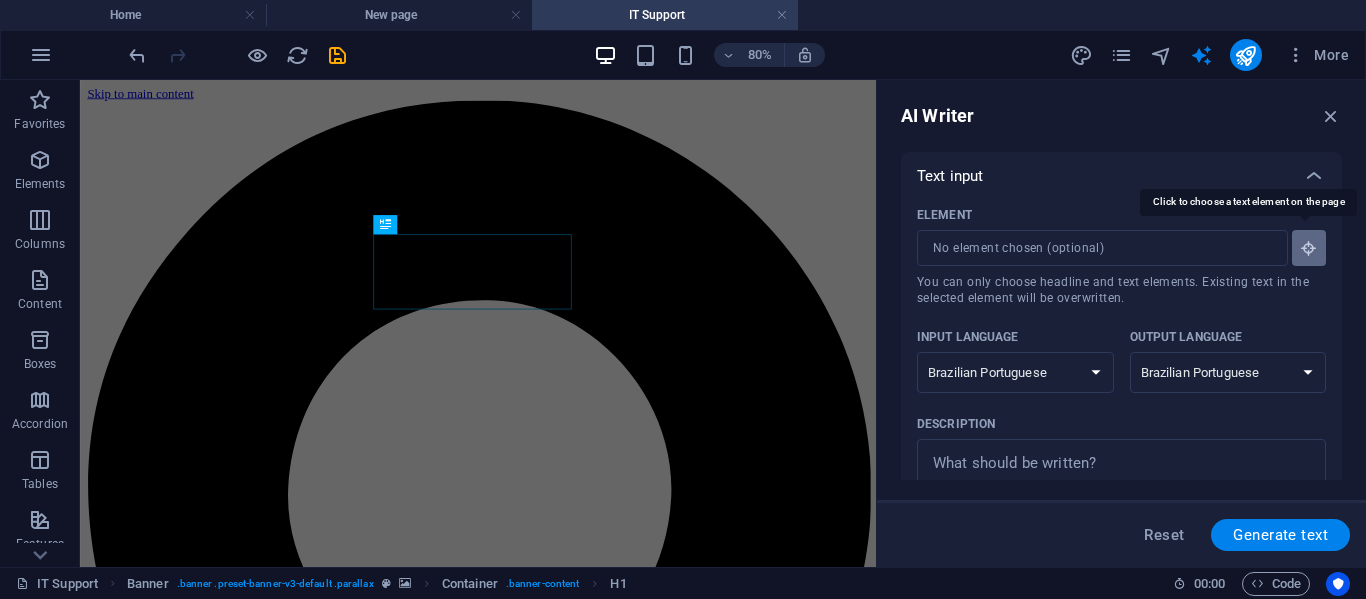 click at bounding box center [1309, 248] 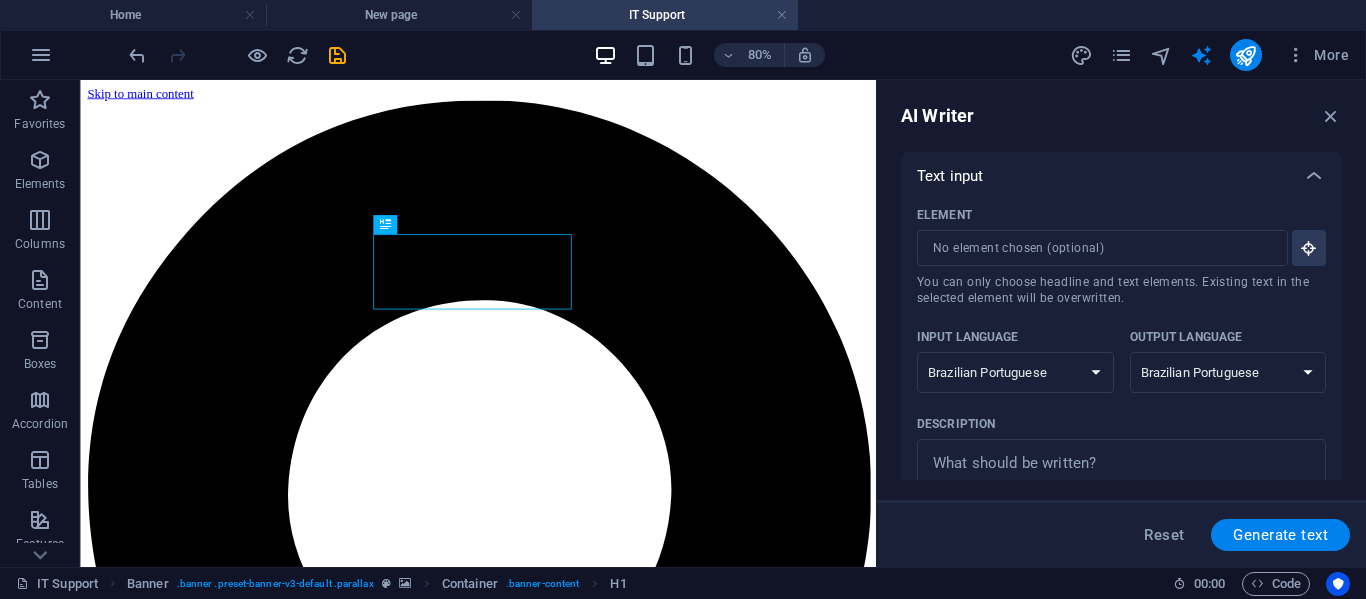 click on "Text input" at bounding box center (1121, 176) 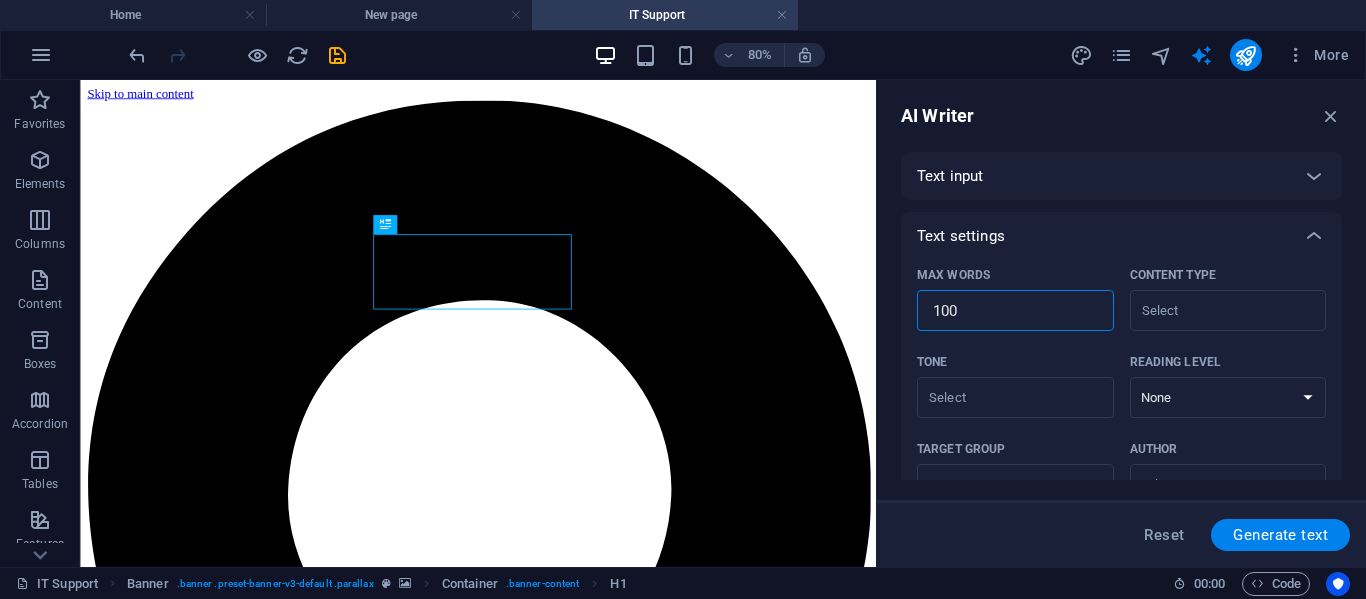 drag, startPoint x: 1004, startPoint y: 307, endPoint x: 911, endPoint y: 298, distance: 93.43447 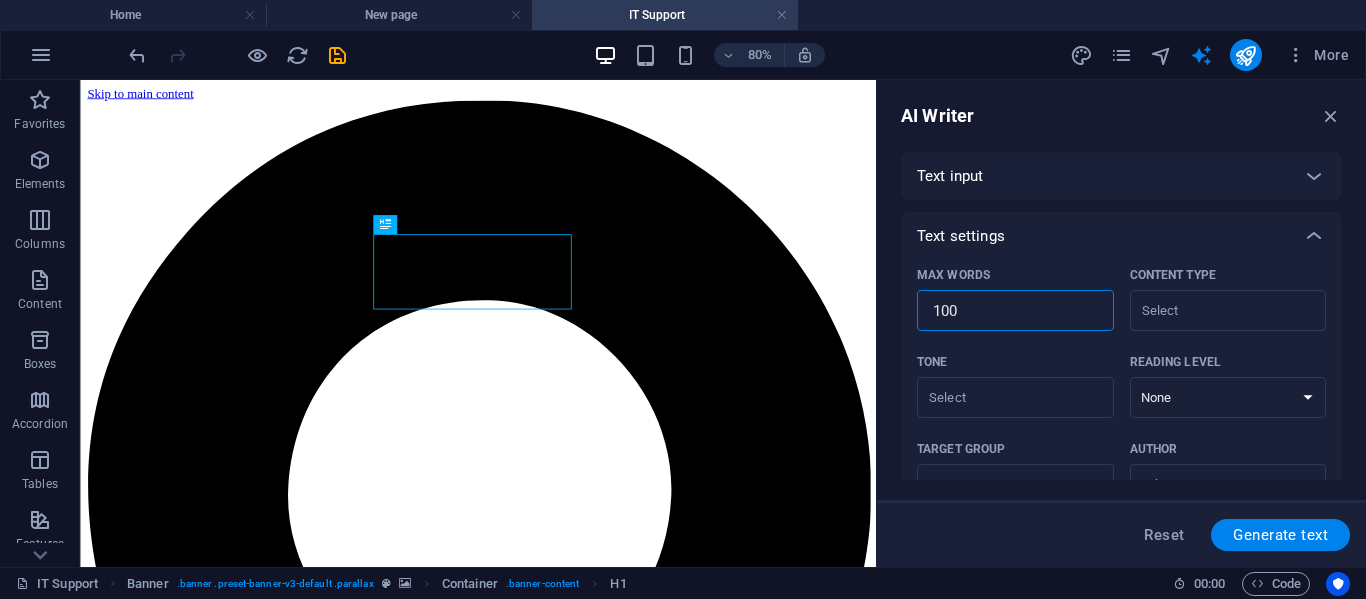 click on "Max words 100 ​ Content type ​ Tone ​ Reading level None Academic Adult Teen Child Target group ​ Author ​" at bounding box center (1121, 398) 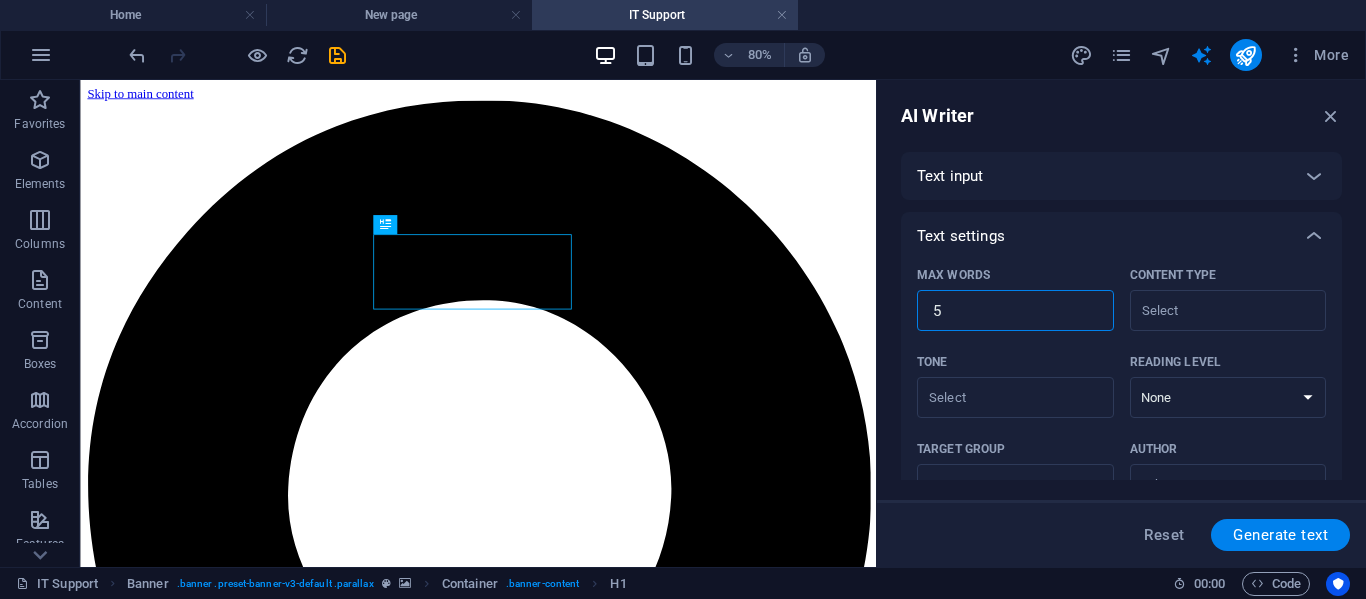 type on "x" 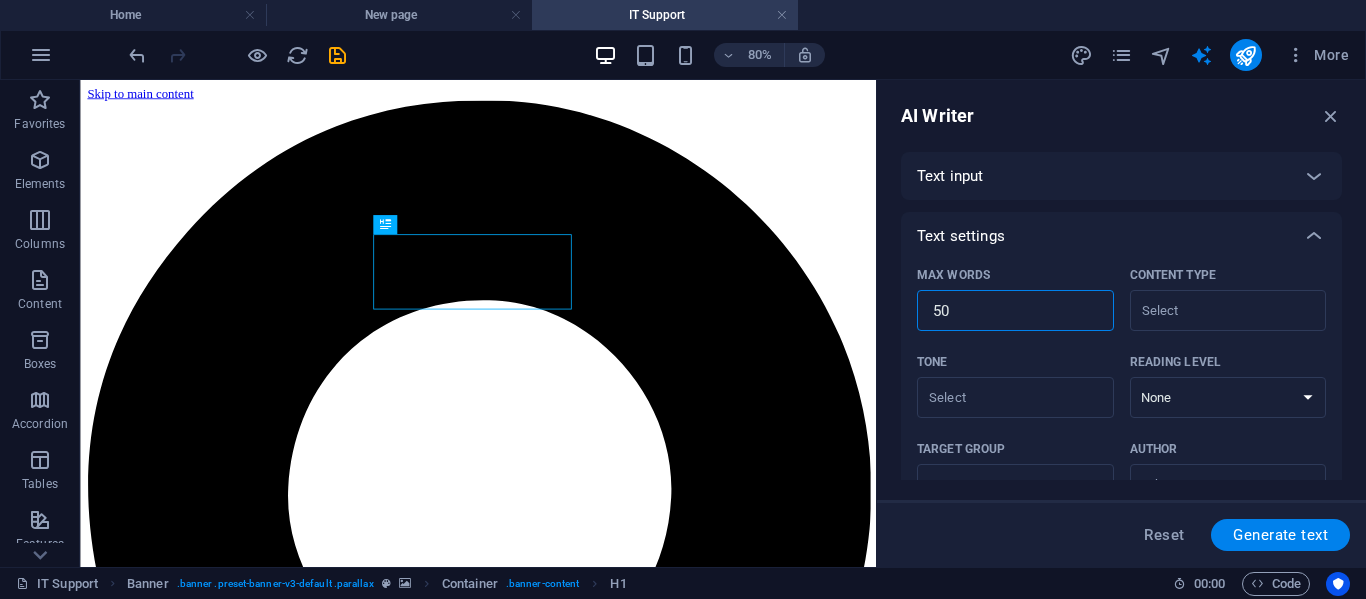 type on "x" 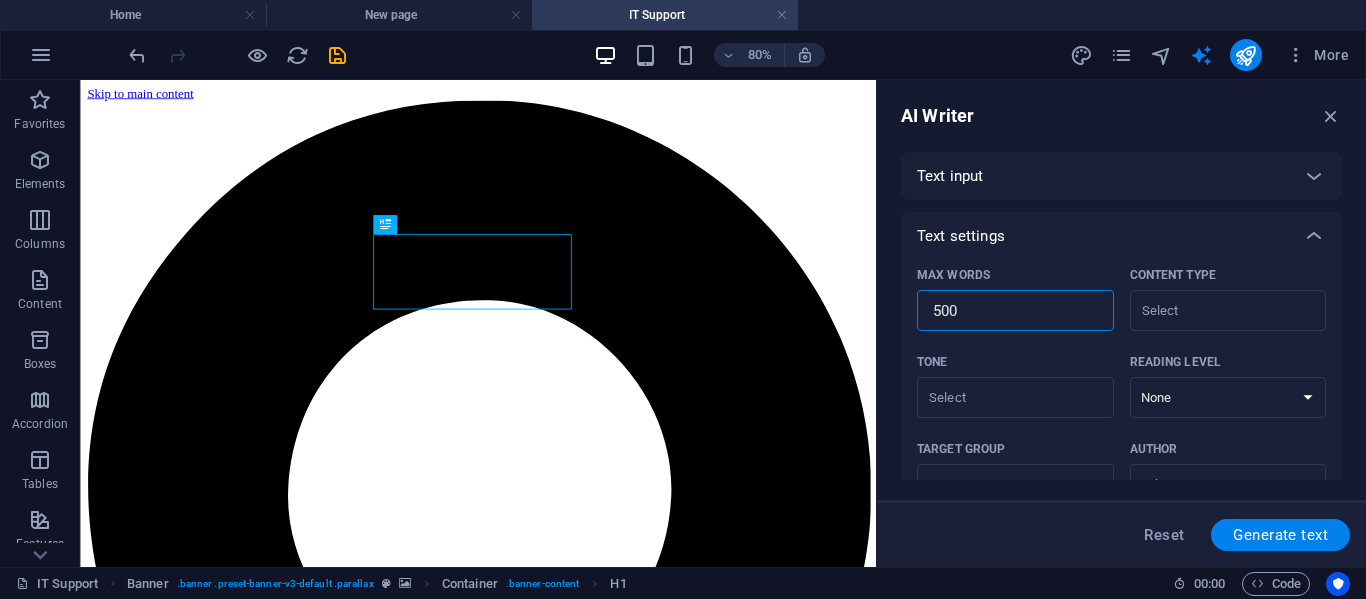type on "x" 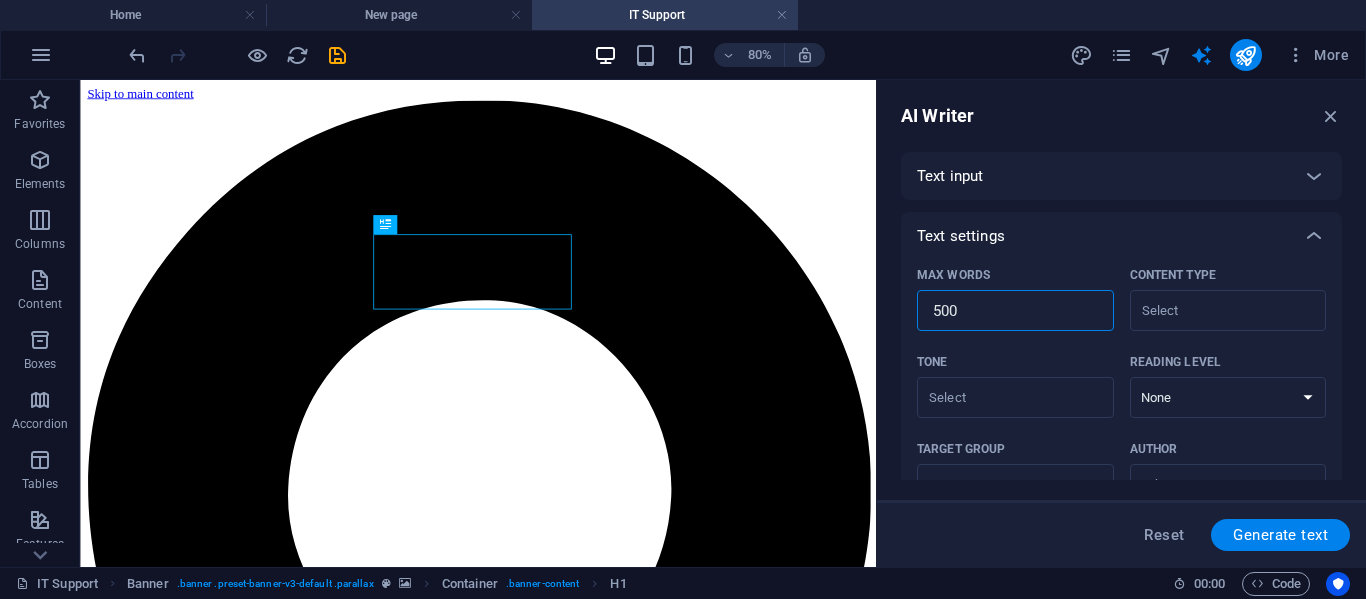 type on "5000" 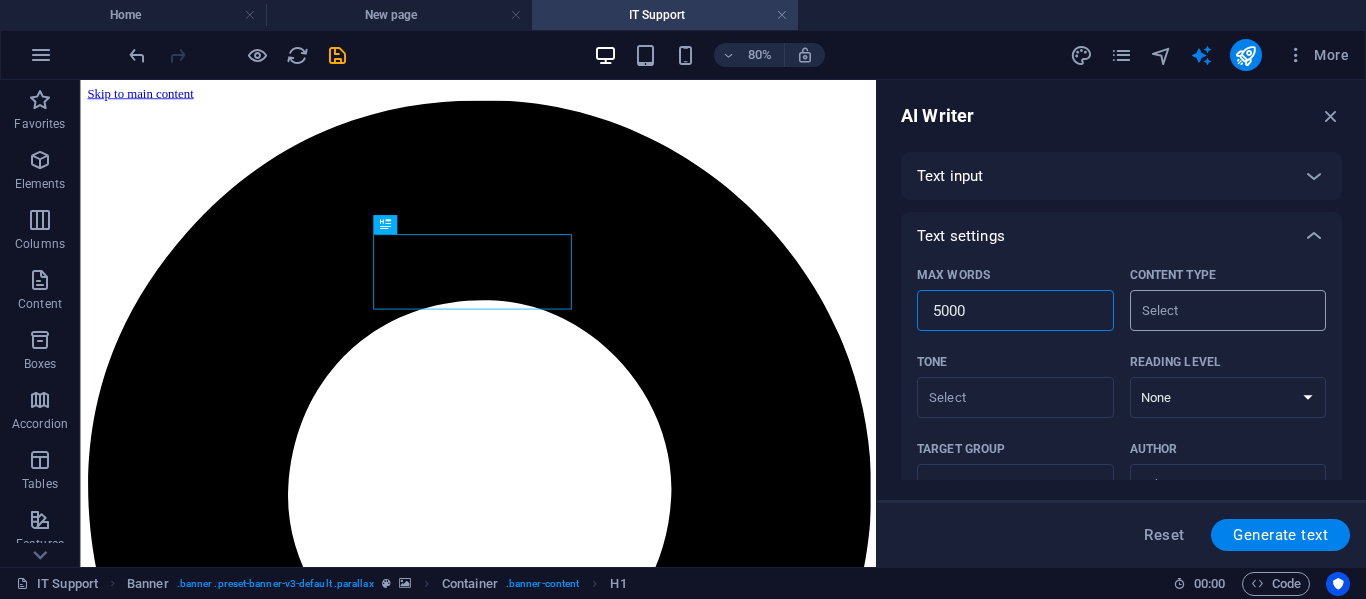 type on "5000" 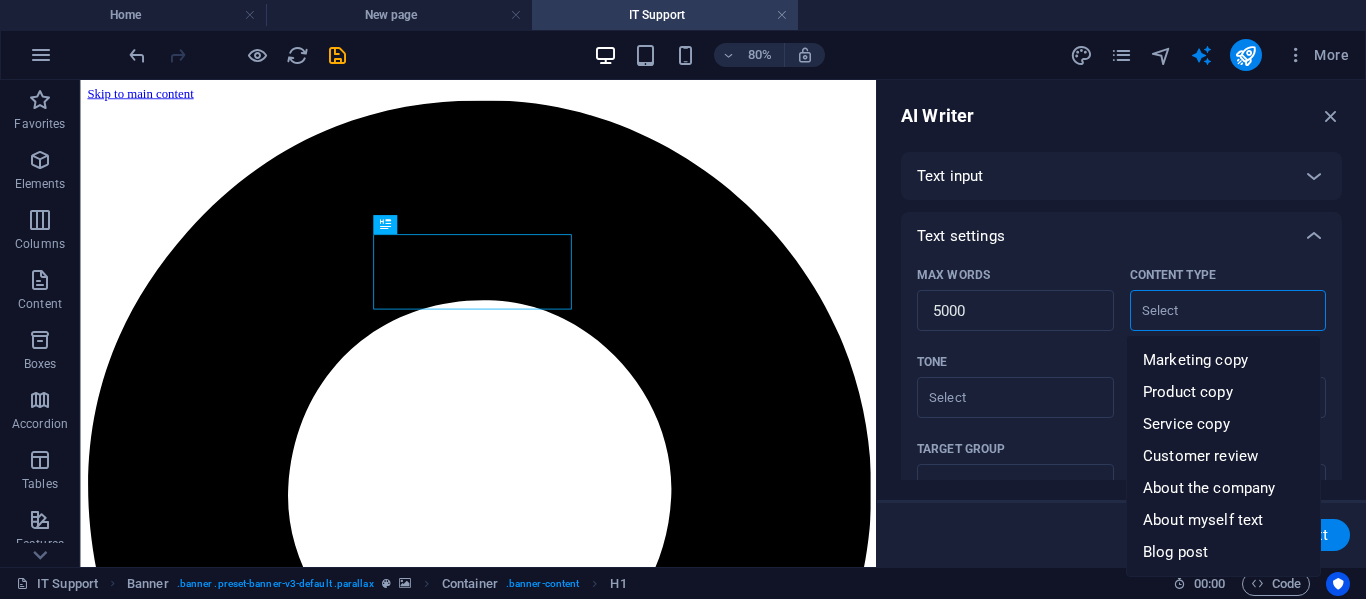 click on "Content type ​" at bounding box center [1212, 310] 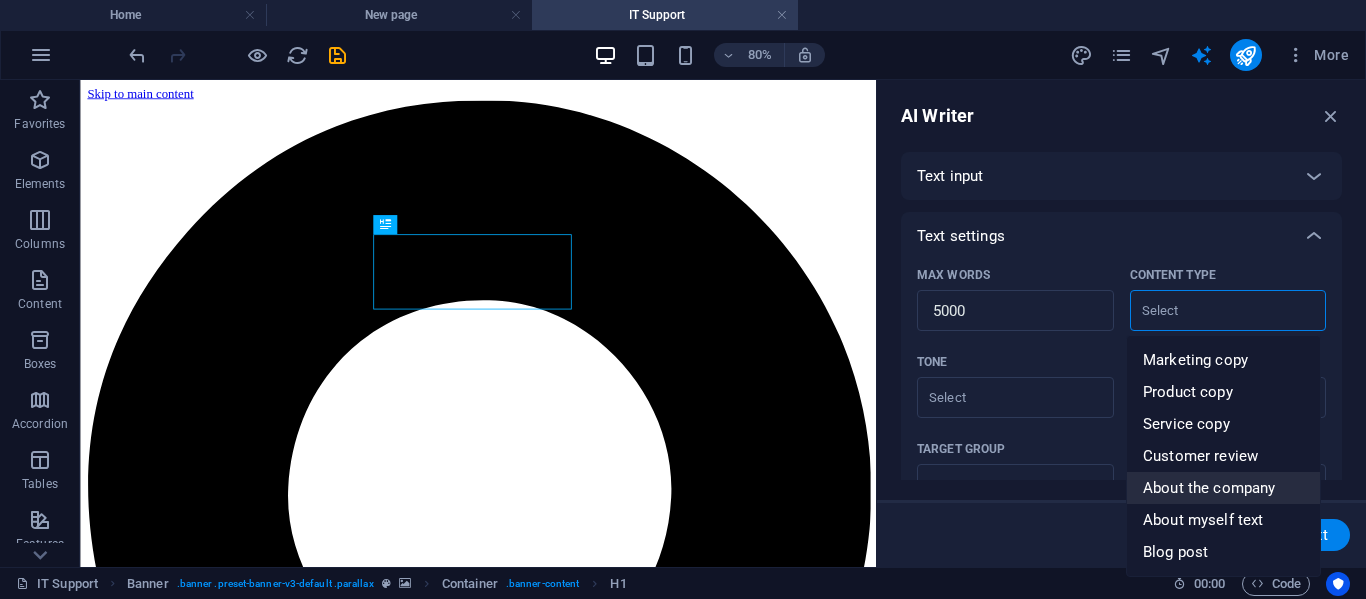 click on "About the company" at bounding box center (1209, 488) 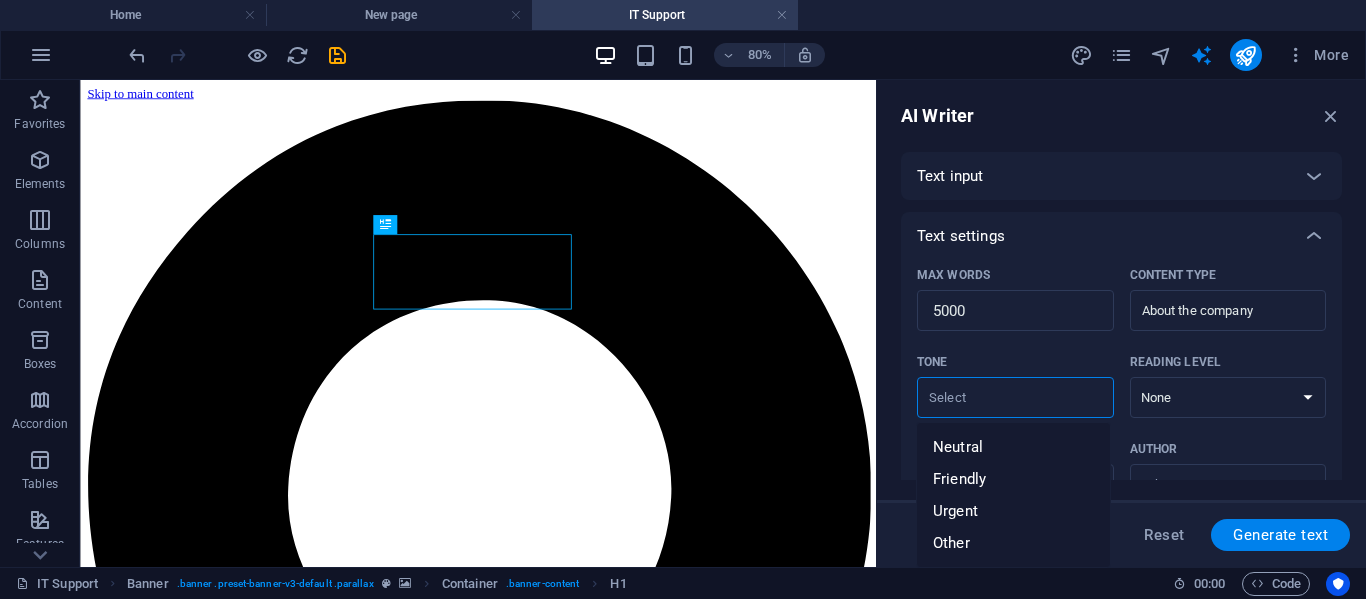 click on "Tone ​" at bounding box center (999, 397) 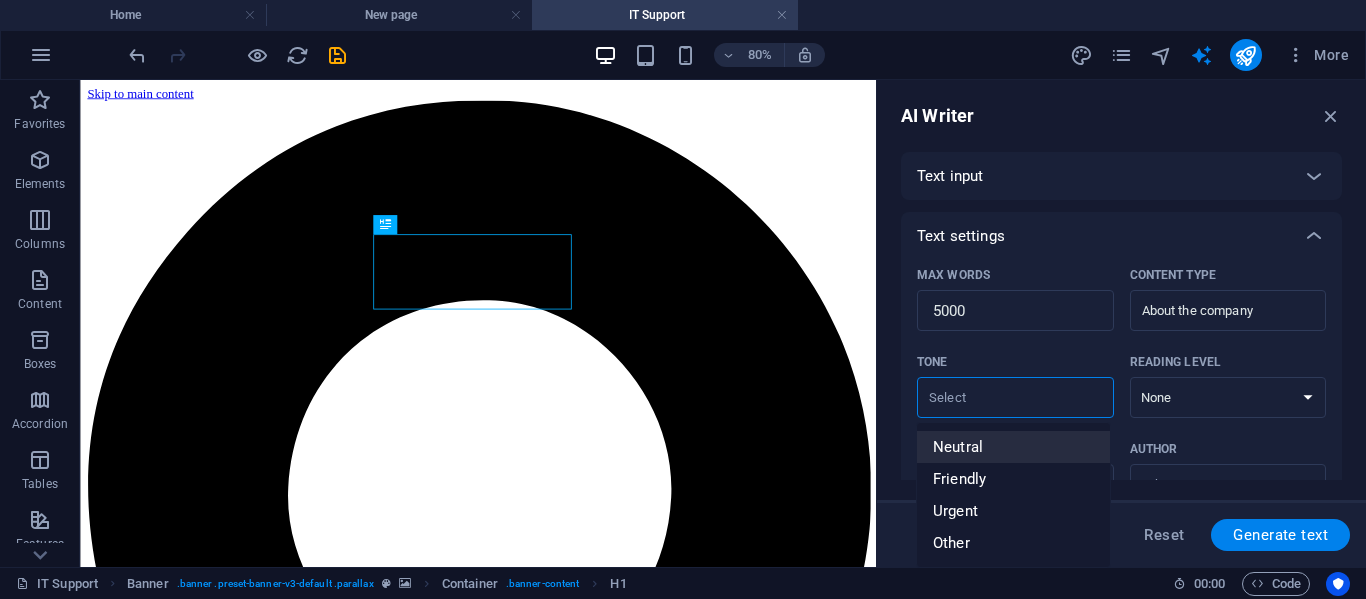 click on "Neutral" at bounding box center (1013, 447) 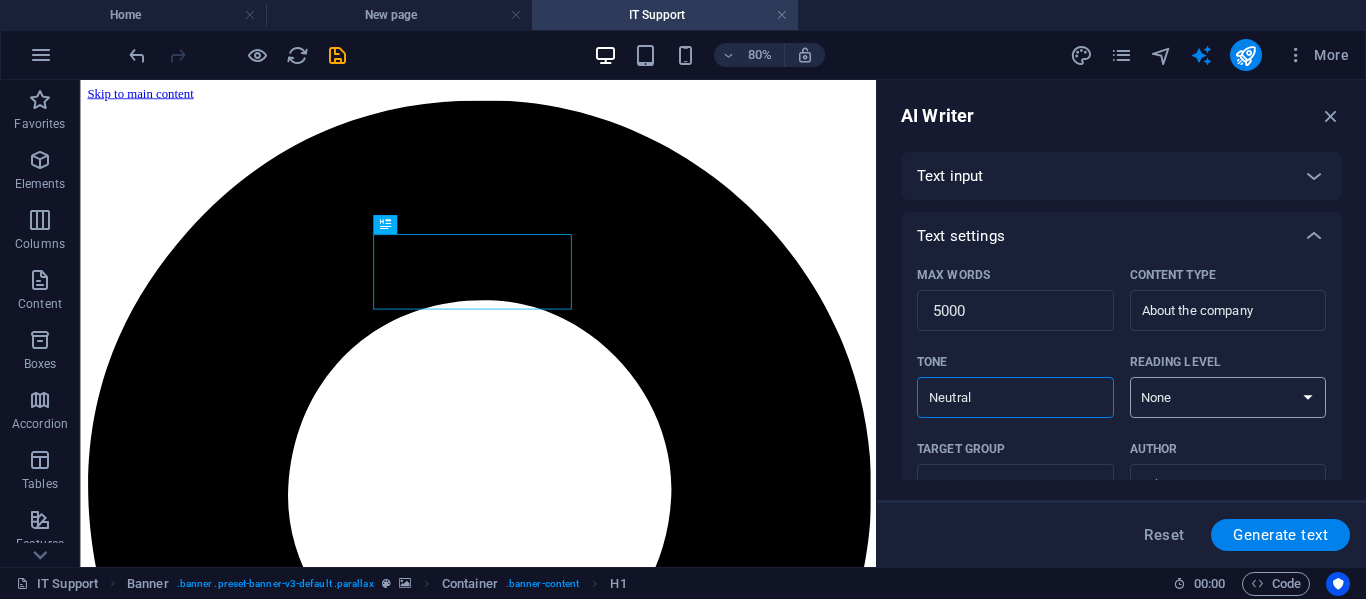 click on "None Academic Adult Teen Child" at bounding box center (1228, 397) 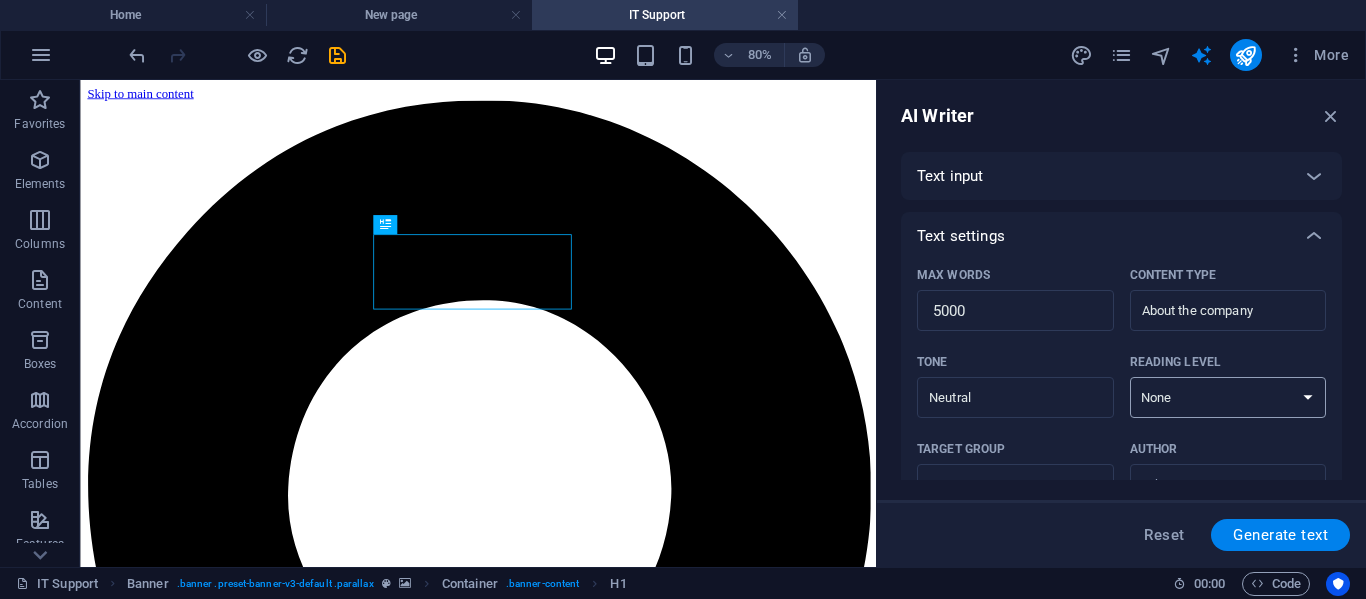 select on "Adult" 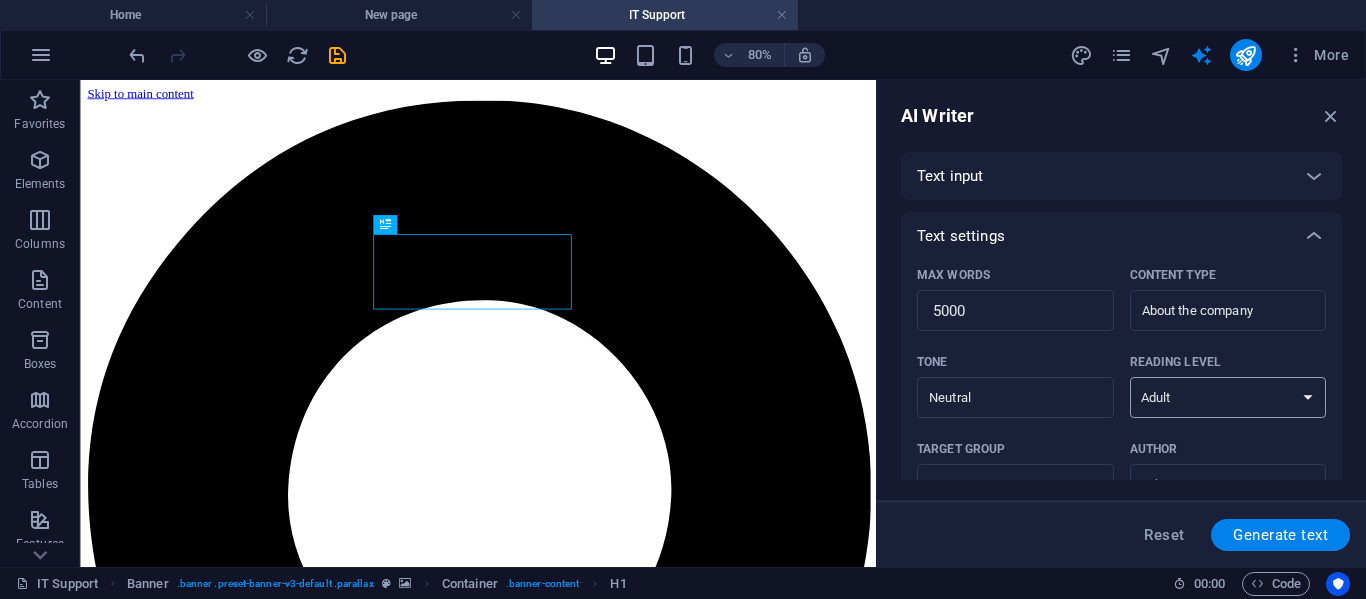 click on "None Academic Adult Teen Child" at bounding box center (1228, 397) 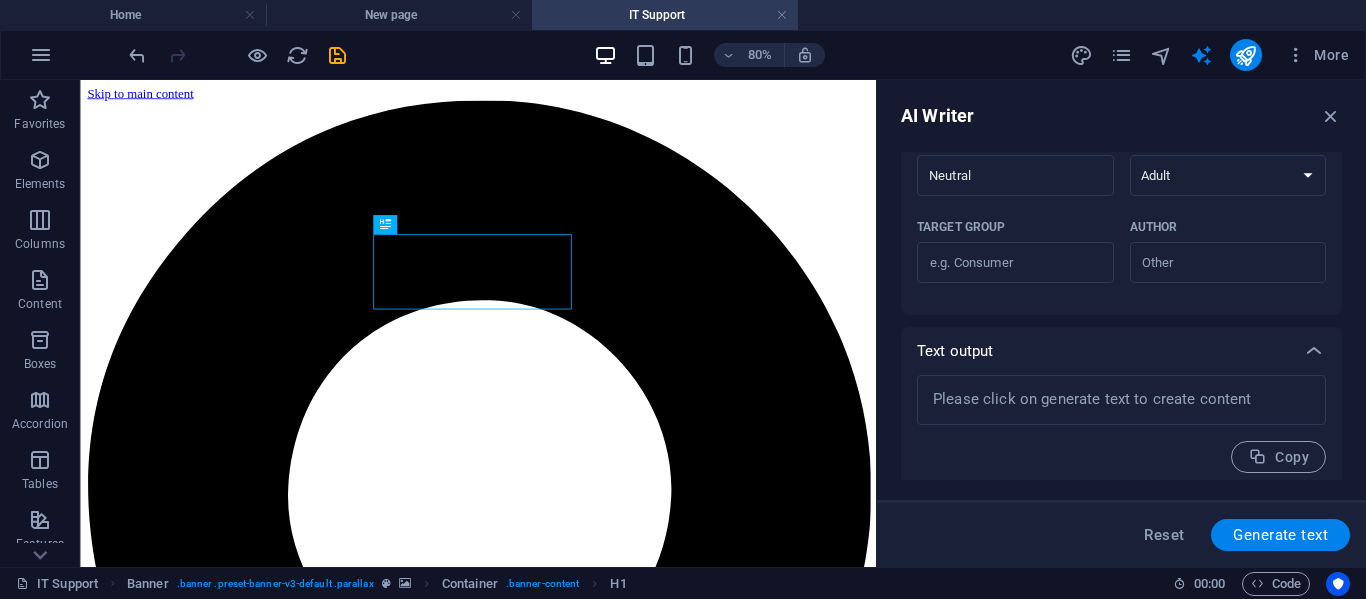 scroll, scrollTop: 231, scrollLeft: 0, axis: vertical 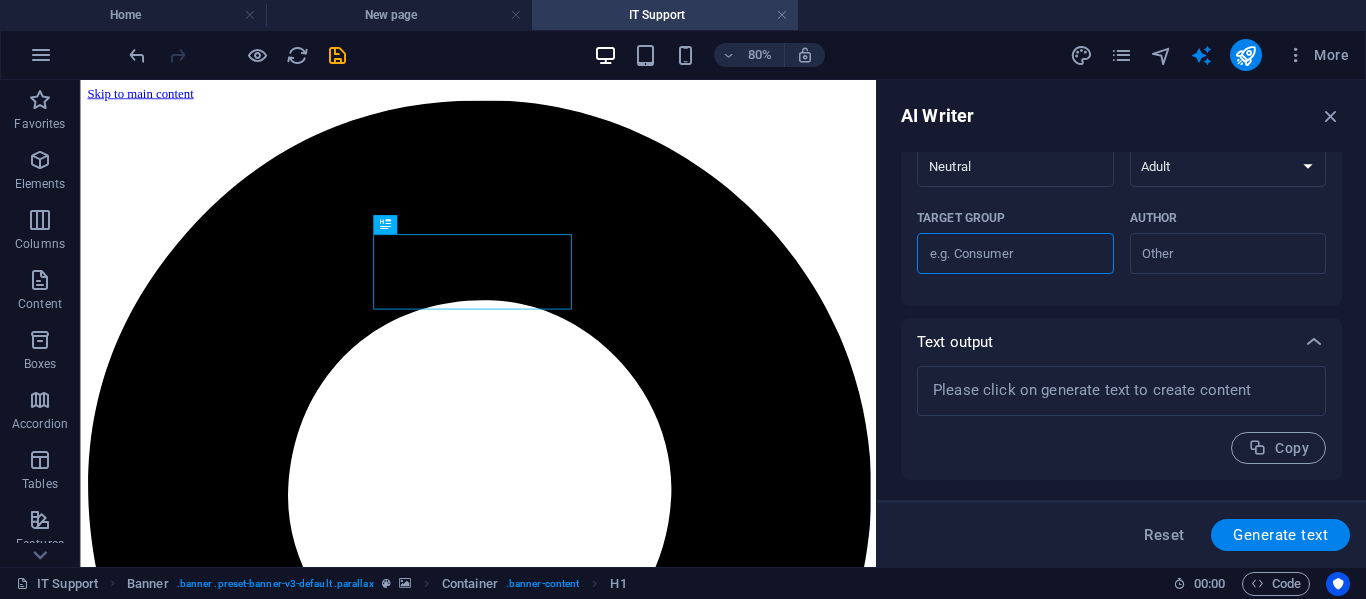 click on "Target group ​" at bounding box center [1015, 254] 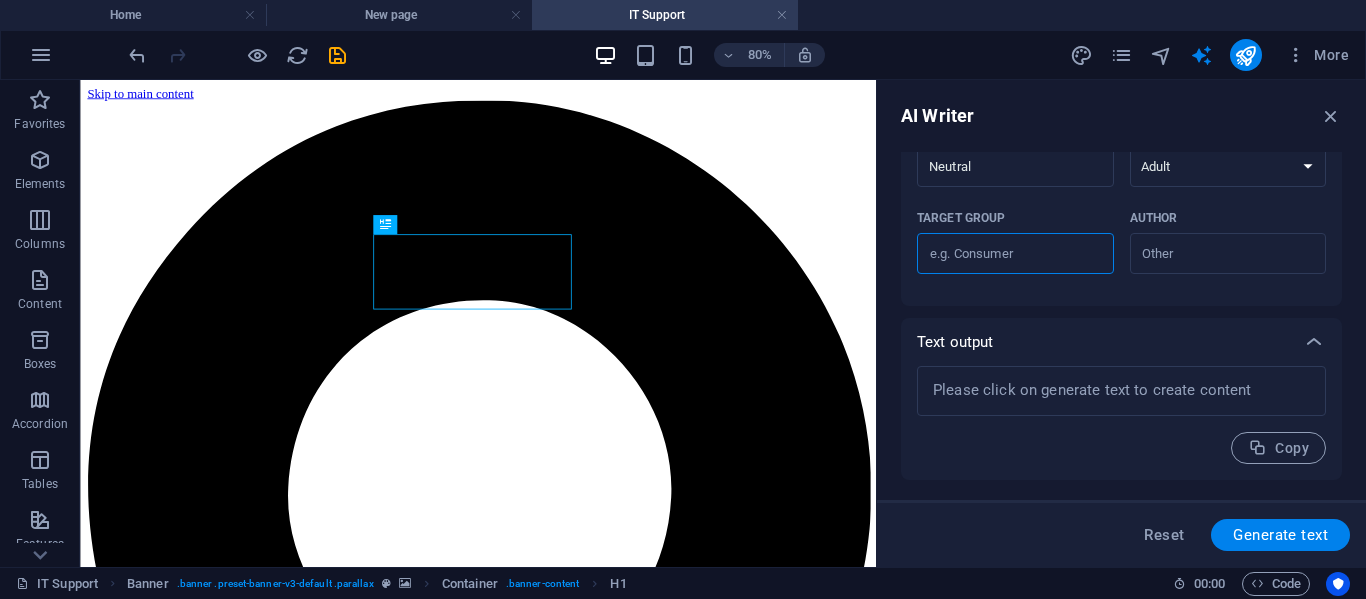 type on "Consumer" 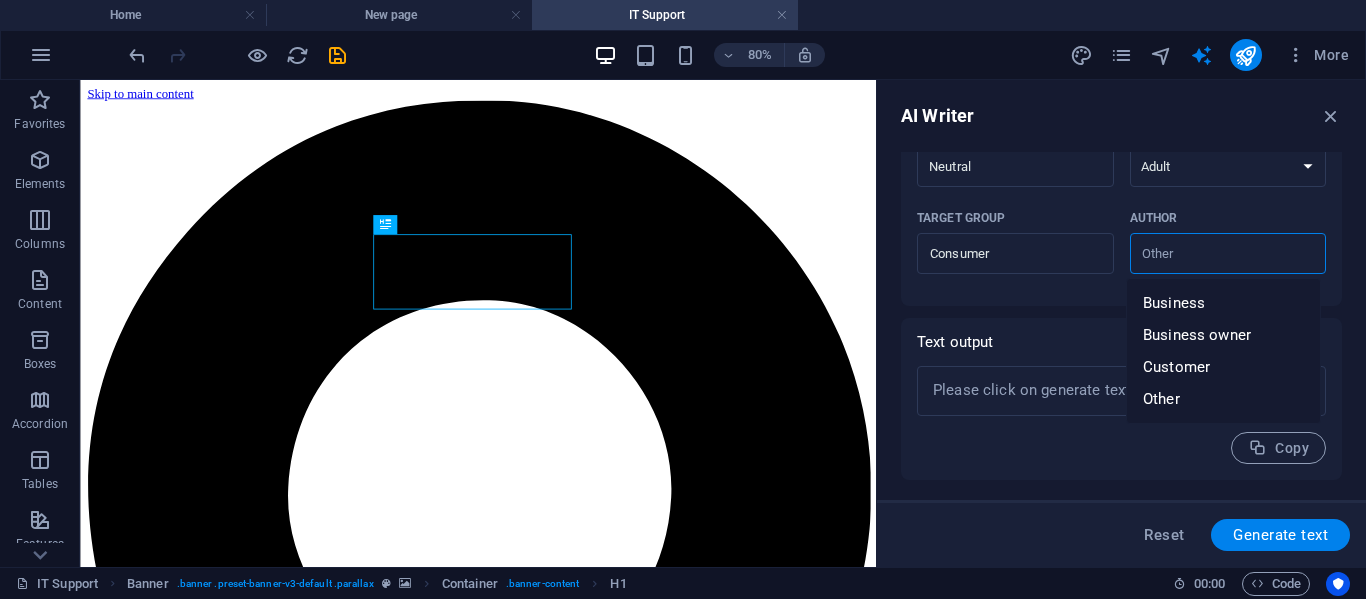 click on "Author ​" at bounding box center (1212, 253) 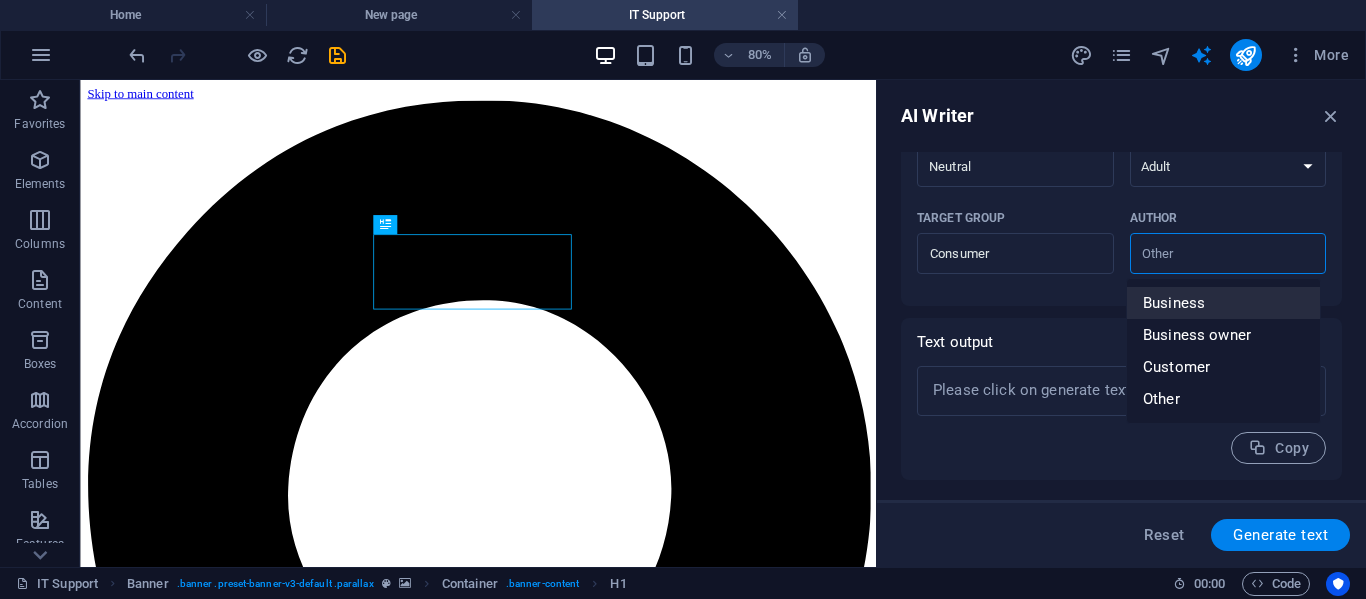 click on "Business" at bounding box center [1223, 303] 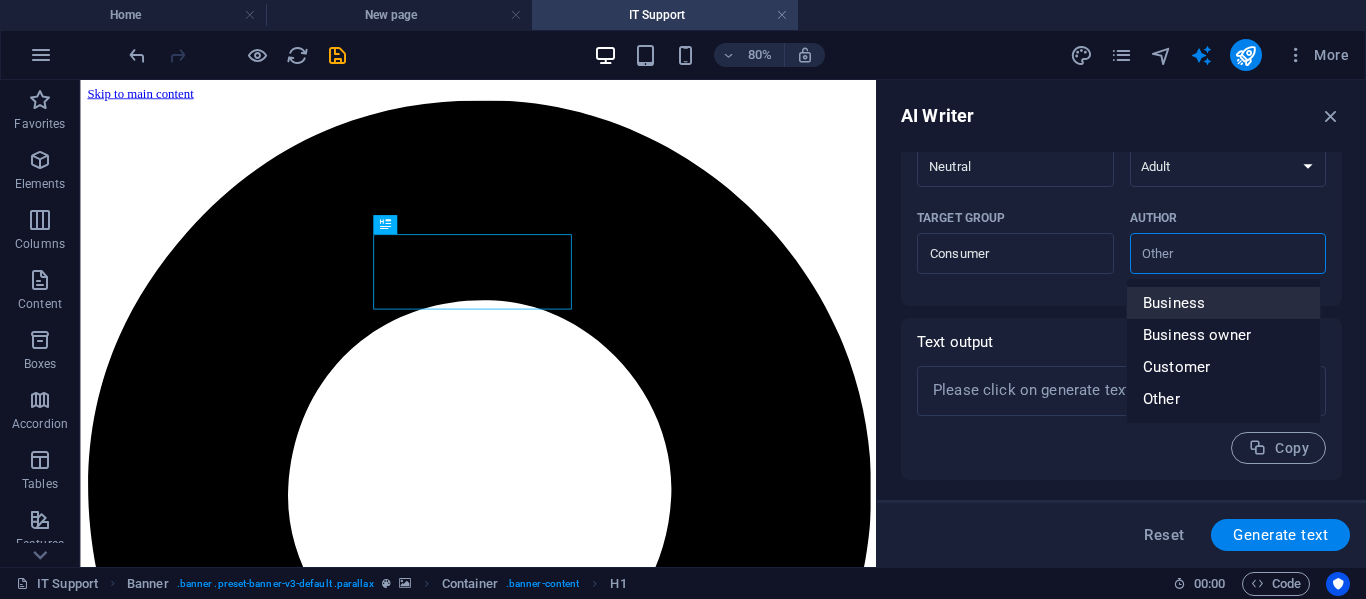 type on "Business" 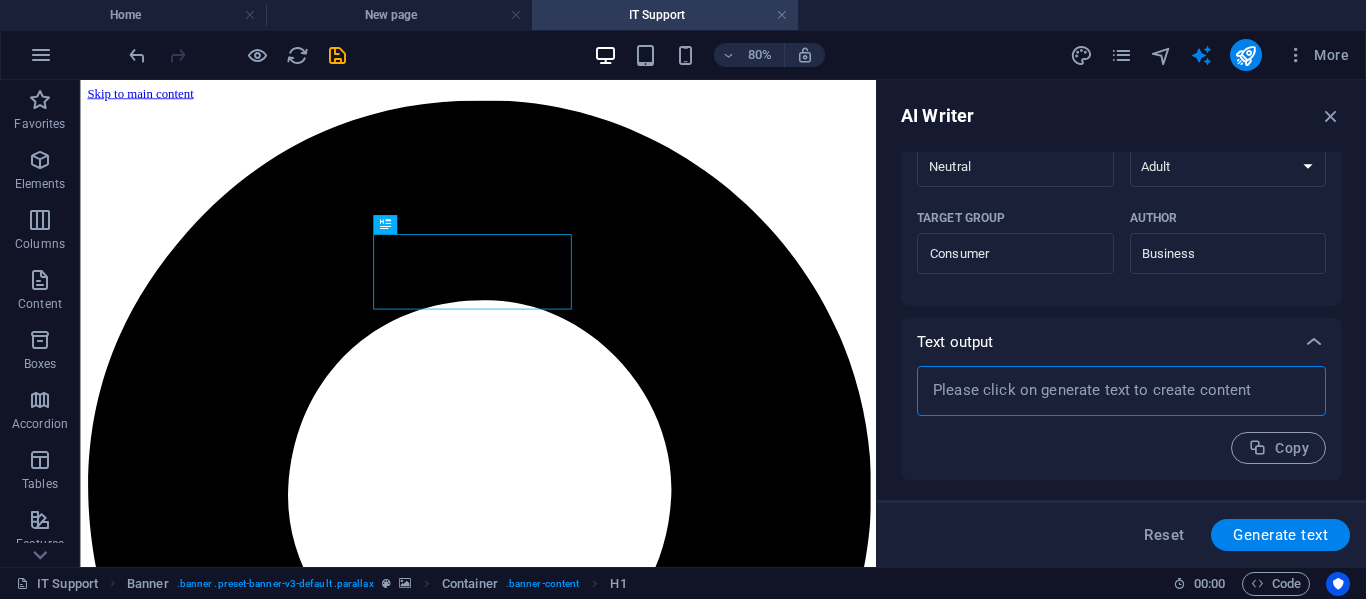 click at bounding box center (1121, 391) 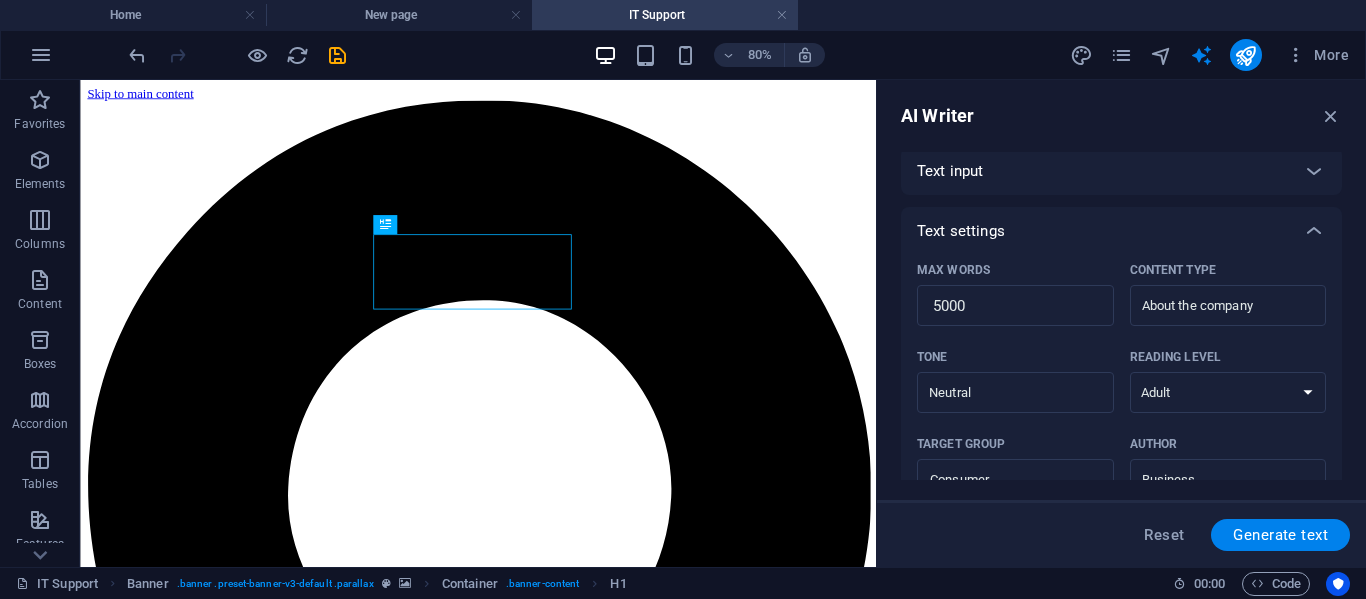 scroll, scrollTop: 0, scrollLeft: 0, axis: both 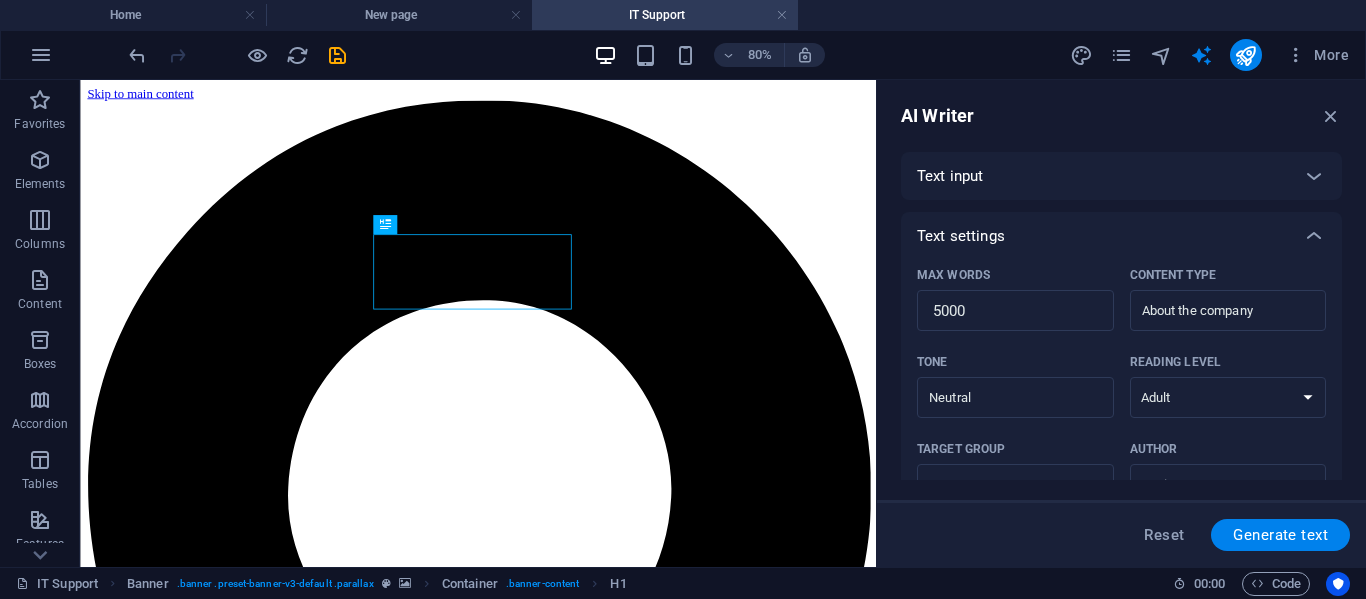 type on "x" 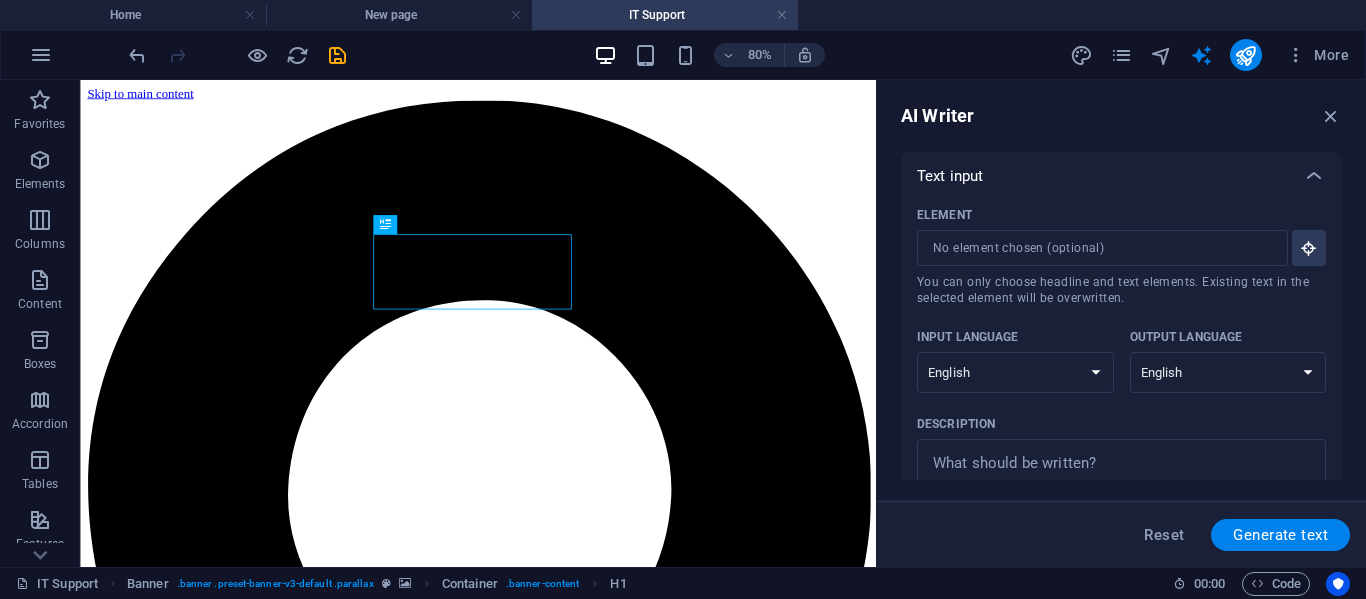 click on "Text input" at bounding box center (1103, 176) 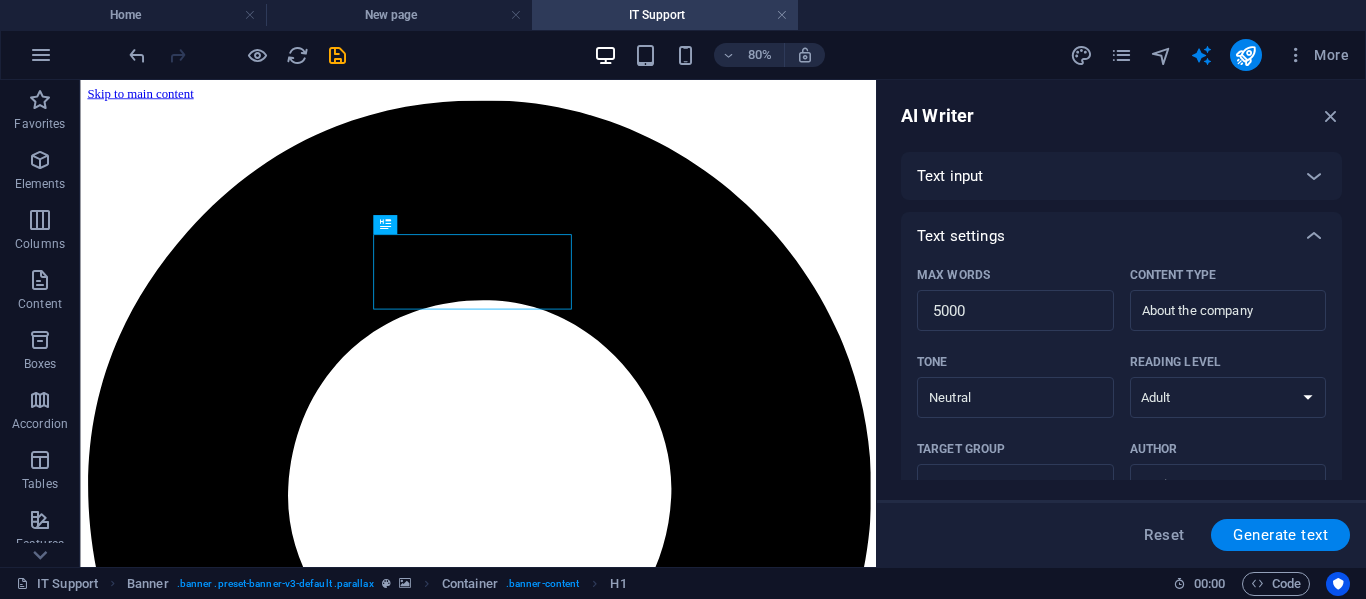 drag, startPoint x: 1342, startPoint y: 199, endPoint x: 1345, endPoint y: 292, distance: 93.04838 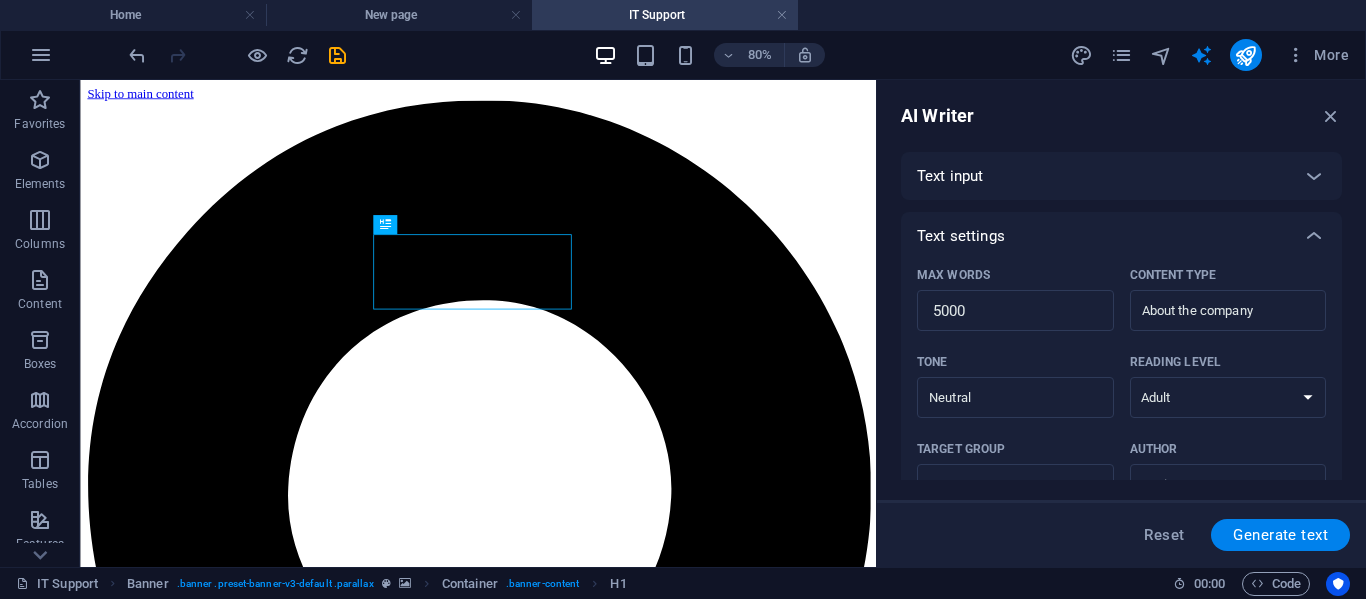 click on "AI Writer Text input Element ​ You can only choose headline and text elements. Existing text in the selected element will be overwritten. Input language Albanian Arabic Armenian Awadhi Azerbaijani Bashkir Basque Belarusian Bengali Bhojpuri Bosnian Brazilian Portuguese Bulgarian Cantonese (Yue) Catalan Chhattisgarhi Chinese Croatian Czech Danish Dogri Dutch English Estonian Faroese Finnish French Galician Georgian German Greek Gujarati Haryanvi Hindi Hungarian Indonesian Irish Italian Japanese Javanese Kannada Kashmiri Kazakh Konkani Korean Kyrgyz Latvian Lithuanian Macedonian Maithili Malay Maltese Mandarin Mandarin Chinese Marathi Marwari Min Nan Moldovan Mongolian Montenegrin Nepali Norwegian Oriya Pashto Persian (Farsi) Polish Portuguese Punjabi Rajasthani Romanian Russian Sanskrit Santali Serbian Sindhi Sinhala Slovak Slovene Slovenian Spanish Ukrainian Urdu Uzbek Vietnamese Welsh Wu Output language Albanian Arabic Armenian Awadhi Azerbaijani Bashkir Basque Belarusian Bengali Bhojpuri Bosnian Bulgarian" at bounding box center (1121, 323) 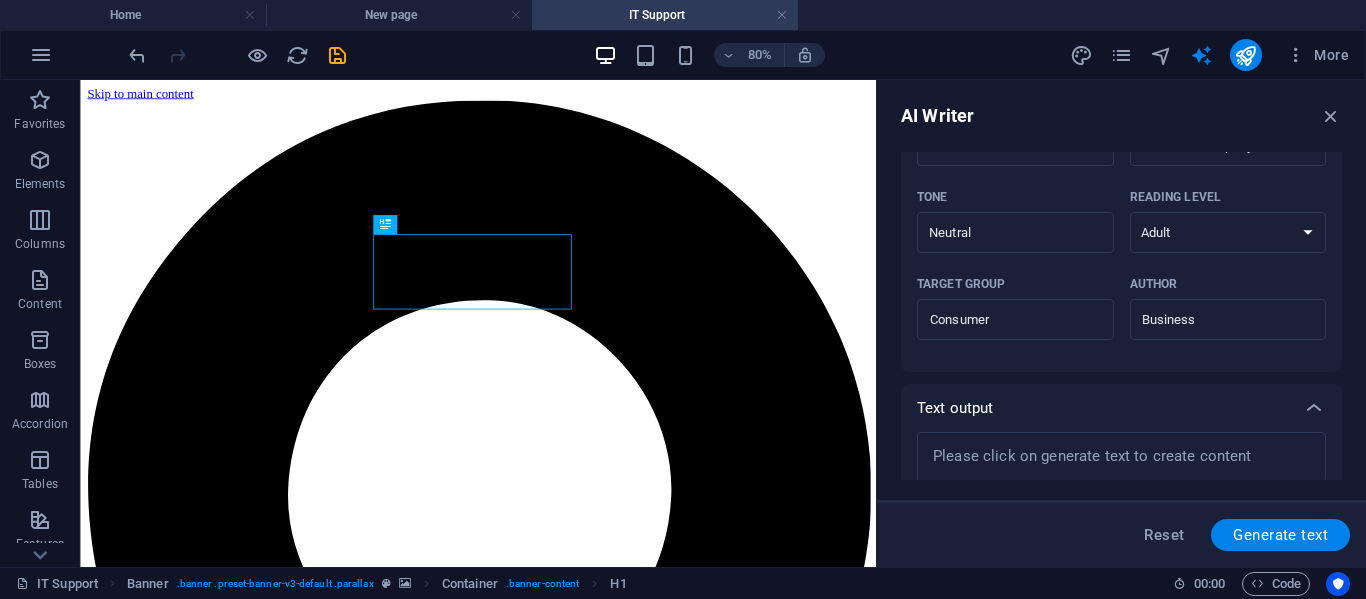 scroll, scrollTop: 0, scrollLeft: 0, axis: both 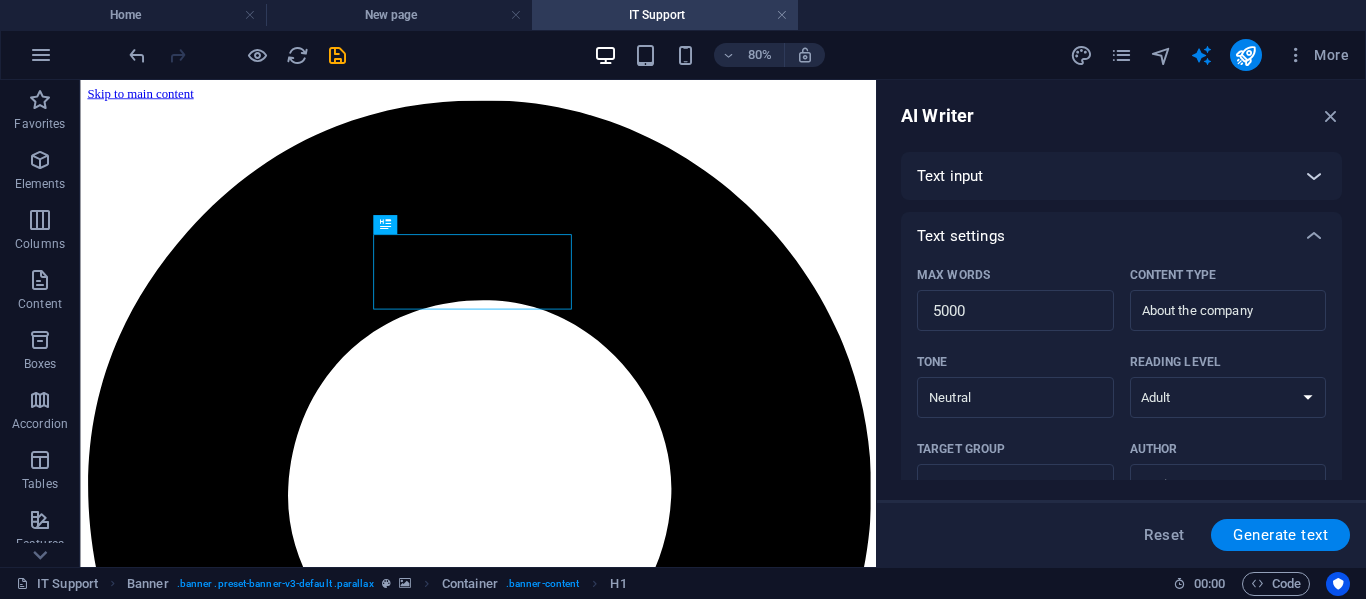 click at bounding box center [1314, 176] 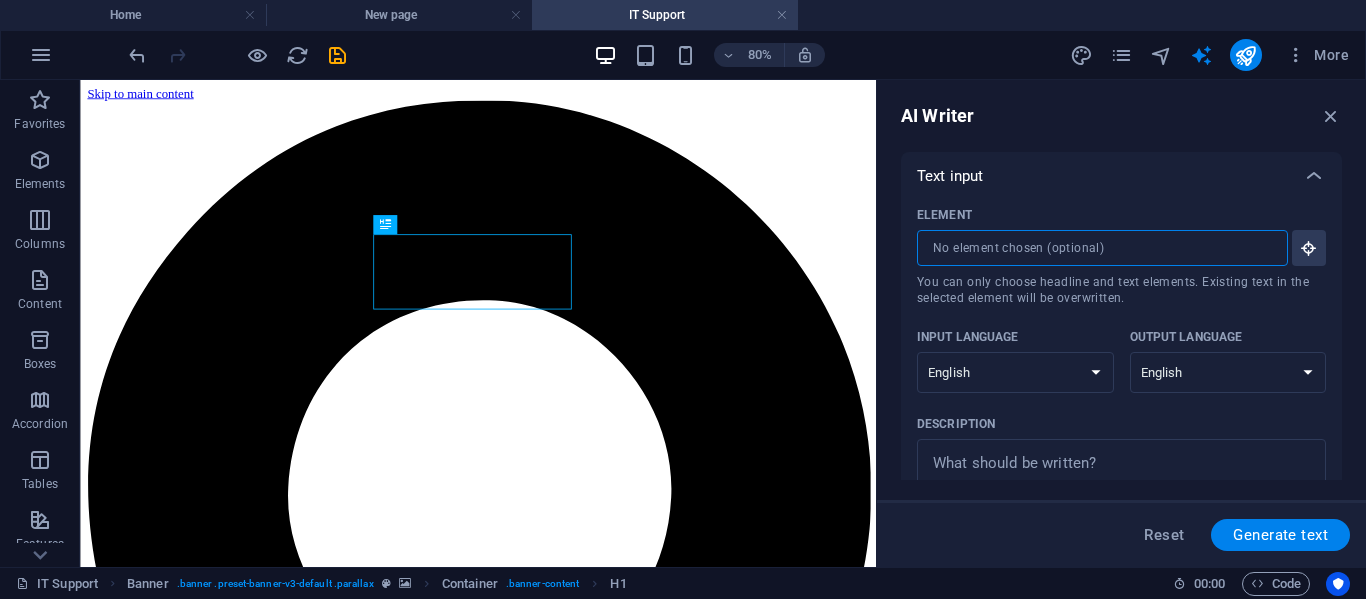 click on "Element ​ You can only choose headline and text elements. Existing text in the selected element will be overwritten." at bounding box center [1095, 248] 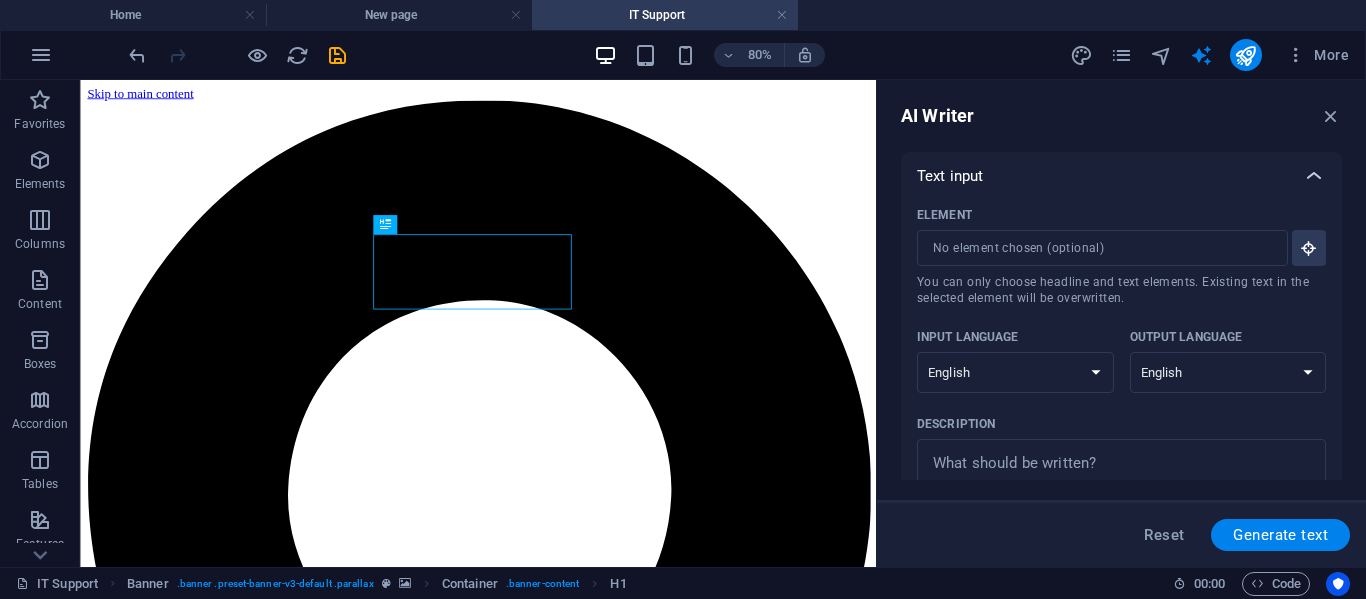 click at bounding box center (1314, 176) 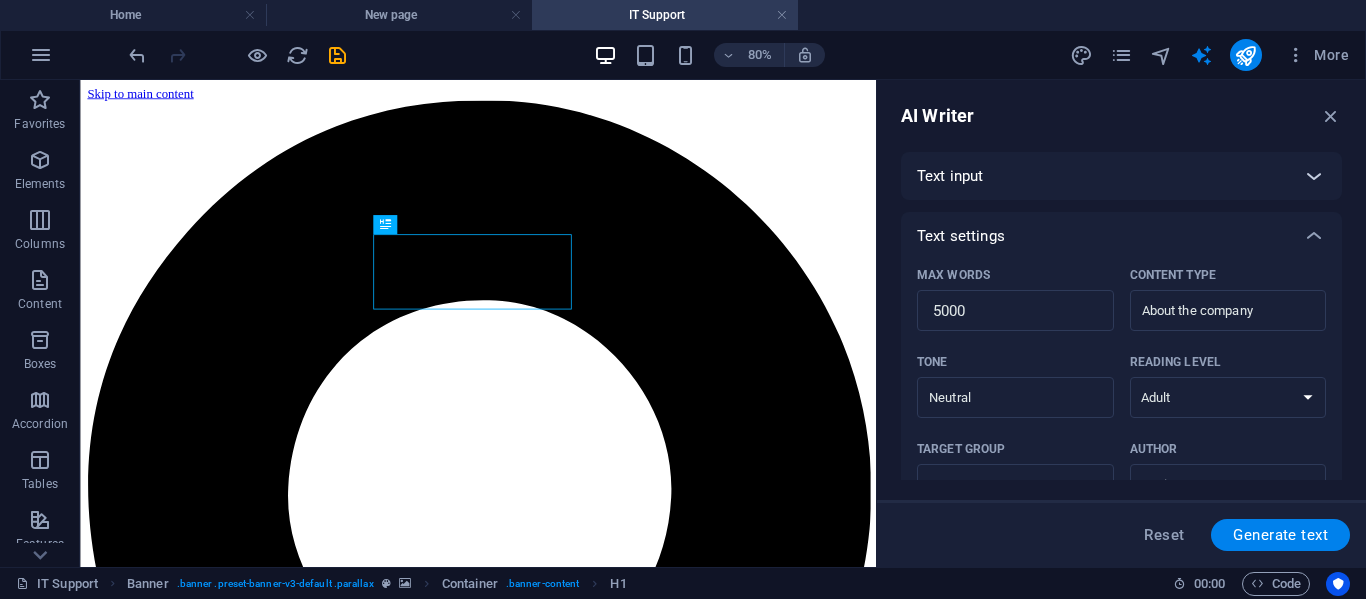 click at bounding box center (1314, 176) 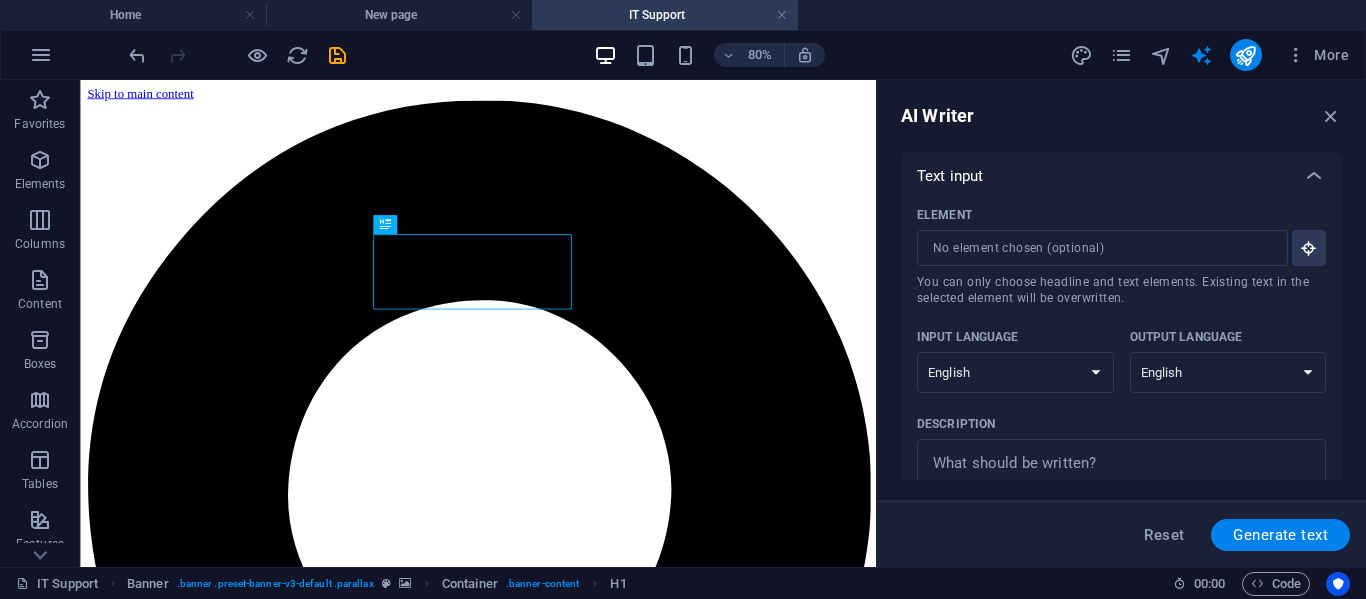 click on "More" at bounding box center (1213, 55) 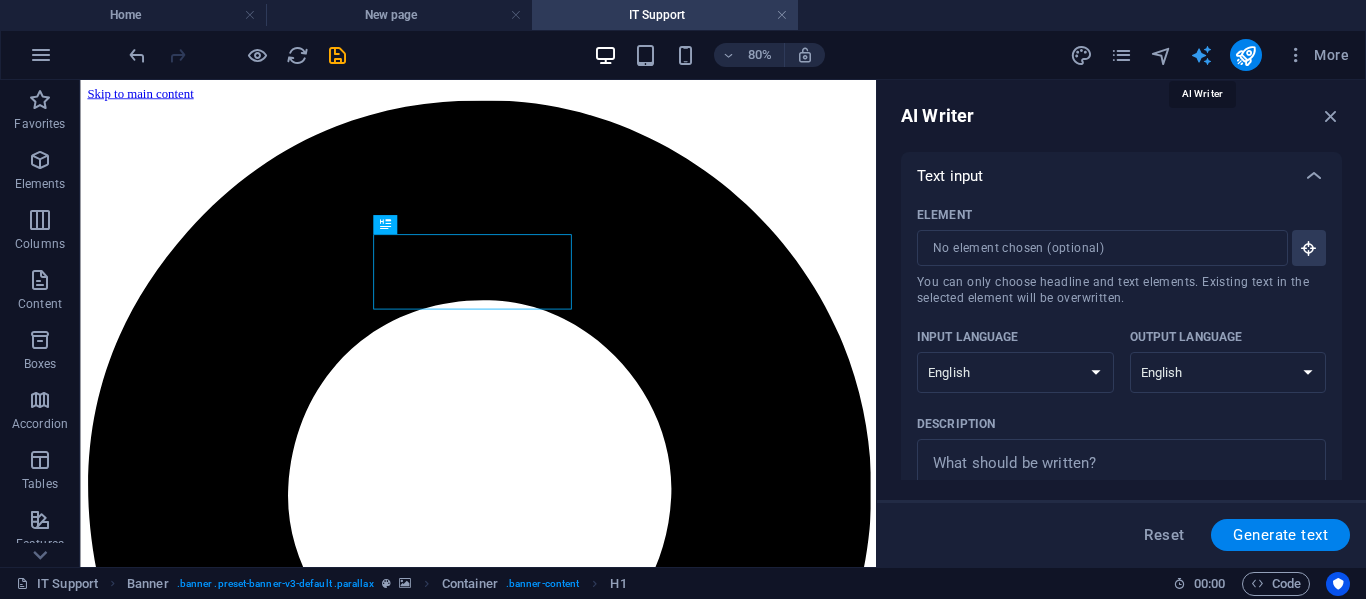click at bounding box center [1201, 55] 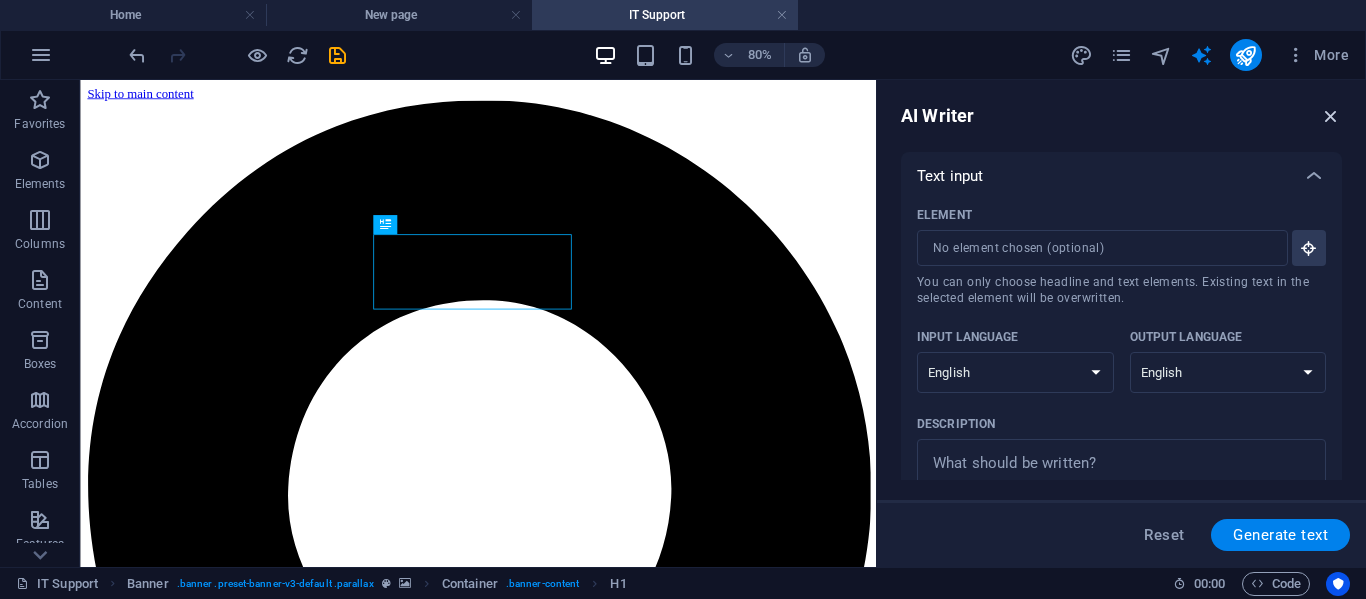 click at bounding box center (1331, 116) 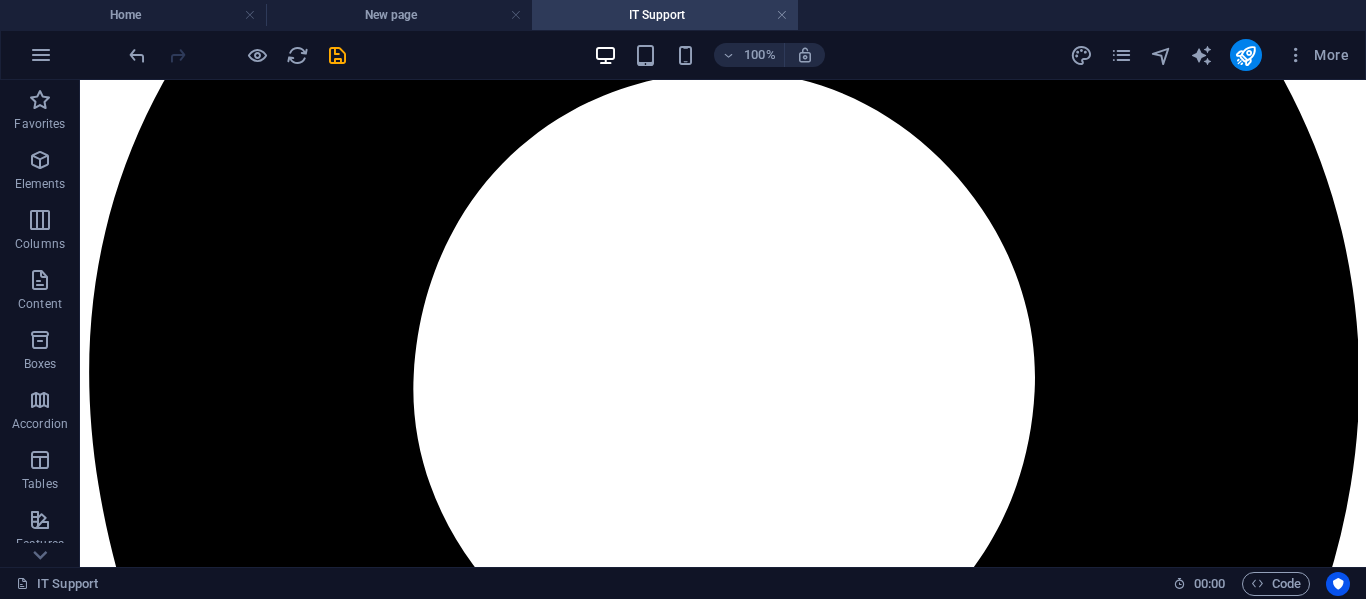 scroll, scrollTop: 0, scrollLeft: 0, axis: both 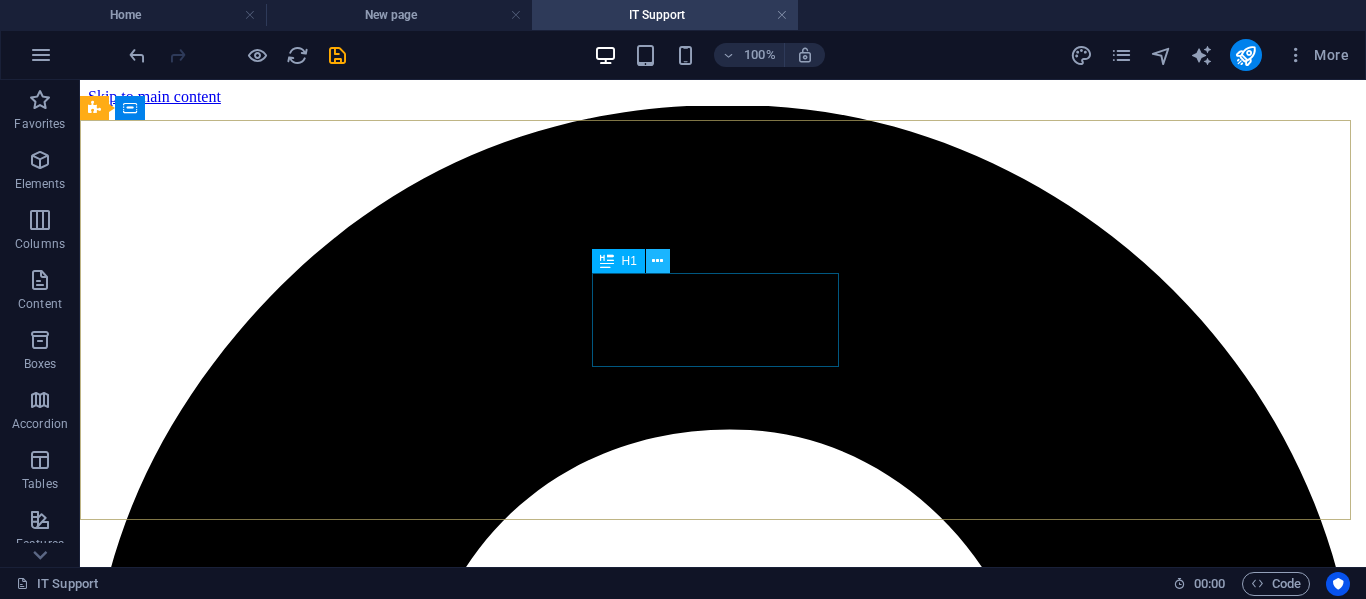 click at bounding box center (657, 261) 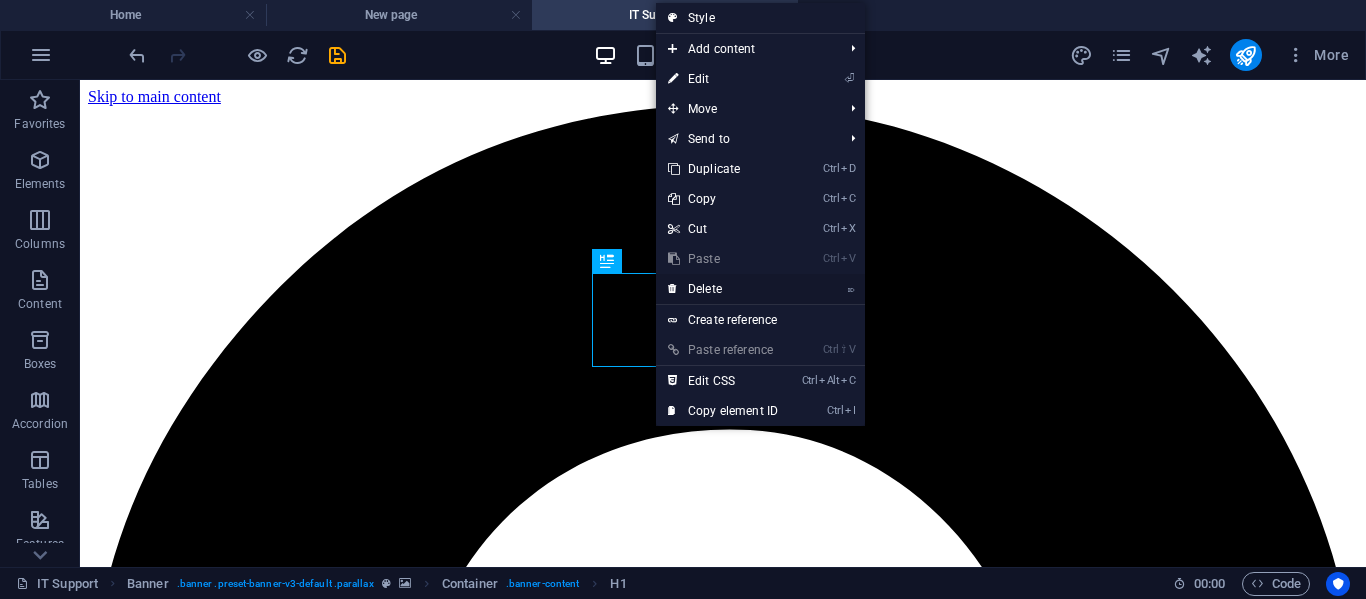 click on "⌦  Delete" at bounding box center (723, 289) 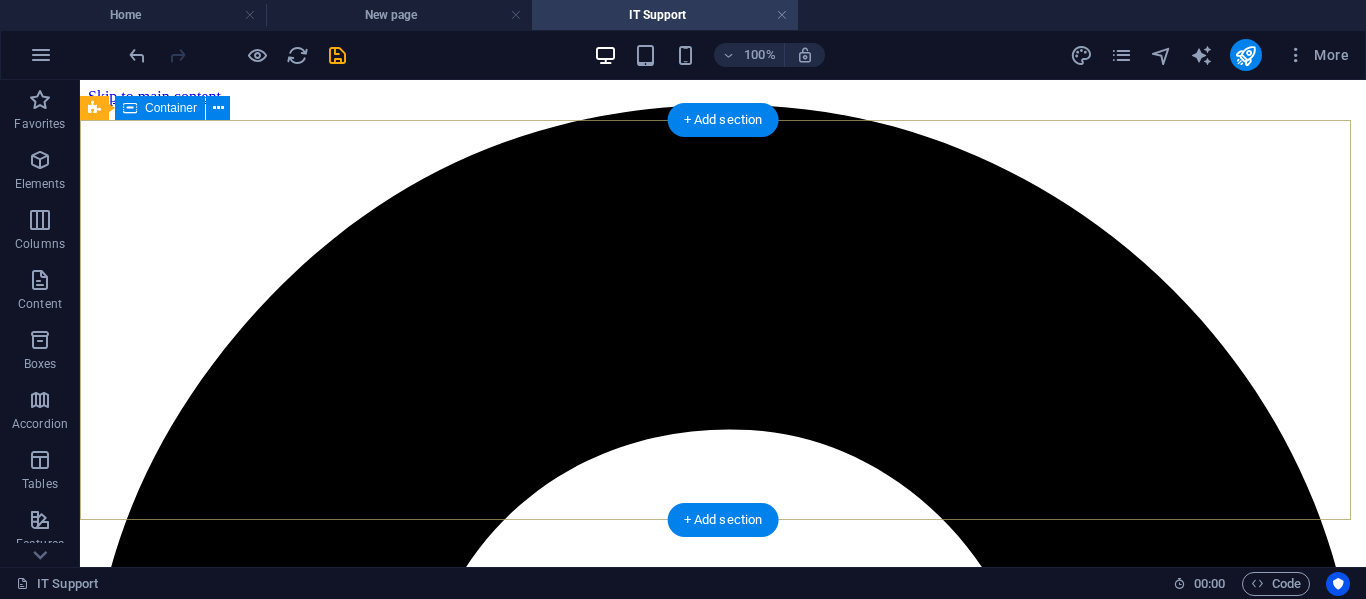 click on "Drop content here or  Add elements  Paste clipboard" at bounding box center (723, 4864) 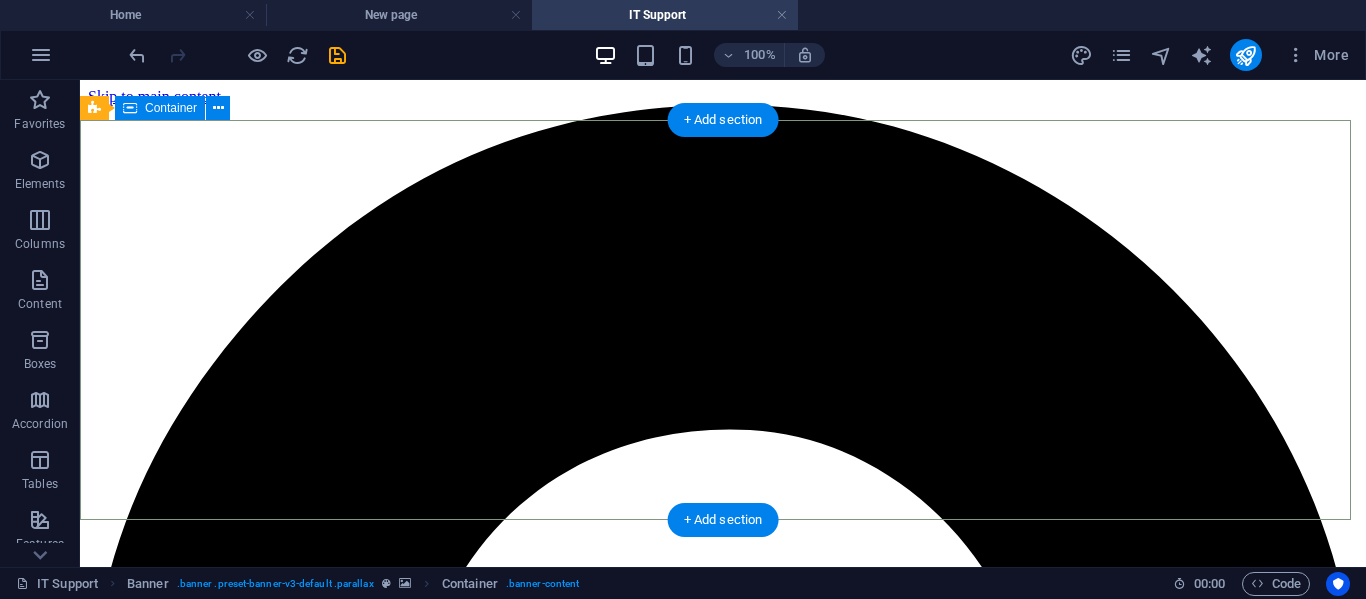 click on "Drop content here or  Add elements  Paste clipboard" at bounding box center [723, 4864] 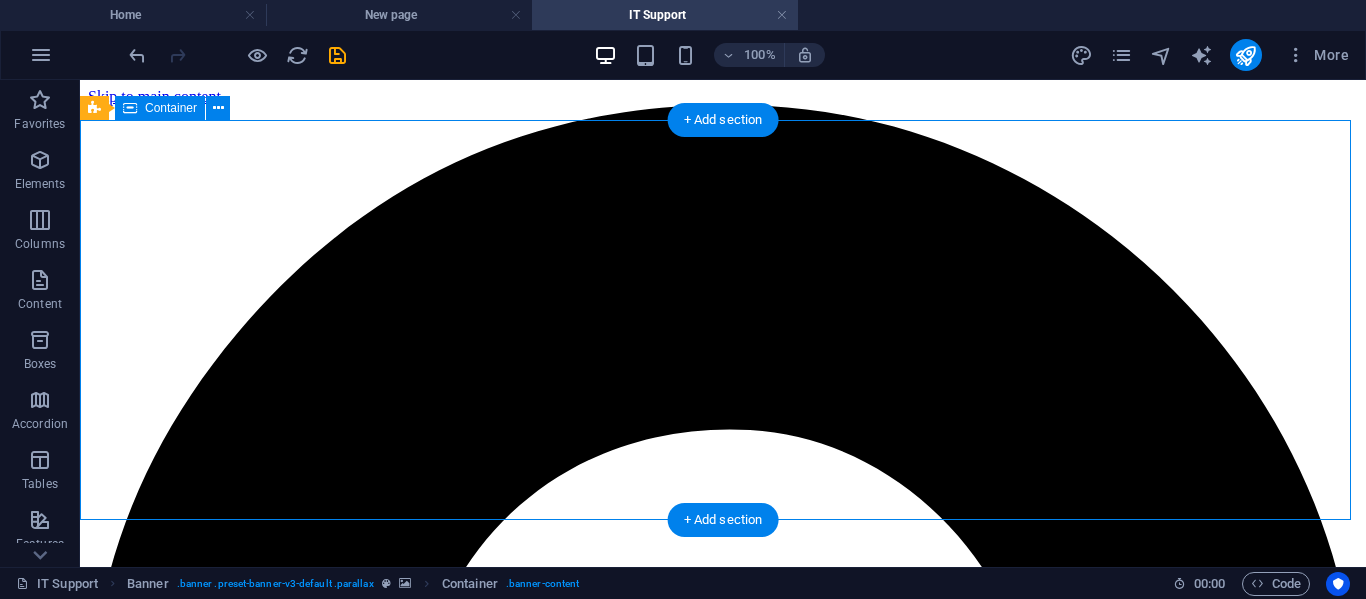 drag, startPoint x: 810, startPoint y: 388, endPoint x: 786, endPoint y: 404, distance: 28.84441 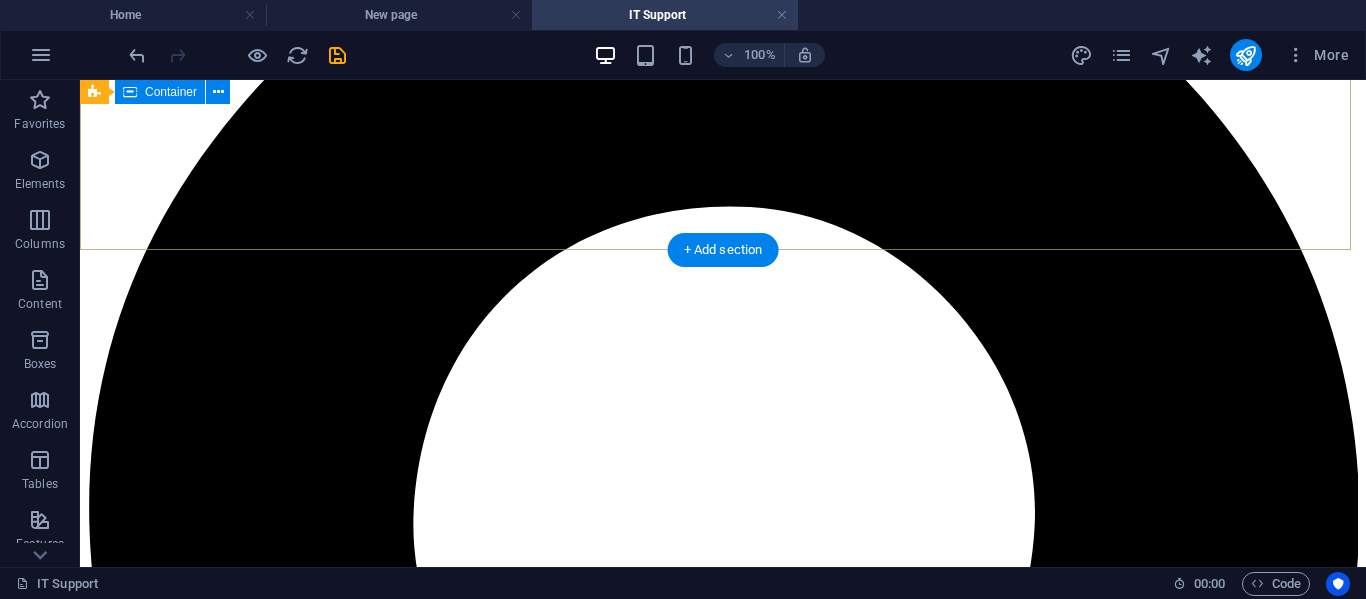 scroll, scrollTop: 100, scrollLeft: 0, axis: vertical 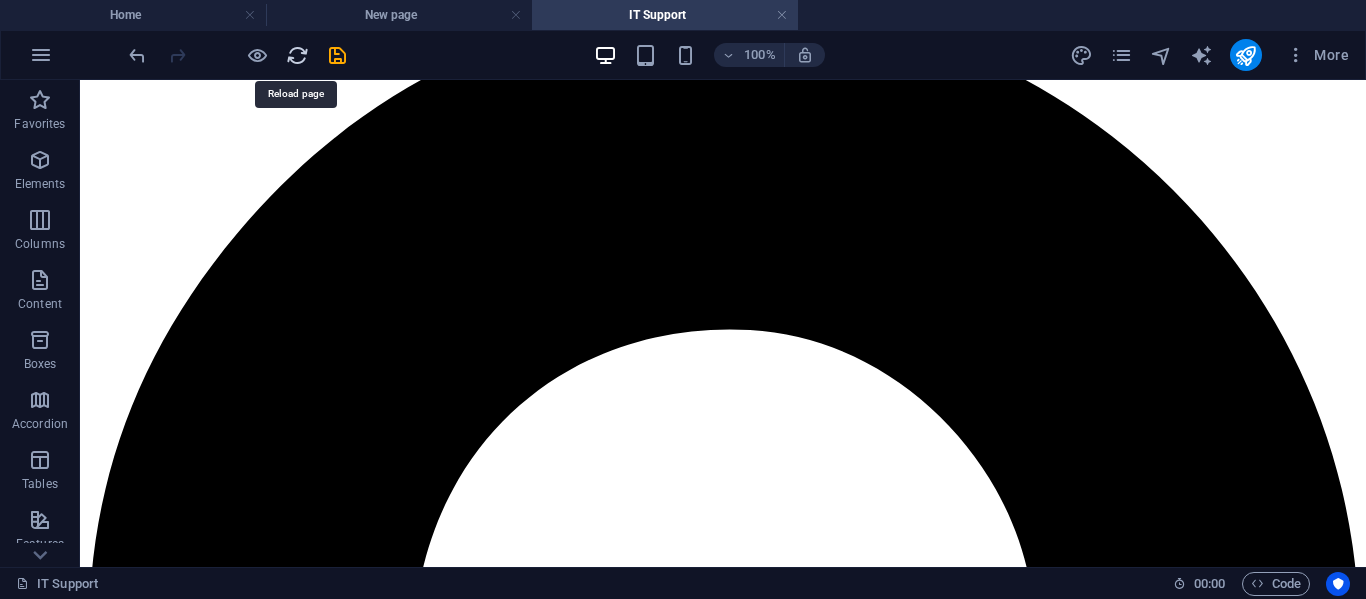 click at bounding box center (297, 55) 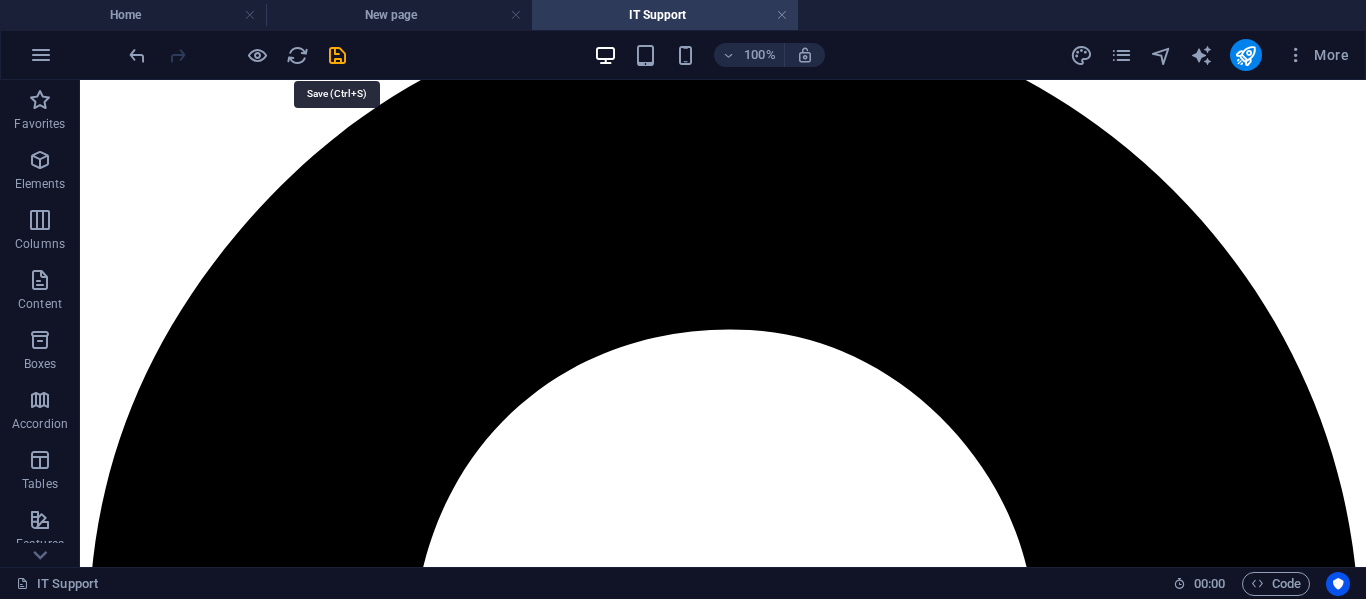 click at bounding box center [337, 55] 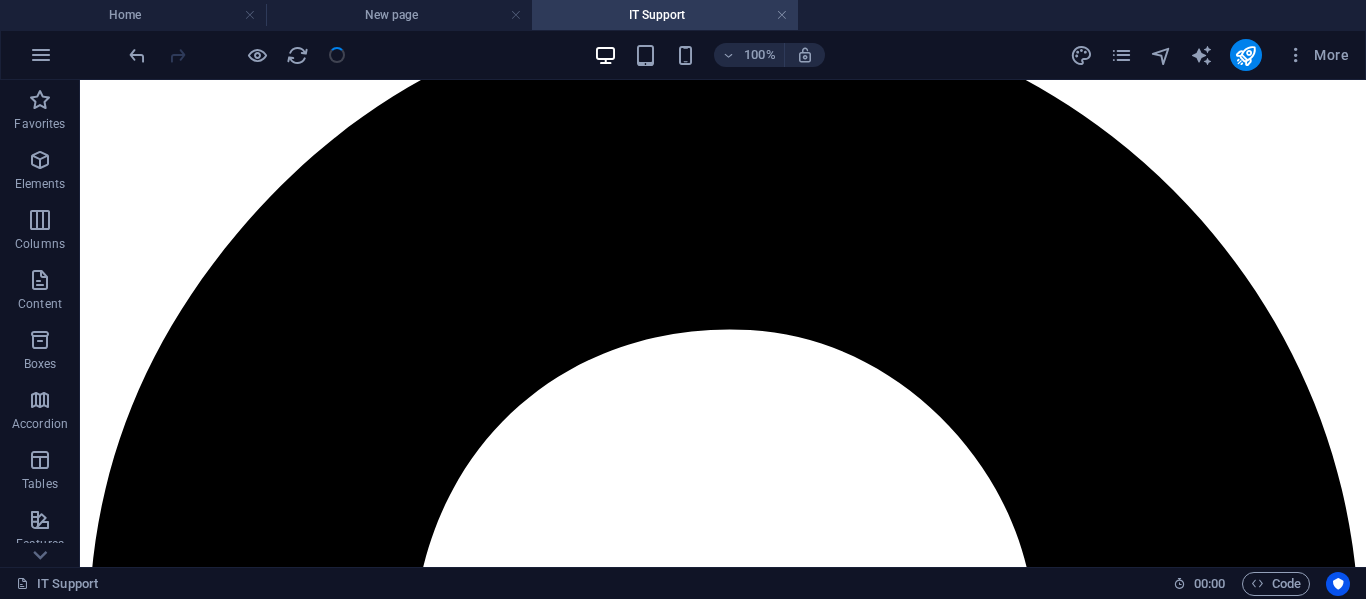 click on "IT Support" at bounding box center (665, 15) 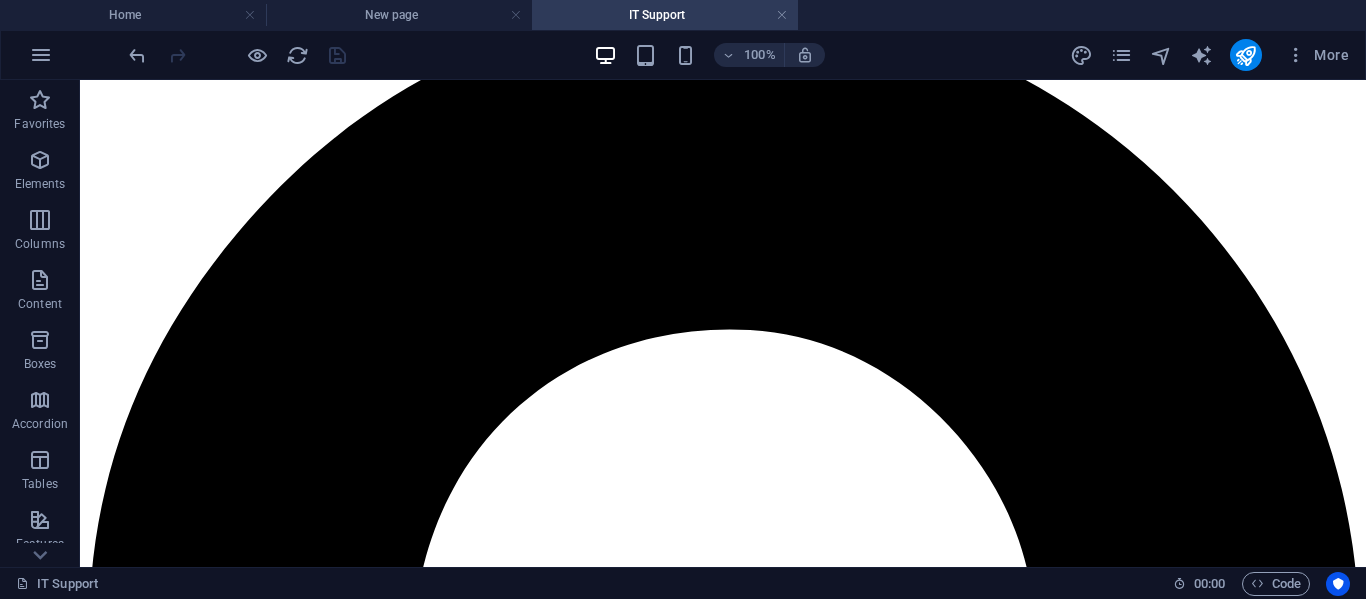 click on "IT Support" at bounding box center [665, 15] 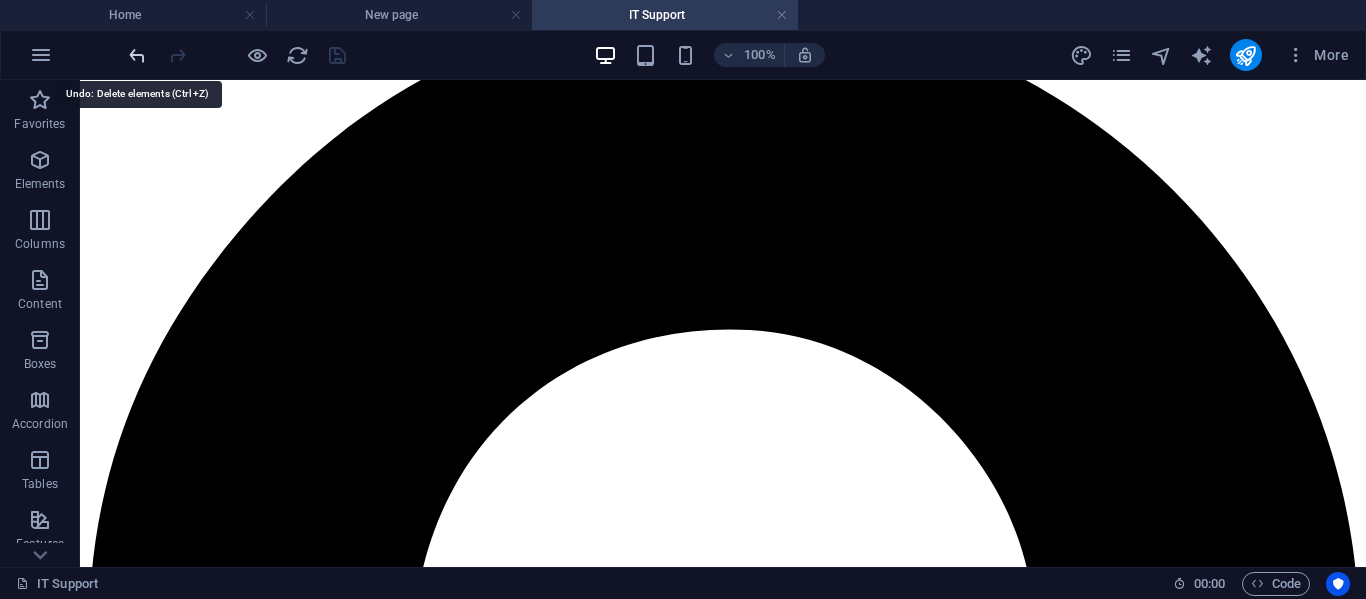 click at bounding box center [137, 55] 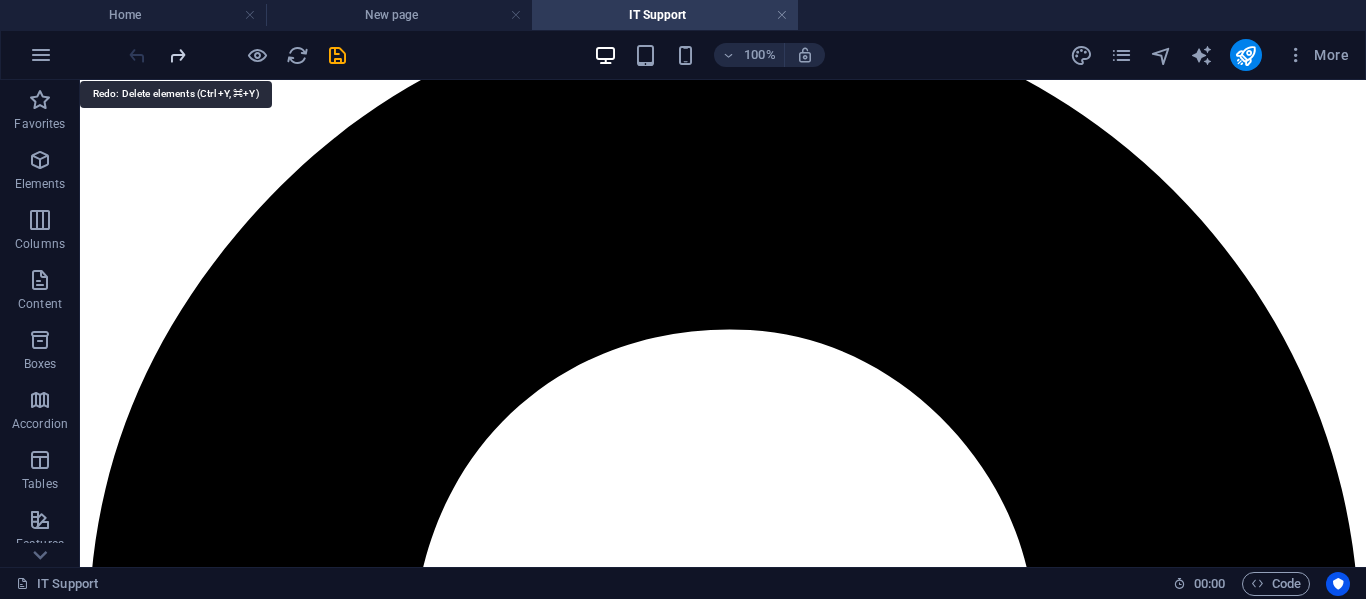 click at bounding box center [177, 55] 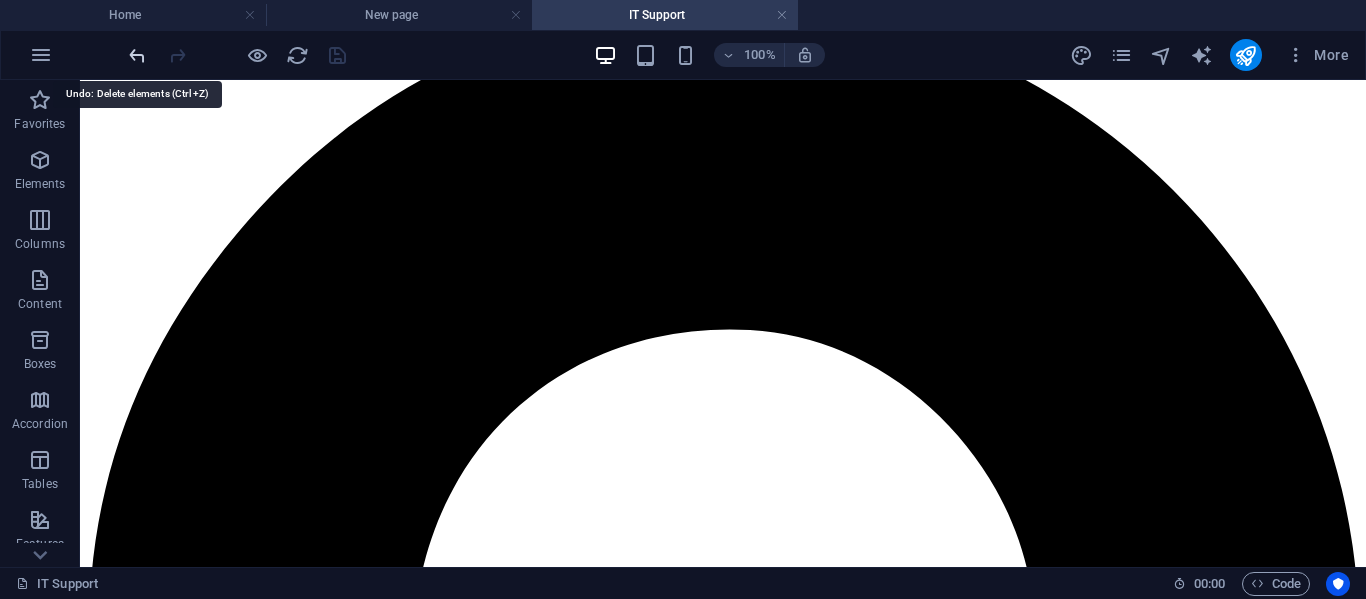 click at bounding box center (137, 55) 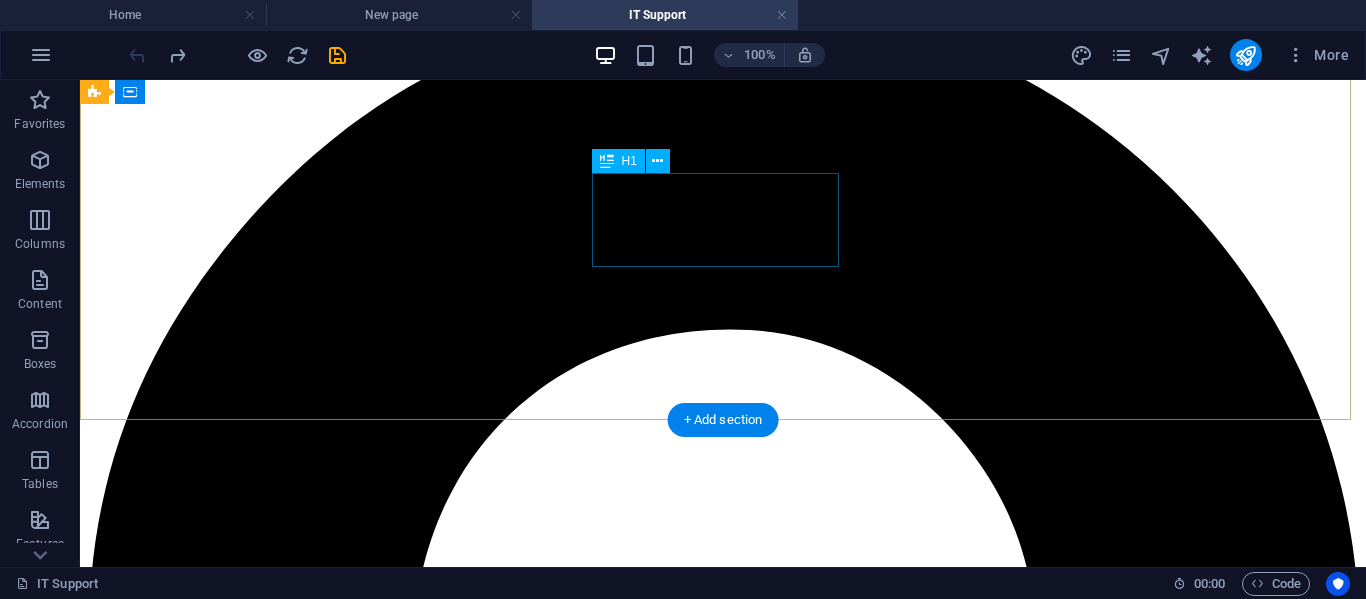 click on "IT Support" at bounding box center (723, 4733) 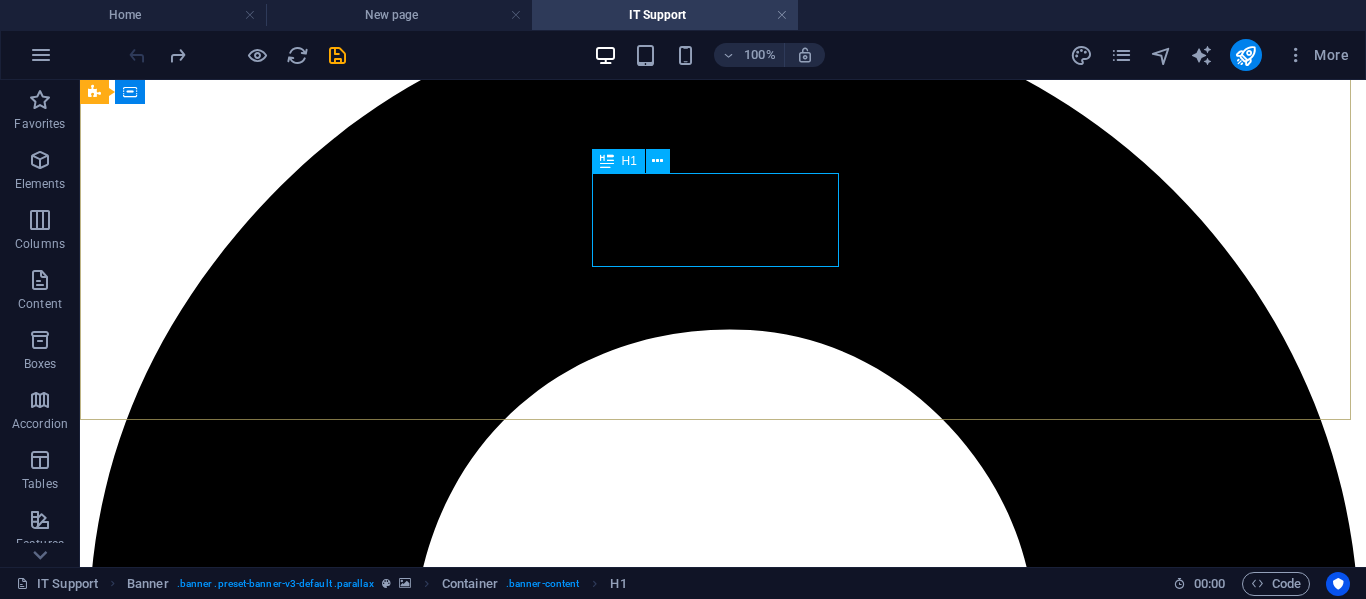 click at bounding box center [607, 161] 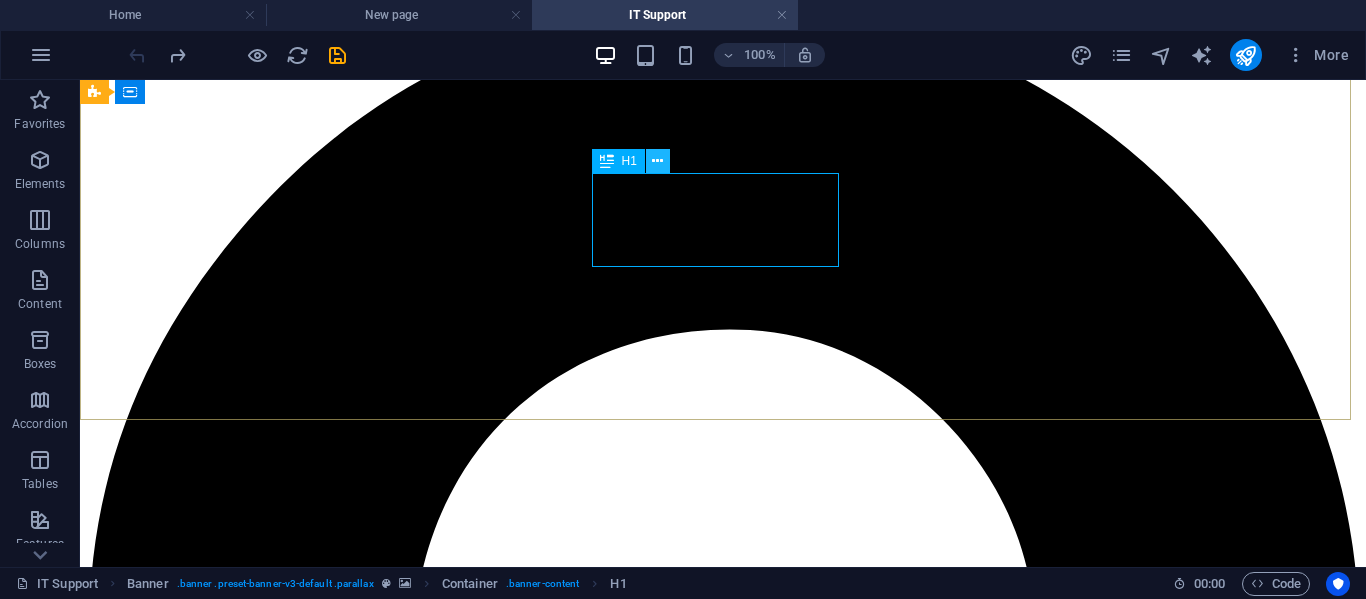 click at bounding box center [657, 161] 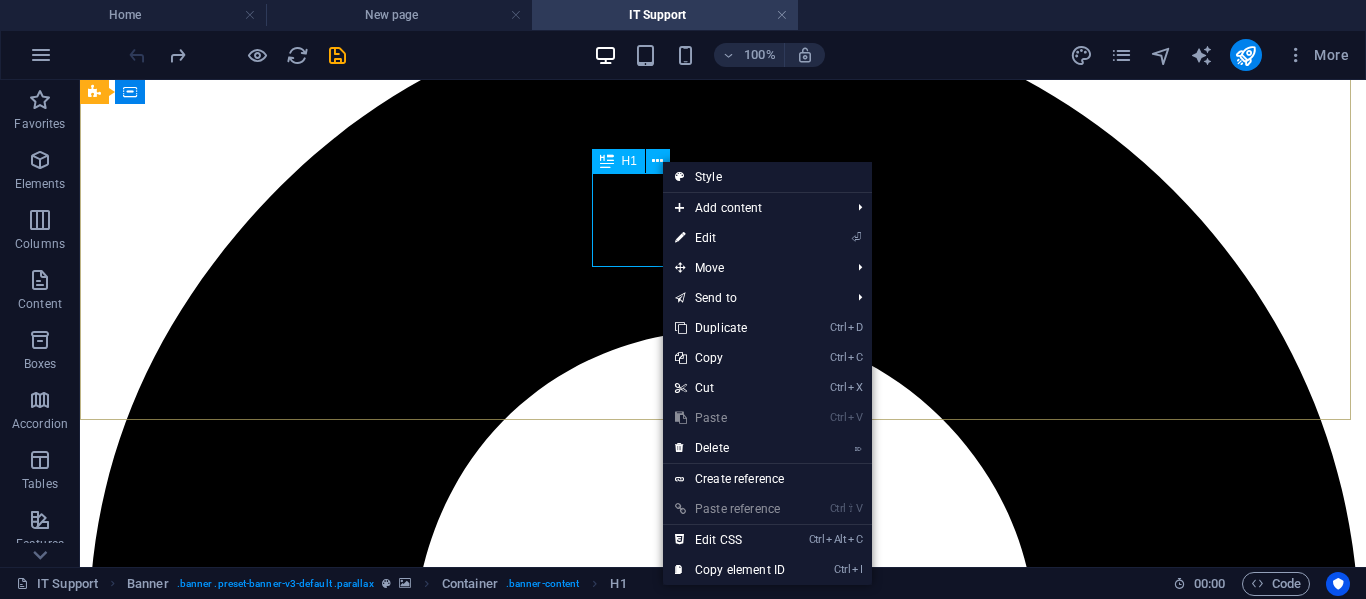 click at bounding box center [607, 161] 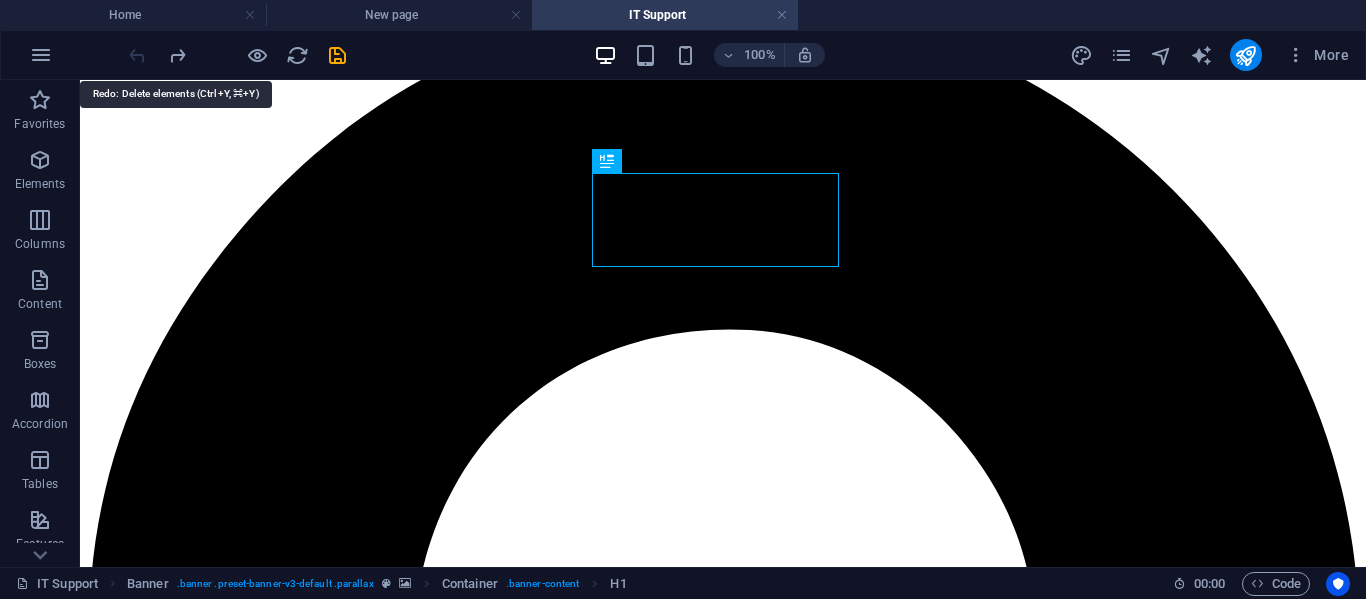 click at bounding box center (177, 55) 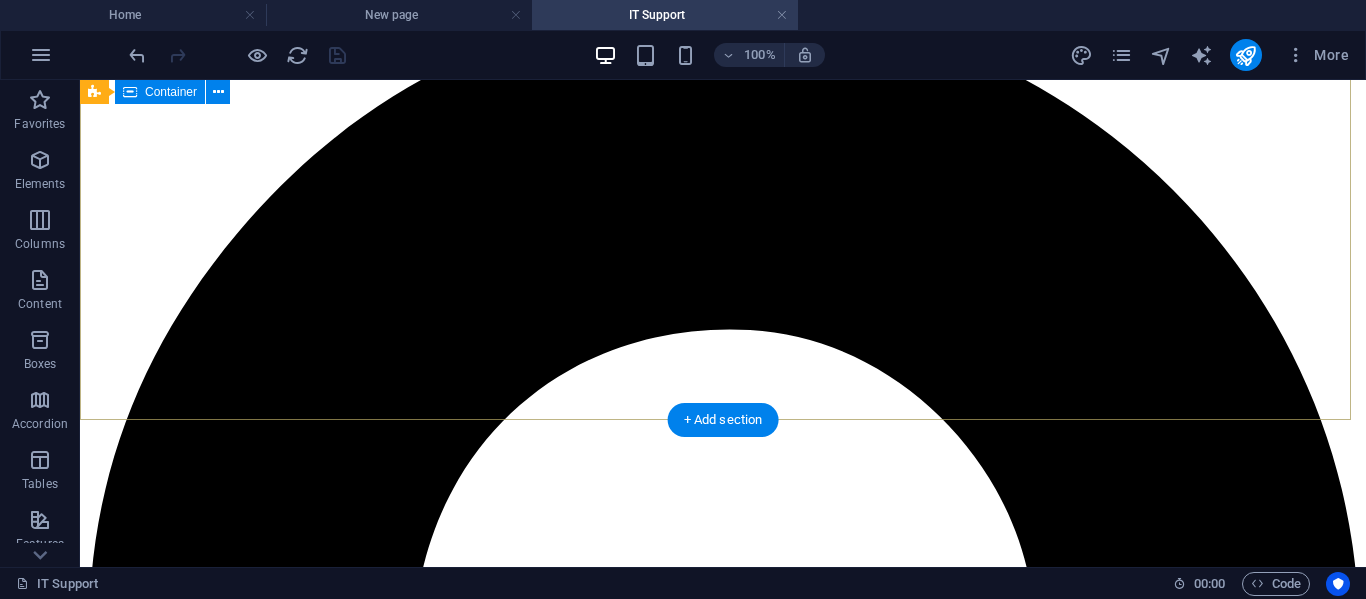 click on "Paste clipboard" at bounding box center (777, 4794) 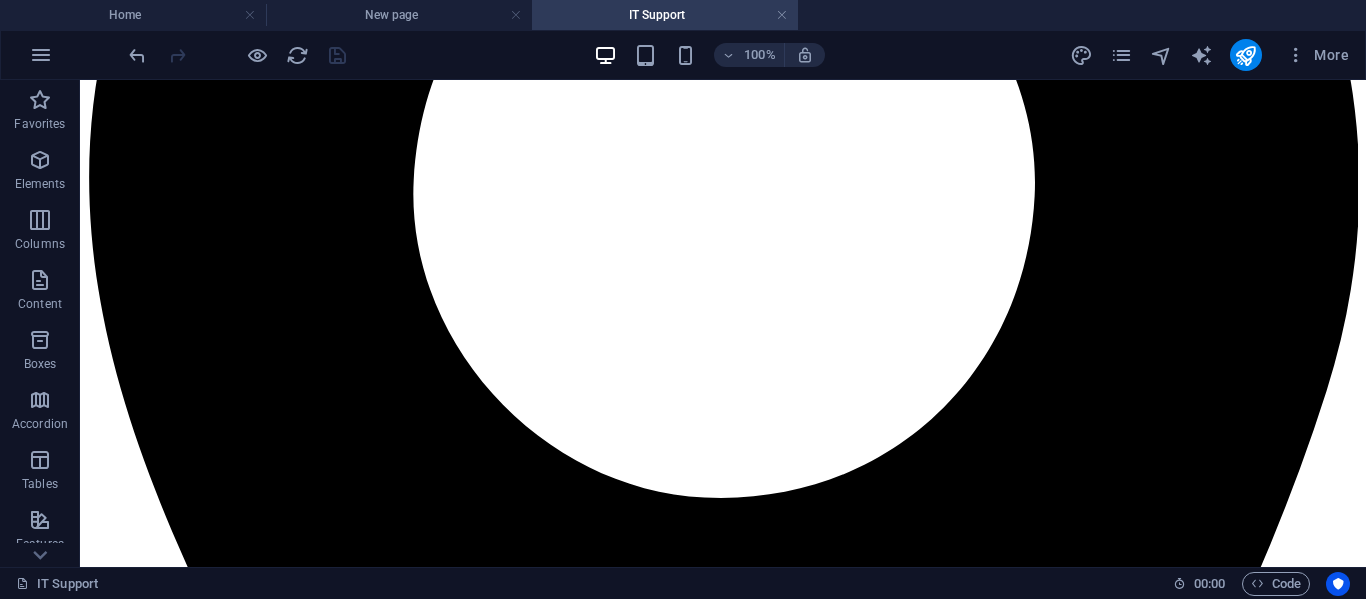 scroll, scrollTop: 0, scrollLeft: 0, axis: both 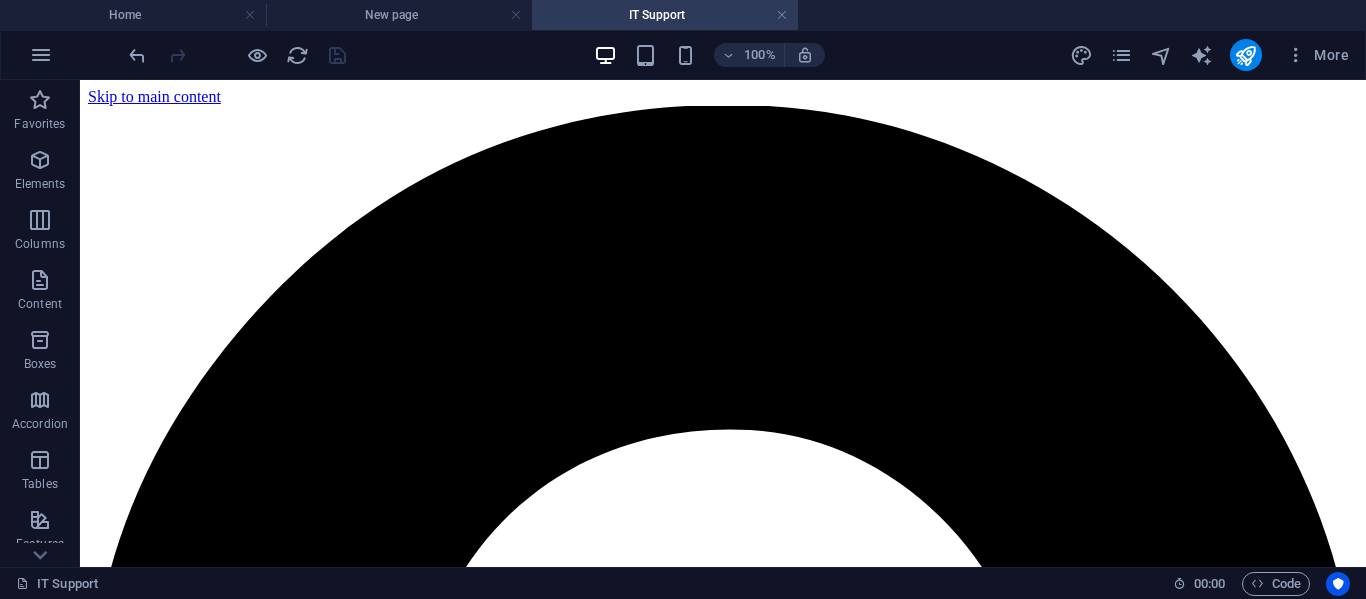 drag, startPoint x: 1357, startPoint y: 266, endPoint x: 1425, endPoint y: 157, distance: 128.47179 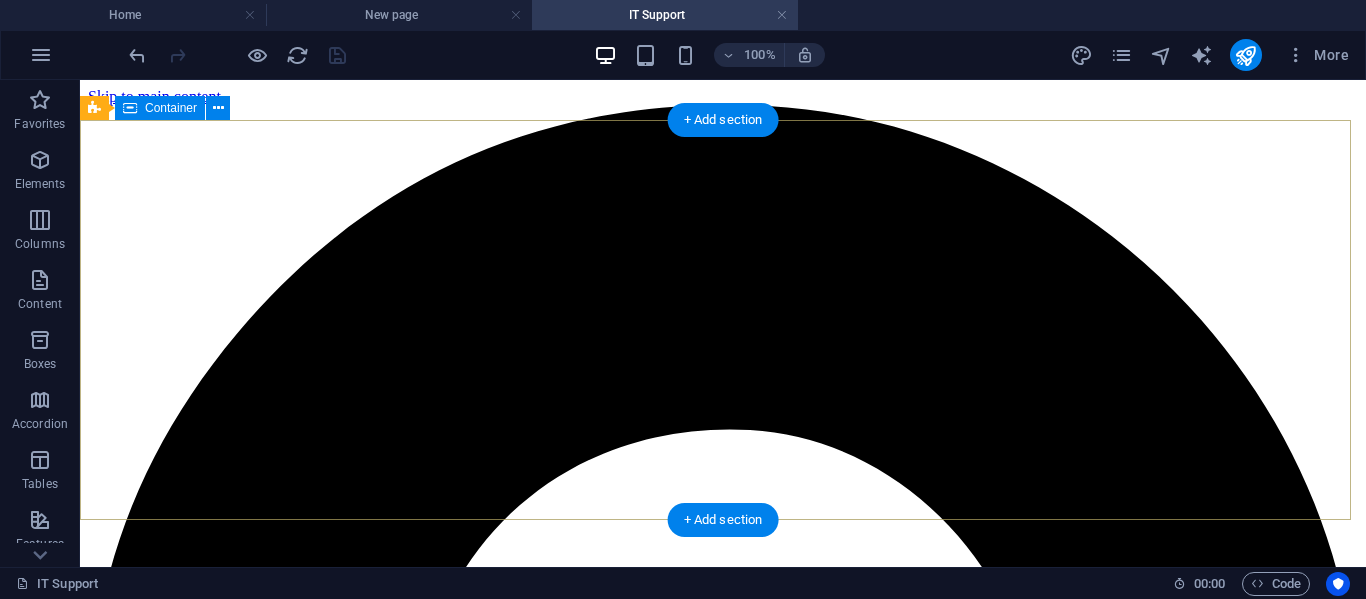 click on "Drop content here or  Add elements  Paste clipboard" at bounding box center [723, 4864] 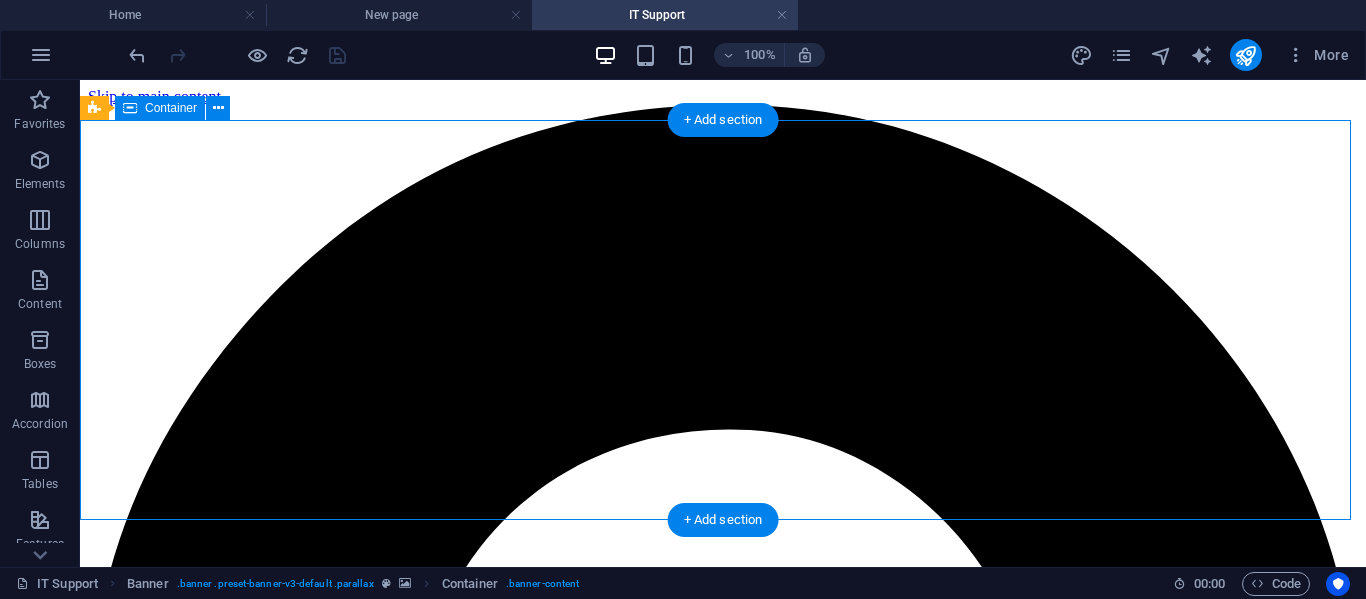 click on "Drop content here or  Add elements  Paste clipboard" at bounding box center [723, 4864] 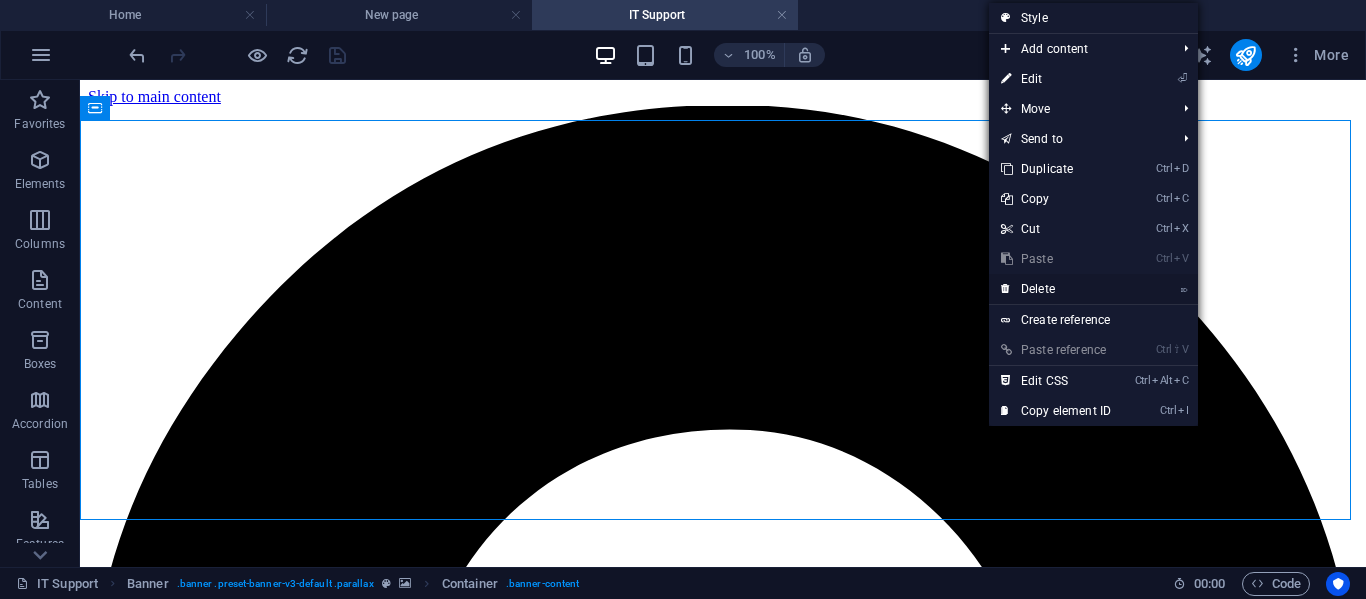 click on "⌦  Delete" at bounding box center (1056, 289) 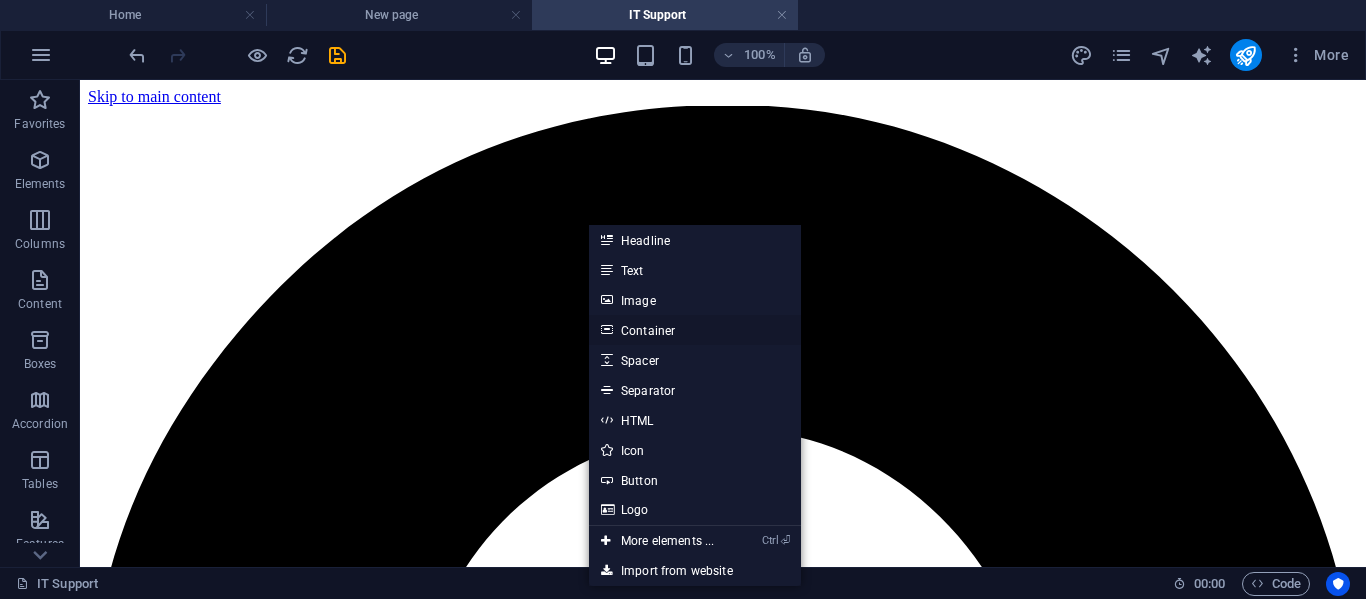 click on "Container" at bounding box center [695, 330] 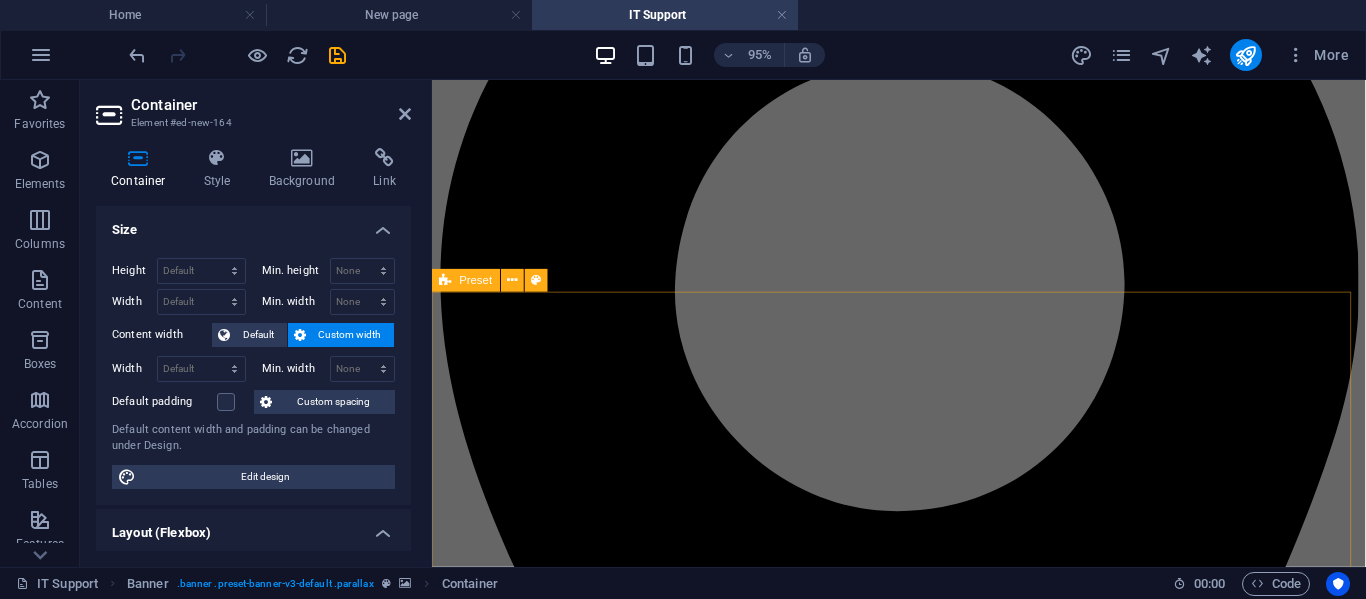 scroll, scrollTop: 100, scrollLeft: 0, axis: vertical 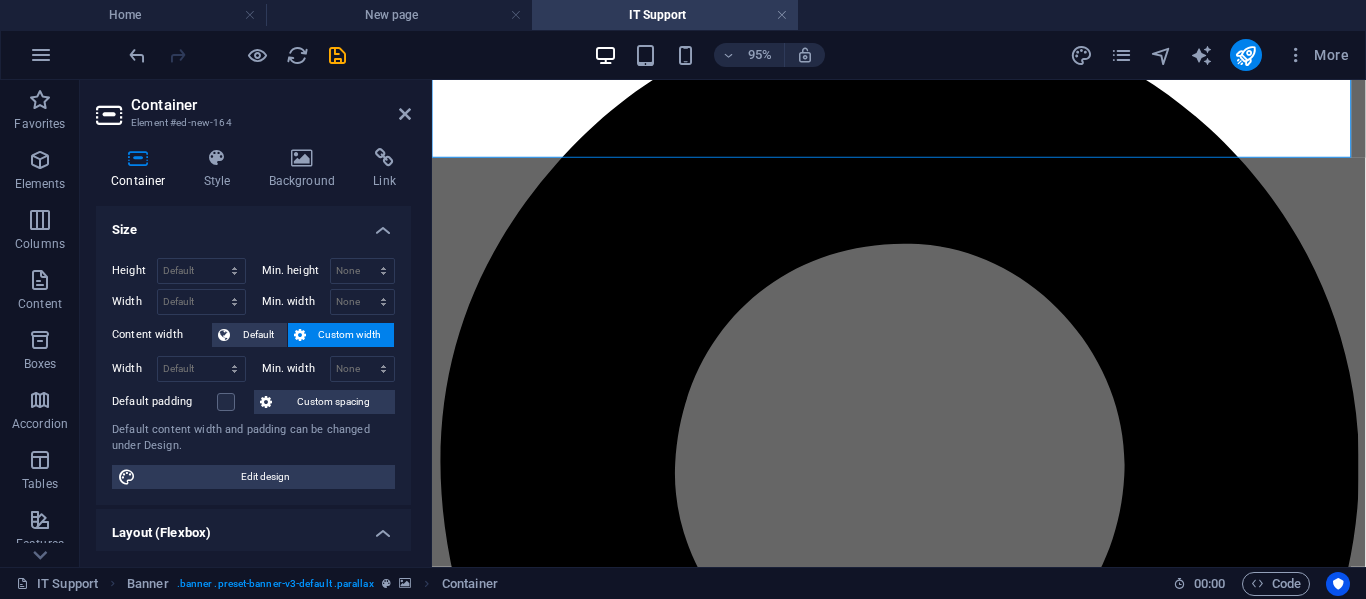 click on "Container Element #ed-new-164 Container Style Background Link Size Height Default px rem % vh vw Min. height None px rem % vh vw Width Default px rem % em vh vw Min. width None px rem % vh vw Content width Default Custom width Width Default px rem % em vh vw Min. width None px rem % vh vw Default padding Custom spacing Default content width and padding can be changed under Design. Edit design Layout (Flexbox) Alignment Determines the flex direction. Default Main axis Determine how elements should behave along the main axis inside this container (justify content). Default Side axis Control the vertical direction of the element inside of the container (align items). Default Wrap Default On Off Fill Controls the distances and direction of elements on the y-axis across several lines (align content). Default Accessibility ARIA helps assistive technologies (like screen readers) to understand the role, state, and behavior of web elements Role The ARIA role defines the purpose of an element. None %" at bounding box center [256, 323] 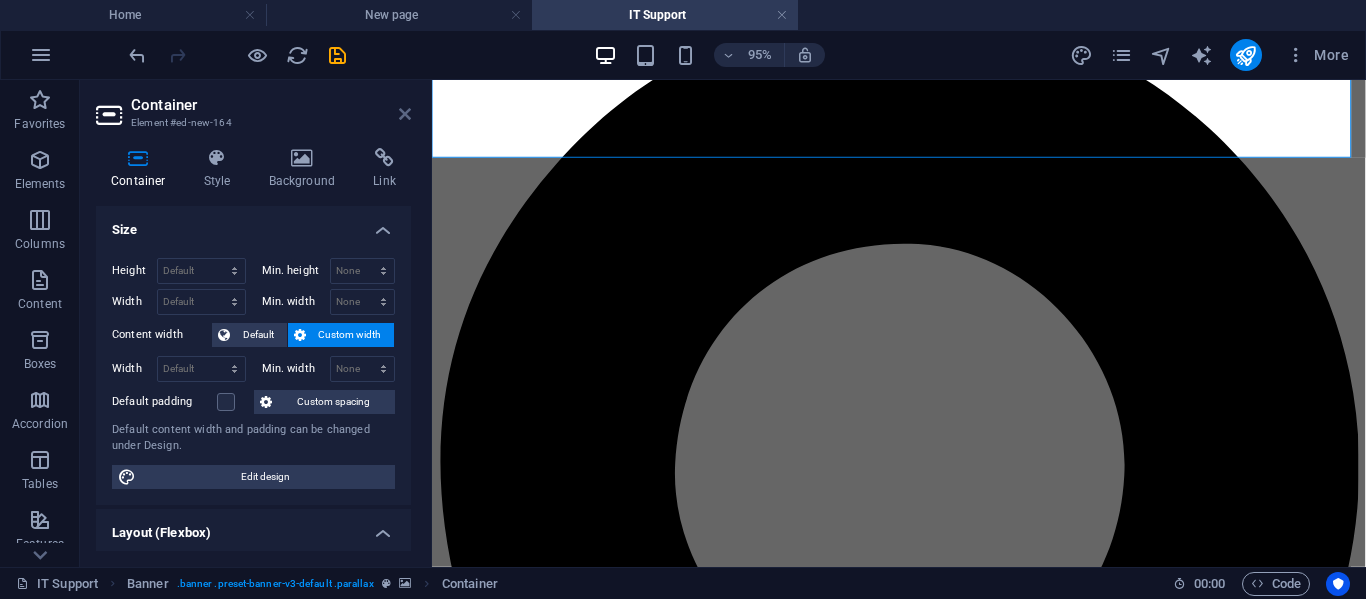 click at bounding box center (405, 114) 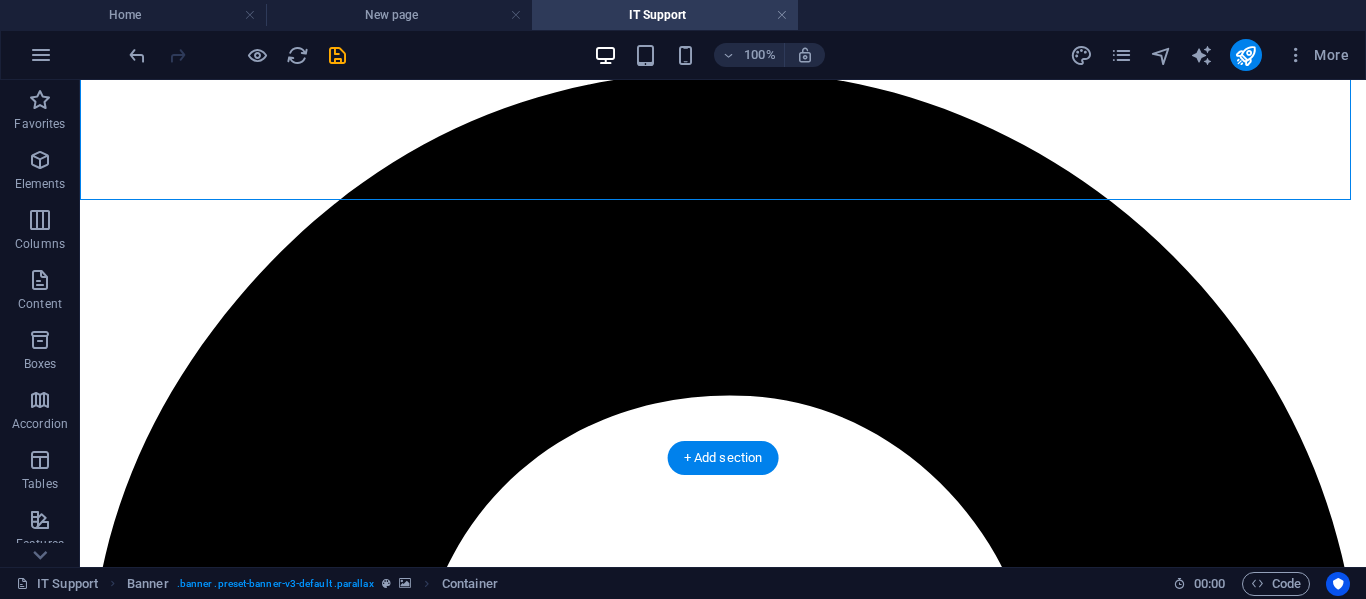 scroll, scrollTop: 0, scrollLeft: 0, axis: both 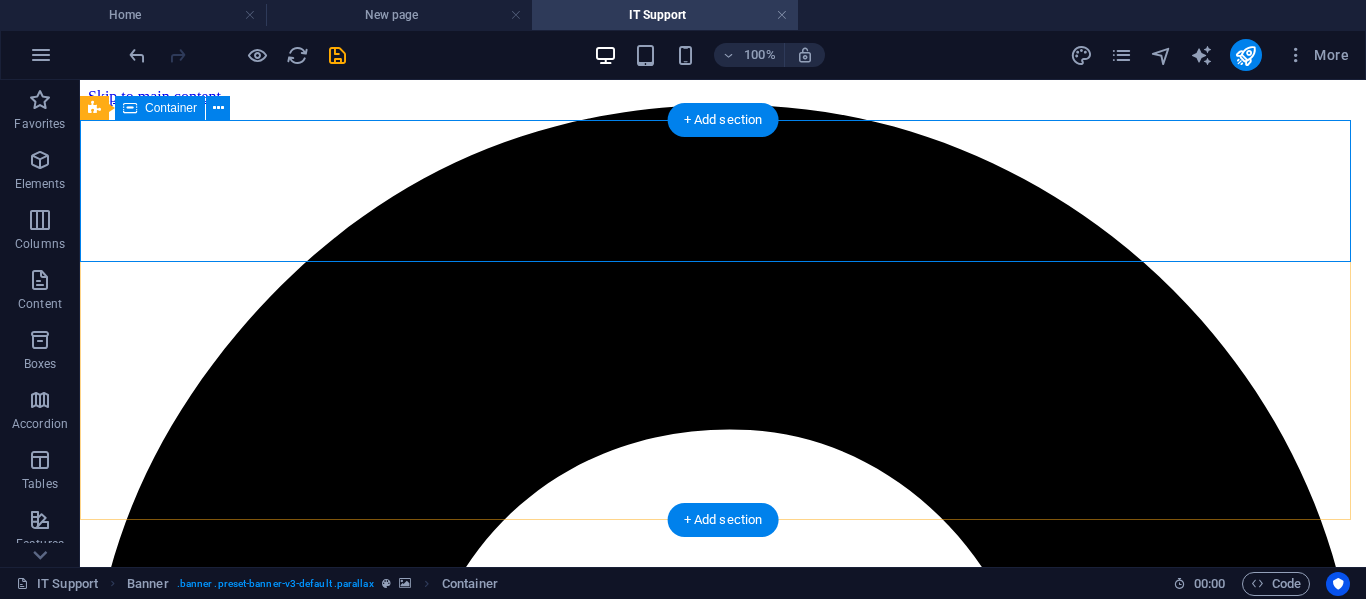 click on "Drop content here or  Add elements  Paste clipboard" at bounding box center [723, 4864] 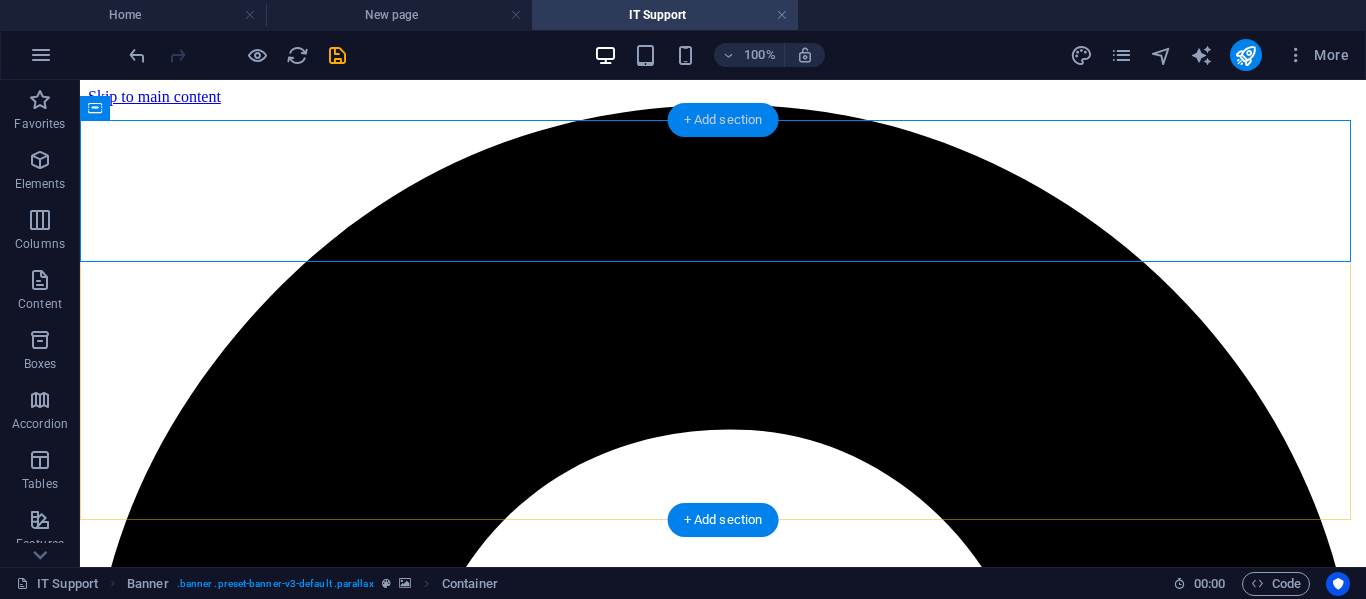 click on "+ Add section" at bounding box center [723, 120] 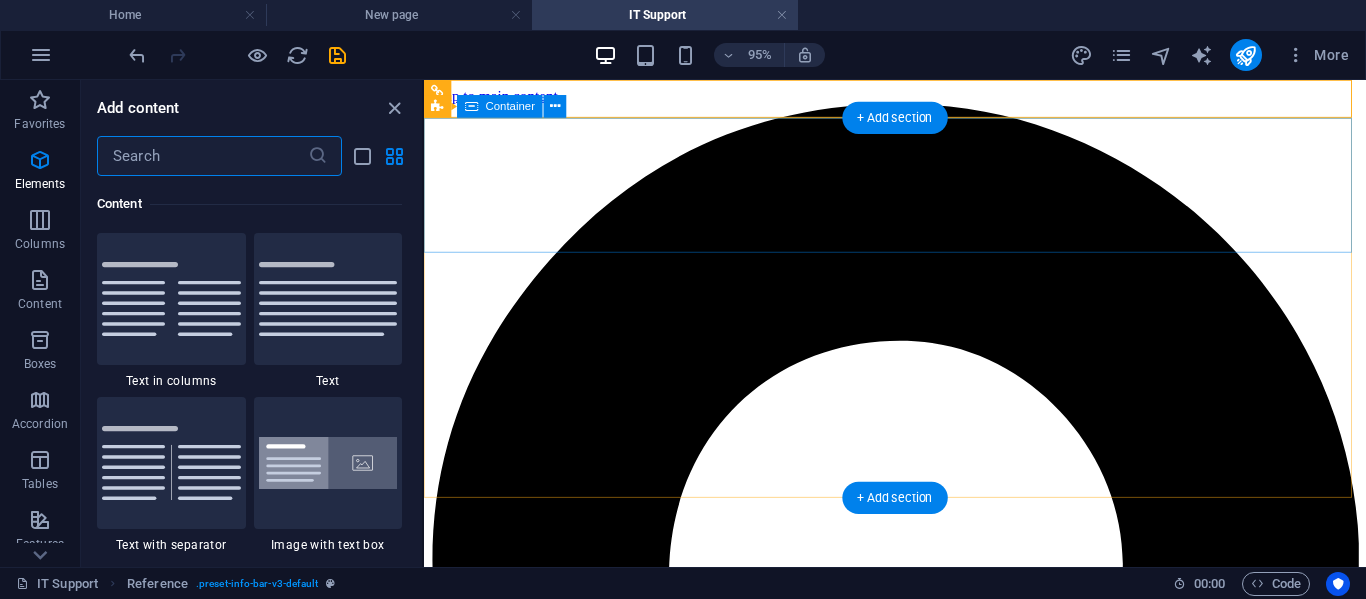 scroll, scrollTop: 3499, scrollLeft: 0, axis: vertical 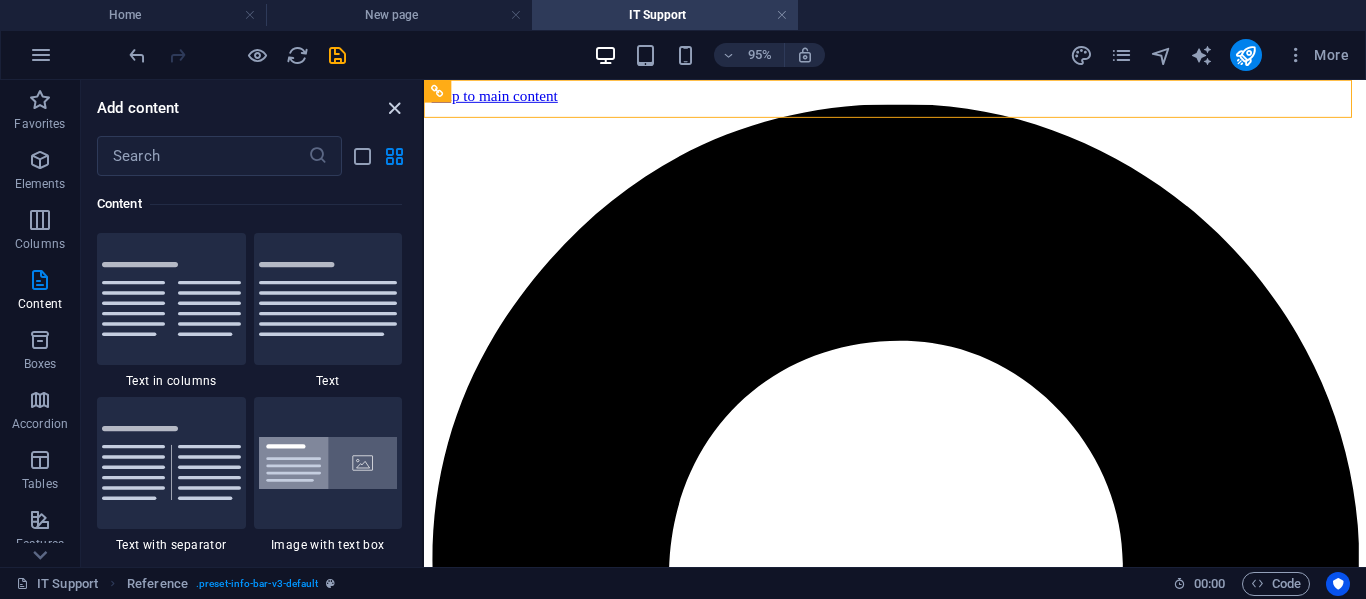 click at bounding box center (394, 108) 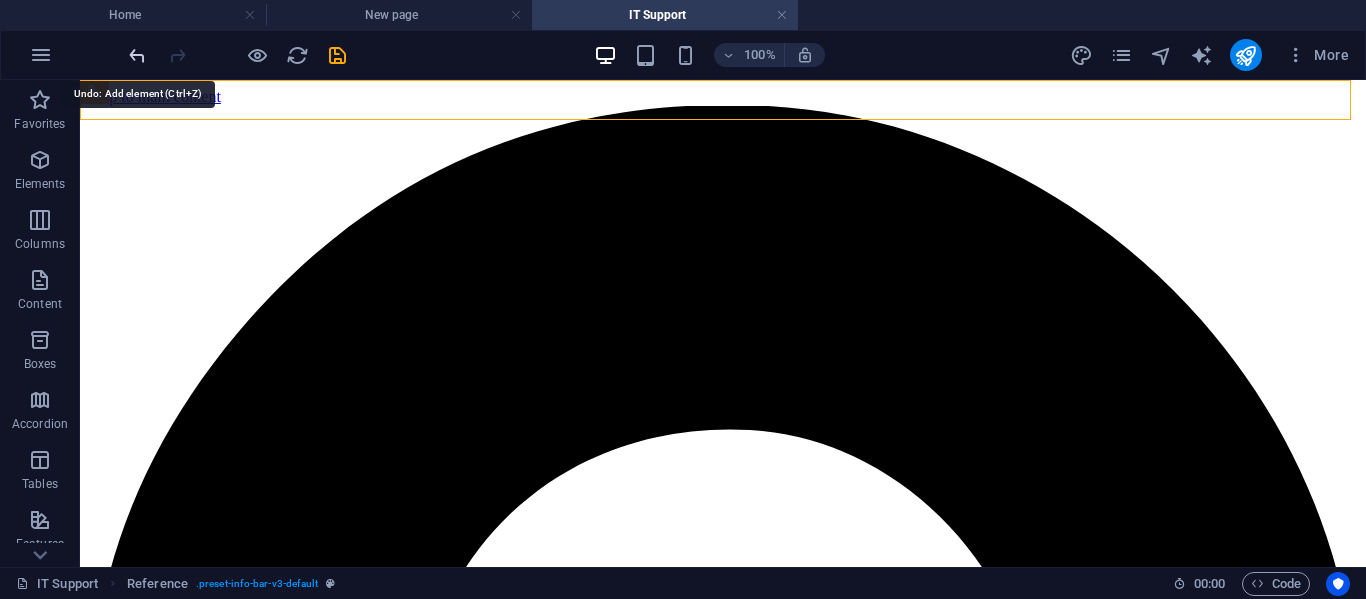 click at bounding box center (137, 55) 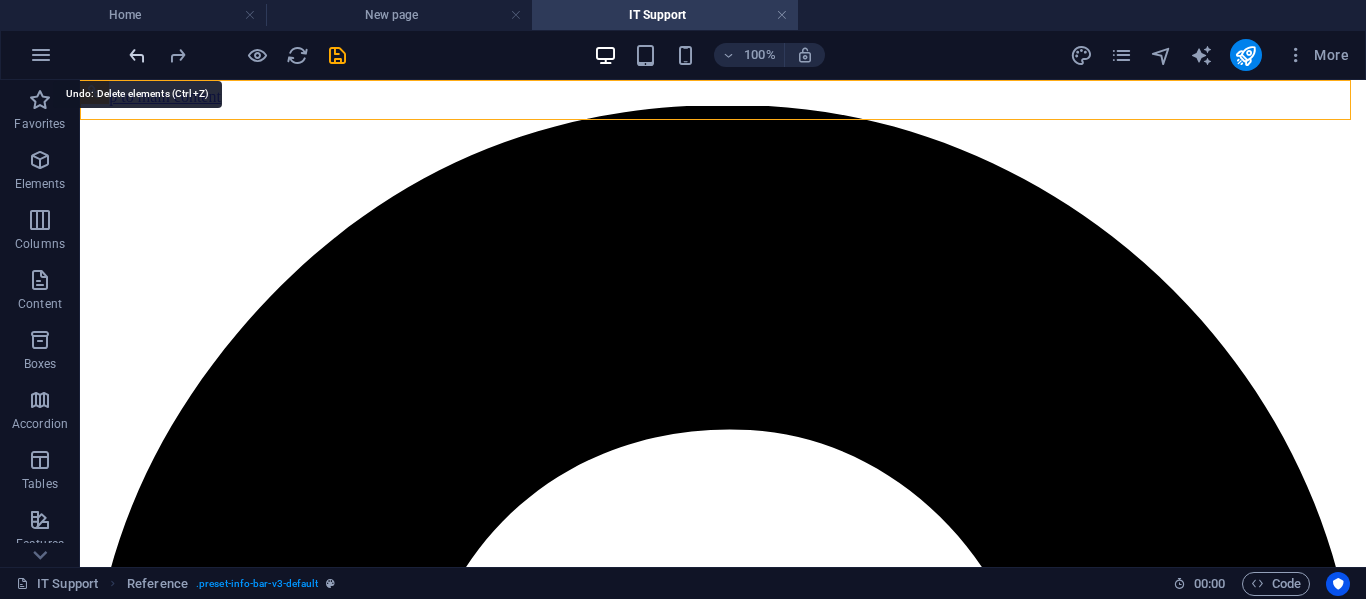 click at bounding box center [137, 55] 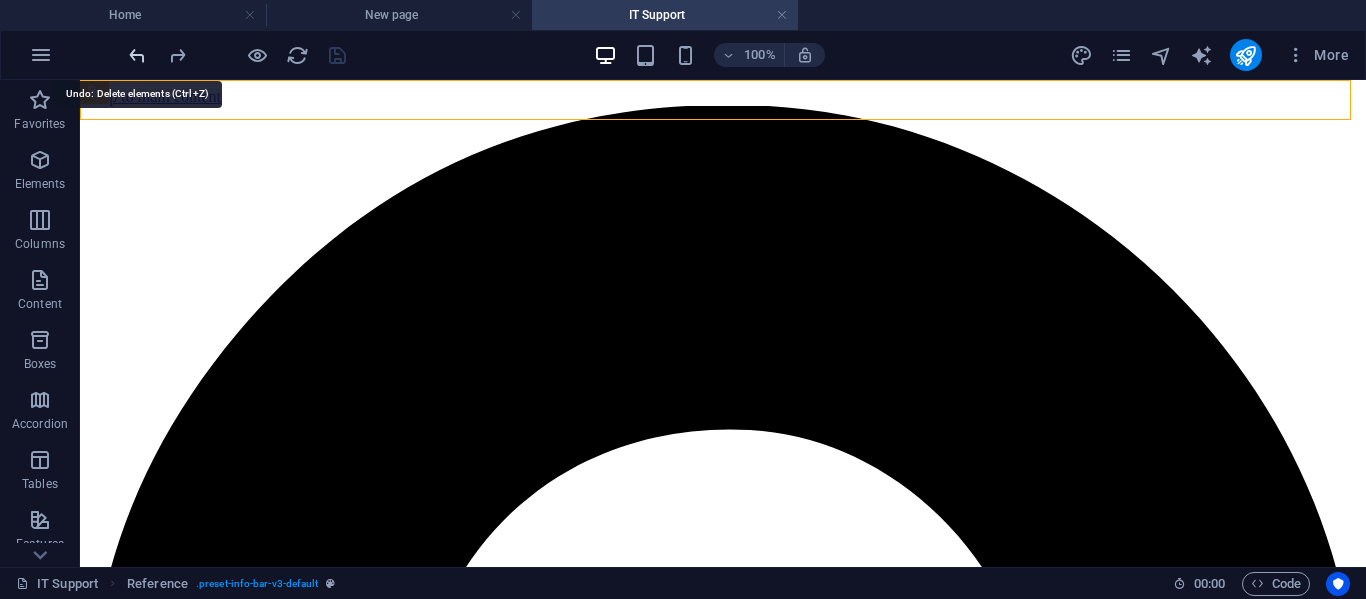 click at bounding box center [137, 55] 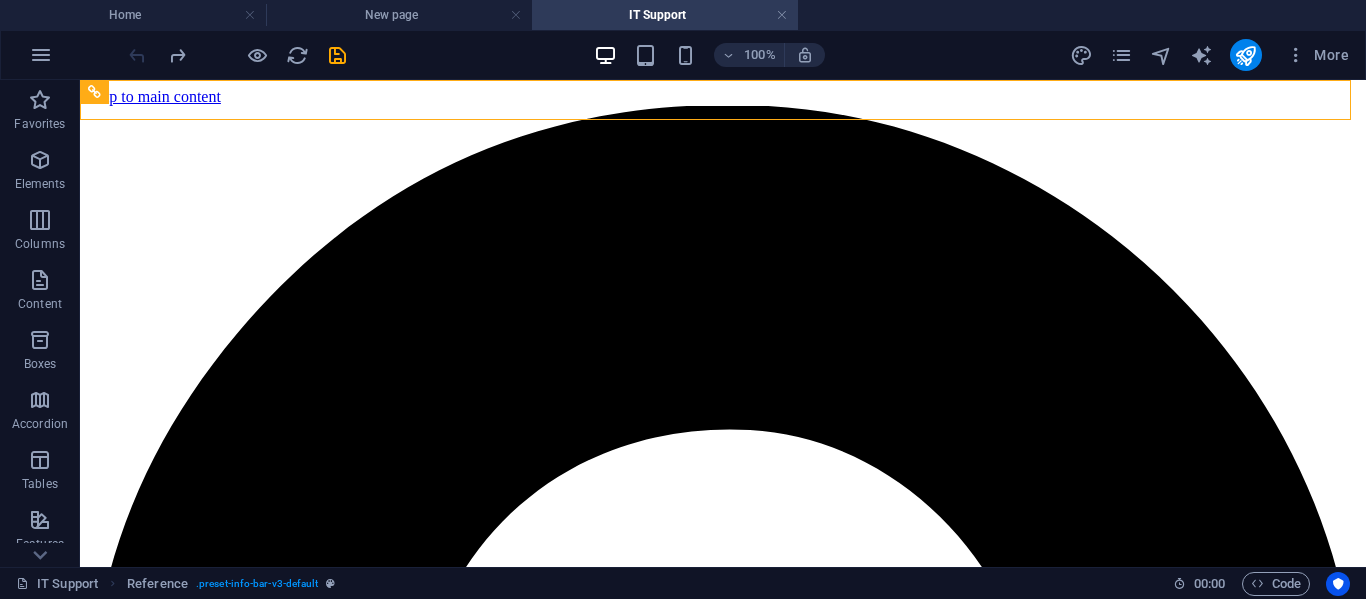 click at bounding box center (237, 55) 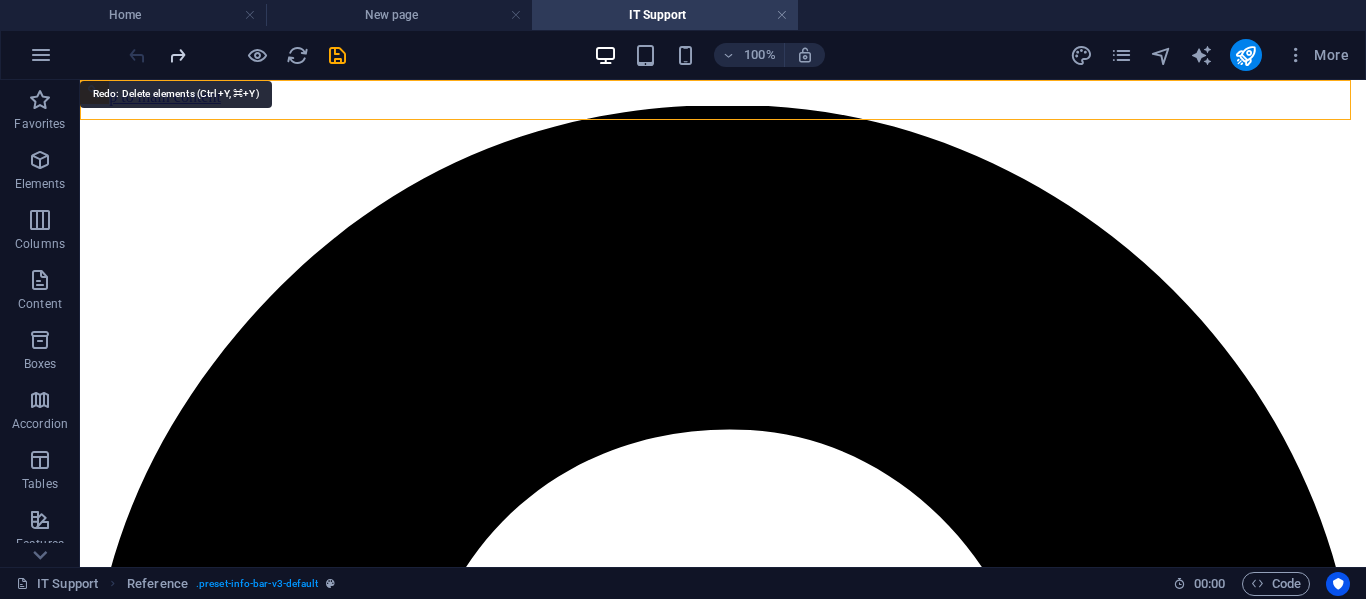 click at bounding box center [177, 55] 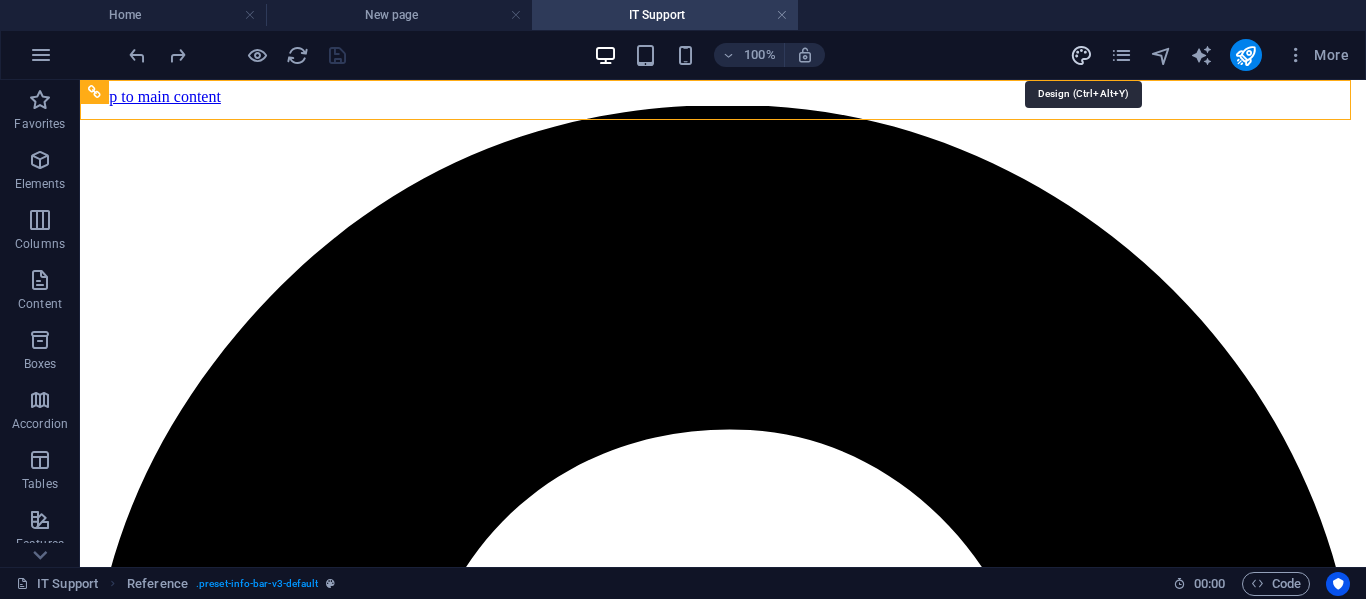 click at bounding box center [1081, 55] 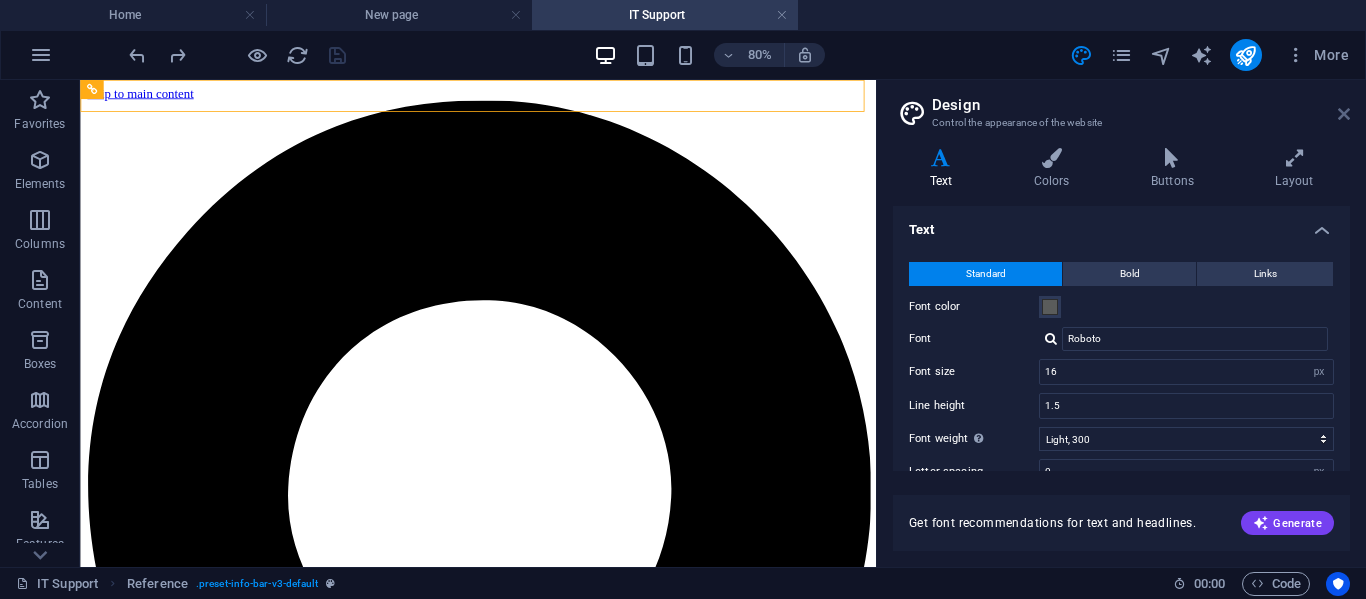 click at bounding box center (1344, 114) 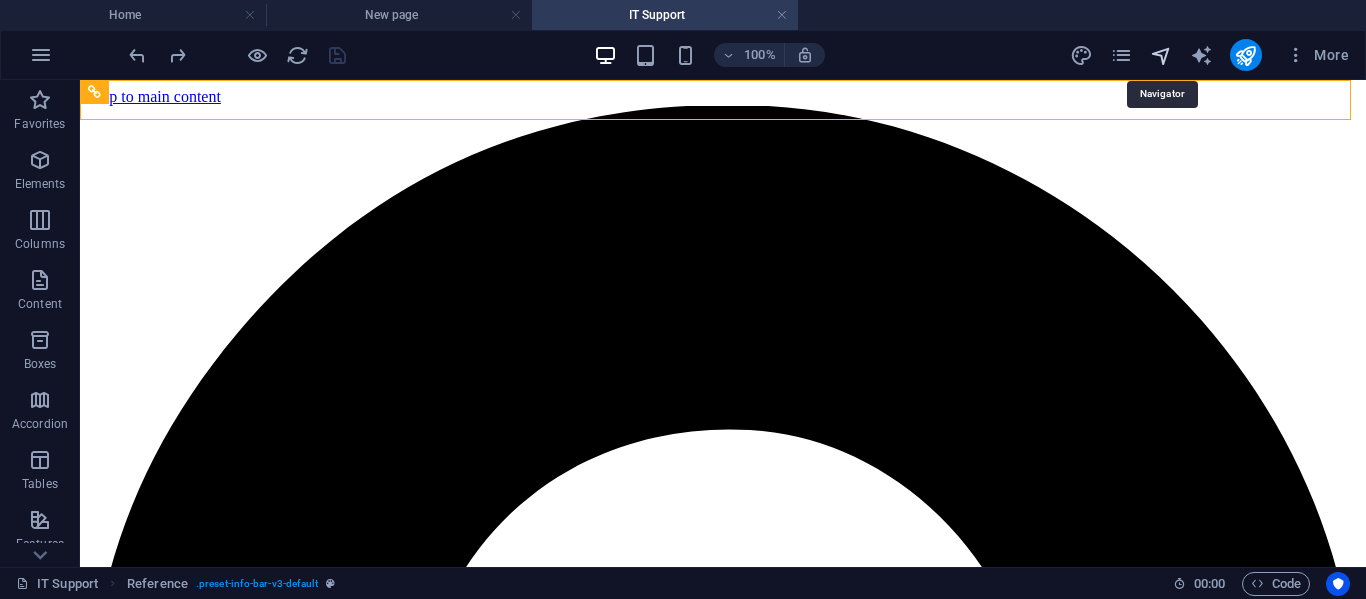 click at bounding box center (1161, 55) 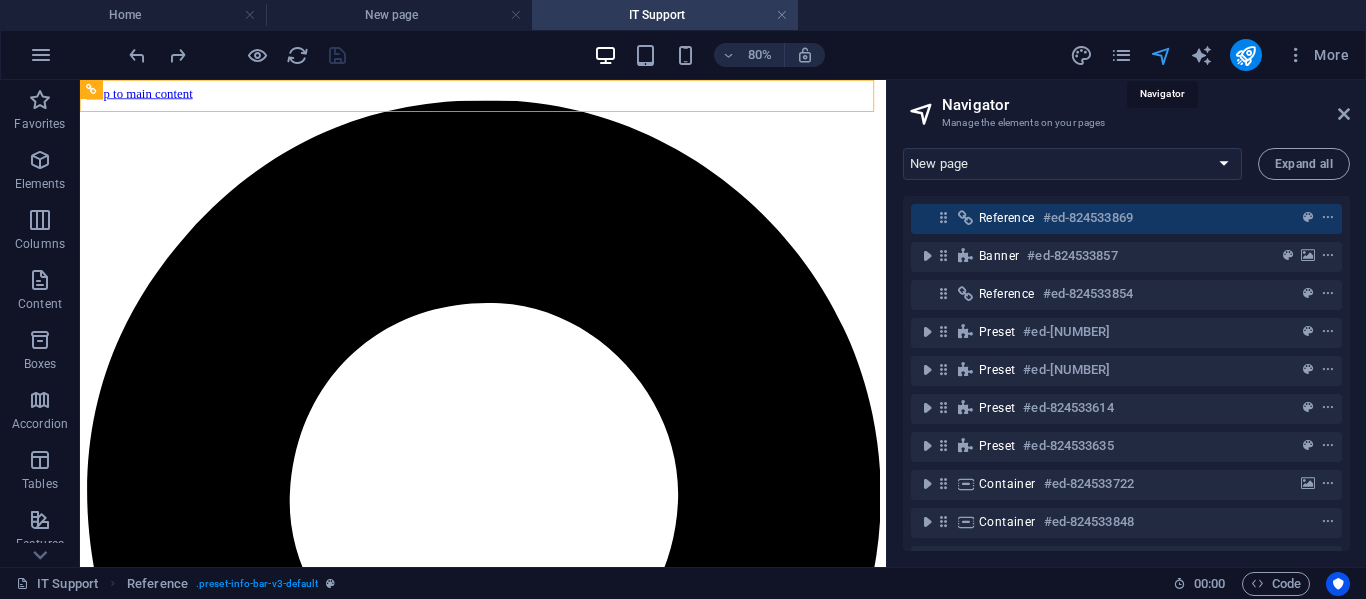 click at bounding box center (1161, 55) 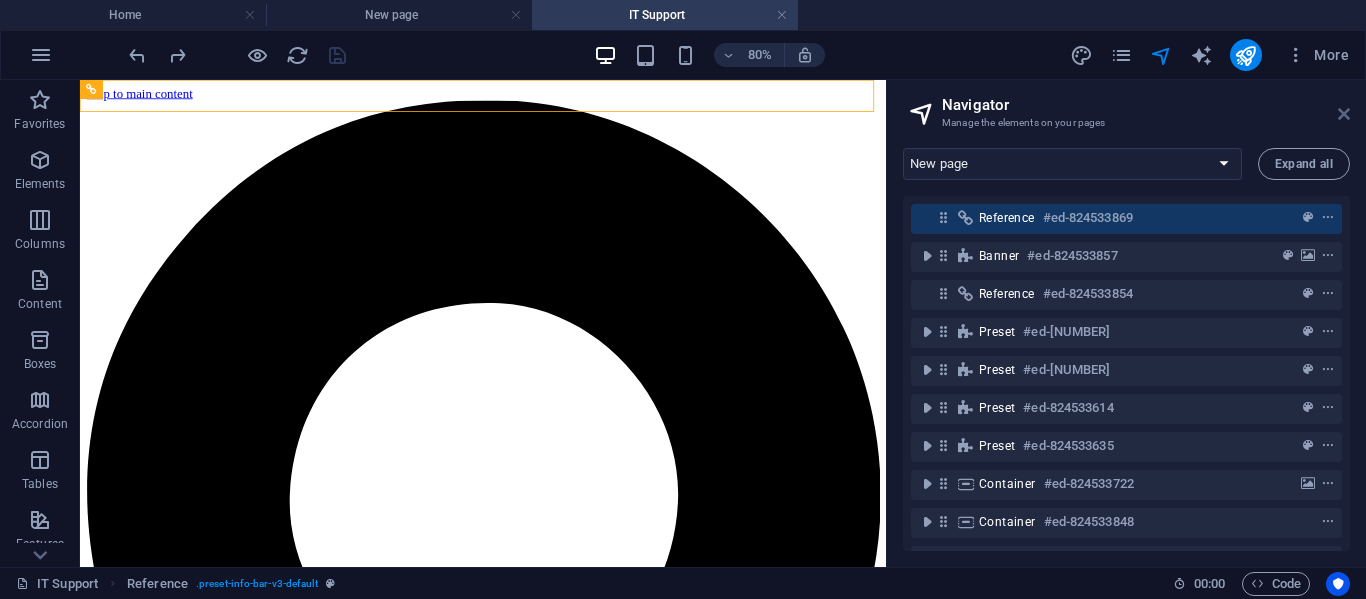 click at bounding box center (1344, 114) 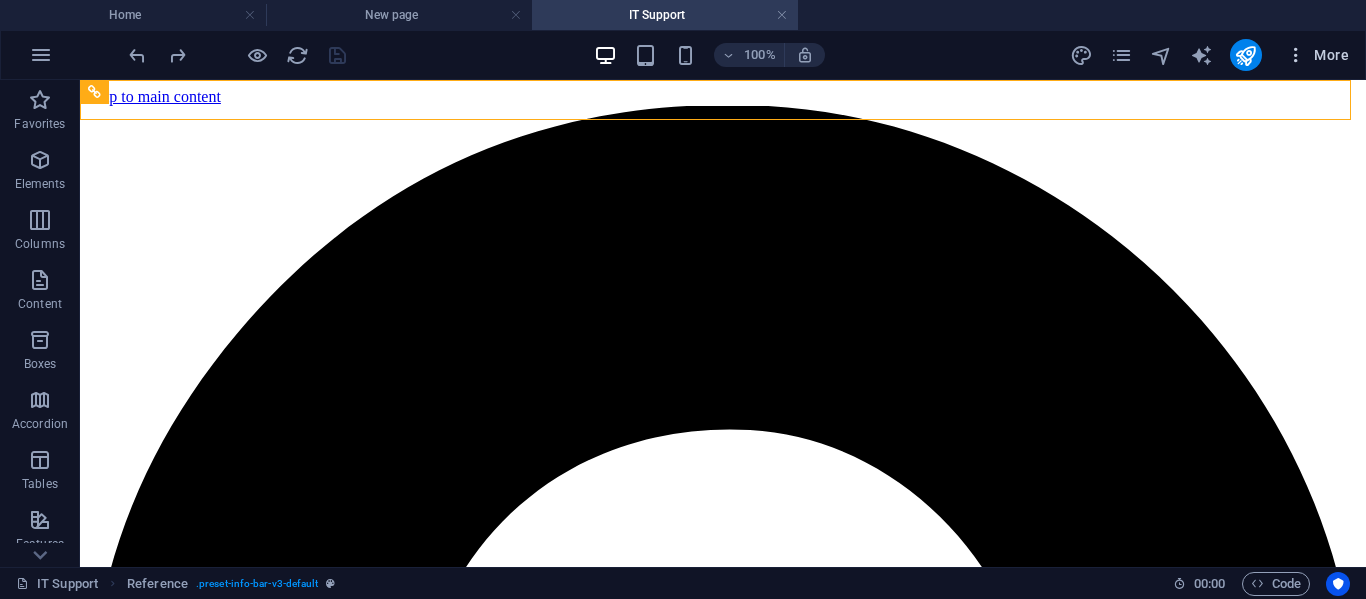 click at bounding box center [1296, 55] 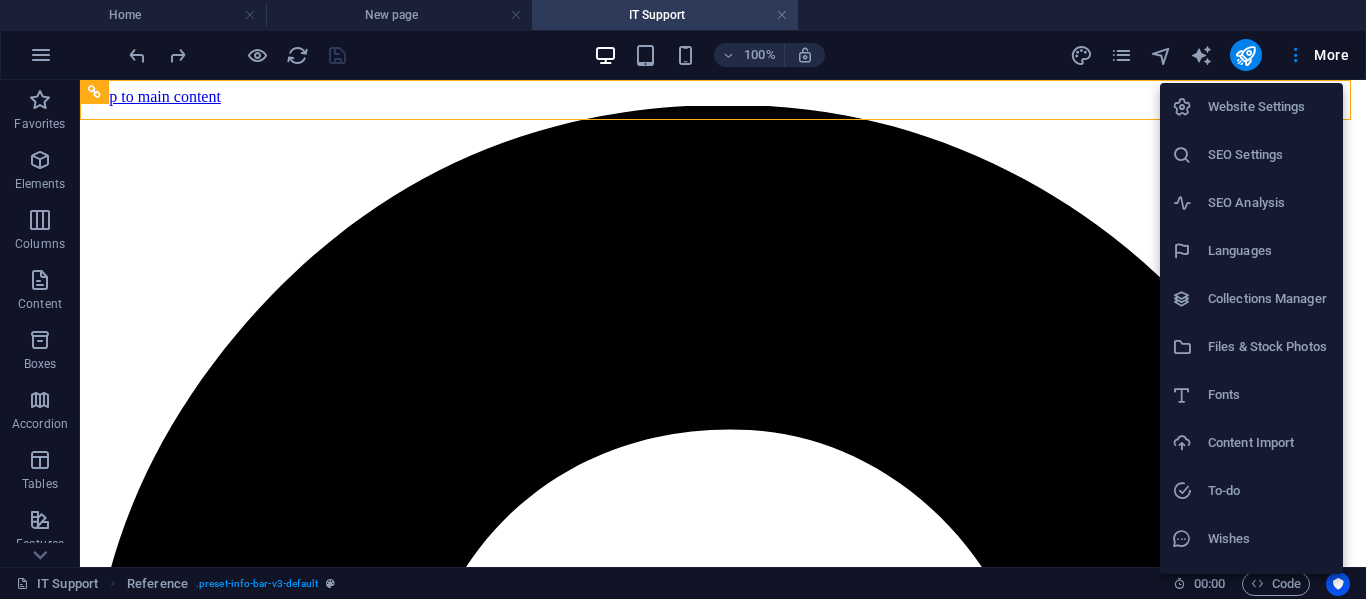 click on "Languages" at bounding box center (1269, 251) 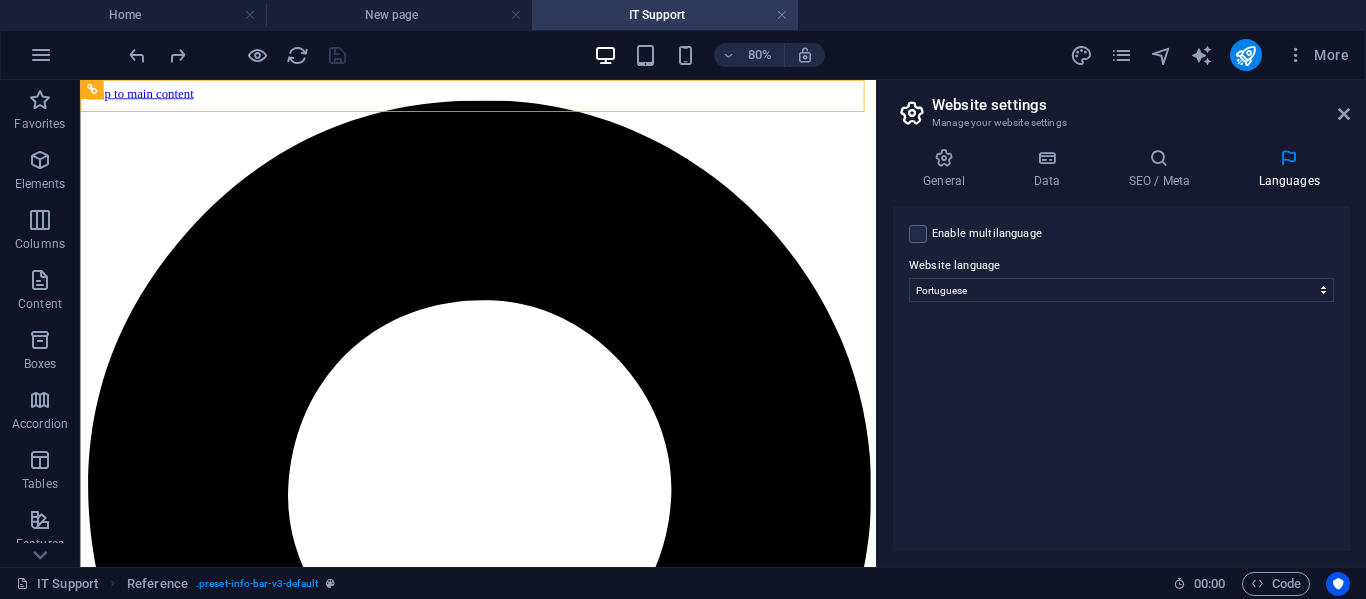 click on "Enable multilanguage To disable multilanguage delete all languages until only one language remains. Website language Abkhazian Afar Afrikaans Akan Albanian Amharic Arabic Aragonese Armenian Assamese Avaric Avestan Aymara Azerbaijani Bambara Bashkir Basque Belarusian Bengali Bihari languages Bislama Bokmål Bosnian Breton Bulgarian Burmese Catalan Central Khmer Chamorro Chechen Chinese Church Slavic Chuvash Cornish Corsican Cree Croatian Czech Danish Dutch Dzongkha English Esperanto Estonian Ewe Faroese Farsi (Persian) Fijian Finnish French Fulah Gaelic Galician Ganda Georgian German Greek Greenlandic Guaraní Gujarati Haitian Creole Hausa Hebrew Herero Hindi Hiri Motu Hungarian Icelandic Ido Igbo Indonesian Interlingua Interlingue Inuktitut Inupiaq Irish Italian Japanese Javanese Kannada Kanuri Kashmiri Kazakh Kikuyu Kinyarwanda Komi Kongo Korean Kurdish Kwanyama Kyrgyz Lao Latin Latvian Limburgish Lingala Lithuanian Luba-Katanga Luxembourgish Macedonian Malagasy Malay Malayalam Maldivian Maltese Manx Maori 1" at bounding box center (1121, 378) 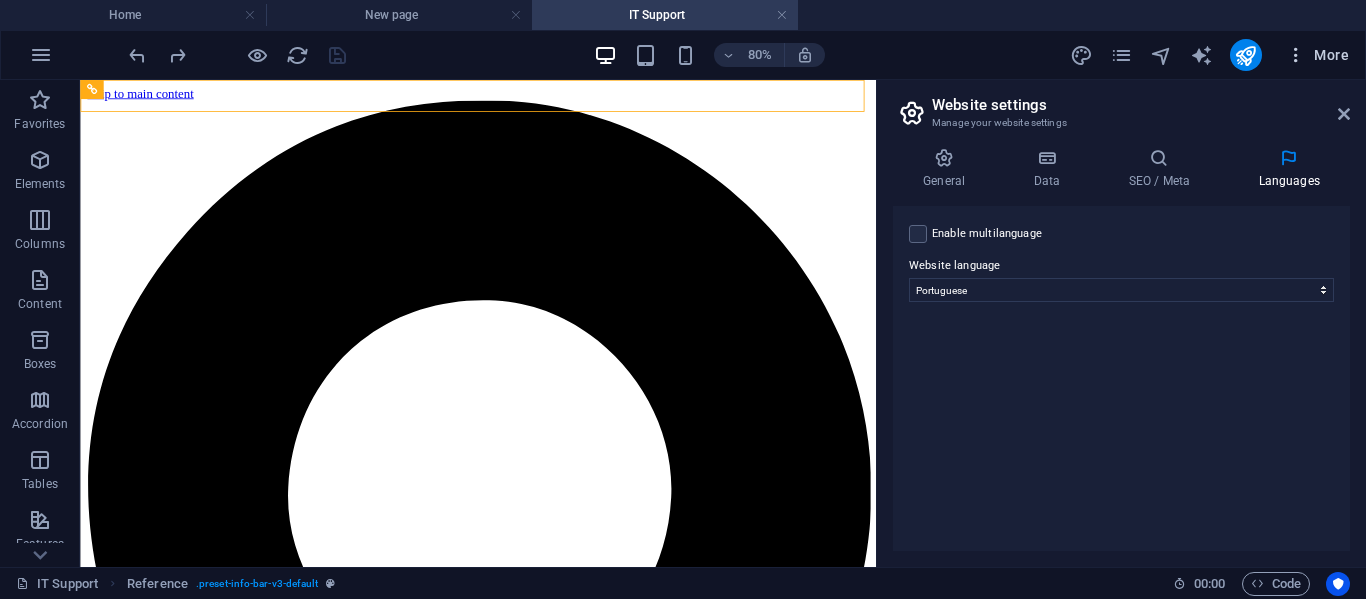 click at bounding box center (1296, 55) 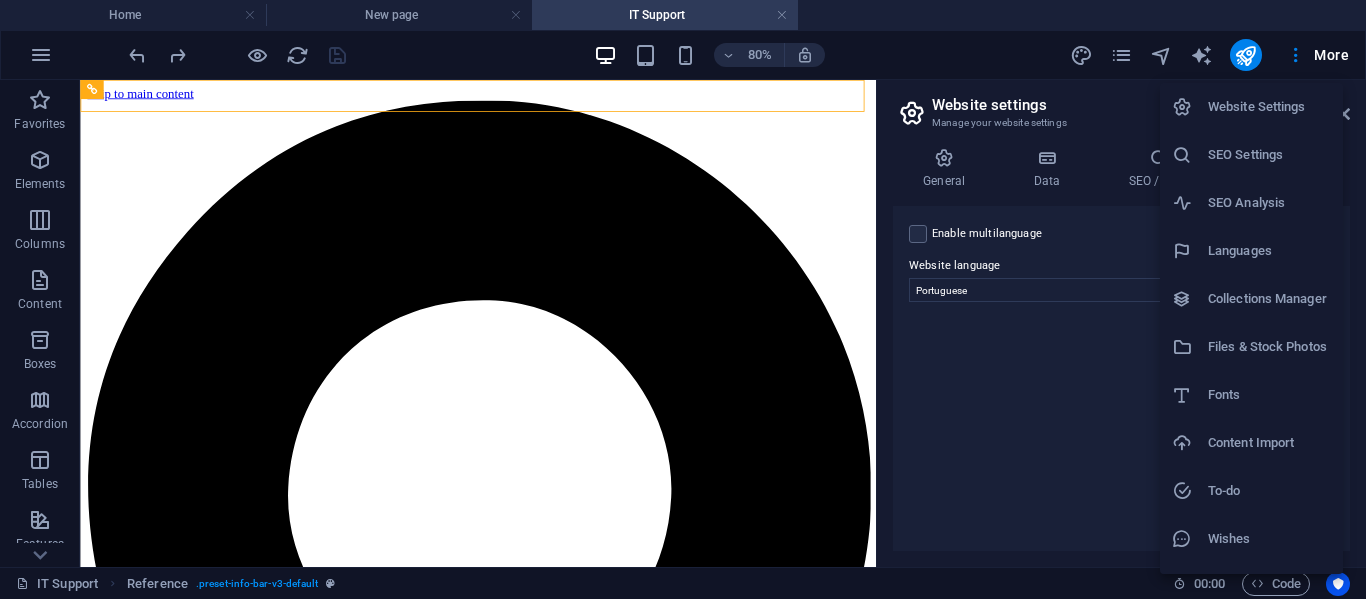click at bounding box center [683, 299] 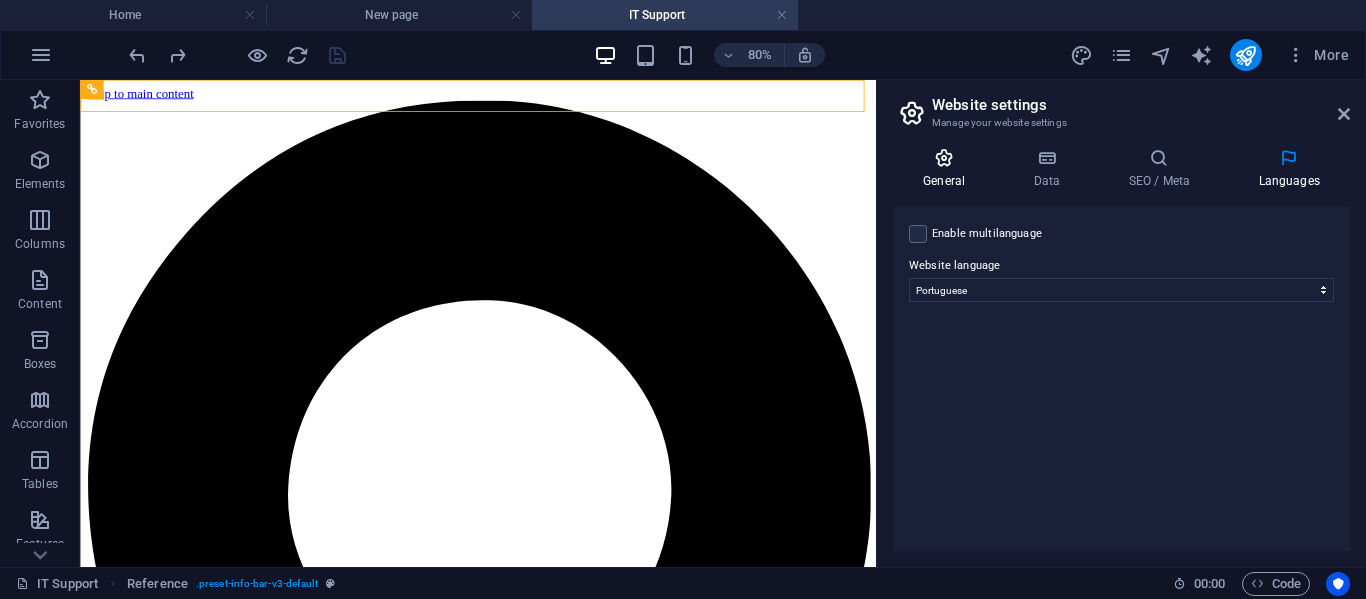 click at bounding box center [944, 158] 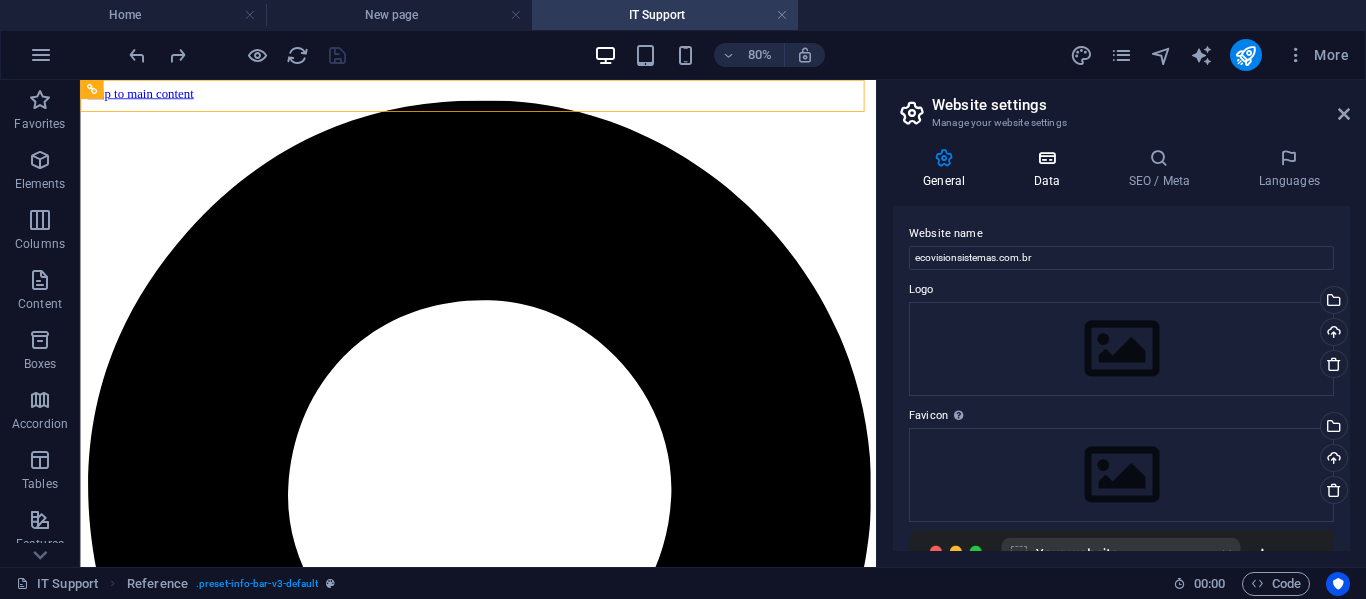 click at bounding box center (1046, 158) 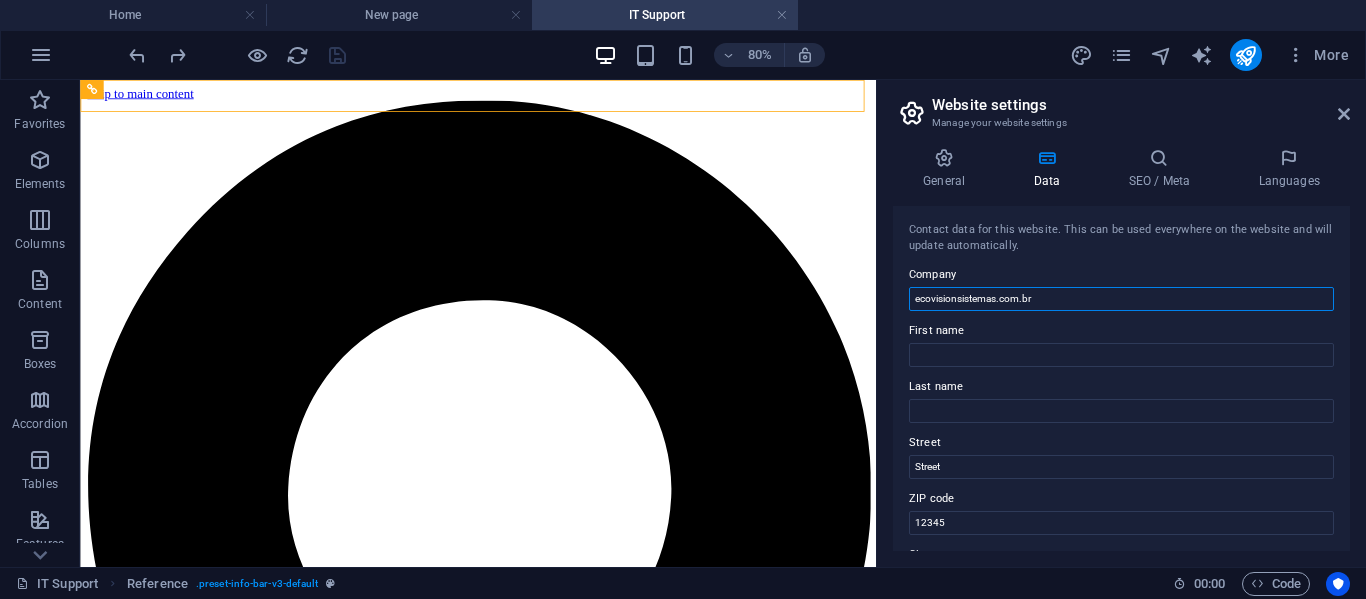 drag, startPoint x: 1098, startPoint y: 304, endPoint x: 914, endPoint y: 293, distance: 184.3285 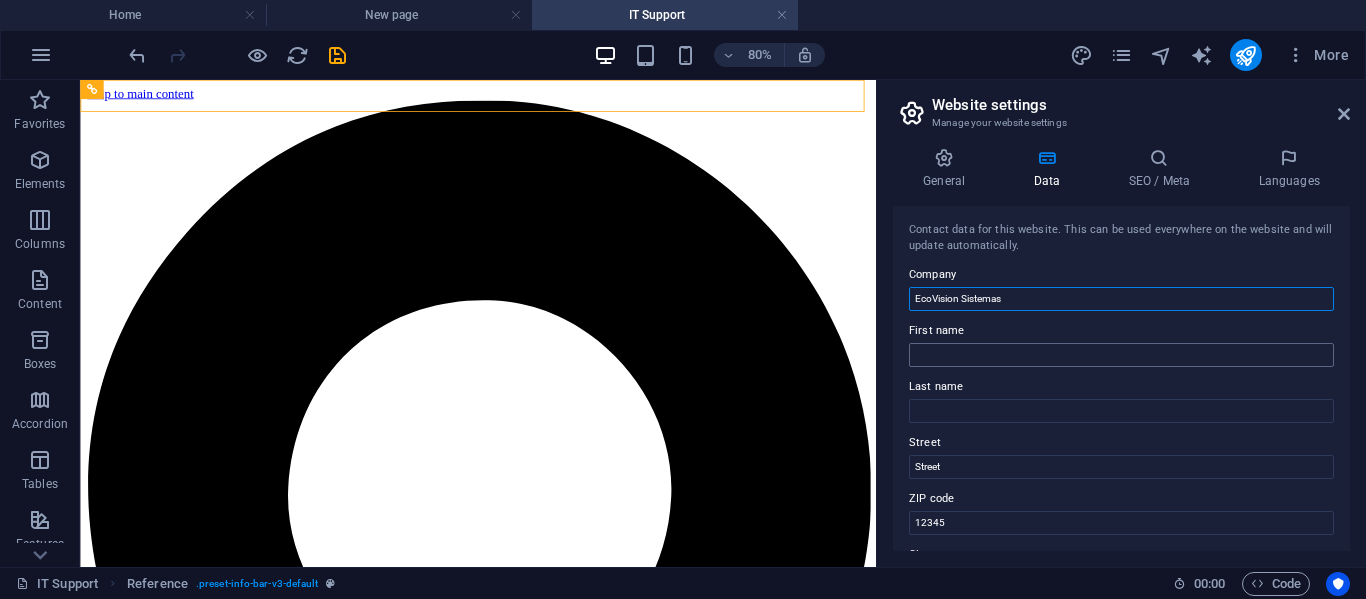 type on "EcoVision Sistemas" 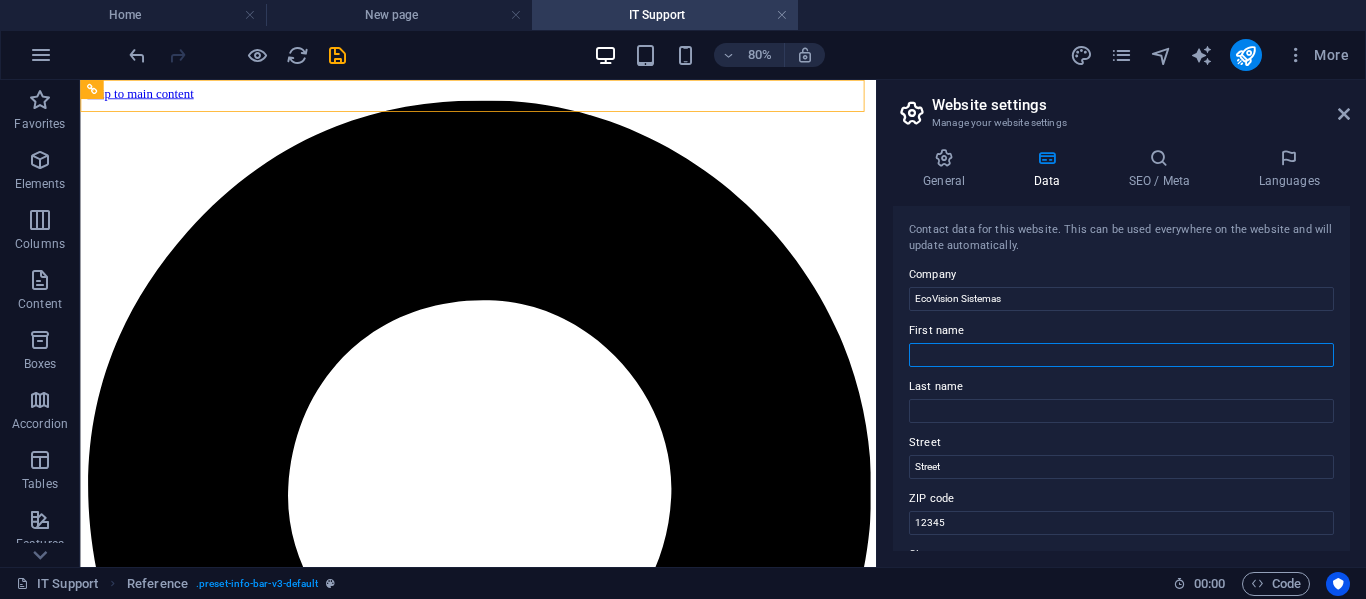 click on "First name" at bounding box center [1121, 355] 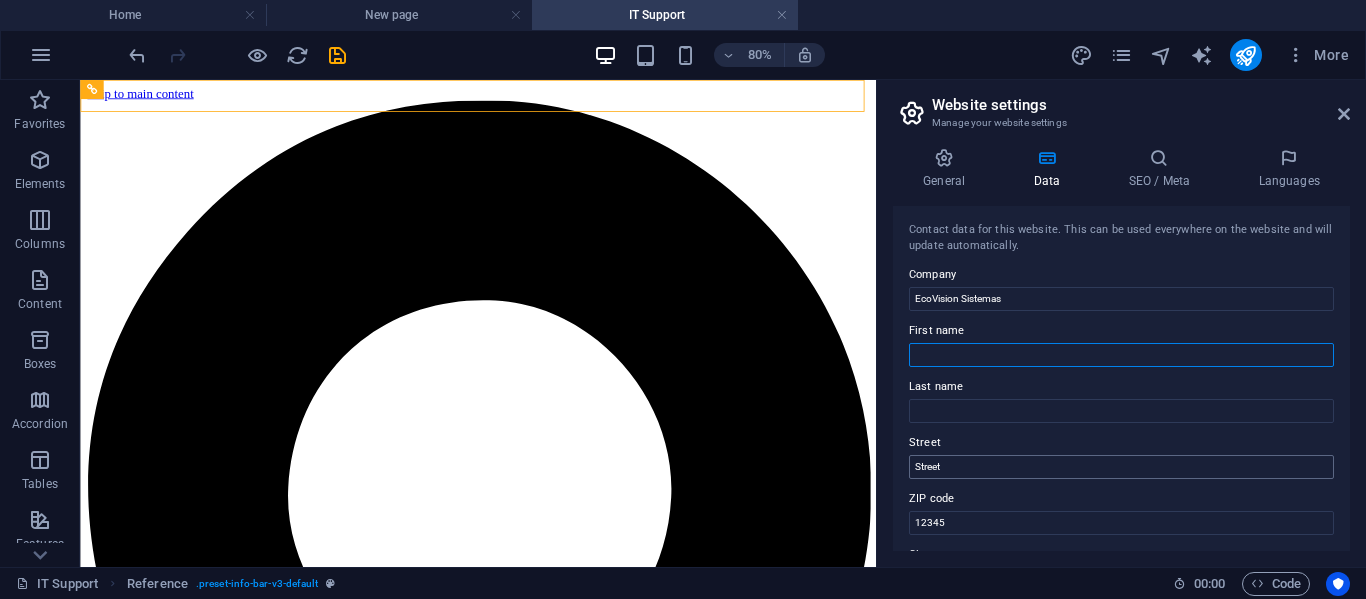 scroll, scrollTop: 100, scrollLeft: 0, axis: vertical 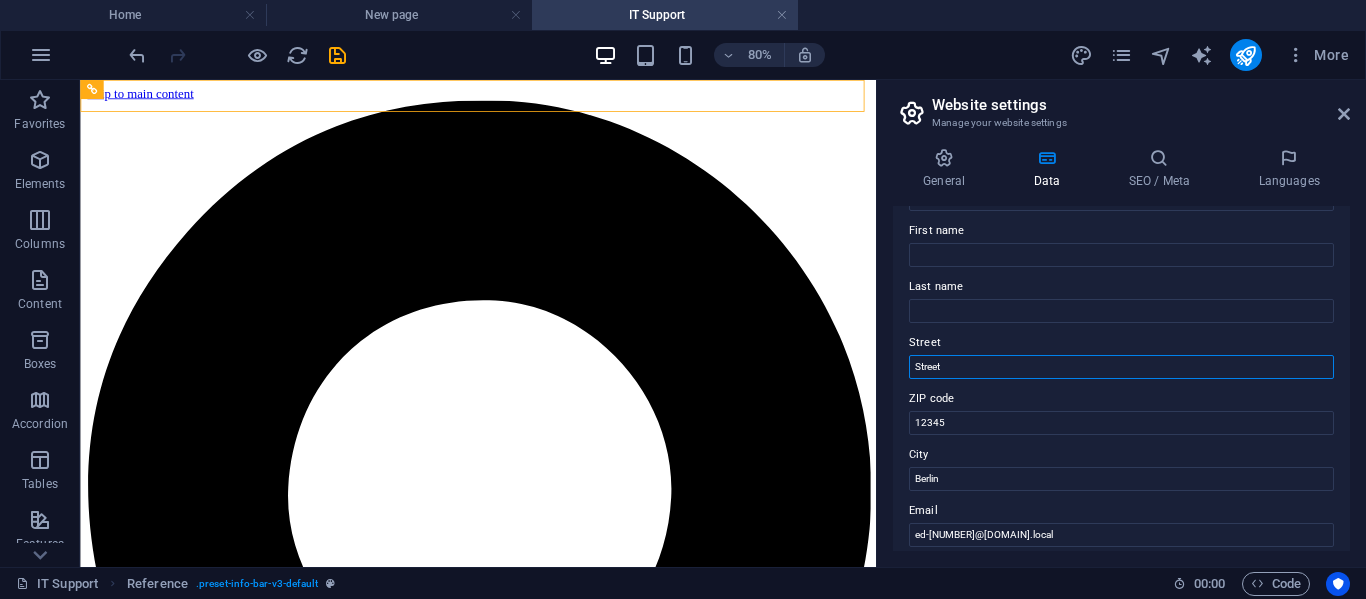 click on "Street" at bounding box center [1121, 367] 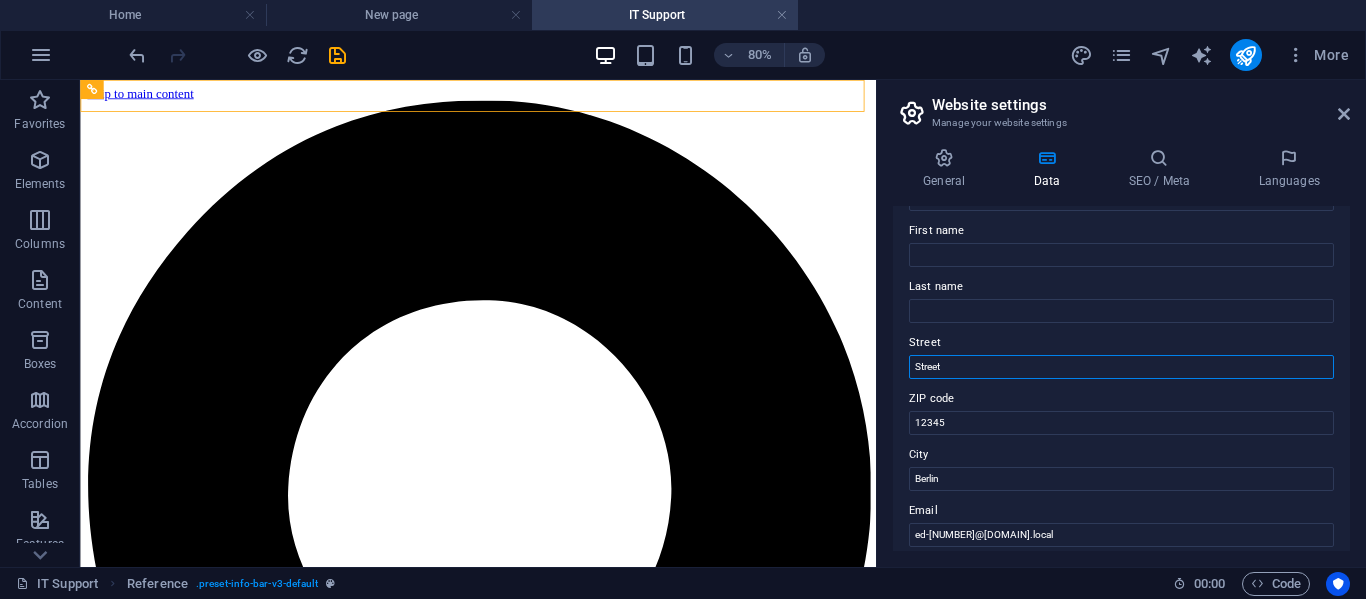 drag, startPoint x: 1134, startPoint y: 446, endPoint x: 975, endPoint y: 480, distance: 162.59459 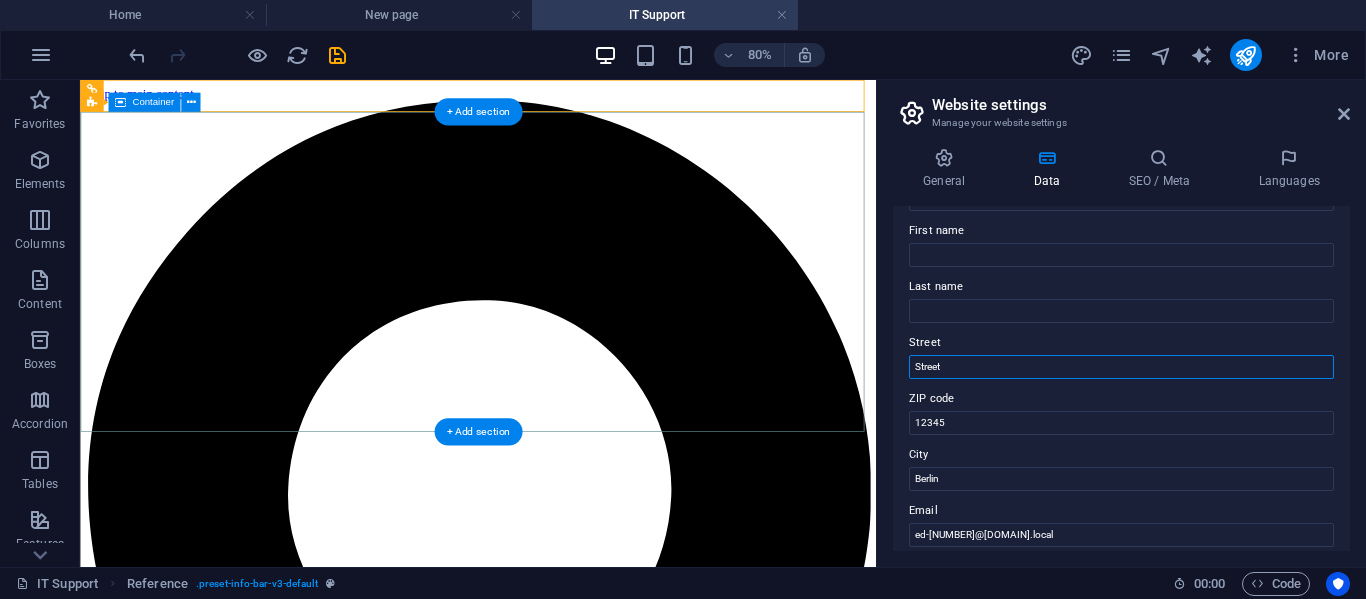 paste on "[STREET] [NUMBER], S/N" 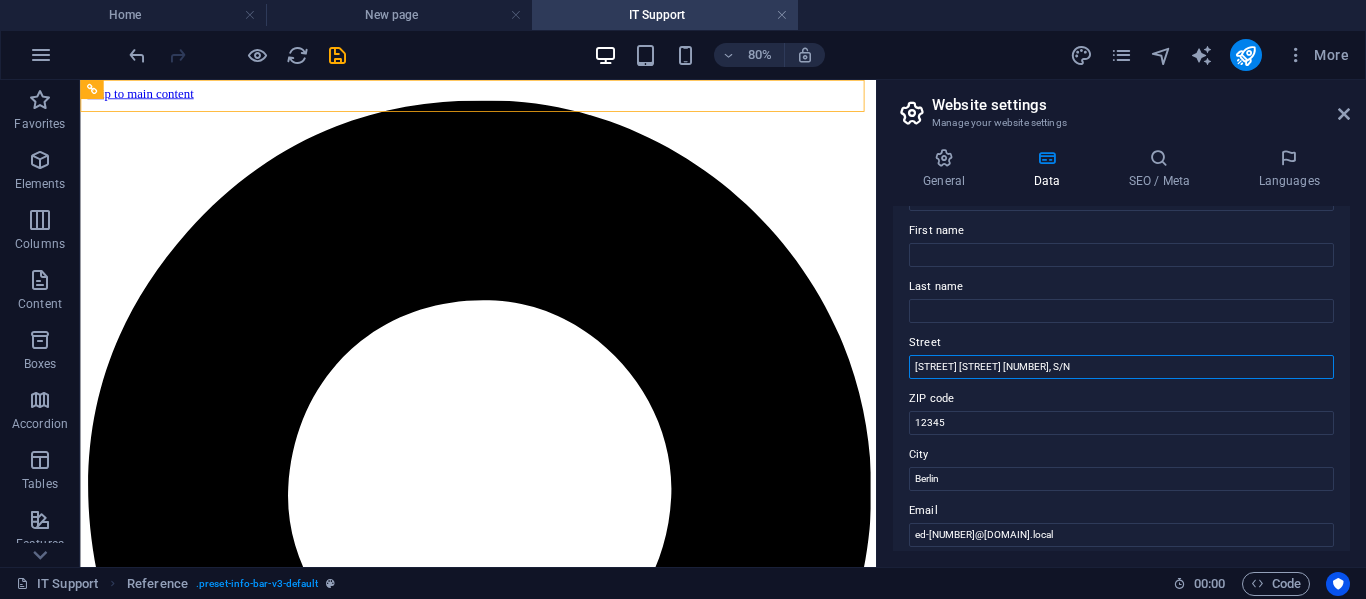 click on "[STREET] [STREET] [NUMBER], S/N" at bounding box center [1121, 367] 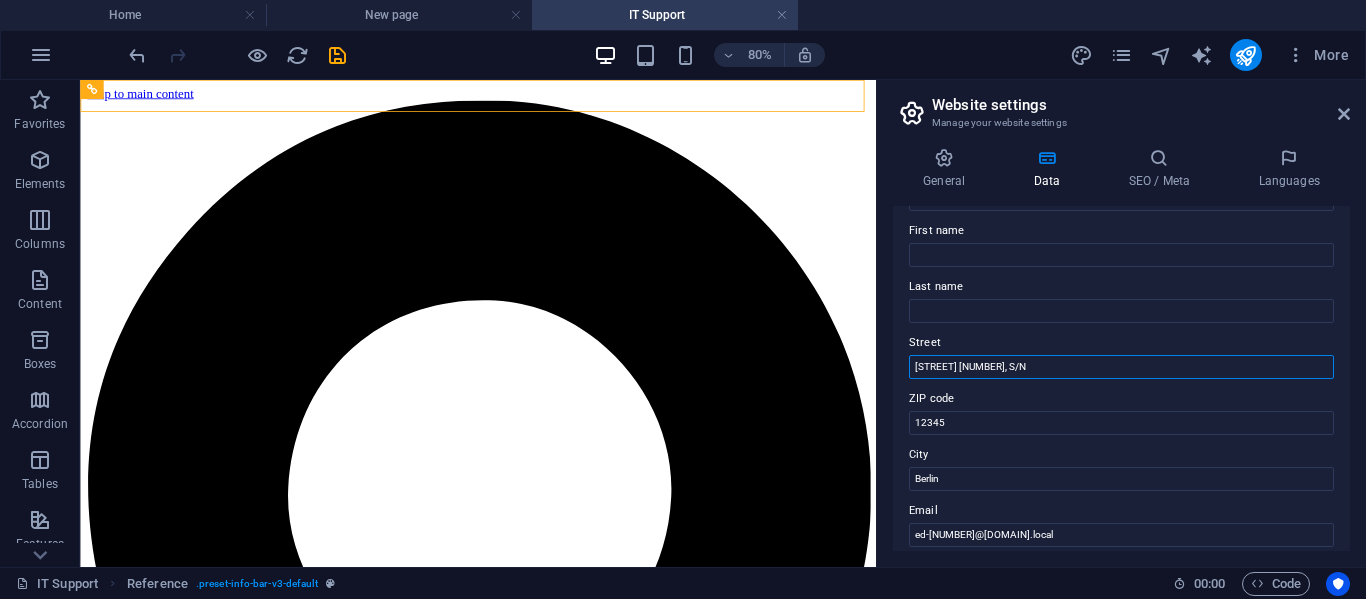 click on "[STREET] [NUMBER], S/N" at bounding box center [1121, 367] 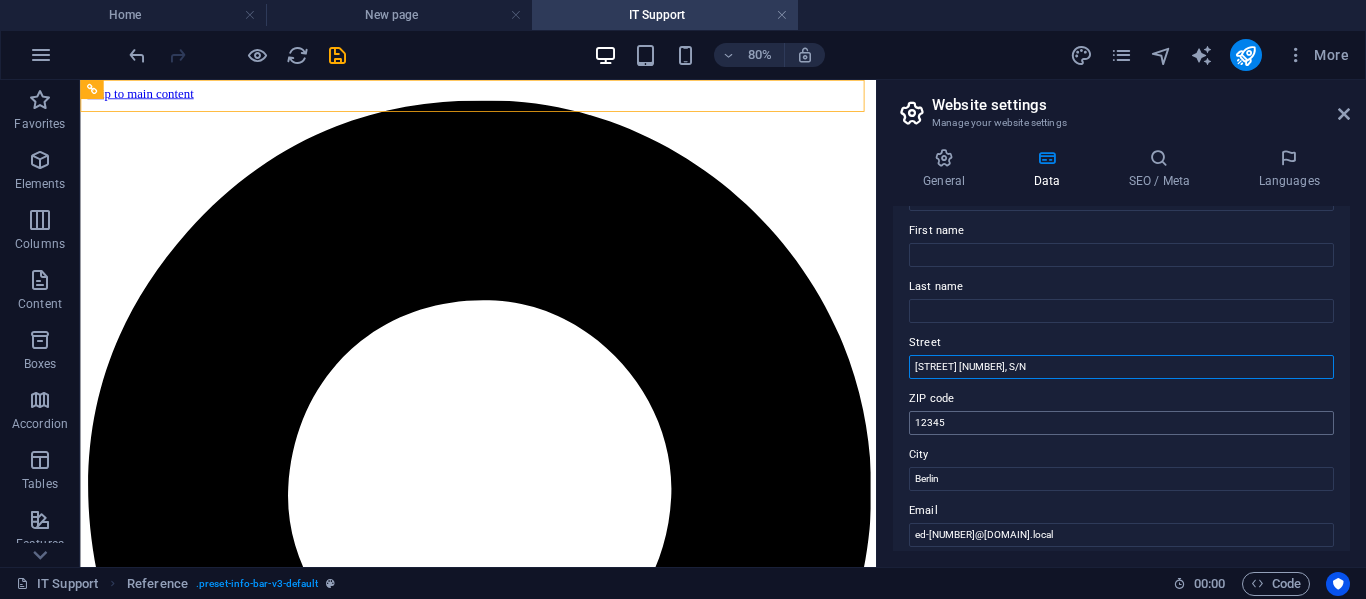 type on "[STREET] [NUMBER], S/N" 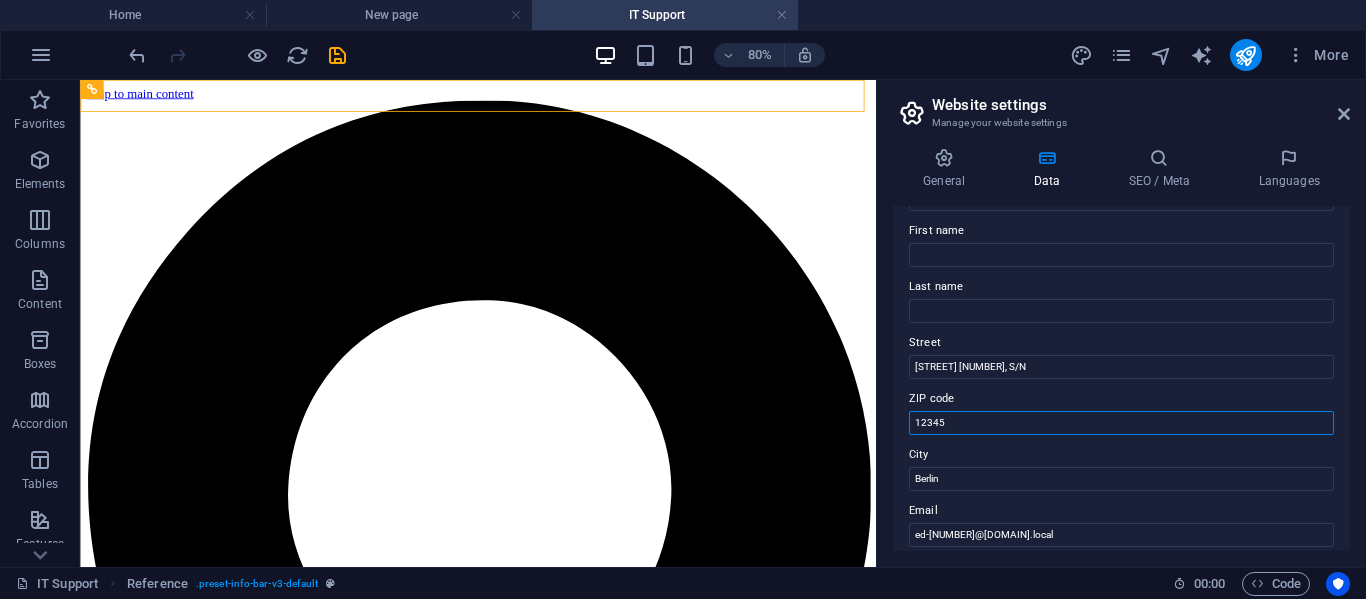drag, startPoint x: 1138, startPoint y: 497, endPoint x: 1057, endPoint y: 505, distance: 81.394104 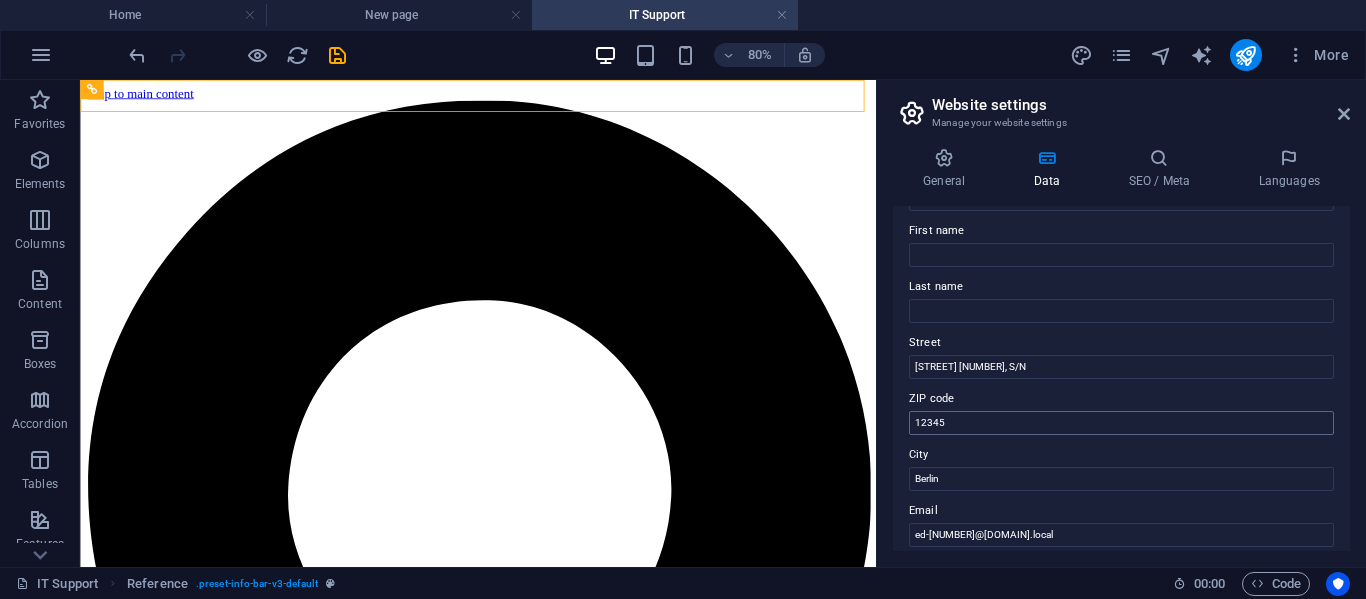 click on "ZIP code 12345" at bounding box center (1121, 411) 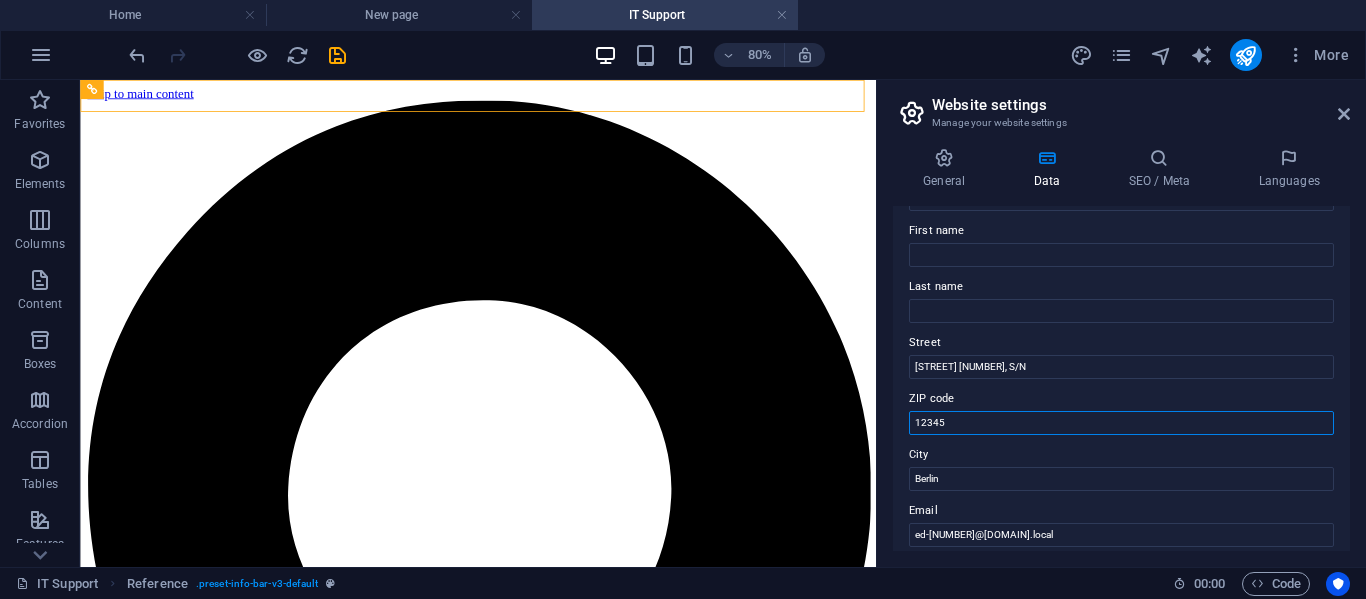 click on "12345" at bounding box center [1121, 423] 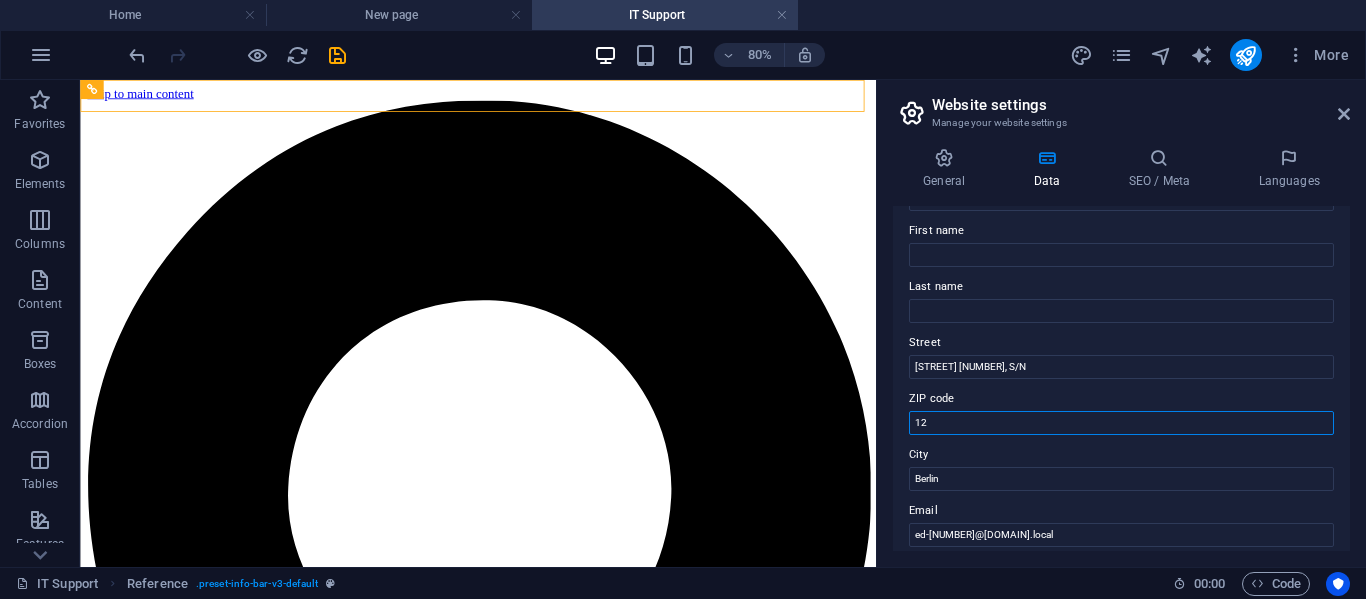 type on "1" 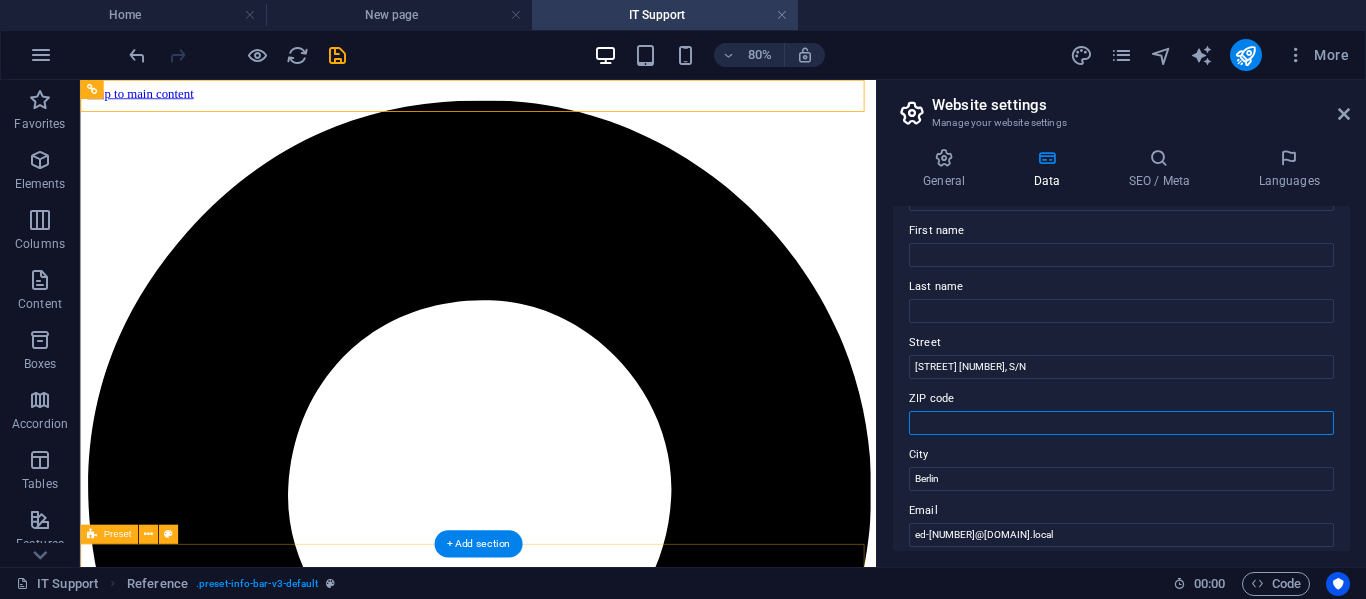 paste on "[POSTAL_CODE]" 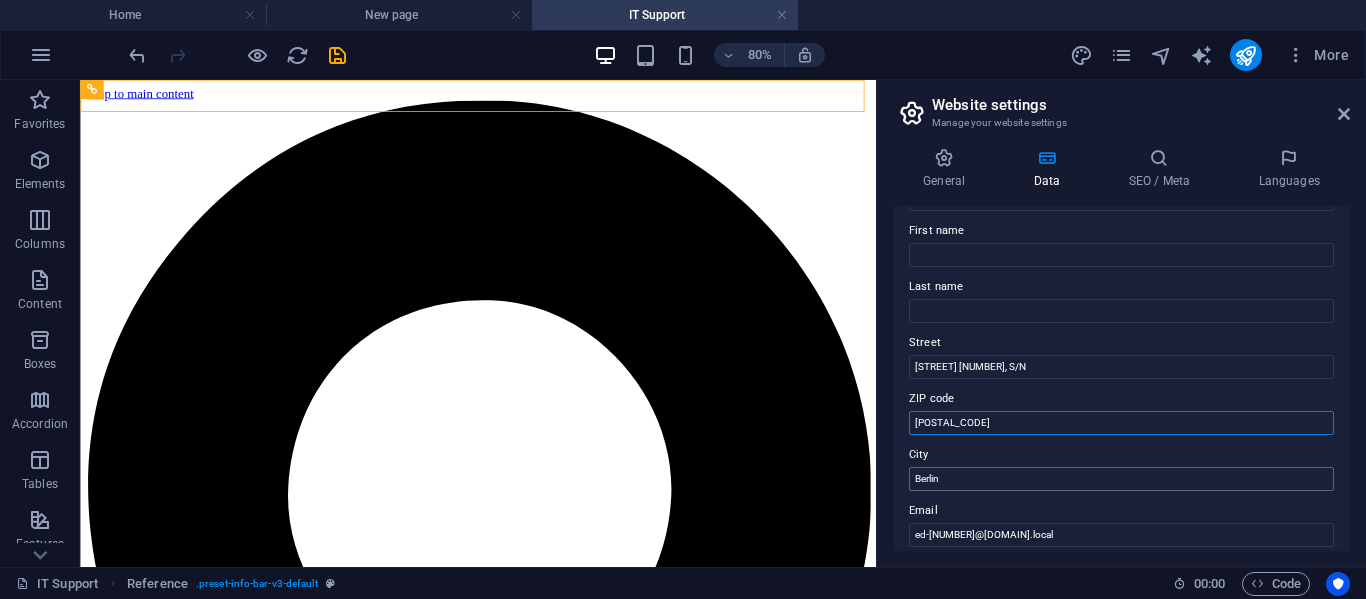 type on "[POSTAL_CODE]" 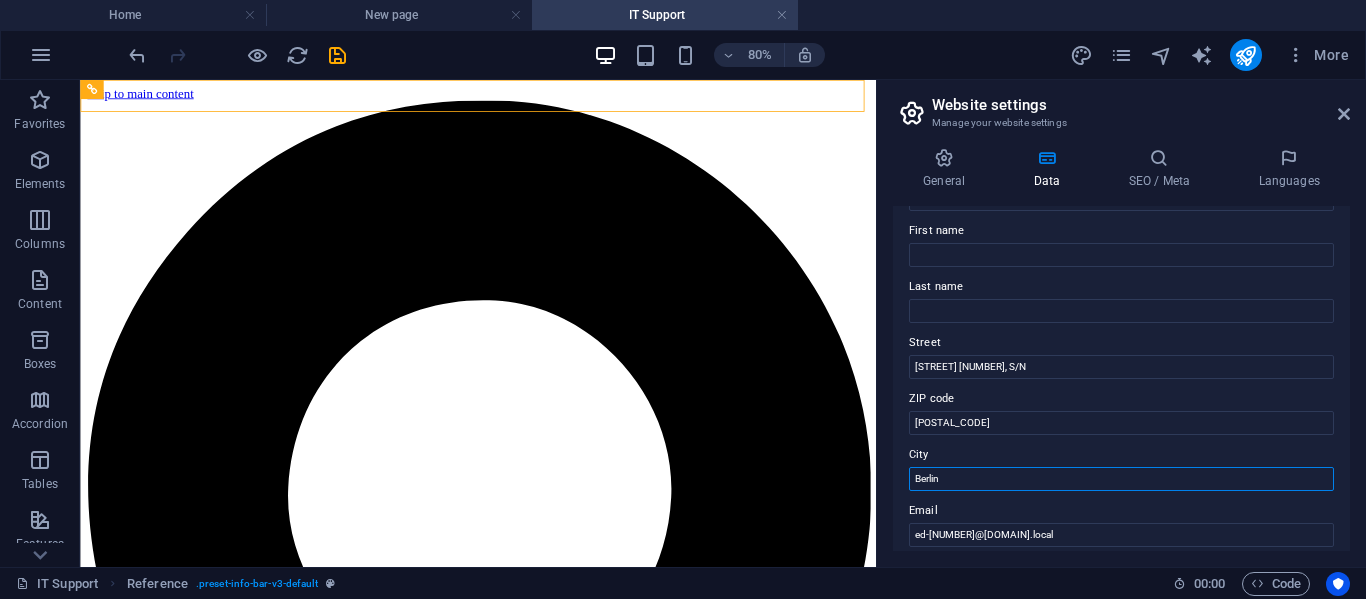 click on "Berlin" at bounding box center (1121, 479) 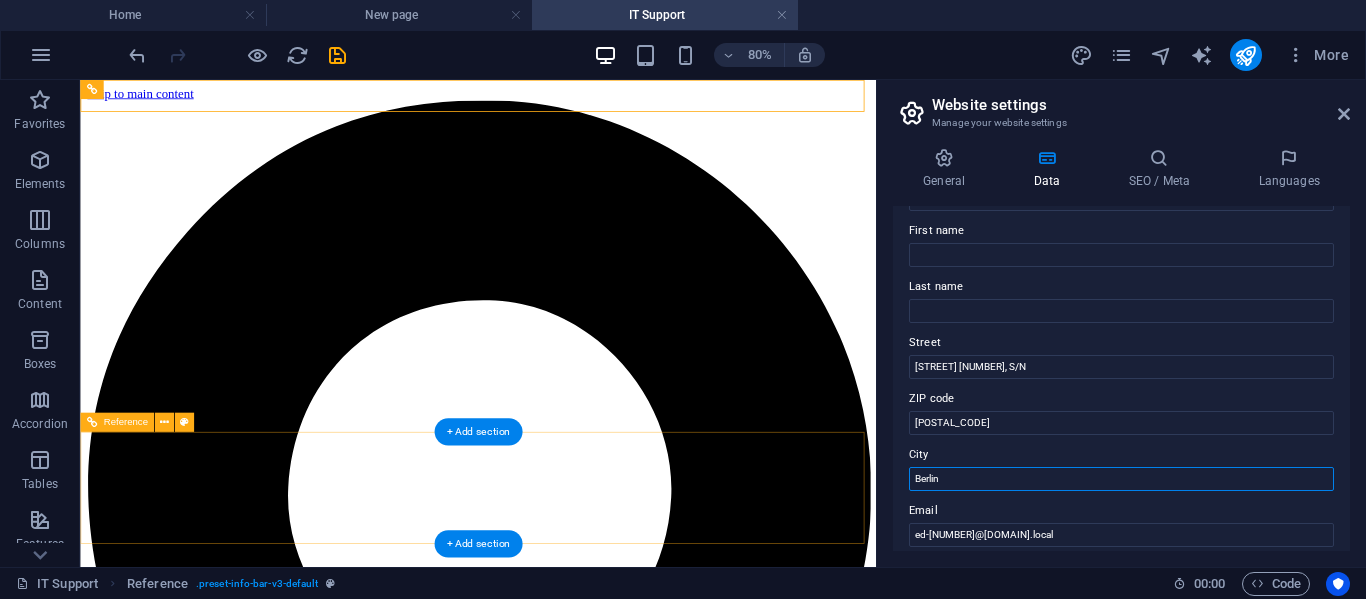 drag, startPoint x: 1040, startPoint y: 557, endPoint x: 1047, endPoint y: 571, distance: 15.652476 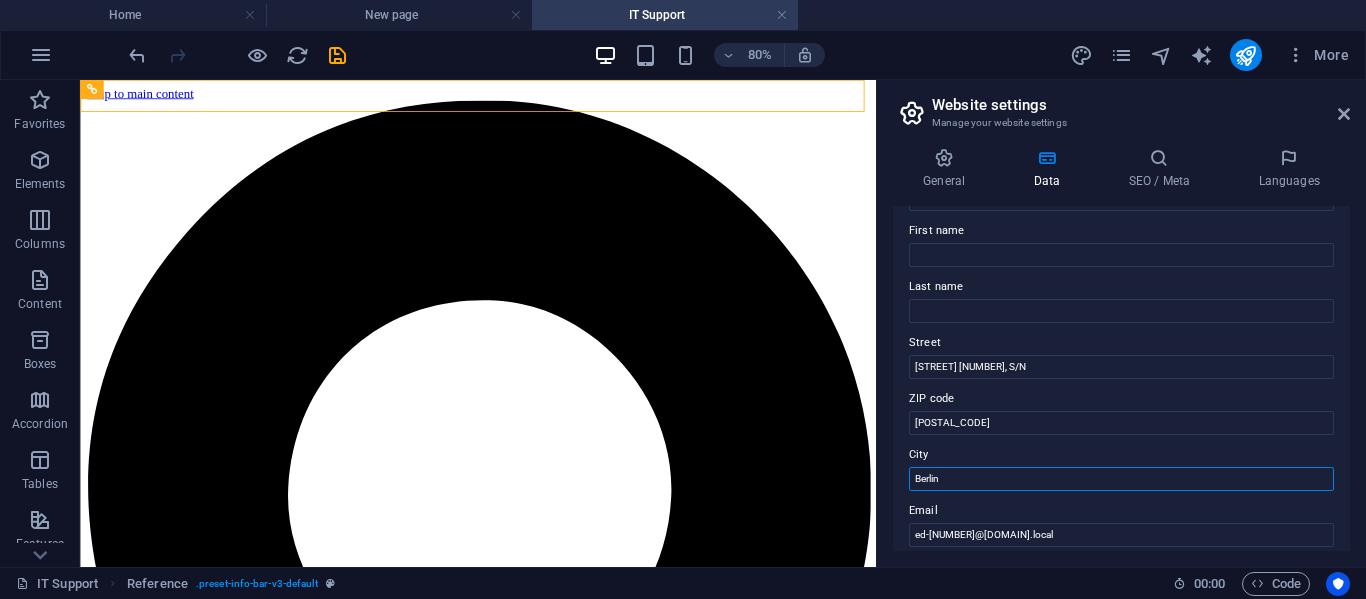 click on "Berlin" at bounding box center (1121, 479) 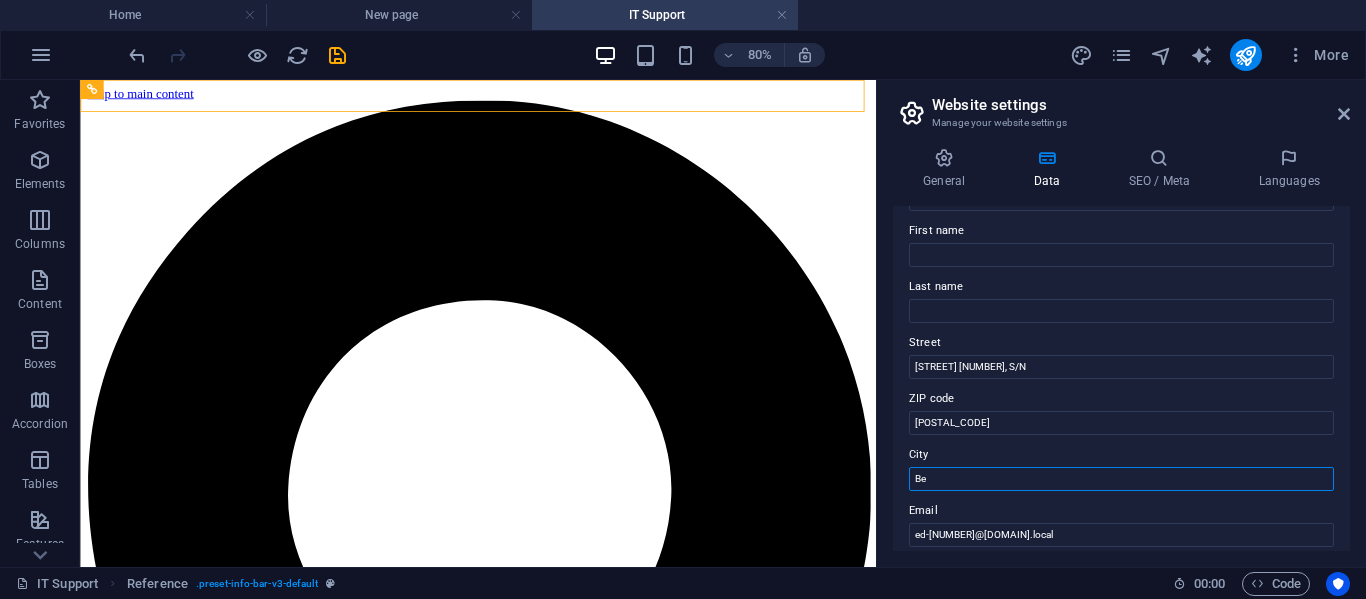 type on "B" 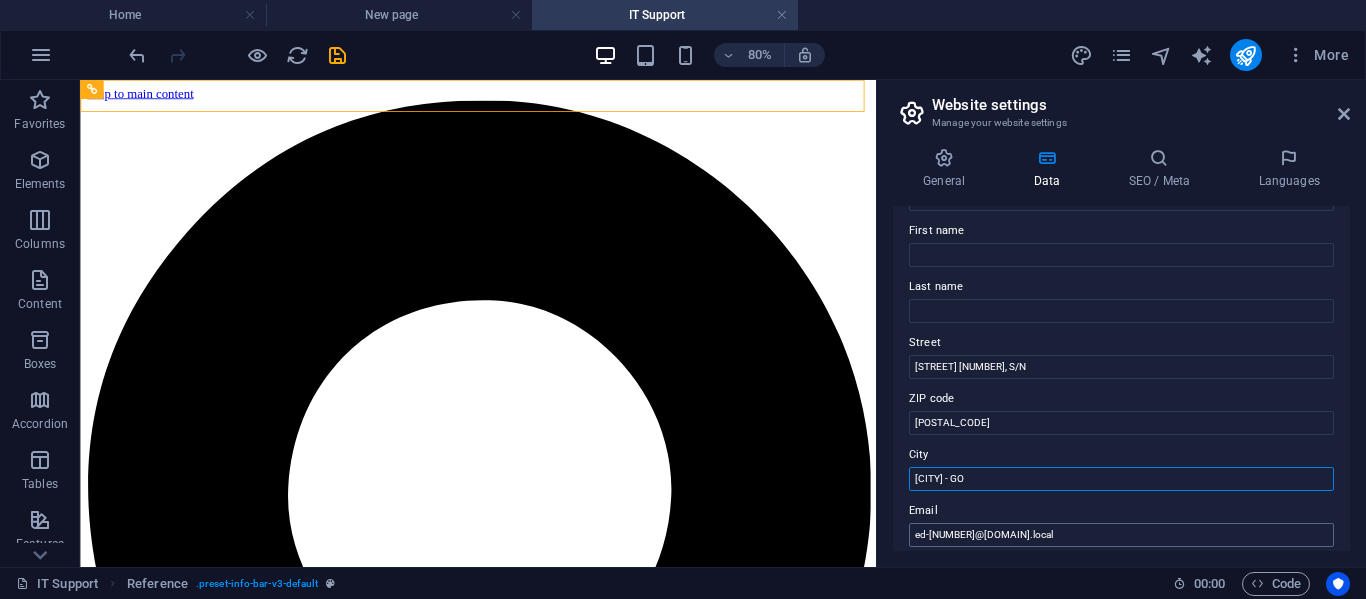 type on "[CITY] - GO" 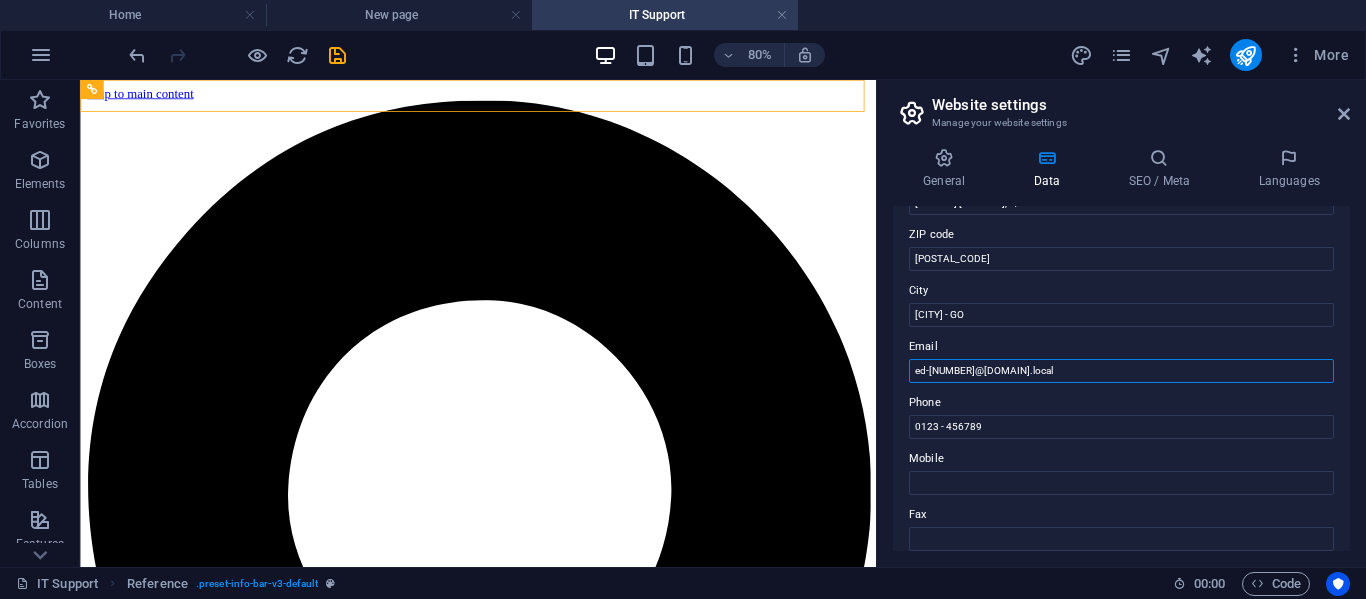 scroll, scrollTop: 281, scrollLeft: 0, axis: vertical 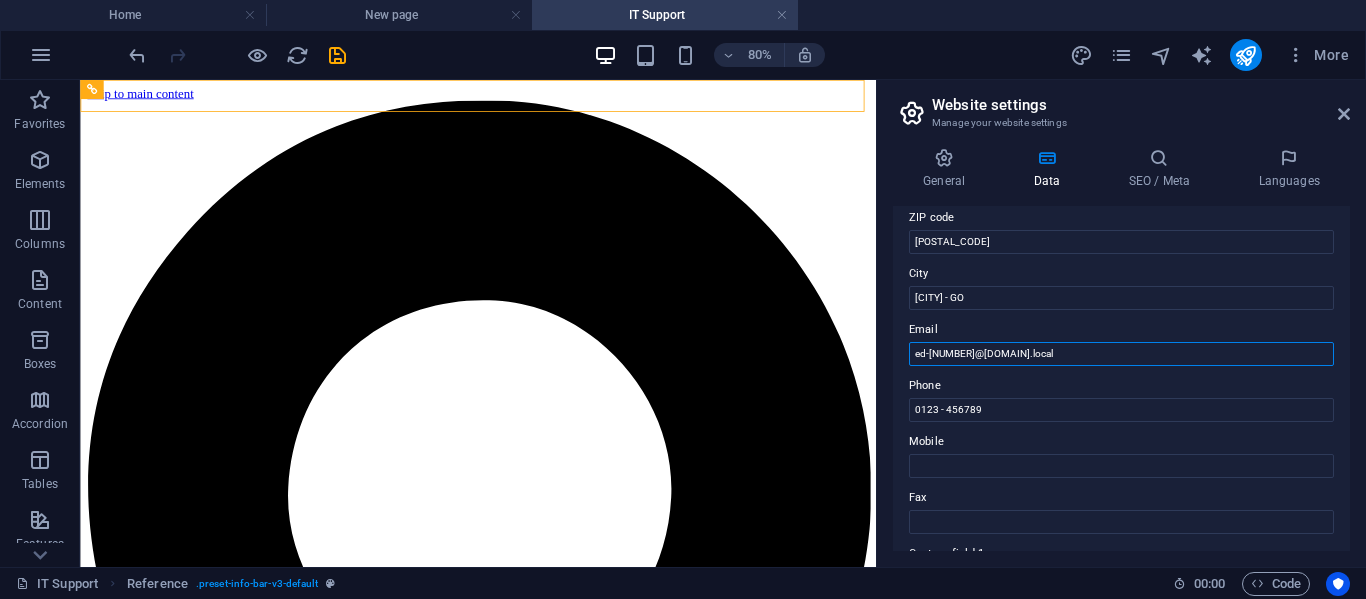 drag, startPoint x: 1245, startPoint y: 611, endPoint x: 1040, endPoint y: 490, distance: 238.04622 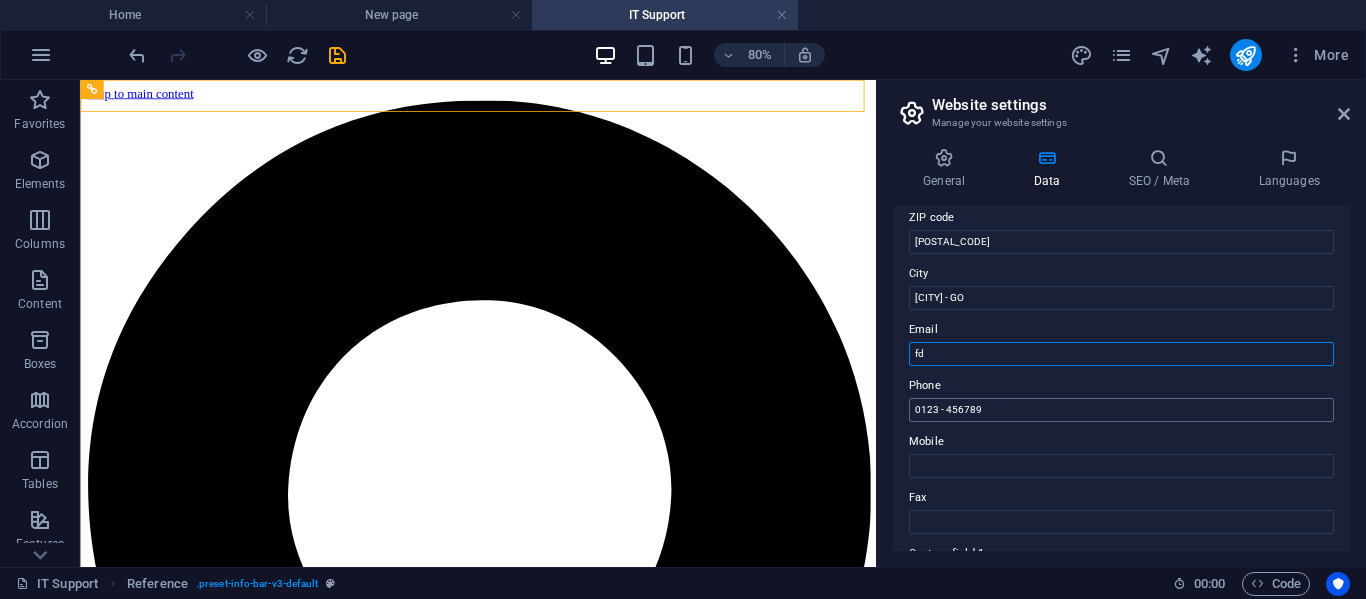 type on "f" 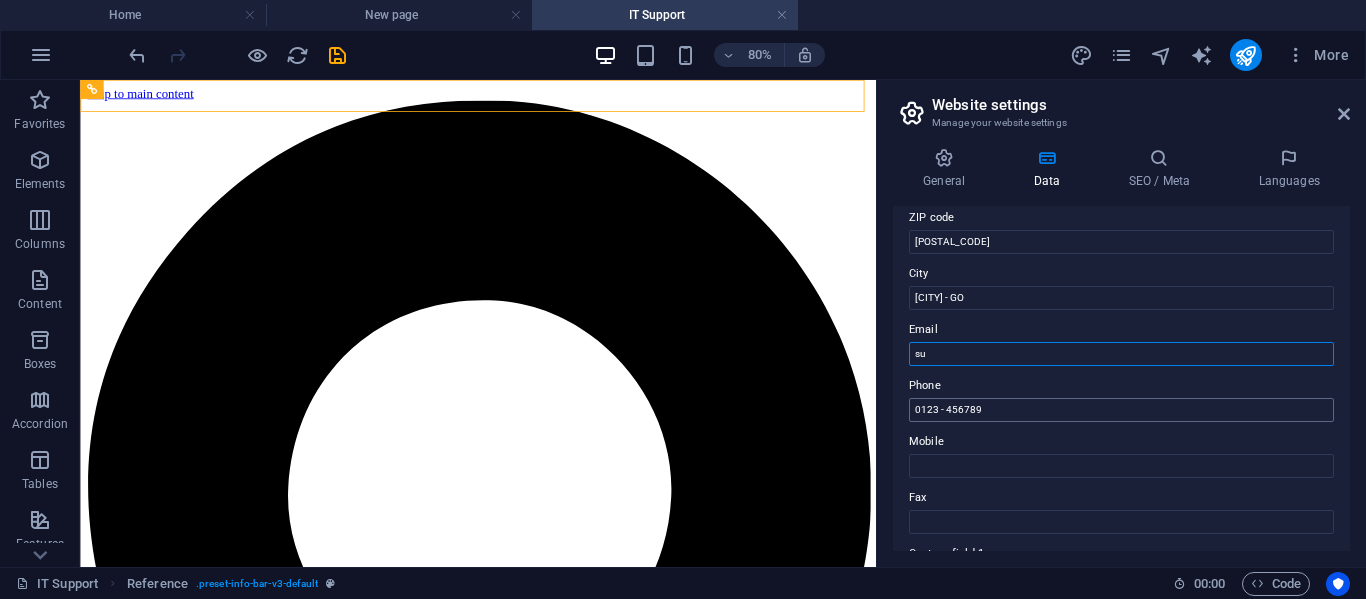 type on "s" 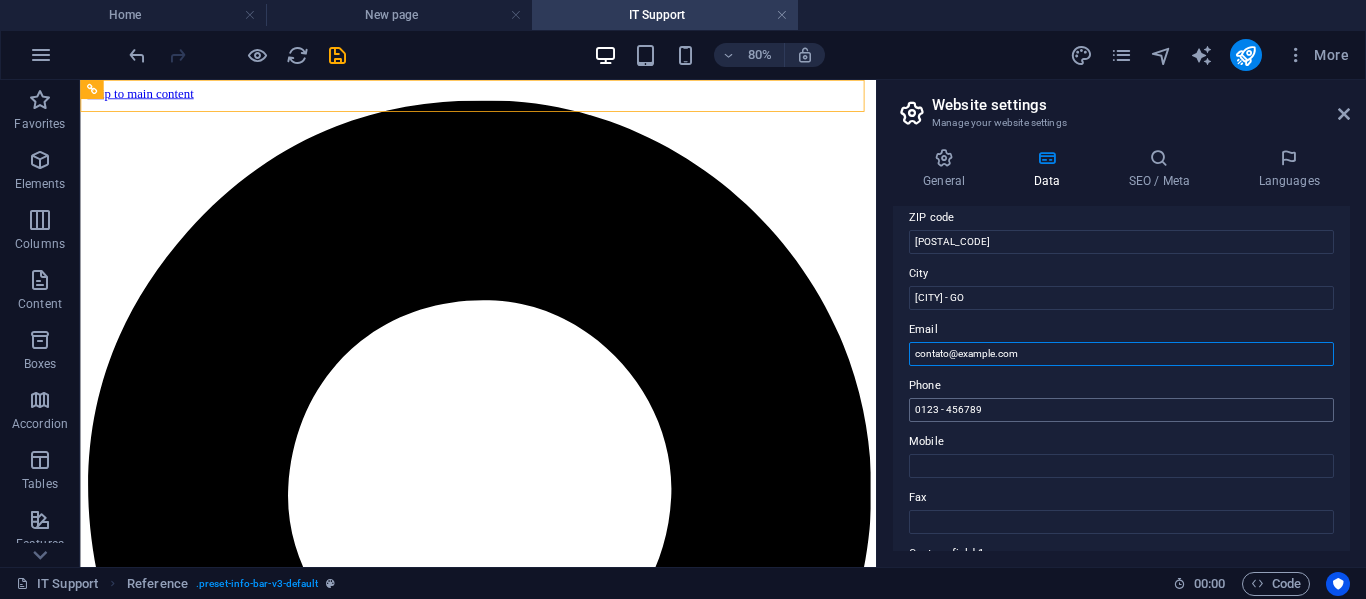 type on "contato@example.com" 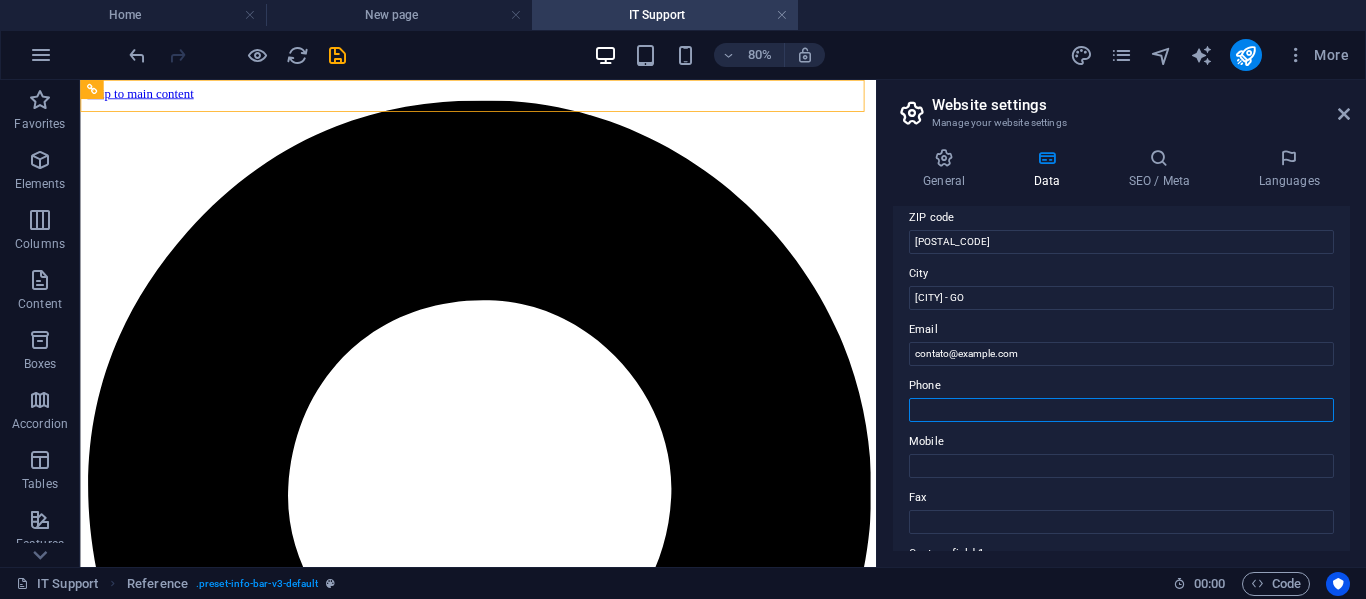 paste on "([PHONE])" 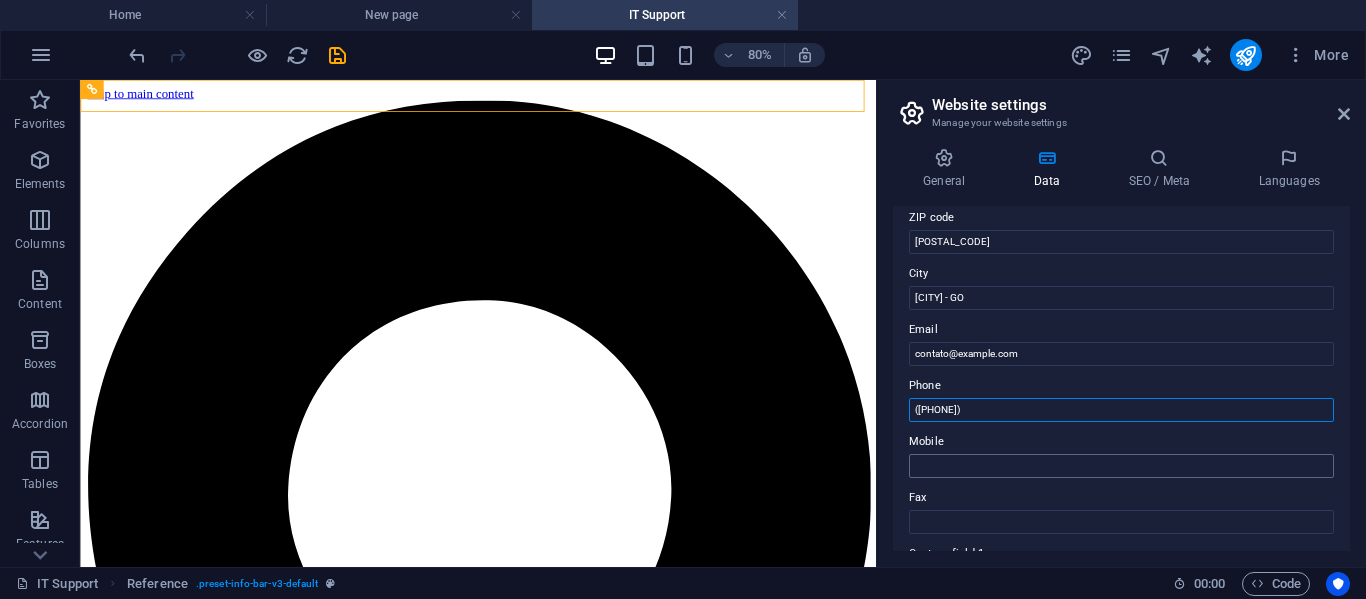 type on "([PHONE])" 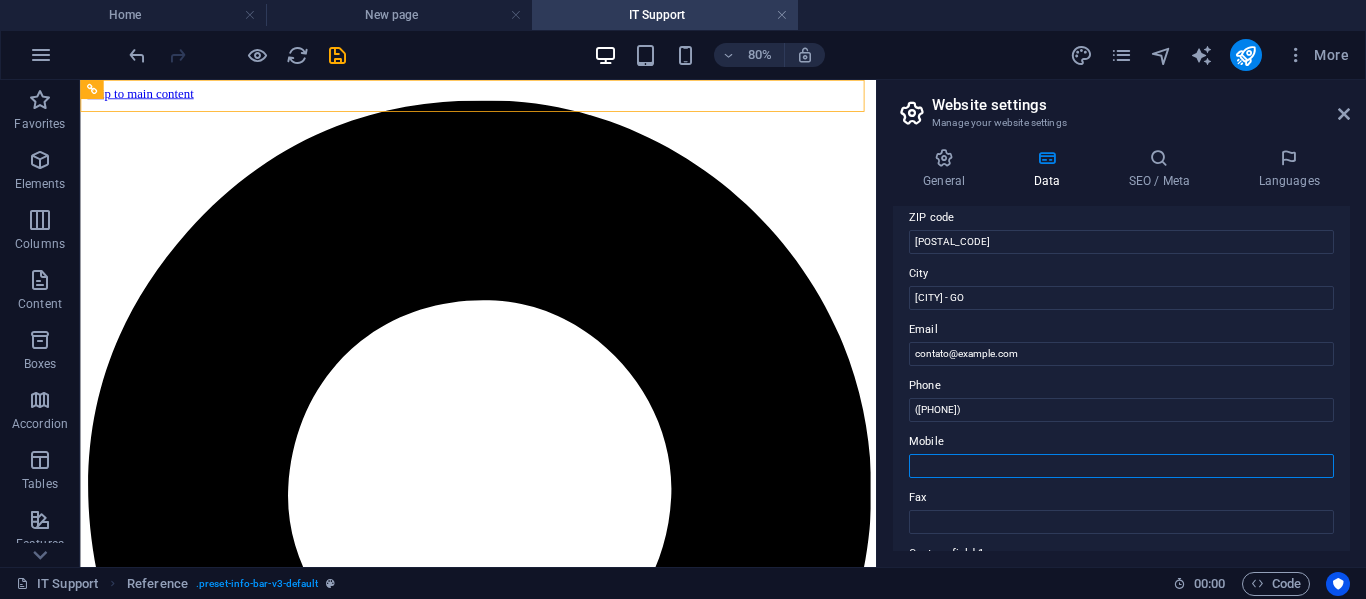 click on "Mobile" at bounding box center [1121, 466] 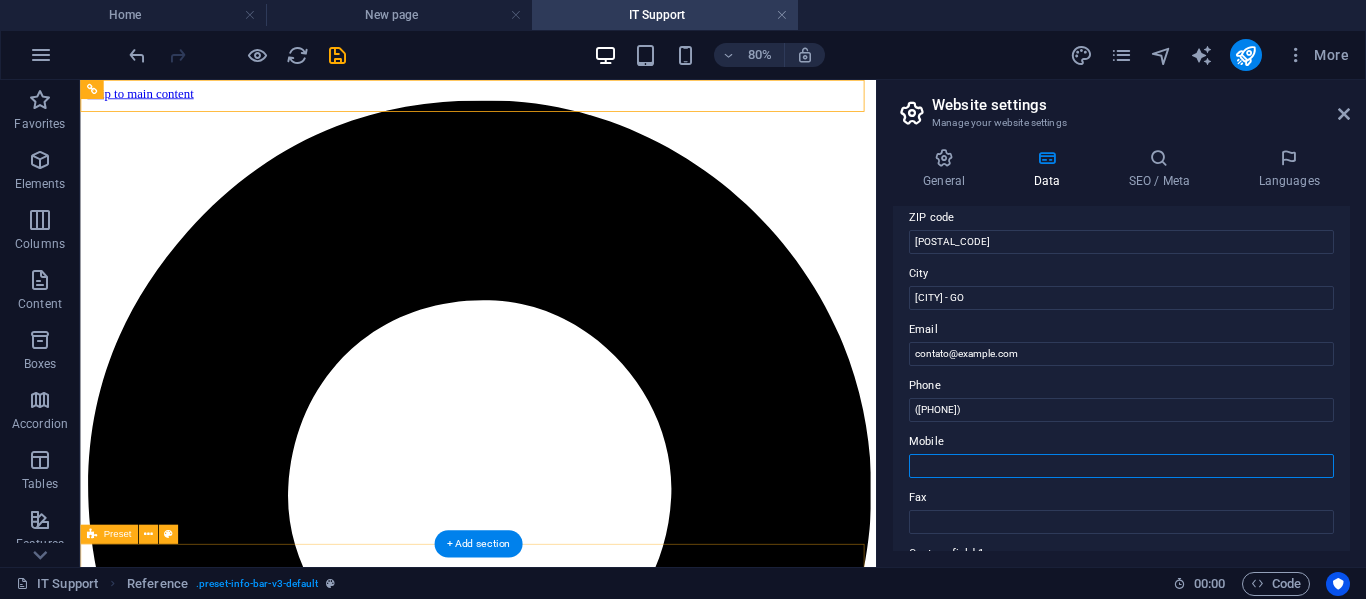 paste on "([PHONE])" 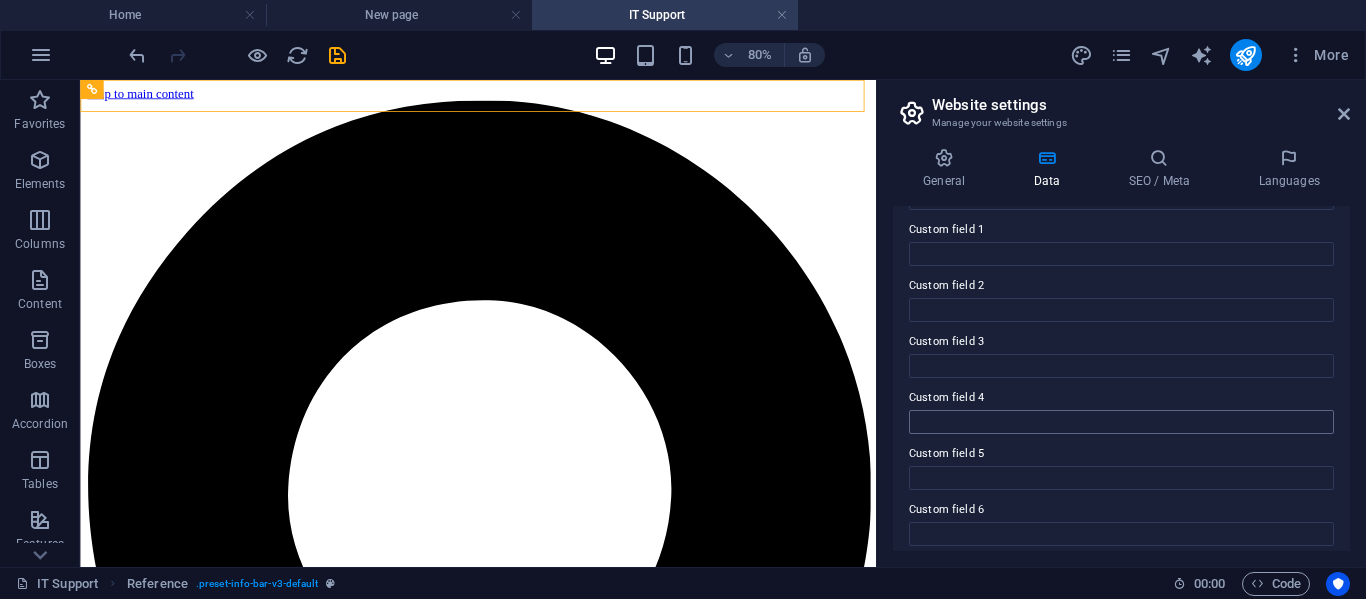 scroll, scrollTop: 616, scrollLeft: 0, axis: vertical 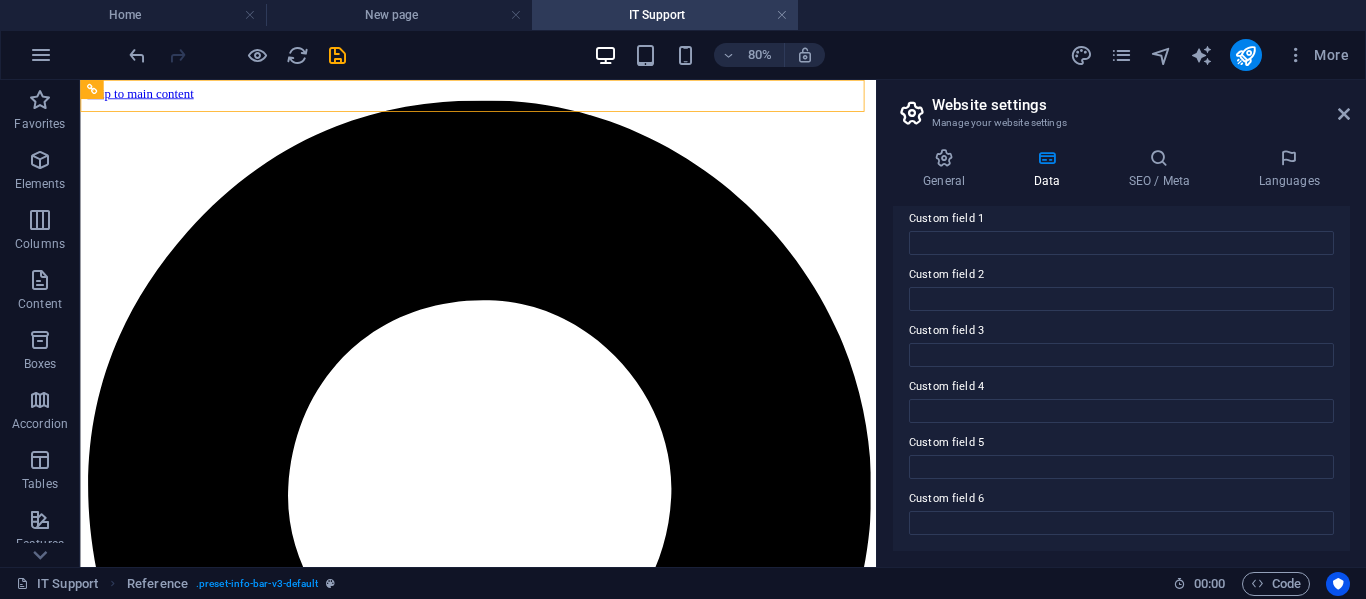 type on "([PHONE])" 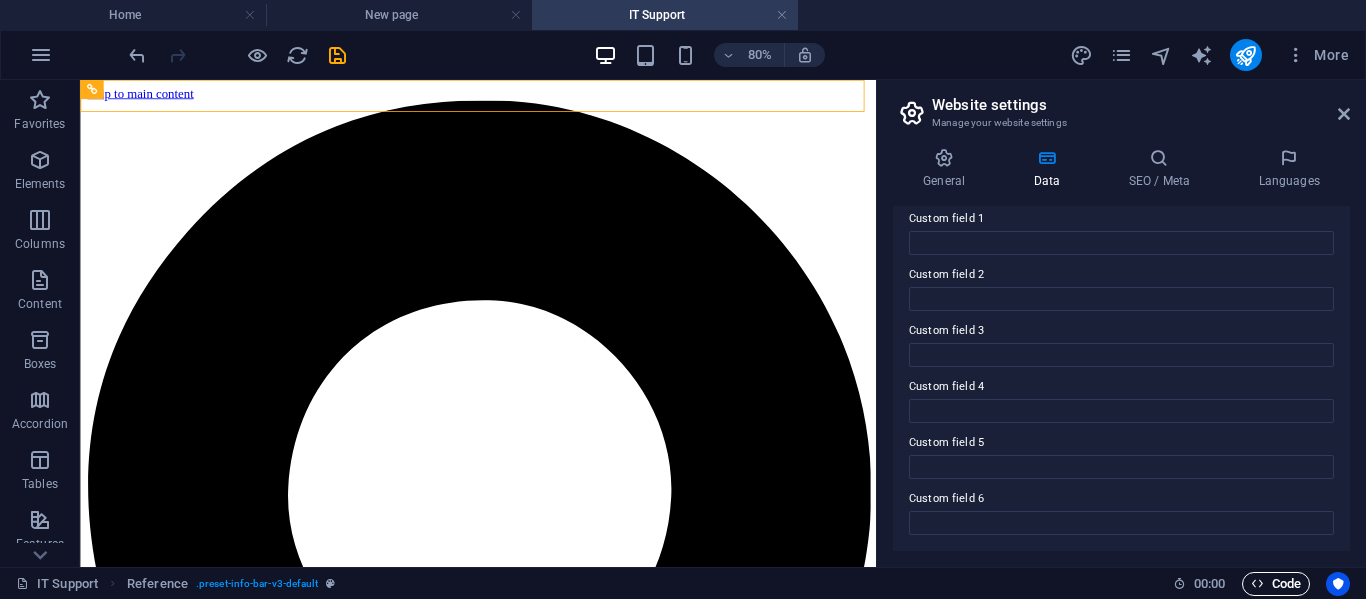 click on "Code" at bounding box center (1276, 584) 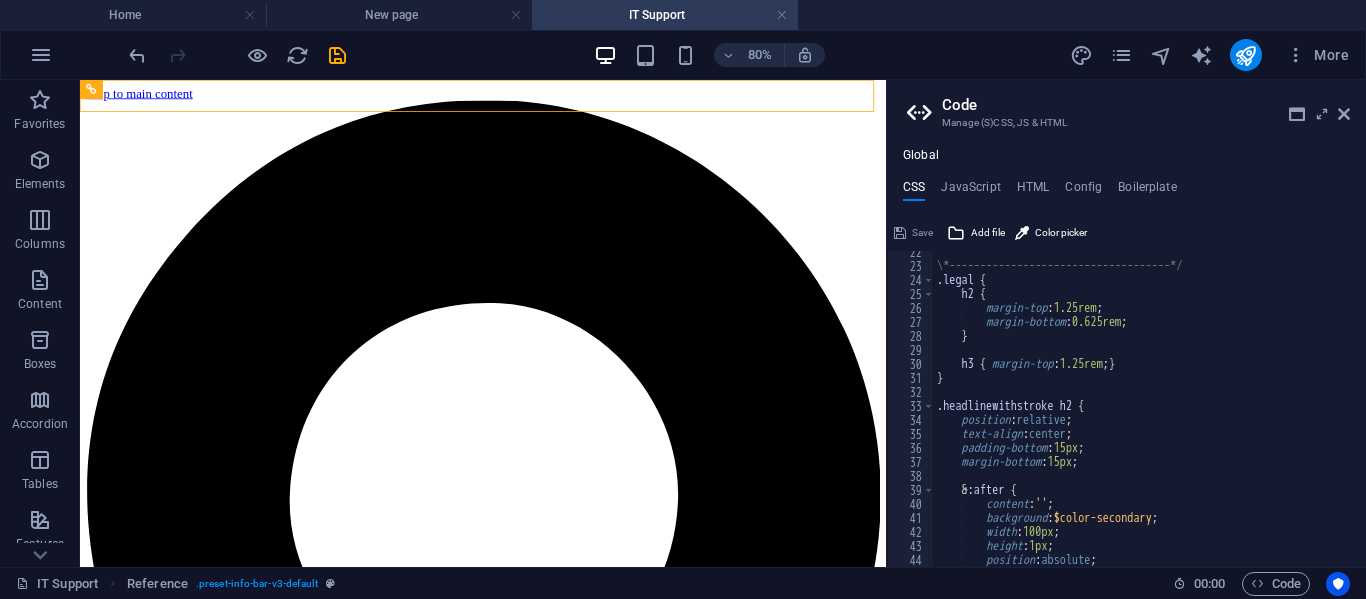 scroll, scrollTop: 420, scrollLeft: 0, axis: vertical 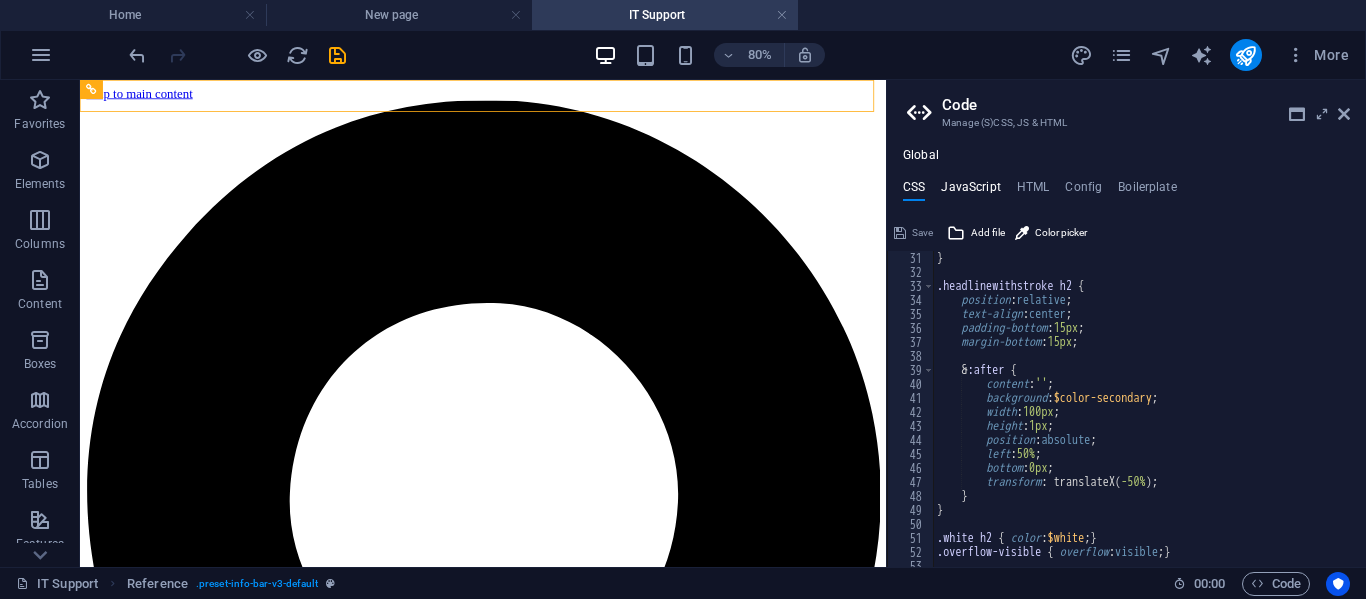 click on "JavaScript" at bounding box center [970, 191] 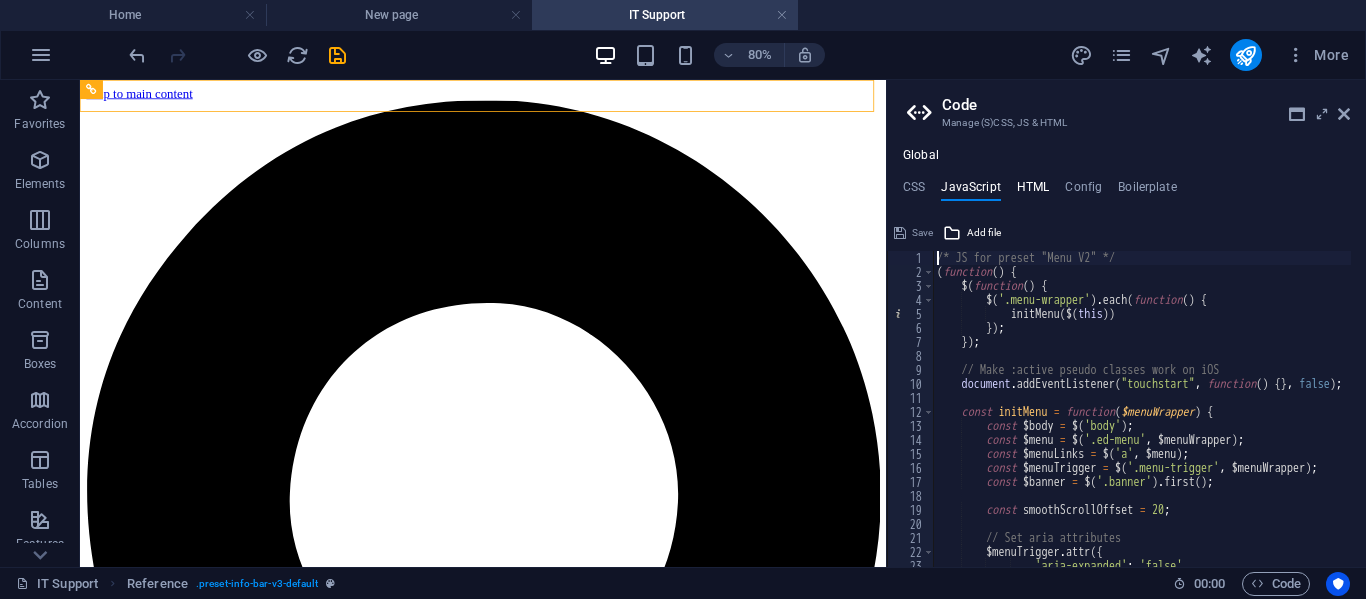 click on "HTML" at bounding box center [1033, 191] 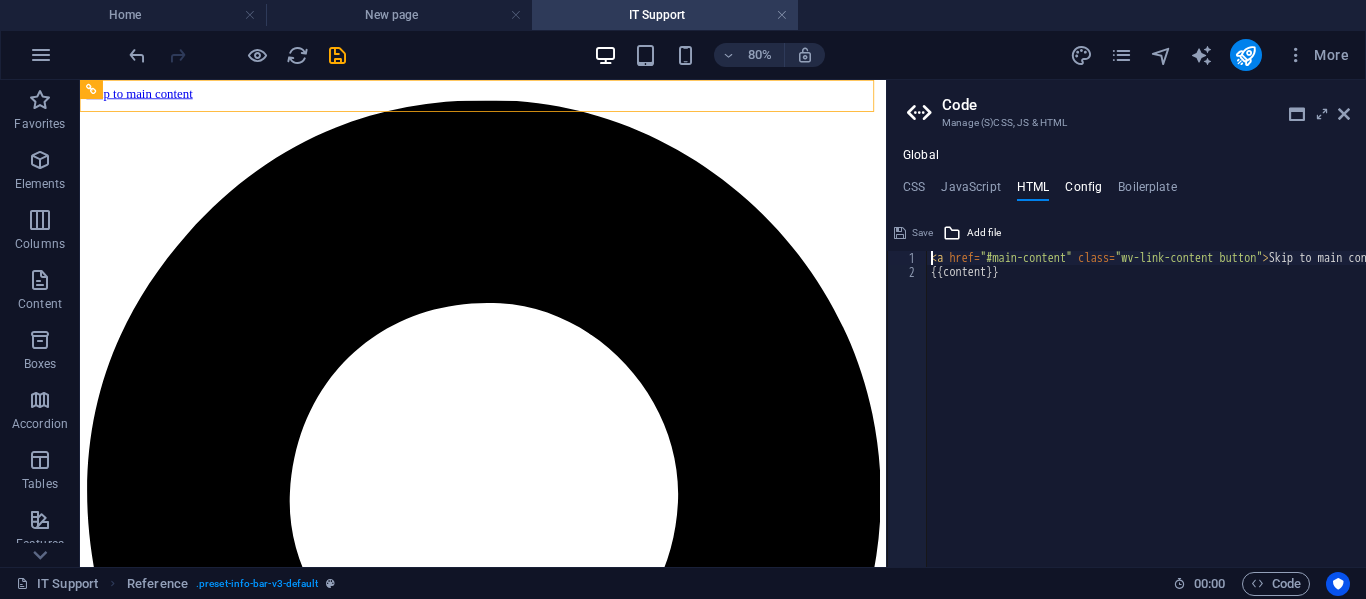 click on "Config" at bounding box center [1083, 191] 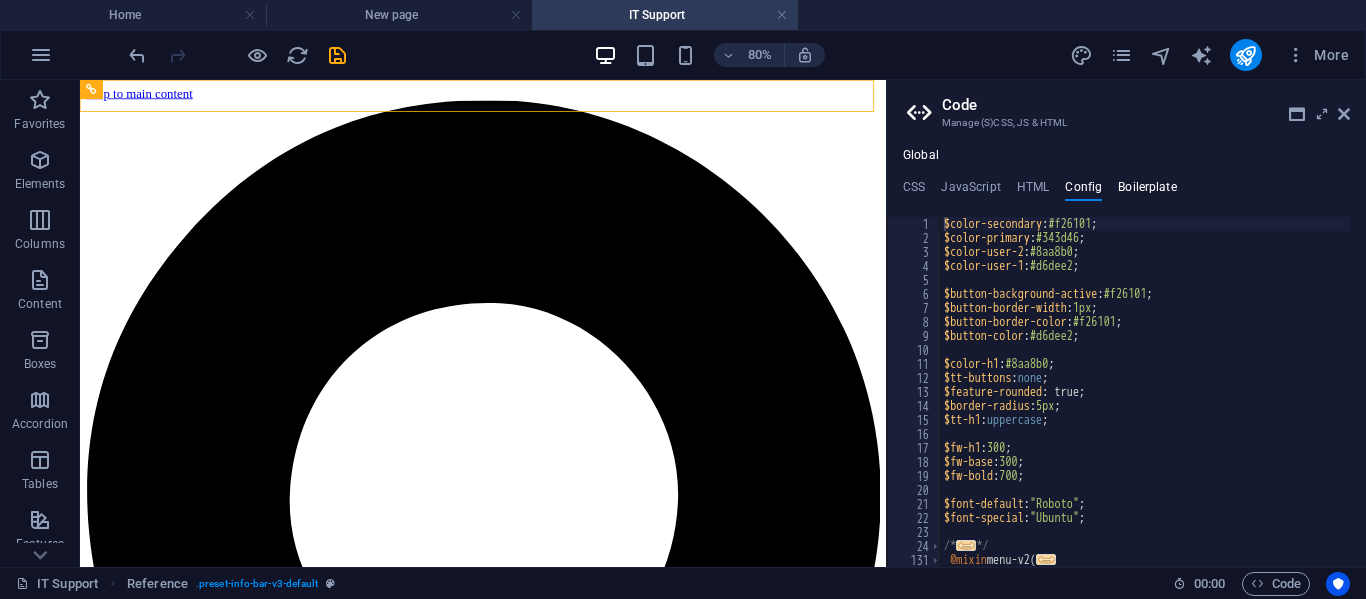 click on "Boilerplate" at bounding box center (1147, 191) 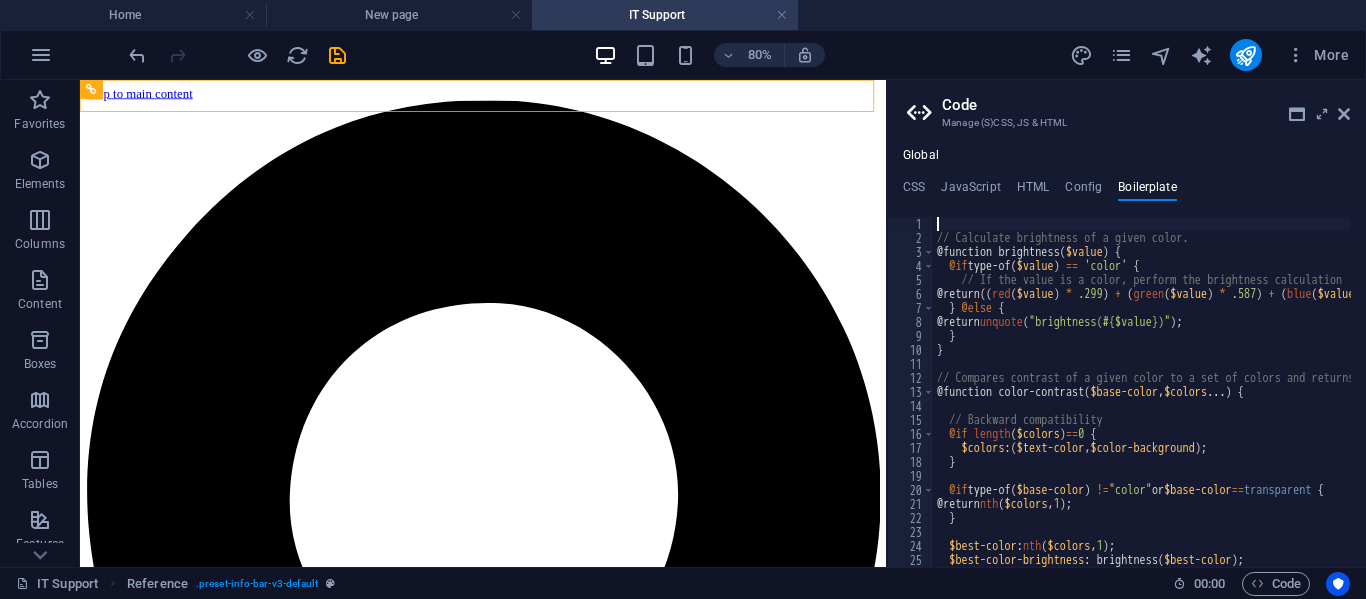 click on "Manage (S)CSS, JS & HTML" at bounding box center [1126, 123] 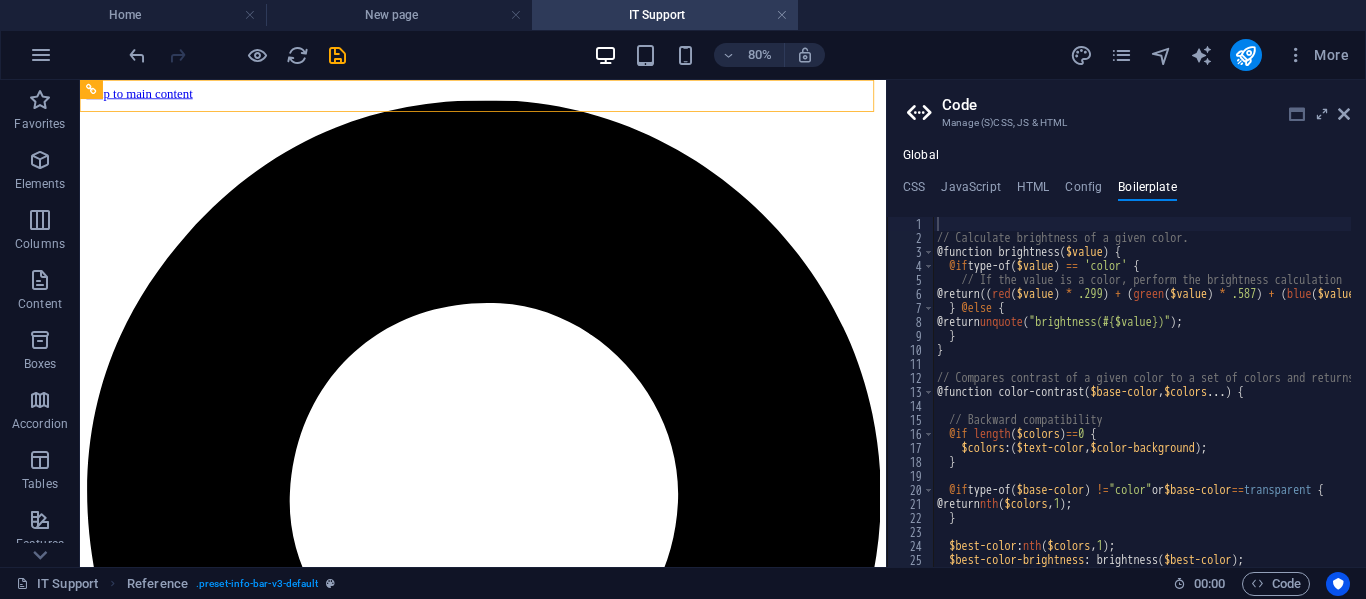 click at bounding box center [1297, 114] 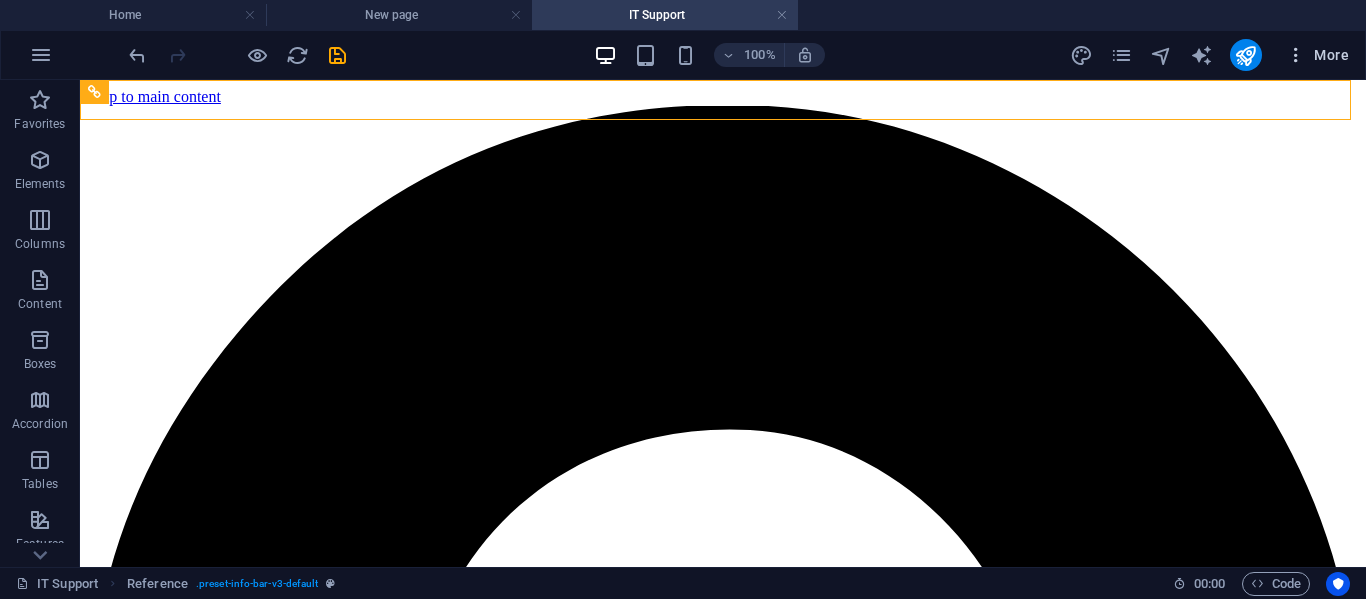 click at bounding box center [1296, 55] 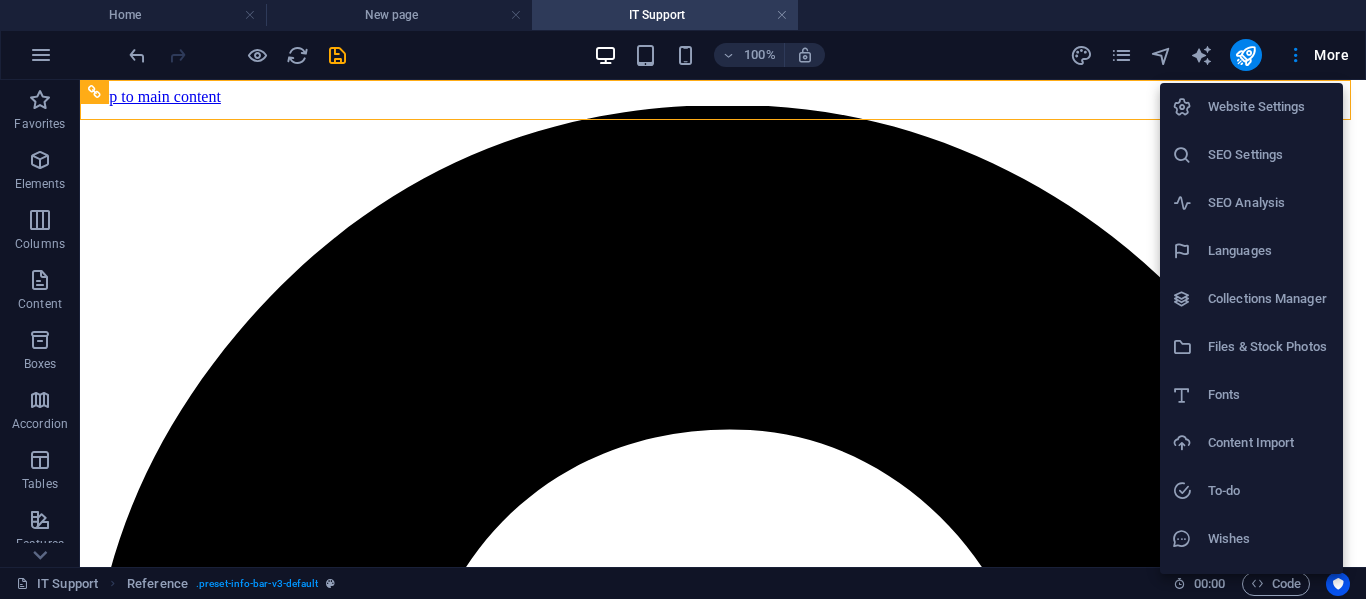 click on "Languages" at bounding box center [1269, 251] 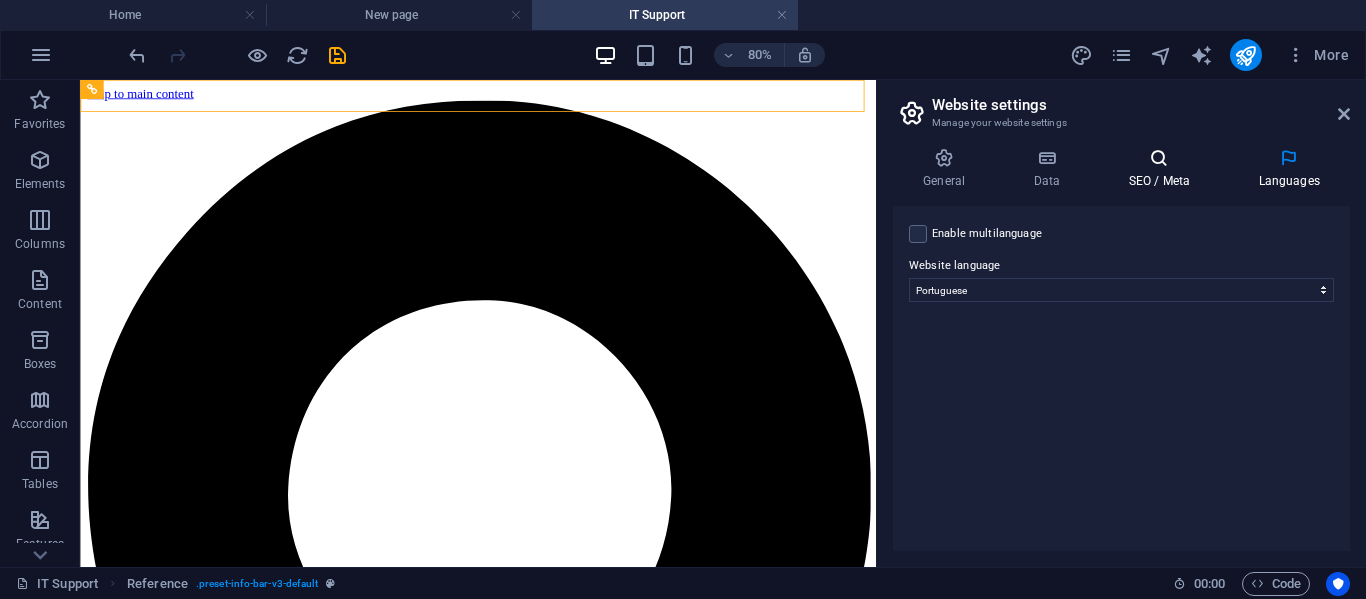 click on "SEO / Meta" at bounding box center (1163, 169) 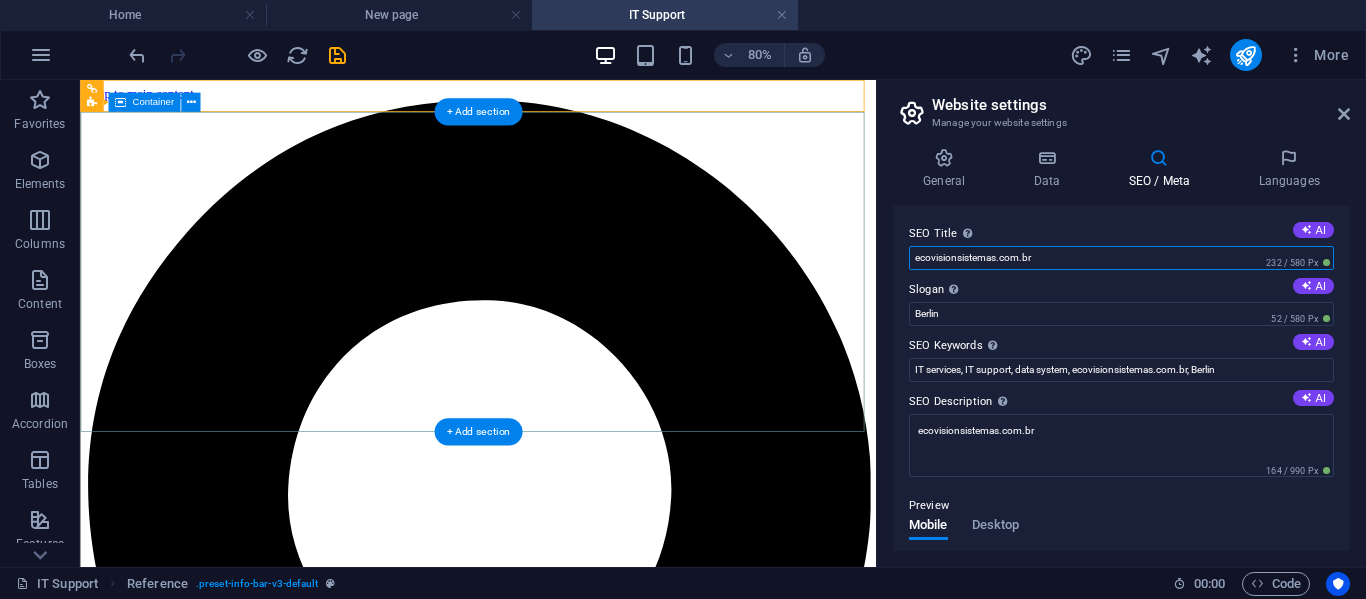 drag, startPoint x: 1246, startPoint y: 344, endPoint x: 1048, endPoint y: 306, distance: 201.6135 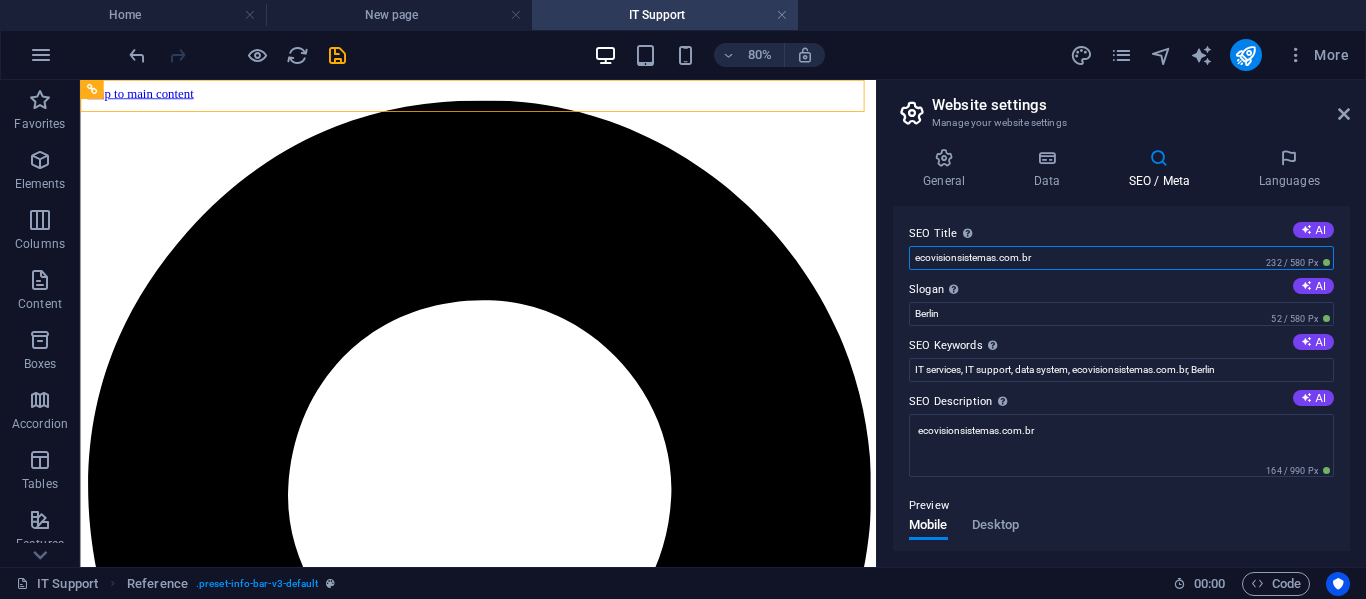 click on "ecovisionsistemas.com.br" at bounding box center (1121, 258) 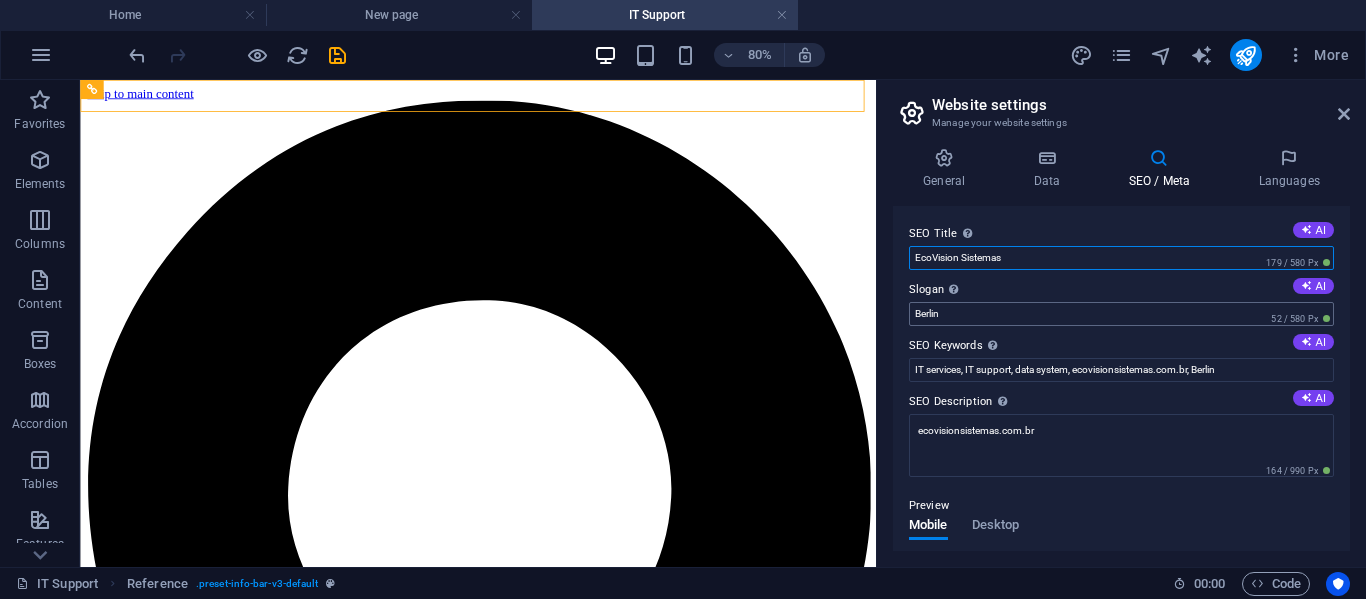 type on "EcoVision Sistemas" 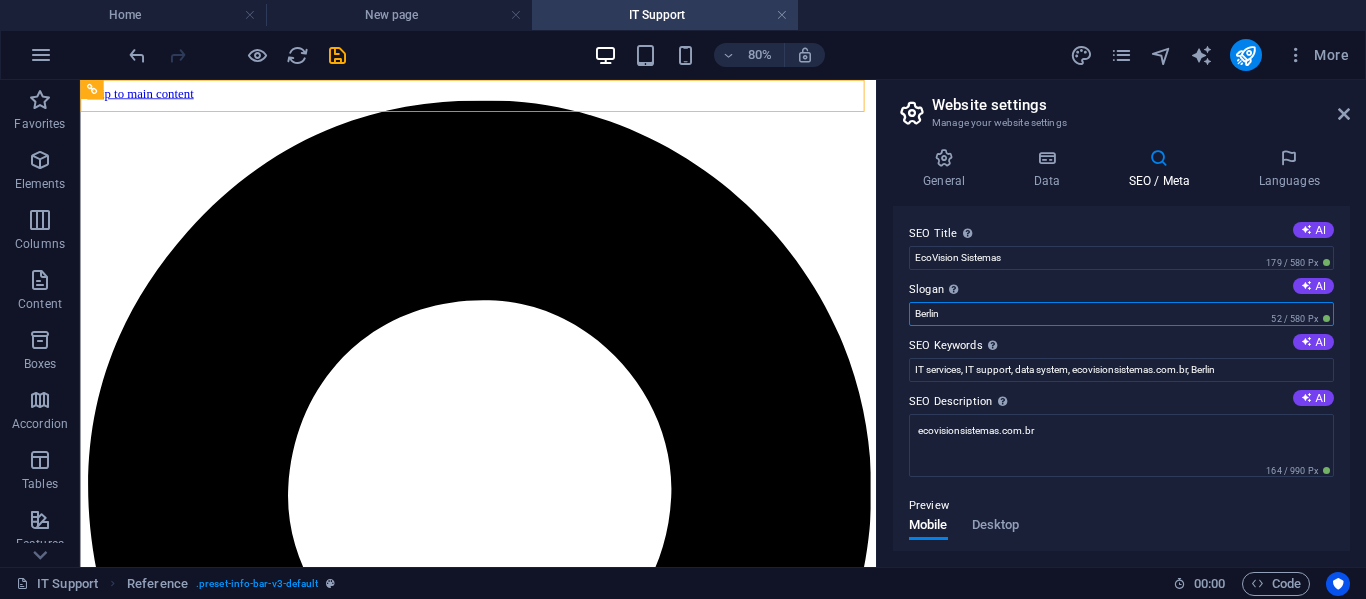 click on "Berlin" at bounding box center (1121, 314) 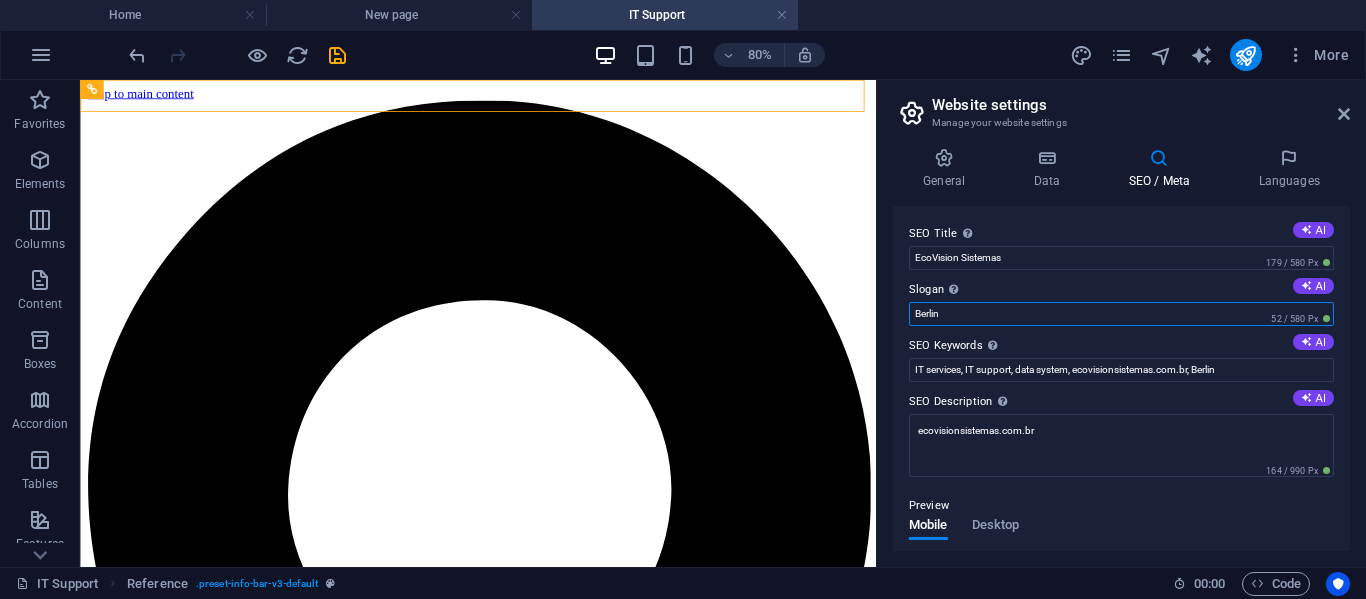 drag, startPoint x: 1114, startPoint y: 321, endPoint x: 910, endPoint y: 322, distance: 204.00246 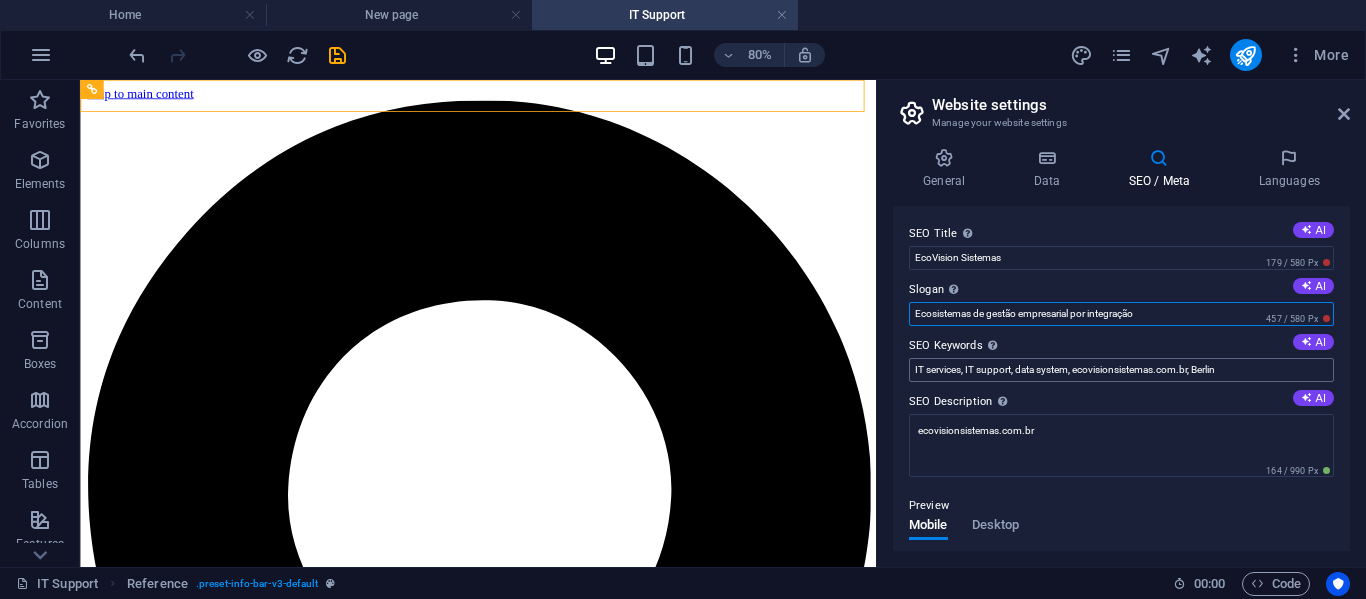 type on "Ecosistemas de gestão empresarial por integração" 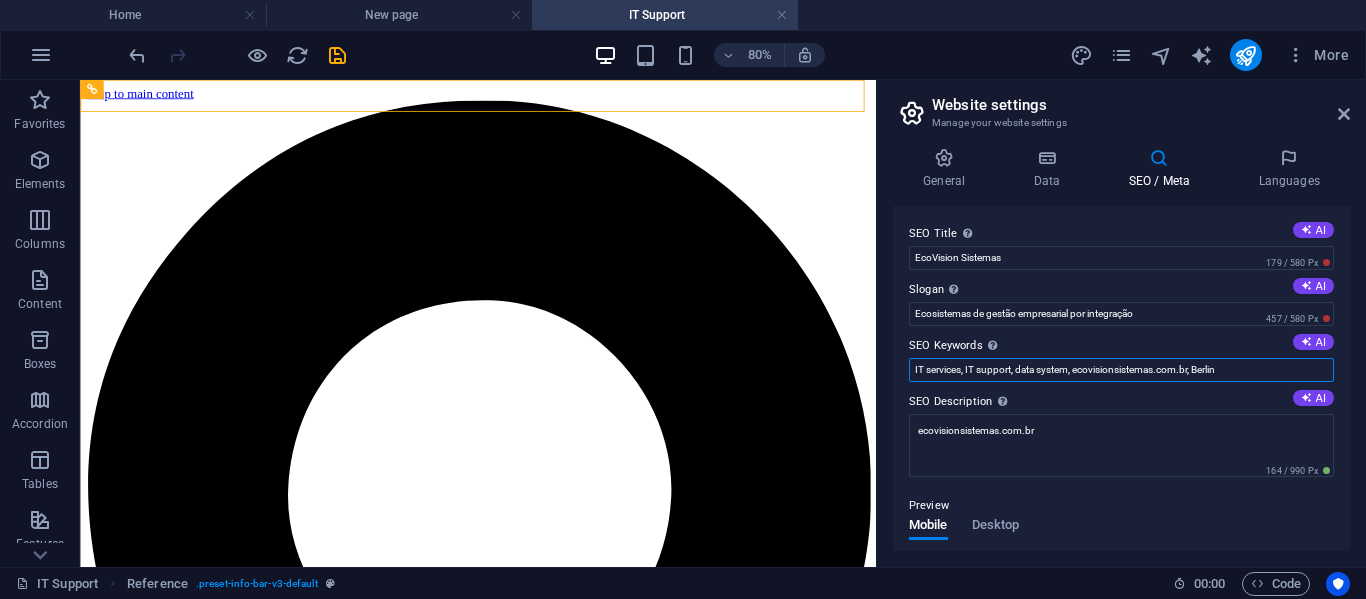 click on "IT services, IT support, data system, ecovisionsistemas.com.br, Berlin" at bounding box center (1121, 370) 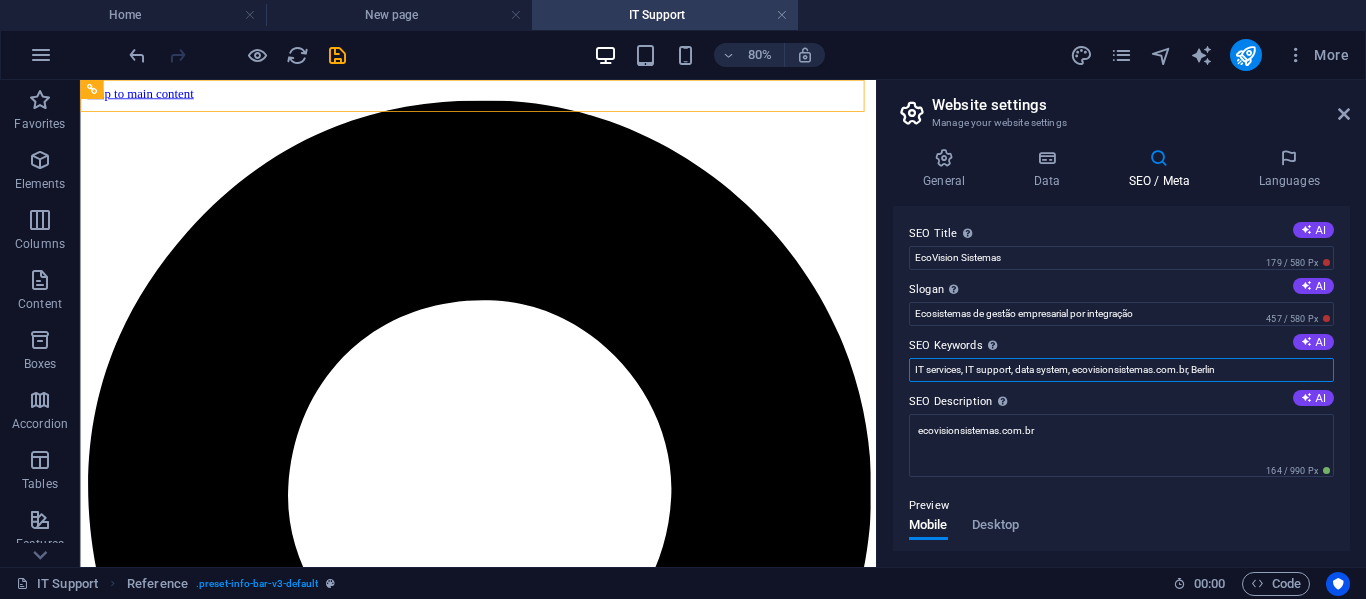 drag, startPoint x: 1264, startPoint y: 372, endPoint x: 912, endPoint y: 366, distance: 352.05115 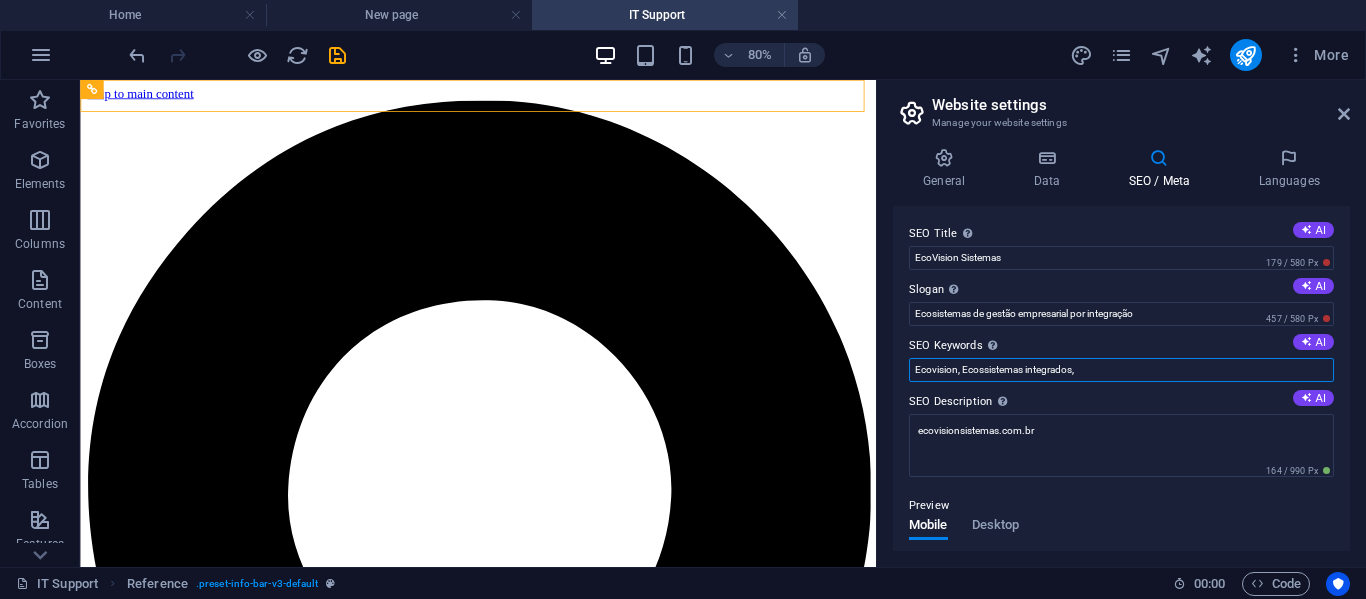 click on "Ecovision, Ecossistemas integrados," at bounding box center [1121, 370] 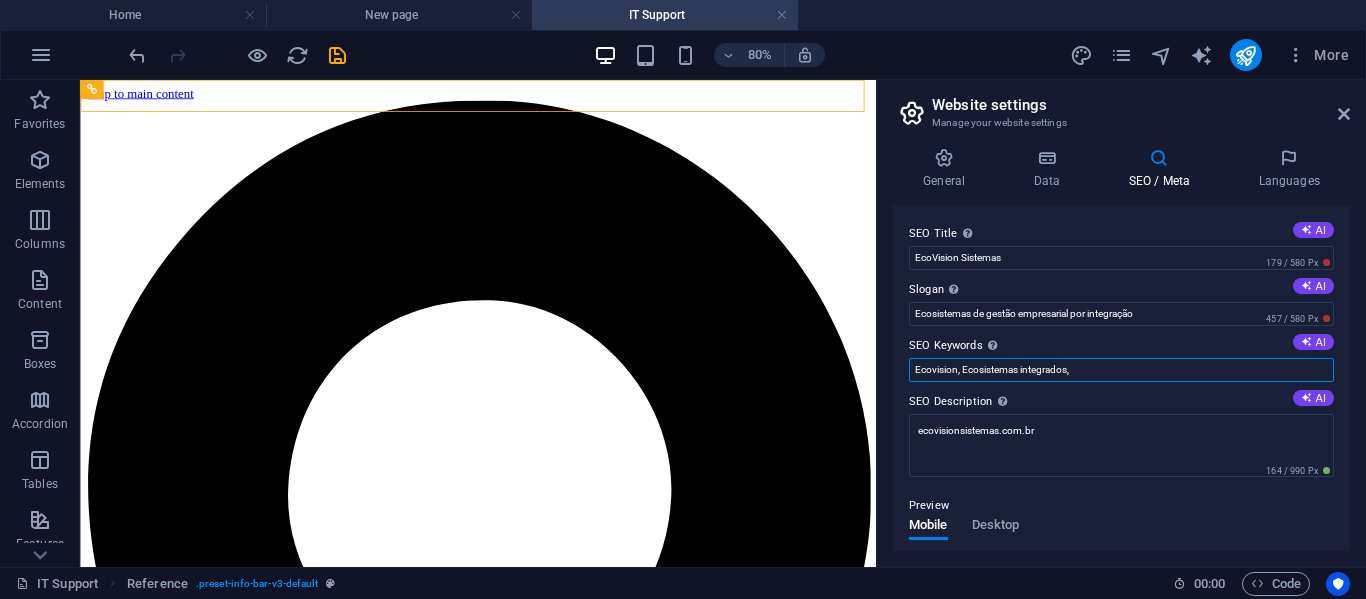 click on "Ecovision, Ecosistemas integrados," at bounding box center (1121, 370) 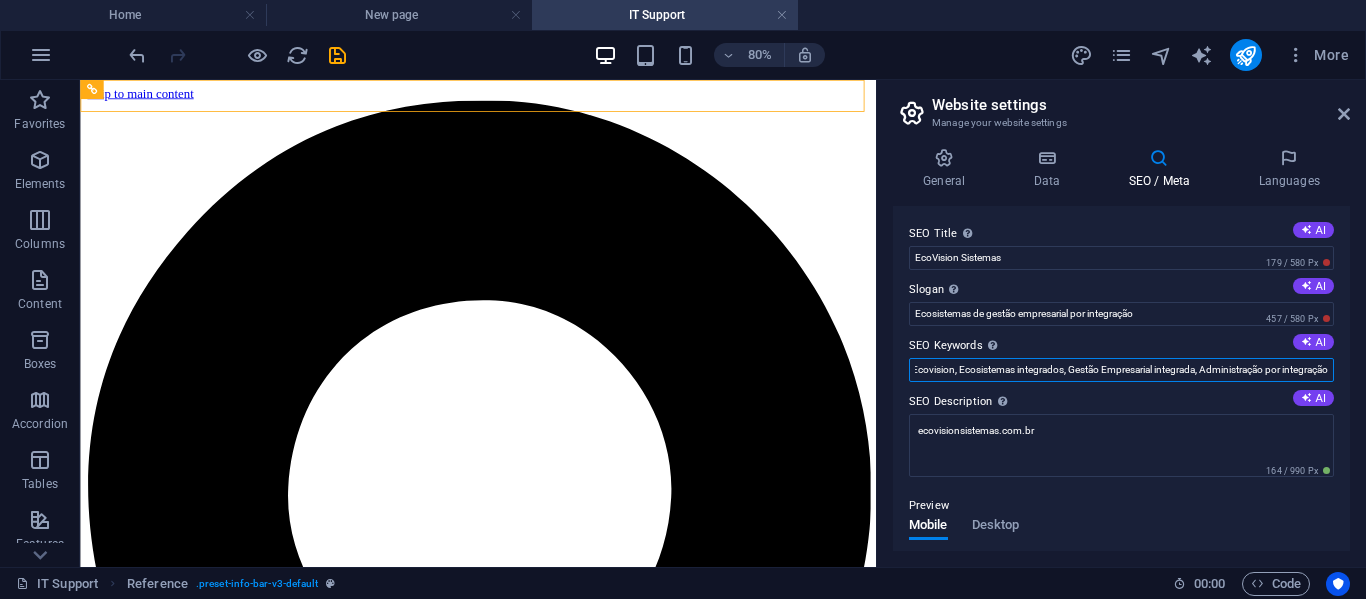 scroll, scrollTop: 0, scrollLeft: 16, axis: horizontal 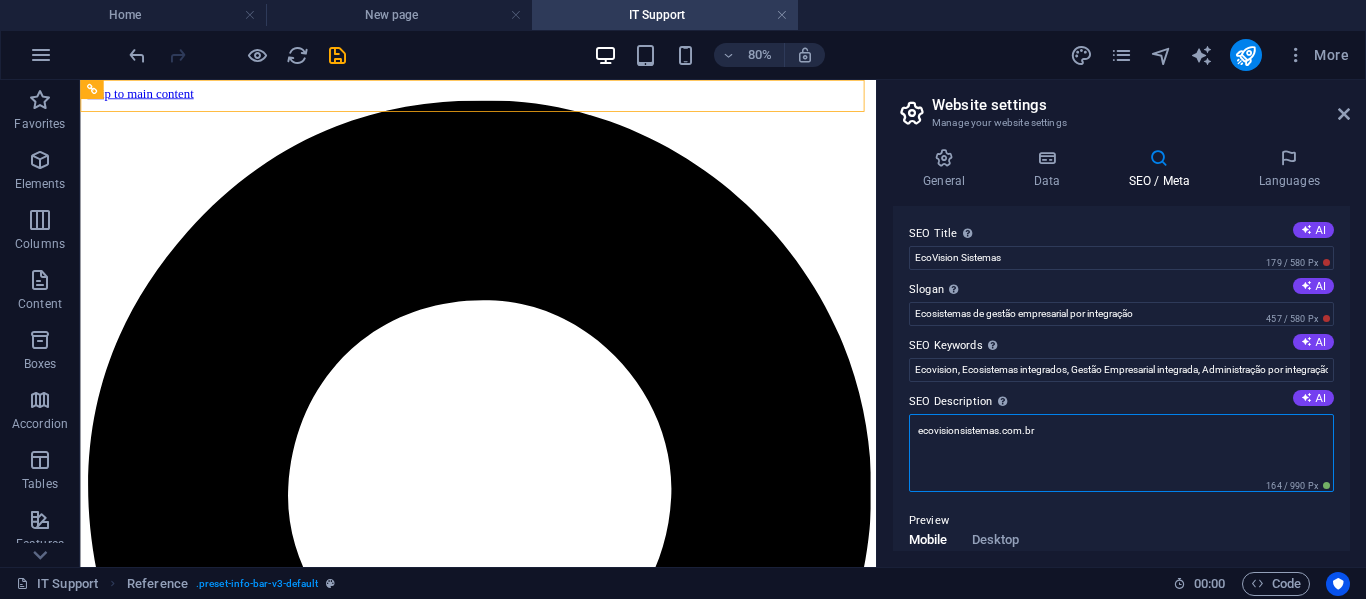 click on "ecovisionsistemas.com.br" at bounding box center [1121, 453] 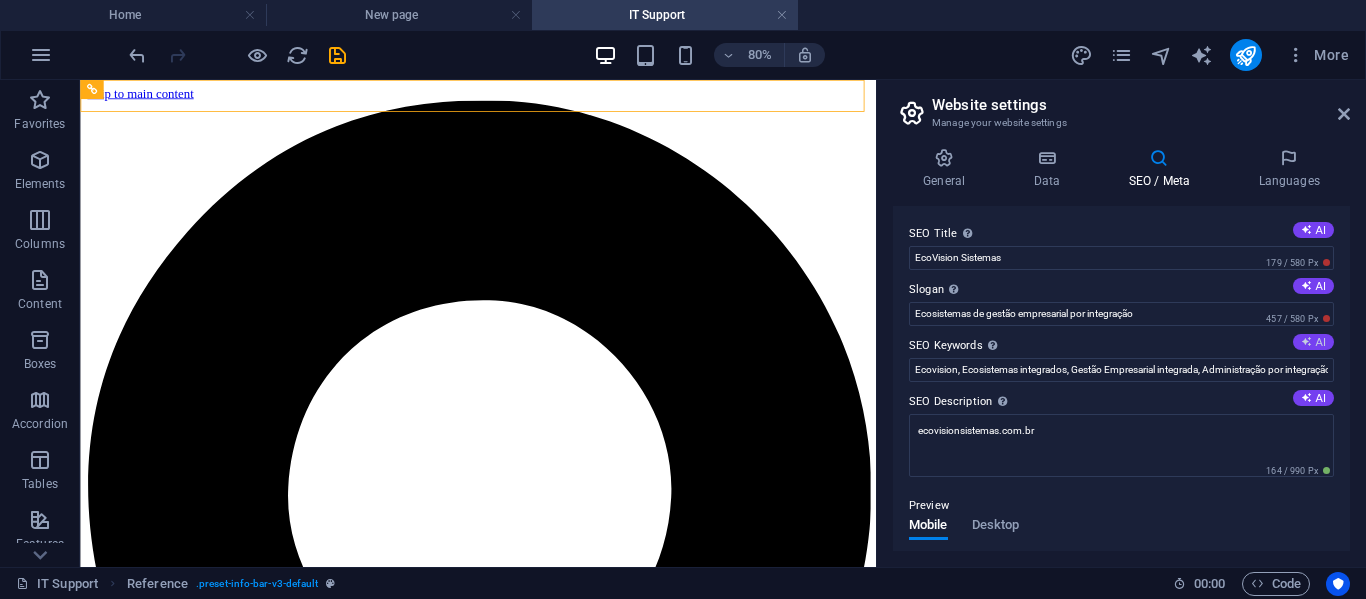 click on "AI" at bounding box center (1313, 342) 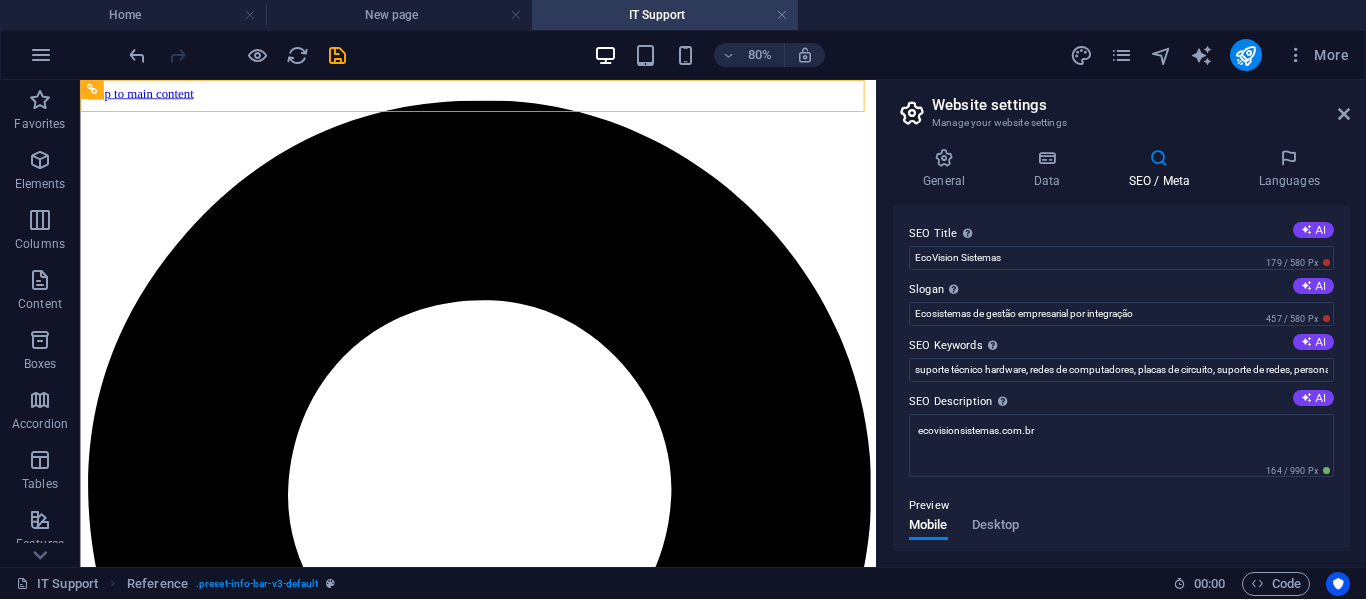 type on "Ecovision, Ecosistemas integrados, Gestão Empresarial integrada, Administração por integração" 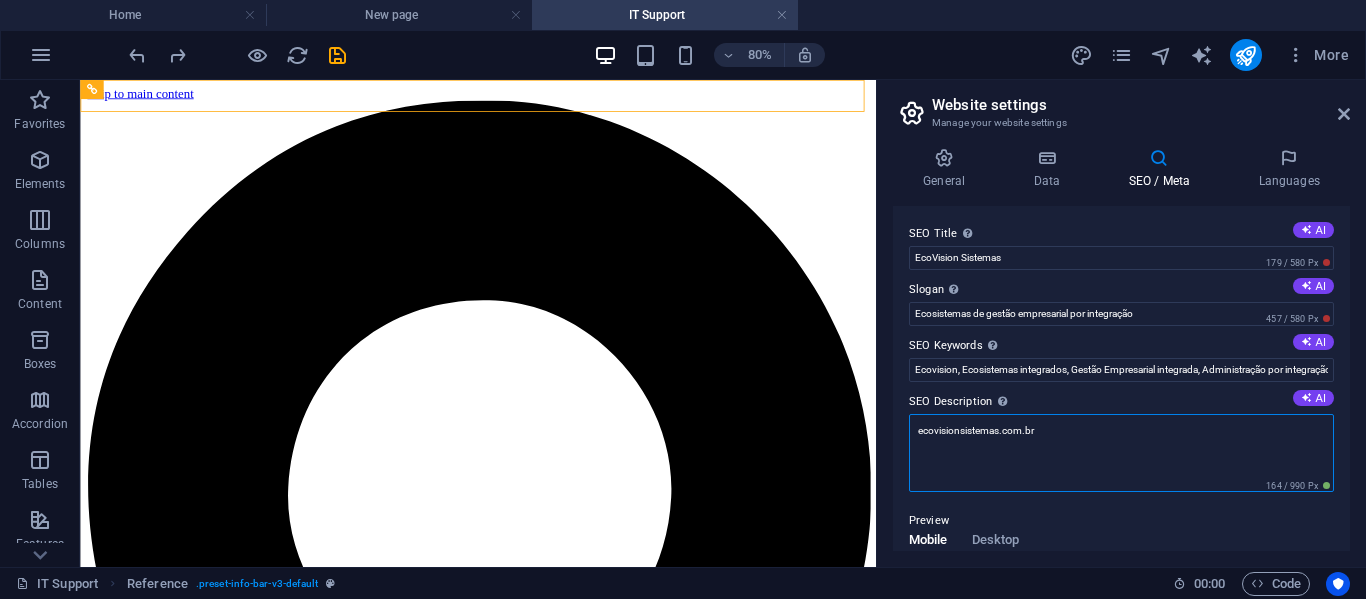 click on "ecovisionsistemas.com.br" at bounding box center (1121, 453) 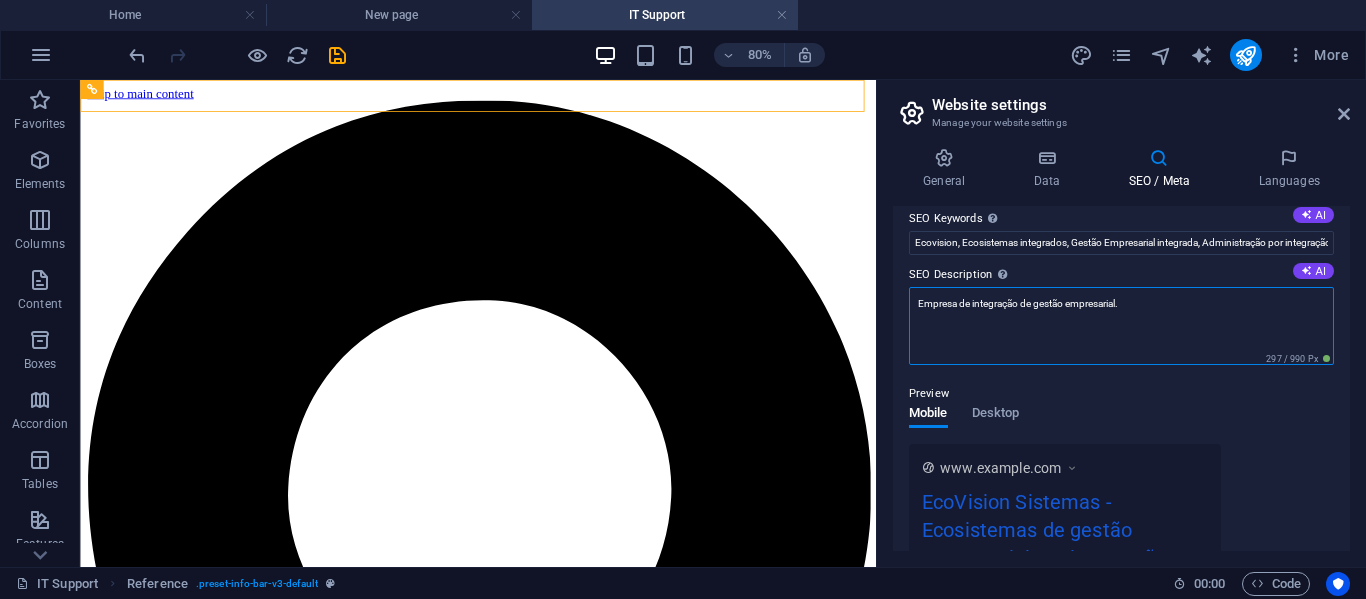 scroll, scrollTop: 200, scrollLeft: 0, axis: vertical 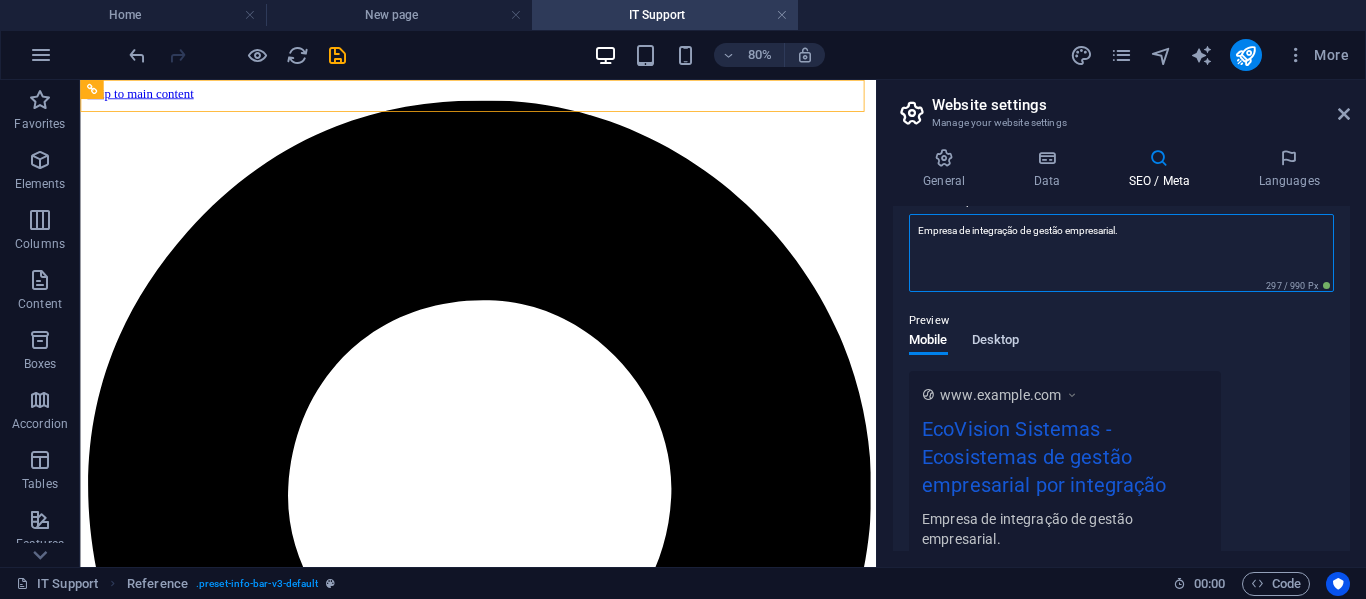type on "Empresa de integração de gestão empresarial." 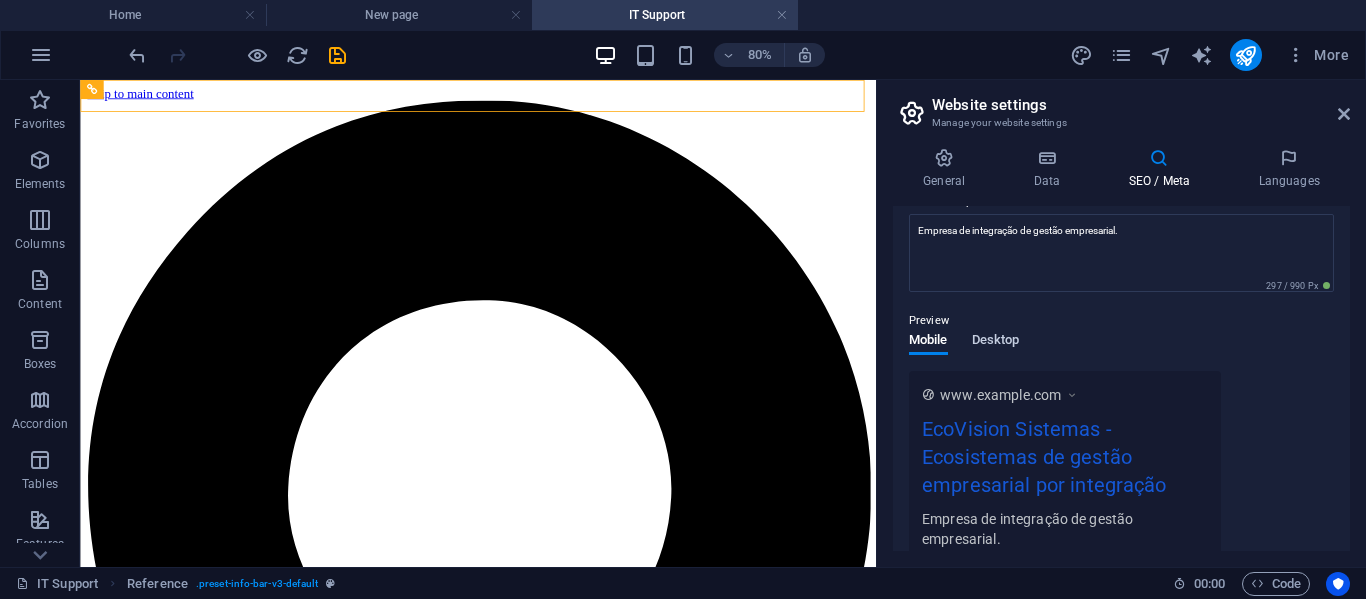 click on "Mobile Desktop" at bounding box center (964, 352) 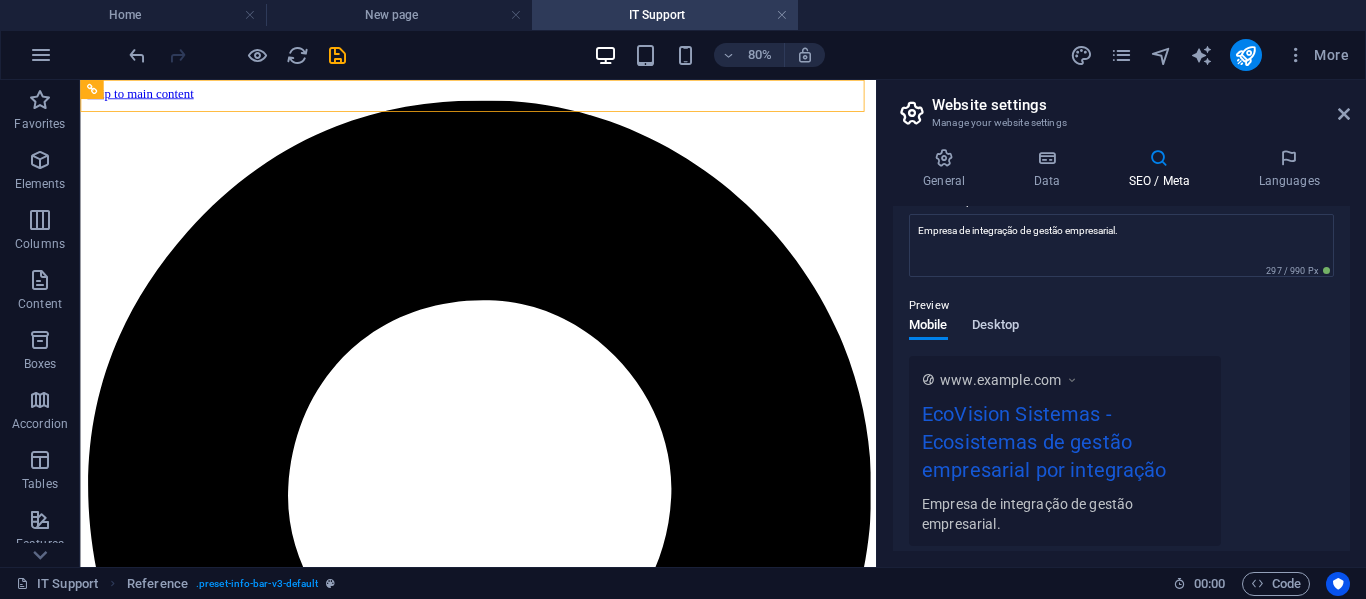 click on "Desktop" at bounding box center (996, 327) 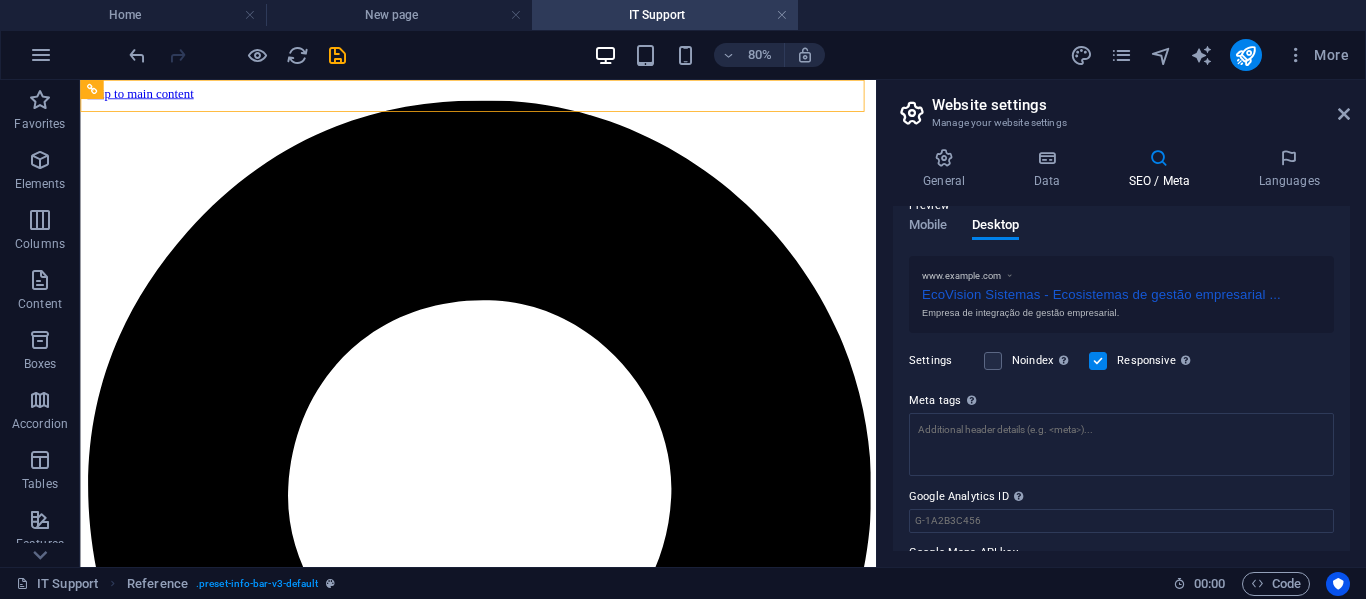 scroll, scrollTop: 354, scrollLeft: 0, axis: vertical 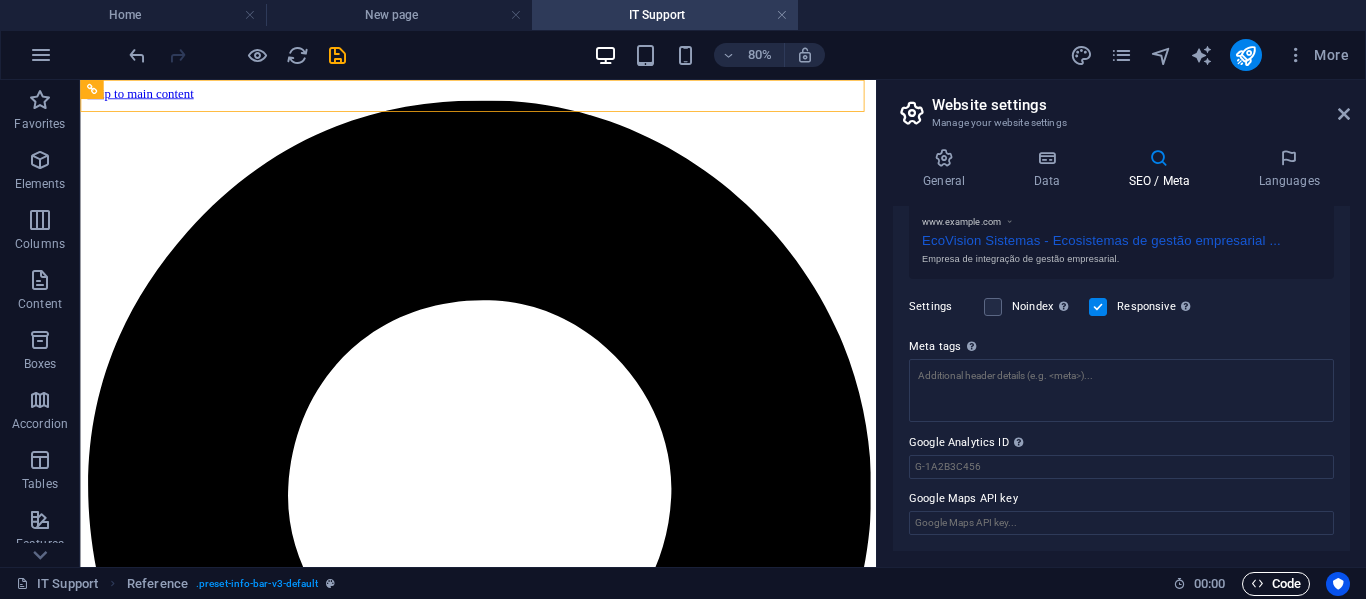 click on "Code" at bounding box center [1276, 584] 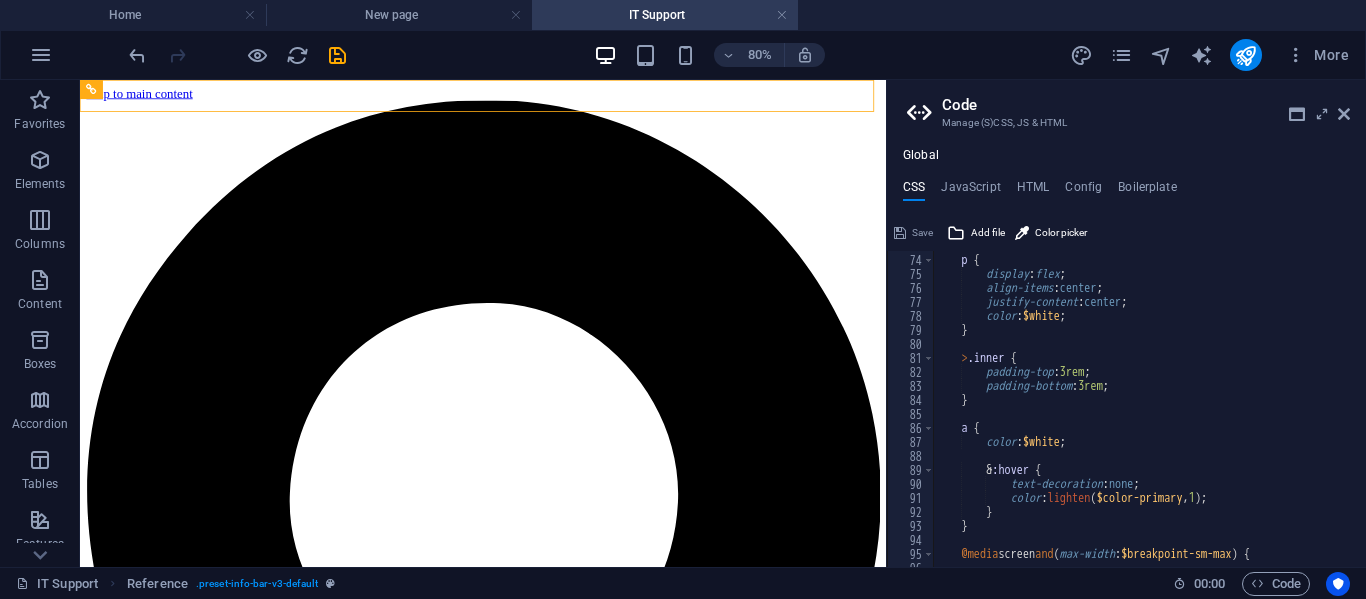 scroll, scrollTop: 1200, scrollLeft: 0, axis: vertical 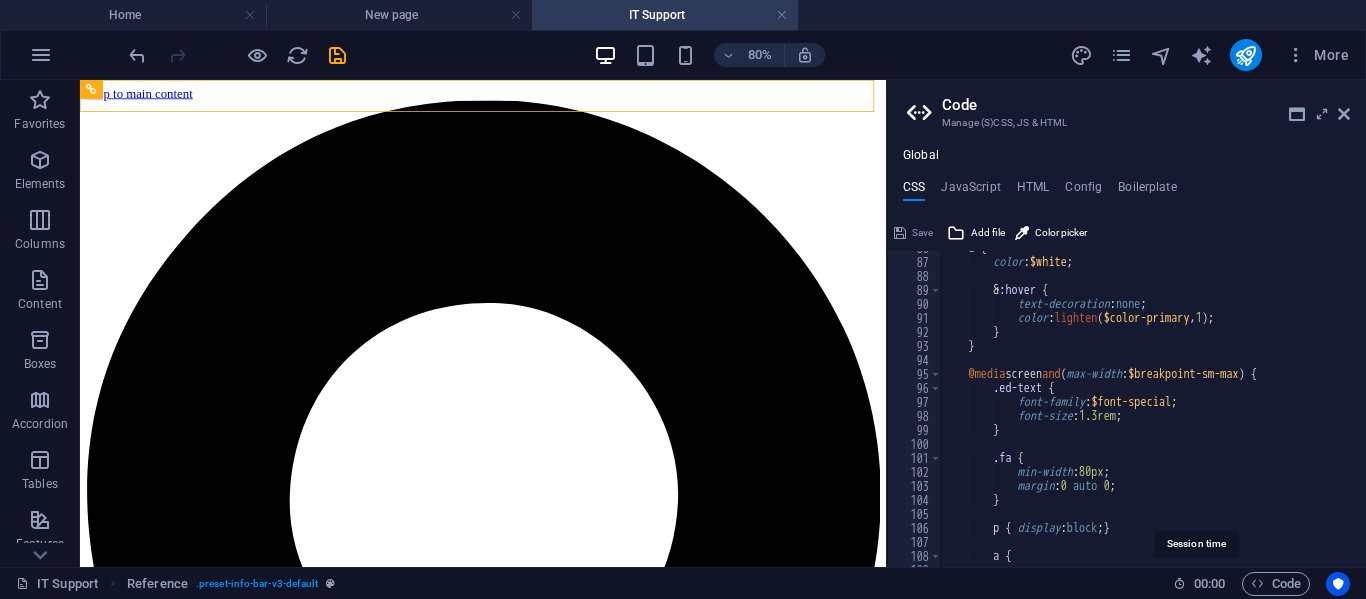 click on "00 : 00" at bounding box center (1209, 584) 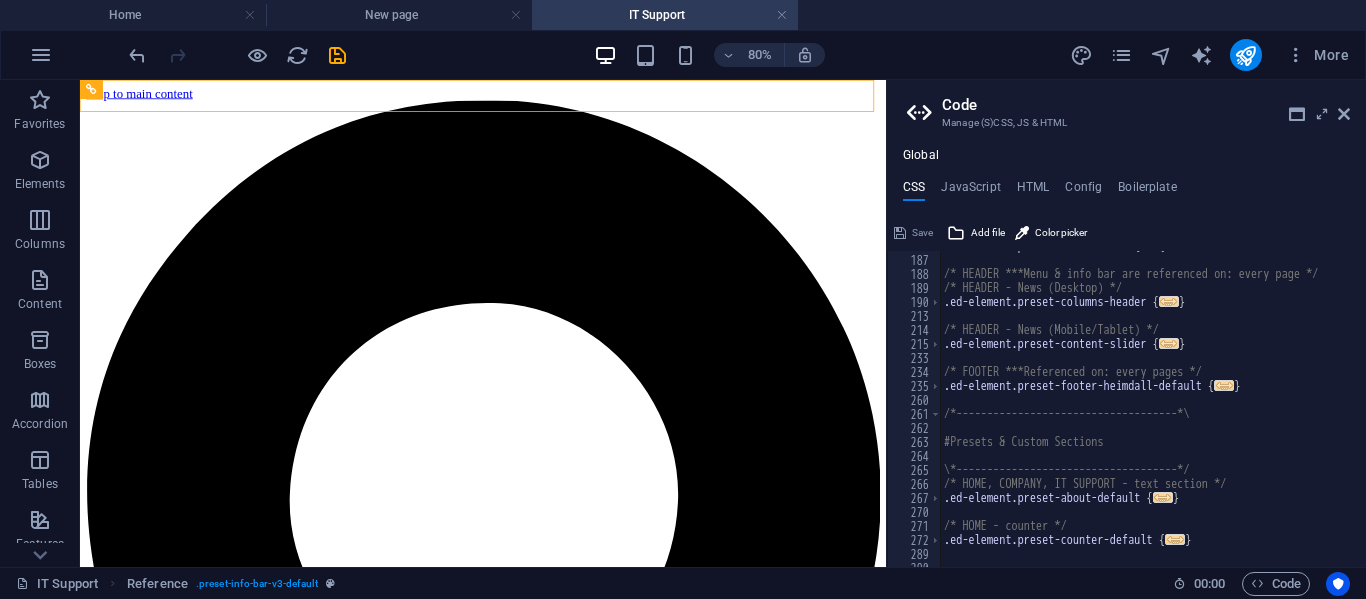 scroll, scrollTop: 1680, scrollLeft: 0, axis: vertical 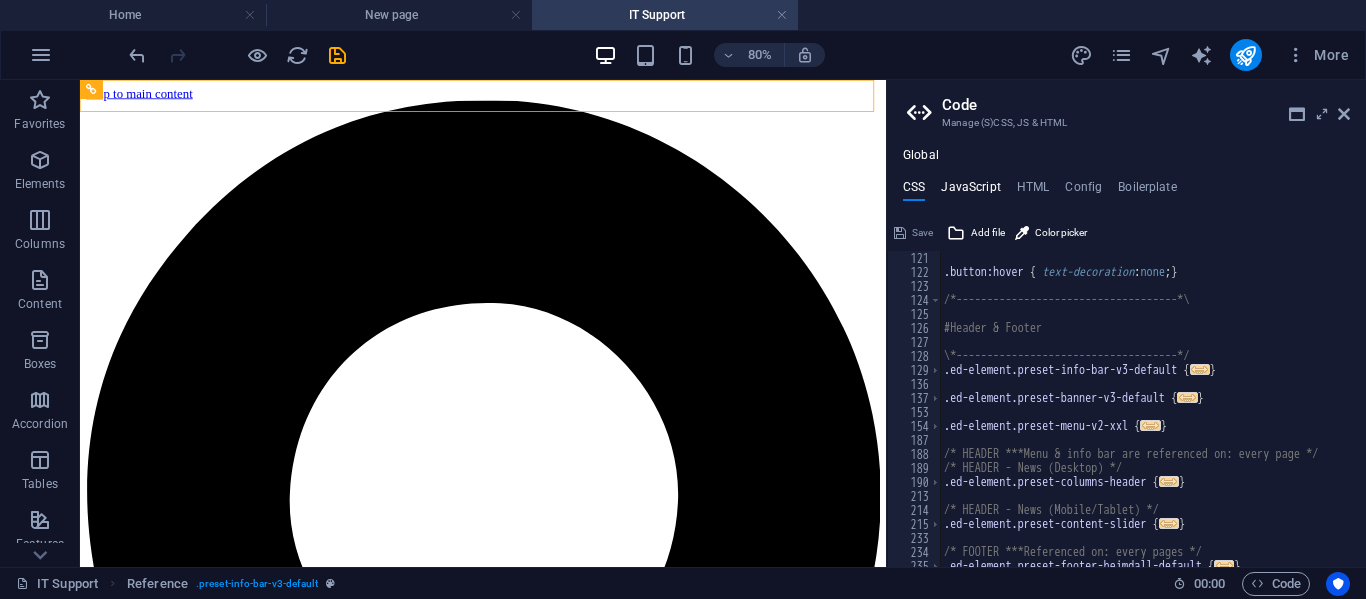 click on "JavaScript" at bounding box center [970, 191] 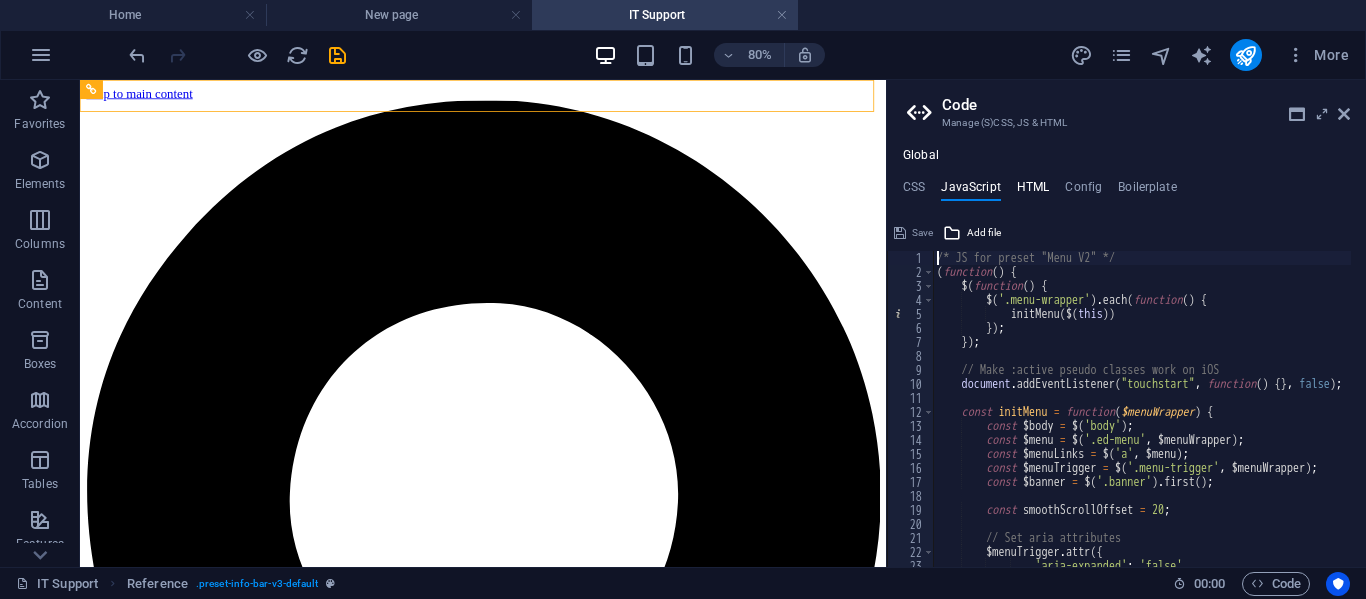 click on "HTML" at bounding box center (1033, 191) 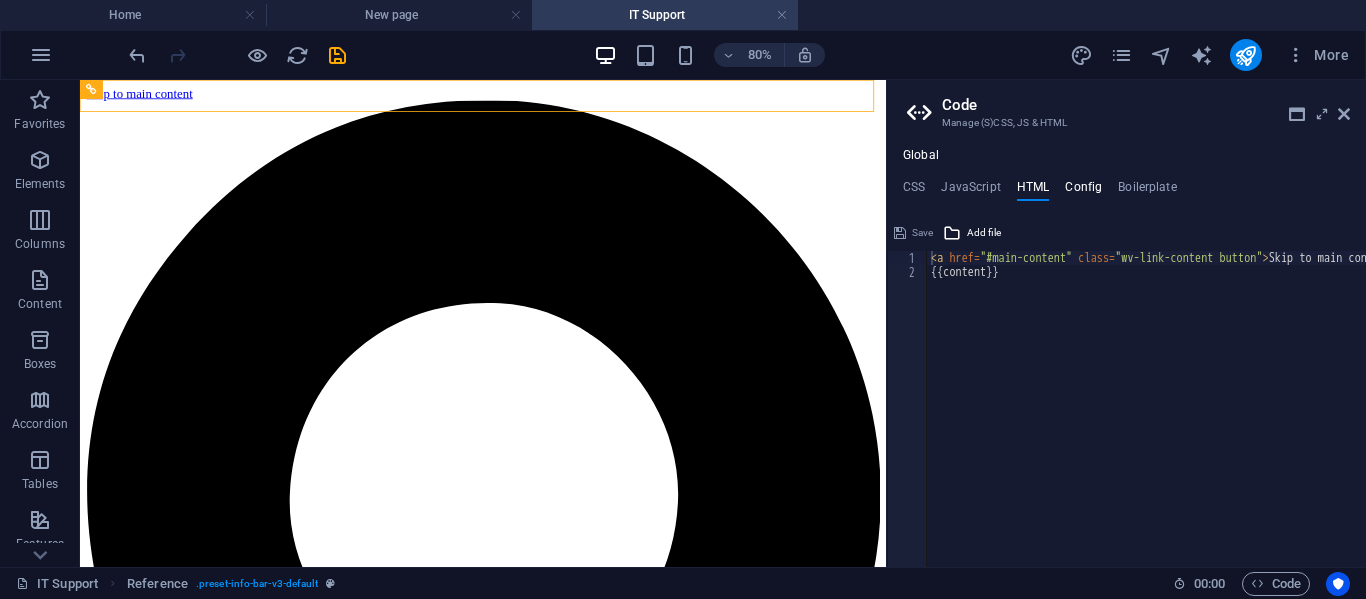 click on "Config" at bounding box center [1083, 191] 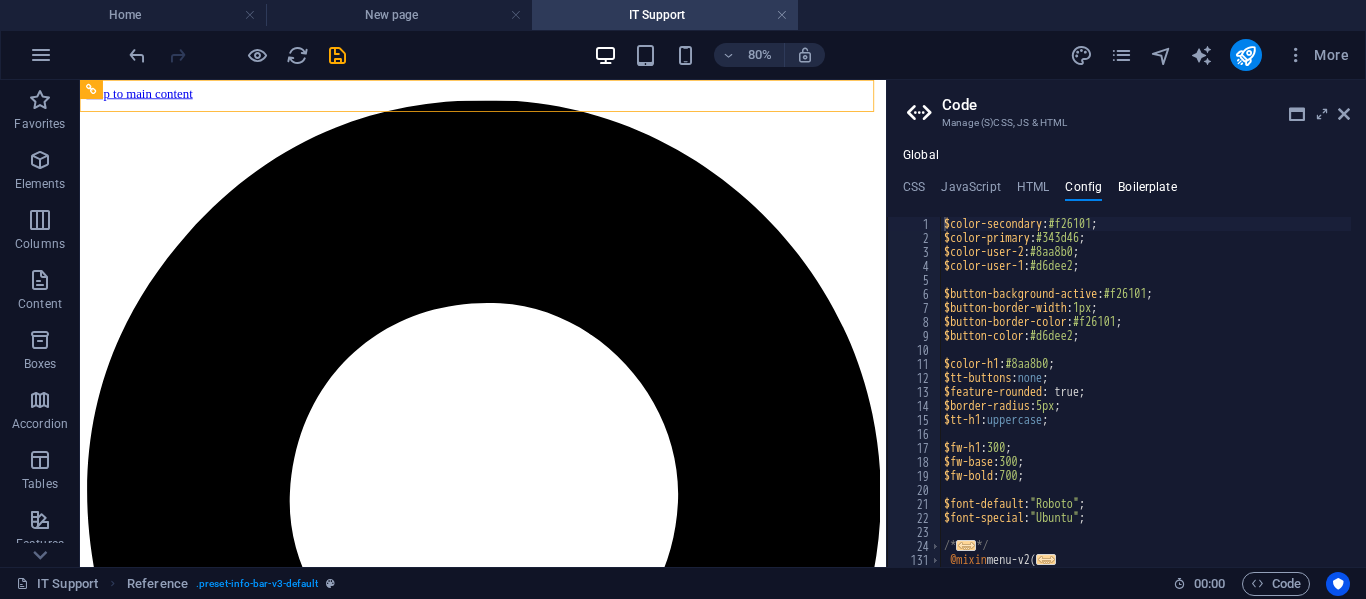 click on "Boilerplate" at bounding box center (1147, 191) 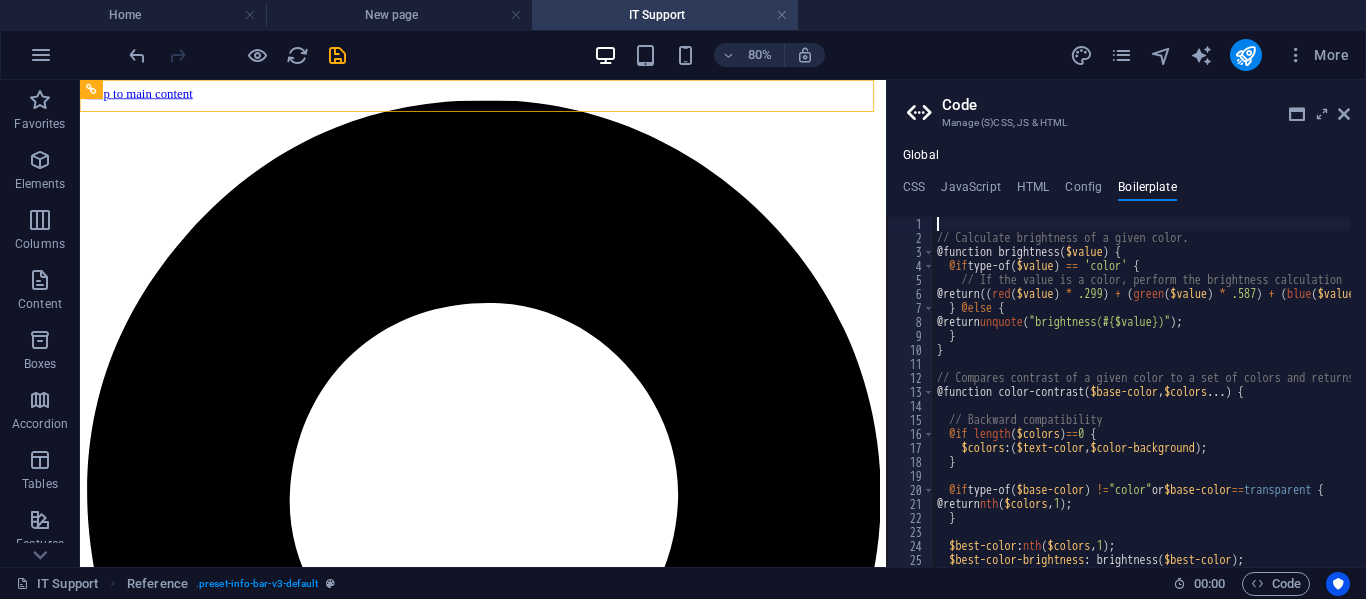 click on "Manage (S)CSS, JS & HTML" at bounding box center [1126, 123] 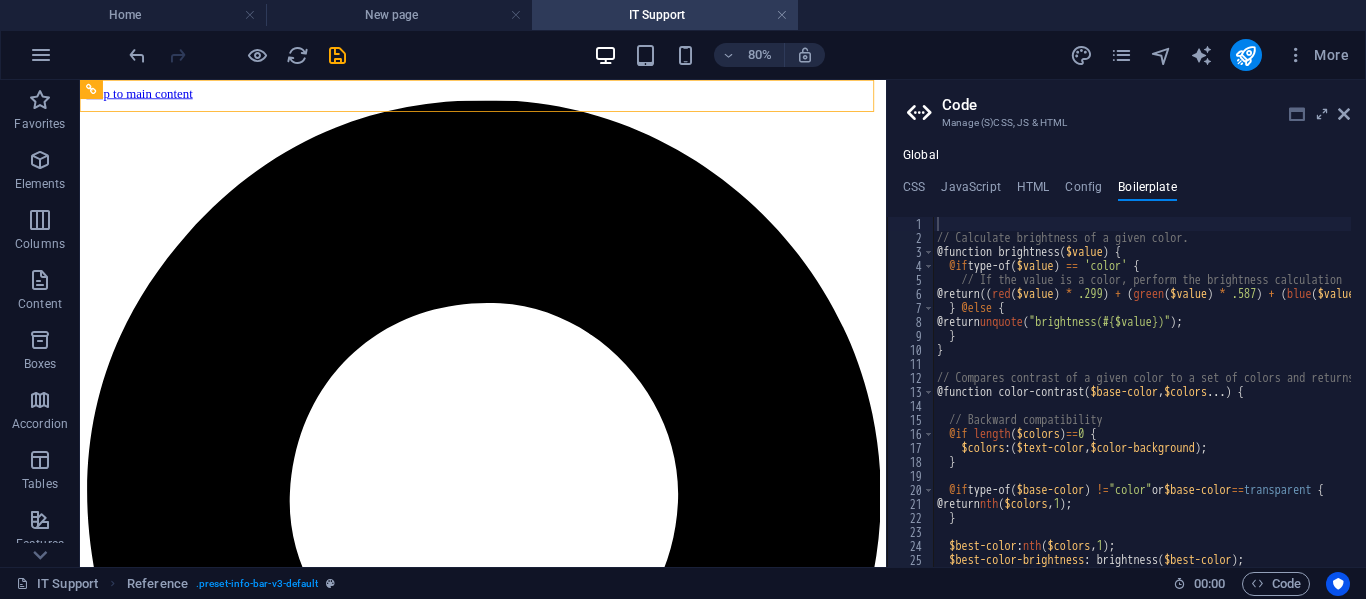 click at bounding box center (1297, 114) 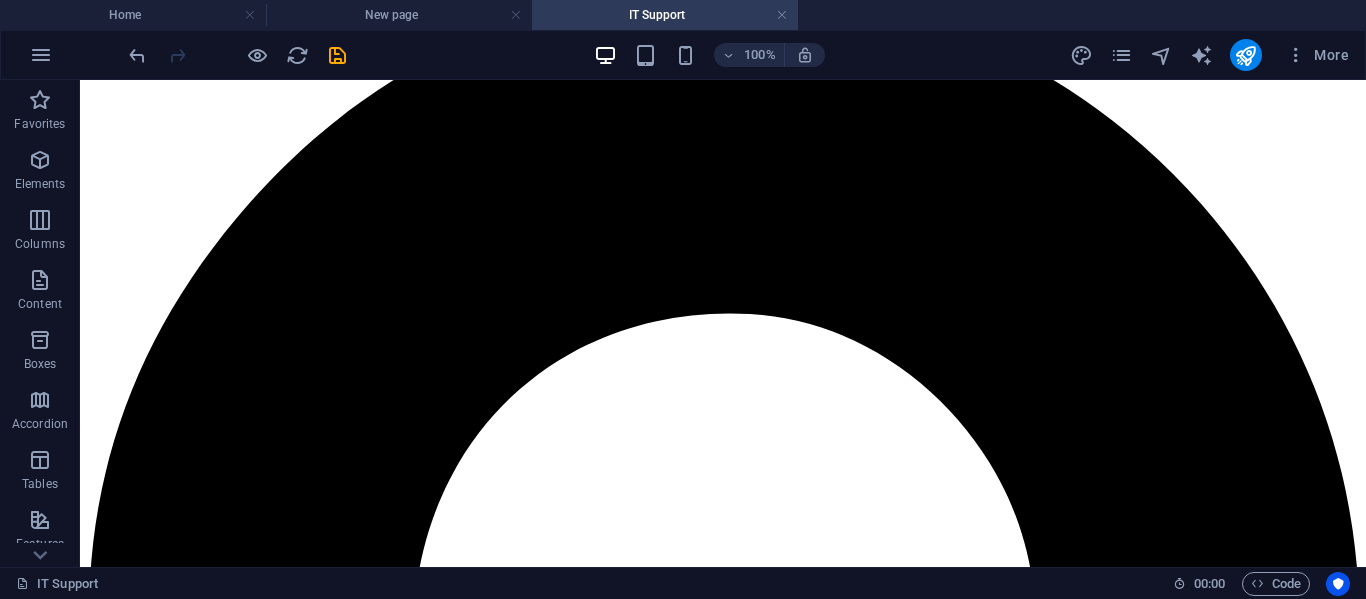 scroll, scrollTop: 0, scrollLeft: 0, axis: both 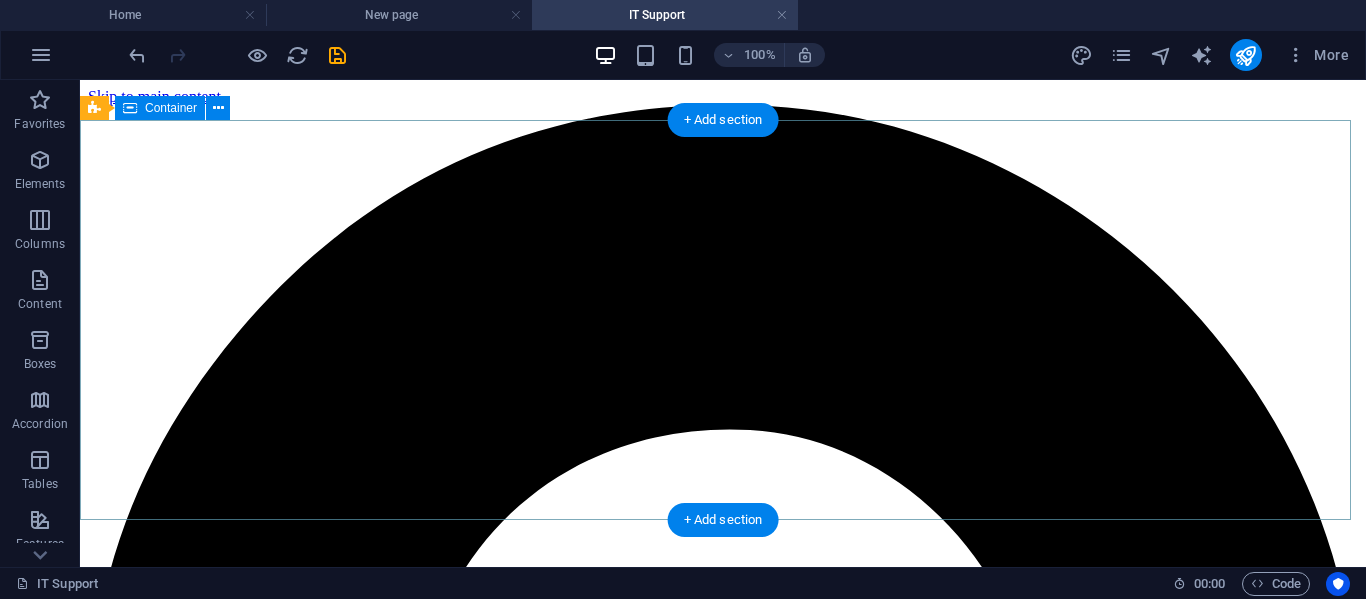 click on "Drop content here or  Add elements  Paste clipboard" at bounding box center [723, 4864] 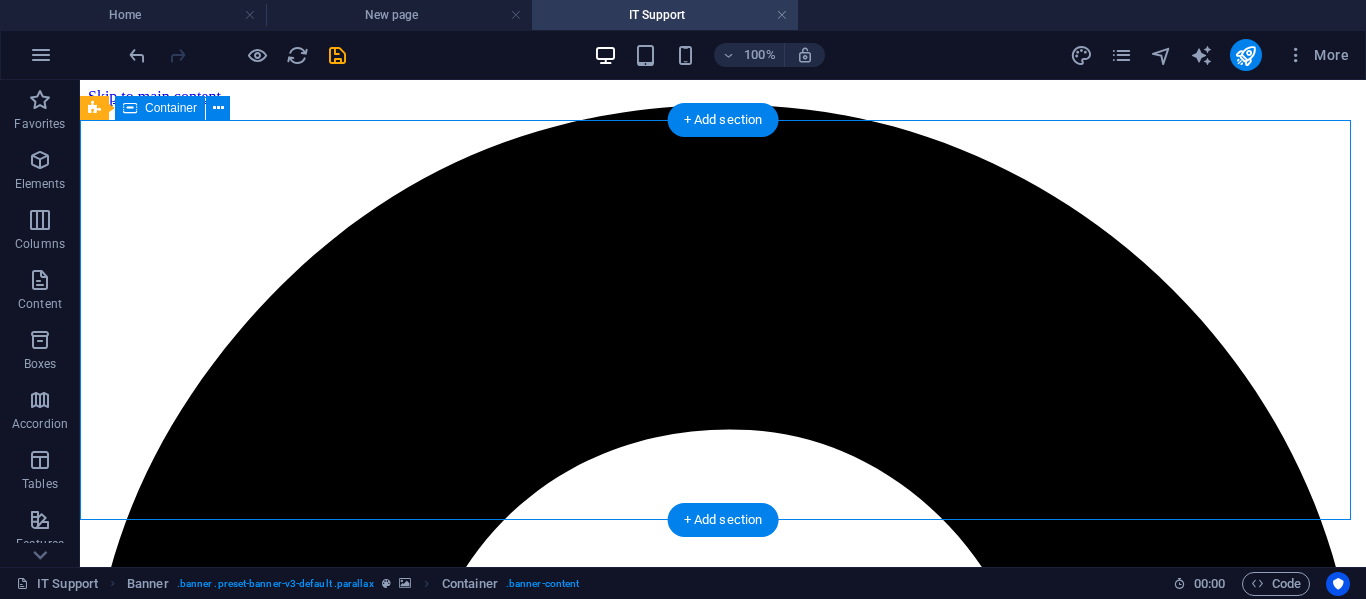 click on "Drop content here or  Add elements  Paste clipboard" at bounding box center (723, 4864) 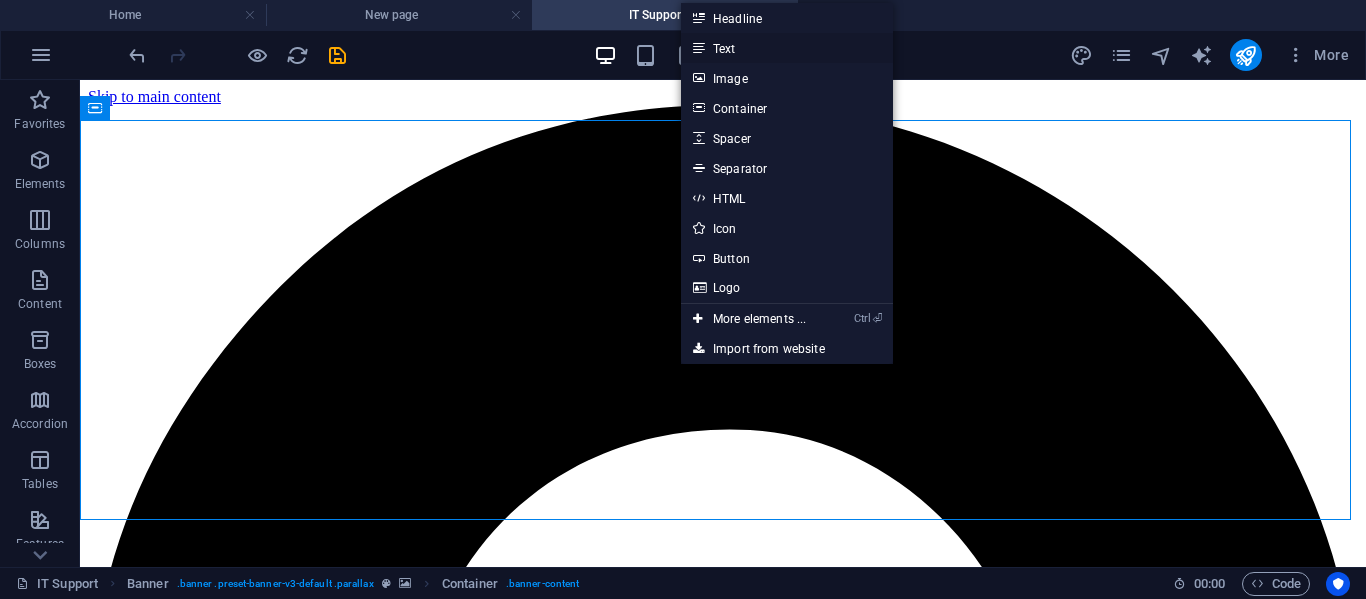 click on "Text" at bounding box center [787, 48] 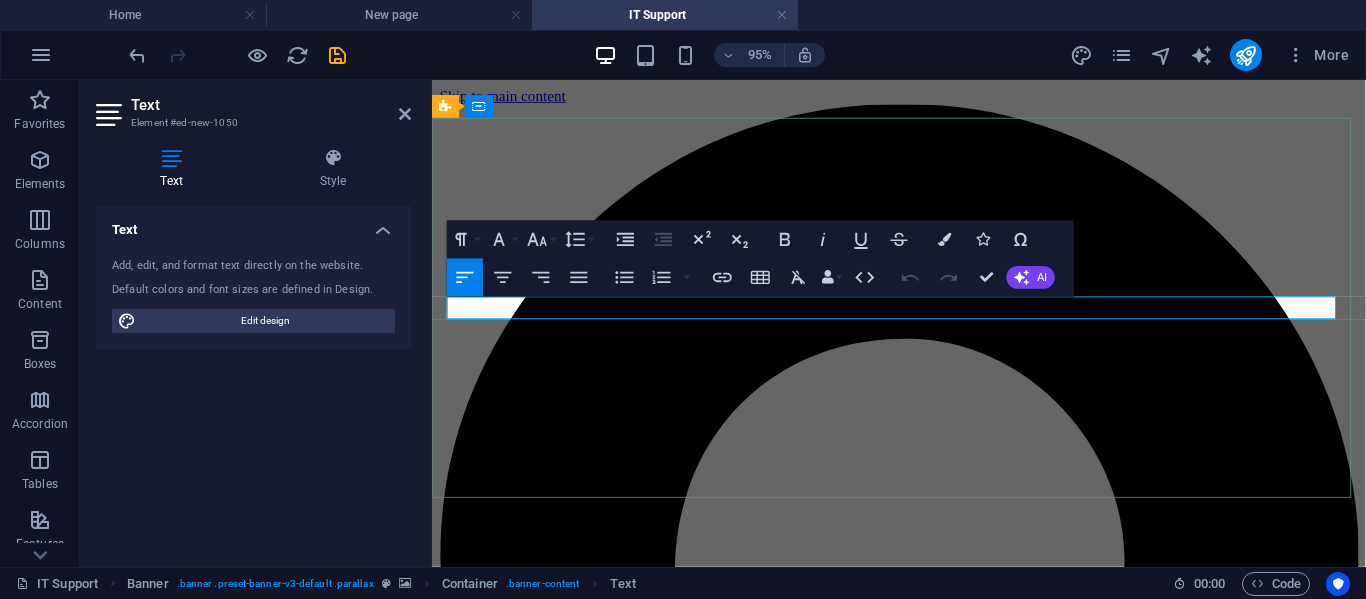 click on "New text element" at bounding box center (923, 3853) 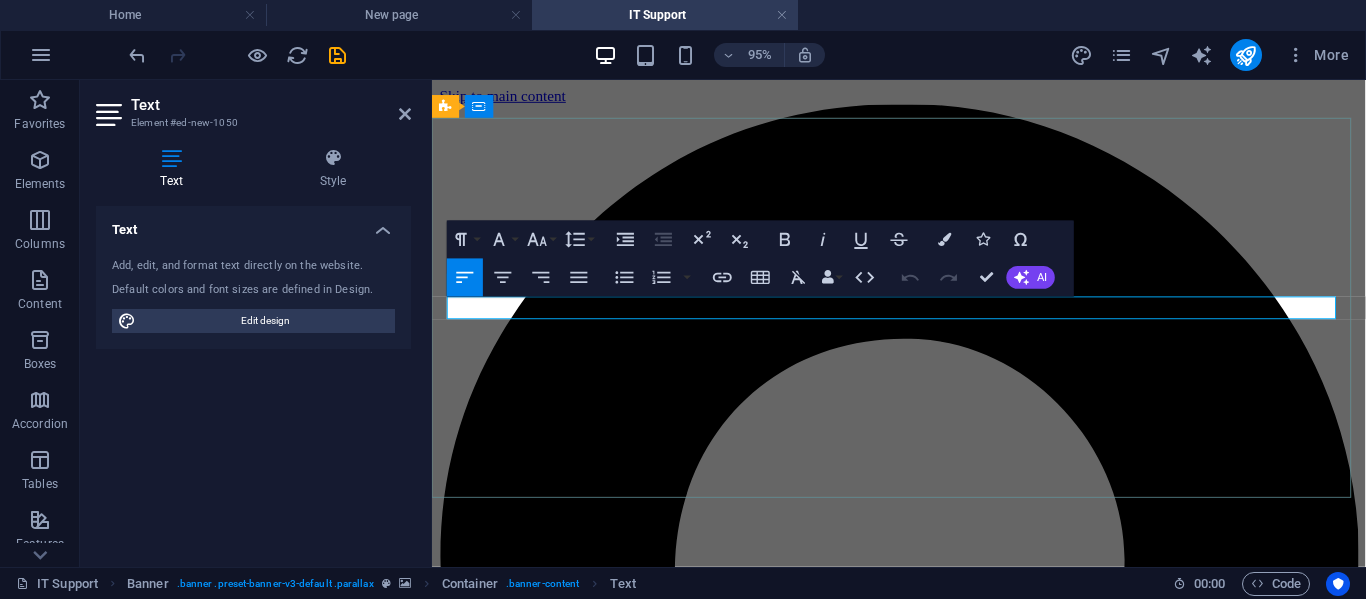 click on "New text element" at bounding box center [923, 3853] 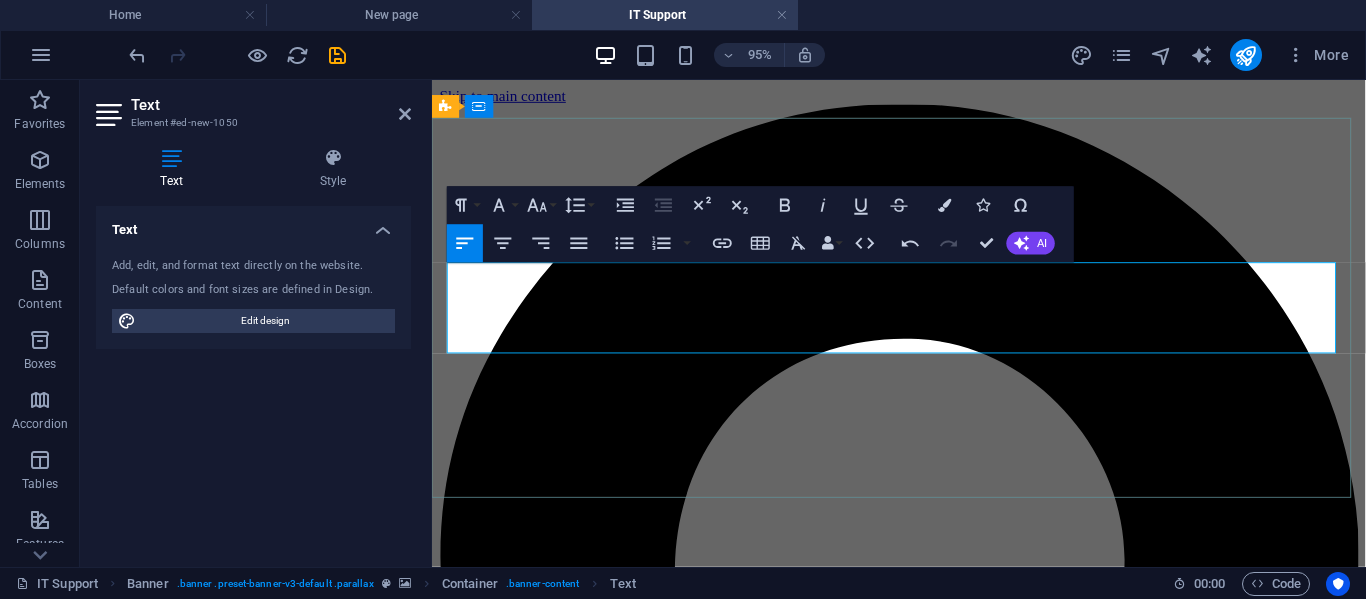 scroll, scrollTop: 6700, scrollLeft: 2, axis: both 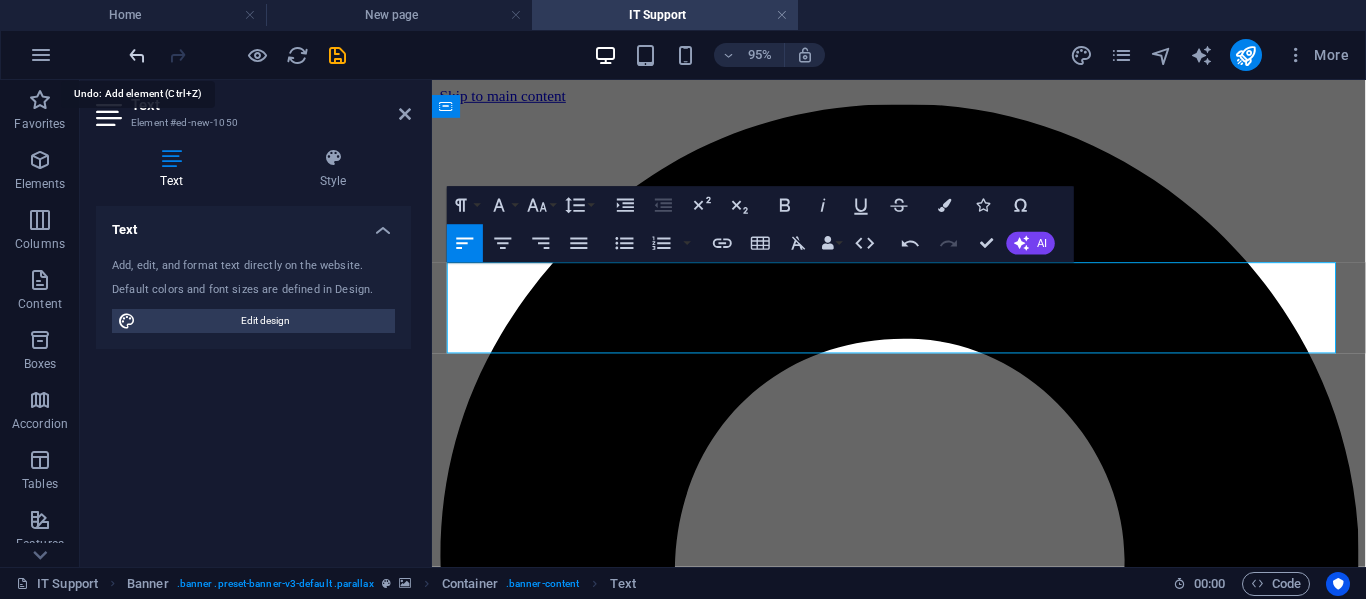 click at bounding box center (137, 55) 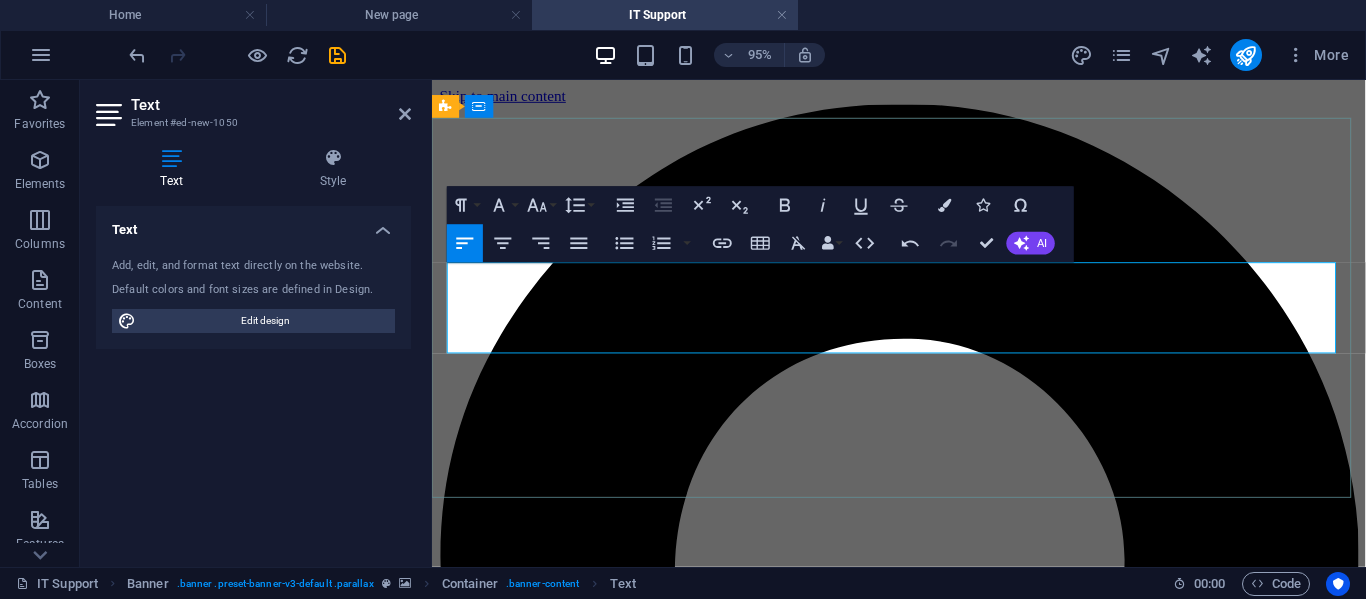 click on "New text elementBem-vindo à EcoVision Sistemas, onde desenvolvemos ecossistemas integrados que facilitam a gestão de empresas. Criamos softwares que se conectam a outros sistemas e revolucionam as operações da sua empresa. Nossa plataforma utiliza inteligência artificial verticalizada e articulada com diversos sistemas para melhorar o desempenho da gestão administrativa empresarial." at bounding box center (923, 3871) 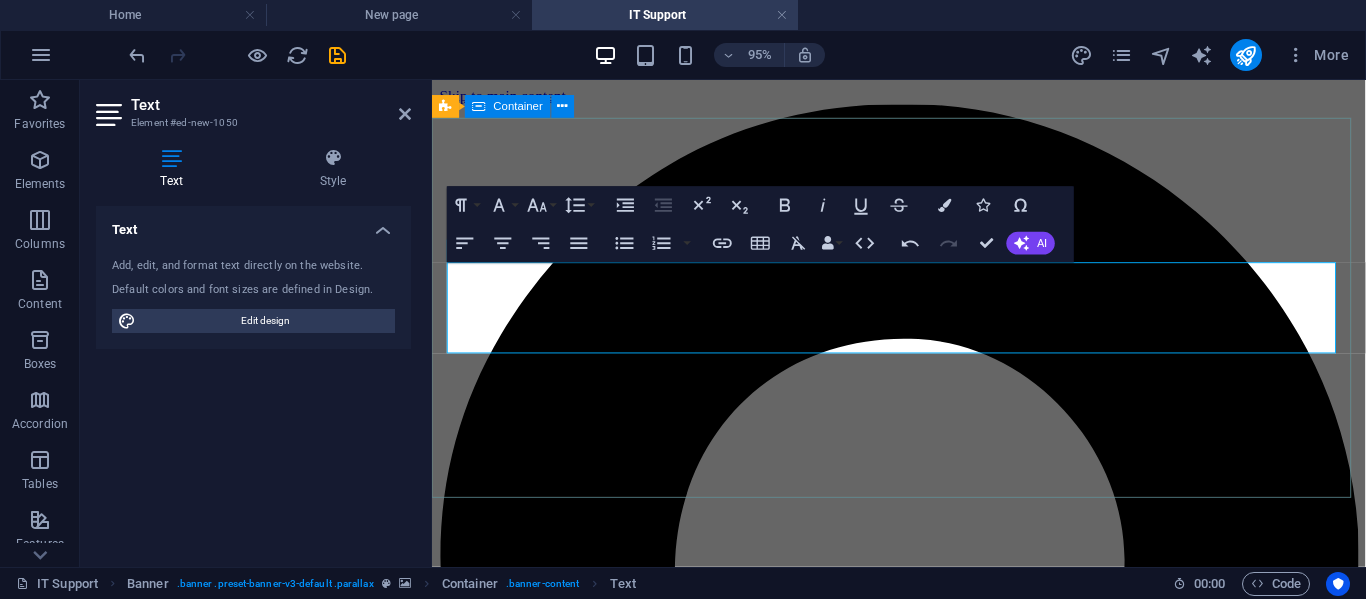 click on "New text elementBem-vindo à EcoVision Sistemas, onde desenvolvemos ecossistemas integrados que facilitam a gestão de empresas. Criamos softwares que se conectam a outros sistemas e revolucionam as operações da sua empresa. Nossa plataforma utiliza inteligência artificial verticalizada e articulada com diversos sistemas para melhorar o desempenho da gestão administrativa empresarial. Bem-vindo à EcoVision Sistemas, onde desenvolvemos ecossistemas integrados que facilitam a gestão de empresas. Criamos softwares que se conectam a outros sistemas e revolucionam as operações da sua empresa. Nossa plataforma utiliza inteligência artificial verticalizada e articulada com diversos sistemas para melhorar o desempenho da gestão administrativa empresarial." at bounding box center [923, 3871] 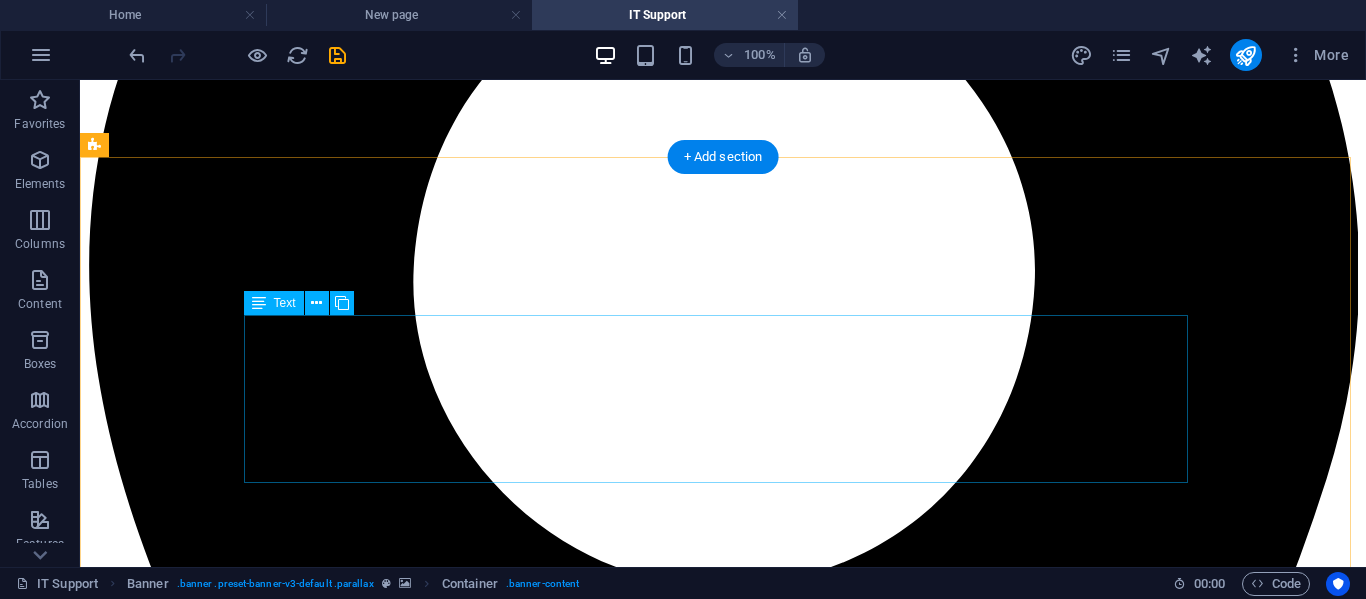 scroll, scrollTop: 500, scrollLeft: 0, axis: vertical 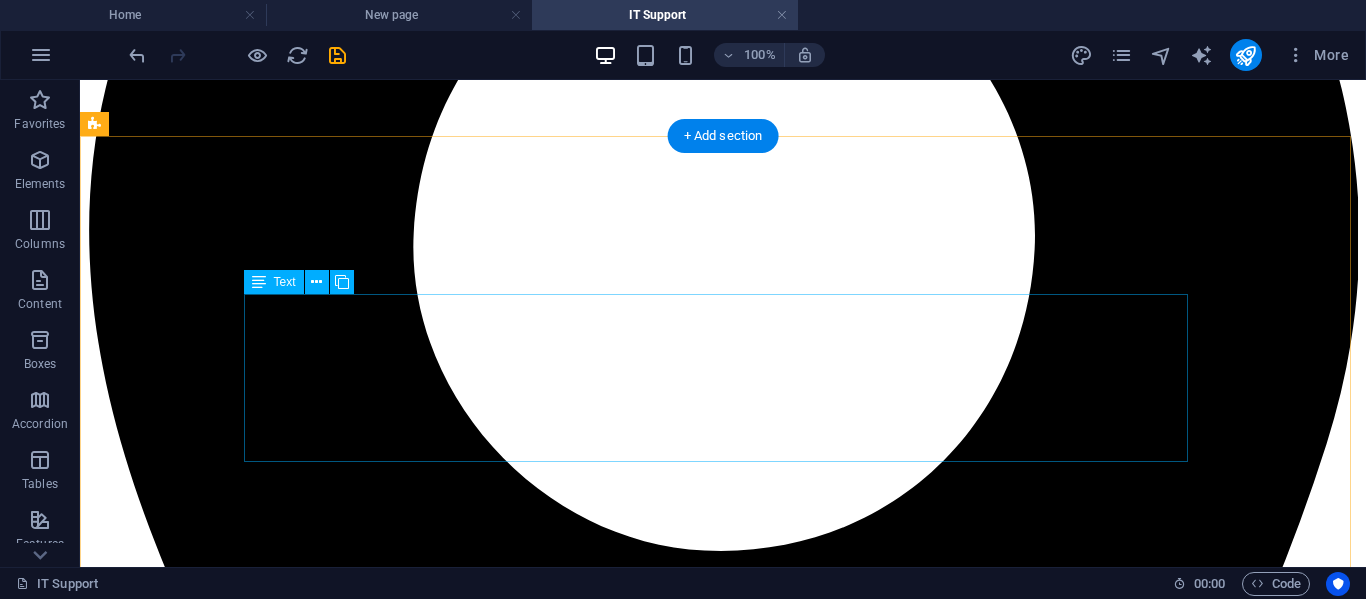 click on "Lorem ipsum dolor sit amet, consectetur adipisicing elit. Libero, assumenda, dolore, cum vel modi asperiores consequatur suscipit quidem ducimus eveniet iure expedita consectetur odio voluptatum similique fugit voluptates rem accusamus quae quas dolorem tenetur facere tempora maiores adipisci reiciendis accusantium voluptatibus id voluptate tempore dolor harum nisi amet! Nobis, eaque.Lorem ipsum dolor sit amet, consectetur adipisicing elit. Libero, assumenda, dolore, cum vel modi asperiores consequatur suscipit quidem ducimus eveniet iure expedita consectetur odio voluptatum similique fugit voluptates rem accusamus quae quas dolorem tenetur facere tempora maiores adipisci reiciendis accusantium voluptatibus id voluptate tempore dolor harum nisi amet! Nobis, eaque." at bounding box center (723, 8230) 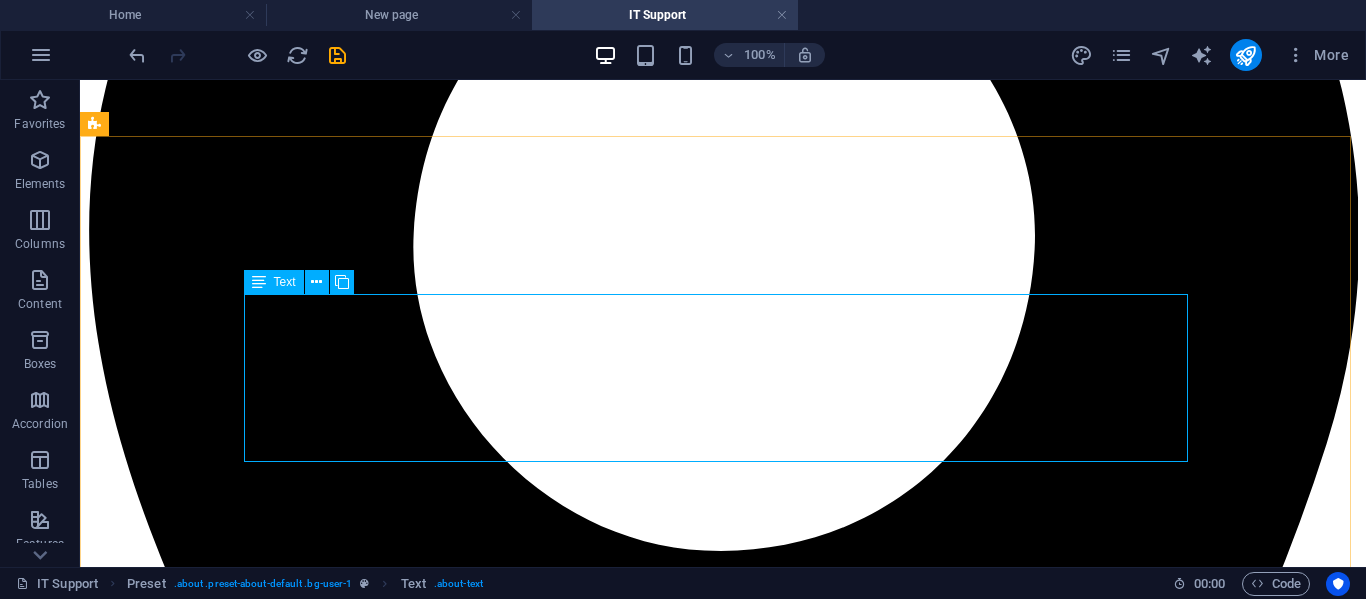 click at bounding box center (259, 282) 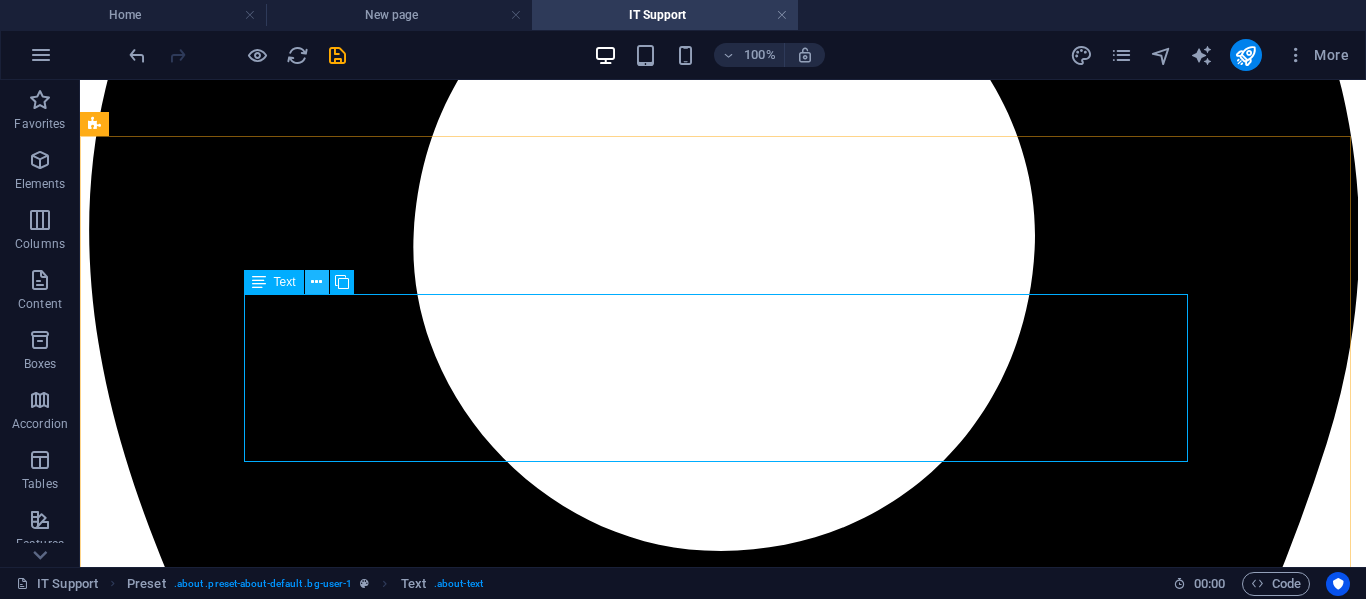 click at bounding box center (316, 282) 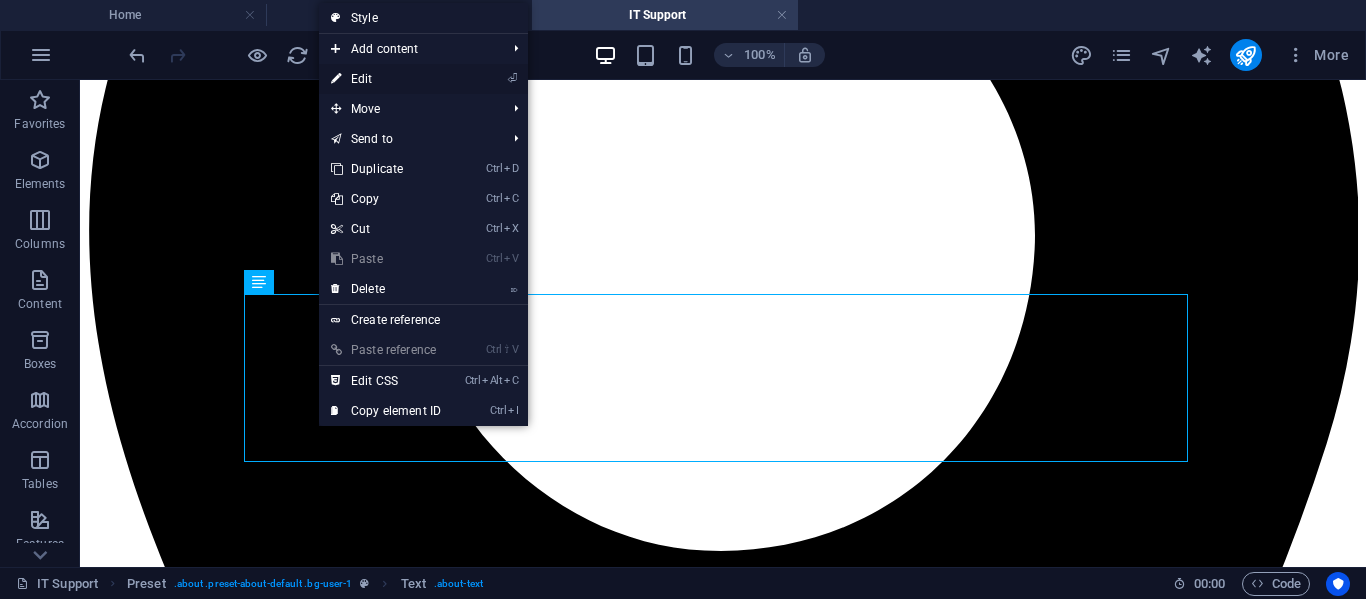 click on "⏎  Edit" at bounding box center [386, 79] 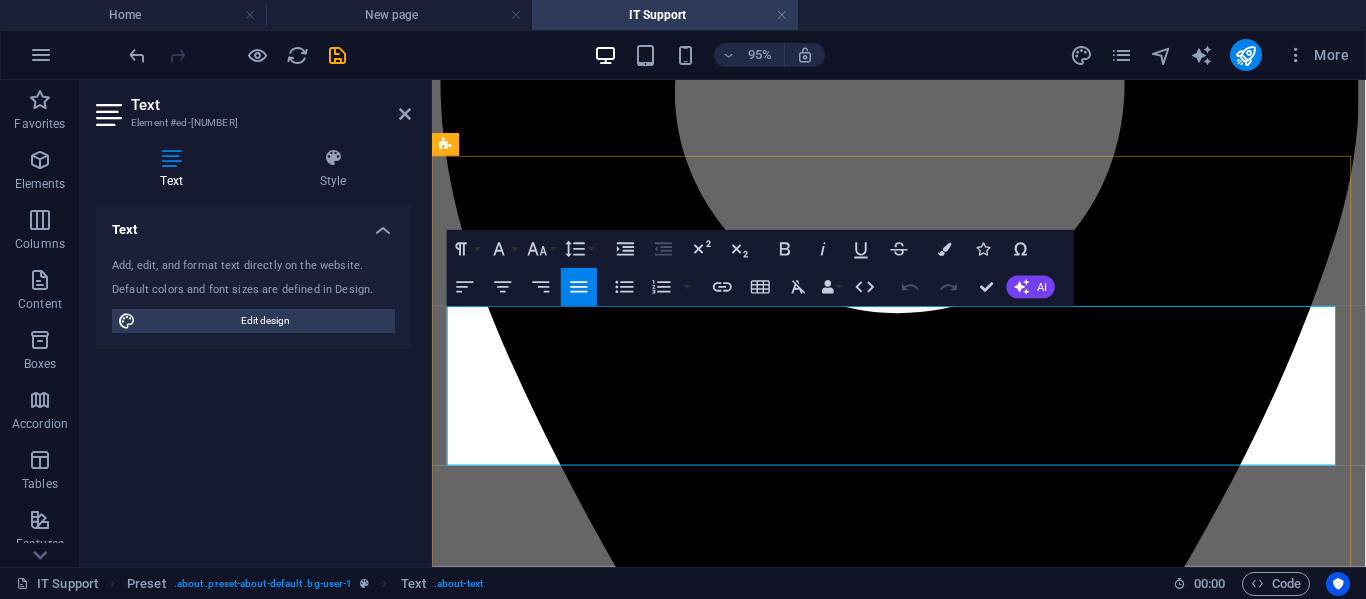 drag, startPoint x: 448, startPoint y: 327, endPoint x: 909, endPoint y: 478, distance: 485.09998 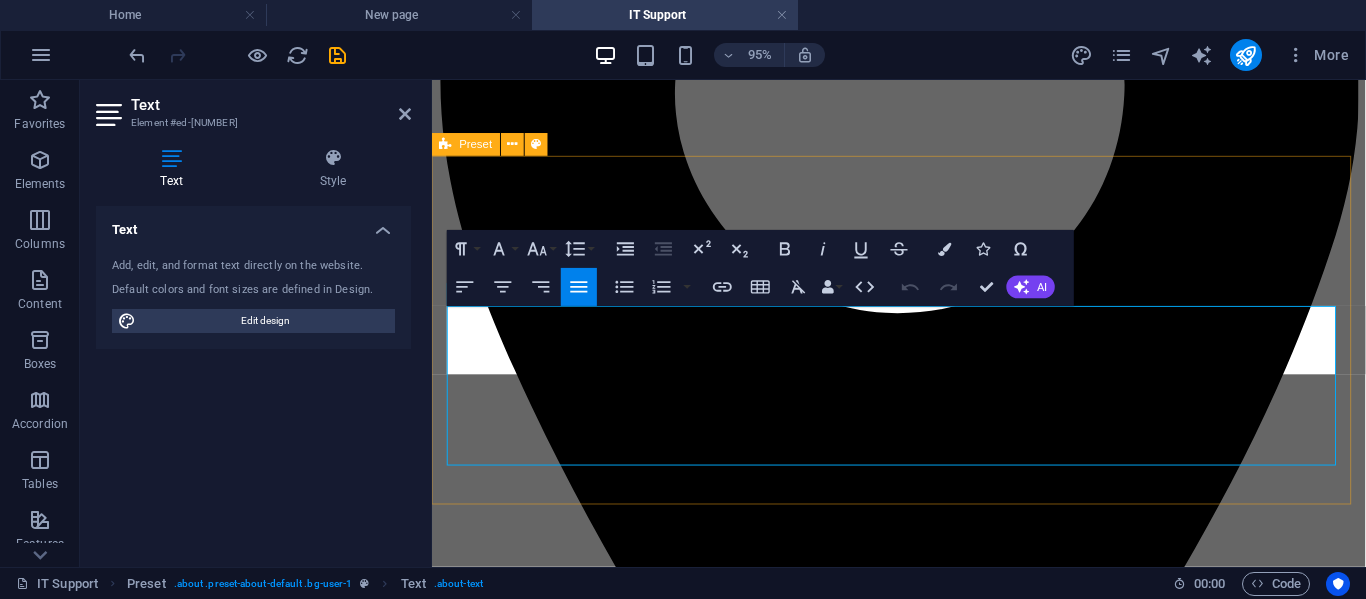 scroll, scrollTop: 6700, scrollLeft: 2, axis: both 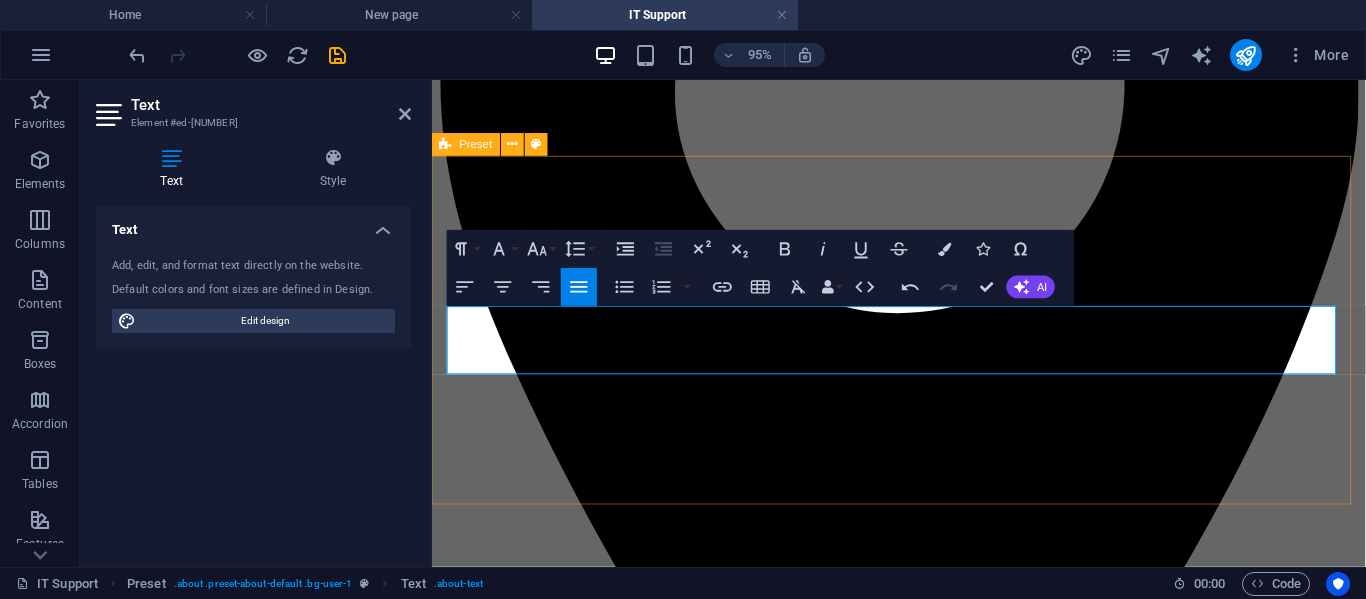click on "Our Systems Bem-vindo à EcoVision Sistemas, onde desenvolvemos ecossistemas integrados que facilitam a gestão de empresas. Criamos softwares que se conectam a outros sistemas e revolucionam as operações da sua empresa. Nossa plataforma utiliza inteligência artificial verticalizada e articulada com diversos sistemas para melhorar o desempenho da gestão administrativa empresarial. Bem-vindo à EcoVision Sistemas, onde desenvolvemos ecossistemas integrados que facilitam a gestão de empresas. Criamos softwares que se conectam a outros sistemas e revolucionam as operações da sua empresa. Nossa plataforma utiliza inteligência artificial verticalizada e articulada com diversos sistemas para melhorar o desempenho da gestão administrativa empresarial. Contact us" at bounding box center [923, 6406] 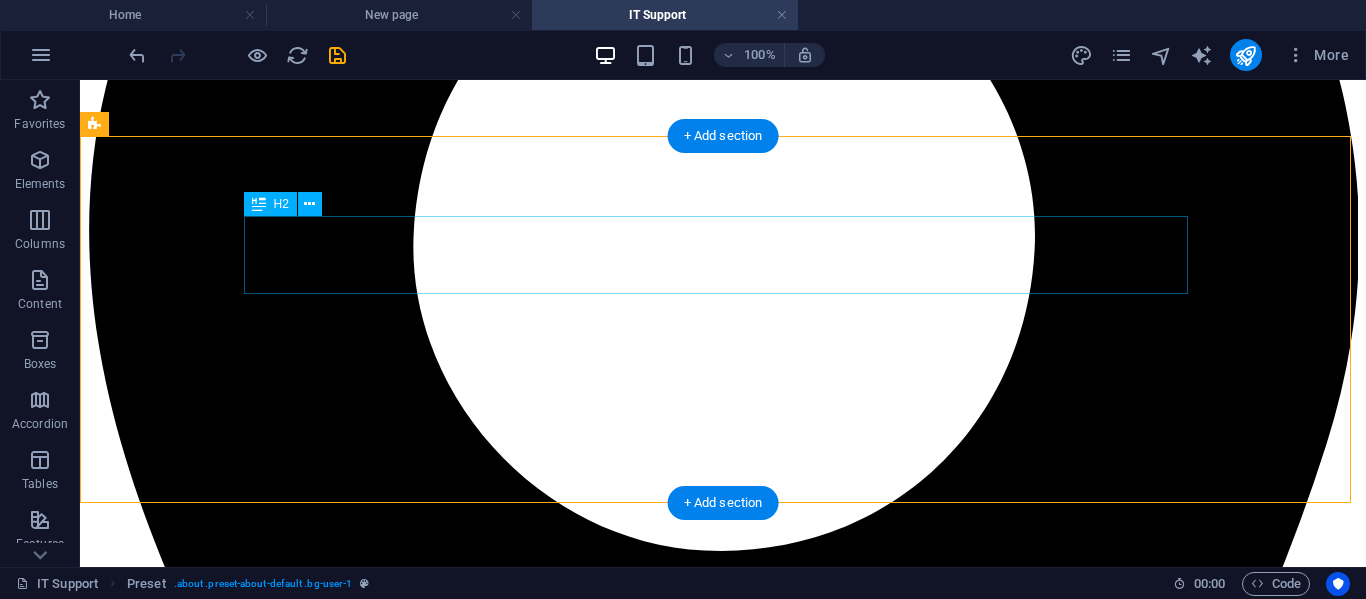click on "Our Systems" at bounding box center (723, 8151) 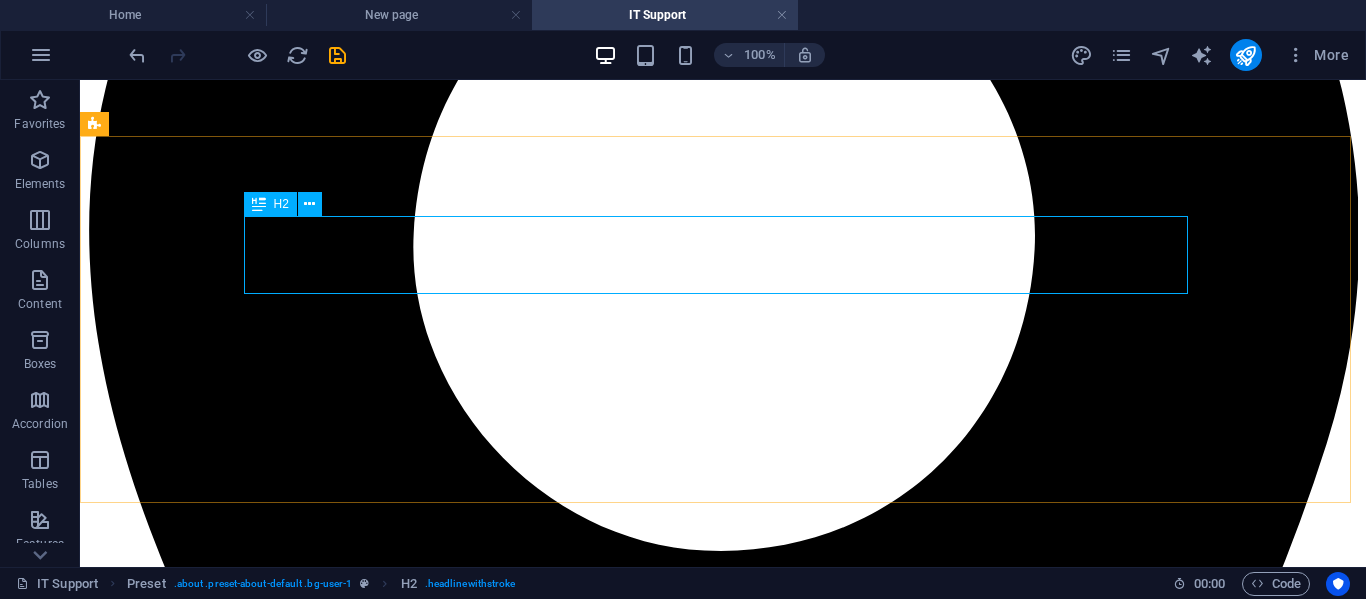 click at bounding box center (259, 204) 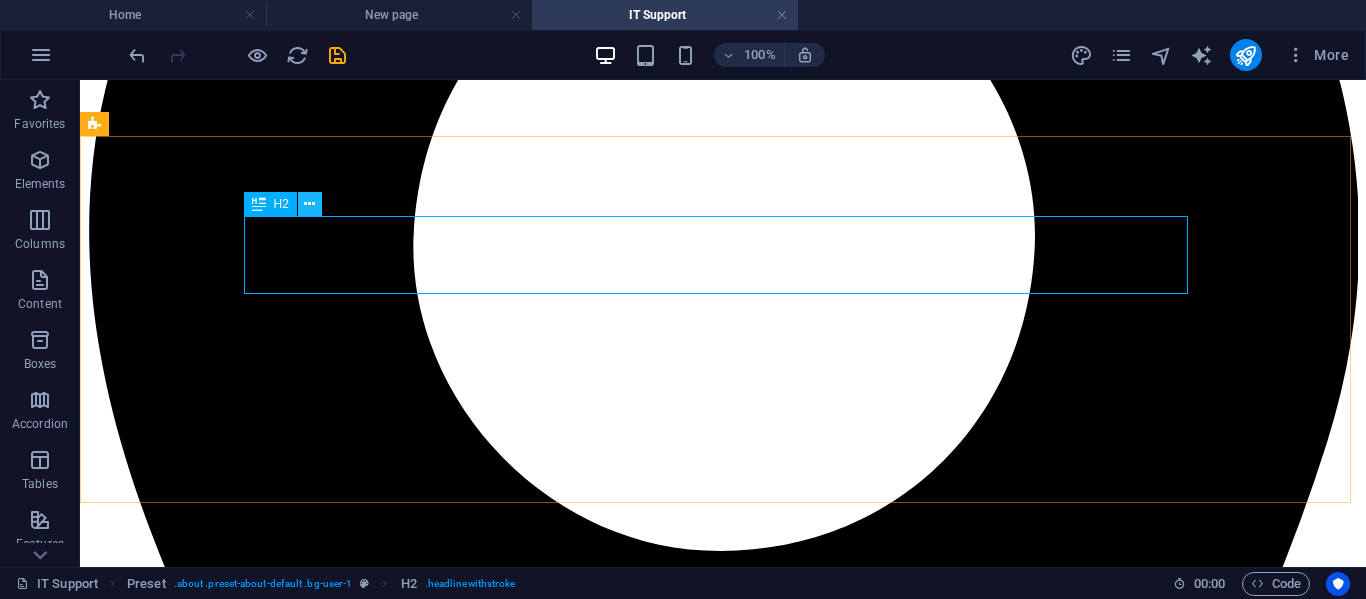 click at bounding box center (310, 204) 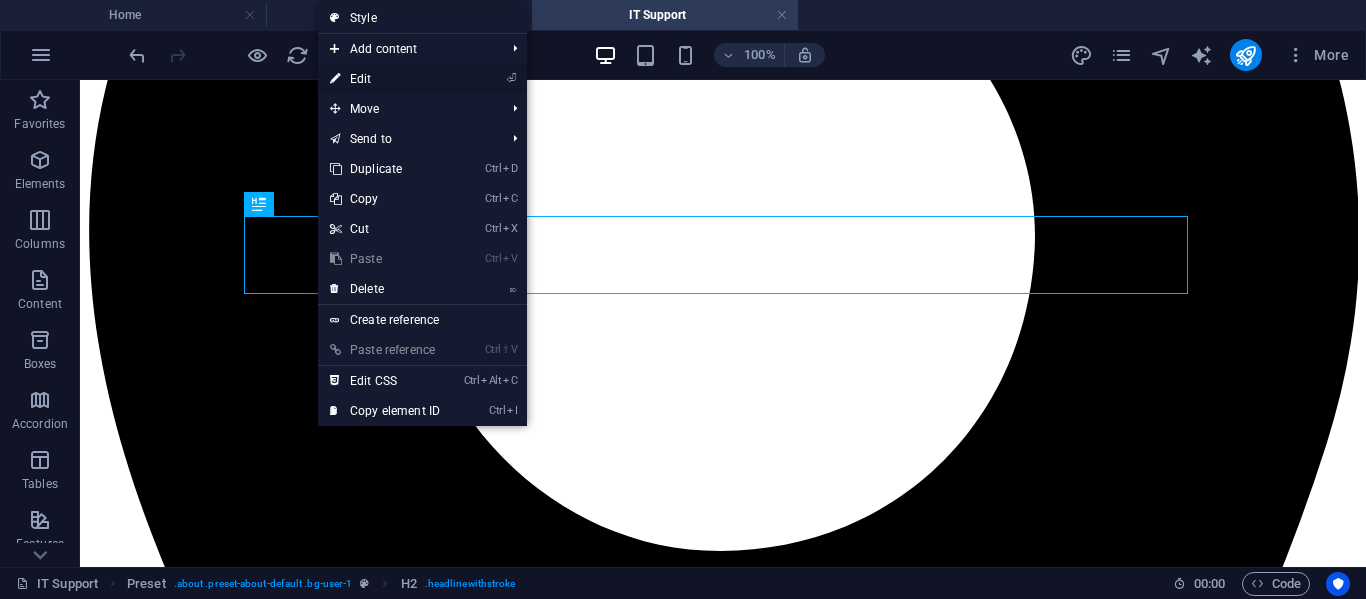 click on "⏎  Edit" at bounding box center (385, 79) 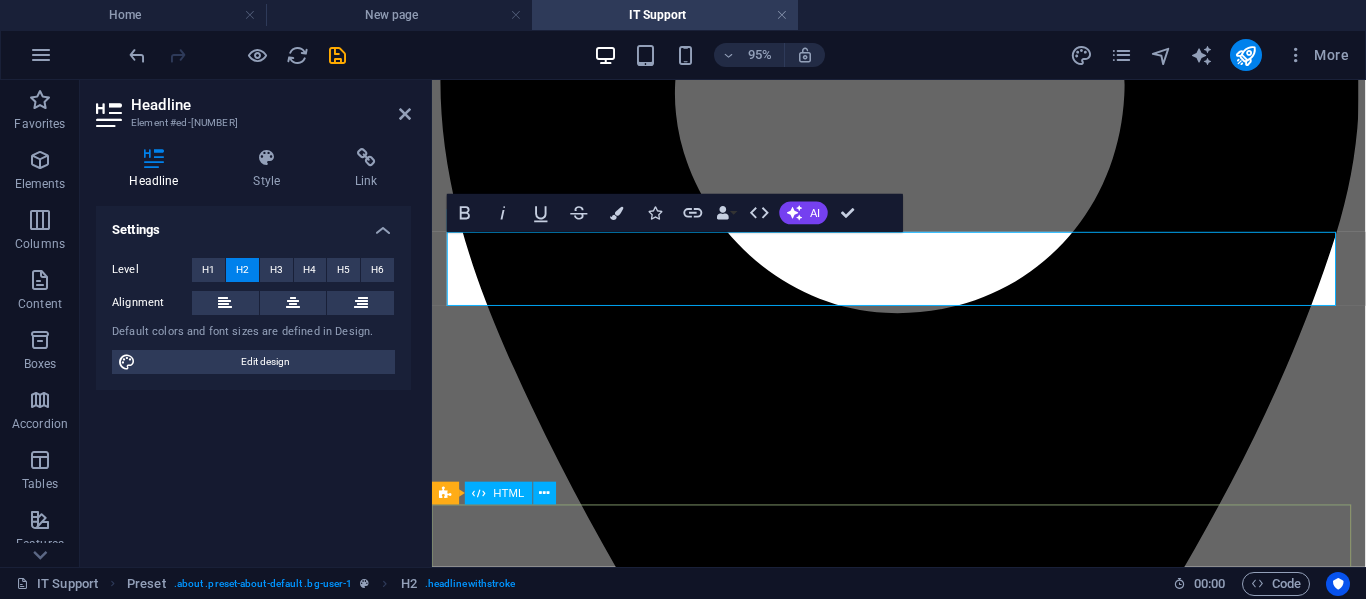 type 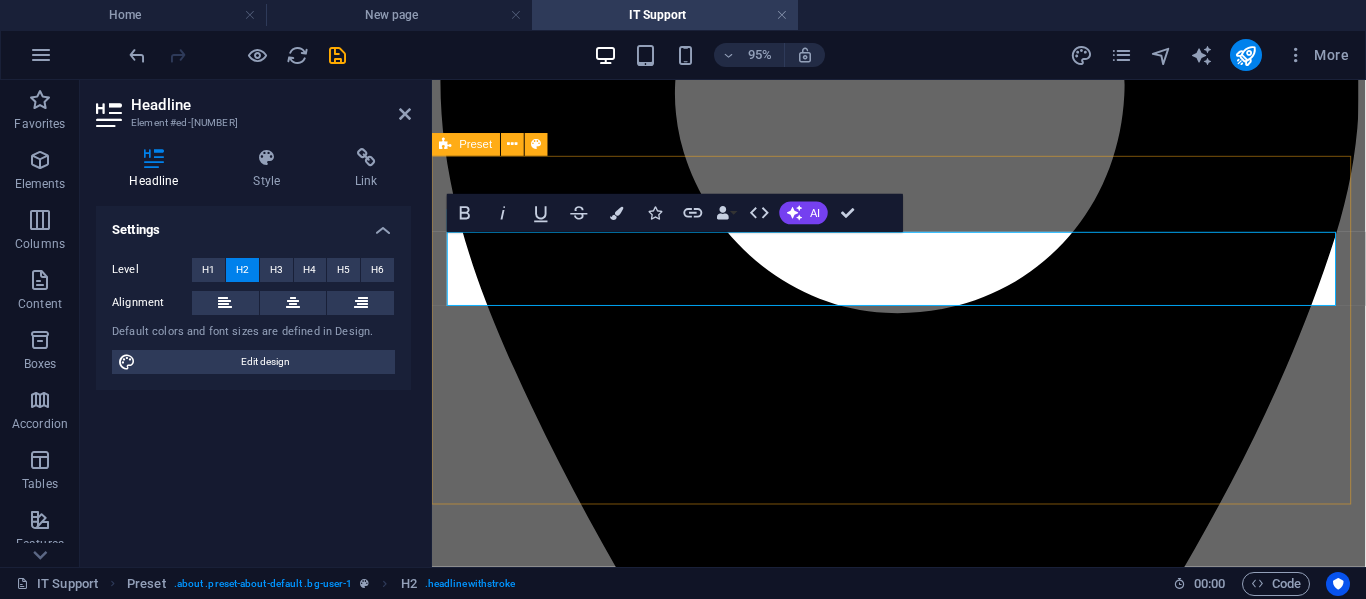 click on "ECOVISION SISTEMAS Bem-vindo à EcoVision Sistemas, onde desenvolvemos ecossistemas integrados que facilitam a gestão de empresas. Criamos softwares que se conectam a outros sistemas e revolucionam as operações da sua empresa. Nossa plataforma utiliza inteligência artificial verticalizada e articulada com diversos sistemas para melhorar o desempenho da gestão administrativa empresarial. Contact us" at bounding box center (923, 6406) 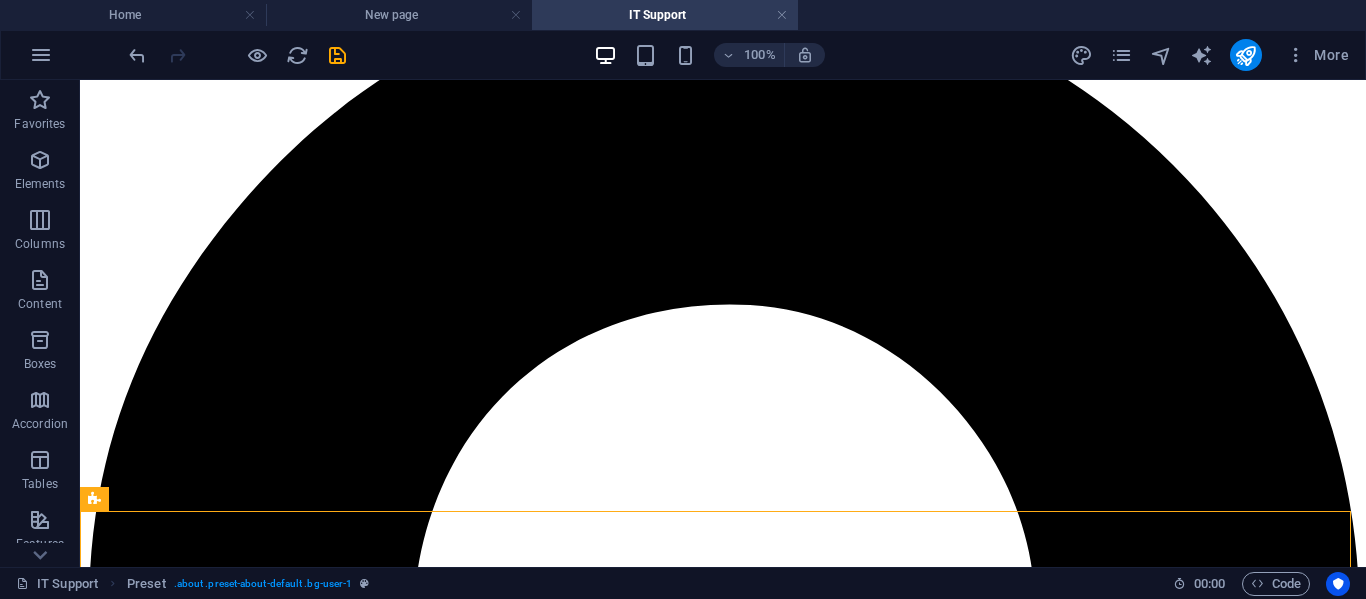 scroll, scrollTop: 0, scrollLeft: 0, axis: both 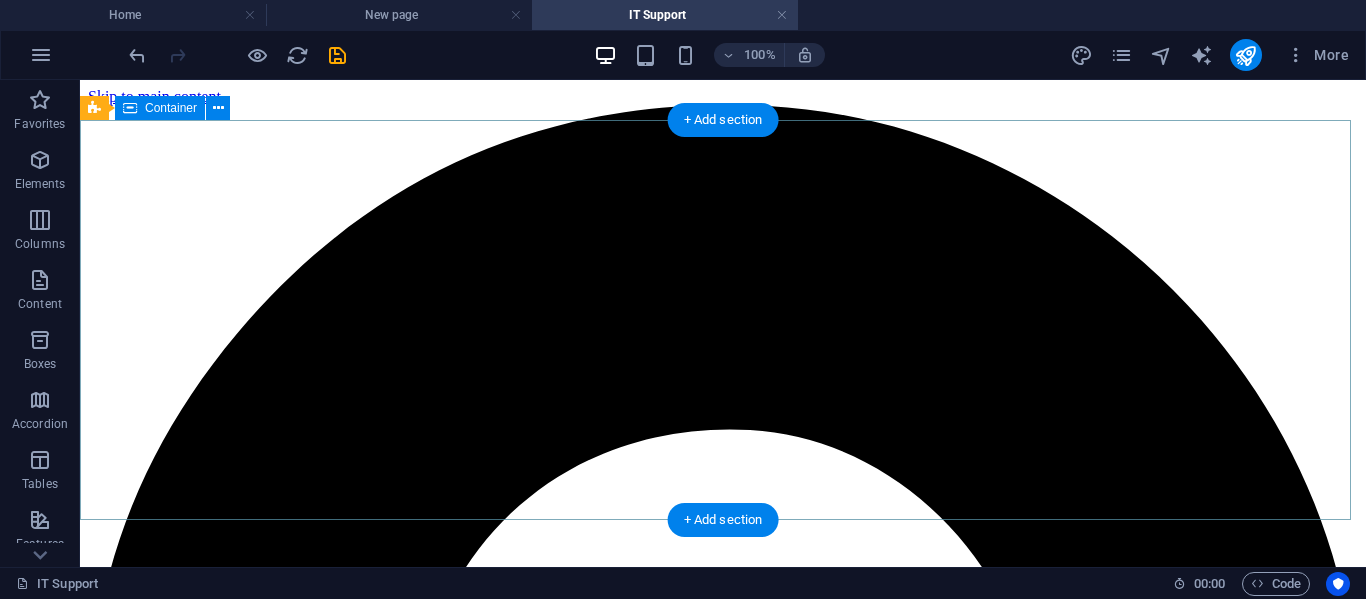 click on "New text elementBem-vindo à EcoVision Sistemas, onde desenvolvemos ecossistemas integrados que facilitam a gestão de empresas. Criamos softwares que se conectam a outros sistemas e revolucionam as operações da sua empresa. Nossa plataforma utiliza inteligência artificial verticalizada e articulada com diversos sistemas para melhorar o desempenho da gestão administrativa empresarial." at bounding box center [723, 4836] 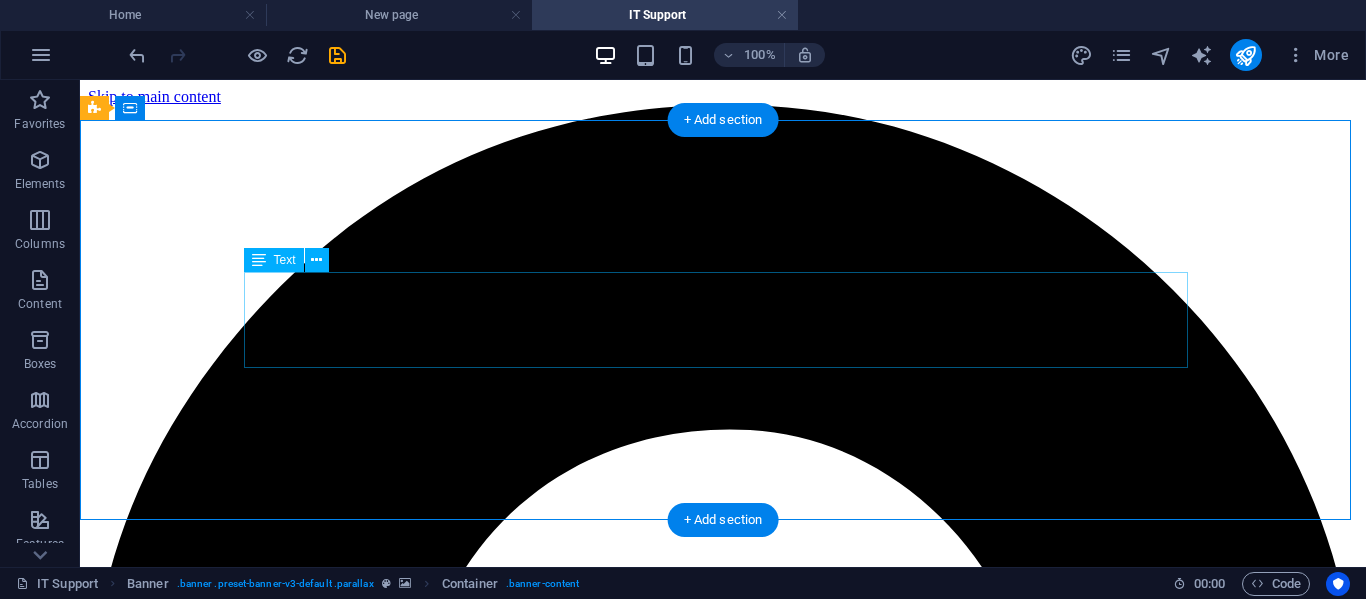 click on "New text elementBem-vindo à EcoVision Sistemas, onde desenvolvemos ecossistemas integrados que facilitam a gestão de empresas. Criamos softwares que se conectam a outros sistemas e revolucionam as operações da sua empresa. Nossa plataforma utiliza inteligência artificial verticalizada e articulada com diversos sistemas para melhorar o desempenho da gestão administrativa empresarial." at bounding box center [723, 4836] 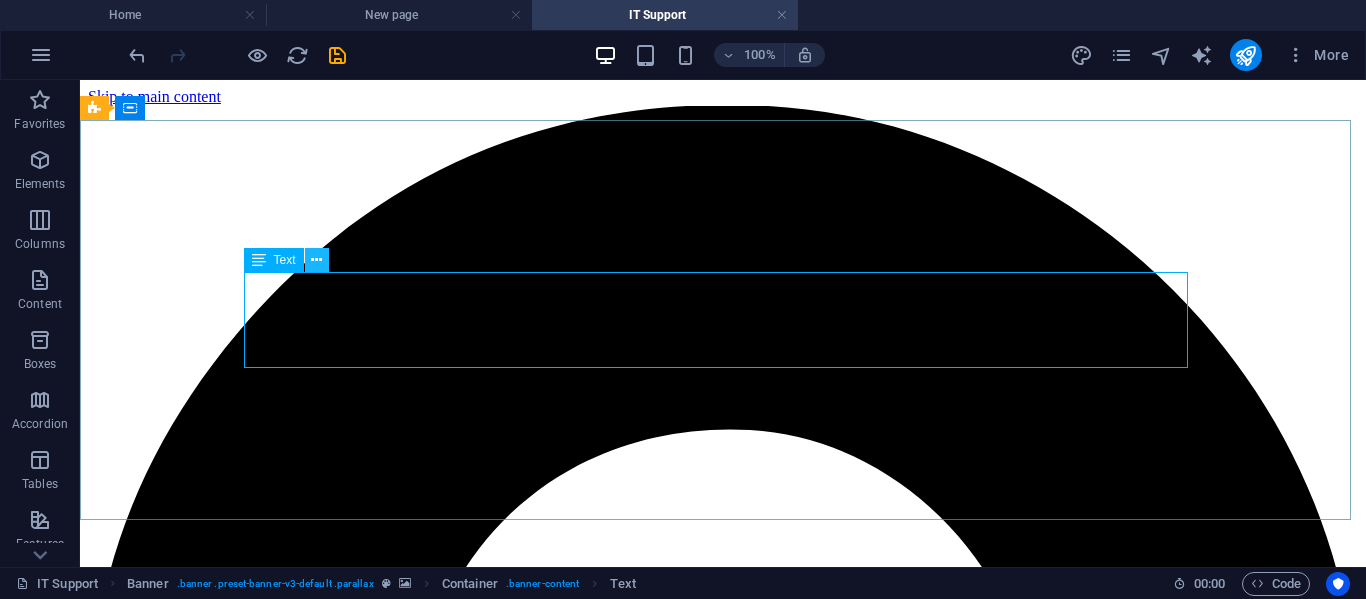 click at bounding box center [316, 260] 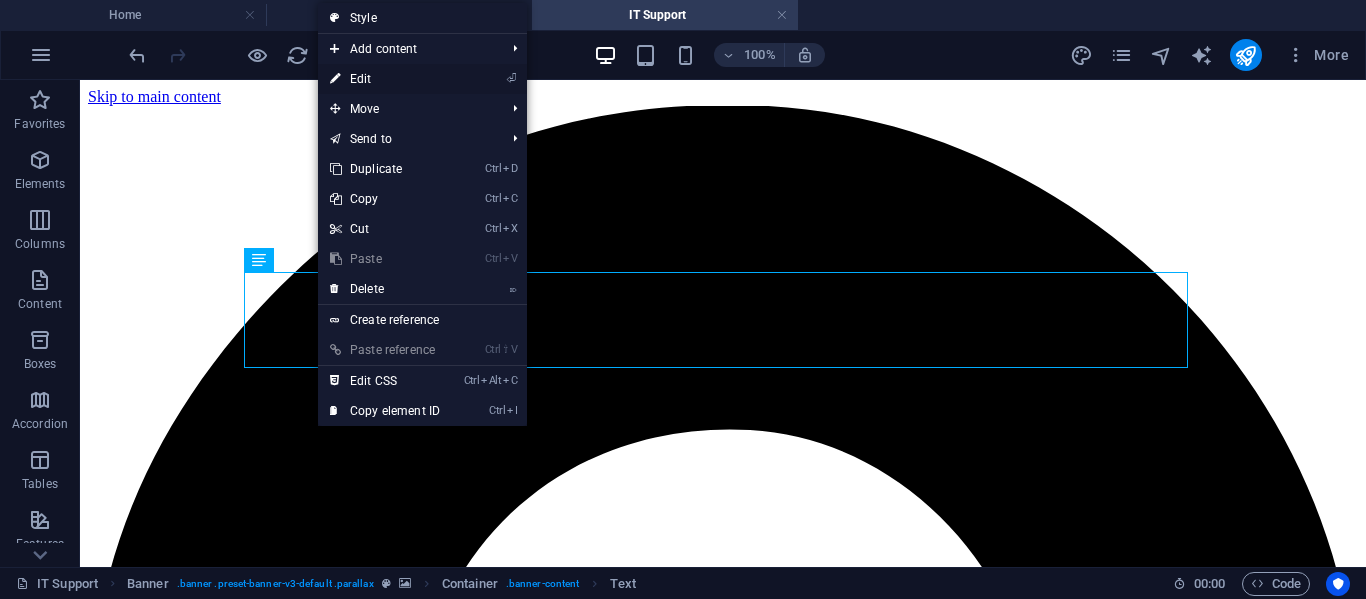 click on "⏎  Edit" at bounding box center (385, 79) 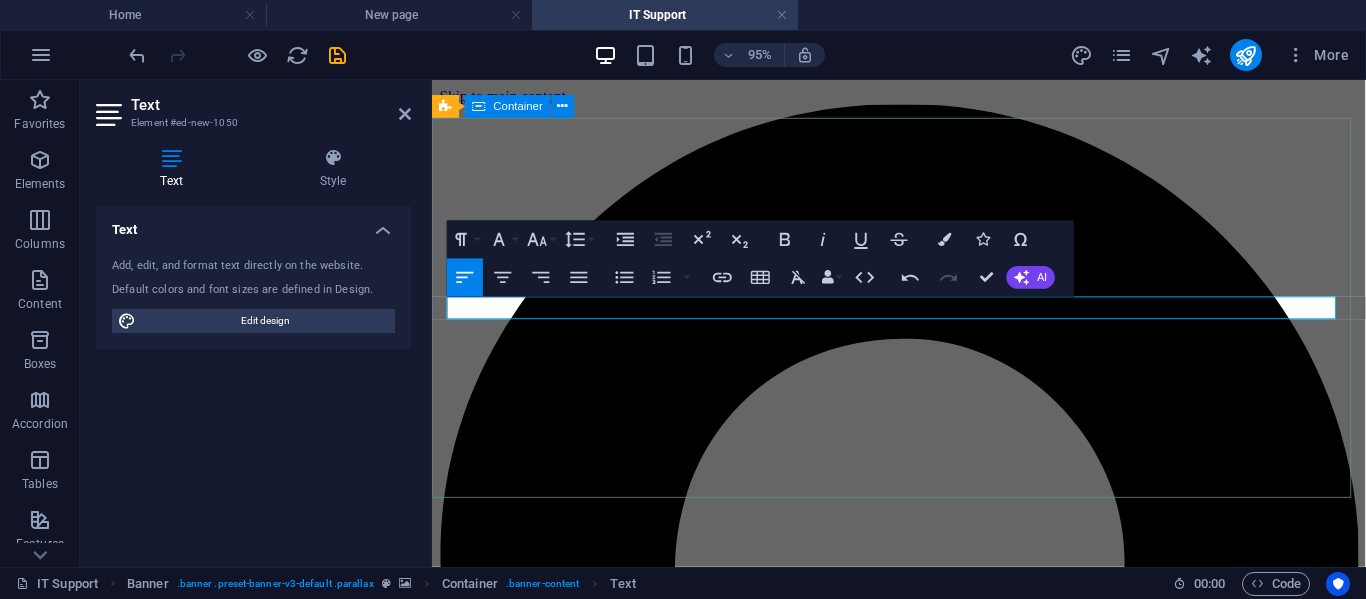 type 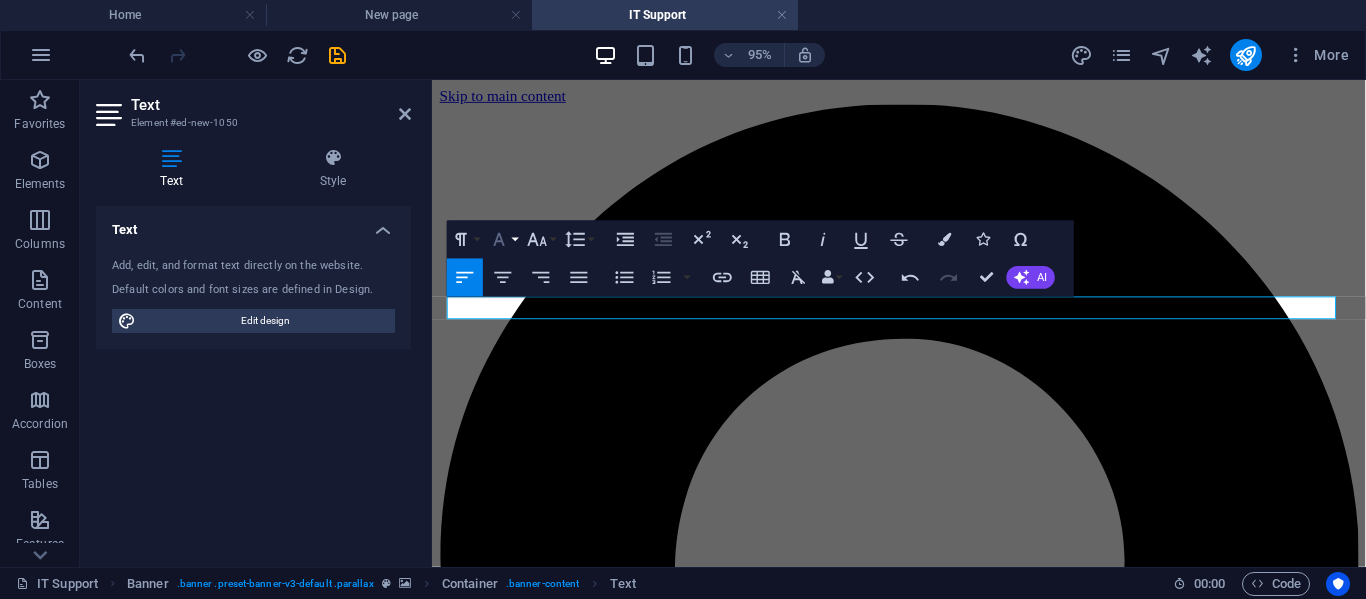 click 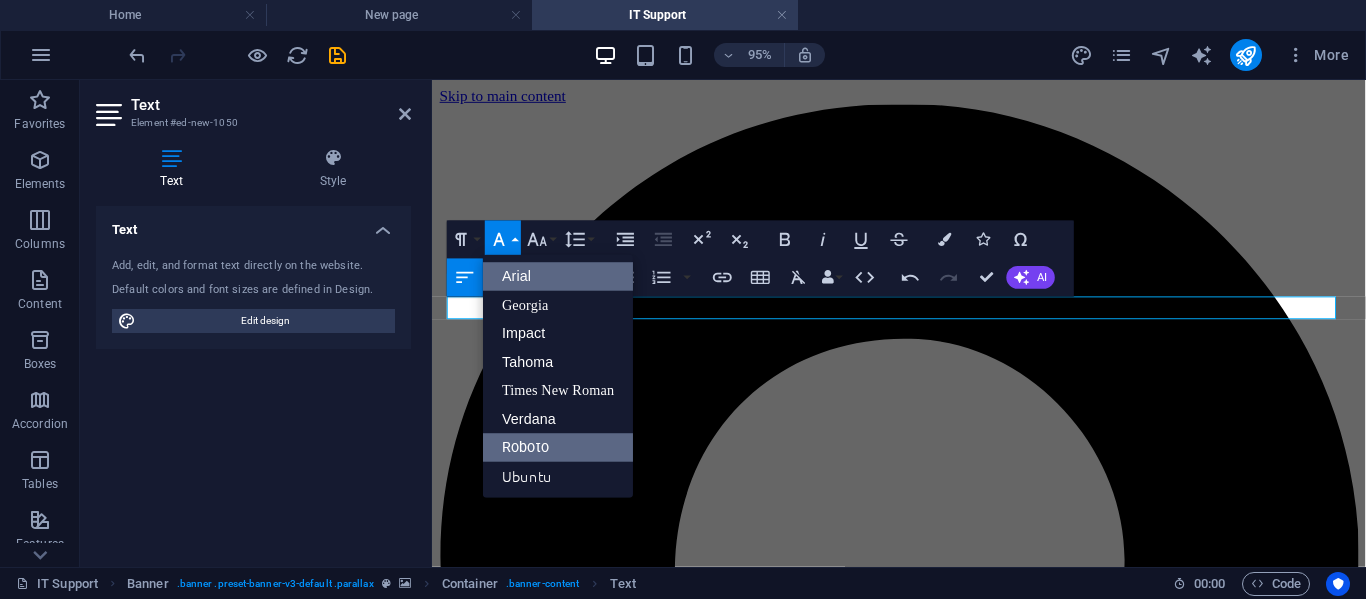 scroll, scrollTop: 0, scrollLeft: 0, axis: both 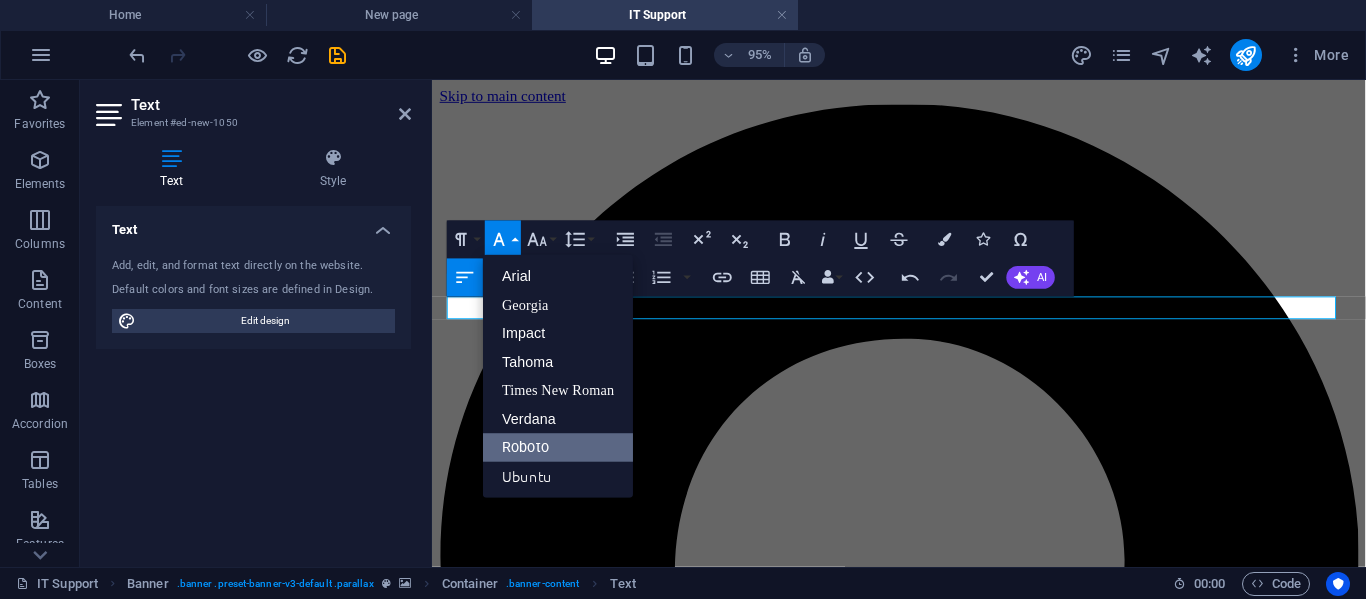 click on "Roboto" at bounding box center (558, 447) 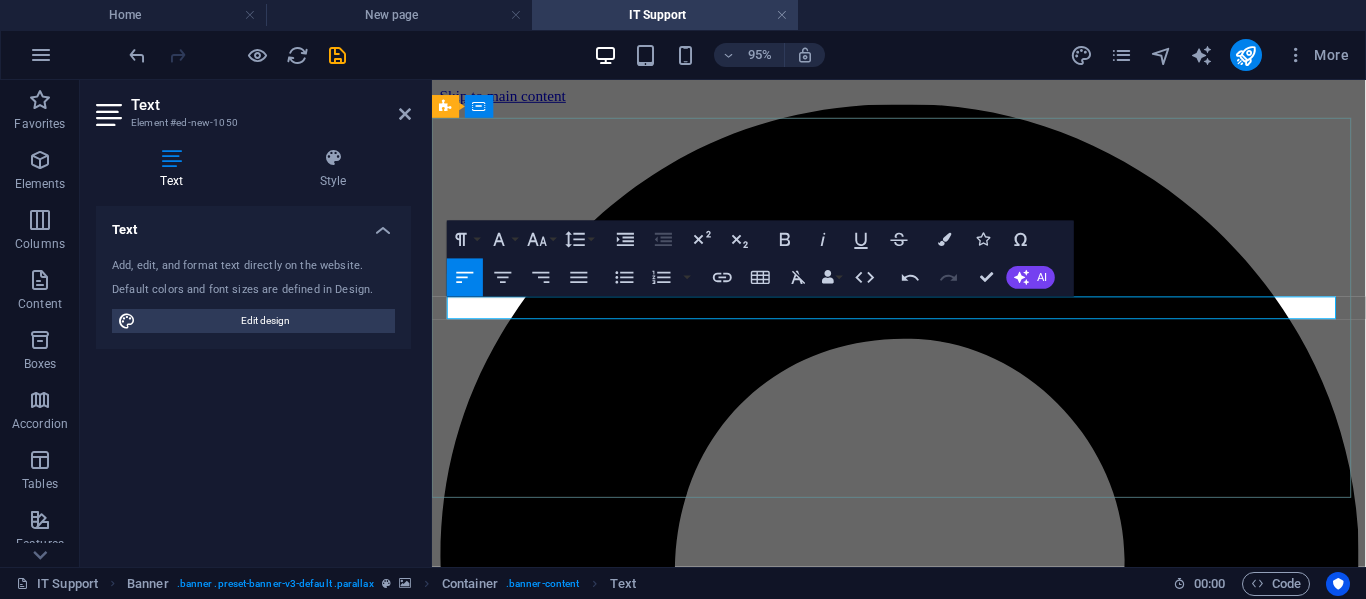 click on "E ​" at bounding box center (923, 3853) 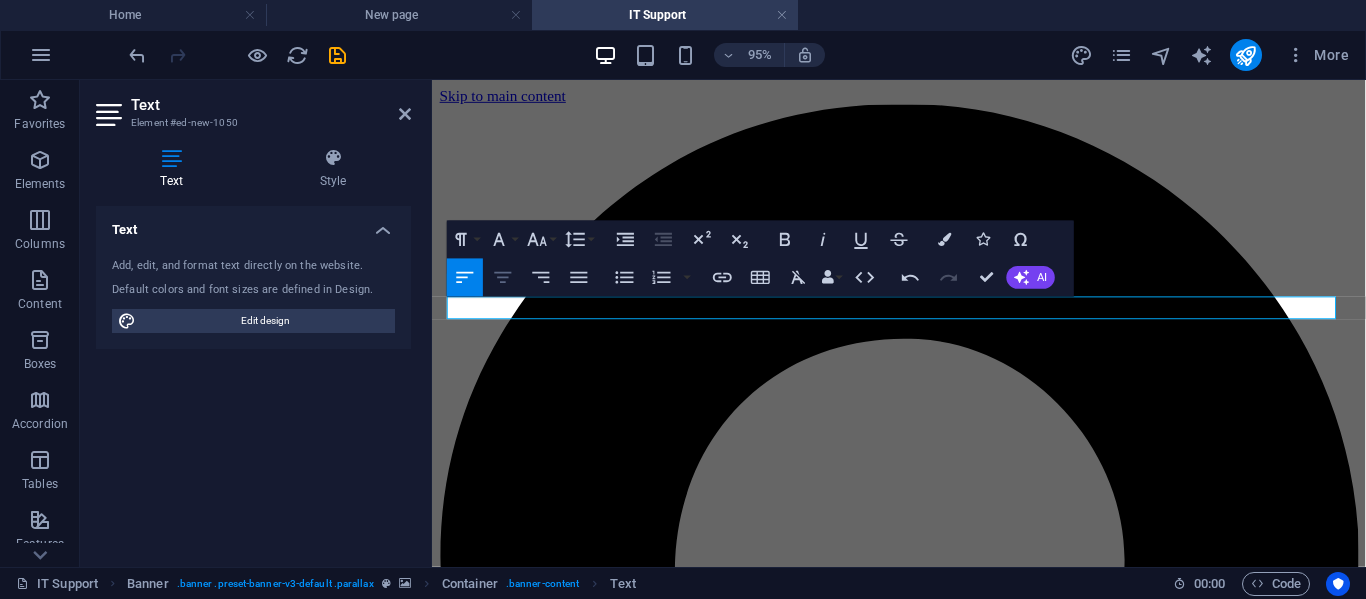 click 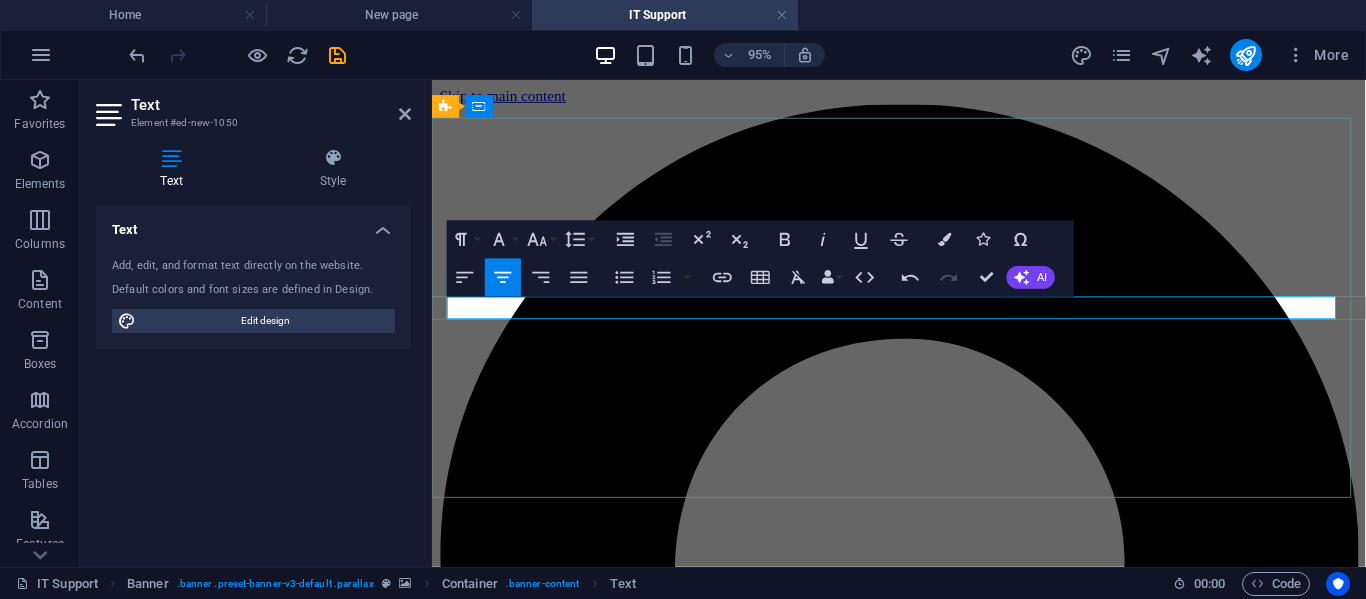 click on "eCOVISON" at bounding box center [923, 3853] 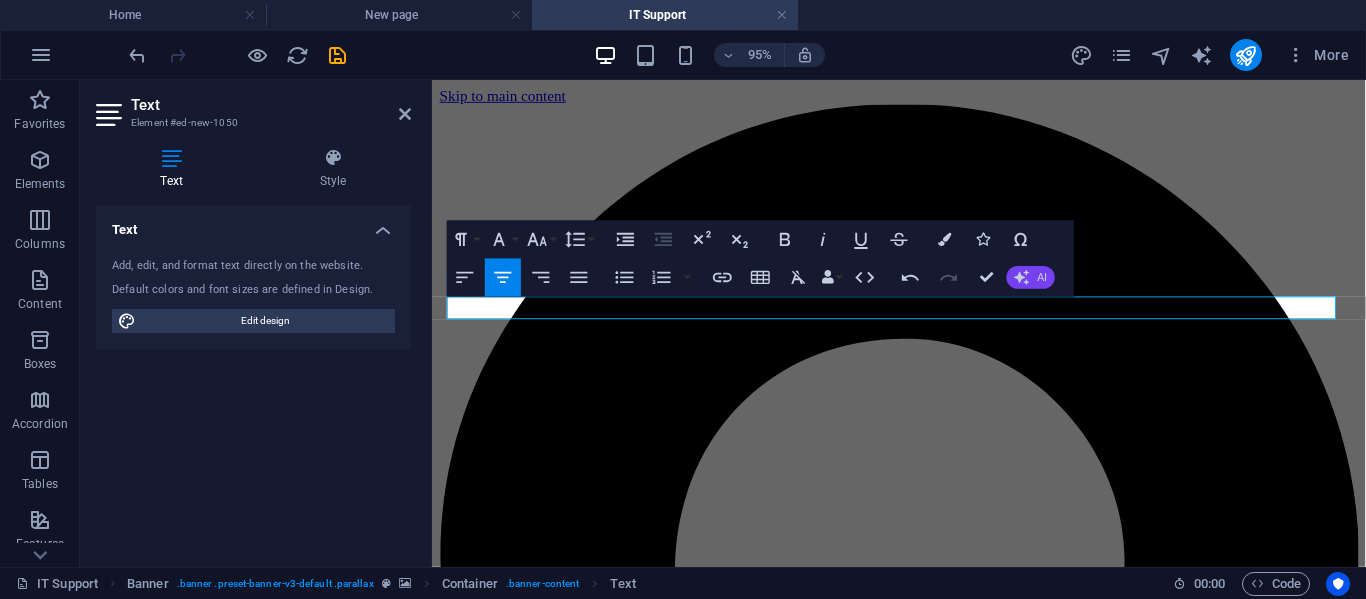 click on "AI" at bounding box center (1031, 277) 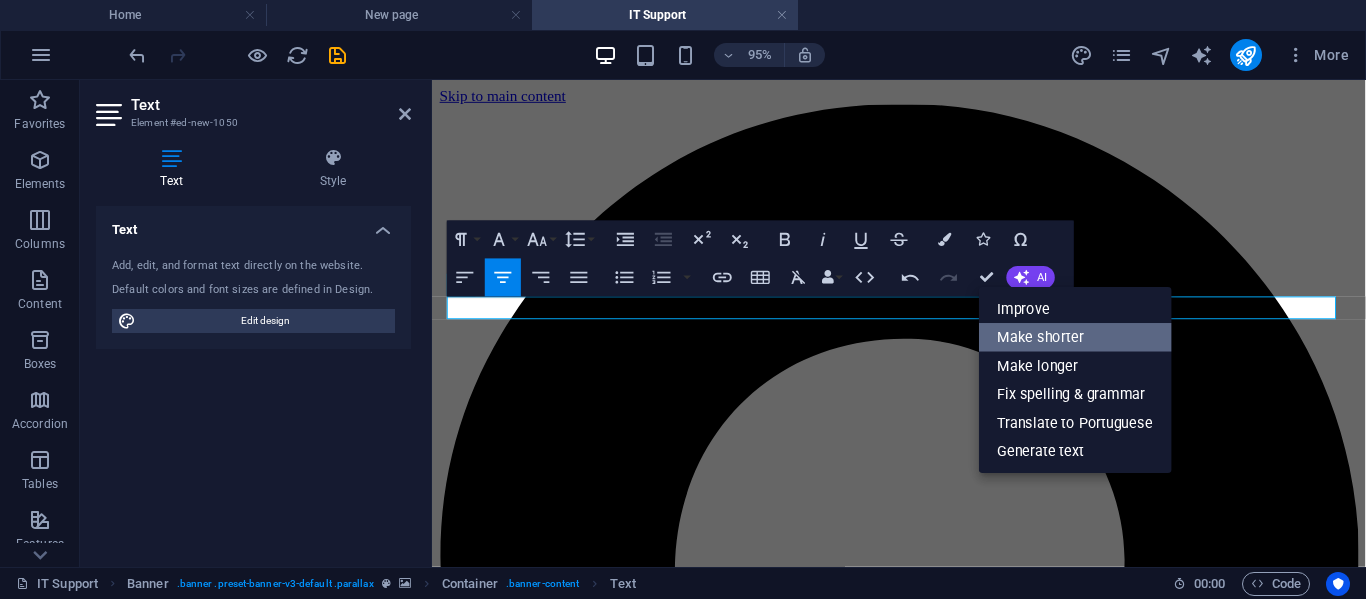 click on "Make shorter" at bounding box center [1075, 337] 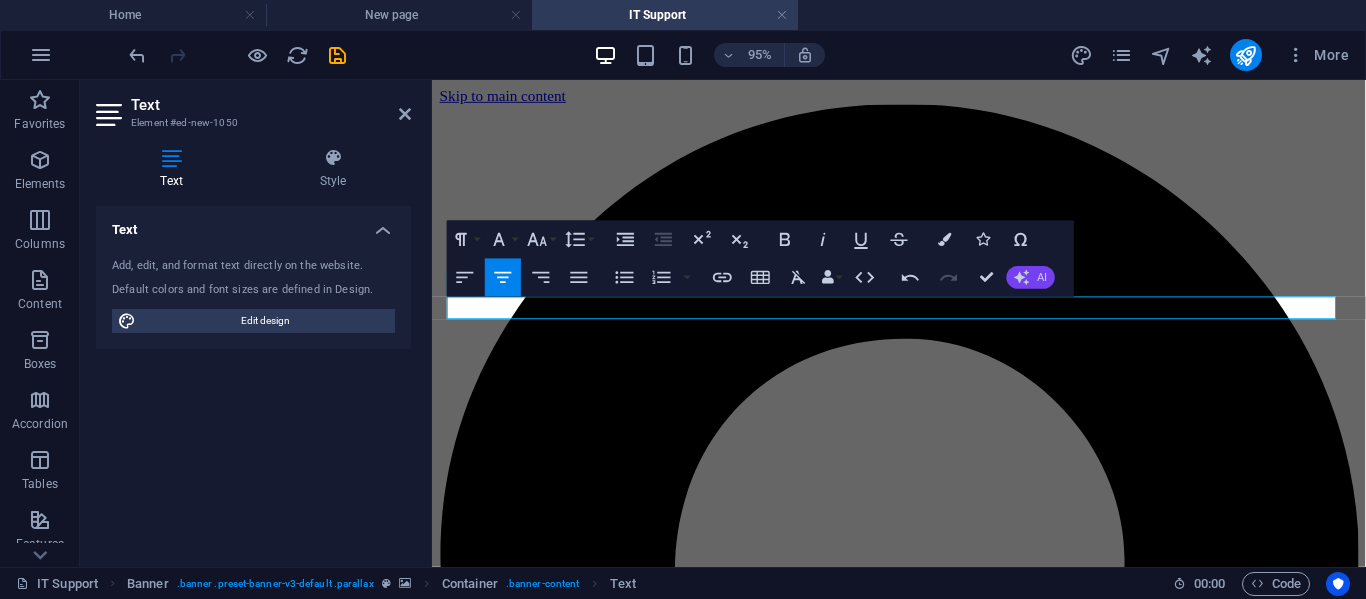 click on "AI" at bounding box center (1042, 277) 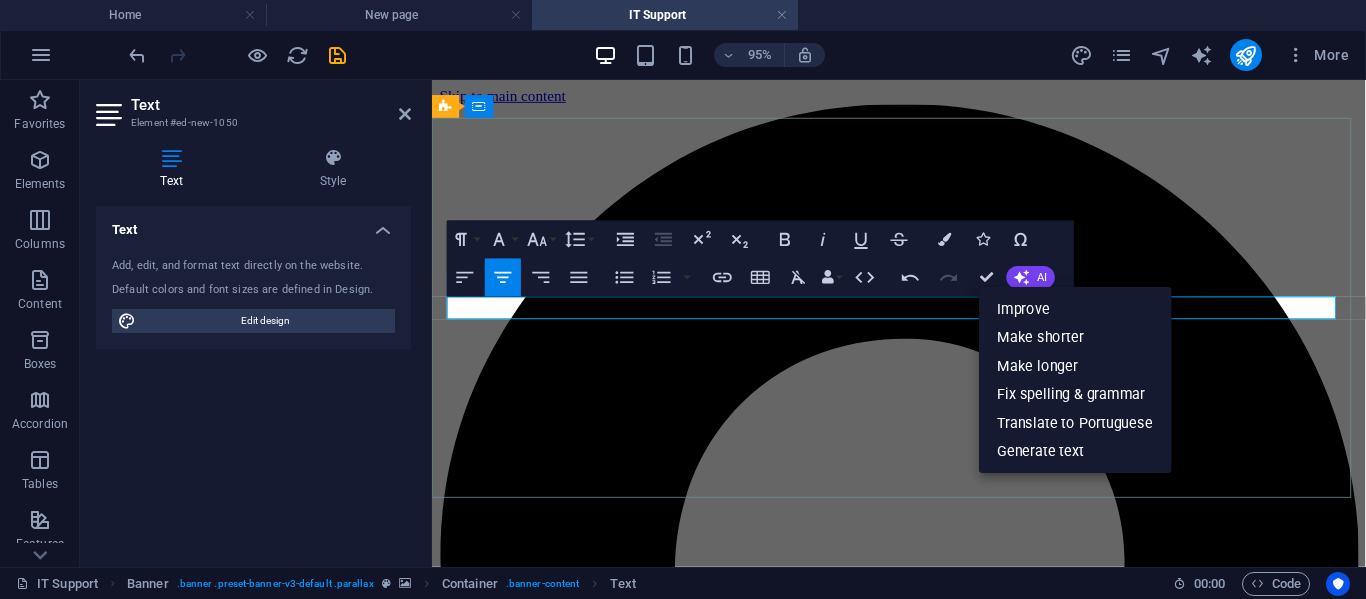 click on "eCOVISON" at bounding box center [923, 3853] 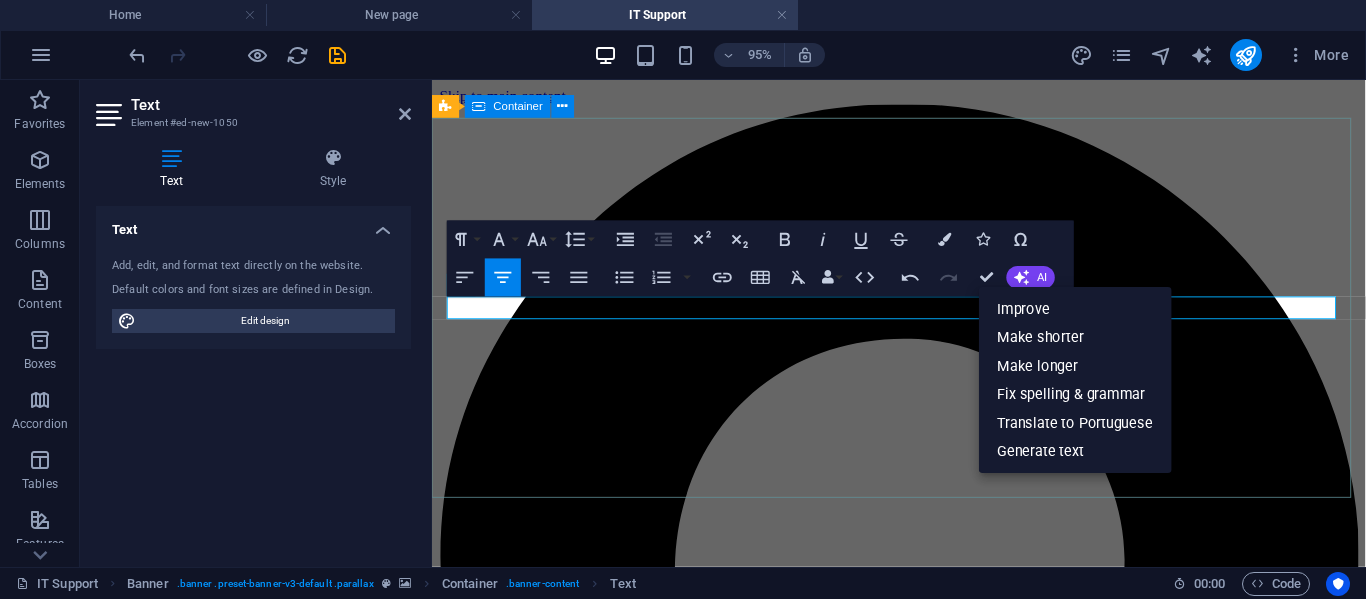 click on "Container" at bounding box center (508, 106) 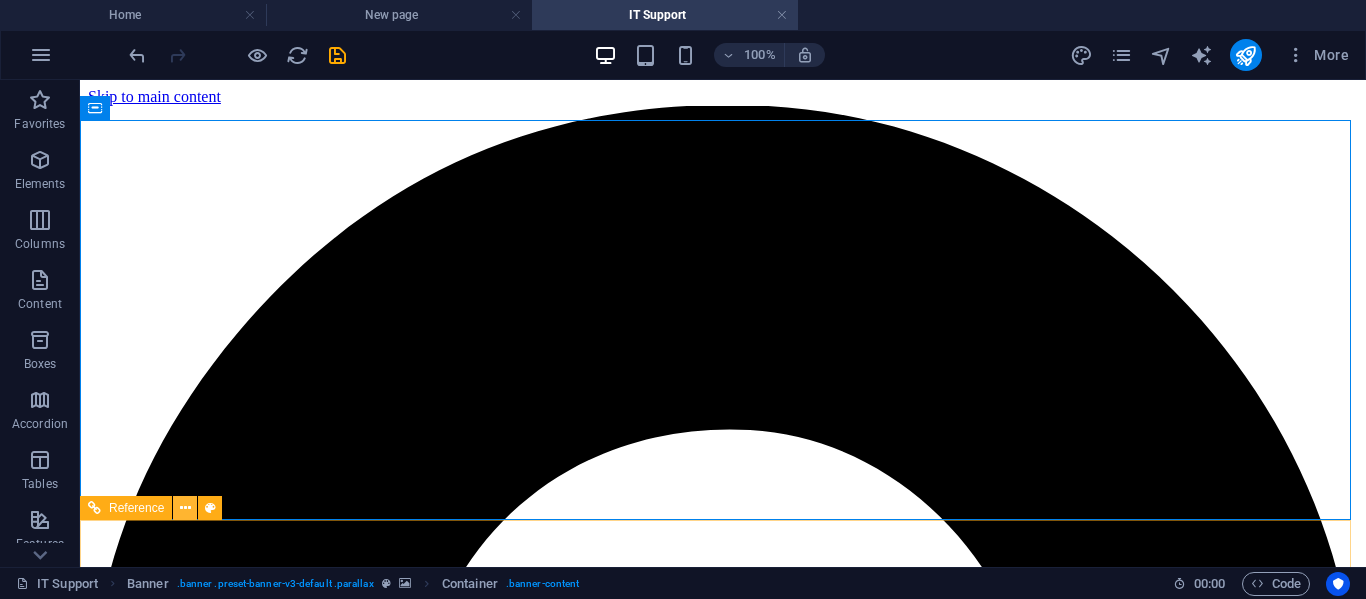 click at bounding box center (185, 508) 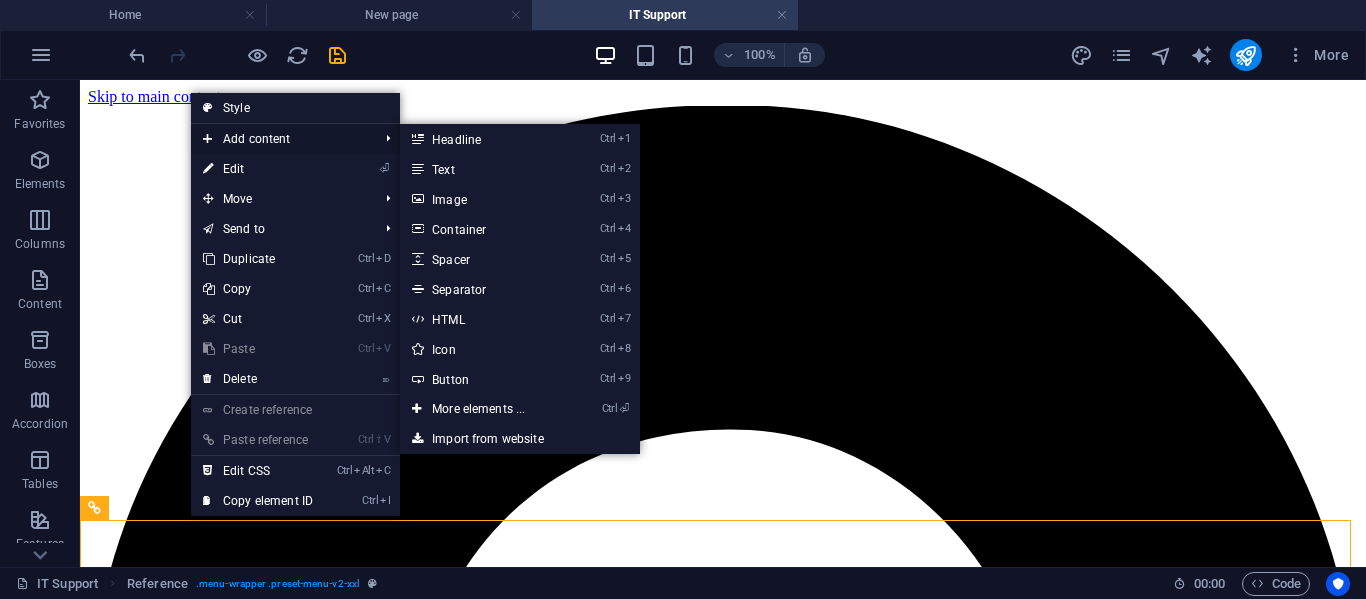 click on "Add content" at bounding box center (280, 139) 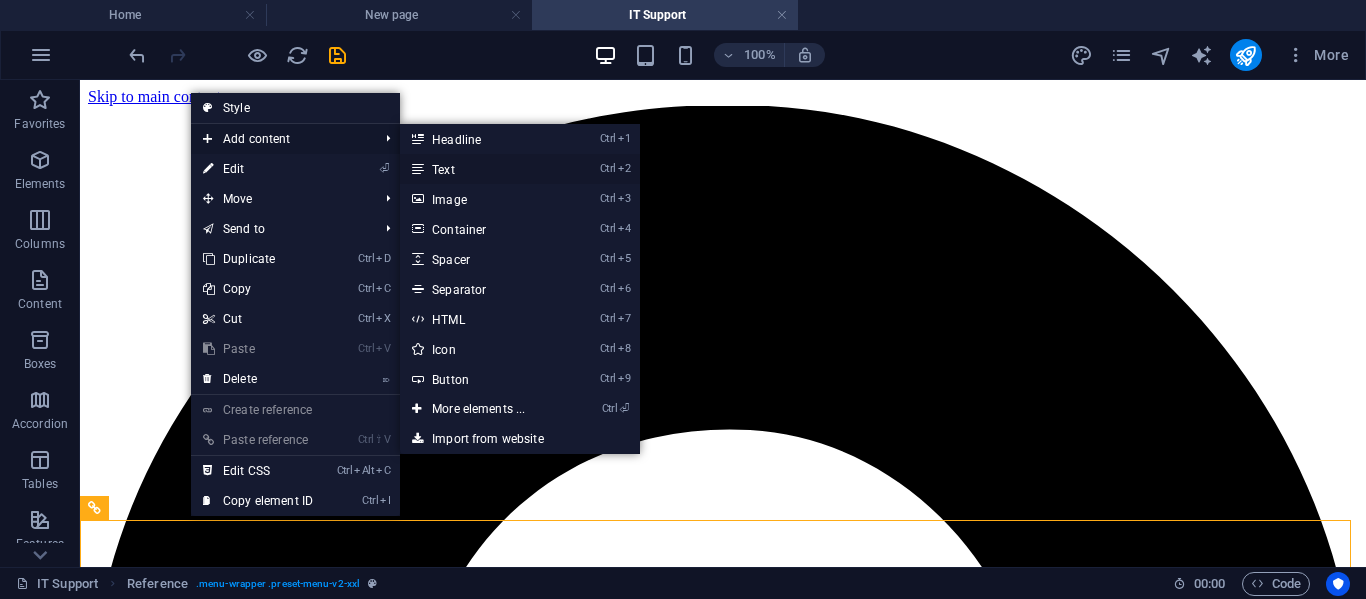 click on "Ctrl 2  Text" at bounding box center [482, 169] 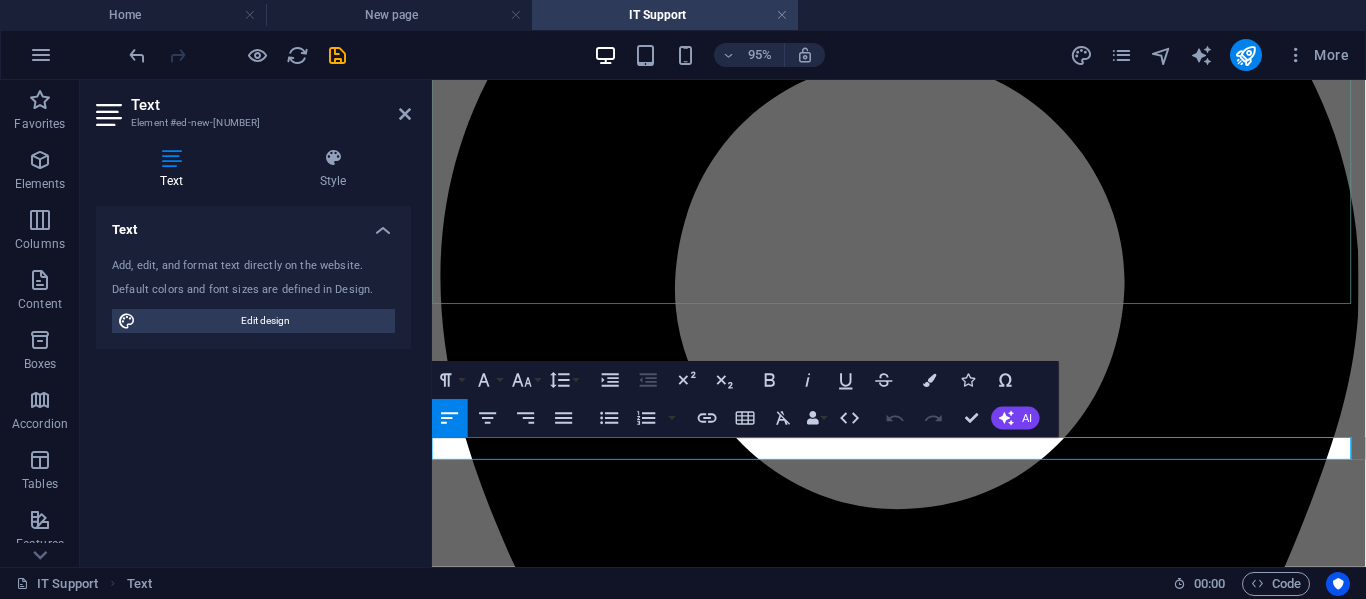 scroll, scrollTop: 336, scrollLeft: 0, axis: vertical 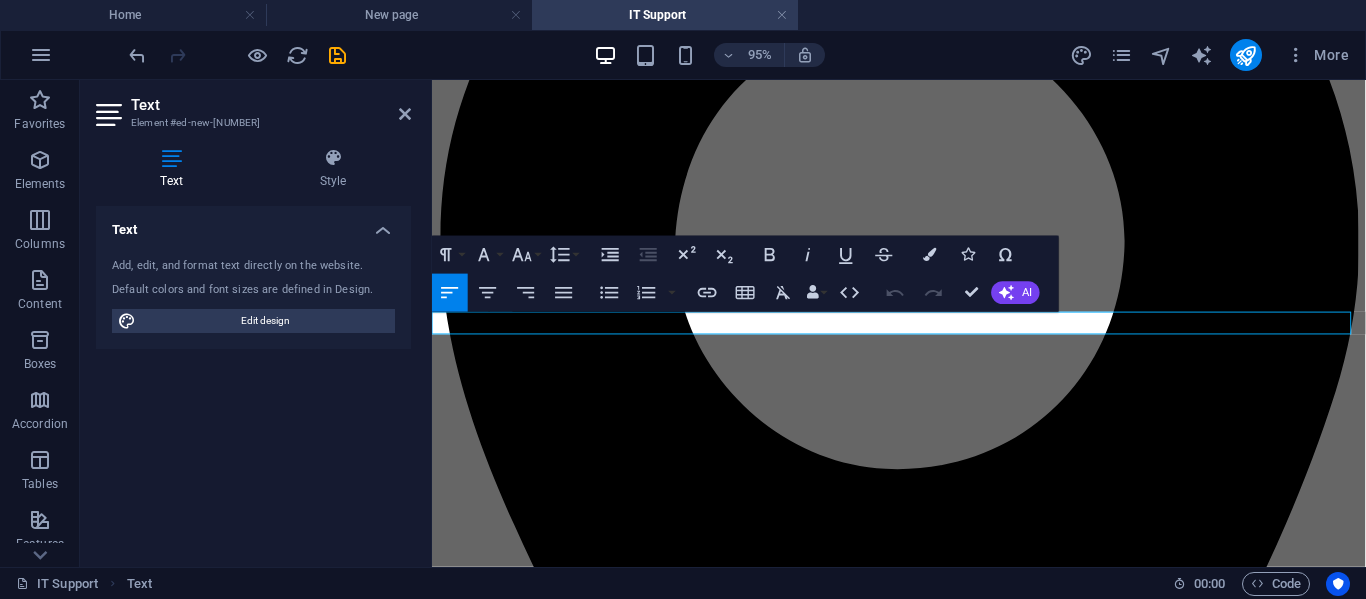 type 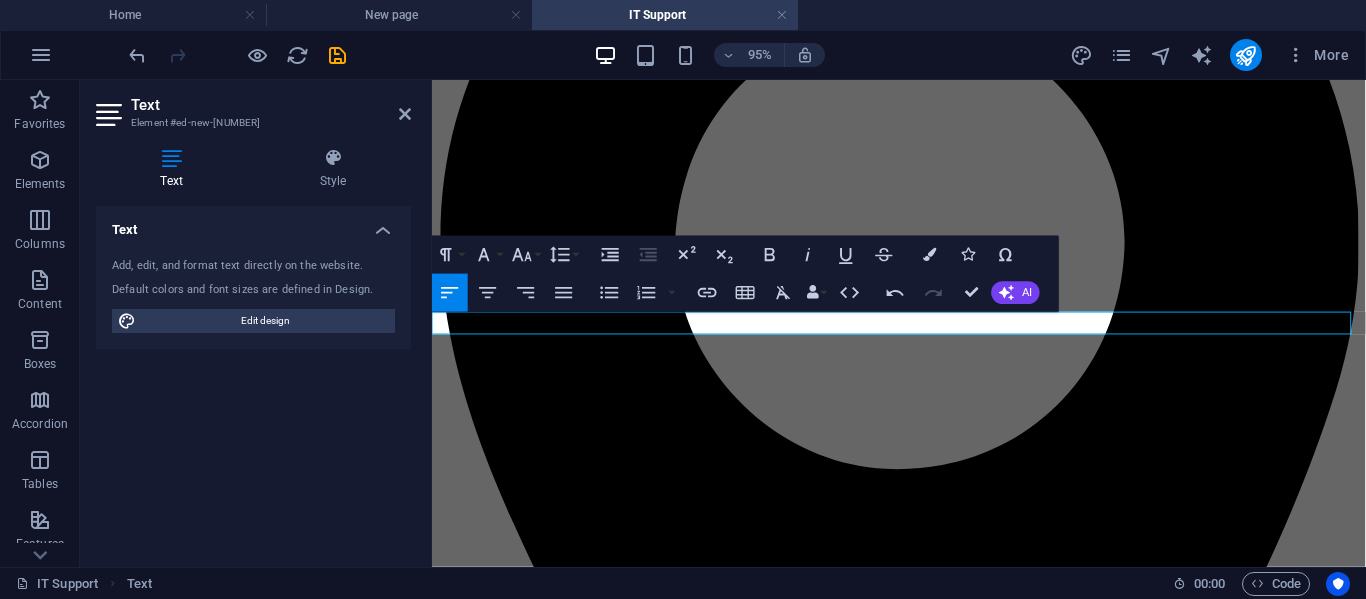 drag, startPoint x: 618, startPoint y: 338, endPoint x: 903, endPoint y: 382, distance: 288.3765 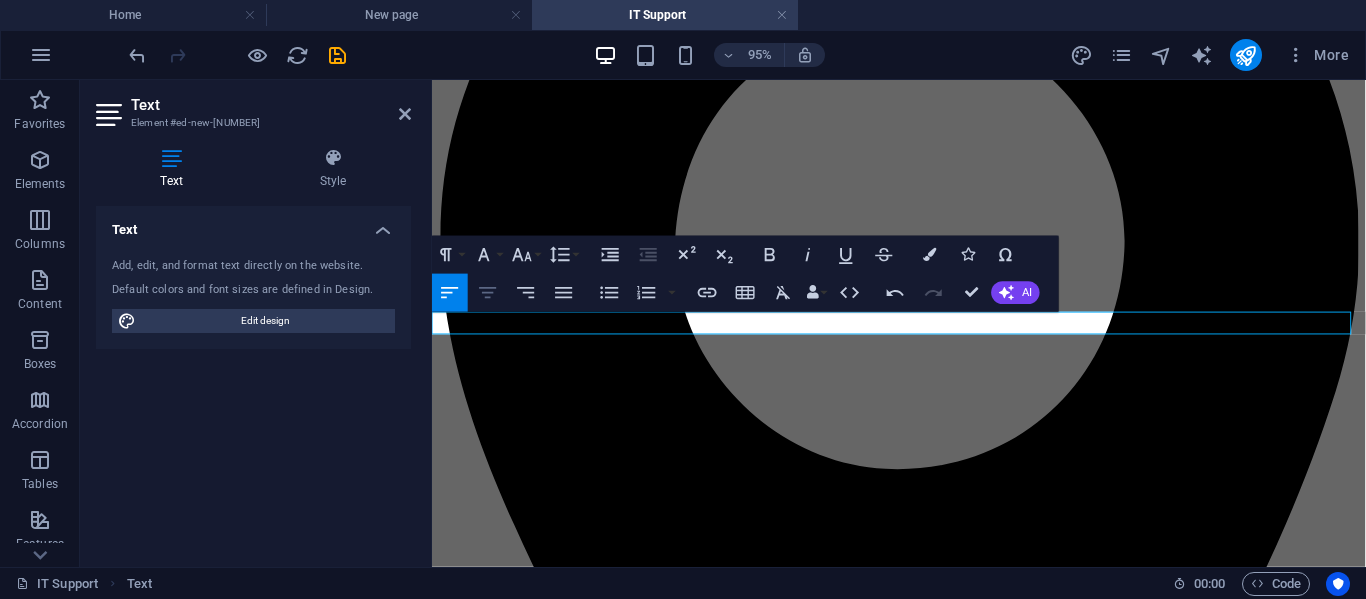 click 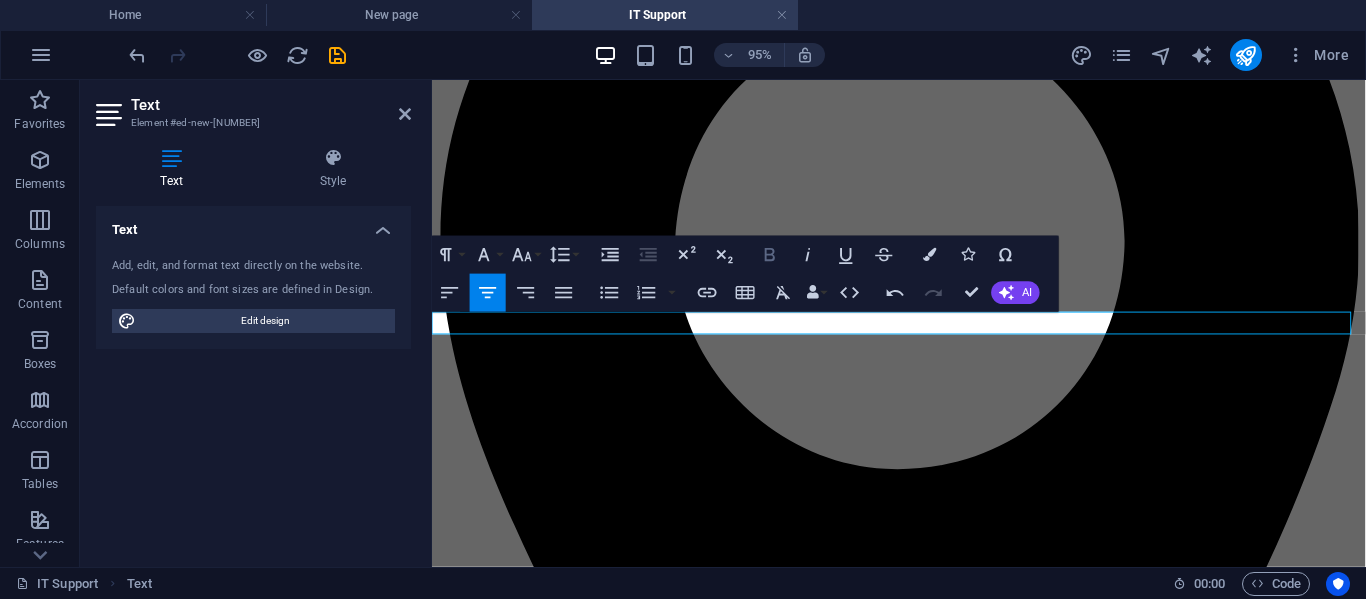 click 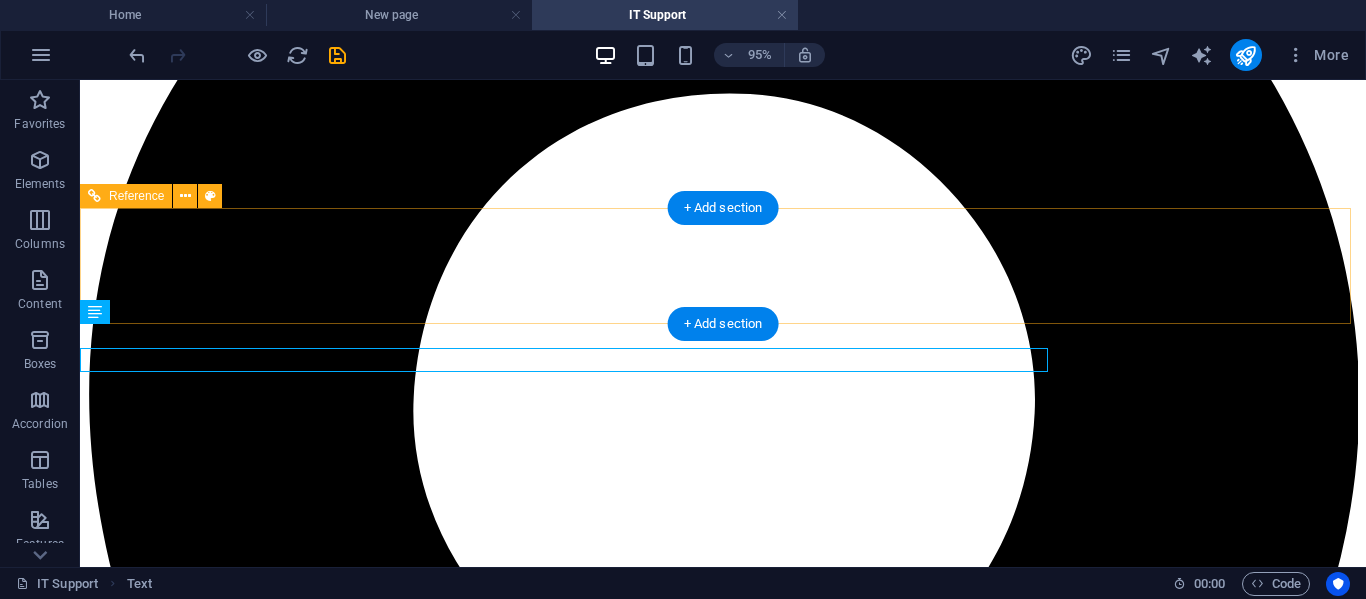 scroll, scrollTop: 312, scrollLeft: 0, axis: vertical 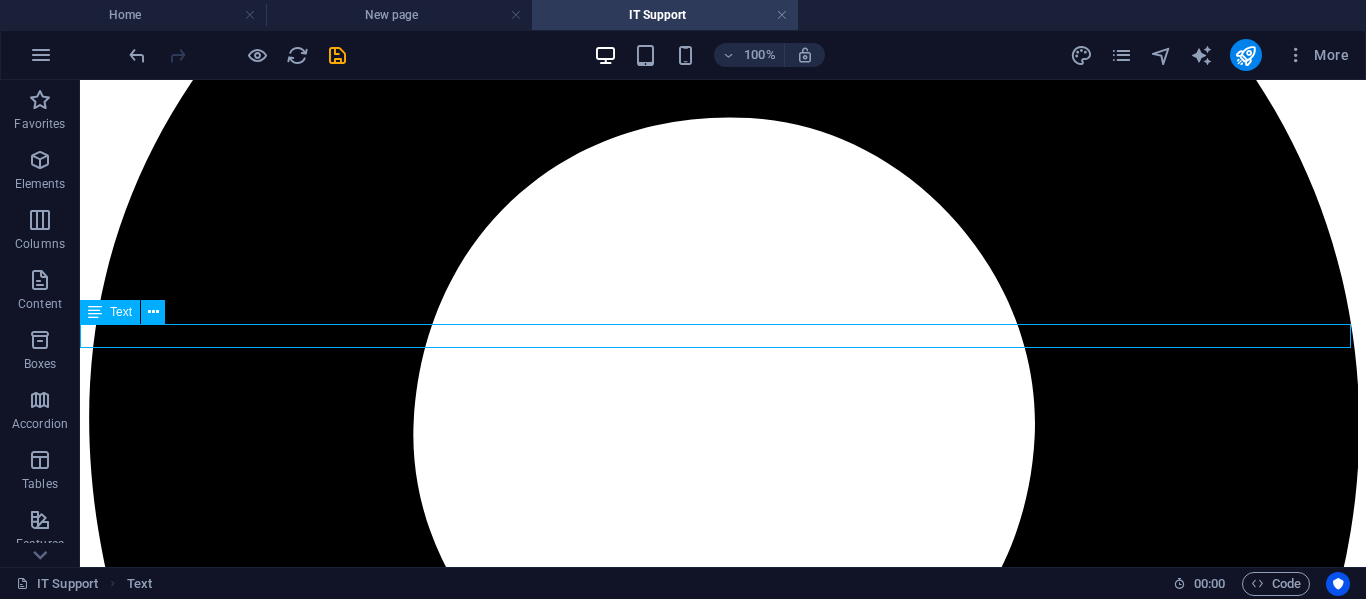 click on "ECOVISION SISTEMAS" at bounding box center [723, 8295] 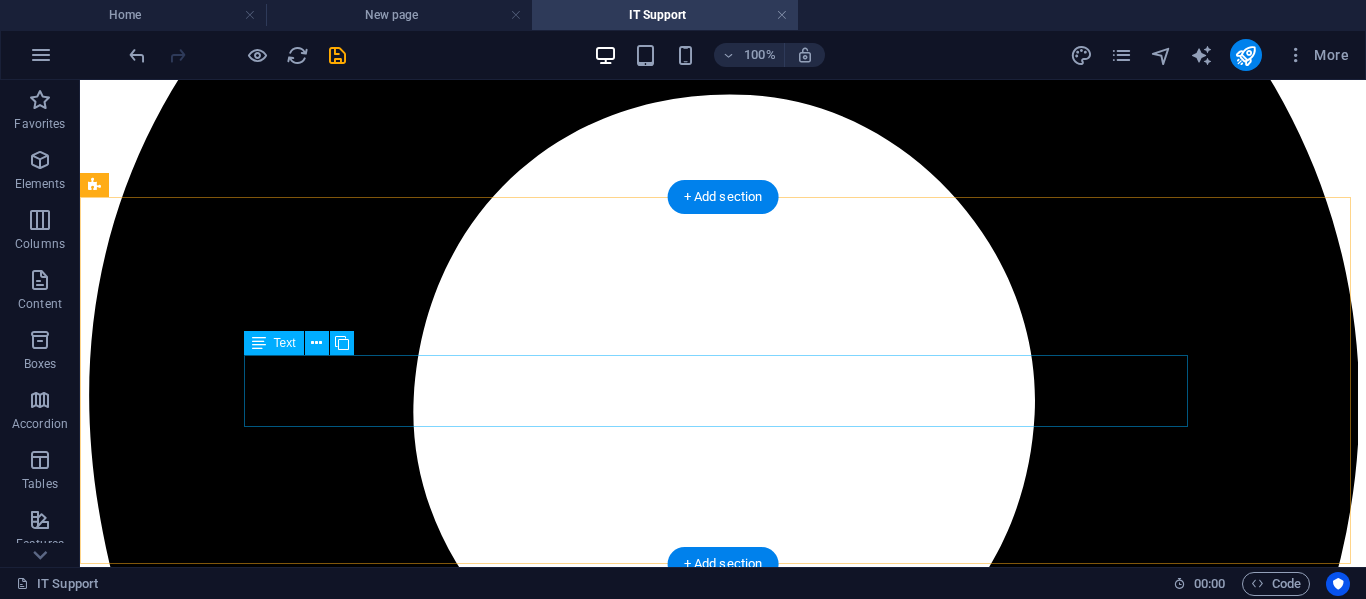 scroll, scrollTop: 300, scrollLeft: 0, axis: vertical 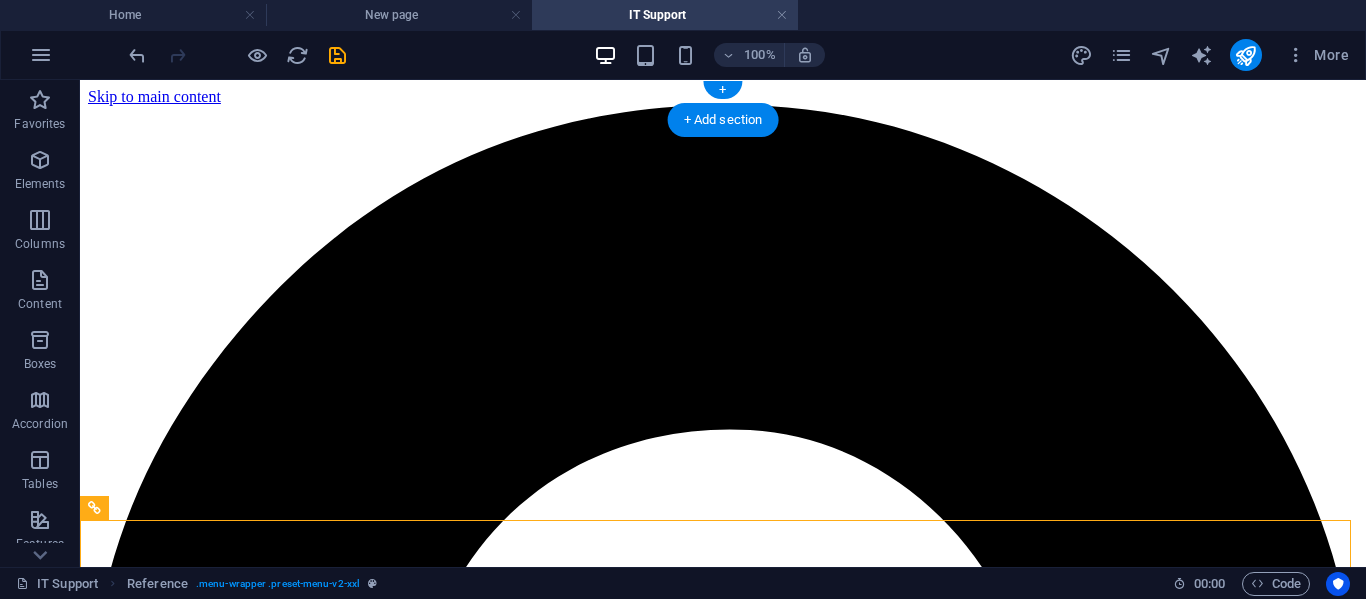 drag, startPoint x: 604, startPoint y: 242, endPoint x: 659, endPoint y: 96, distance: 156.01602 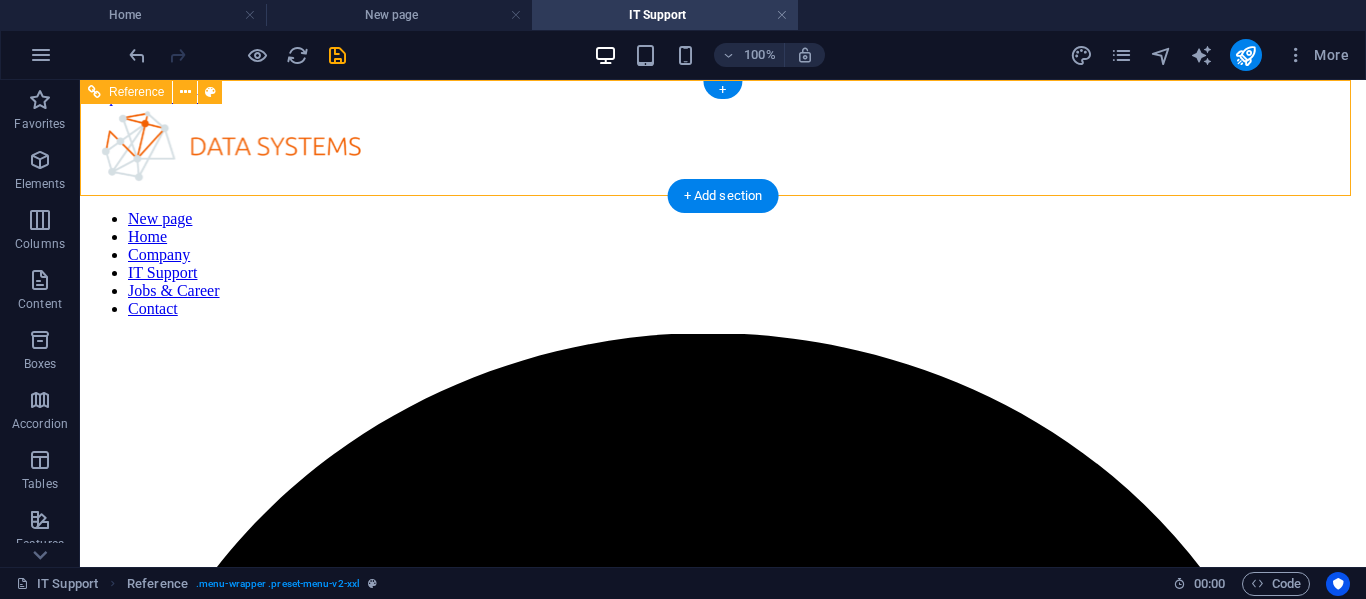 click on "New page Home Company IT Support Jobs & Career Contact" at bounding box center [723, 264] 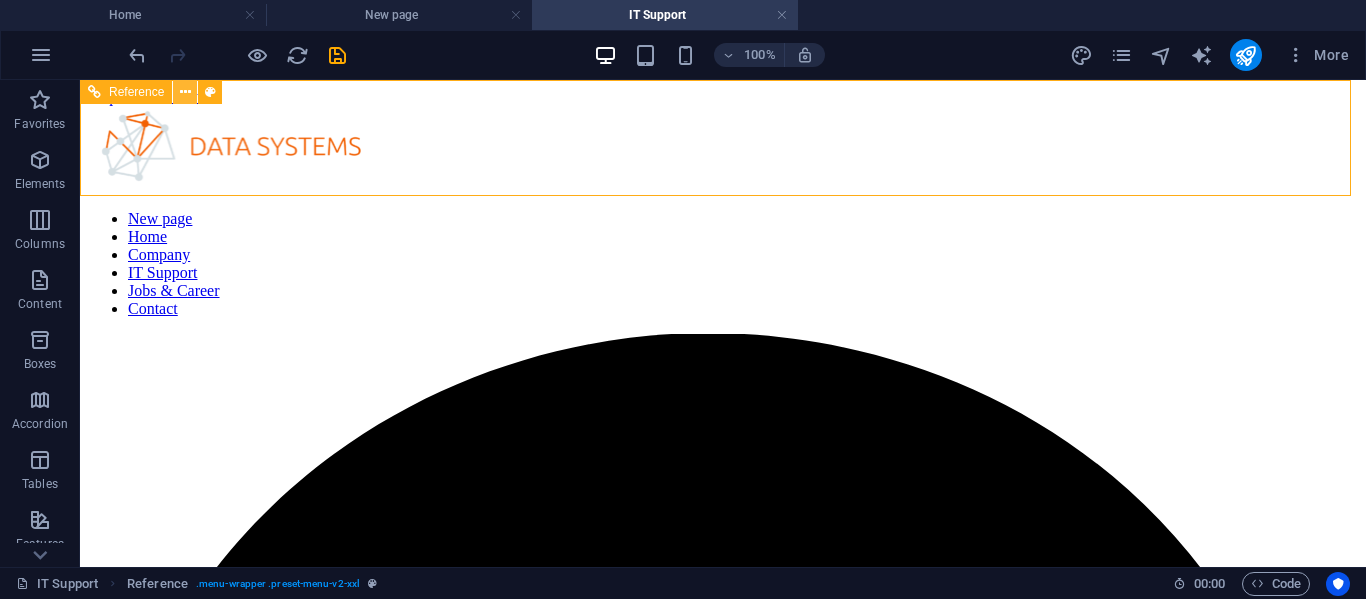 click at bounding box center [185, 92] 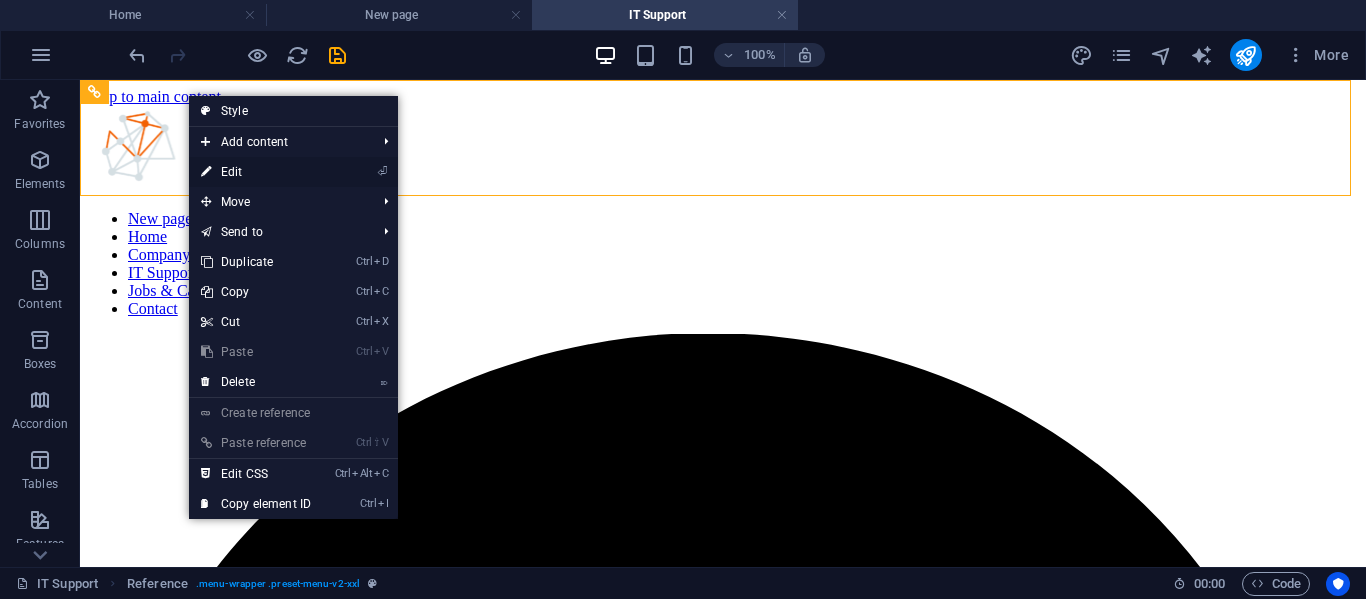 click on "⏎  Edit" at bounding box center (256, 172) 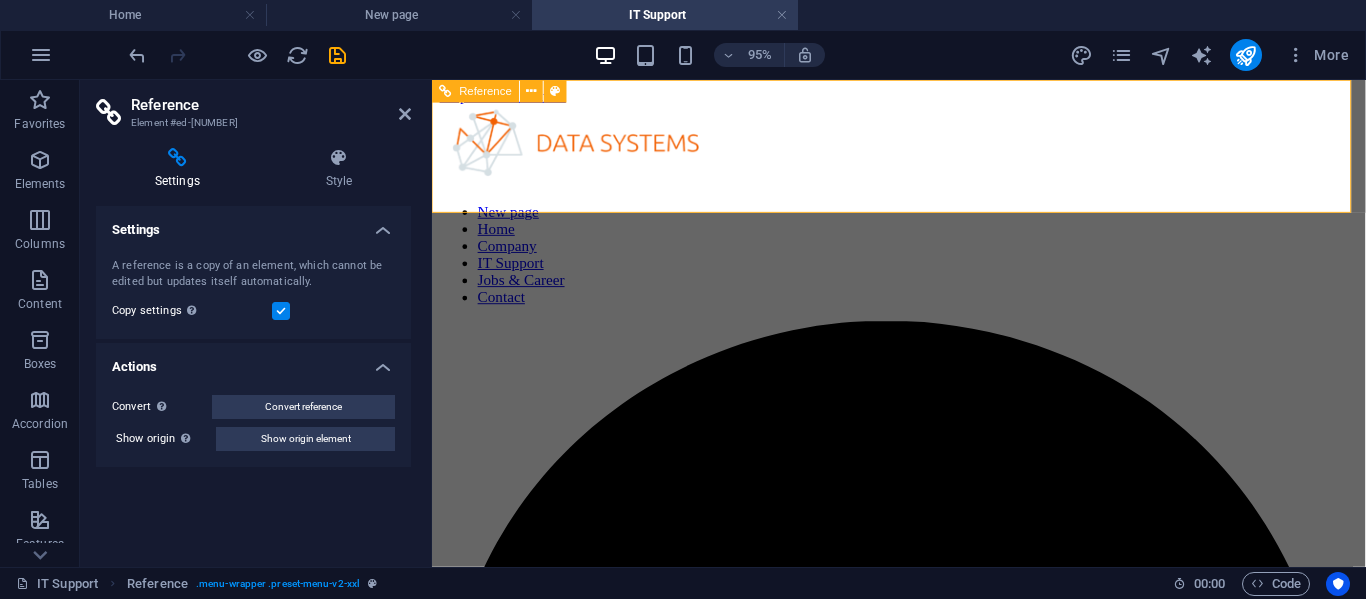 click on "New page Home Company IT Support Jobs & Career Contact" at bounding box center [923, 264] 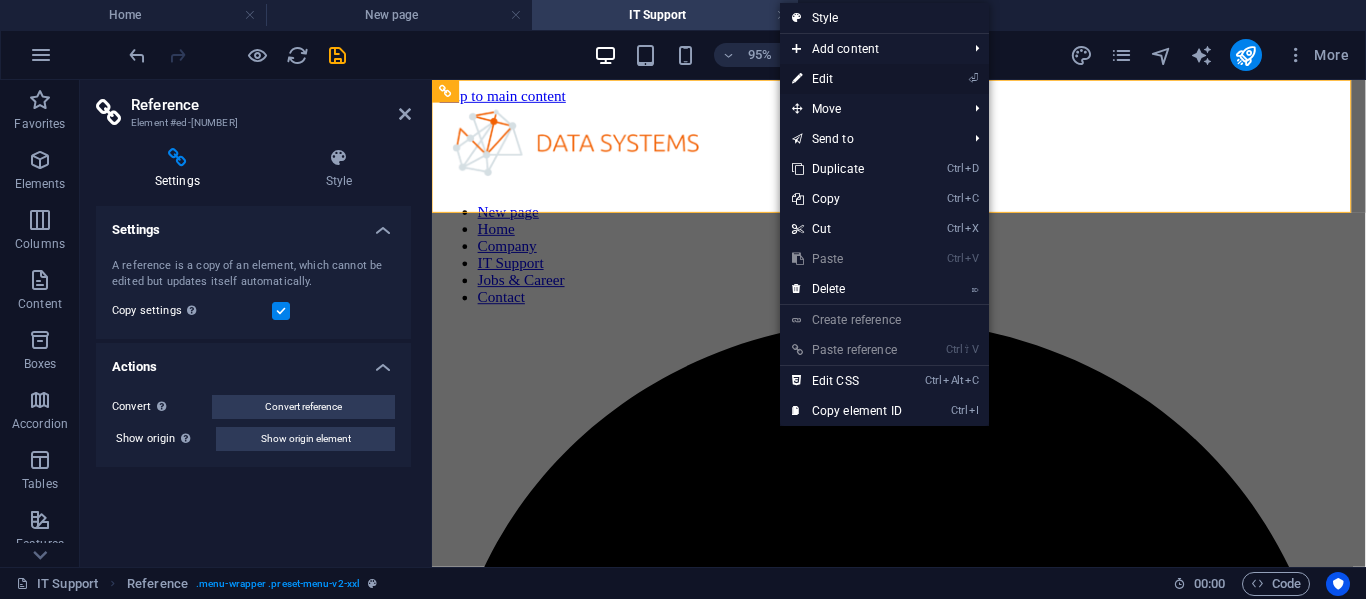 click on "⏎  Edit" at bounding box center [847, 79] 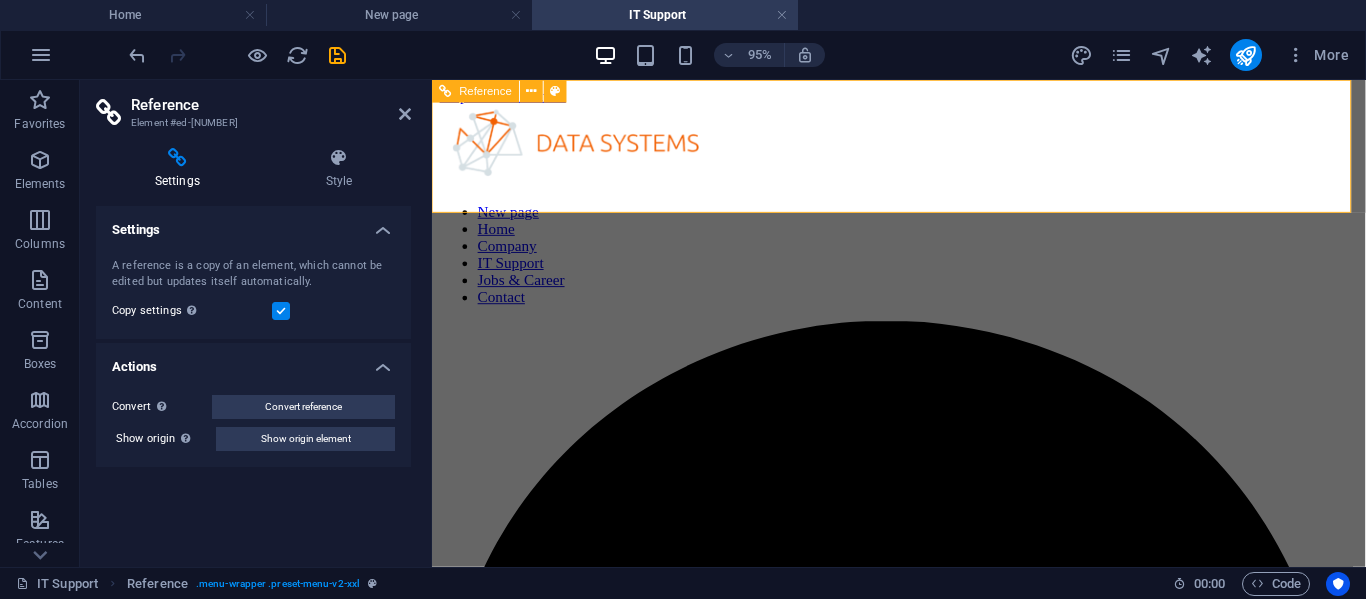 click at bounding box center [923, 150] 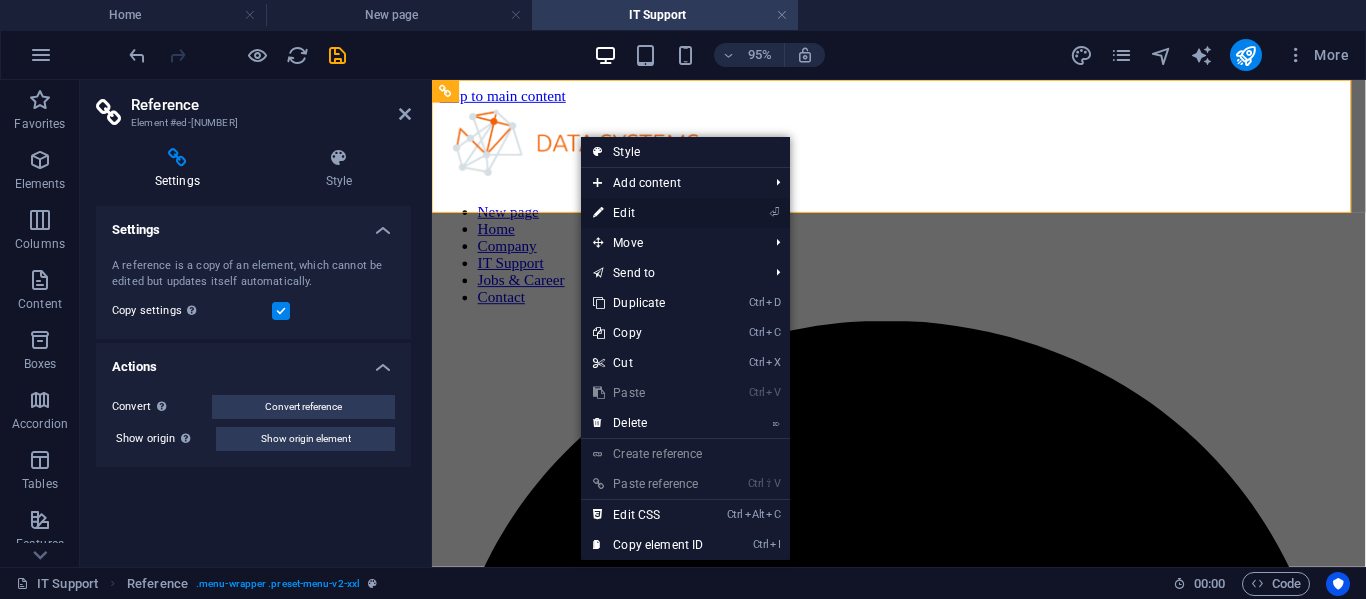 click on "⏎  Edit" at bounding box center [648, 213] 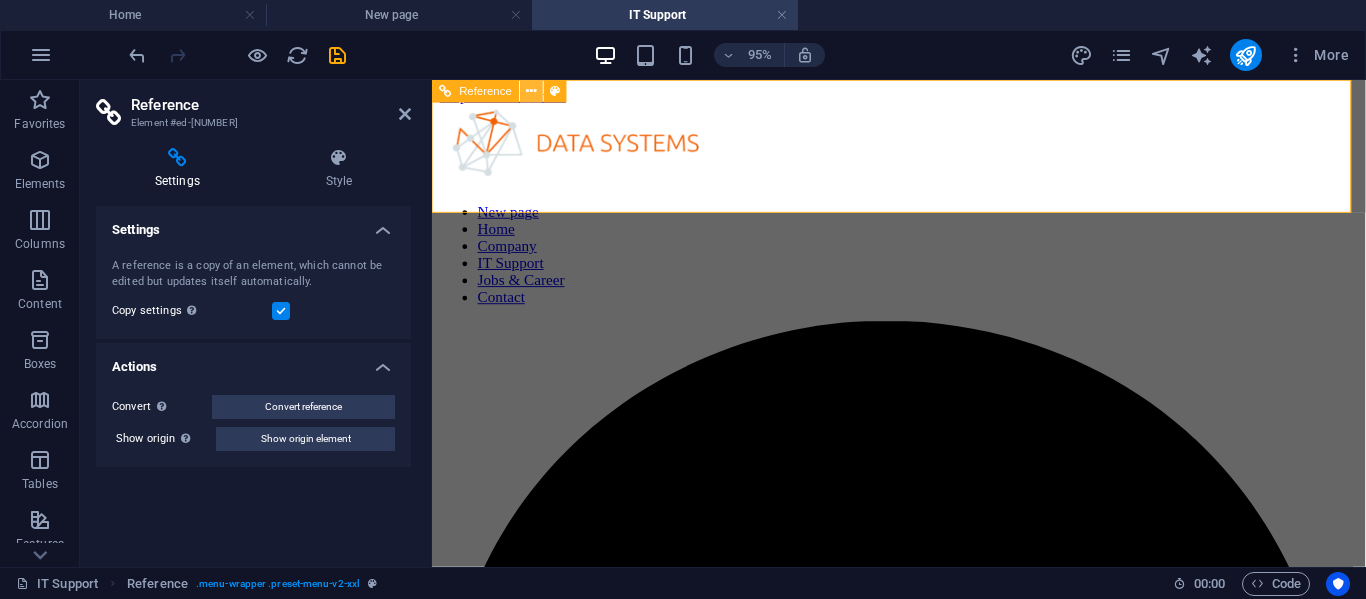 click at bounding box center [532, 91] 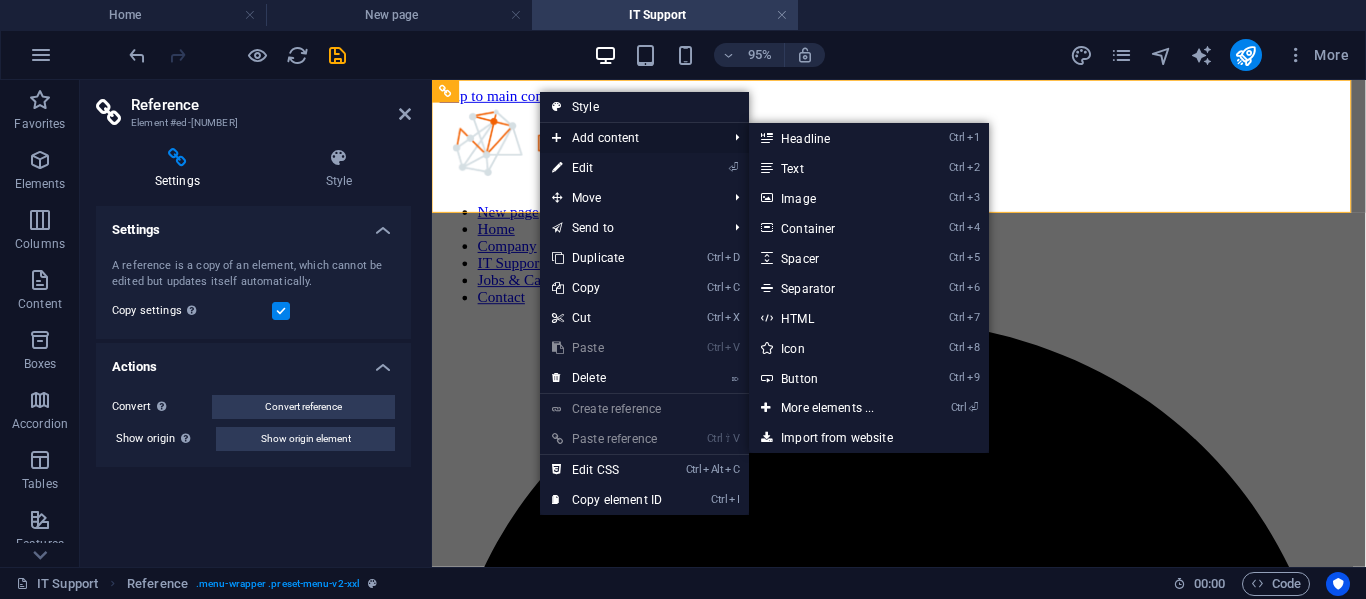 click on "Add content" at bounding box center [629, 138] 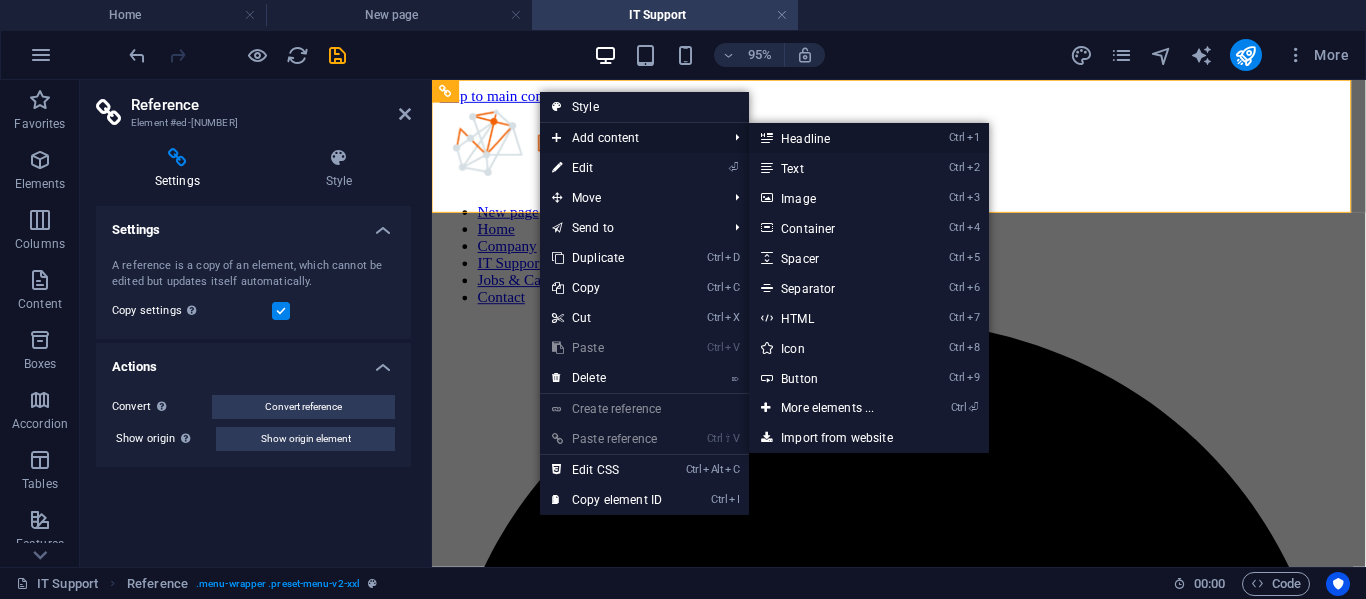 click on "Ctrl 1  Headline" at bounding box center (831, 138) 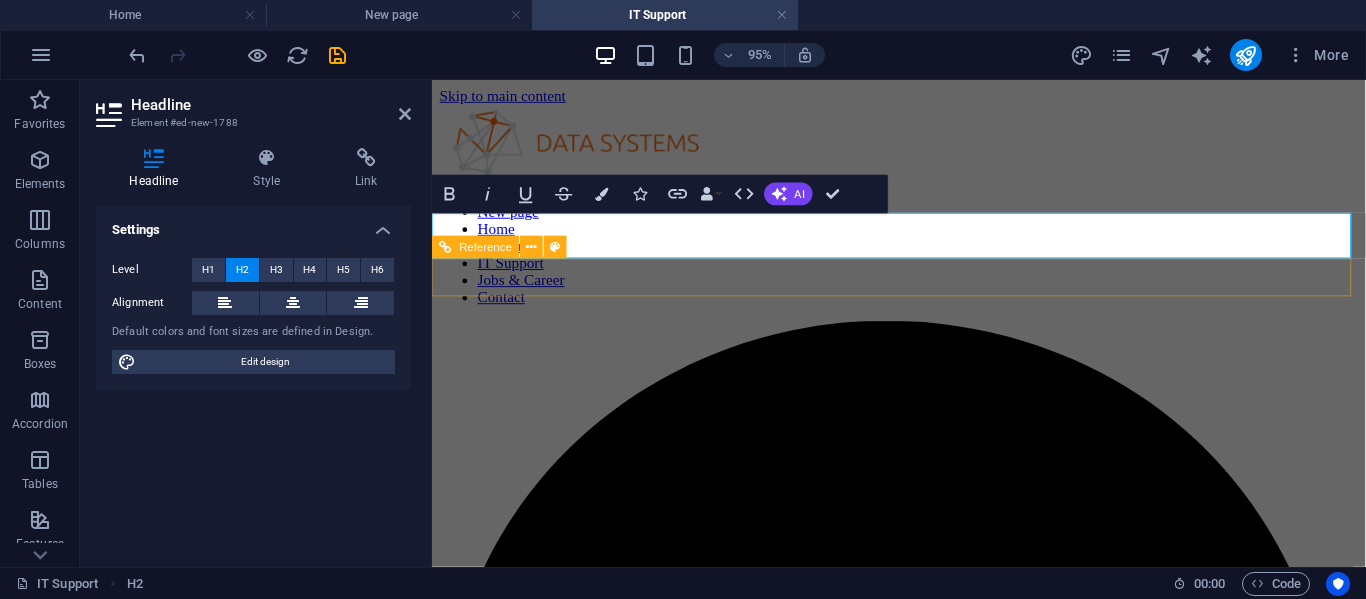 type 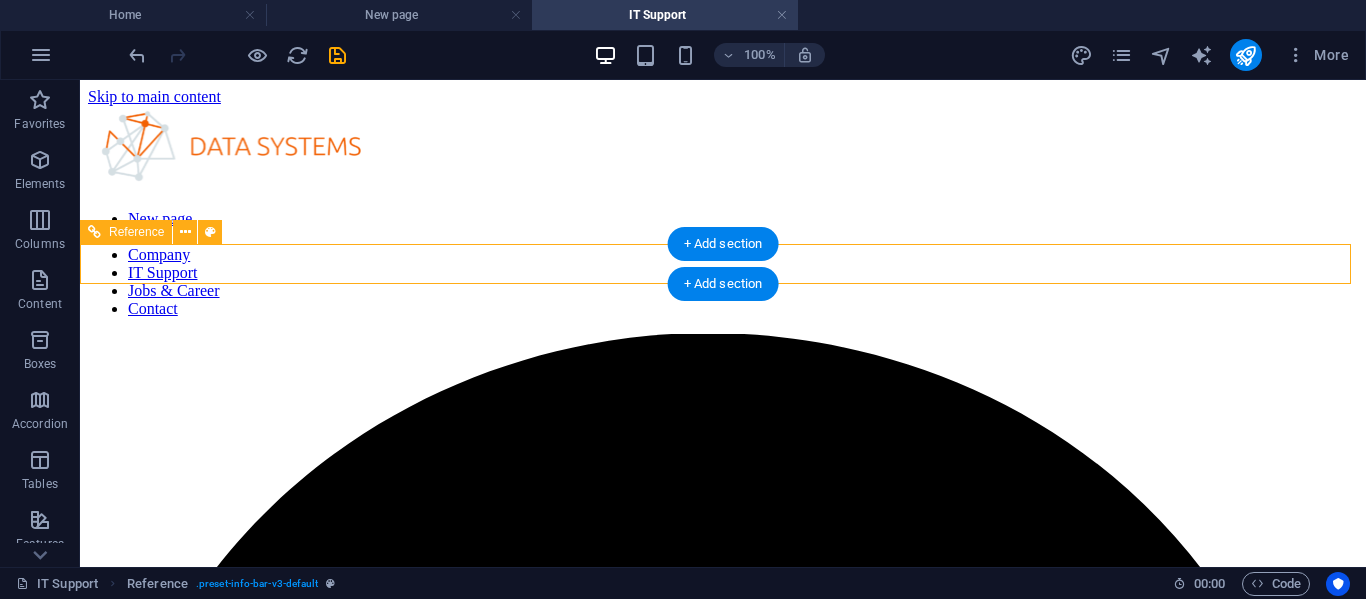 click on "[STREET] [NUMBER], [CITY] - GO [POSTAL_CODE] ([PHONE]) contato@example.com" at bounding box center (723, 6038) 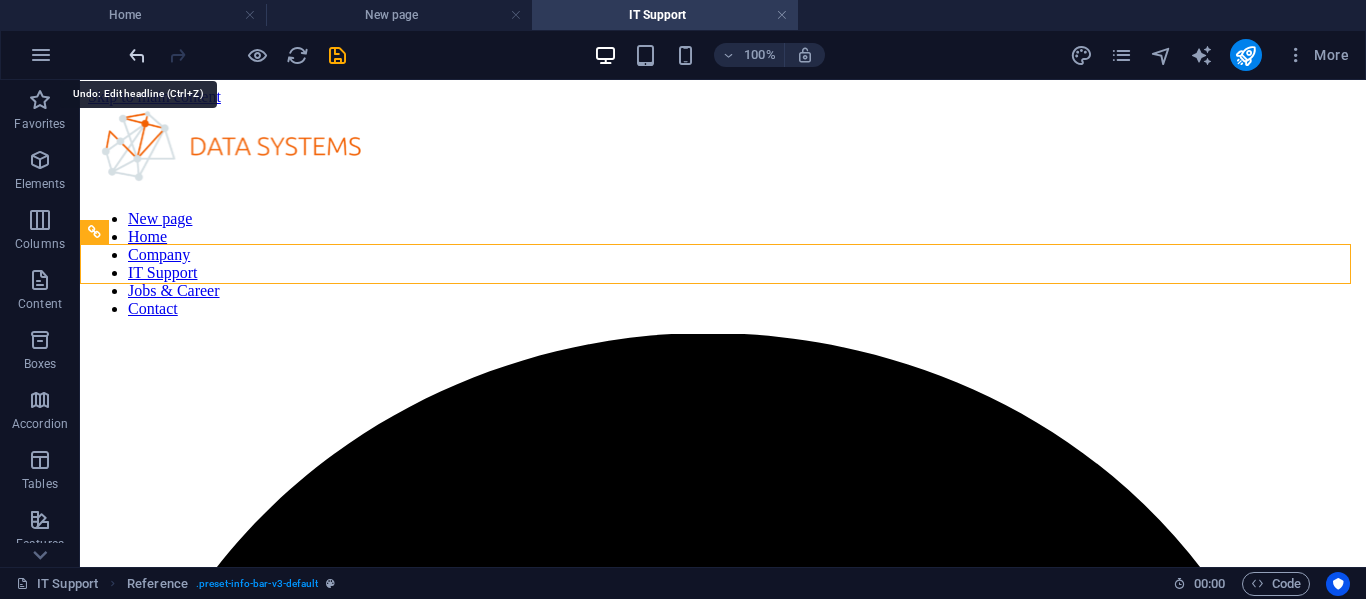 click at bounding box center (137, 55) 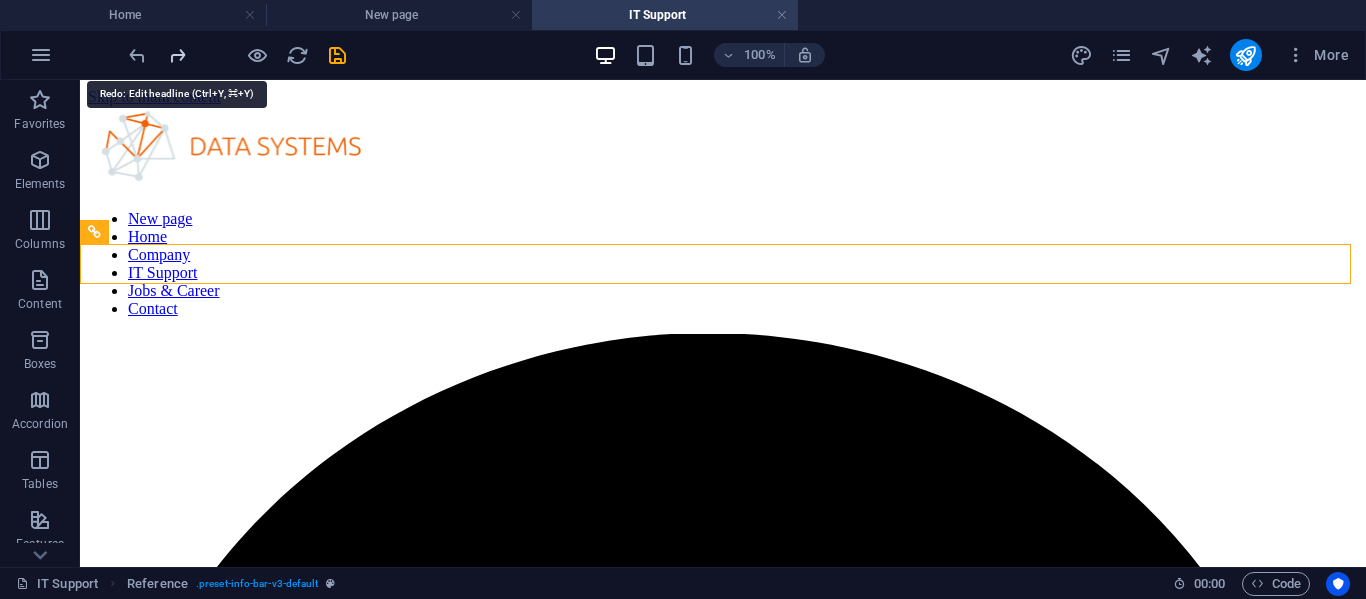 click at bounding box center (177, 55) 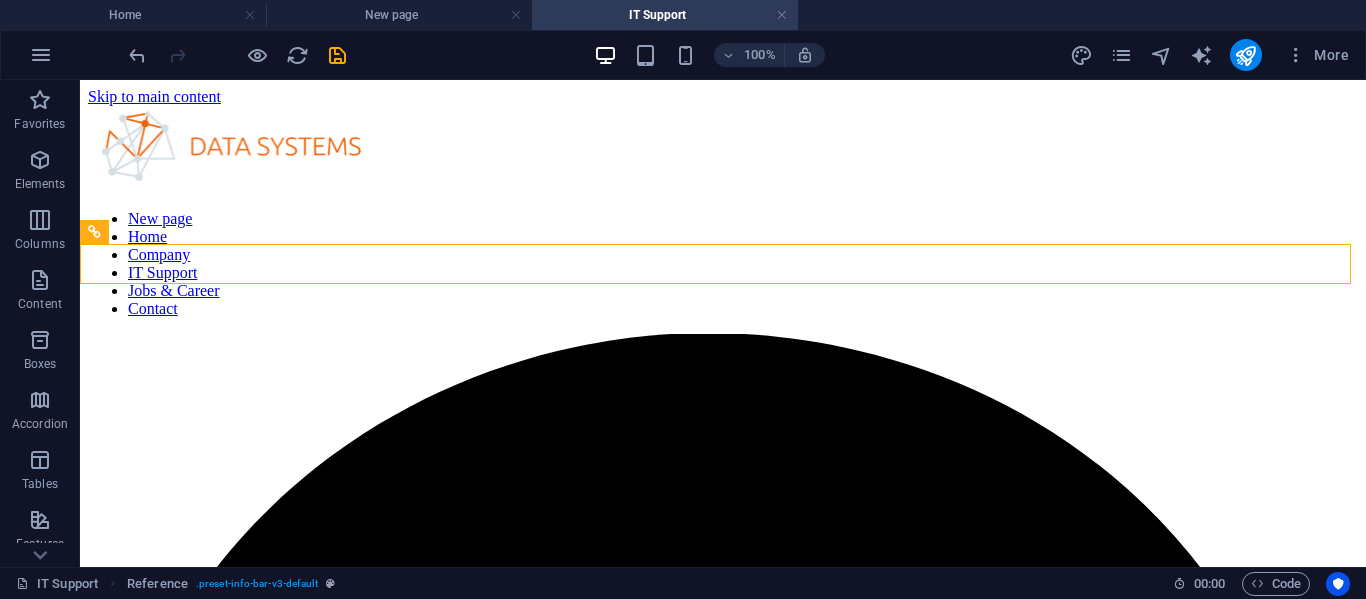 click at bounding box center [237, 55] 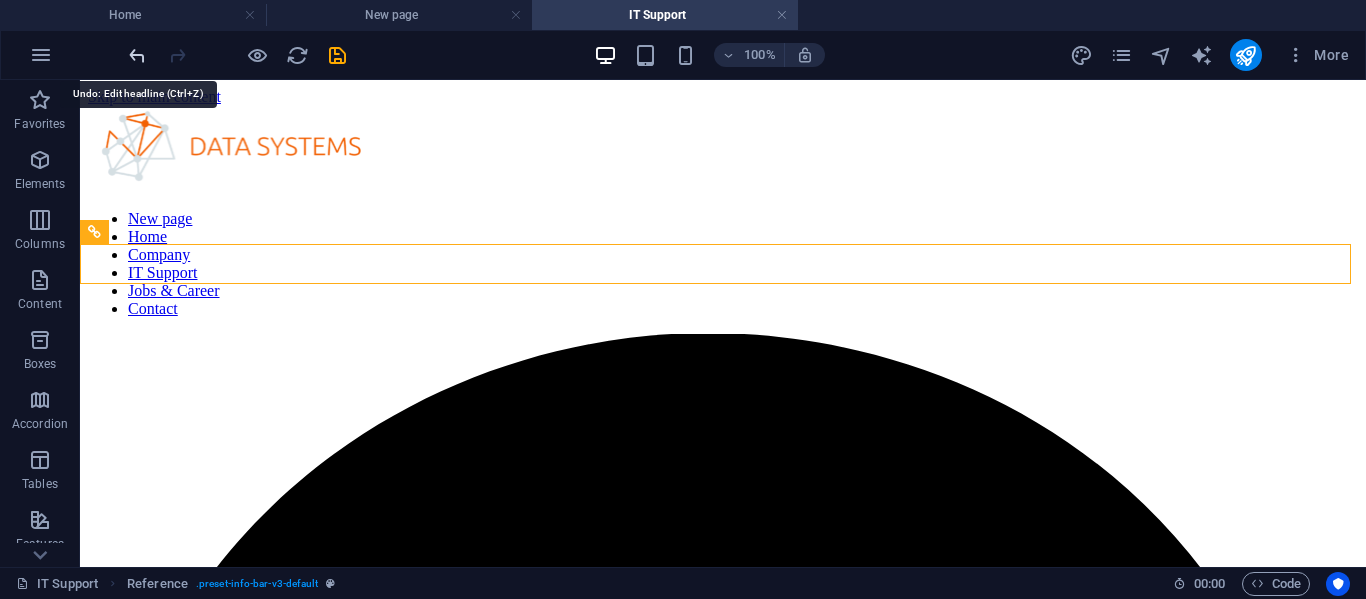 click at bounding box center (137, 55) 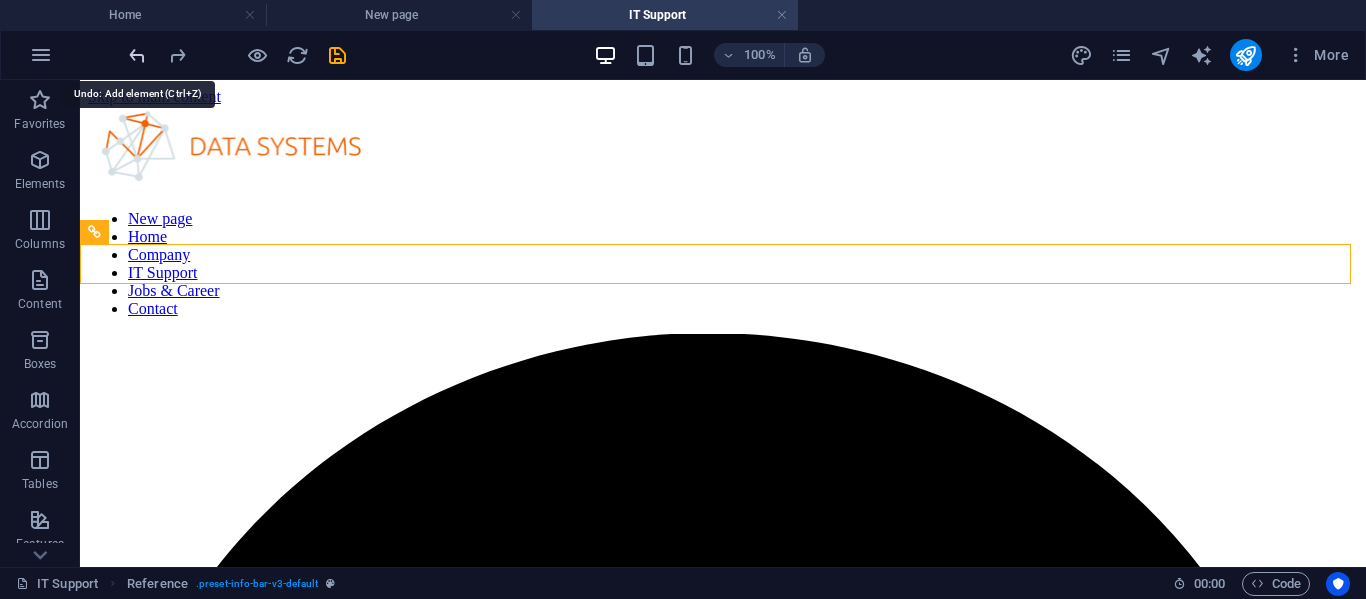 click at bounding box center (137, 55) 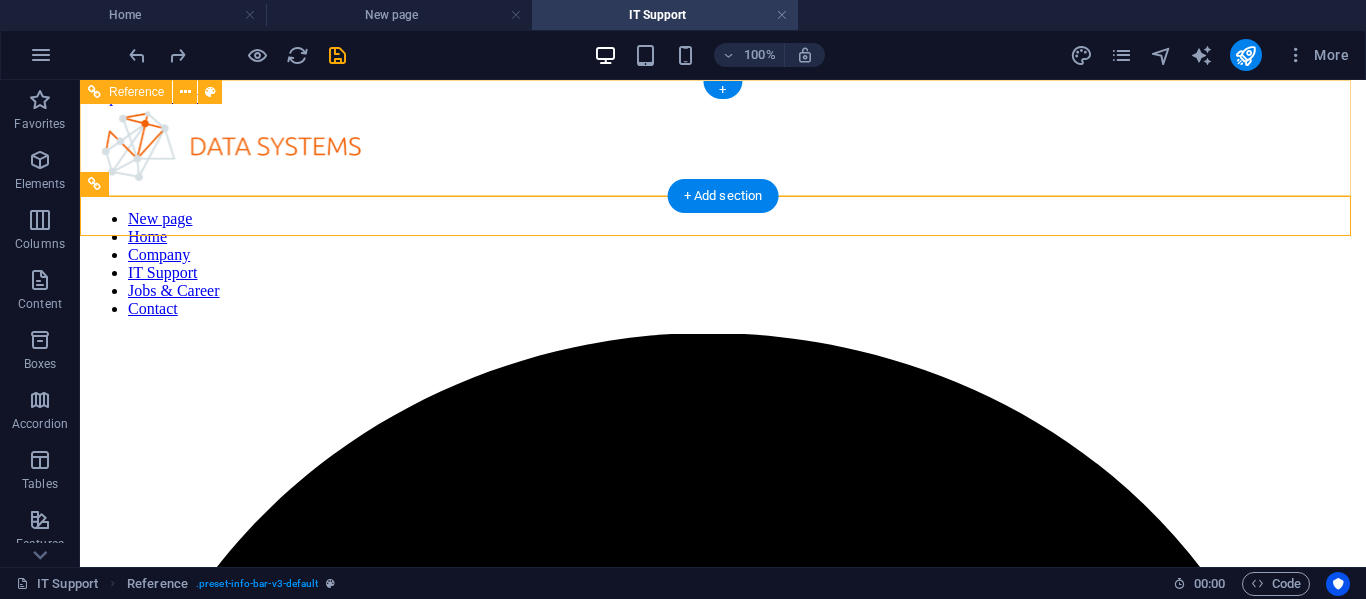 click at bounding box center (723, 150) 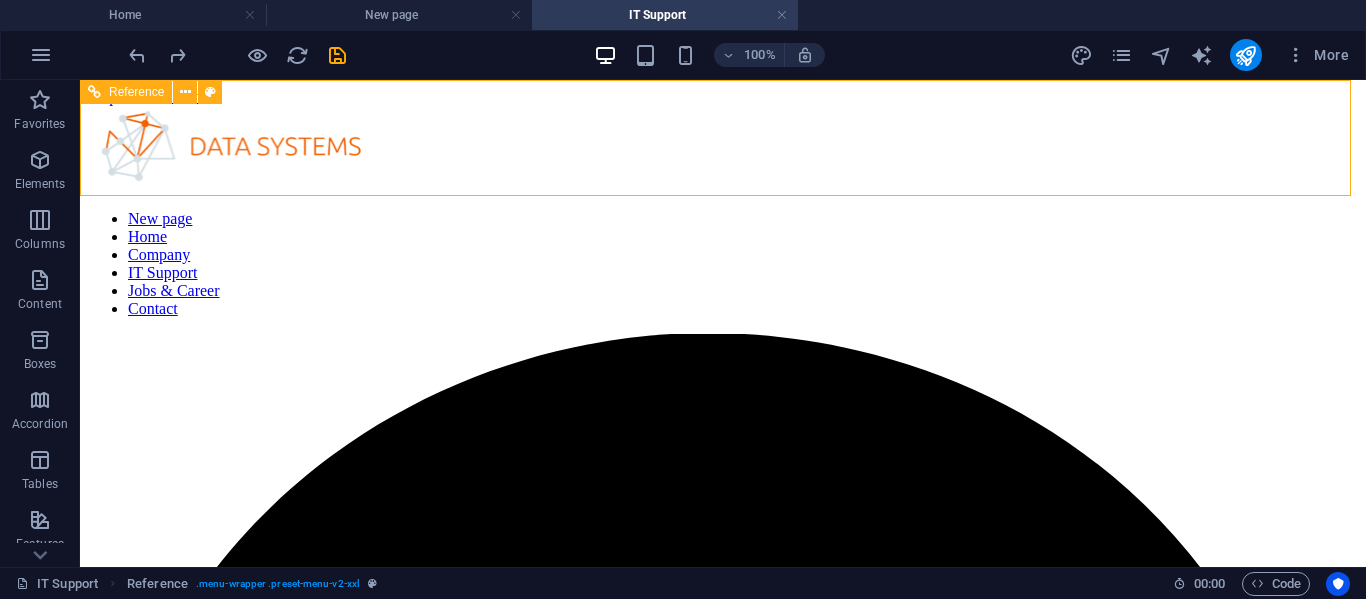 click on "Reference" at bounding box center [136, 92] 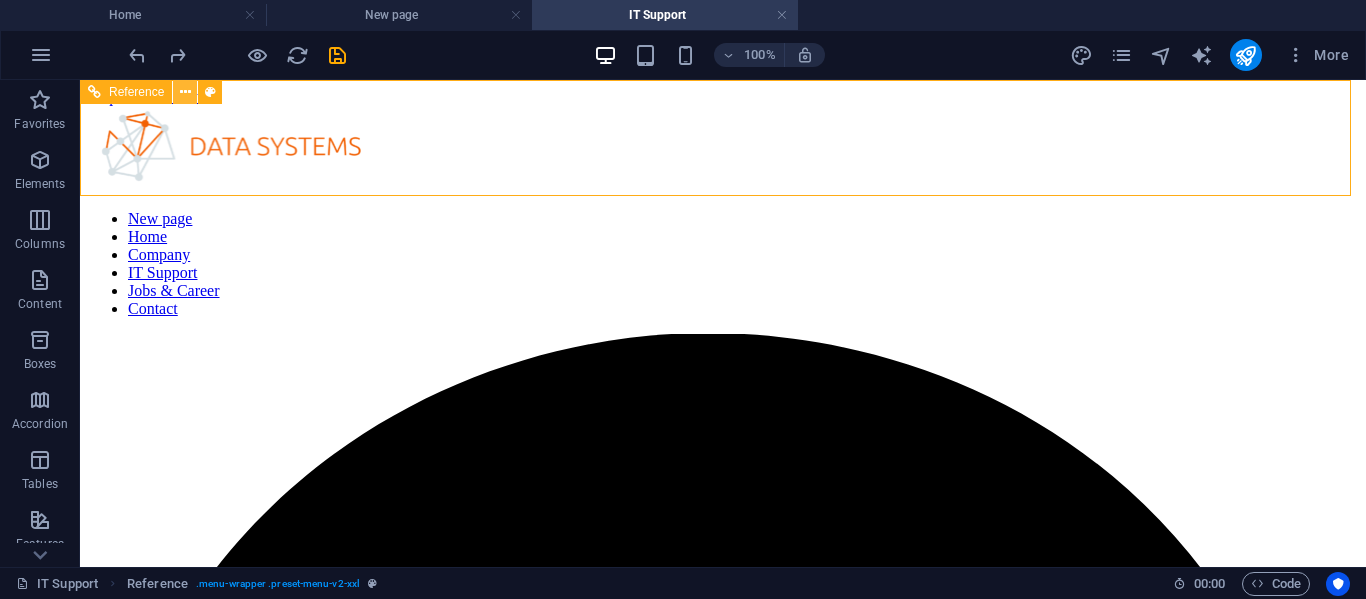 click at bounding box center (185, 92) 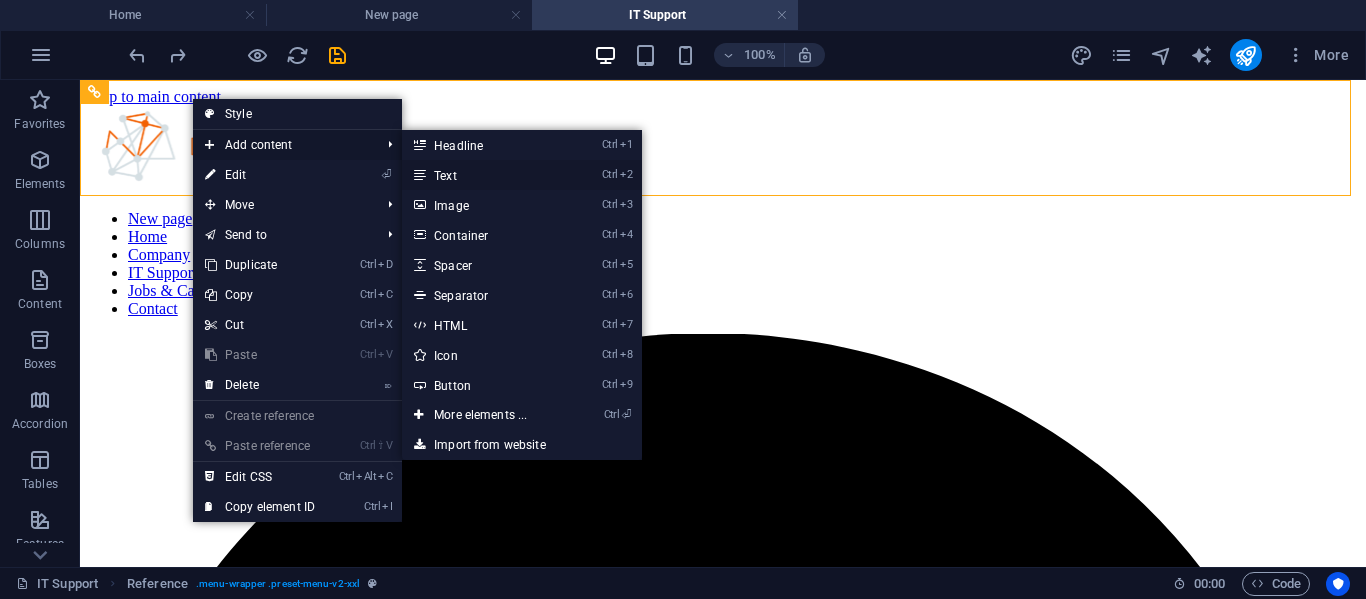 click on "Ctrl 2  Text" at bounding box center (484, 175) 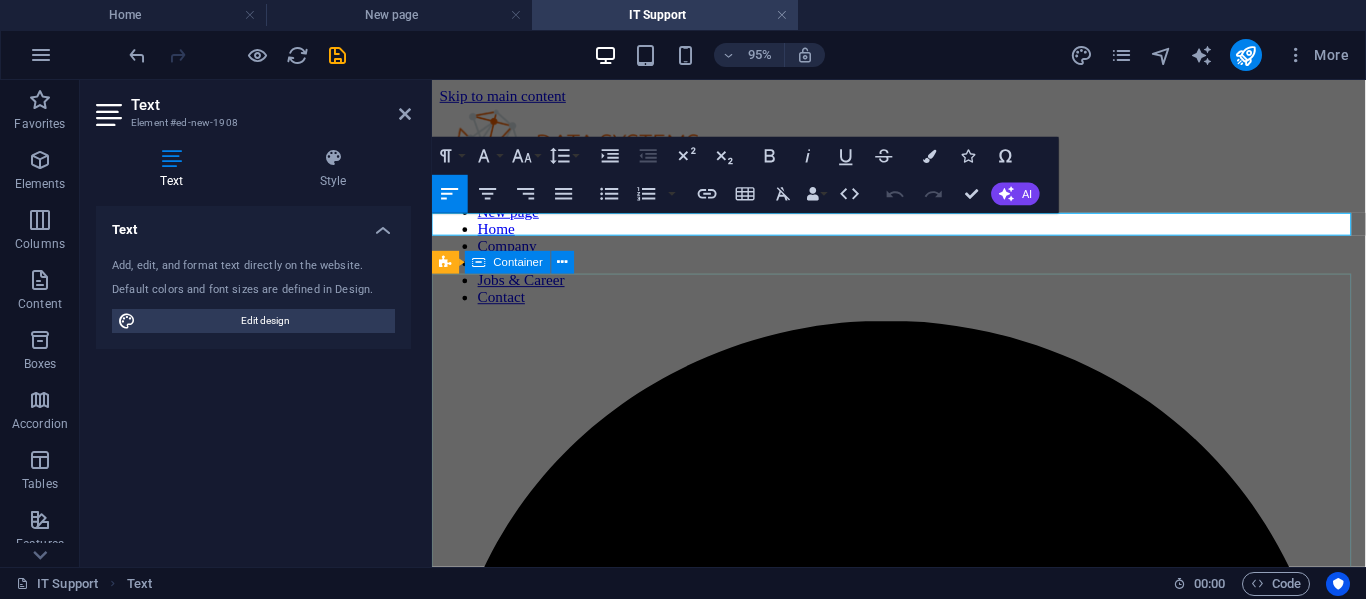 type 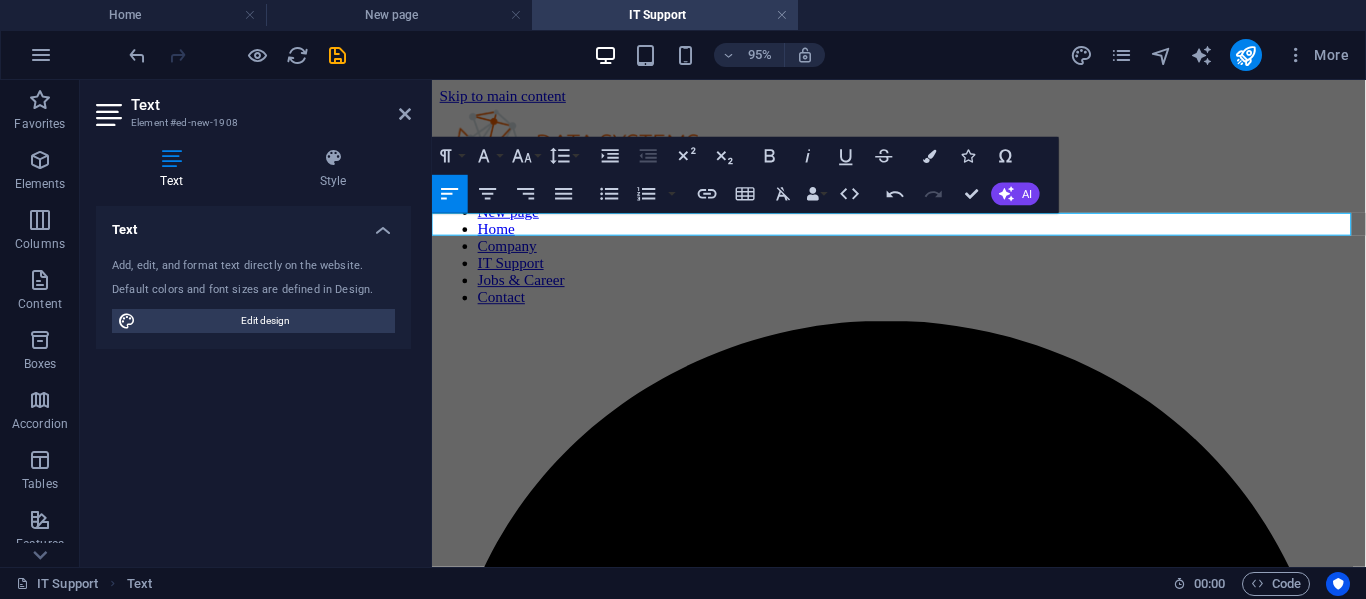 drag, startPoint x: 614, startPoint y: 234, endPoint x: 856, endPoint y: 303, distance: 251.64459 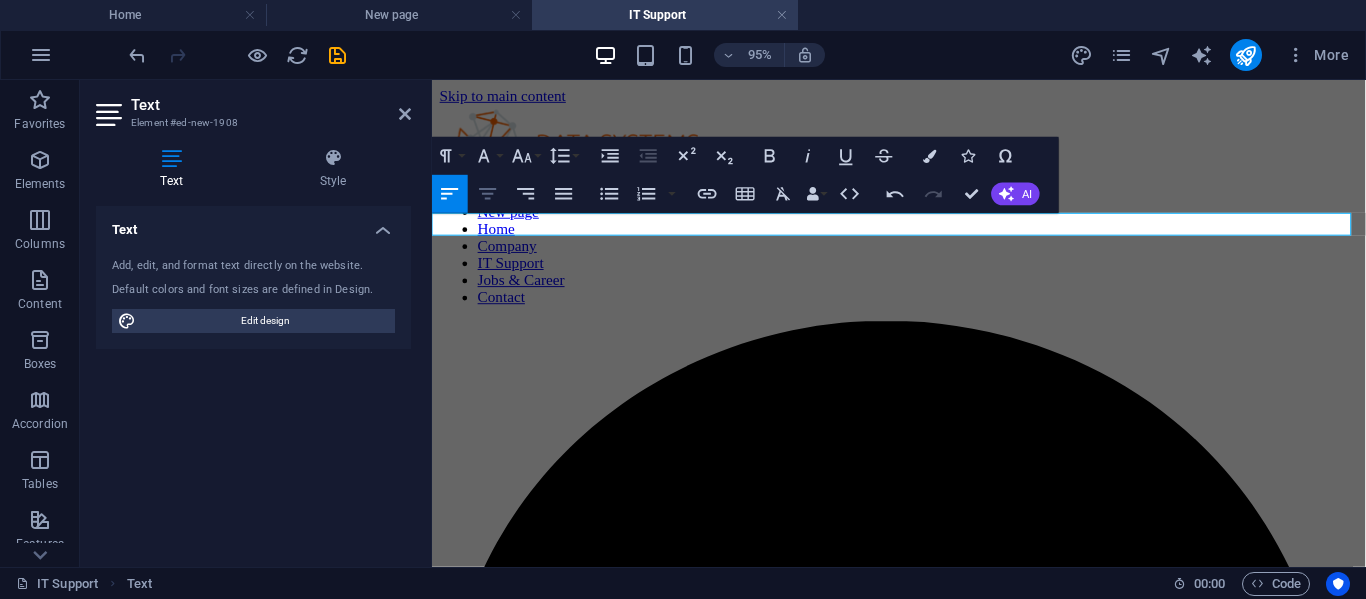 click 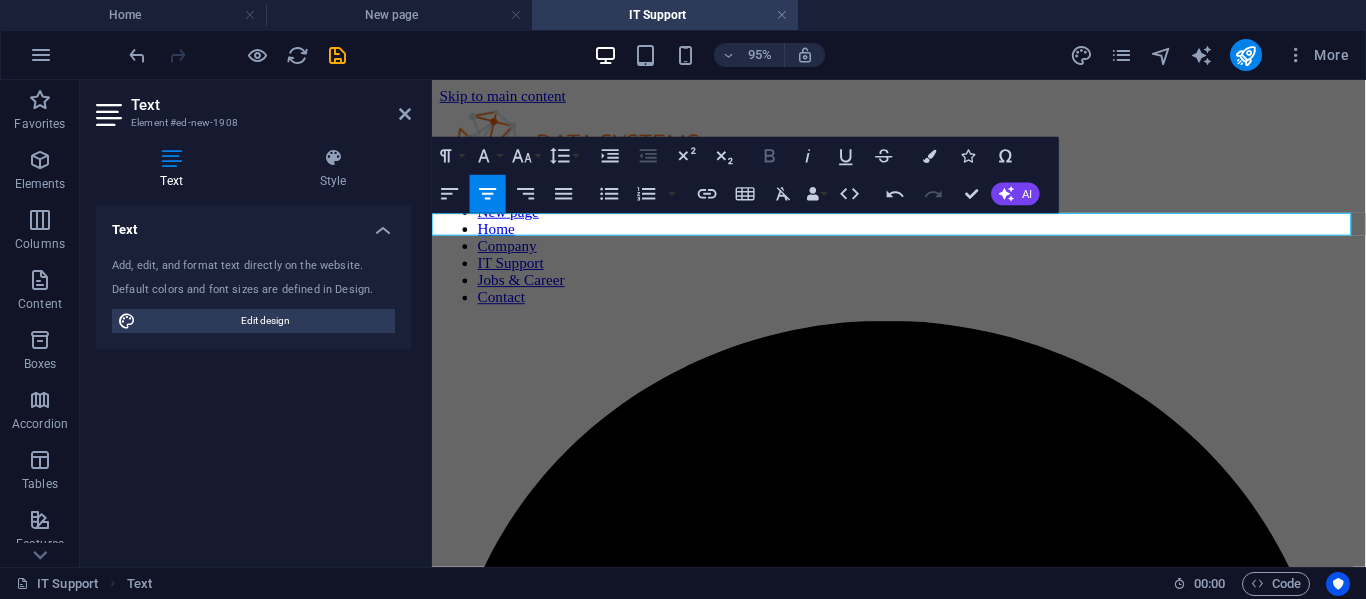 click 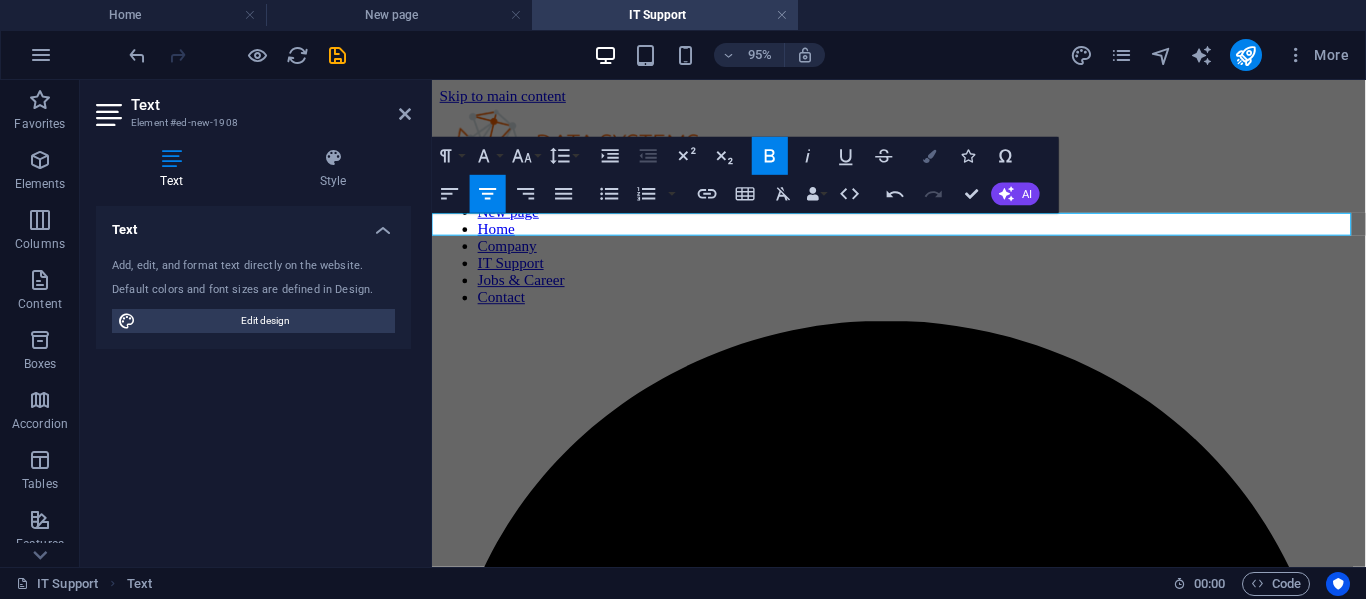 click on "Colors" at bounding box center [930, 156] 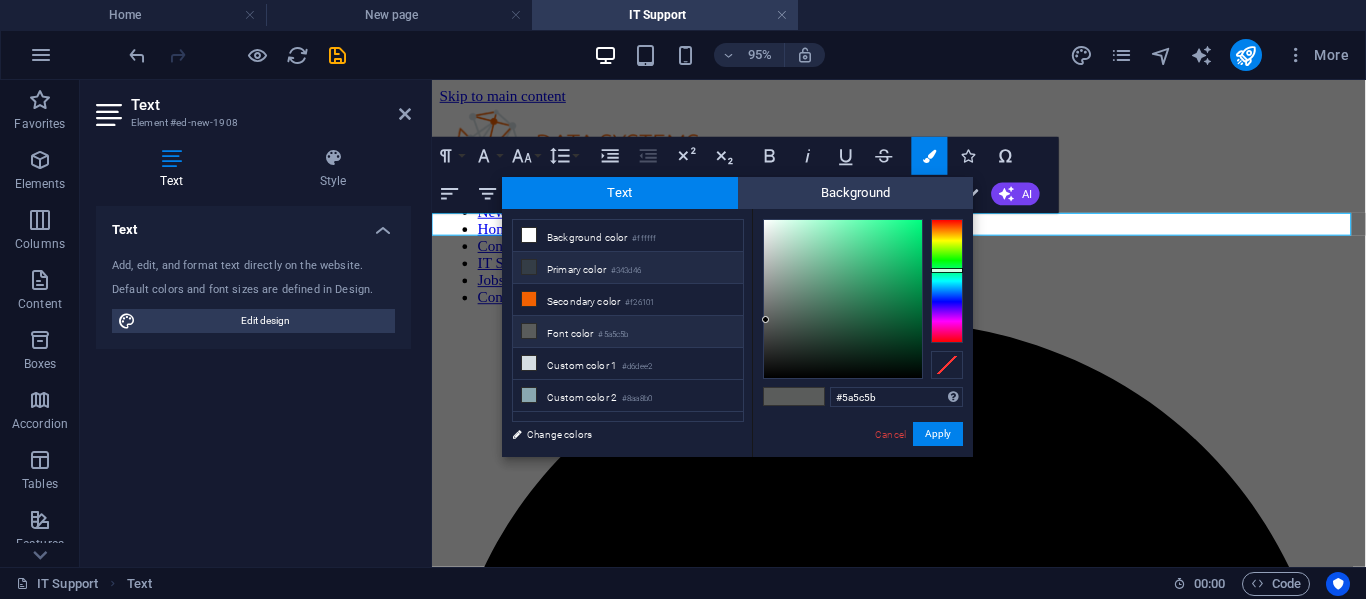 click on "Primary color
#343d46" at bounding box center (628, 268) 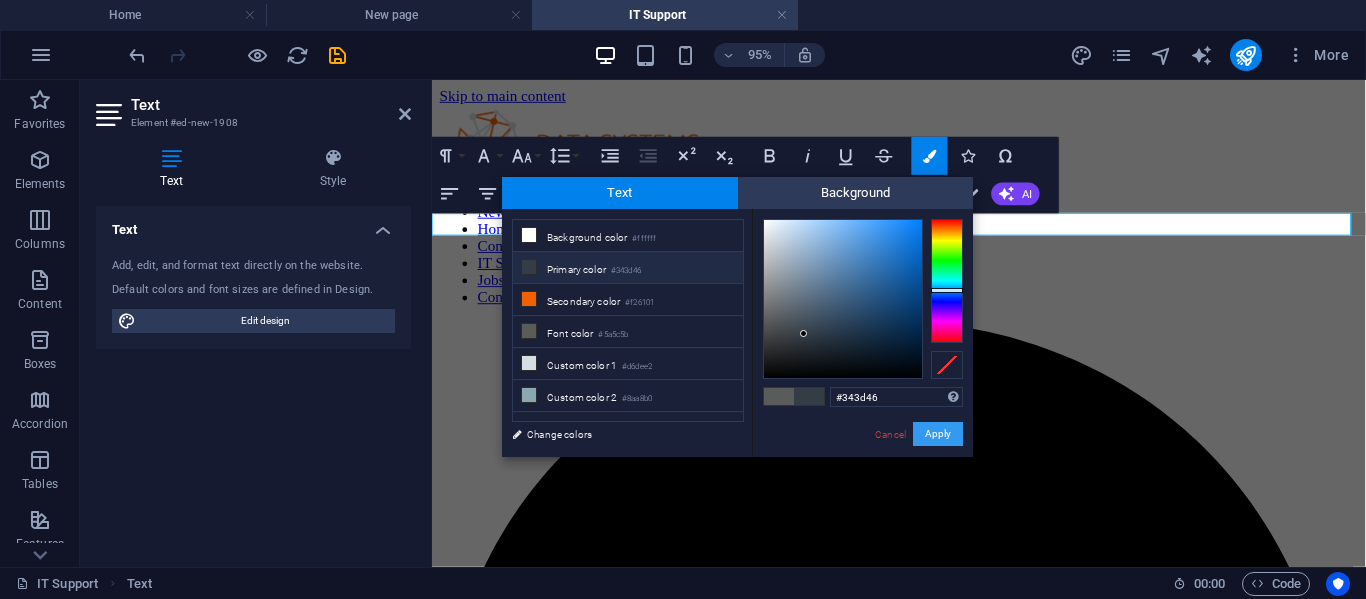 click on "Apply" at bounding box center [938, 434] 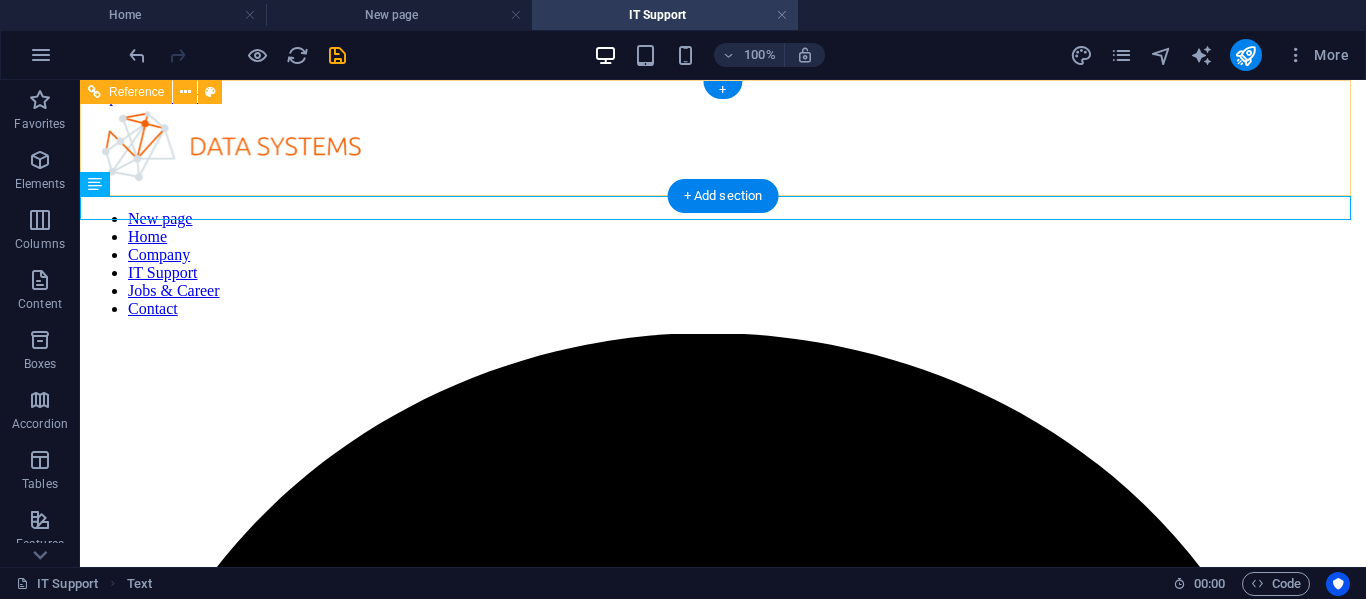 click at bounding box center (723, 150) 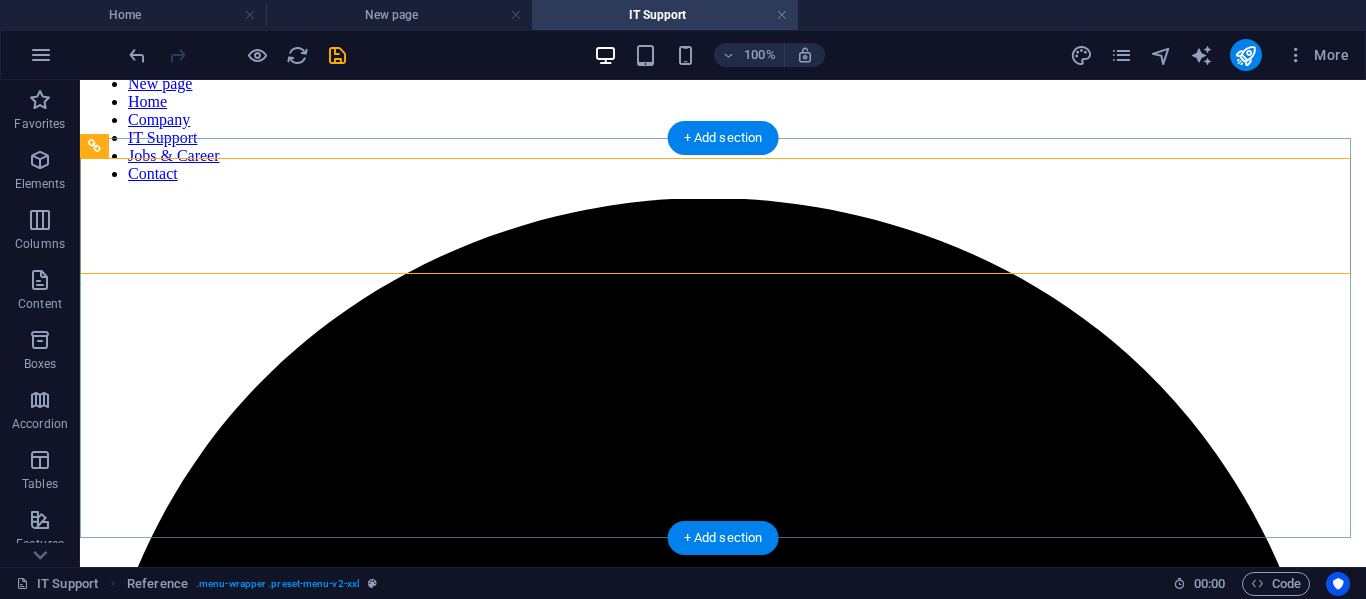 scroll, scrollTop: 100, scrollLeft: 0, axis: vertical 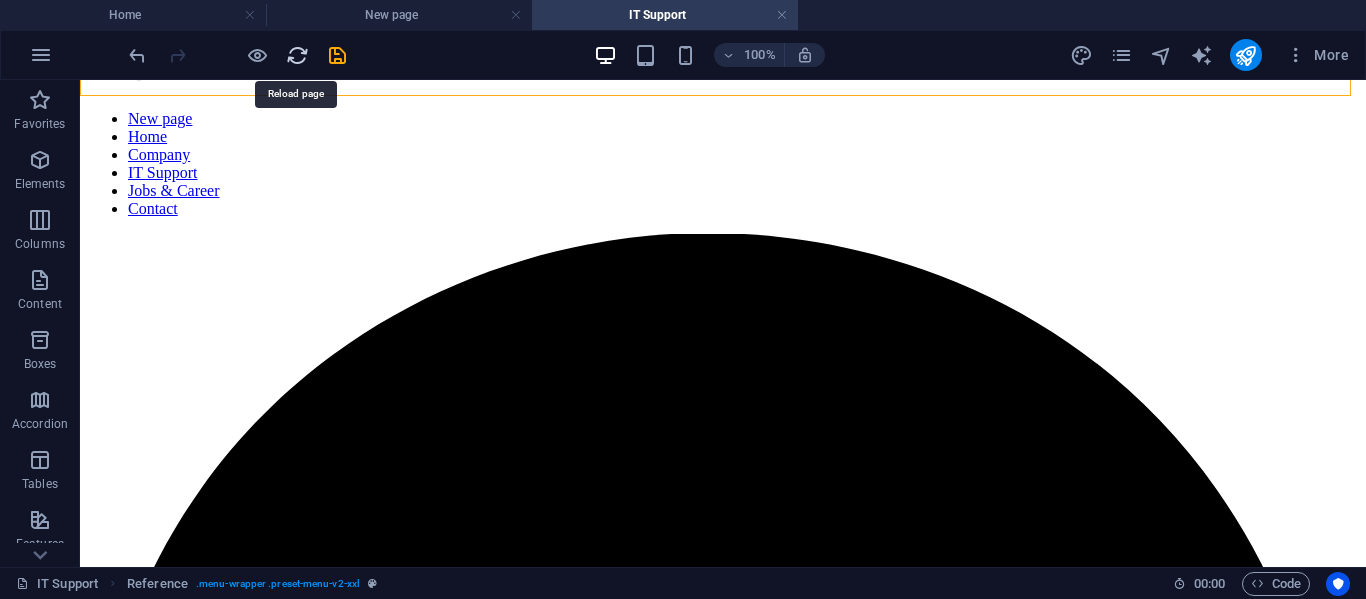 click at bounding box center (297, 55) 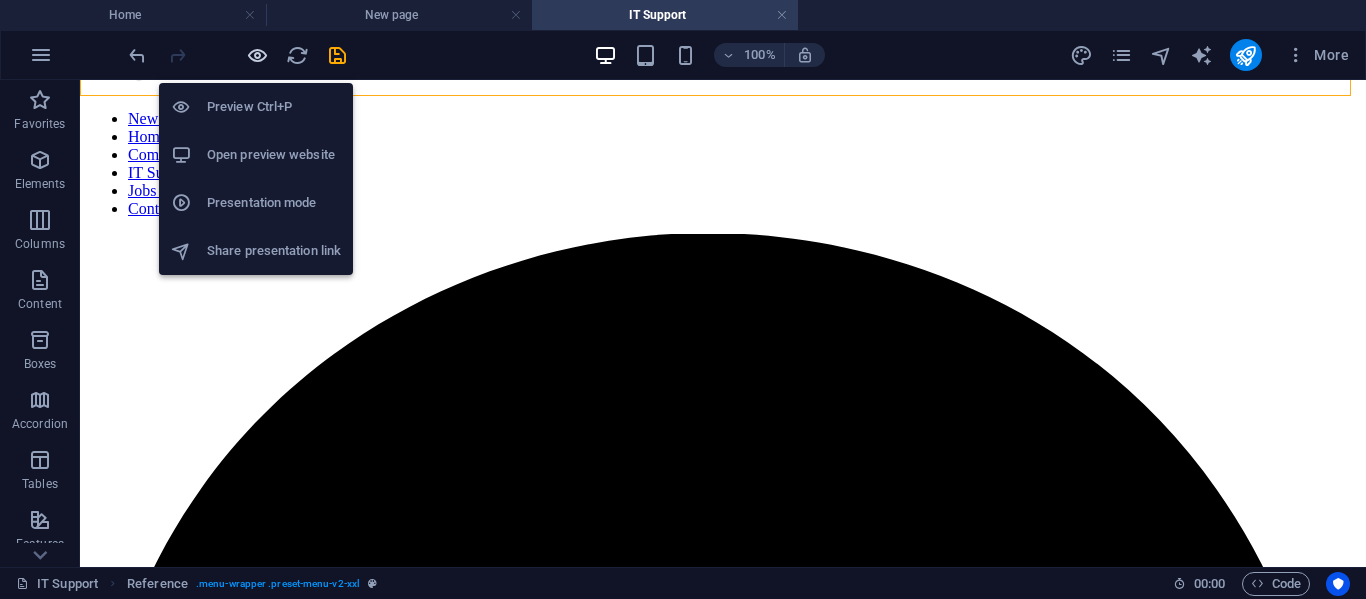 click at bounding box center [257, 55] 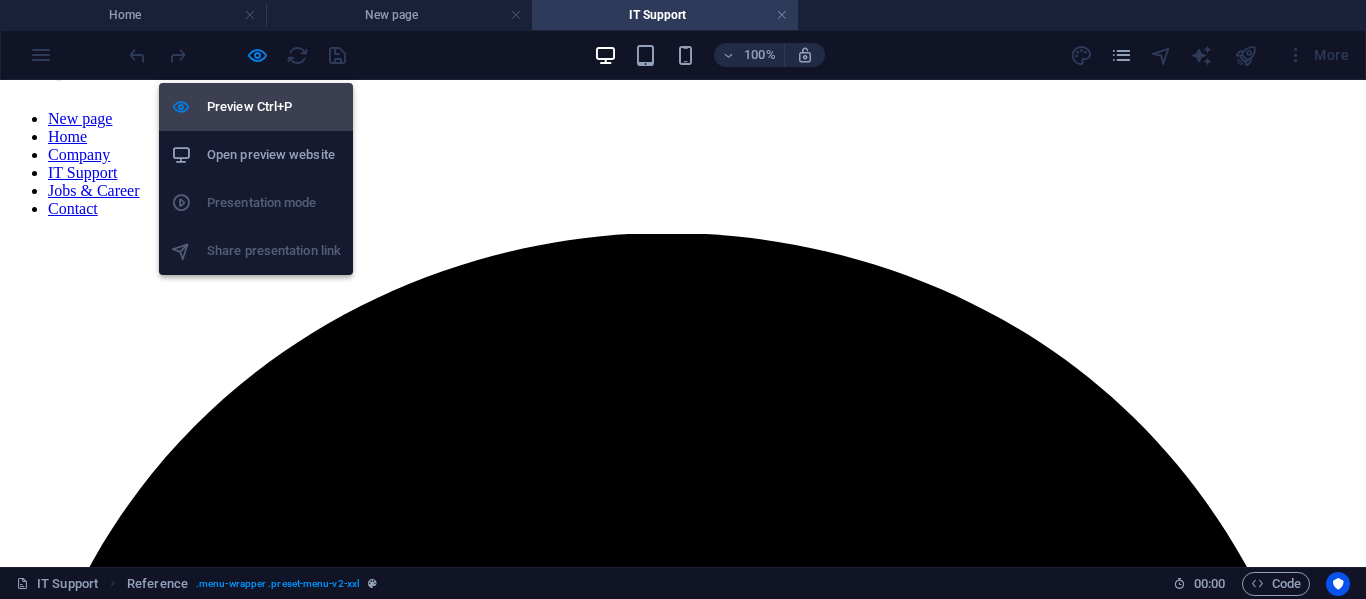 click on "Preview Ctrl+P" at bounding box center [274, 107] 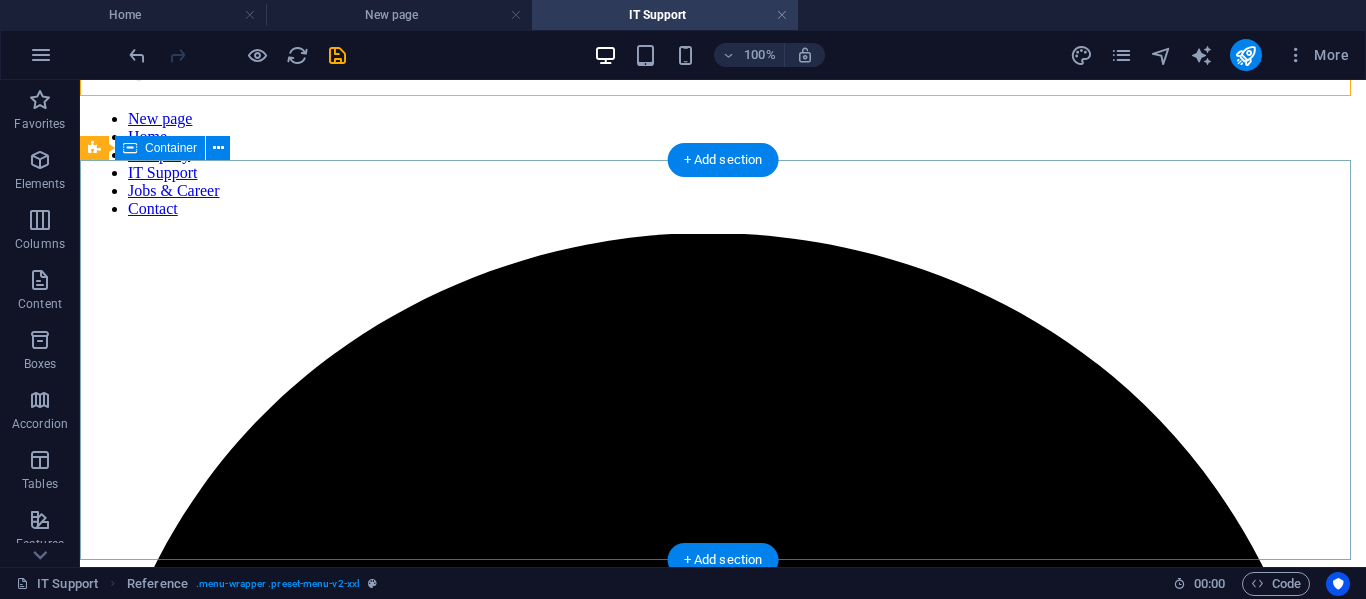 click on "eCOVISON" at bounding box center [723, 8507] 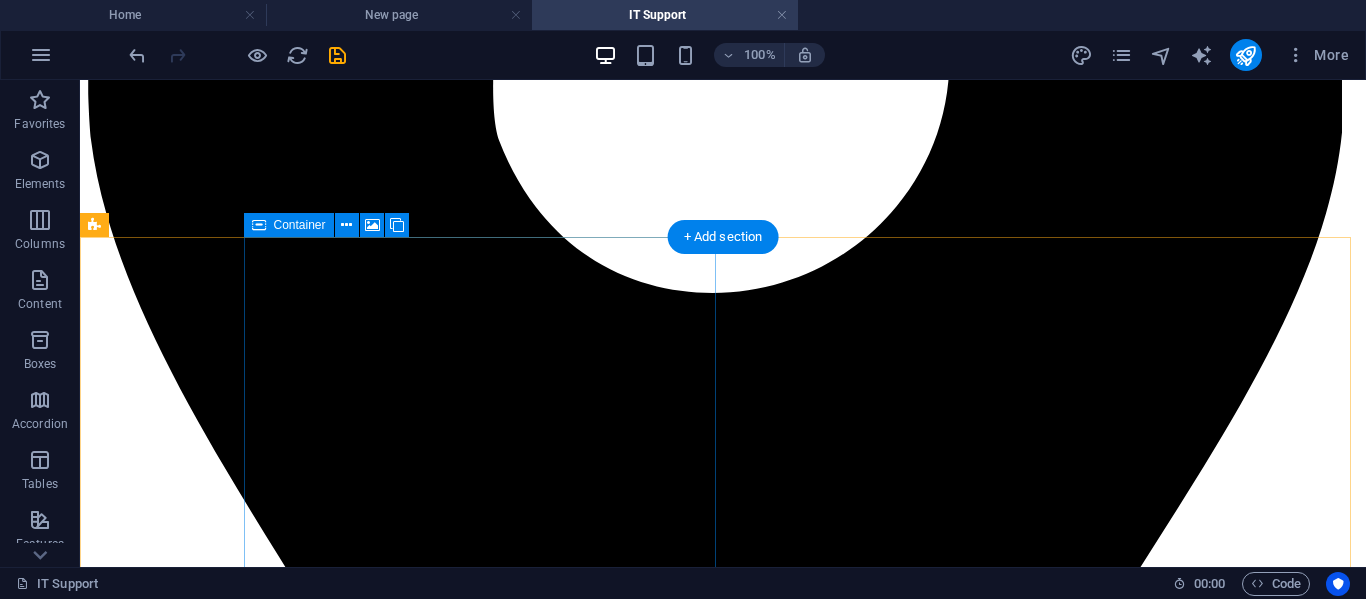 scroll, scrollTop: 900, scrollLeft: 0, axis: vertical 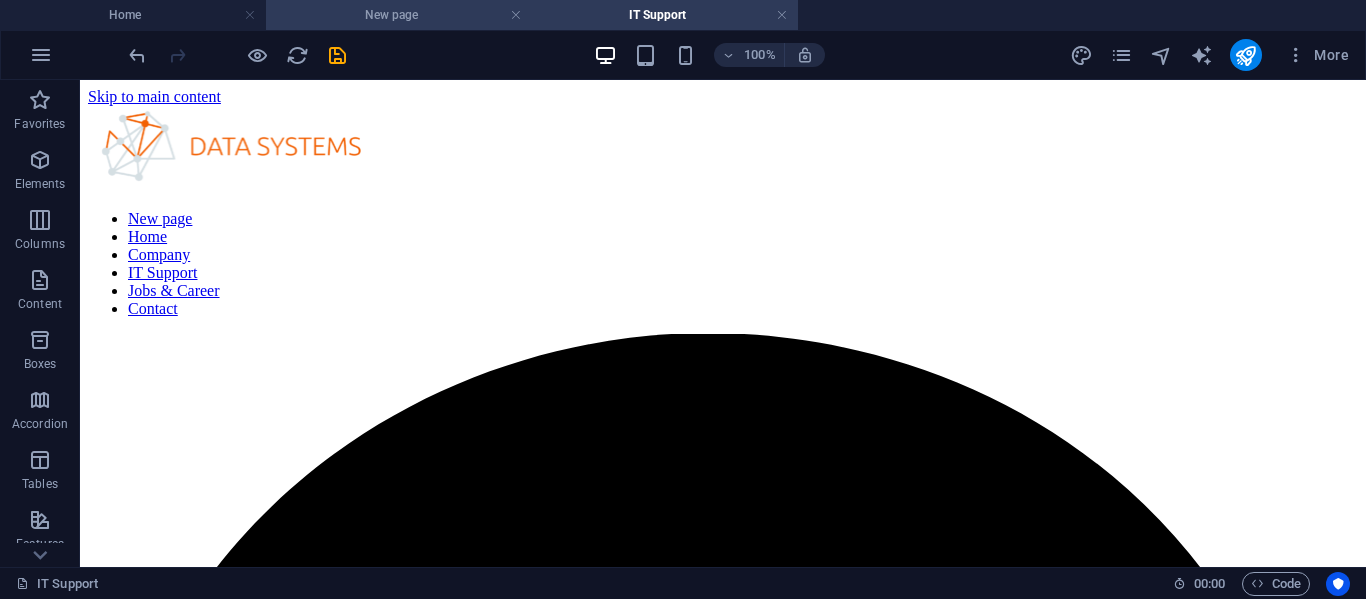 click on "New page" at bounding box center [399, 15] 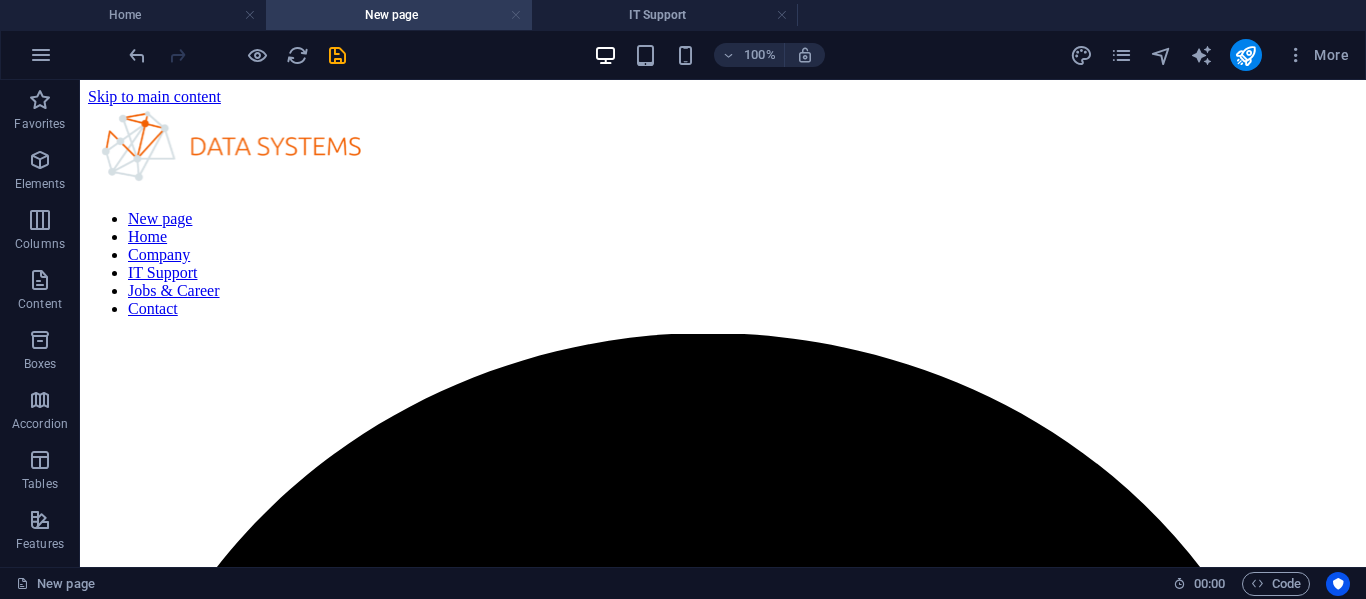 click at bounding box center [516, 15] 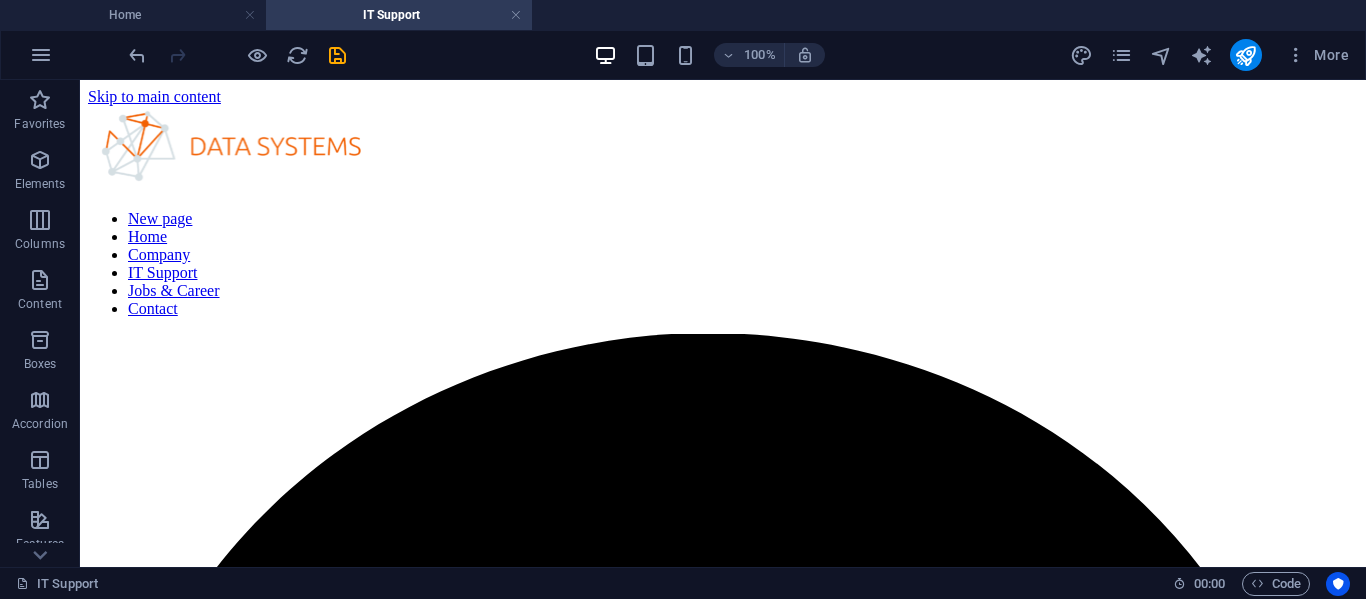 click on "IT Support" at bounding box center [399, 15] 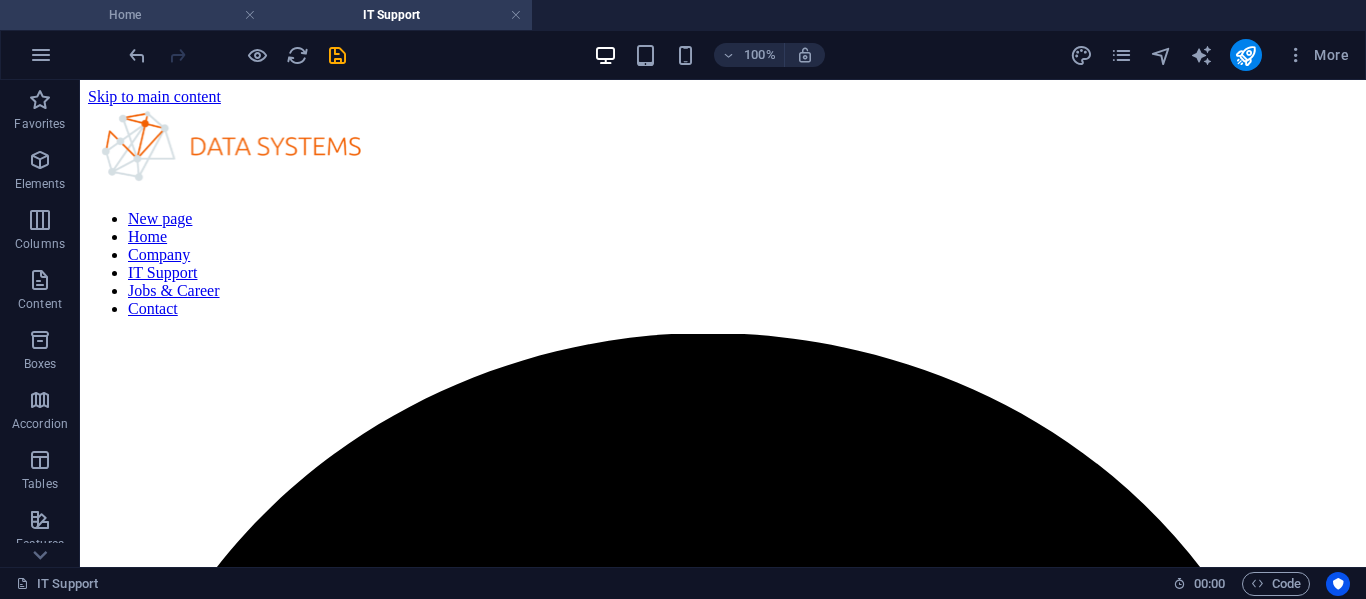 click on "Home" at bounding box center [133, 15] 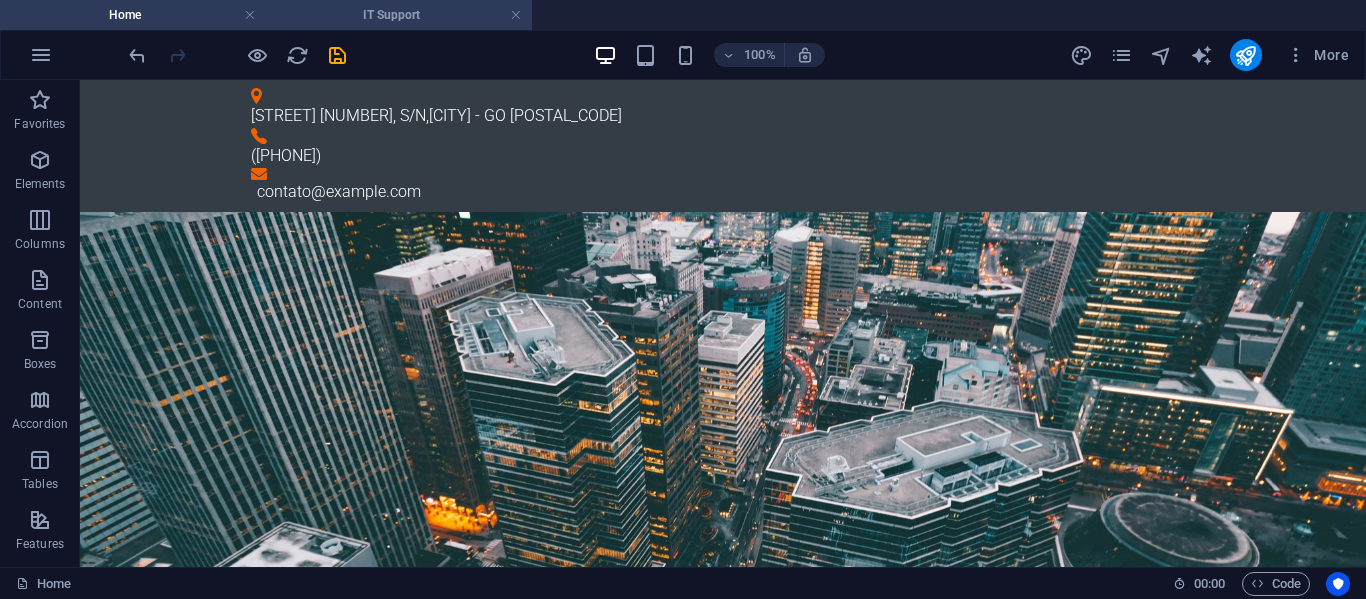 click on "IT Support" at bounding box center [399, 15] 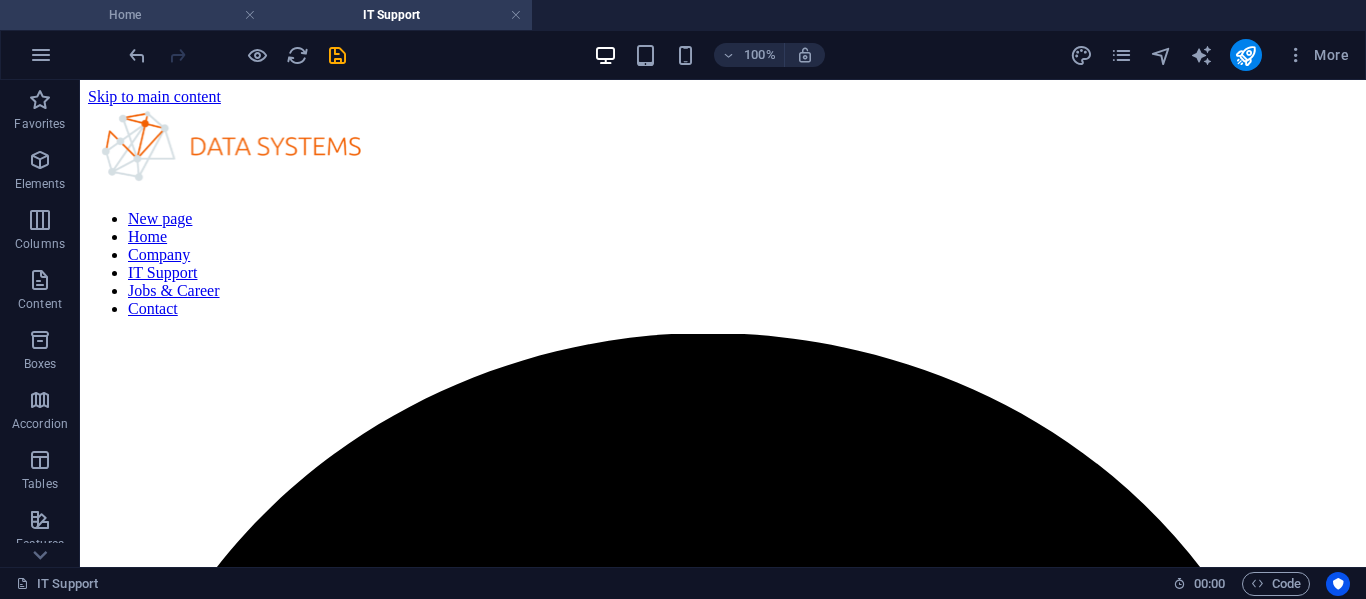 click on "Home" at bounding box center [133, 15] 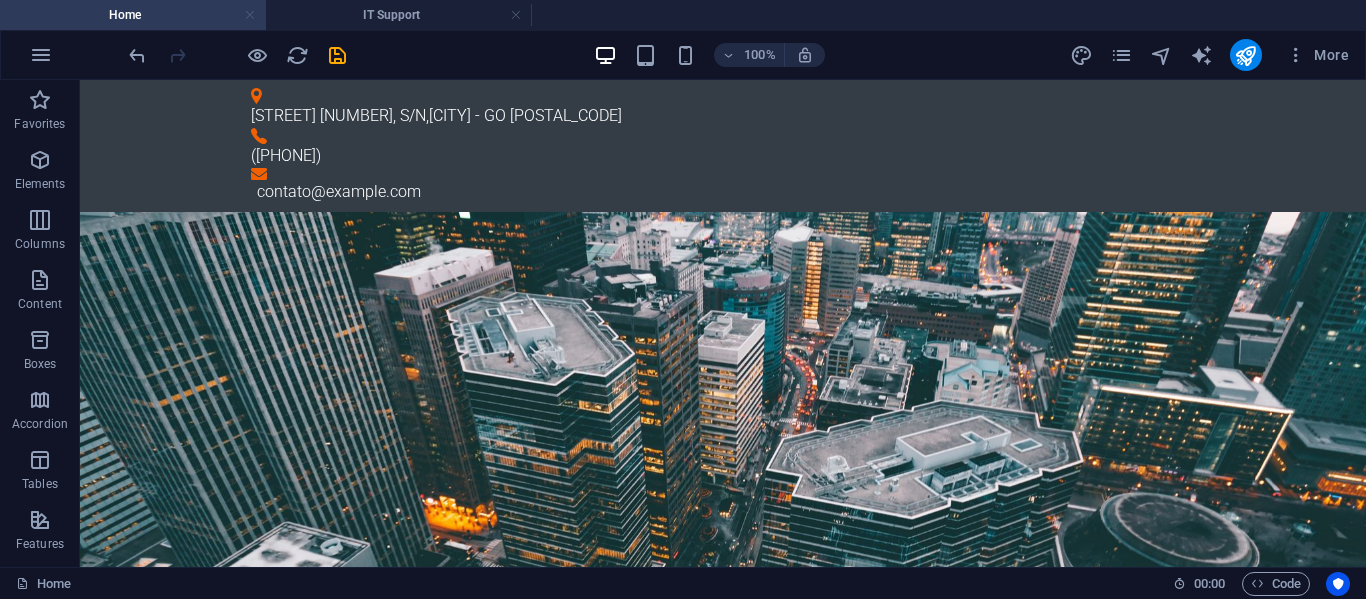 click at bounding box center [250, 15] 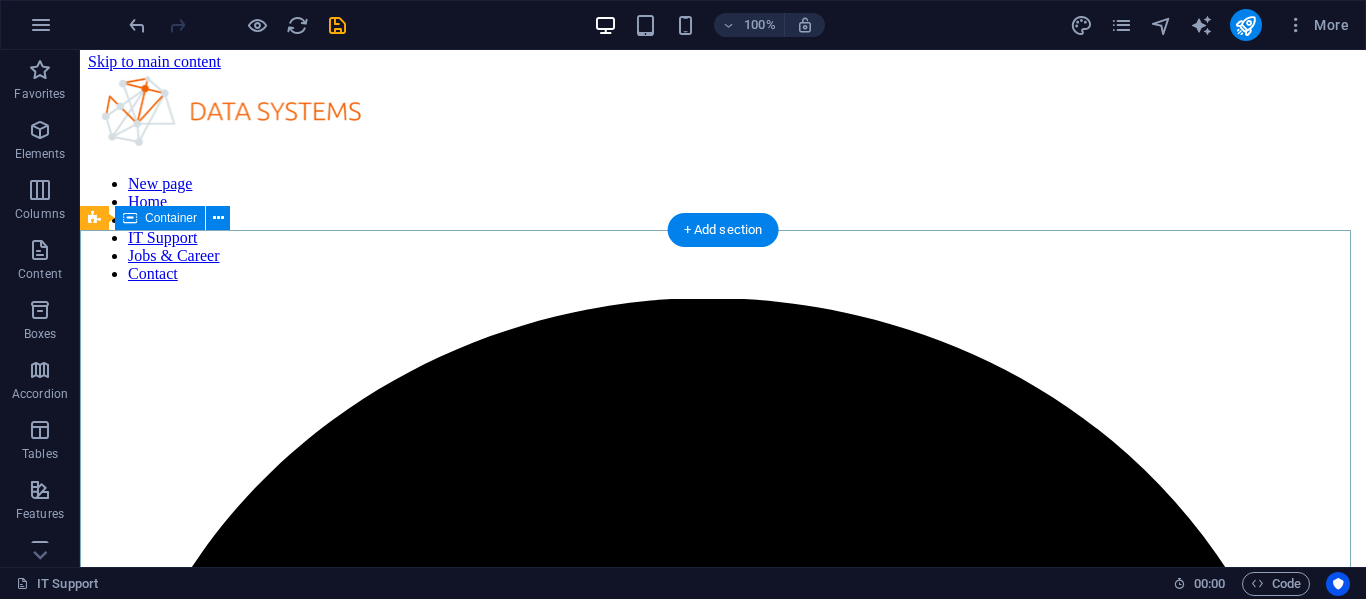 scroll, scrollTop: 0, scrollLeft: 0, axis: both 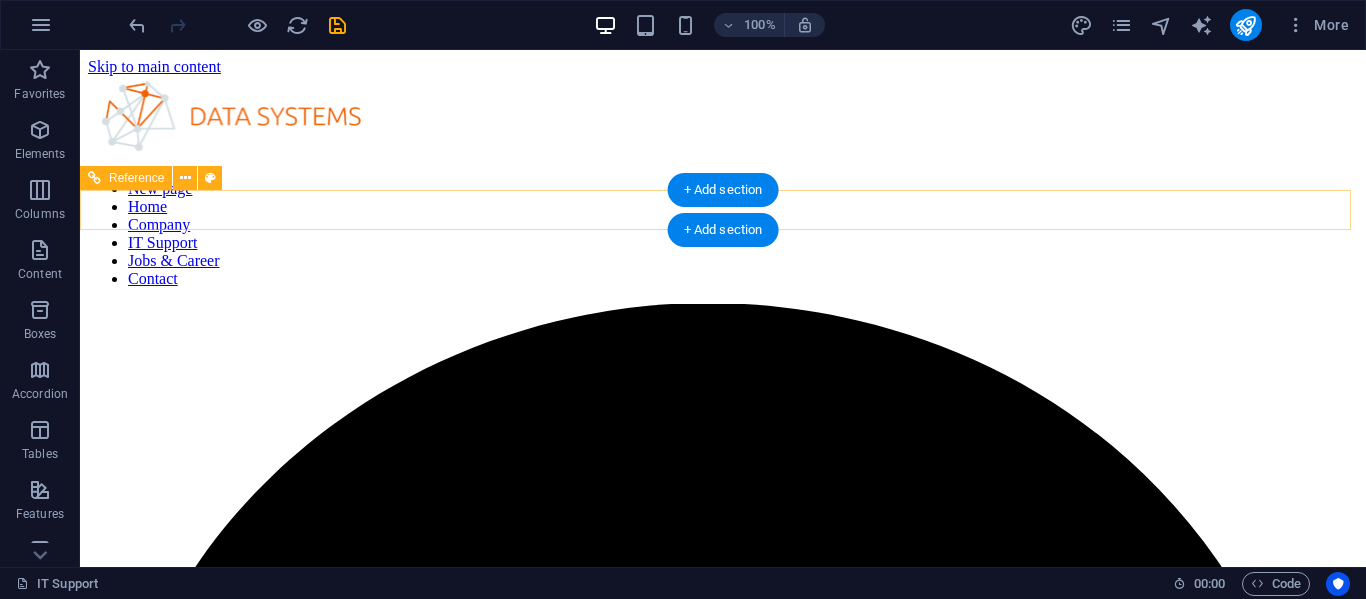 click on "[STREET],  [CITY] - [STATE]   [POSTAL_CODE]" at bounding box center [723, 5762] 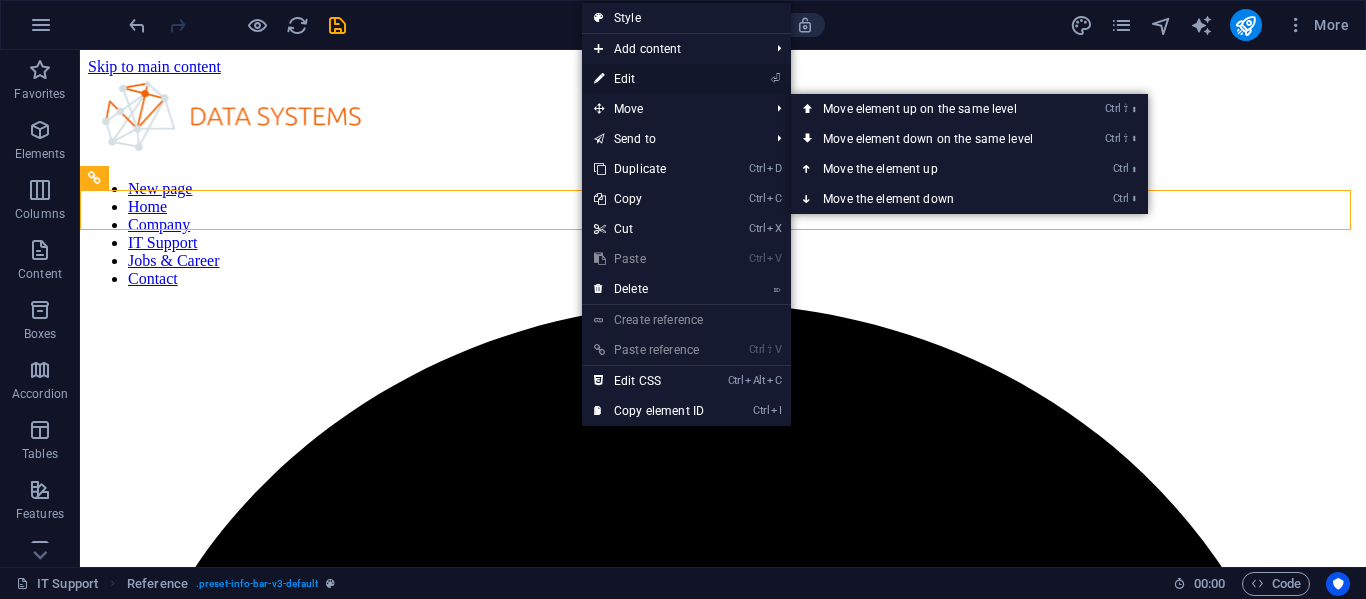 click on "⏎  Edit" at bounding box center [649, 79] 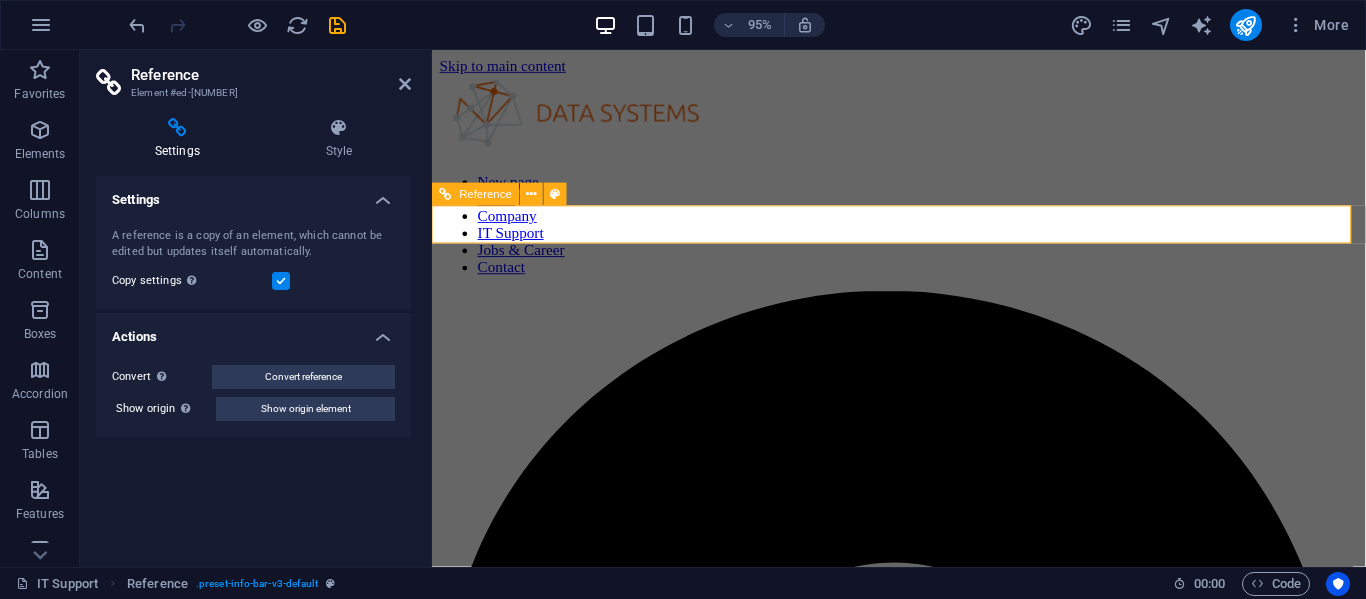 click on "[STREET],  [CITY] - [STATE]   [POSTAL_CODE]" at bounding box center [923, 4474] 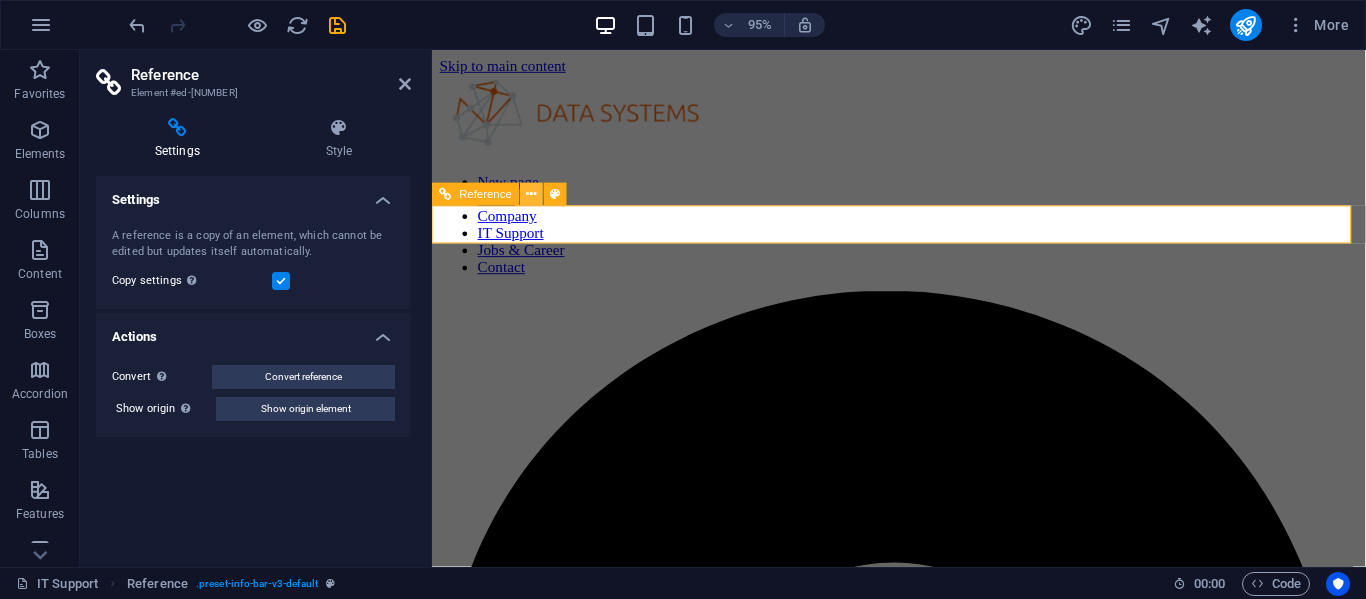 click at bounding box center [532, 195] 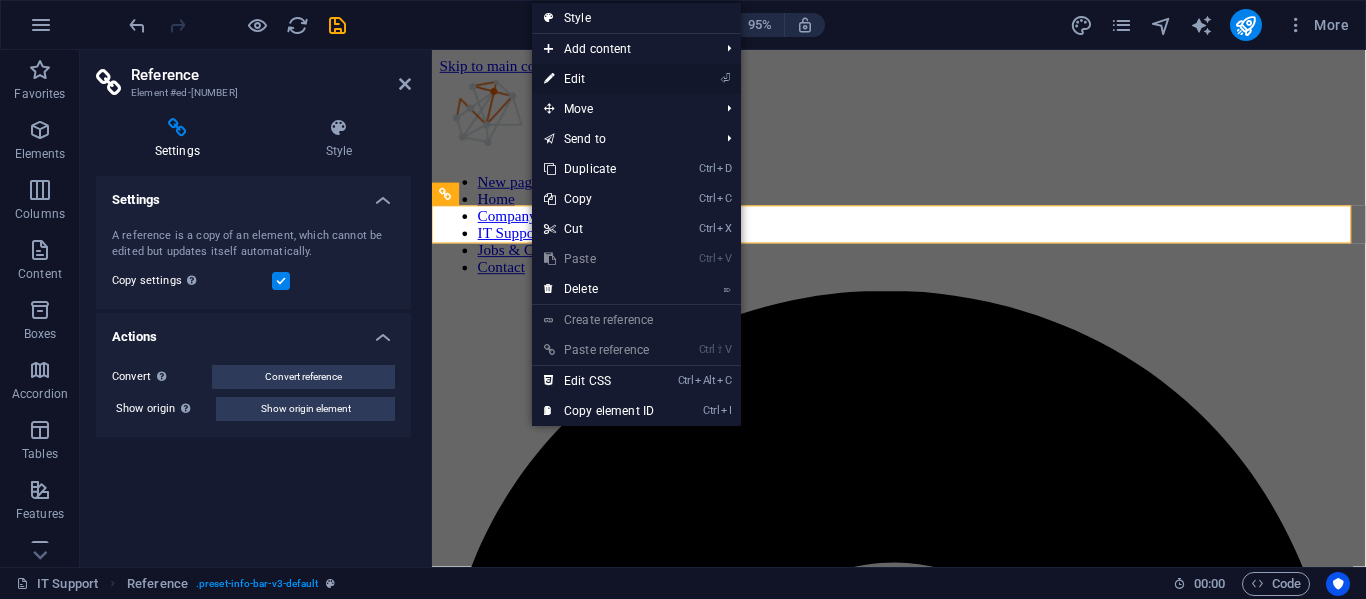 click on "⏎  Edit" at bounding box center (599, 79) 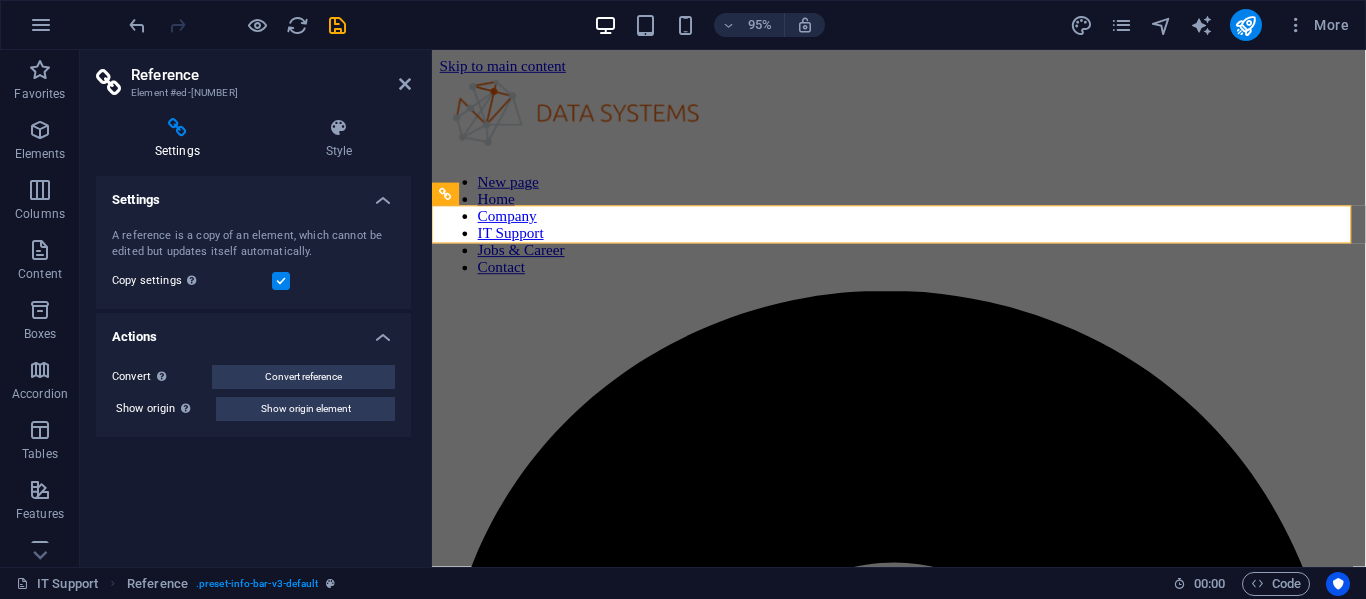 click on "Actions" at bounding box center [253, 331] 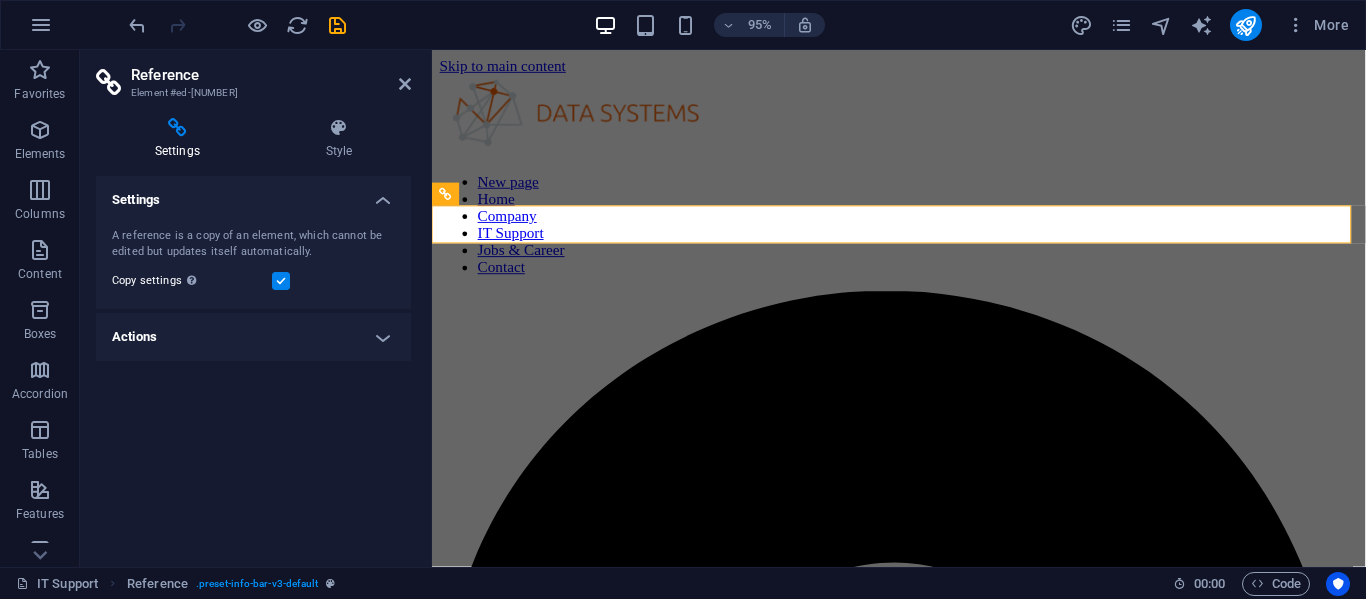 click on "Actions" at bounding box center [253, 337] 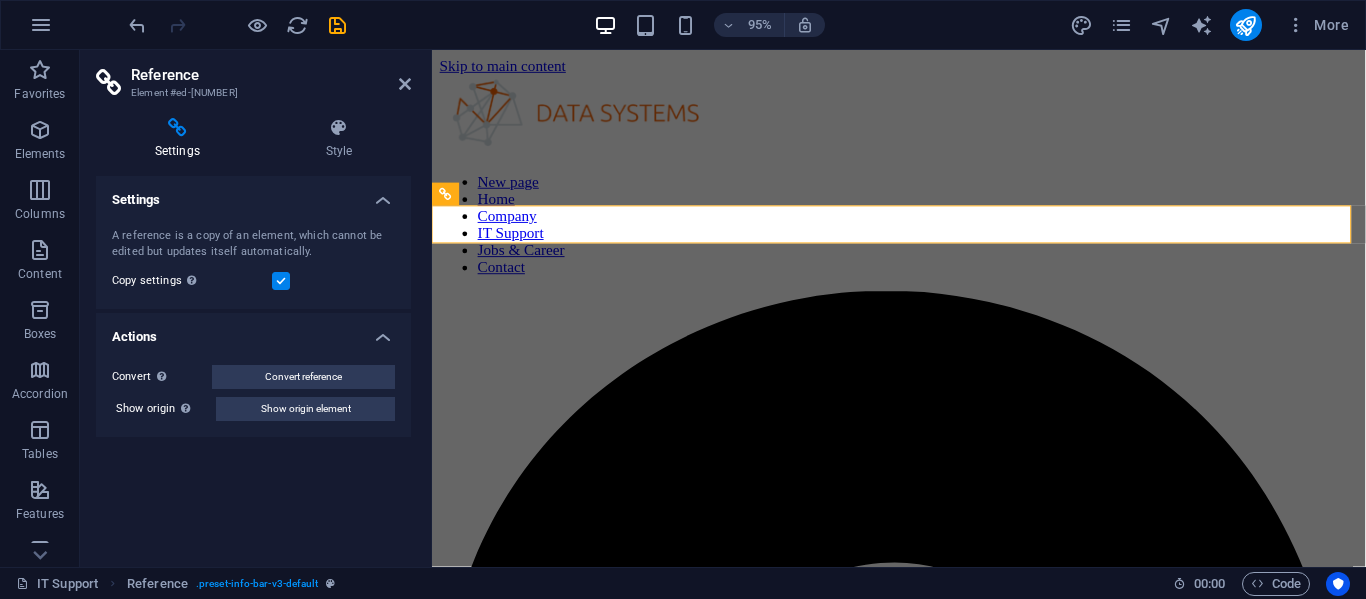 click on "Settings" at bounding box center [253, 194] 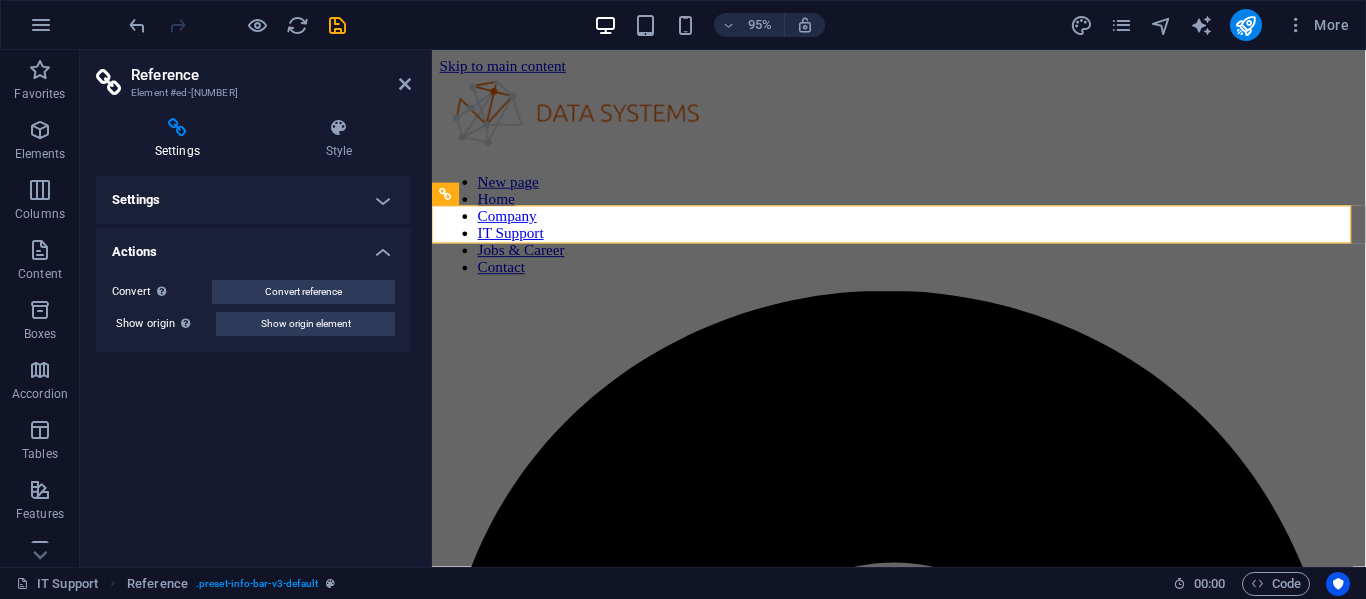 click on "Settings" at bounding box center [253, 200] 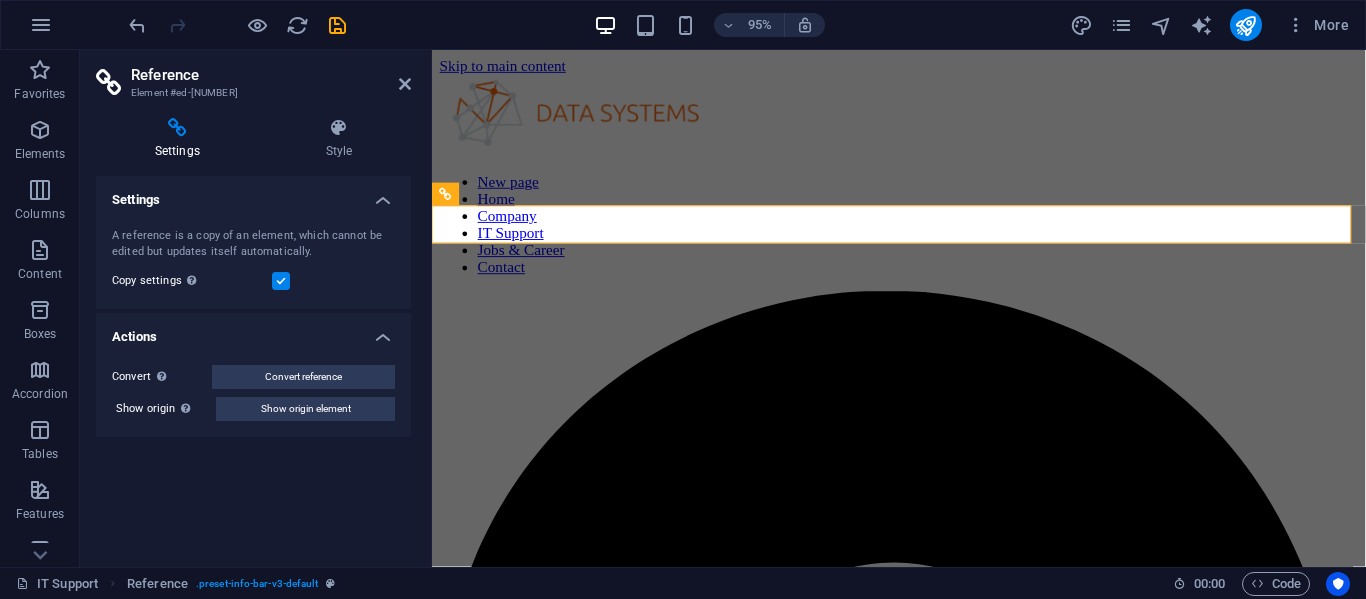 click on "Reference" at bounding box center [271, 75] 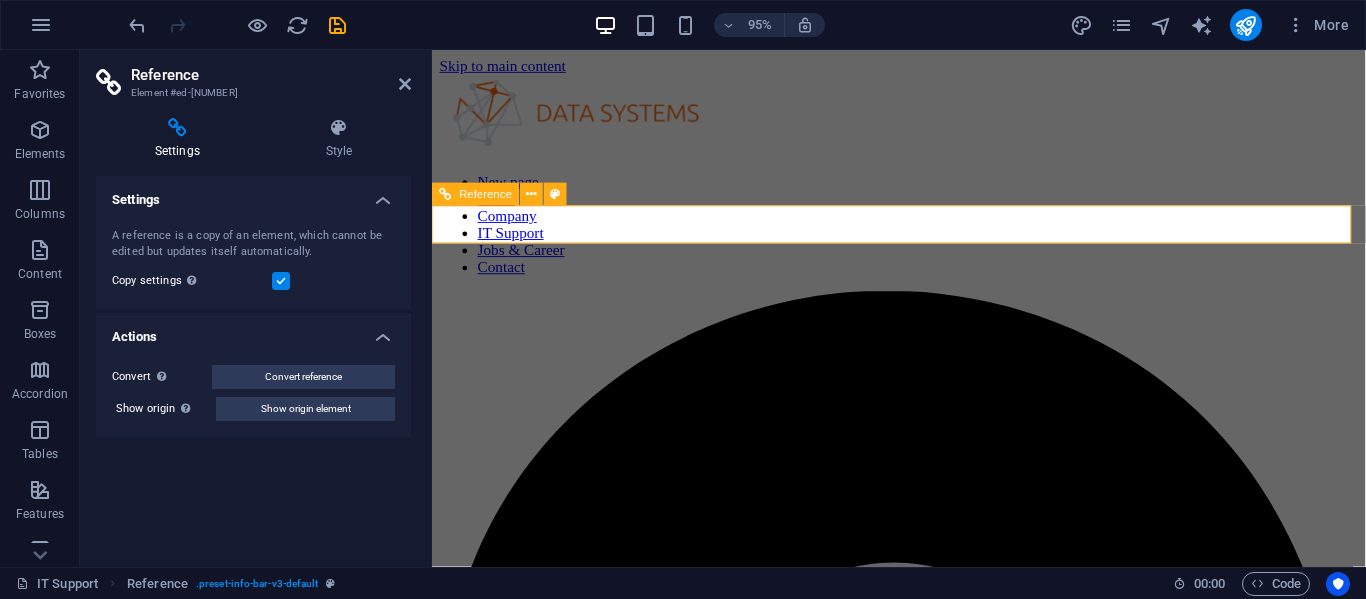 click on "[STREET],  [CITY] - [STATE]   [POSTAL_CODE]" at bounding box center (923, 4474) 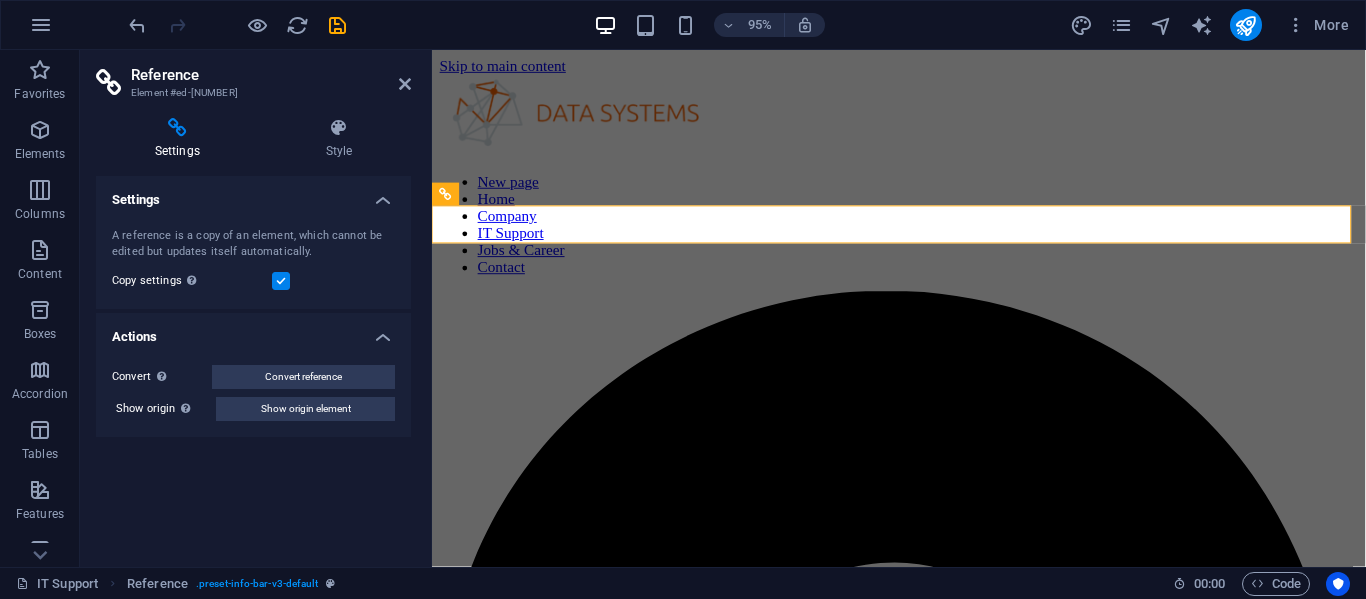 click on "Element #ed-[NUMBER]" at bounding box center [251, 93] 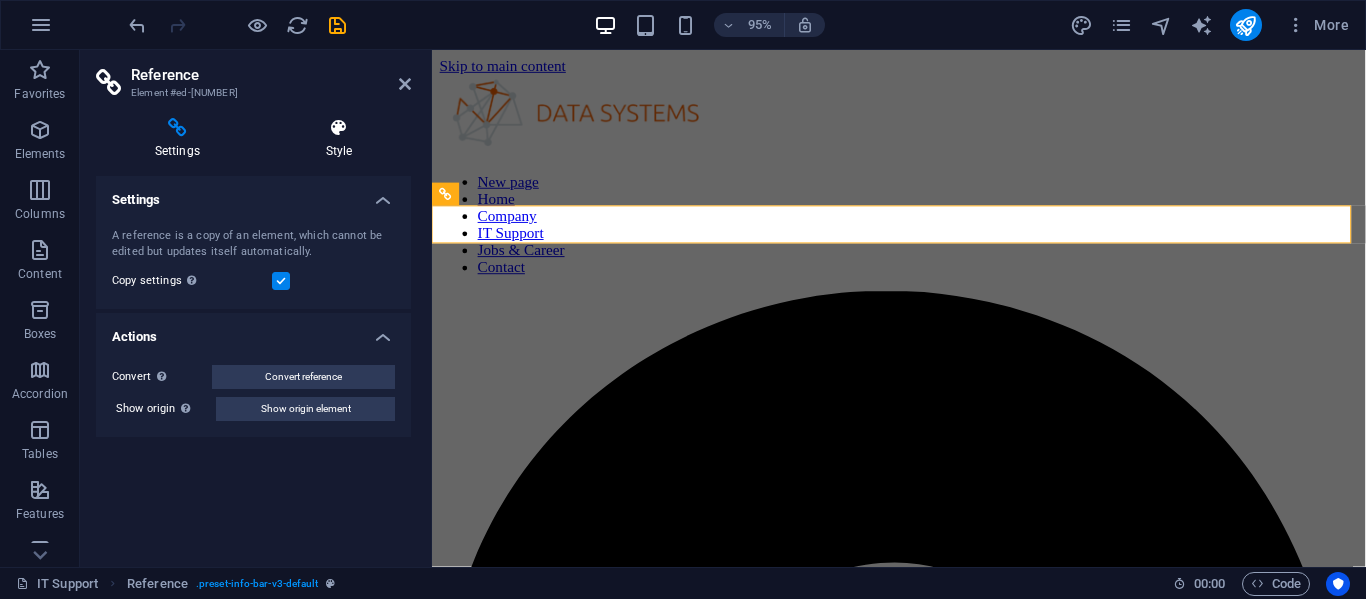 click at bounding box center (339, 128) 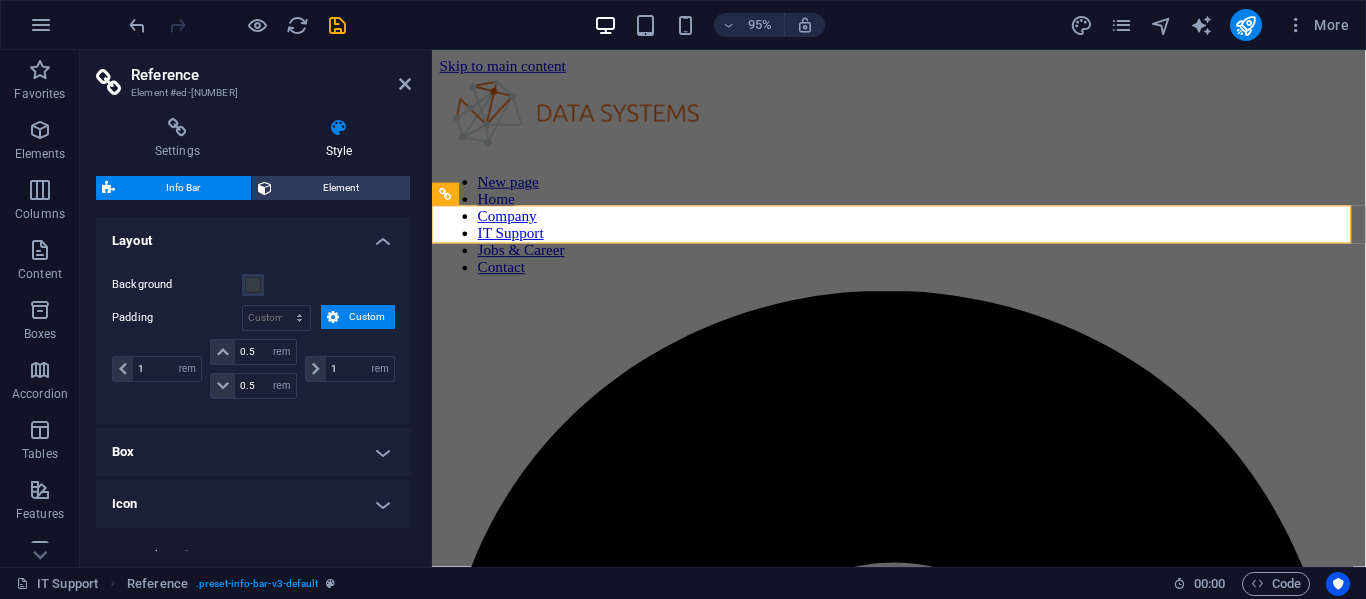 click on "Info Bar" at bounding box center (183, 188) 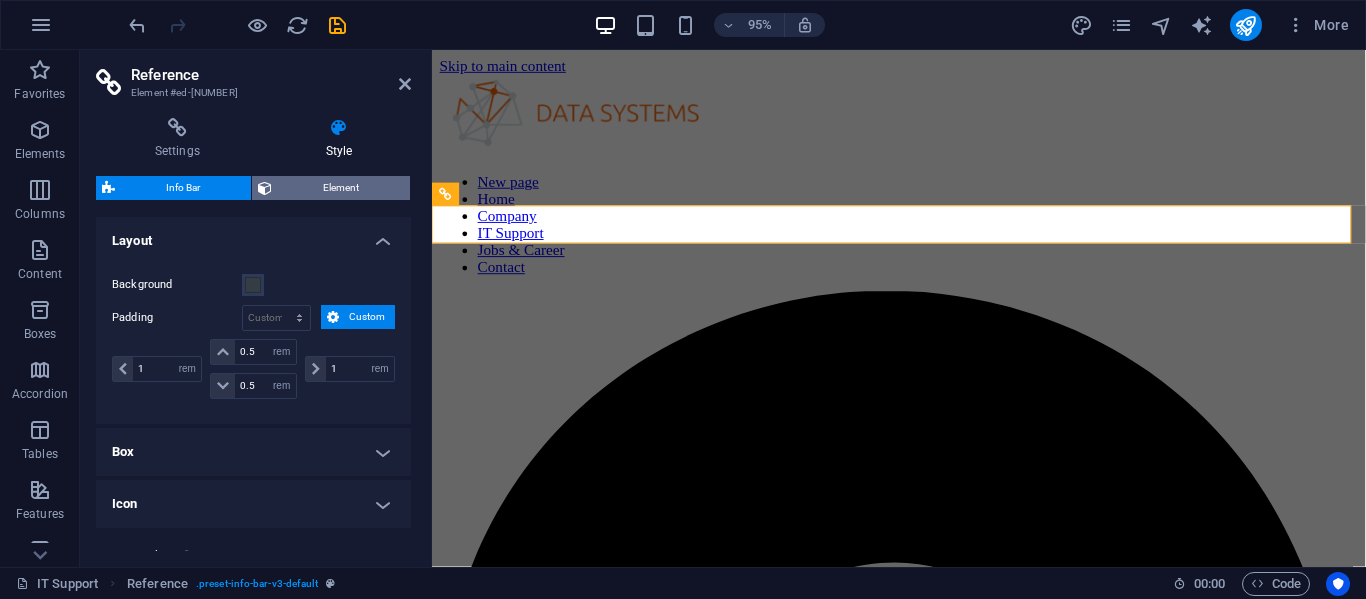 click on "Element" at bounding box center (341, 188) 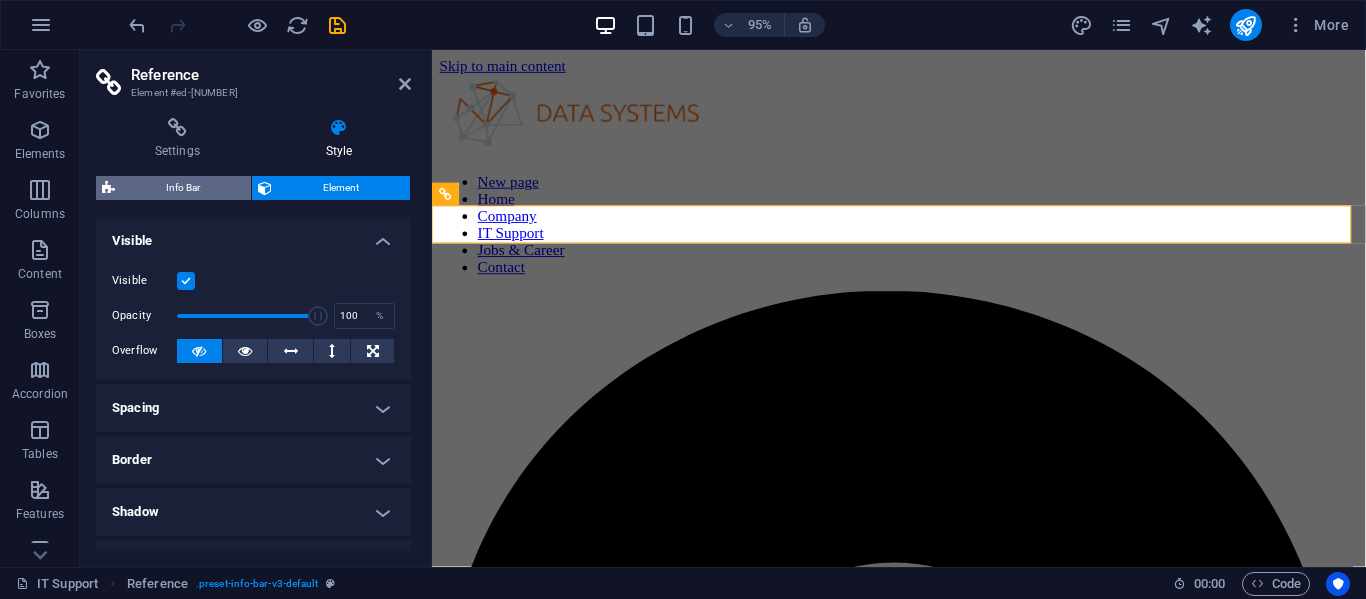 click on "Info Bar" at bounding box center [183, 188] 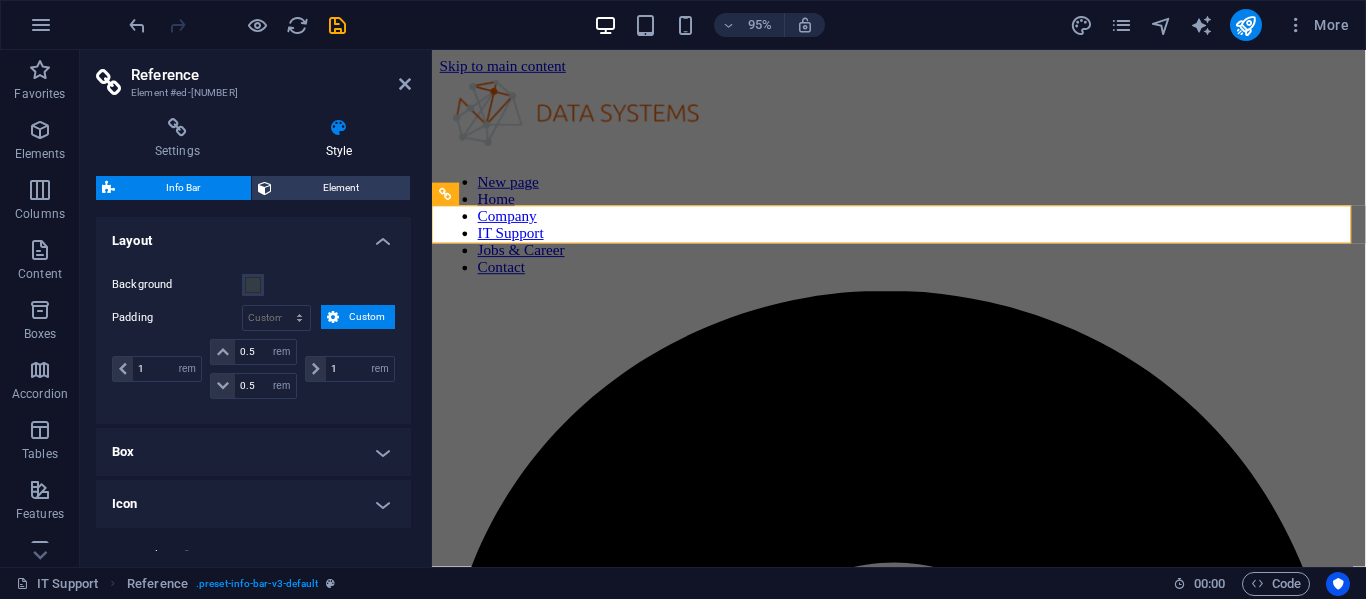click on "Box" at bounding box center [253, 452] 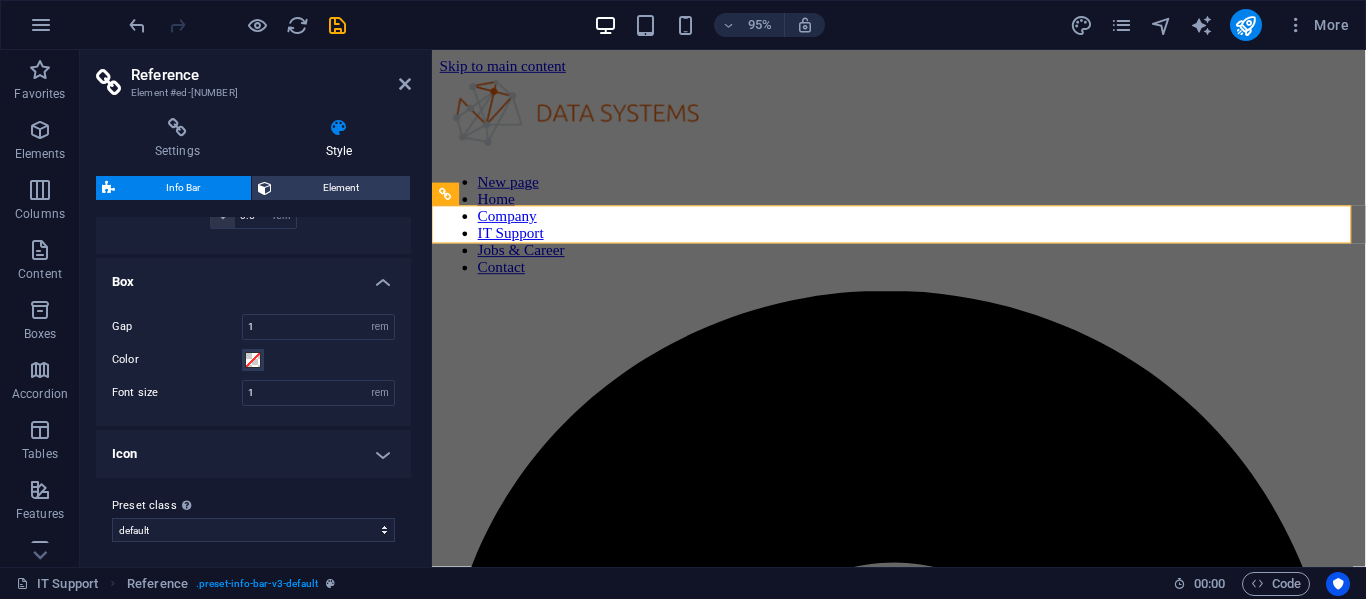 scroll, scrollTop: 177, scrollLeft: 0, axis: vertical 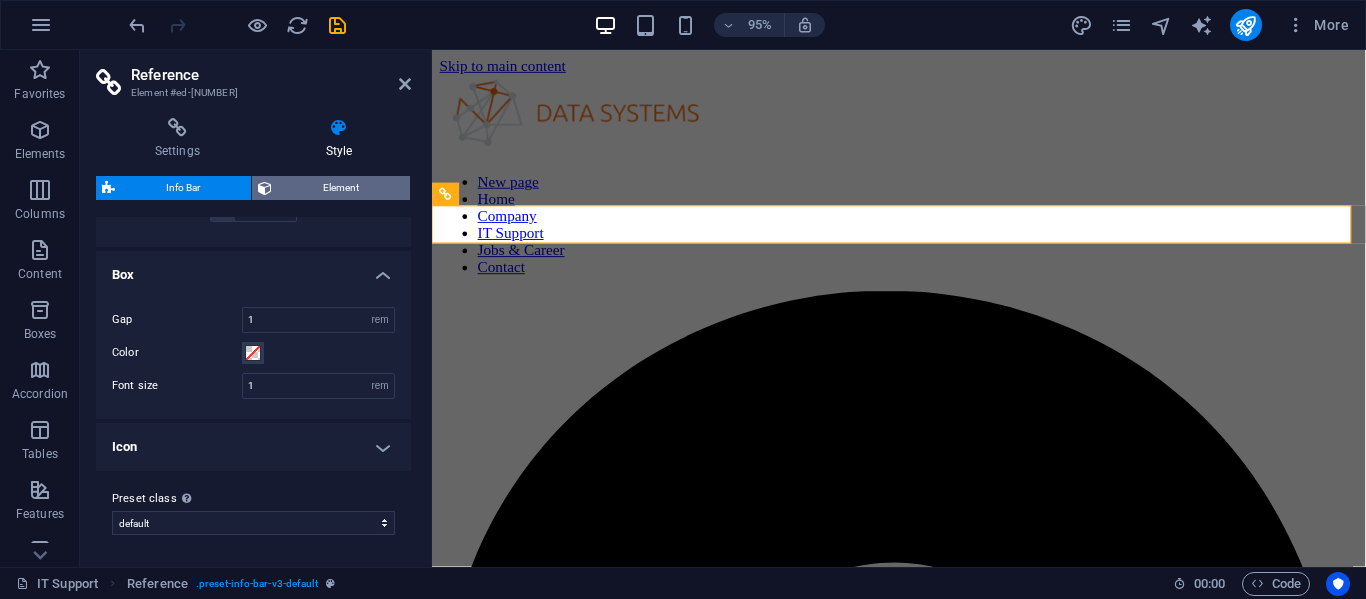 click on "Element" at bounding box center [341, 188] 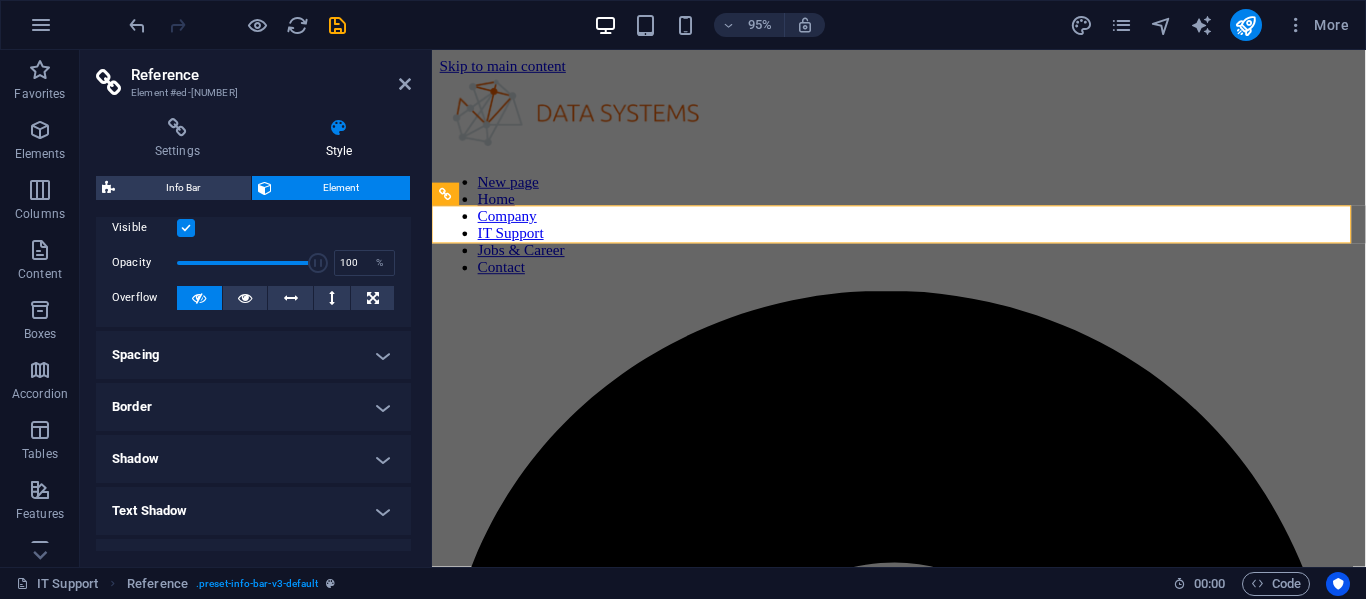 scroll, scrollTop: 0, scrollLeft: 0, axis: both 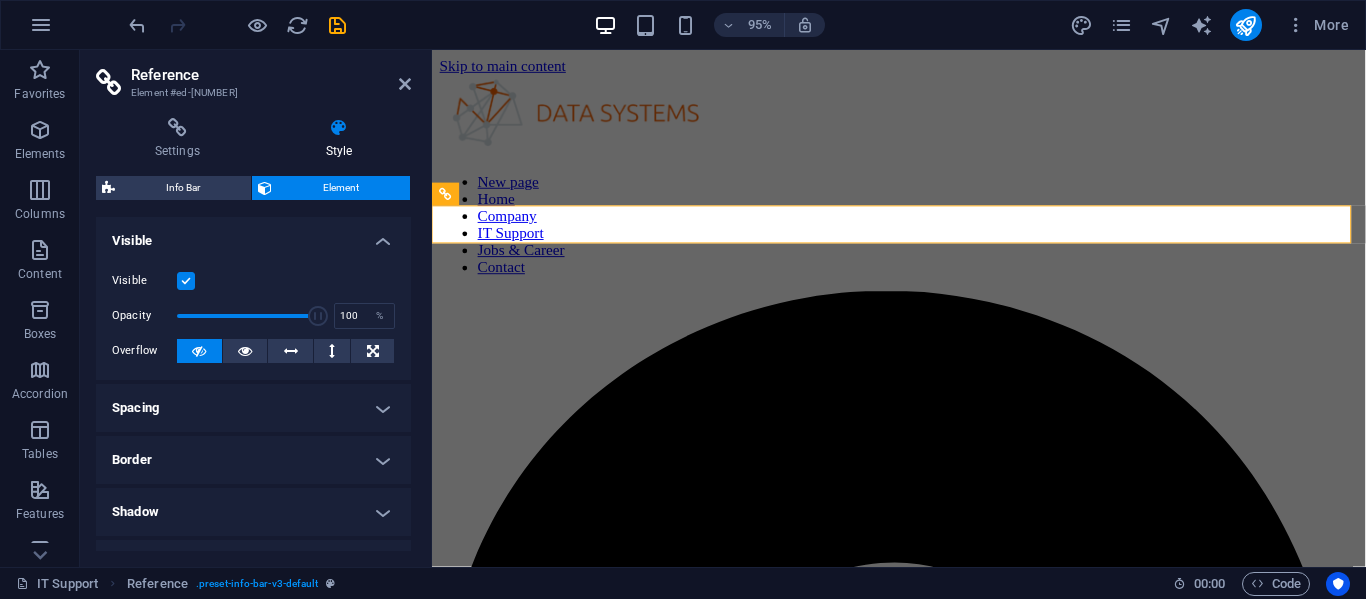 click on "Reference Element #ed-824533869" at bounding box center [253, 76] 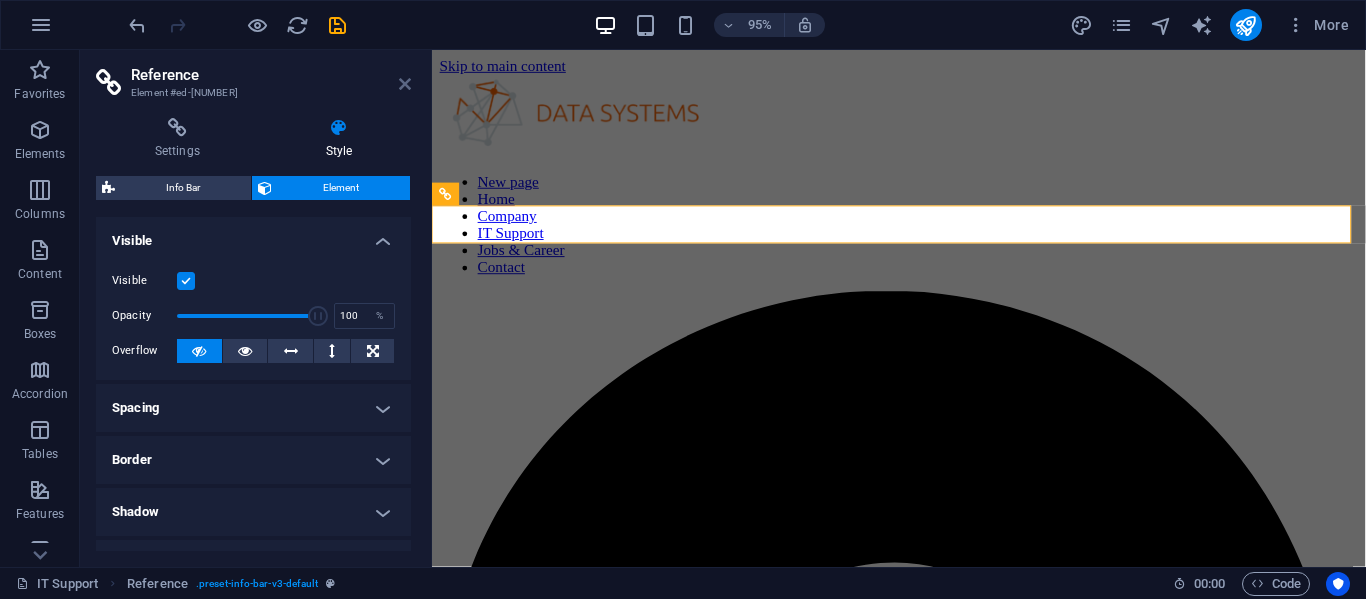 click at bounding box center [405, 84] 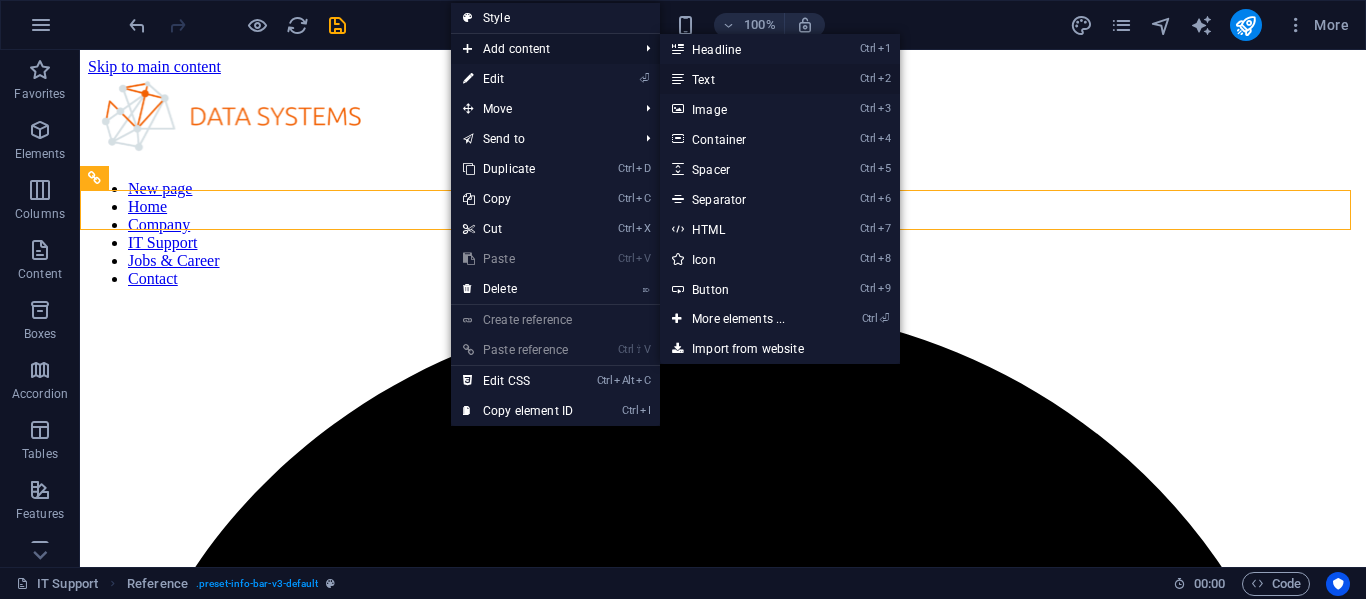 click on "Ctrl 2  Text" at bounding box center (742, 79) 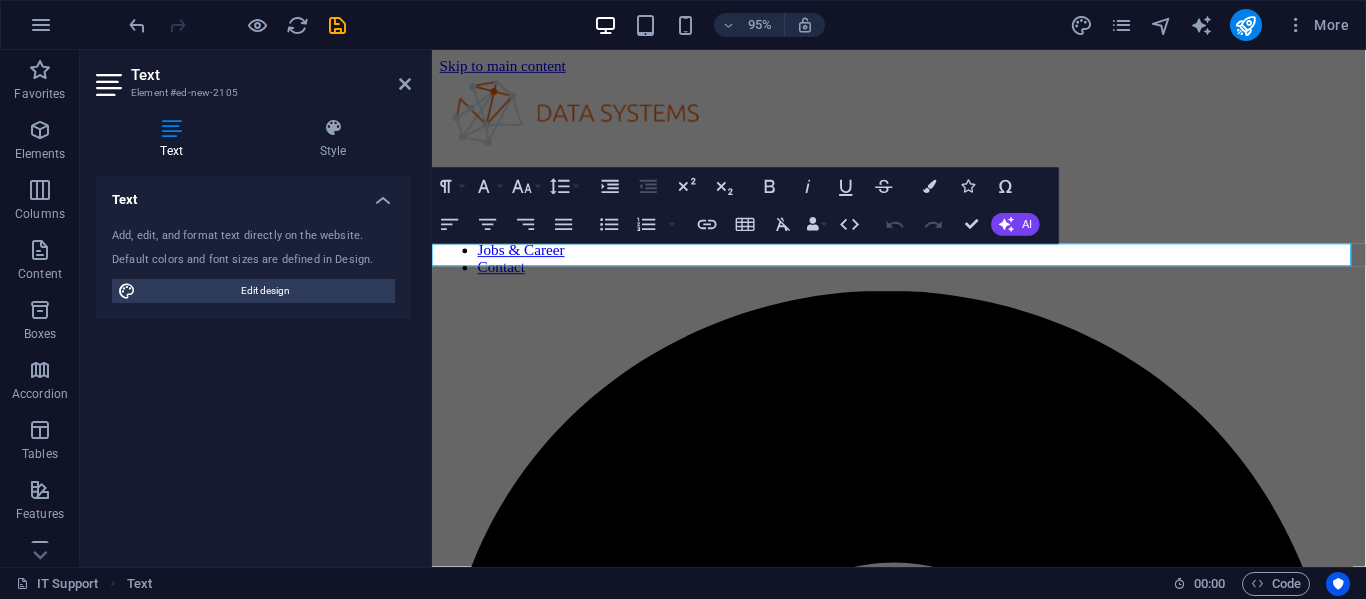 click on "Text Add, edit, and format text directly on the website. Default colors and font sizes are defined in Design. Edit design Alignment Left aligned Centered Right aligned" at bounding box center [253, 363] 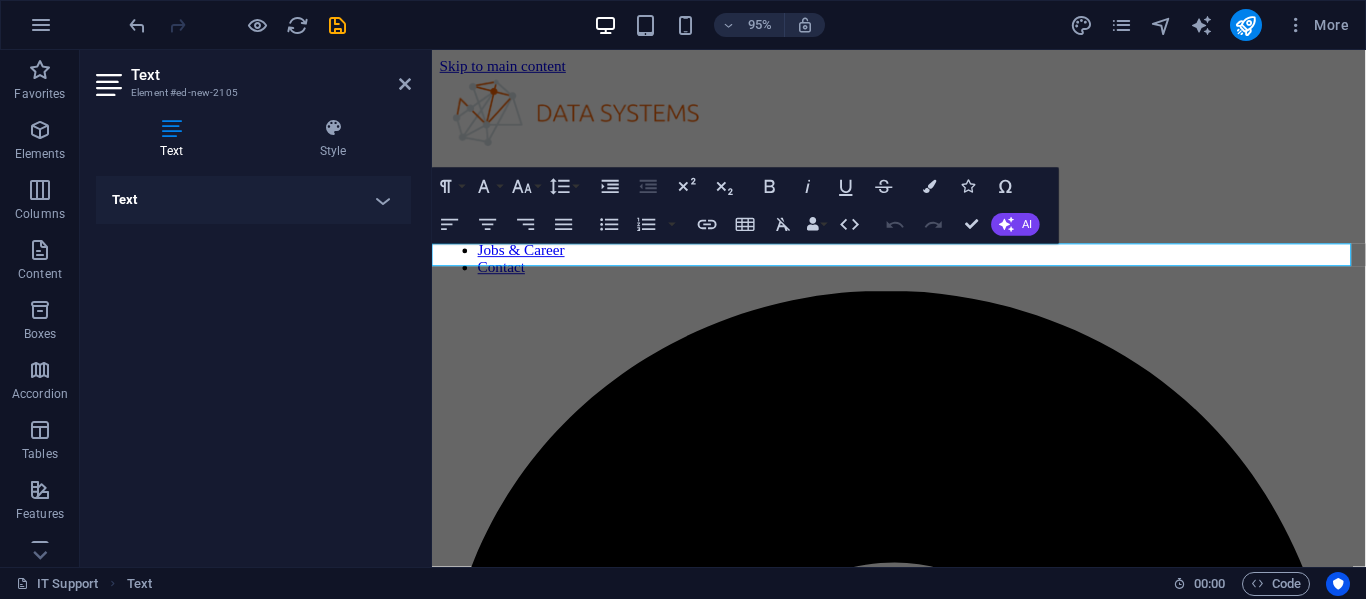click on "Text" at bounding box center [253, 200] 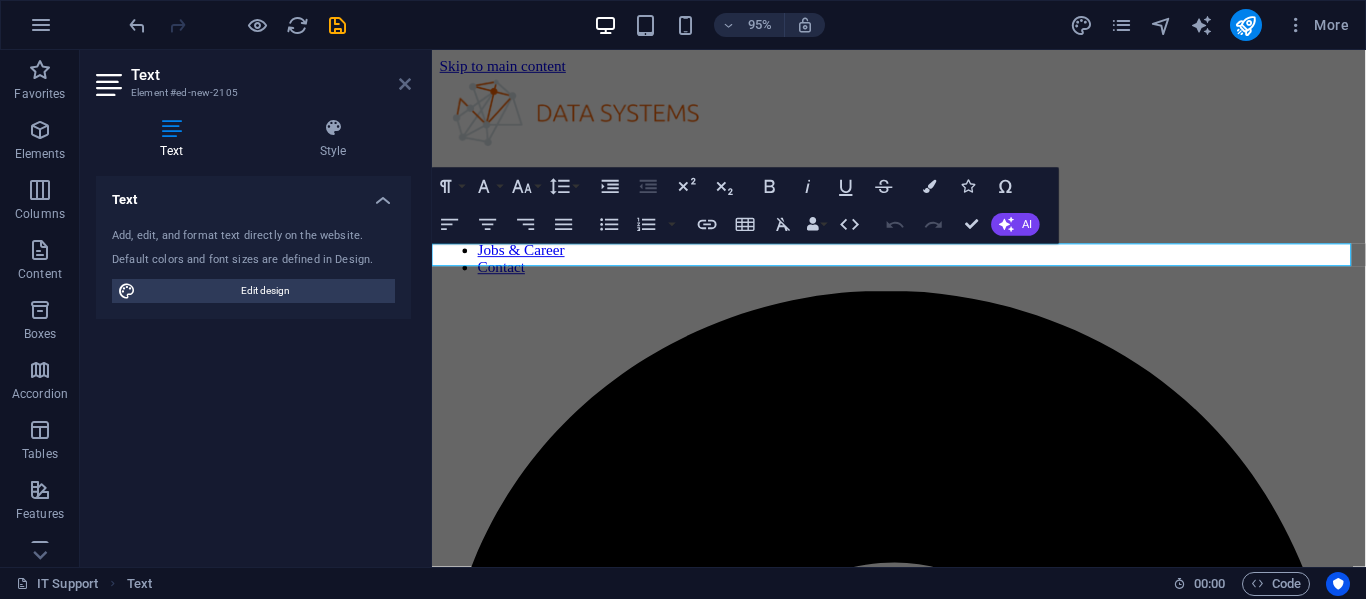 click at bounding box center (405, 84) 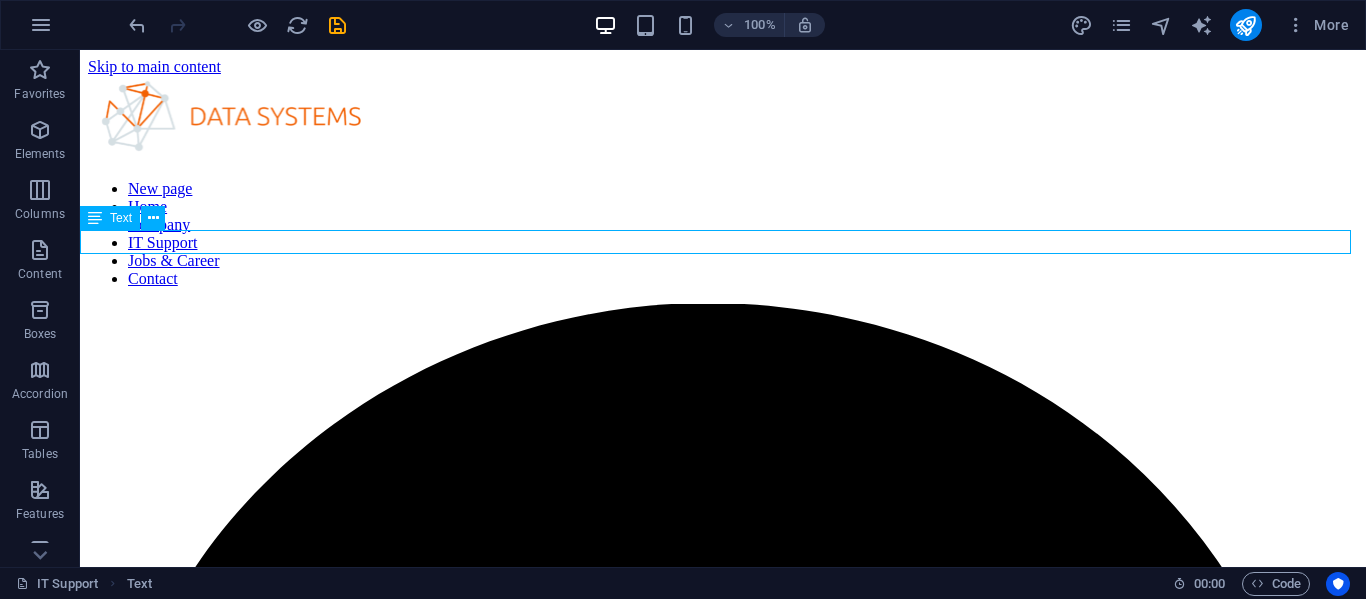 click on "New text element" at bounding box center (723, 8142) 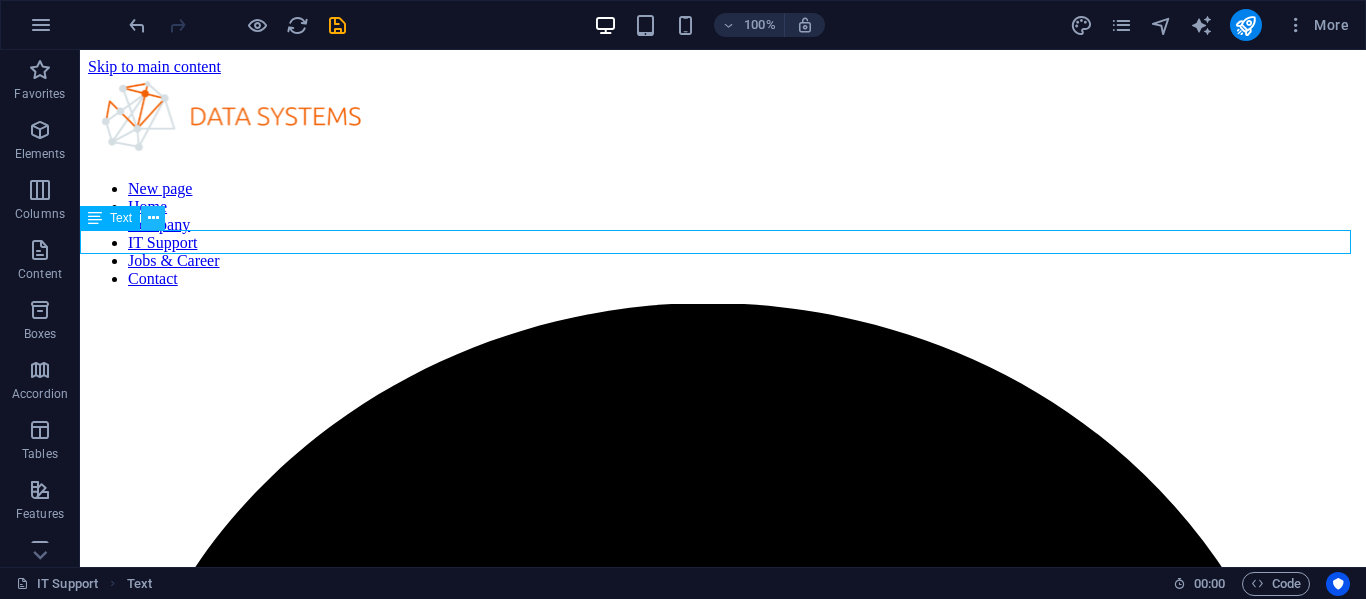 click at bounding box center (153, 218) 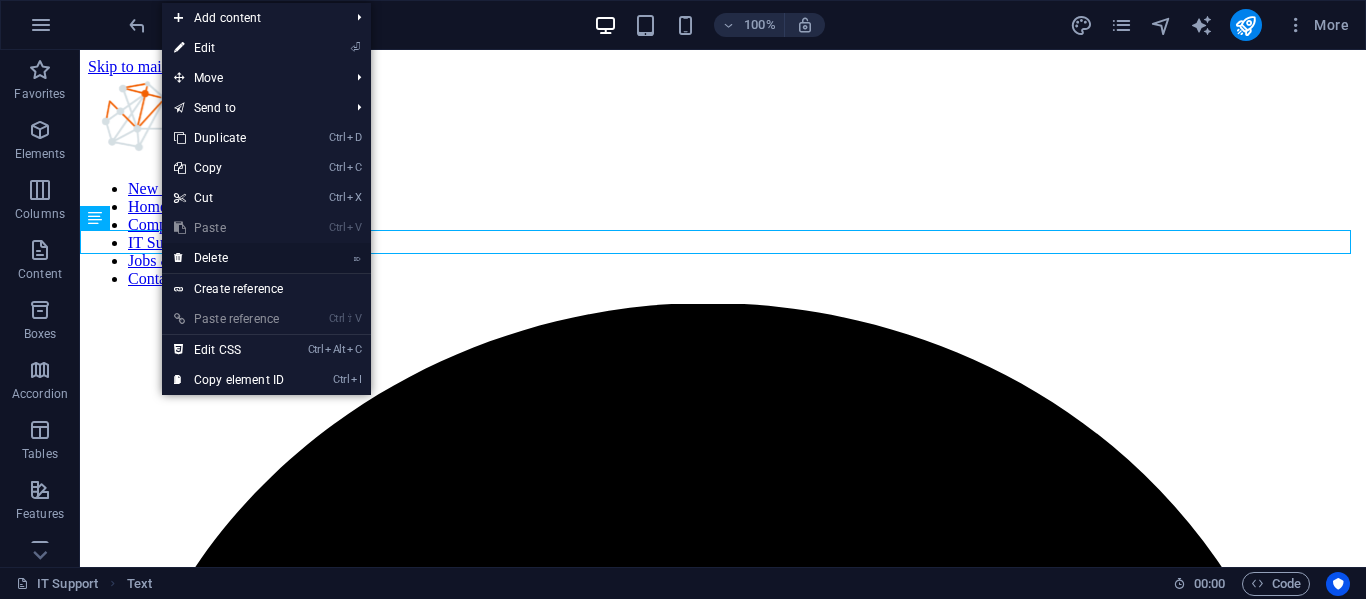 click on "⌦  Delete" at bounding box center (229, 258) 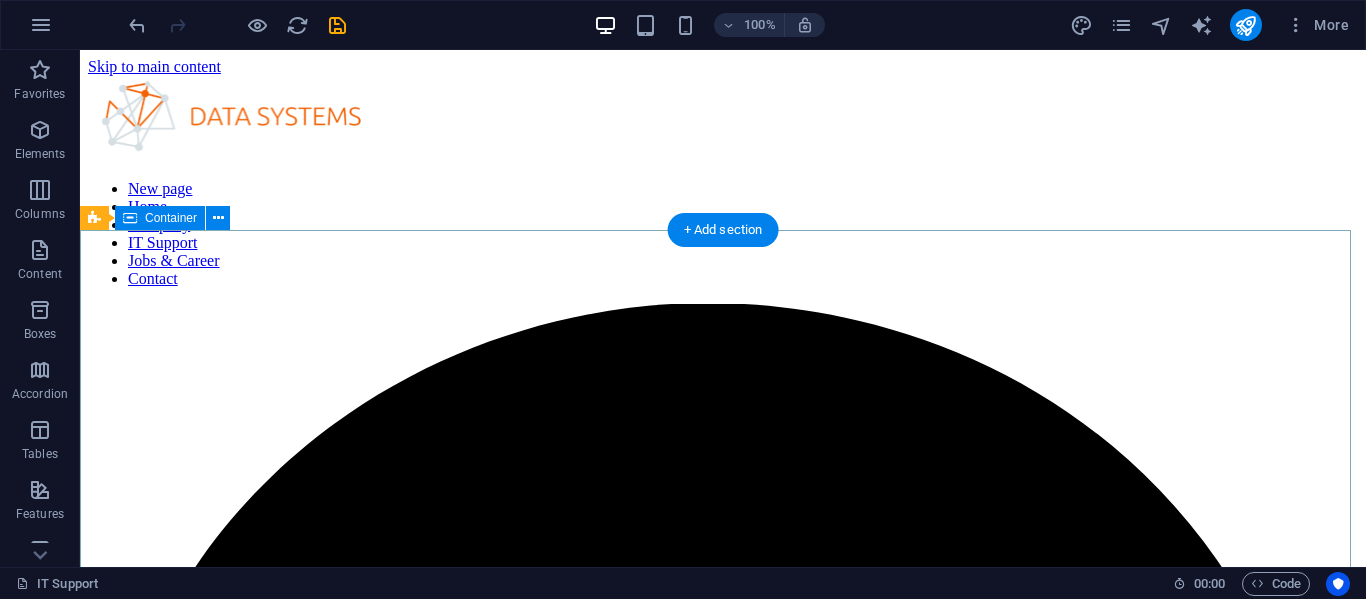 click on "eCOVISON" at bounding box center [723, 8589] 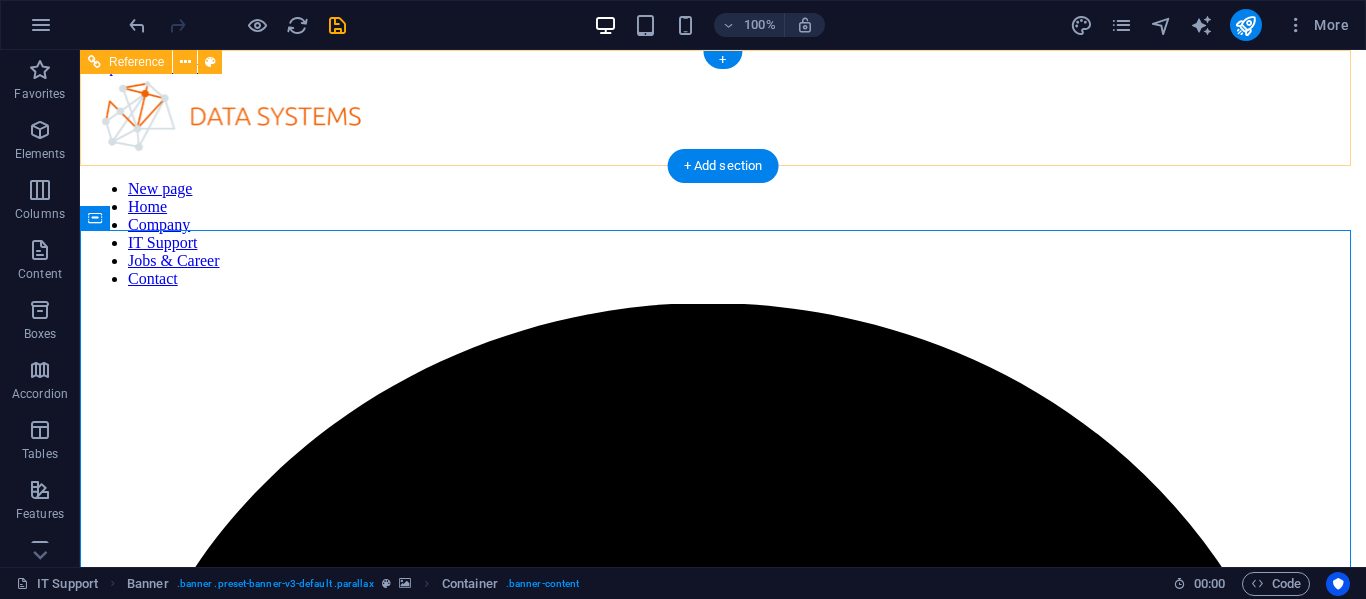 click at bounding box center [723, 120] 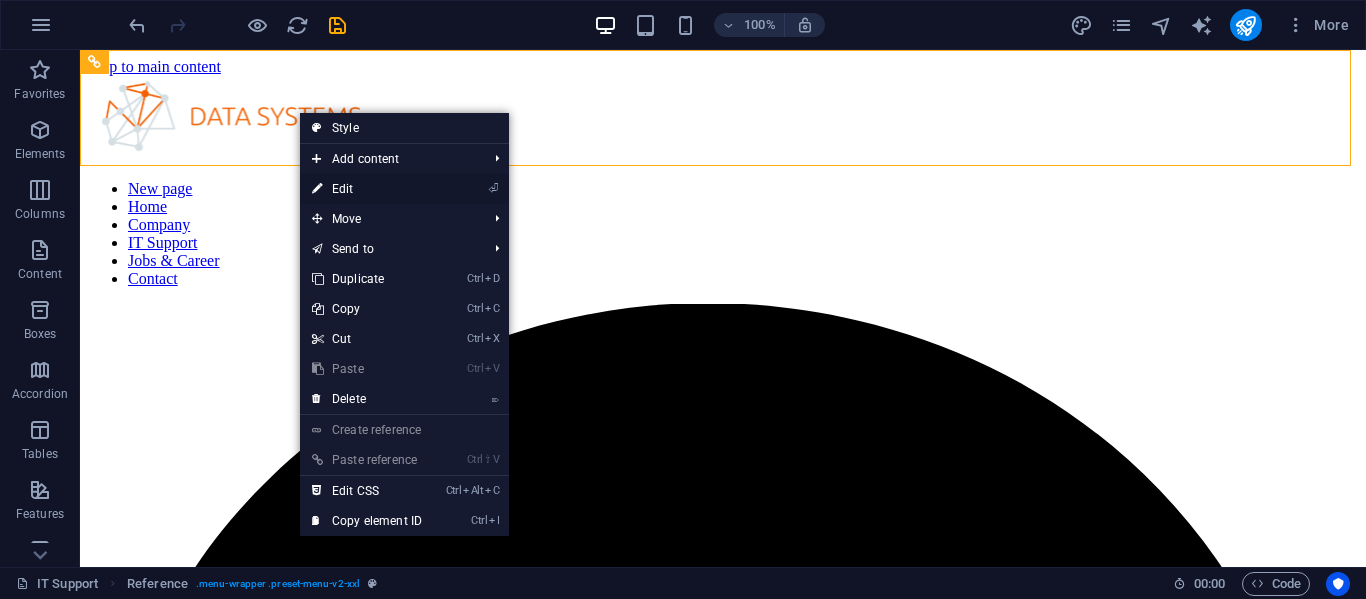 click on "⏎  Edit" at bounding box center [367, 189] 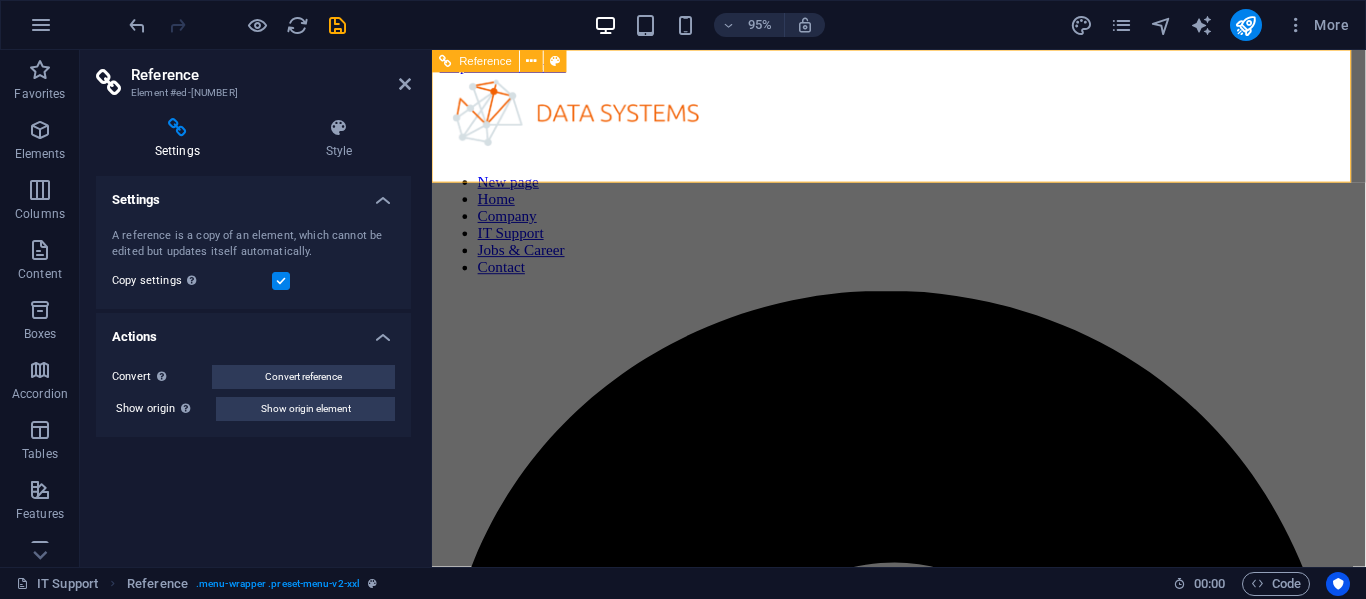 click at bounding box center (923, 120) 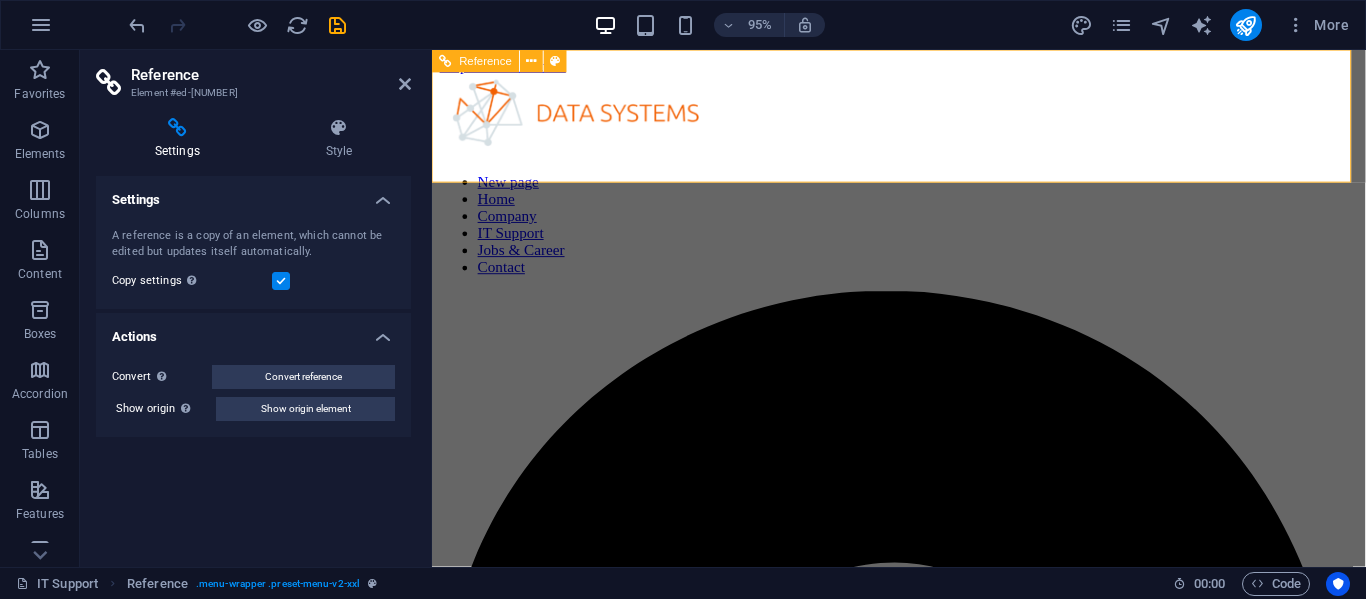 click at bounding box center [923, 120] 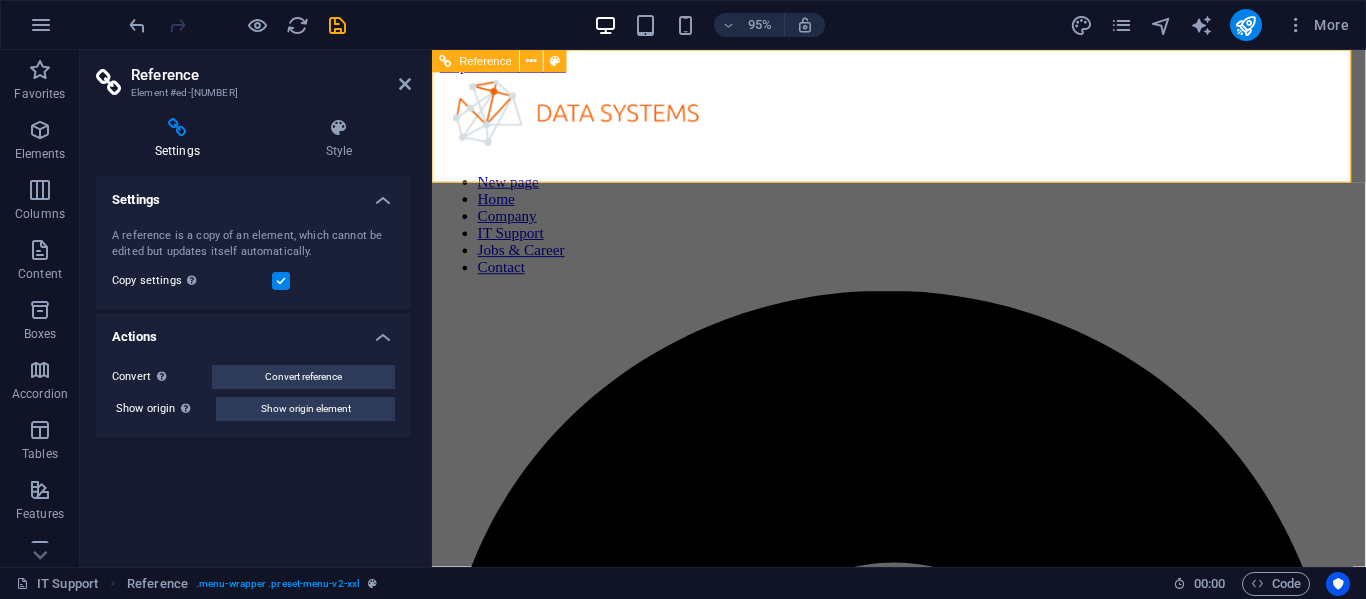 click at bounding box center [923, 120] 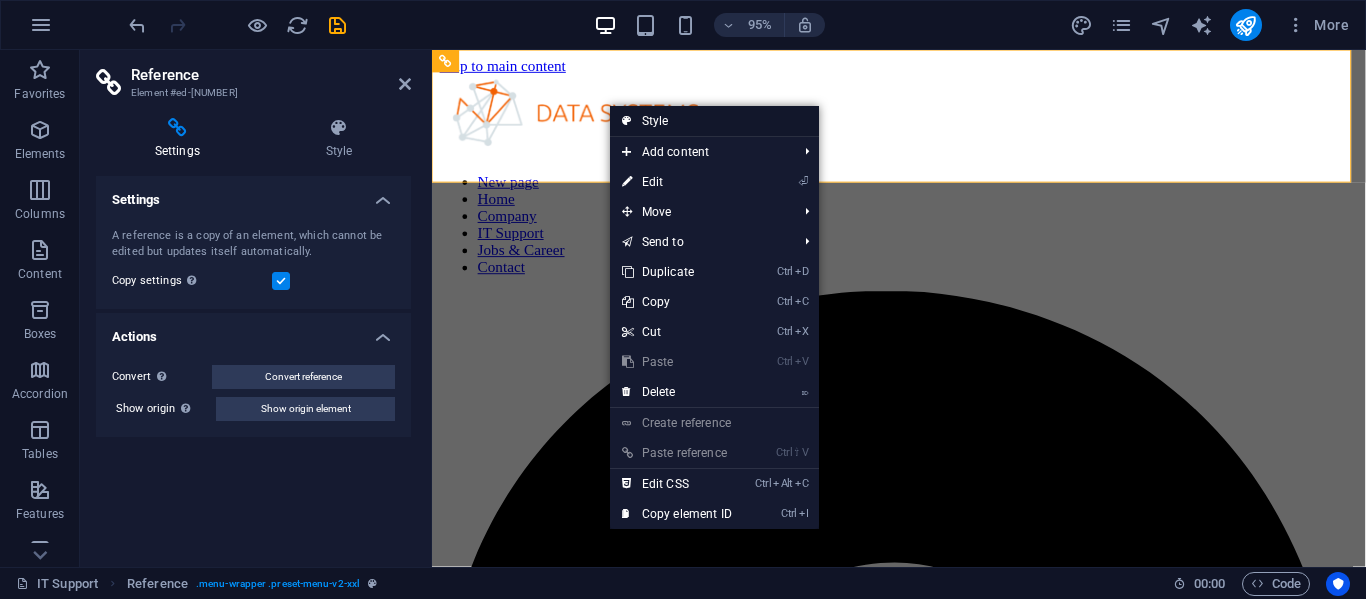 click at bounding box center (627, 121) 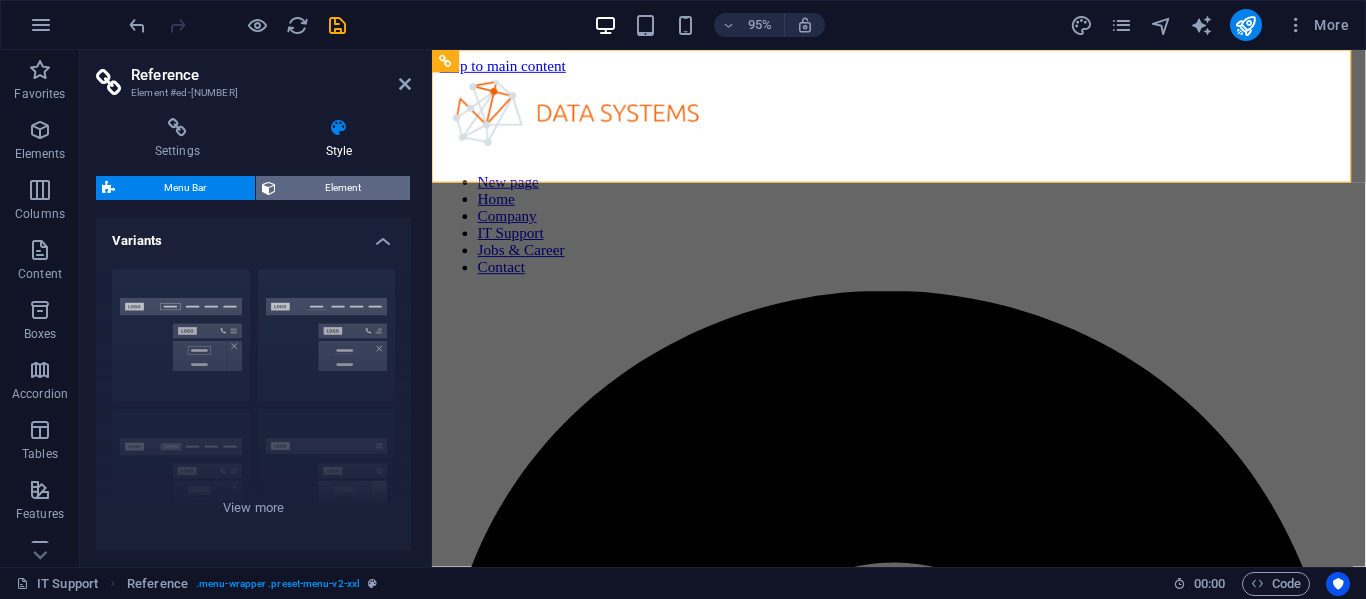 click on "Element" at bounding box center [343, 188] 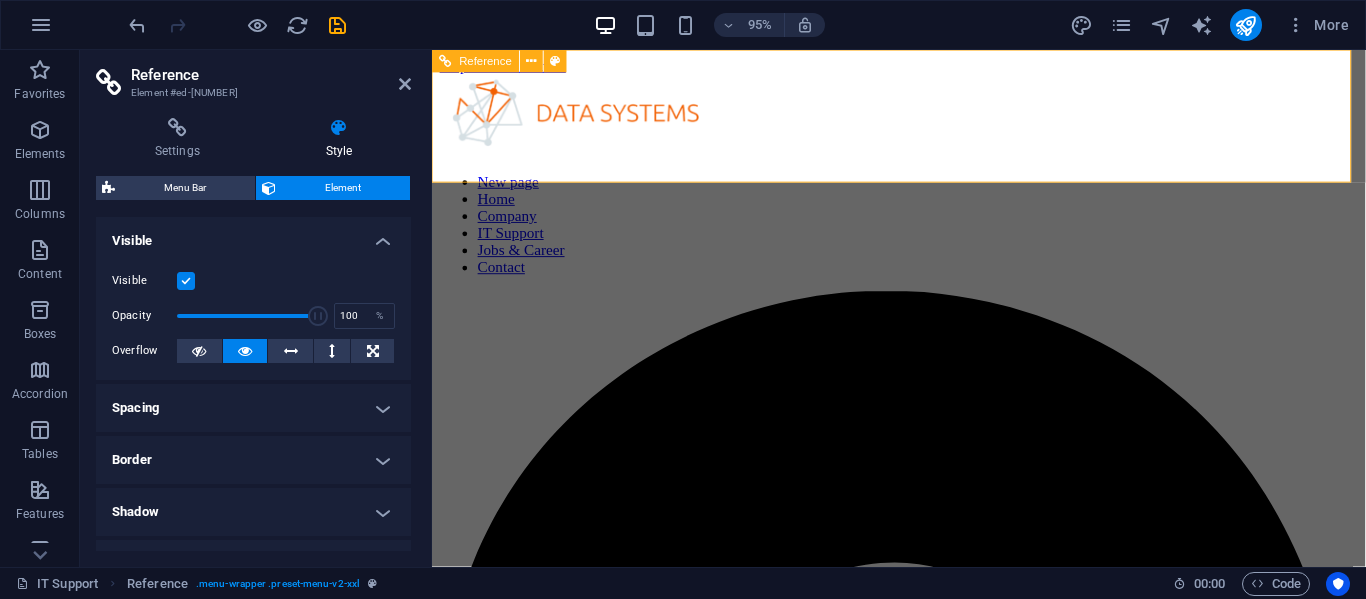 click at bounding box center [923, 120] 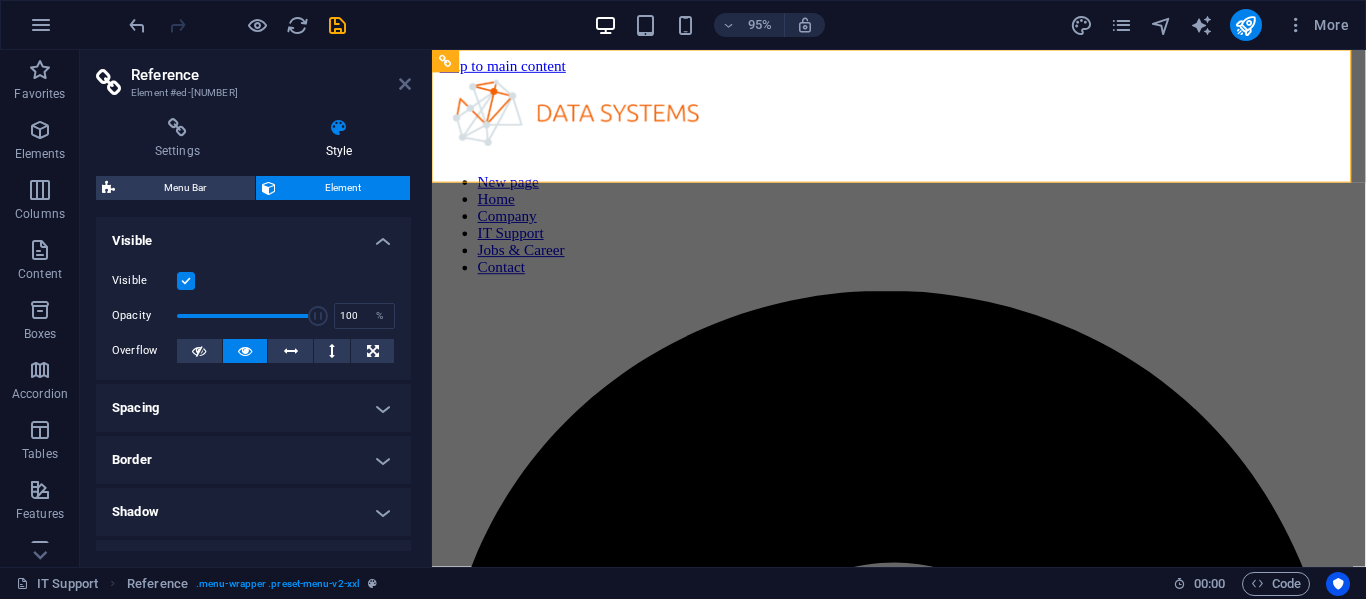 click at bounding box center (405, 84) 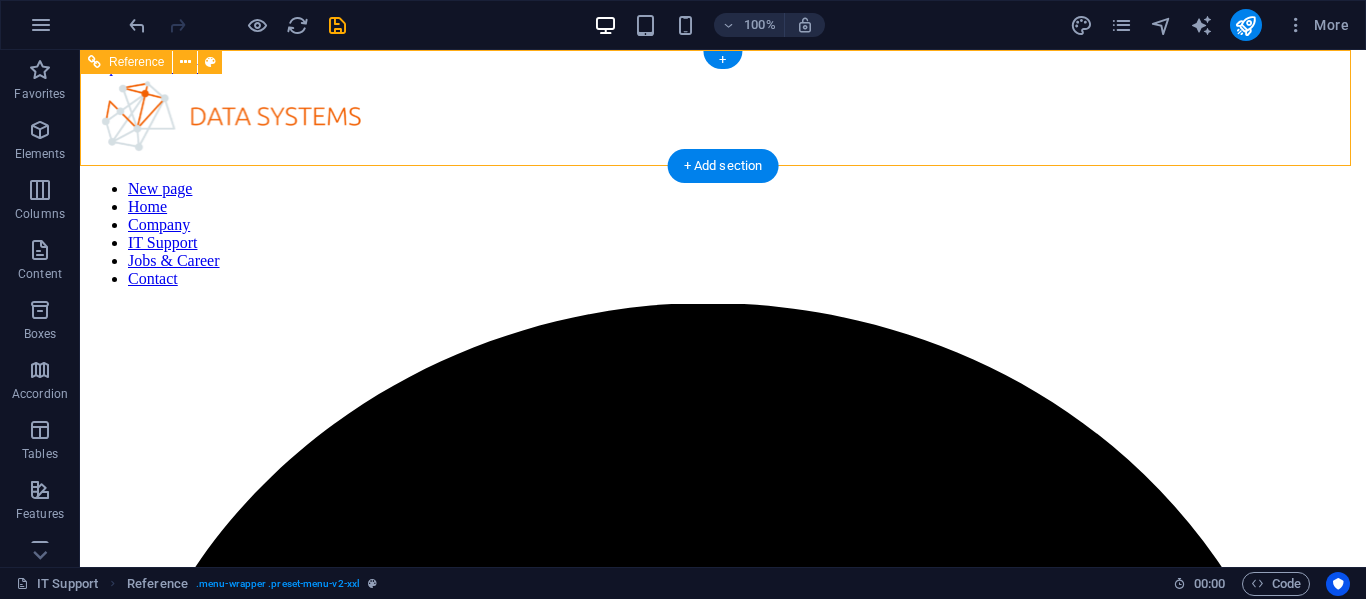 click at bounding box center [723, 120] 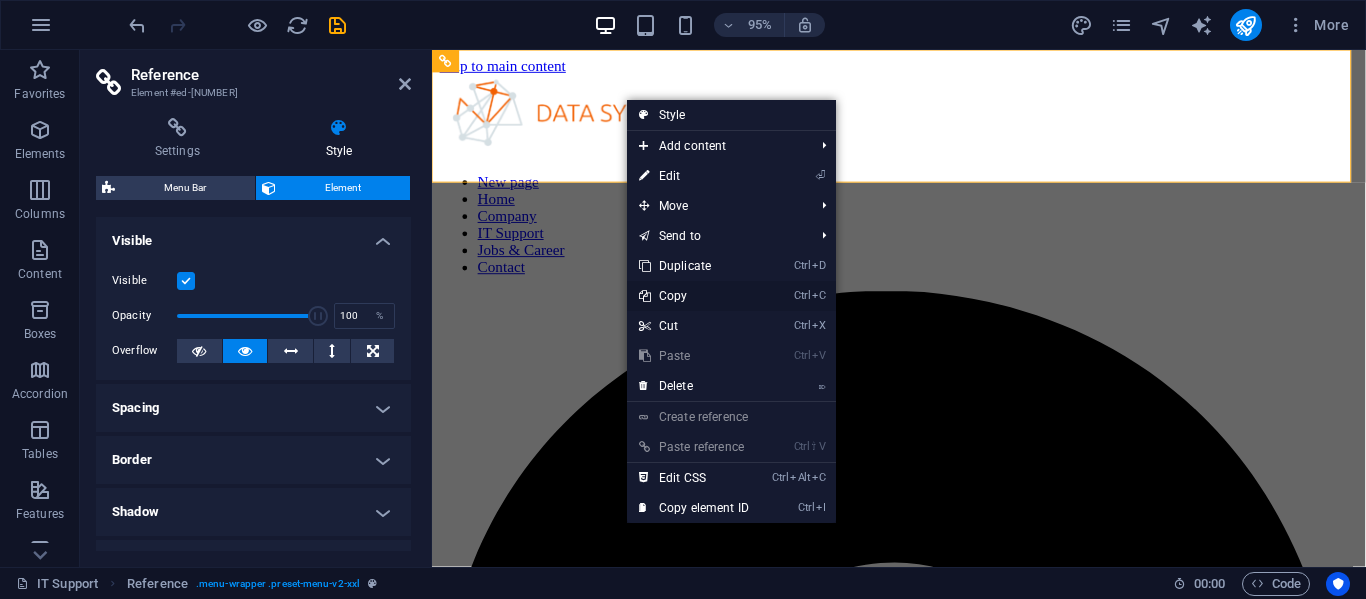 click on "Ctrl C  Copy" at bounding box center [694, 296] 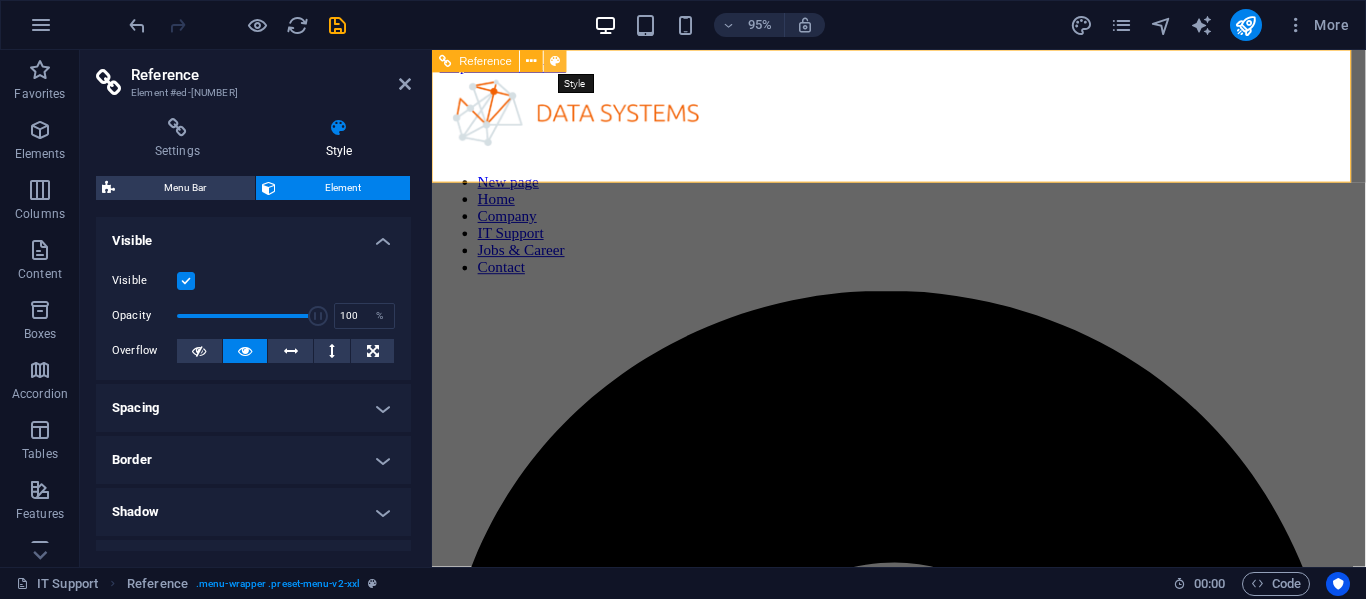 click at bounding box center [555, 61] 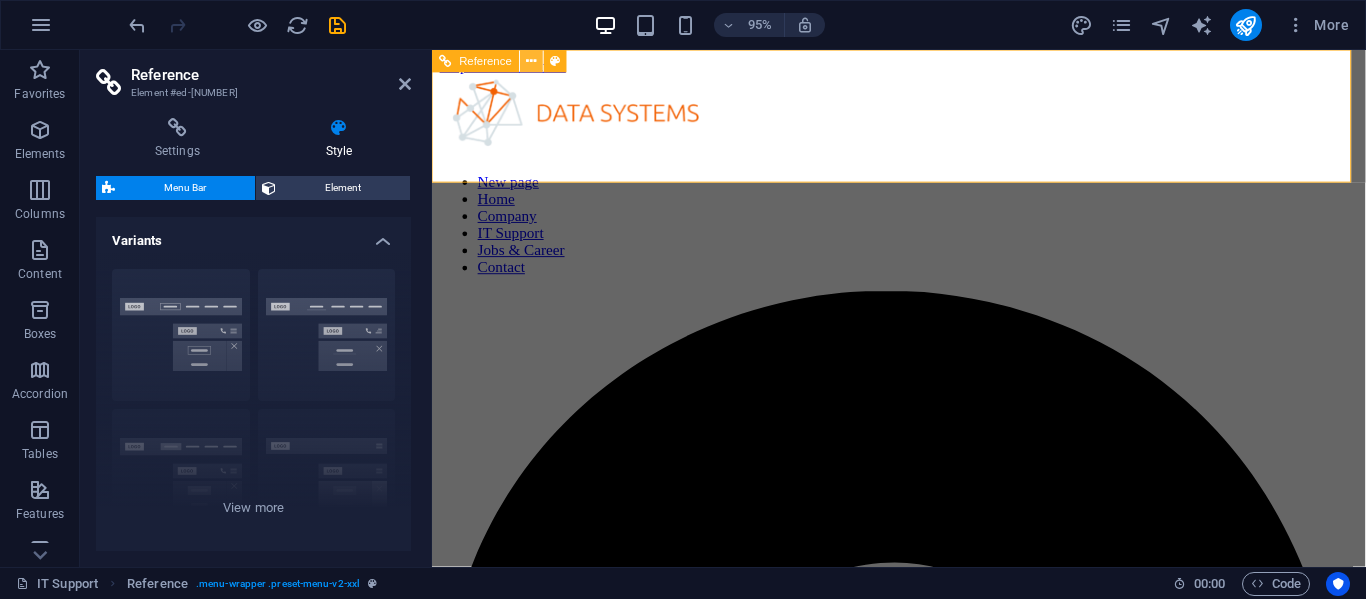 click at bounding box center [532, 61] 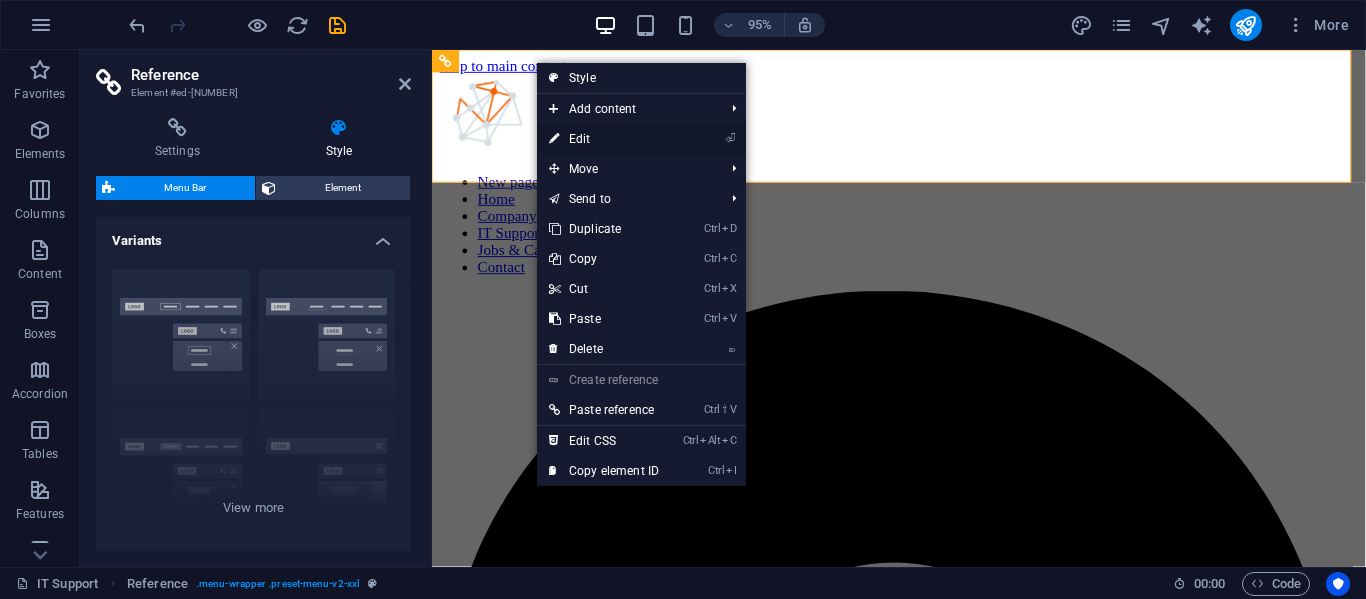 click on "⏎  Edit" at bounding box center (604, 139) 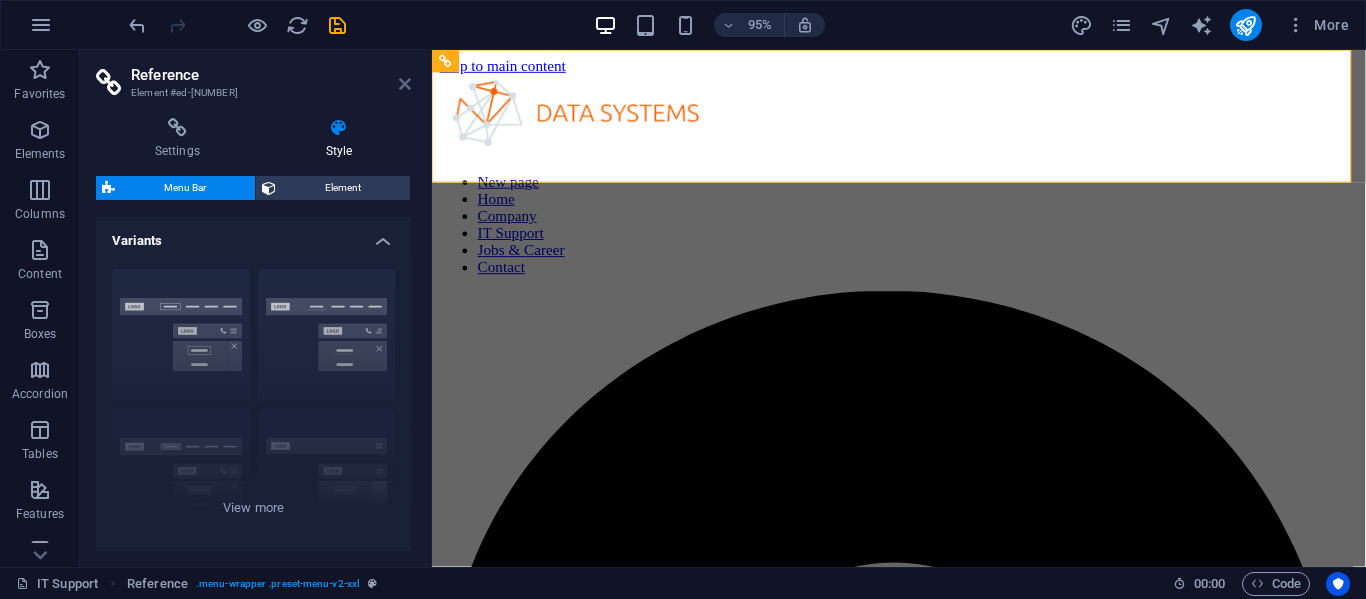 click at bounding box center [405, 84] 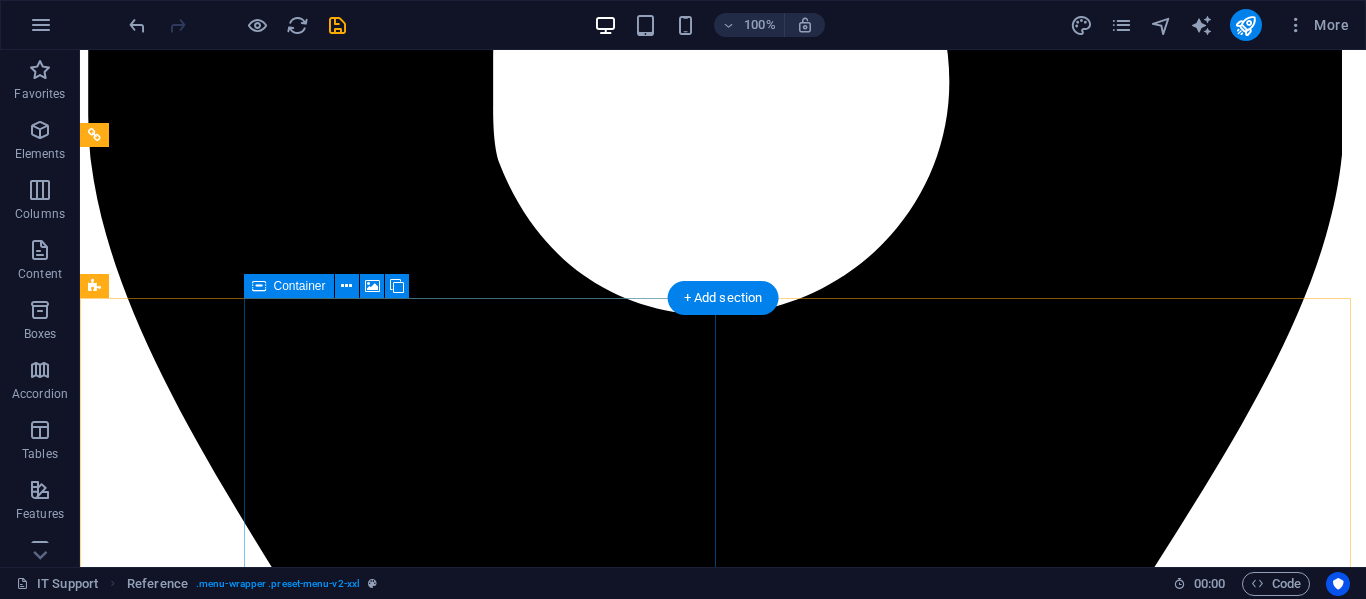 scroll, scrollTop: 800, scrollLeft: 0, axis: vertical 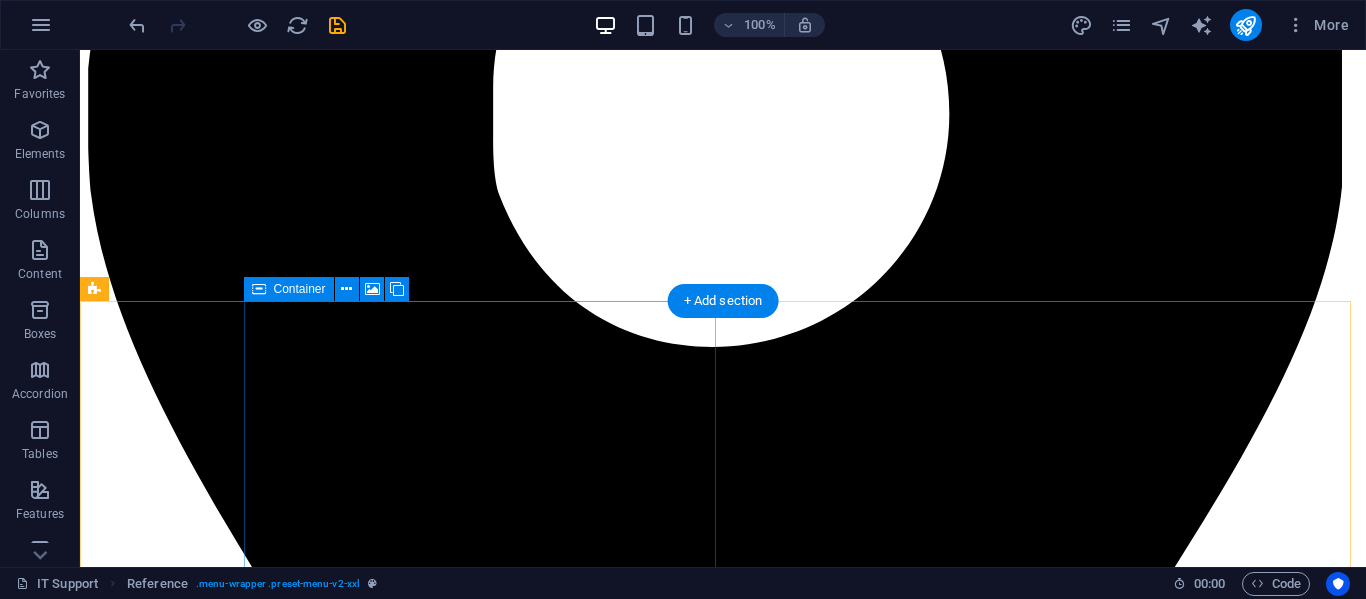 click on "Drop content here or  Add elements  Paste clipboard" at bounding box center [723, 9043] 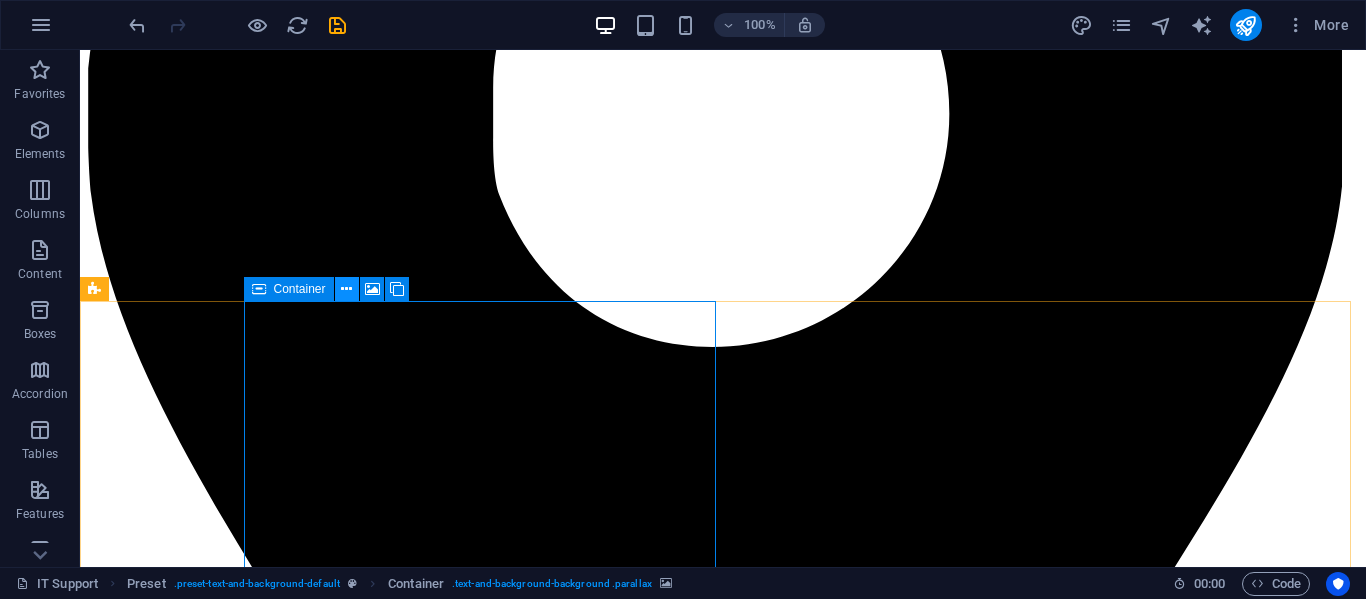 click at bounding box center [346, 289] 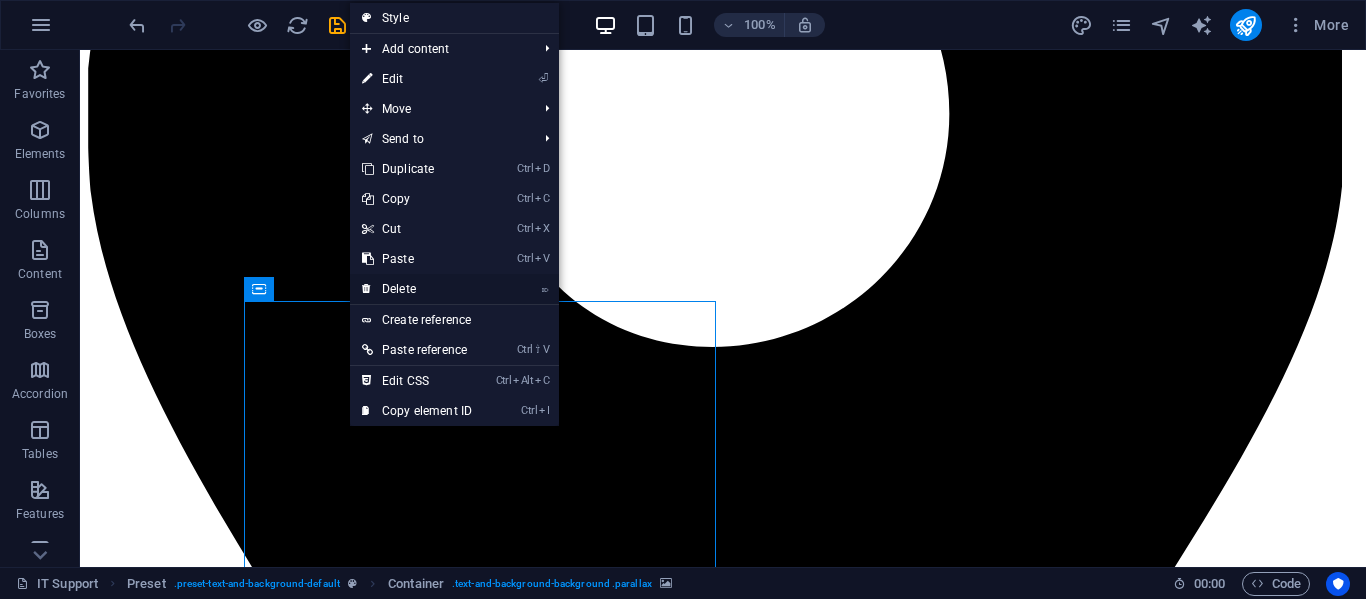 click on "⌦  Delete" at bounding box center (417, 289) 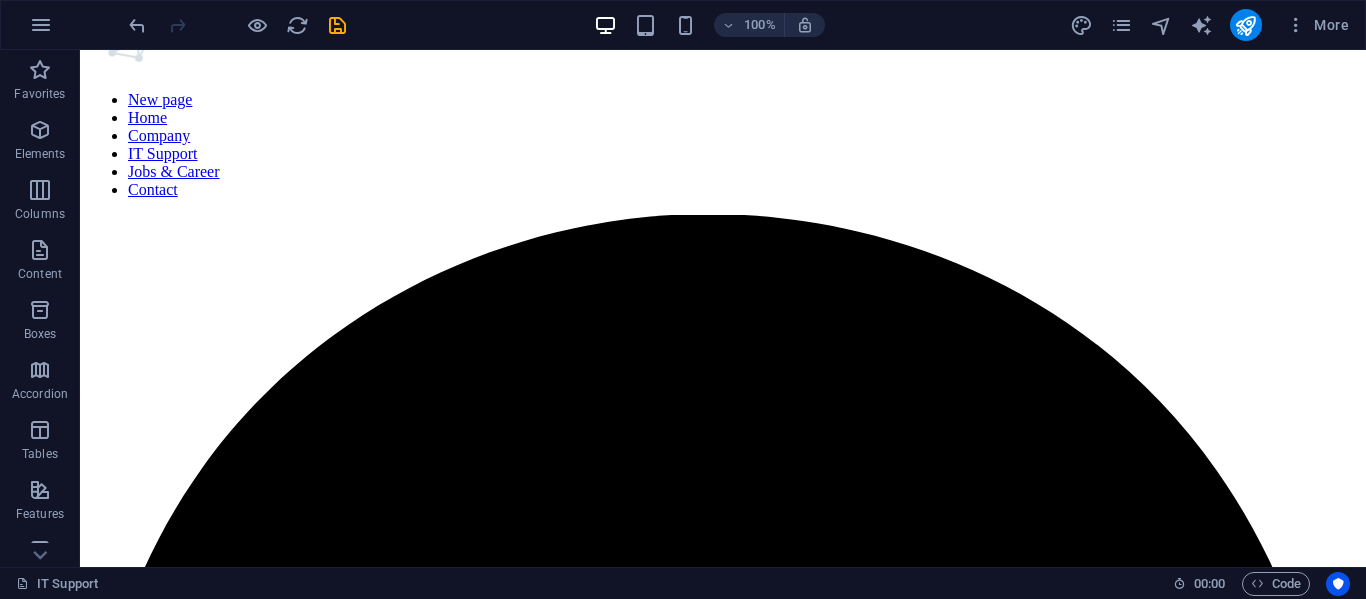 scroll, scrollTop: 0, scrollLeft: 0, axis: both 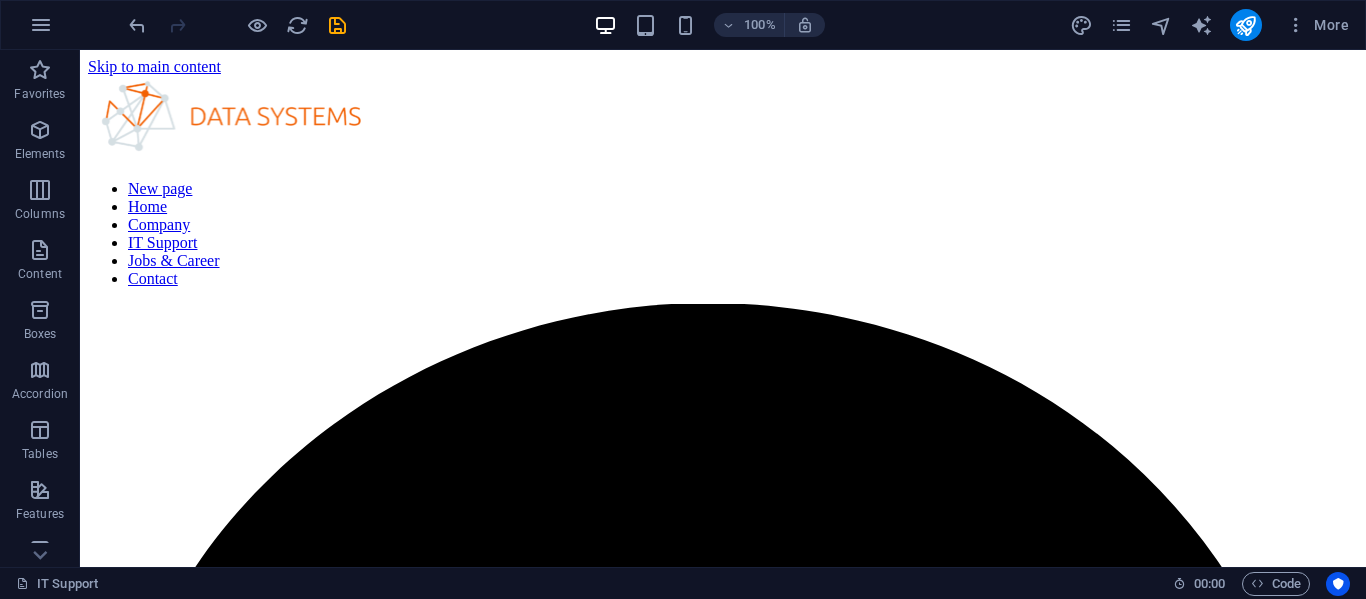 drag, startPoint x: 1365, startPoint y: 160, endPoint x: 1445, endPoint y: 72, distance: 118.92855 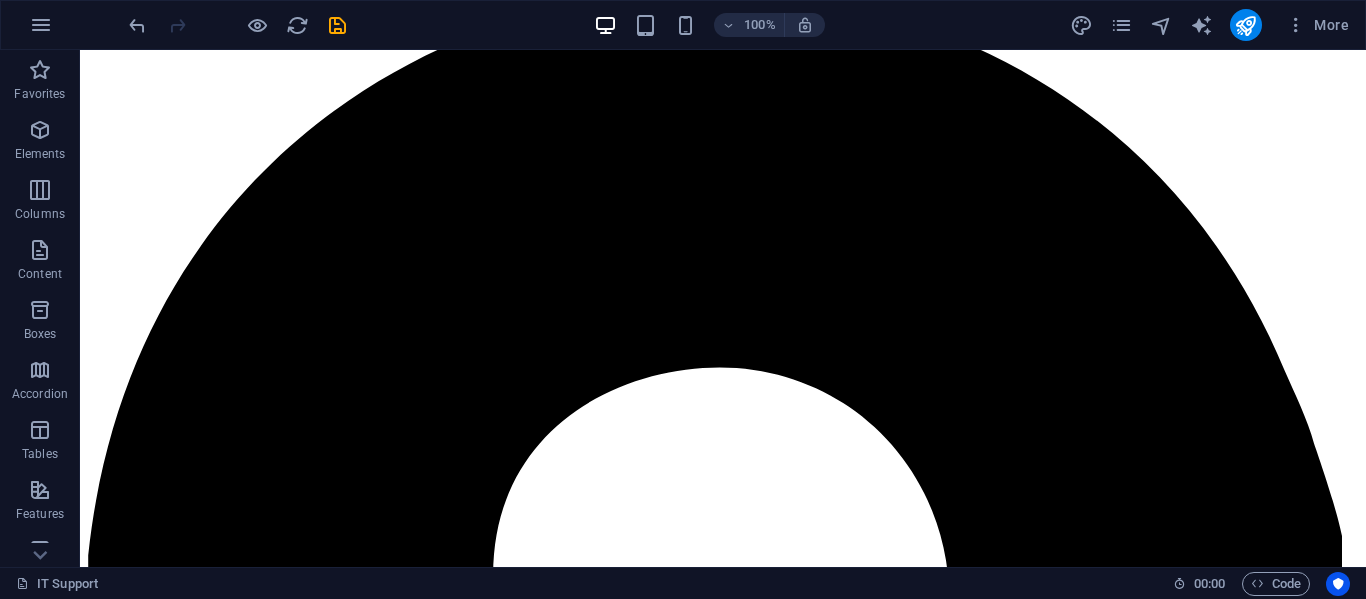 scroll, scrollTop: 0, scrollLeft: 0, axis: both 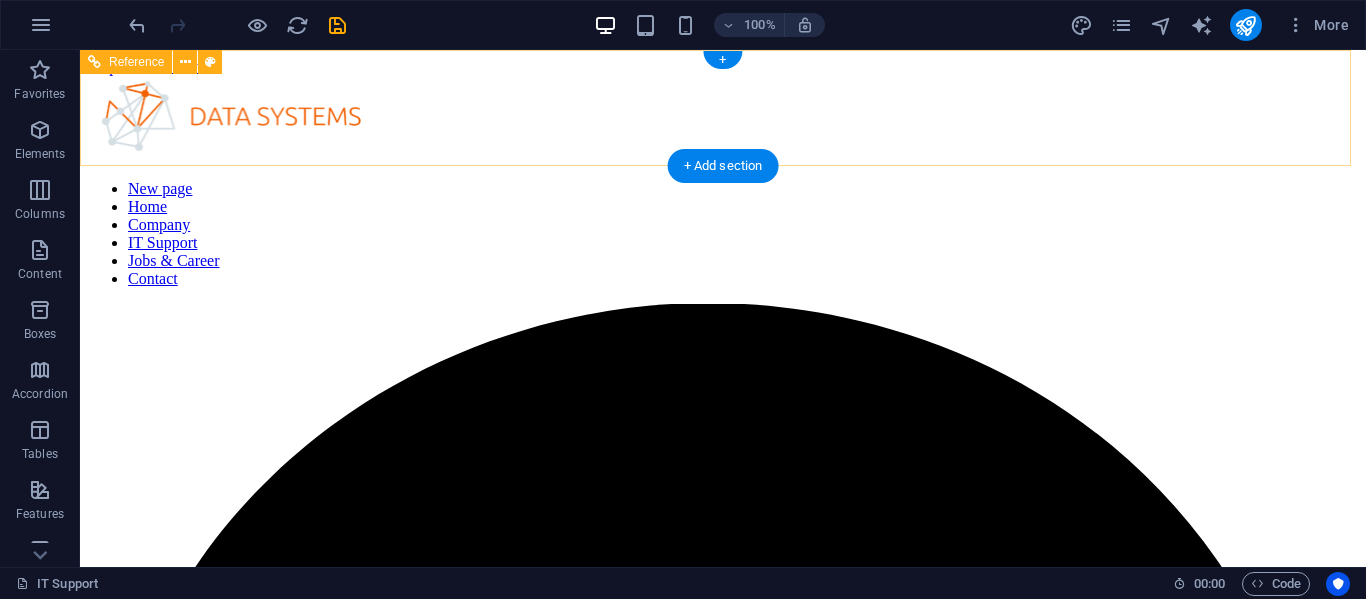 click on "New page Home Company IT Support Jobs & Career Contact" at bounding box center [723, 1945] 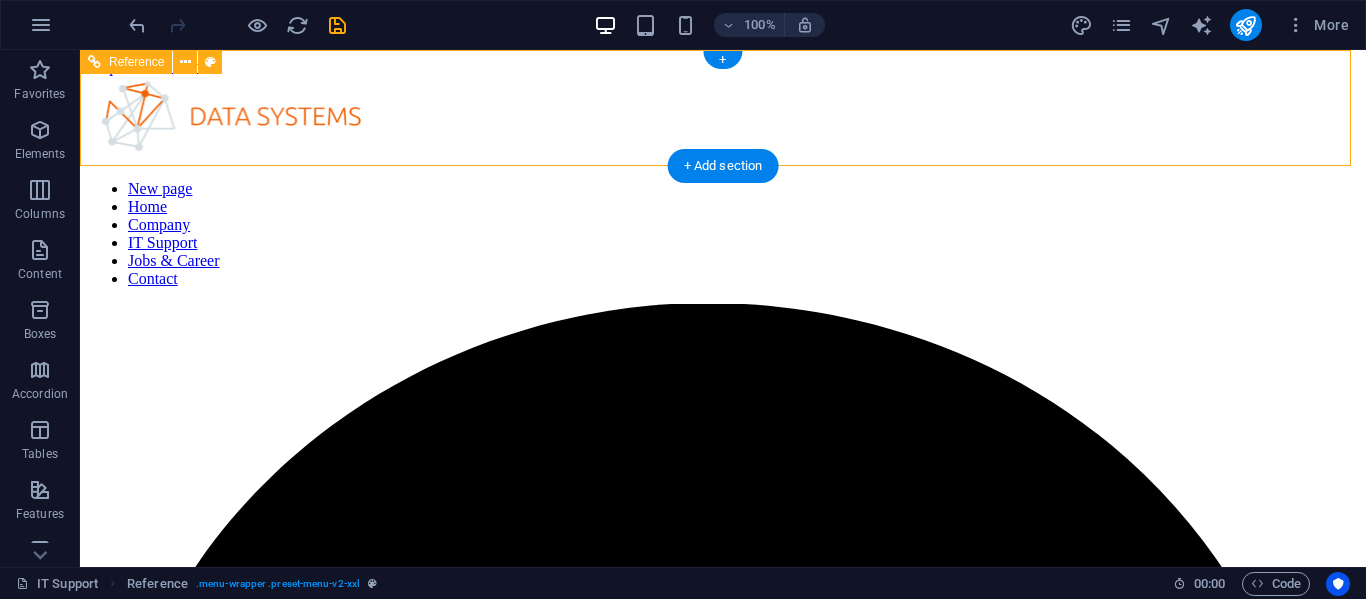 click on "New page Home Company IT Support Jobs & Career Contact" at bounding box center [723, 234] 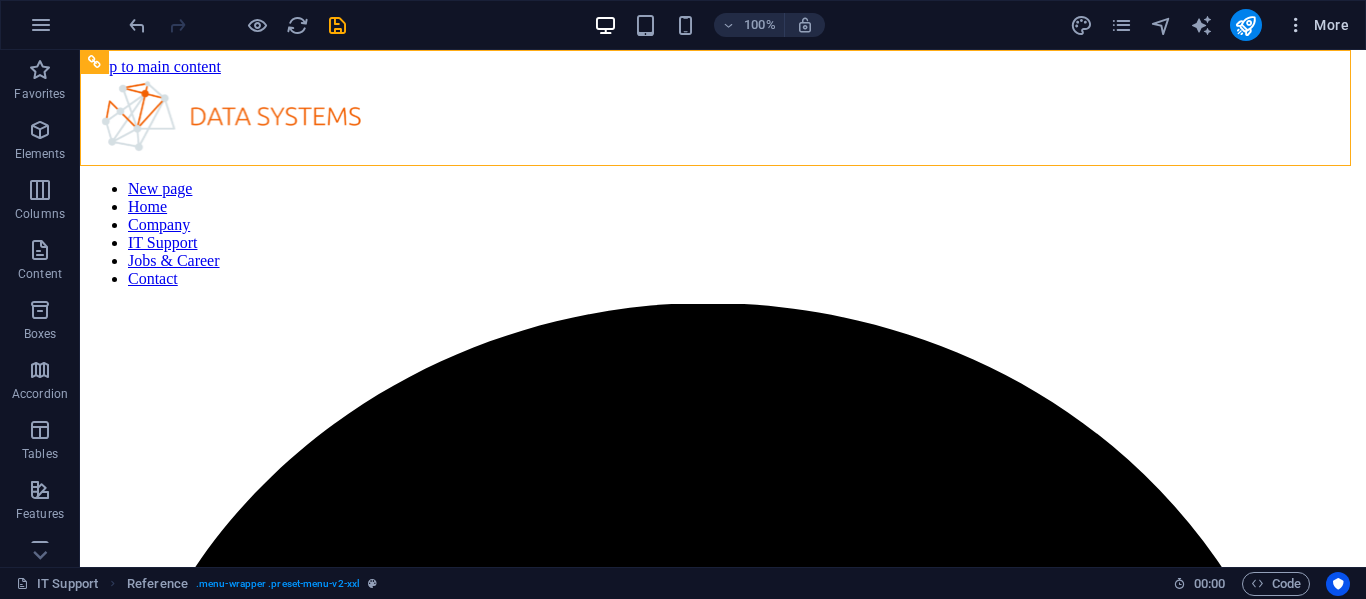 click at bounding box center (1296, 25) 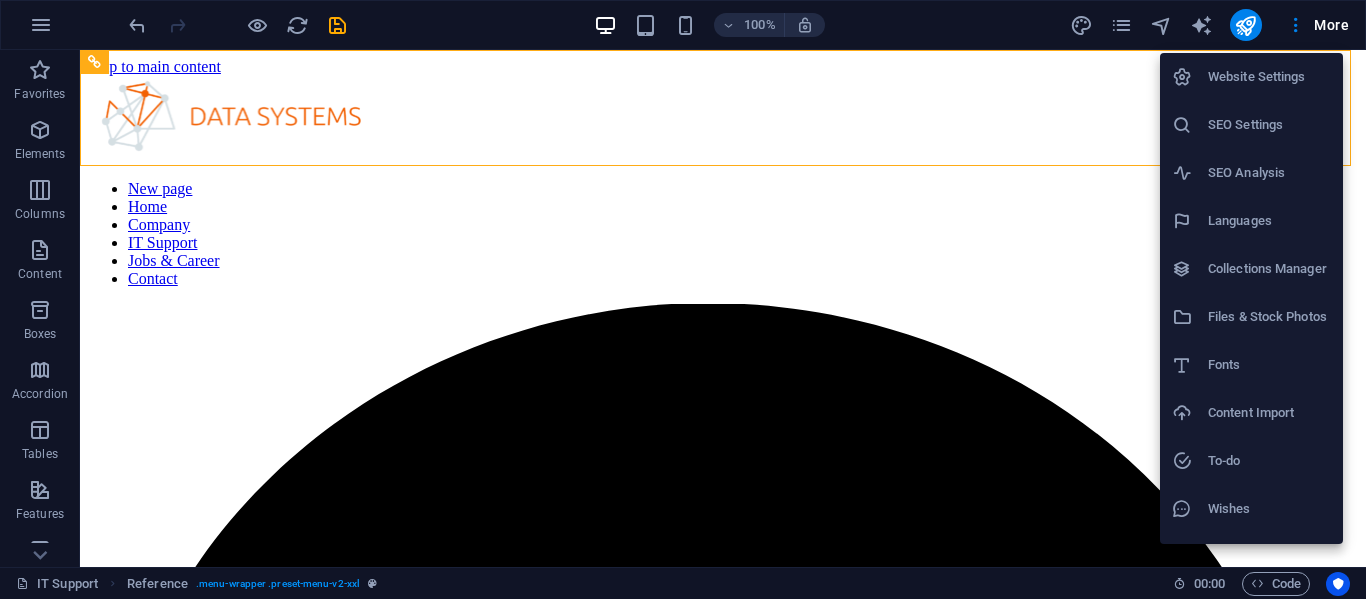 click on "Wishes" at bounding box center [1269, 509] 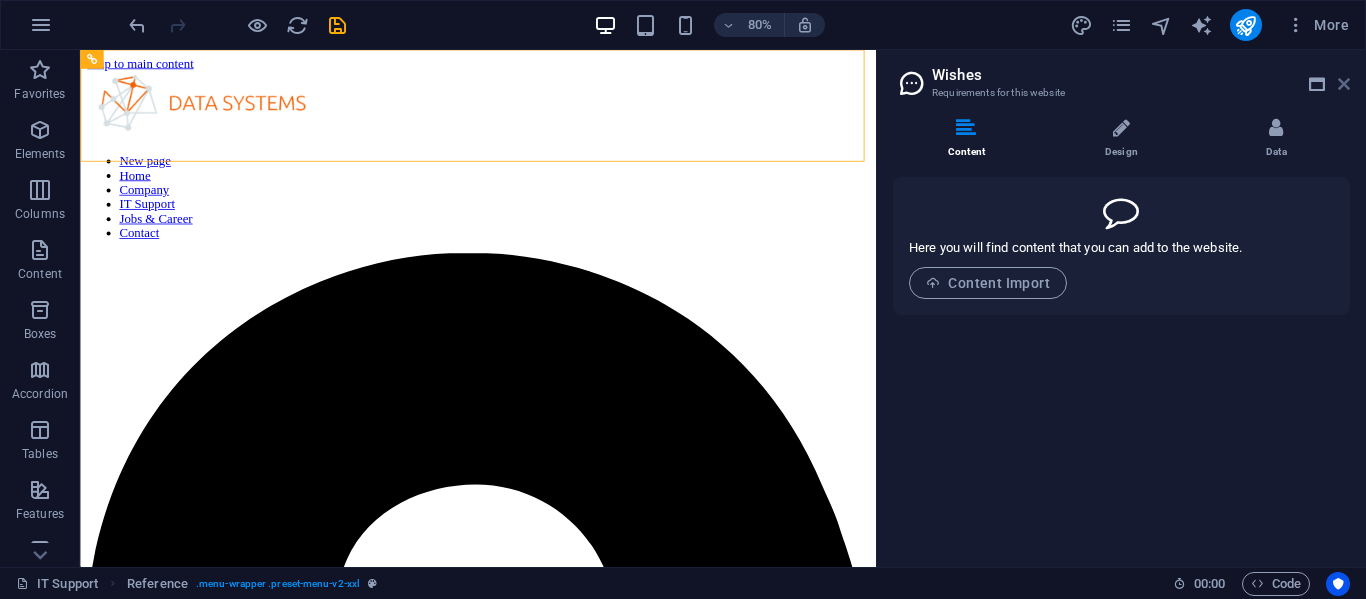 click at bounding box center [1344, 84] 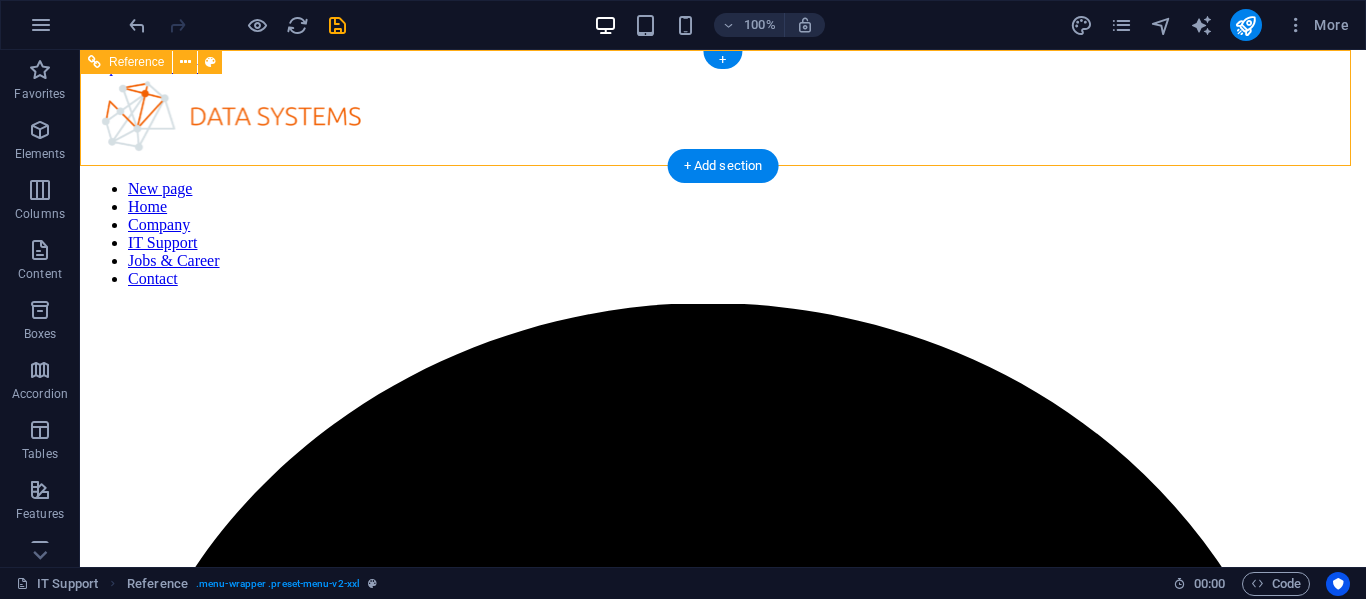 click on "New page Home Company IT Support Jobs & Career Contact" at bounding box center [723, 1945] 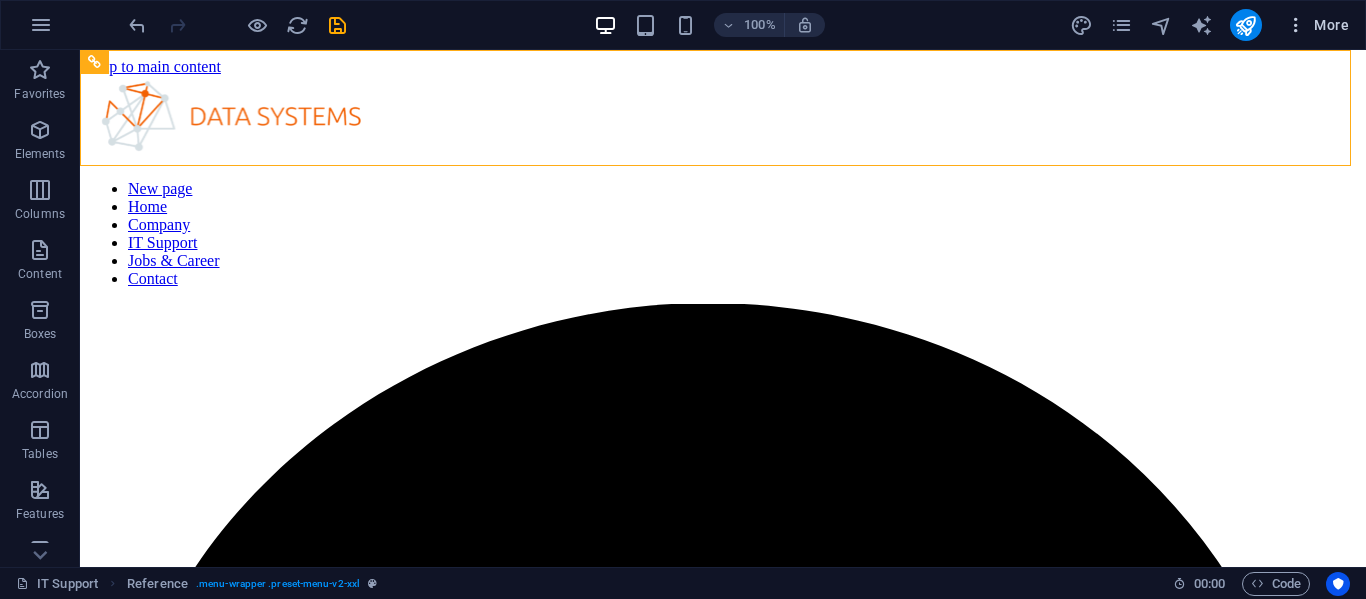 click at bounding box center (1296, 25) 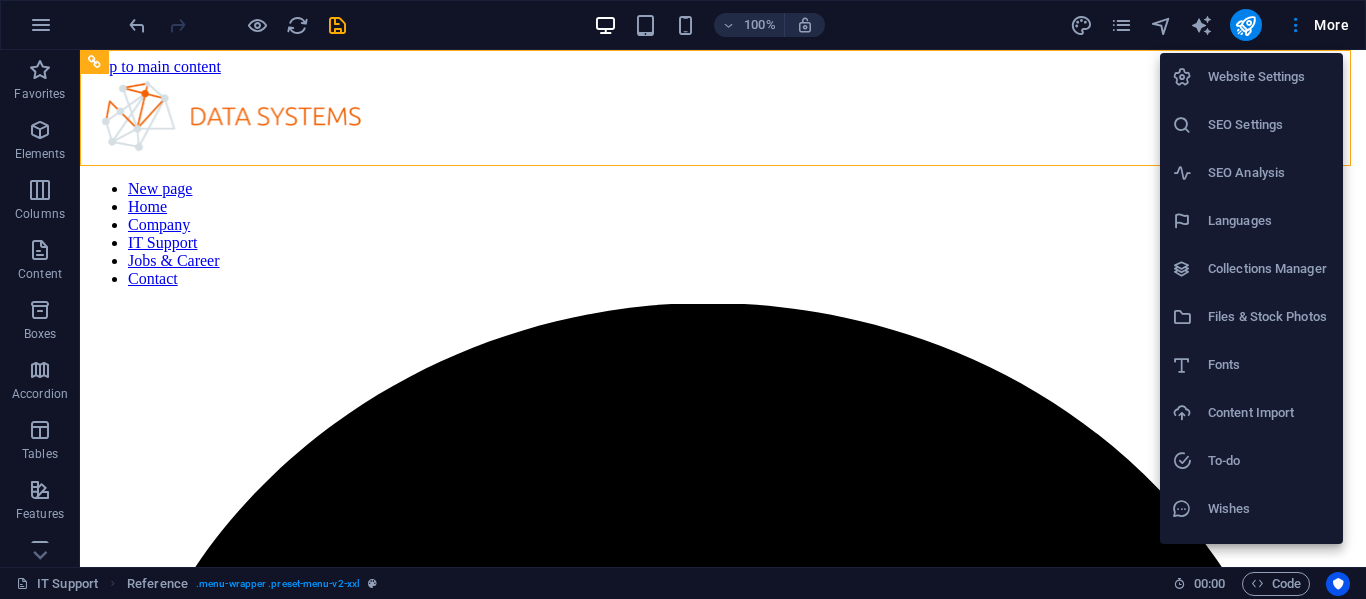 click on "Website Settings" at bounding box center (1269, 77) 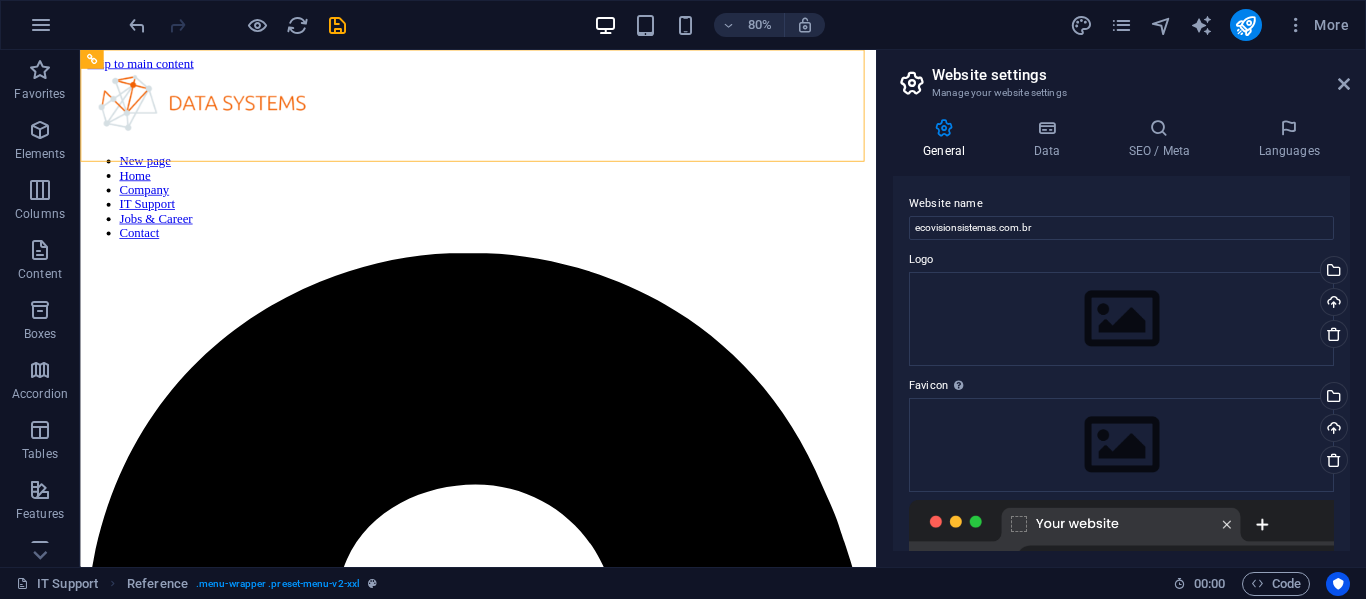 click on "Logo" at bounding box center (1121, 260) 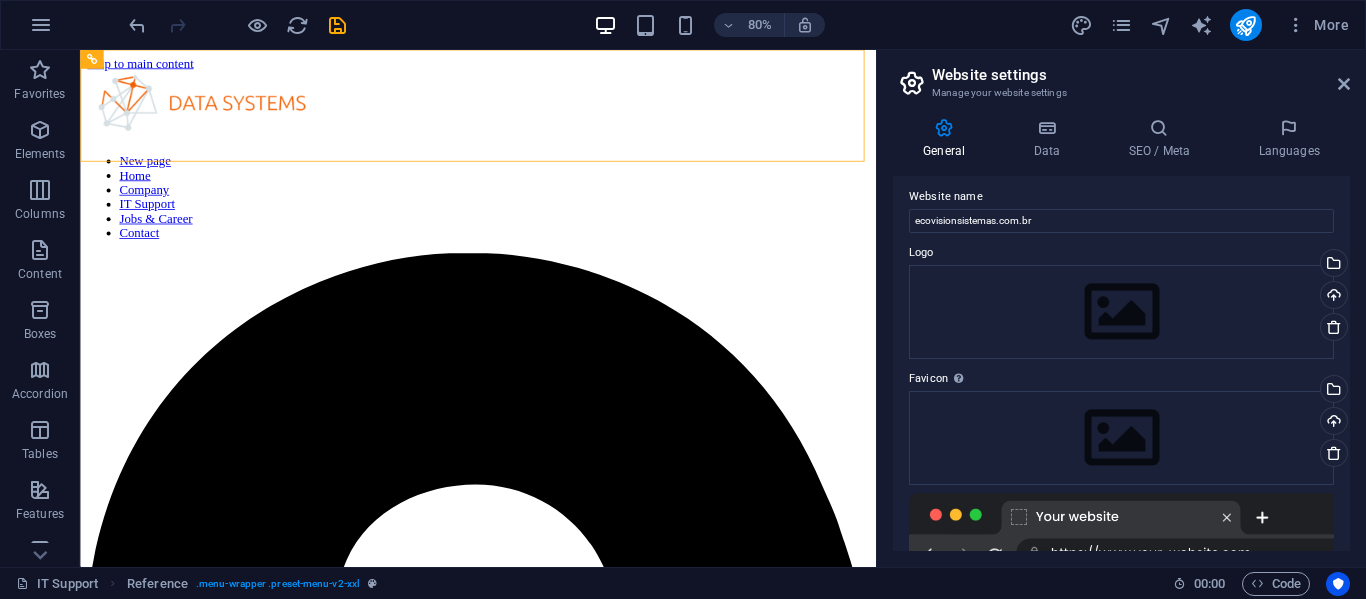 scroll, scrollTop: 0, scrollLeft: 0, axis: both 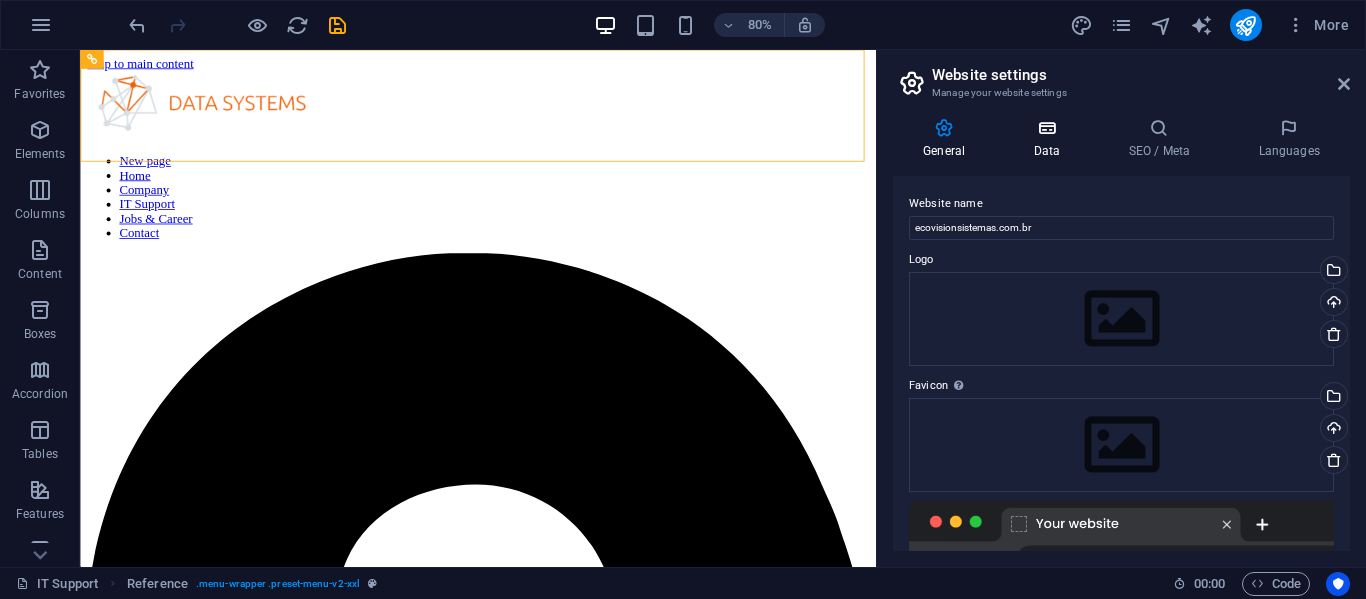 click on "Data" at bounding box center (1050, 139) 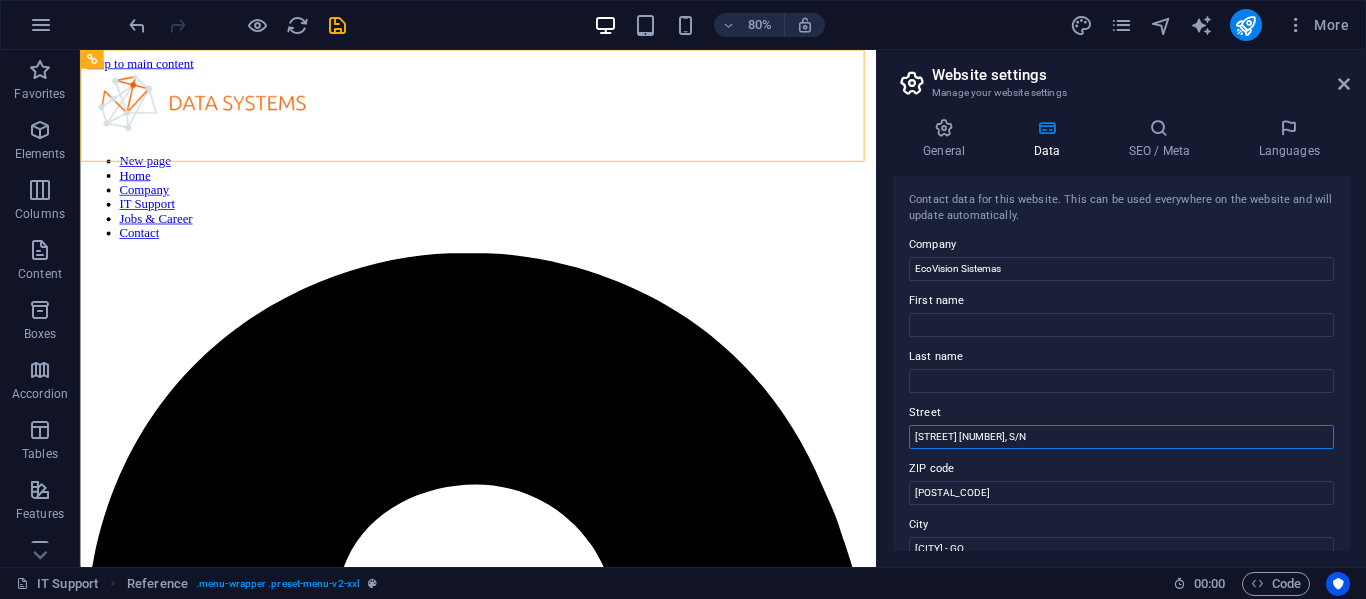 click on "[STREET] [NUMBER], S/N" at bounding box center [1121, 437] 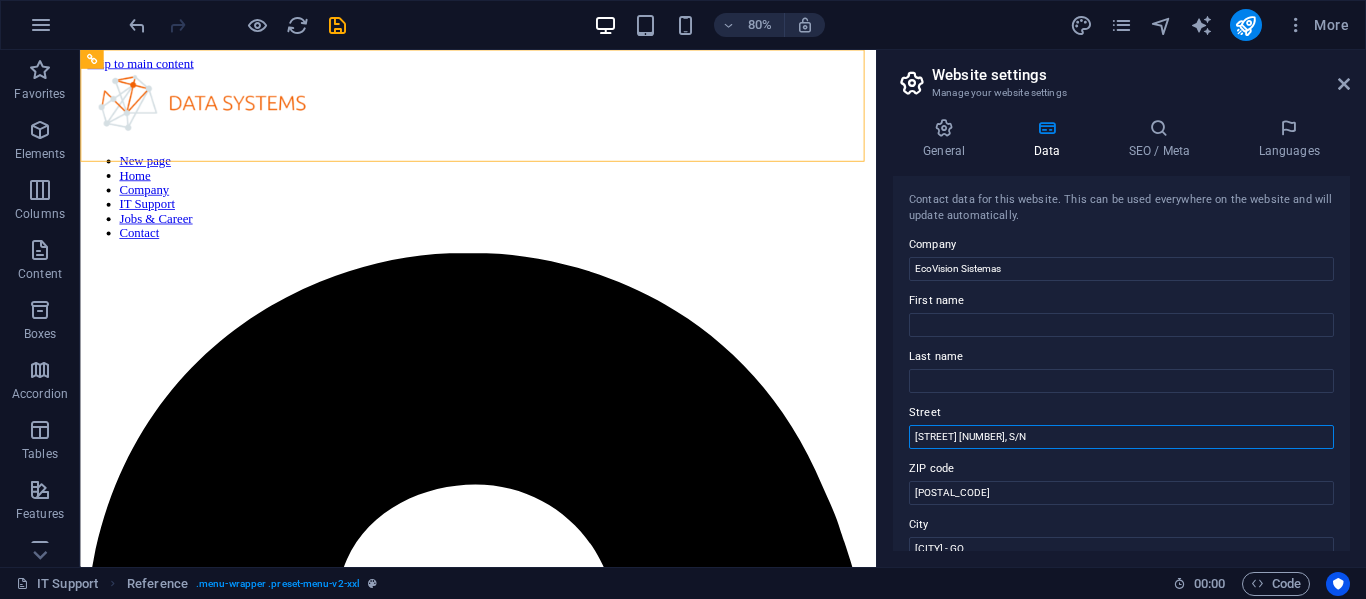 drag, startPoint x: 1087, startPoint y: 435, endPoint x: 900, endPoint y: 425, distance: 187.26718 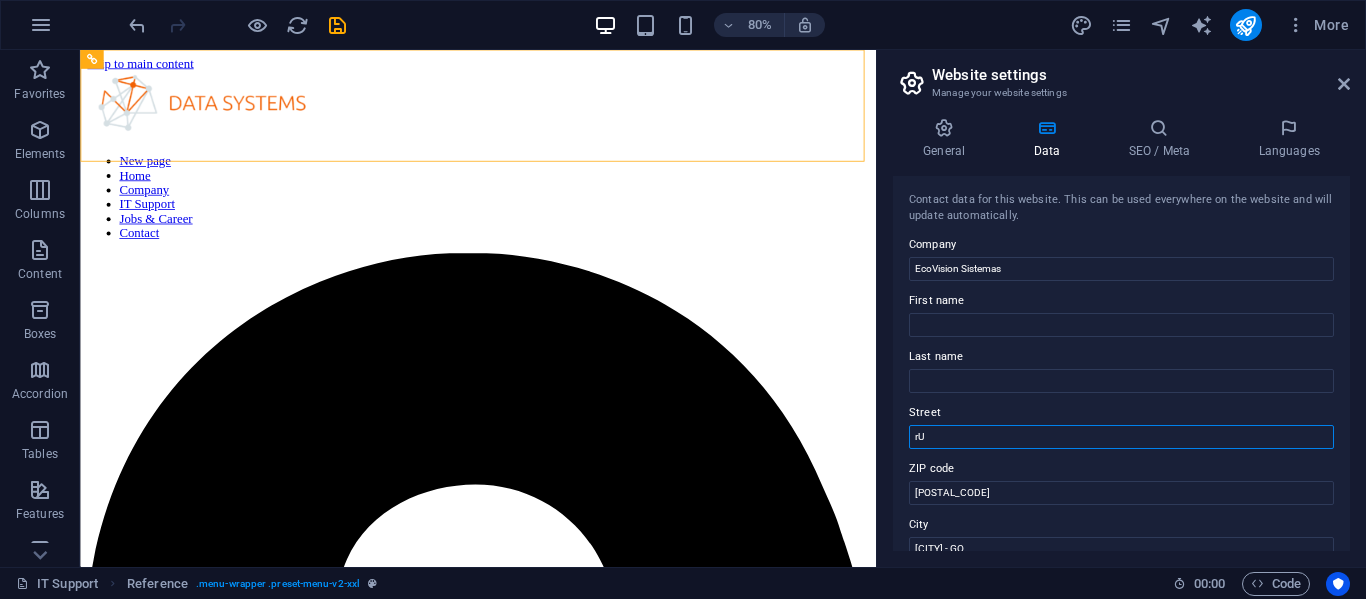 type on "r" 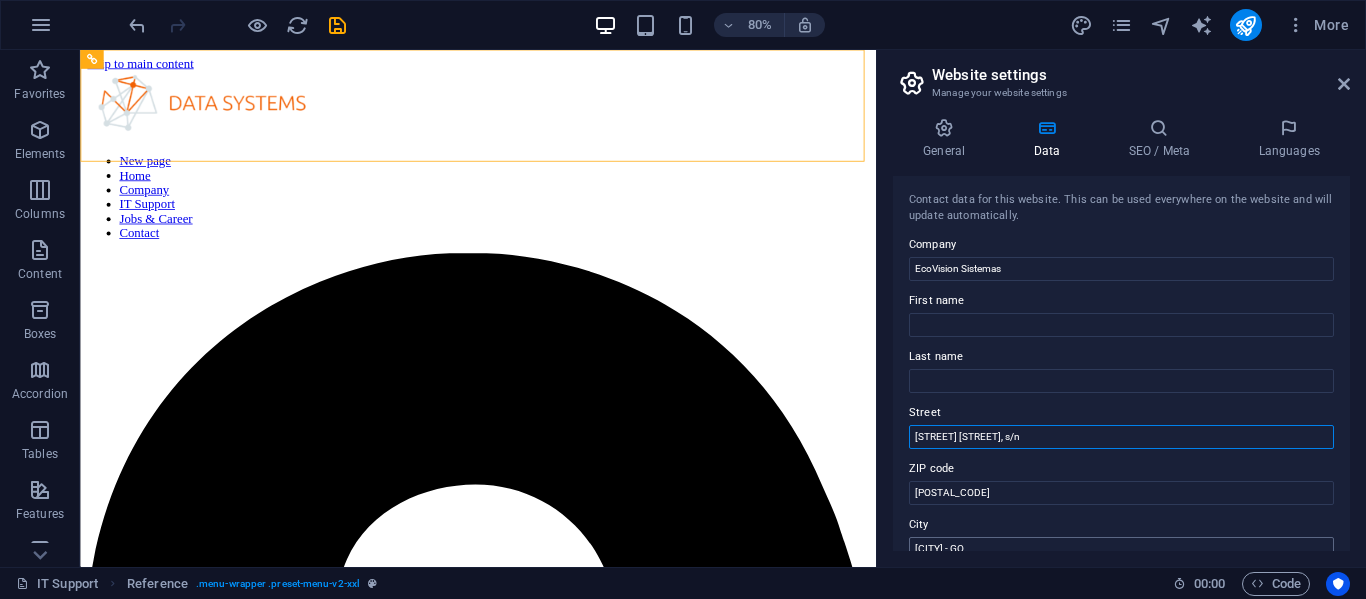 type on "[STREET] [STREET], s/n" 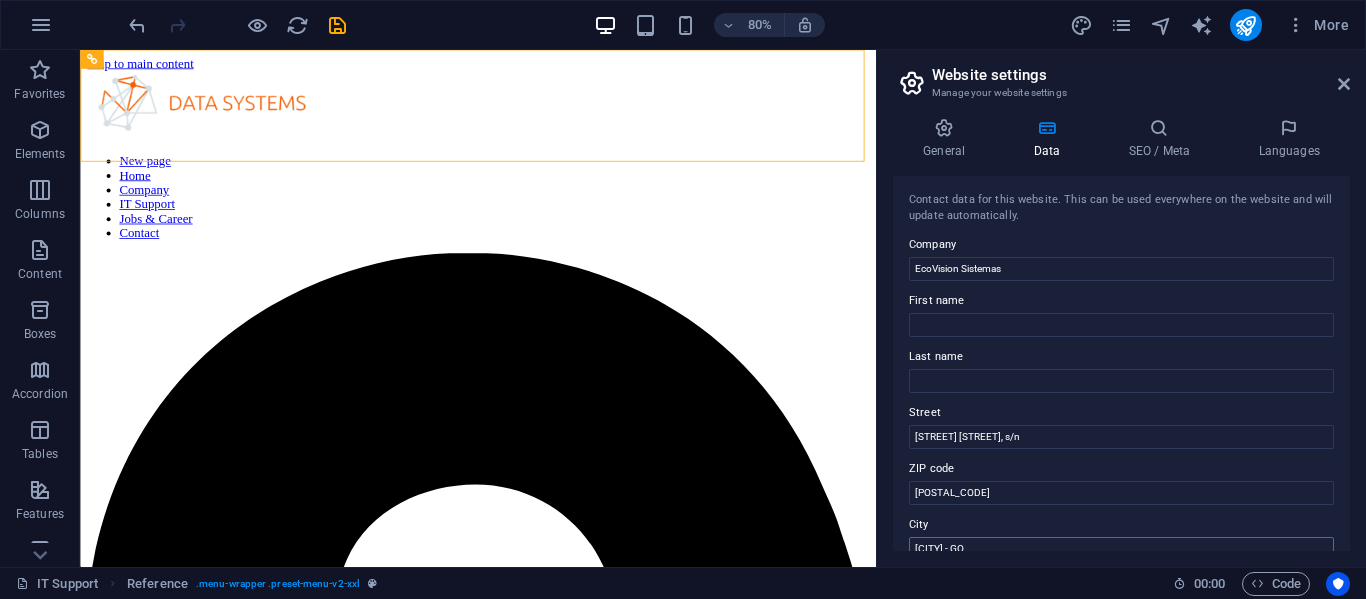 click on "[CITY] - GO" at bounding box center [1121, 549] 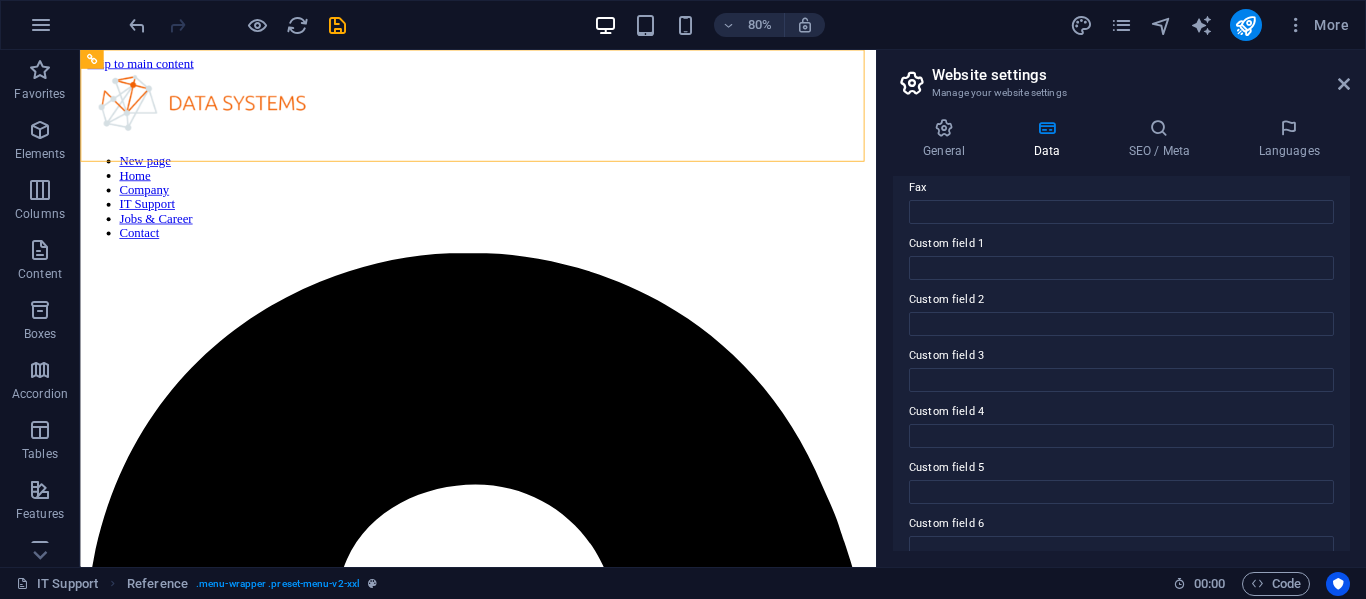 scroll, scrollTop: 586, scrollLeft: 0, axis: vertical 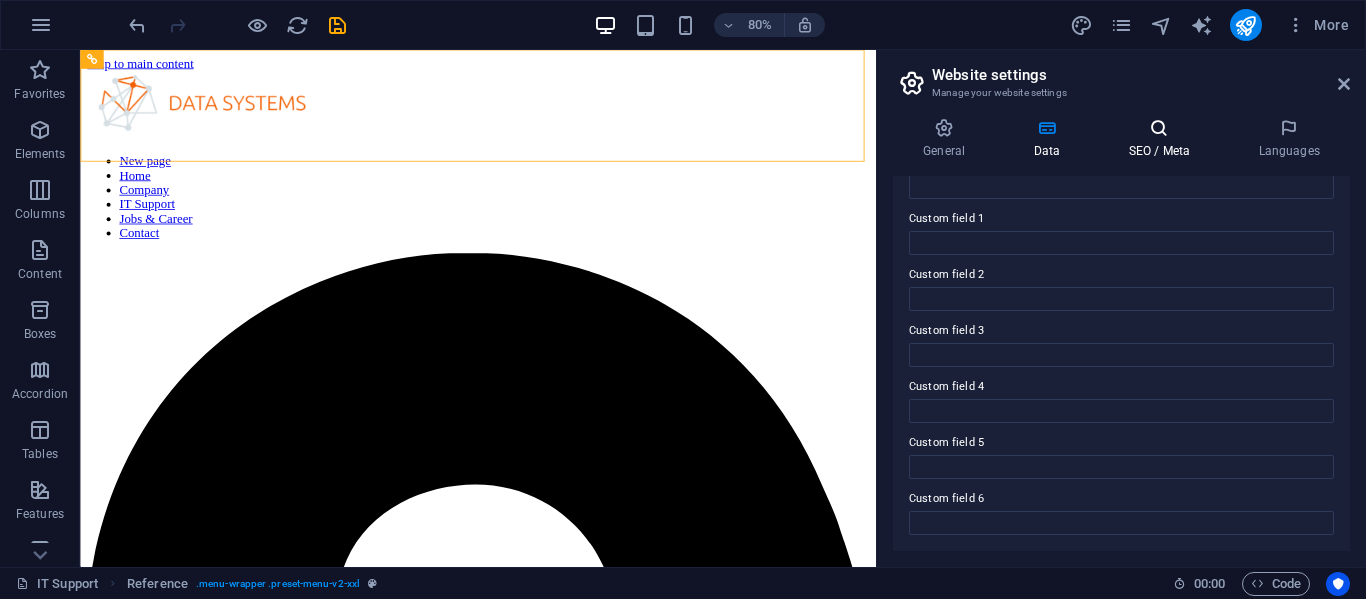 click on "SEO / Meta" at bounding box center (1163, 139) 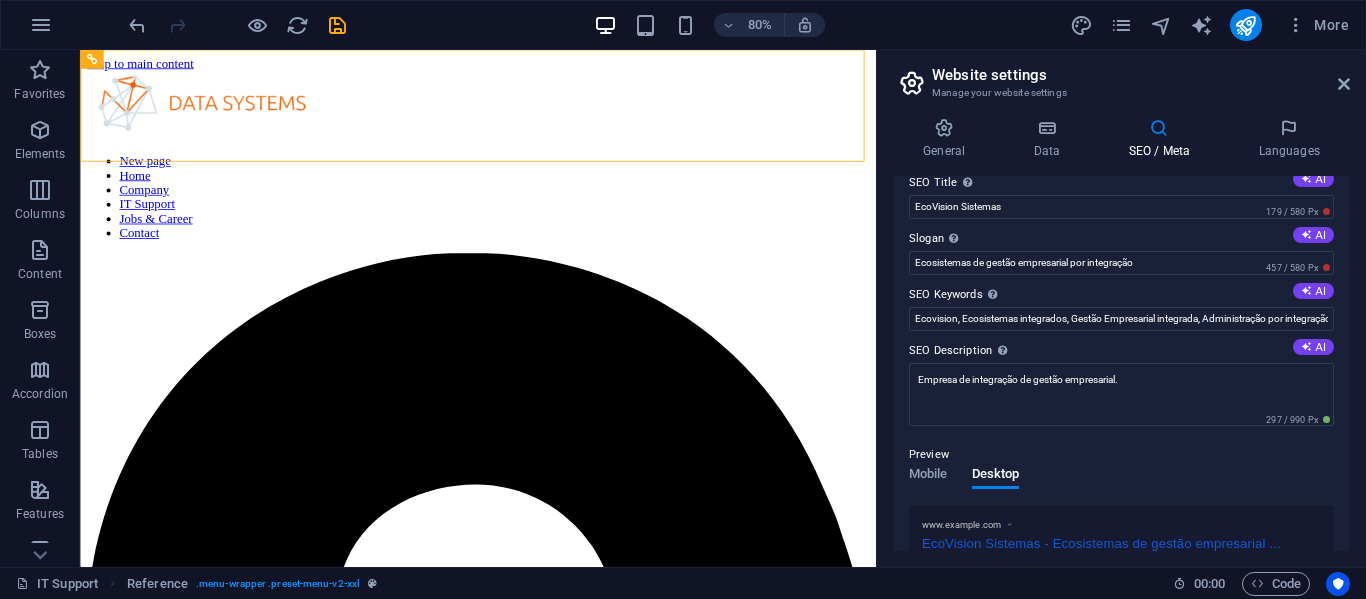 scroll, scrollTop: 0, scrollLeft: 0, axis: both 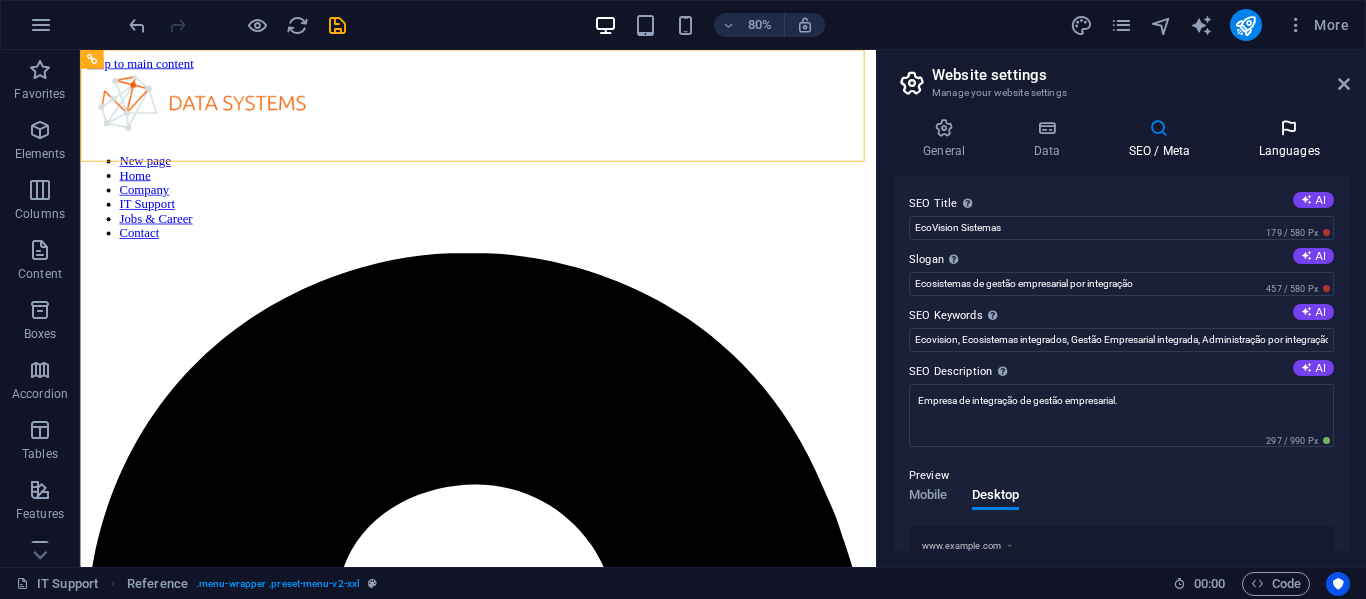 click on "Languages" at bounding box center [1289, 139] 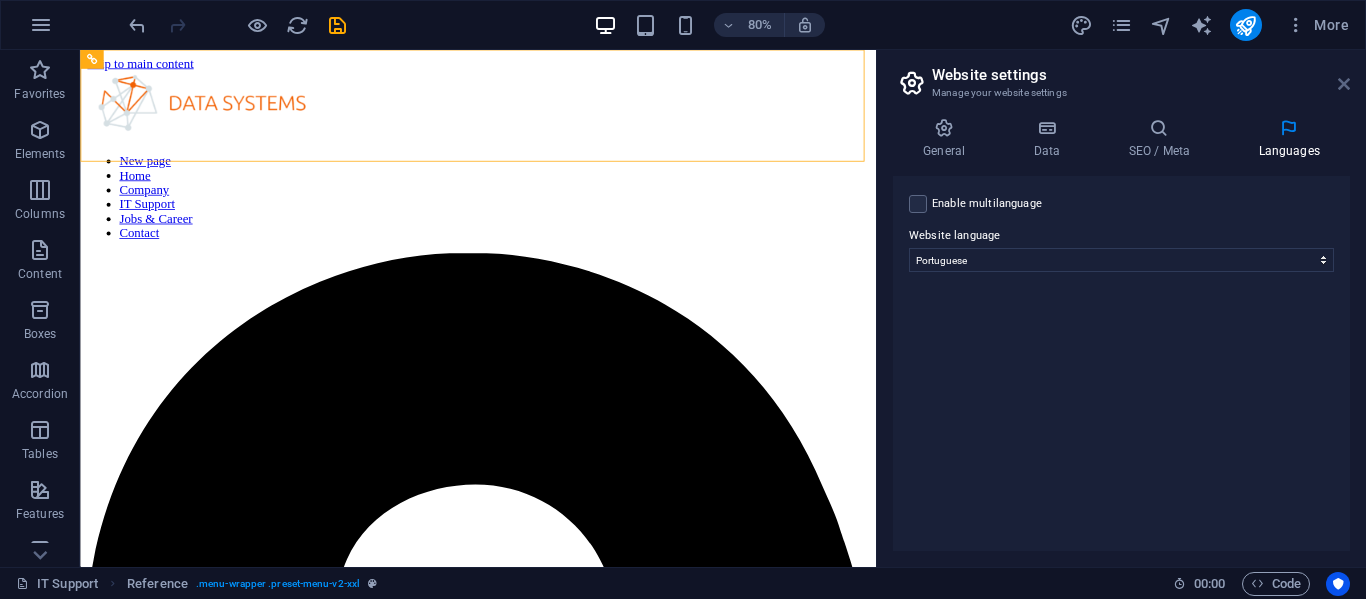 drag, startPoint x: 1339, startPoint y: 86, endPoint x: 1260, endPoint y: 36, distance: 93.49332 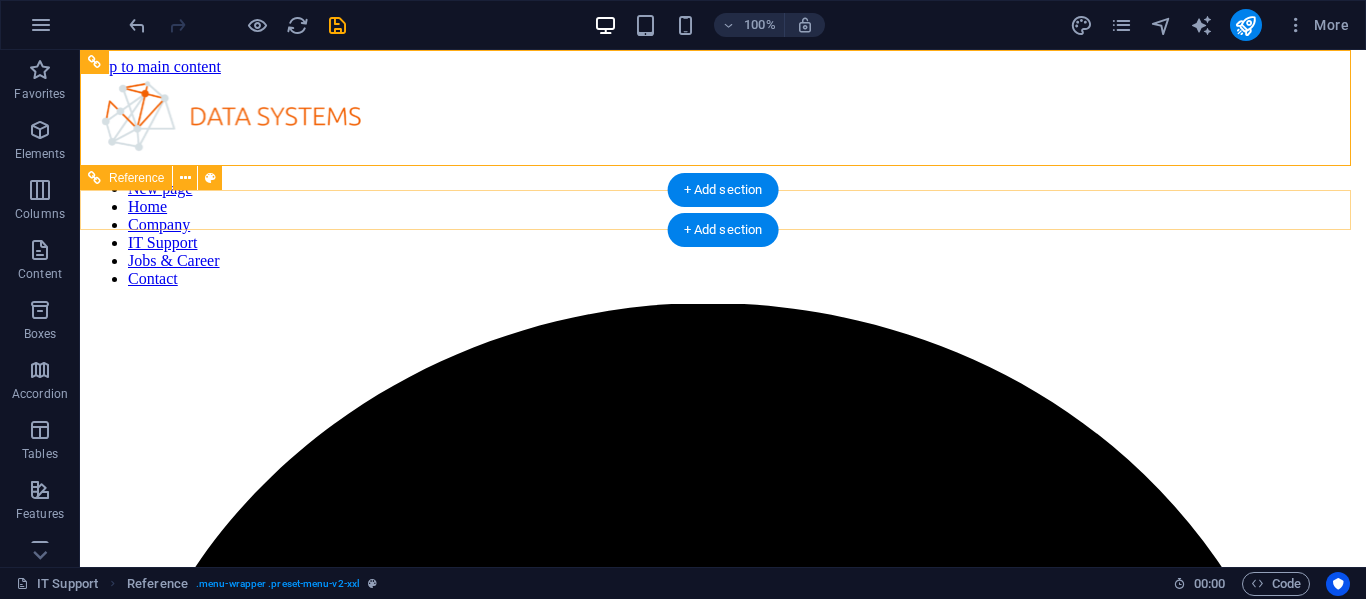 click on "[STREET], s/n ,  [CITY] - [STATE]   [POSTAL_CODE] ([PHONE])  [EMAIL]" at bounding box center [723, 5991] 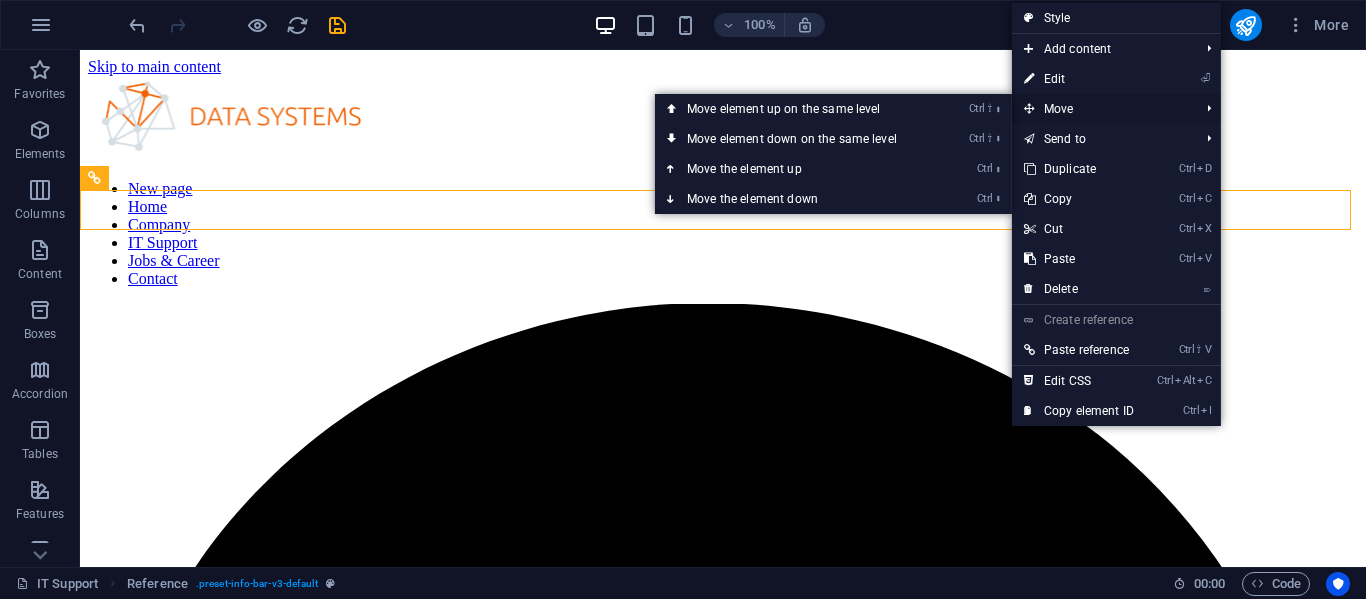 click on "Move" at bounding box center [1101, 109] 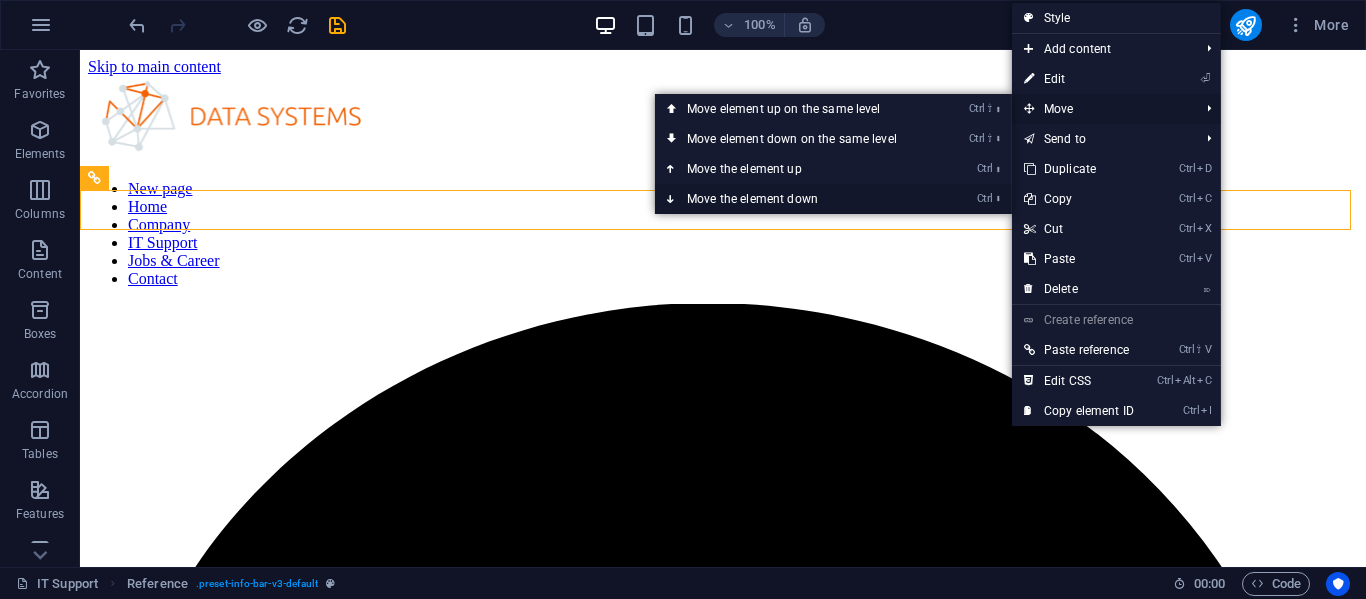 click on "Ctrl ⬇  Move the element down" at bounding box center (796, 199) 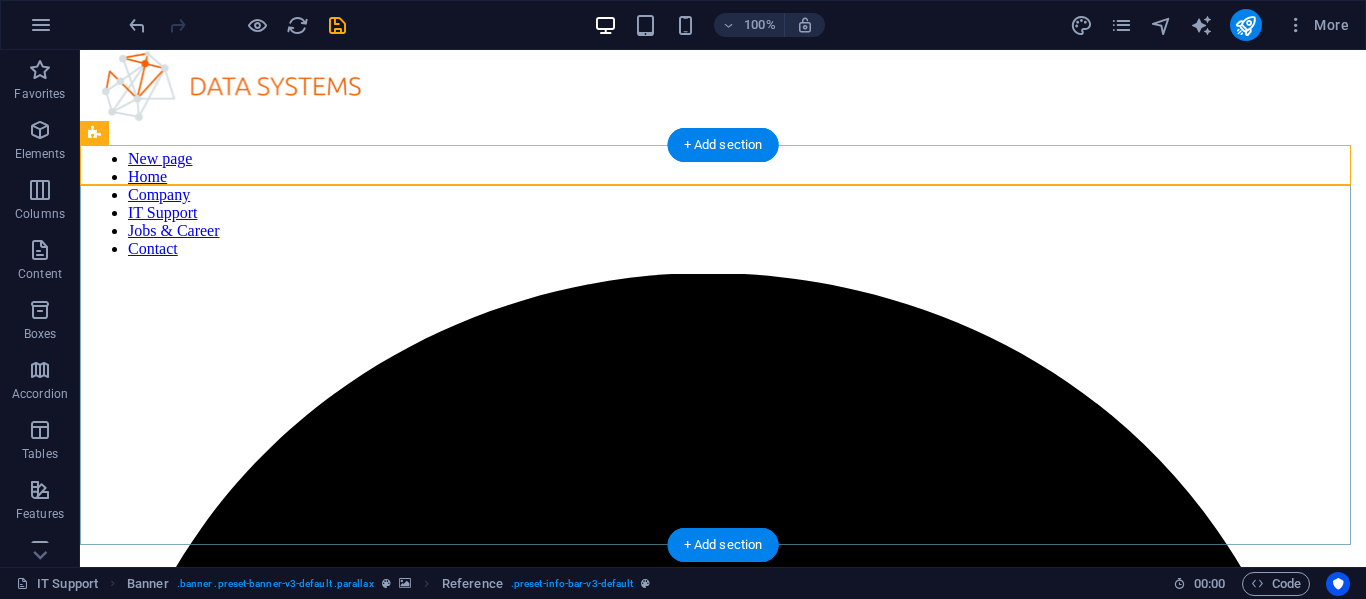 scroll, scrollTop: 0, scrollLeft: 0, axis: both 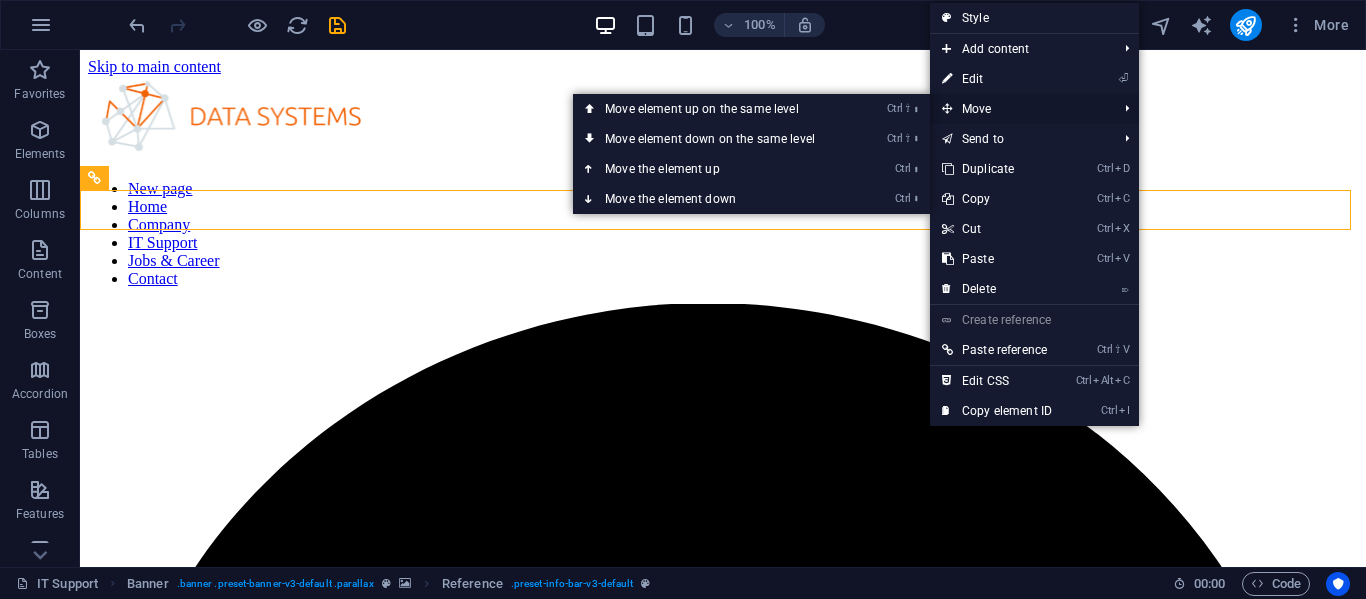click on "Move" at bounding box center (1019, 109) 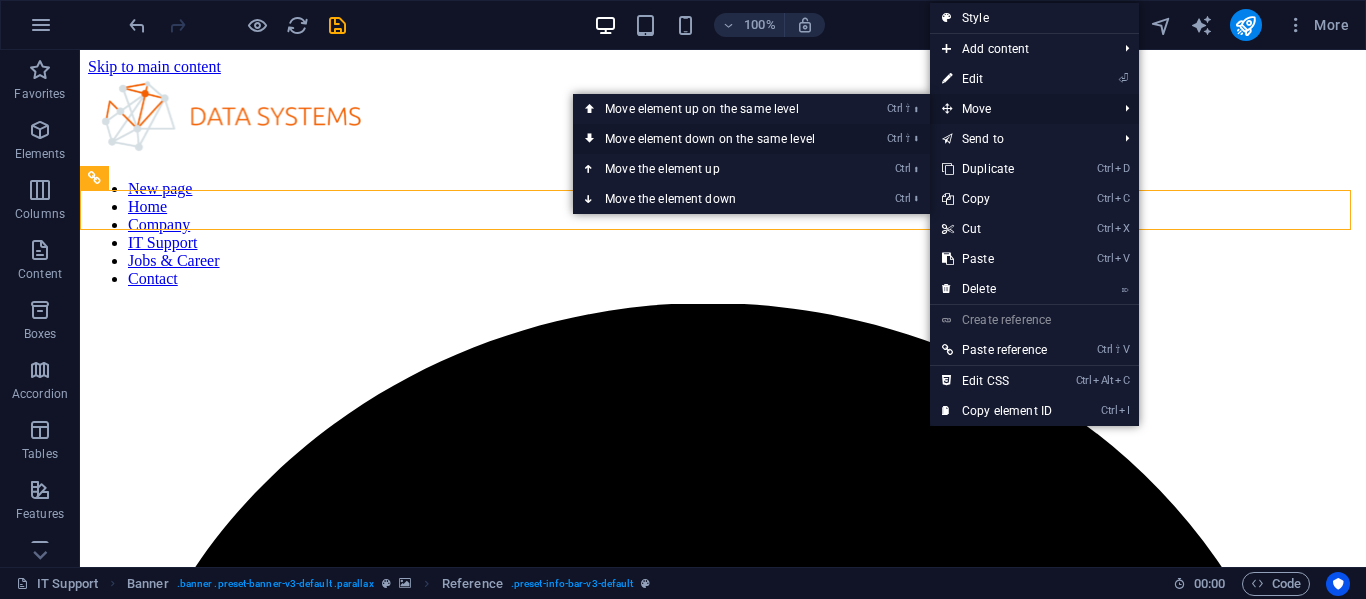 click on "Ctrl ⇧ ⬇  Move element down on the same level" at bounding box center (714, 139) 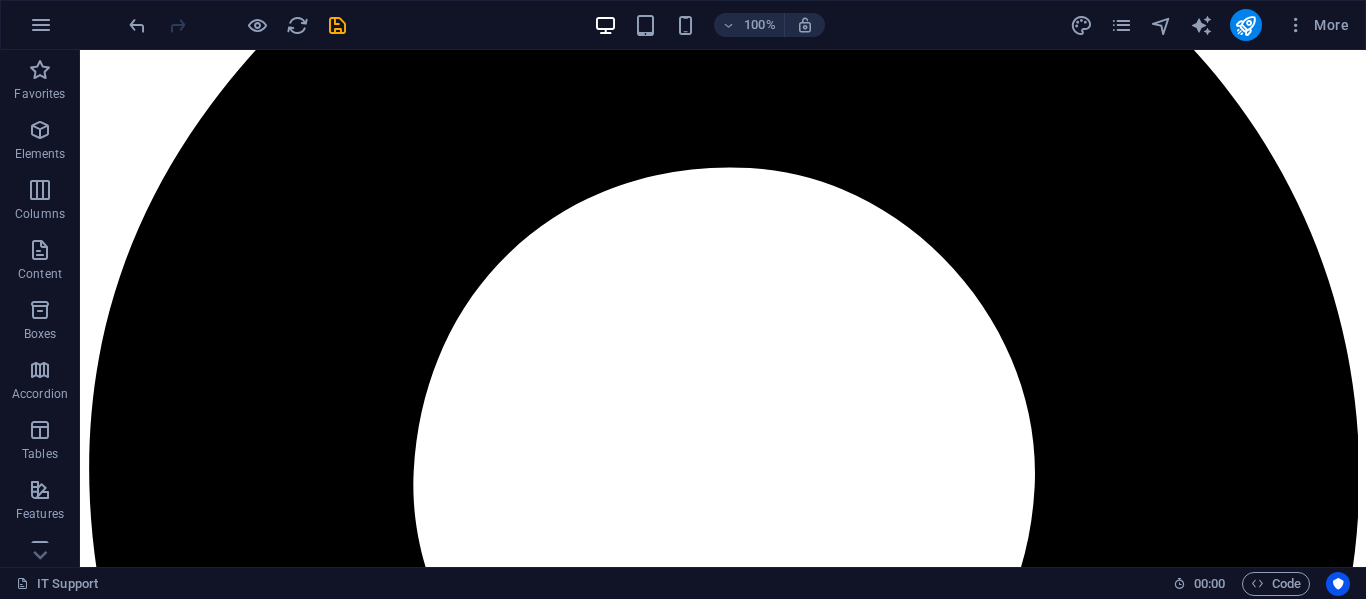 scroll, scrollTop: 4603, scrollLeft: 0, axis: vertical 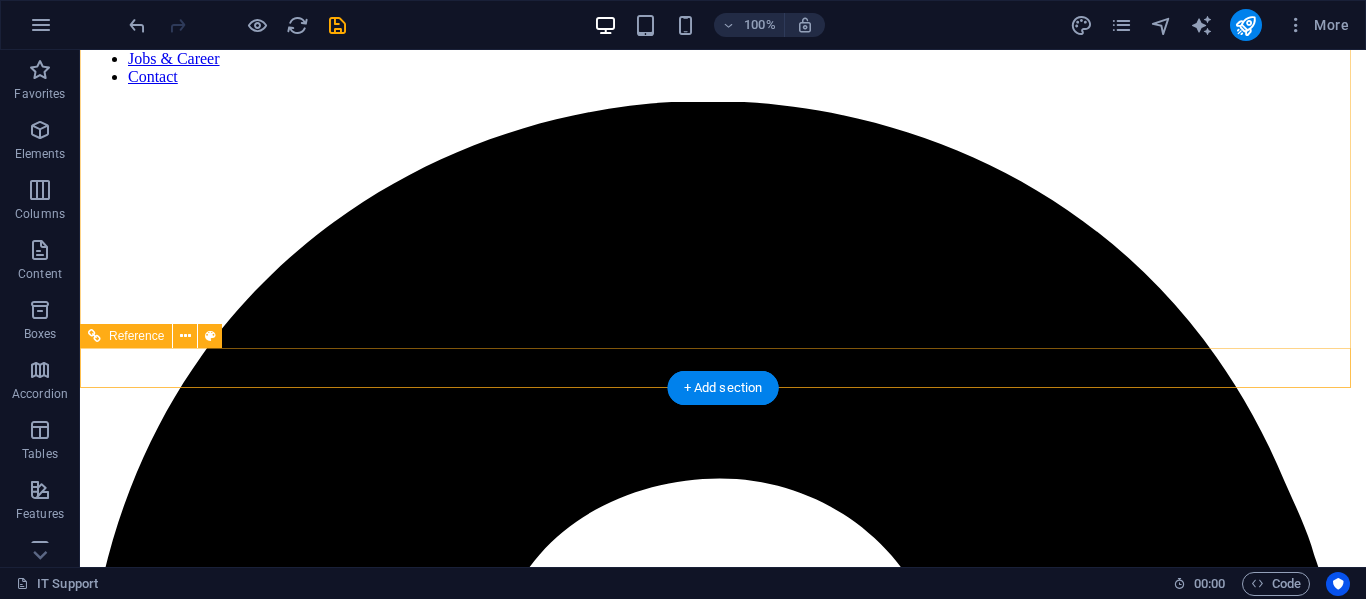 click on "[STREET], s/n ,  [CITY] - [STATE]   [POSTAL_CODE] ([PHONE])  [EMAIL]" at bounding box center (723, 6286) 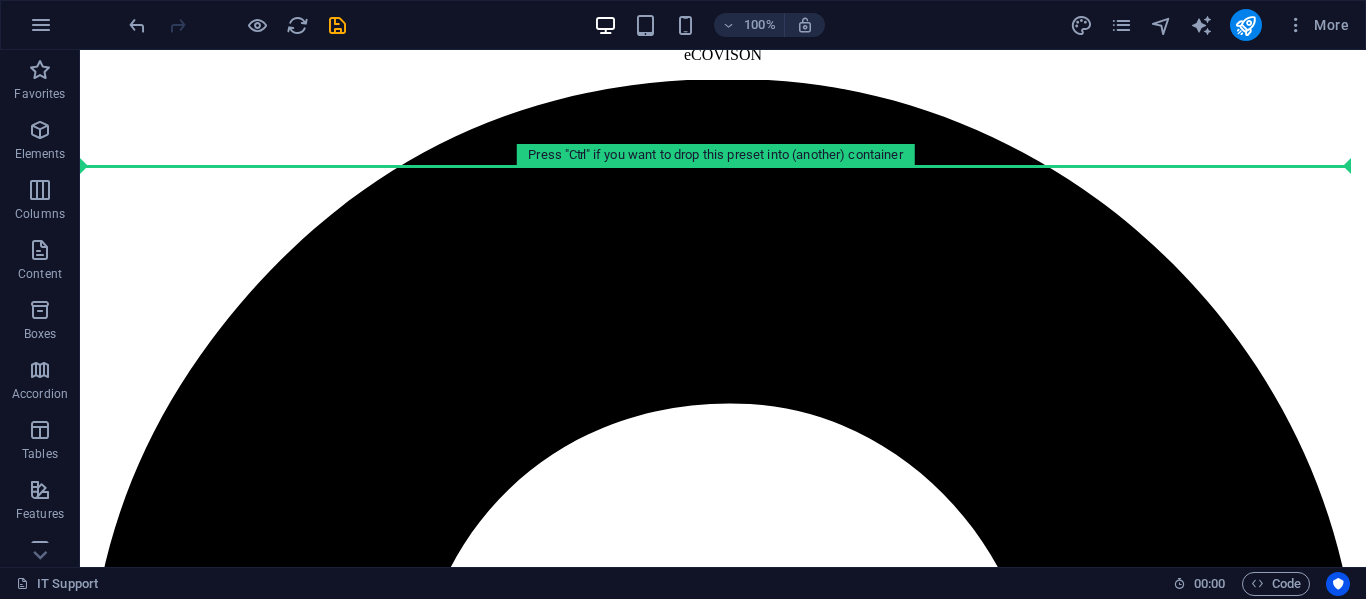 scroll, scrollTop: 4276, scrollLeft: 0, axis: vertical 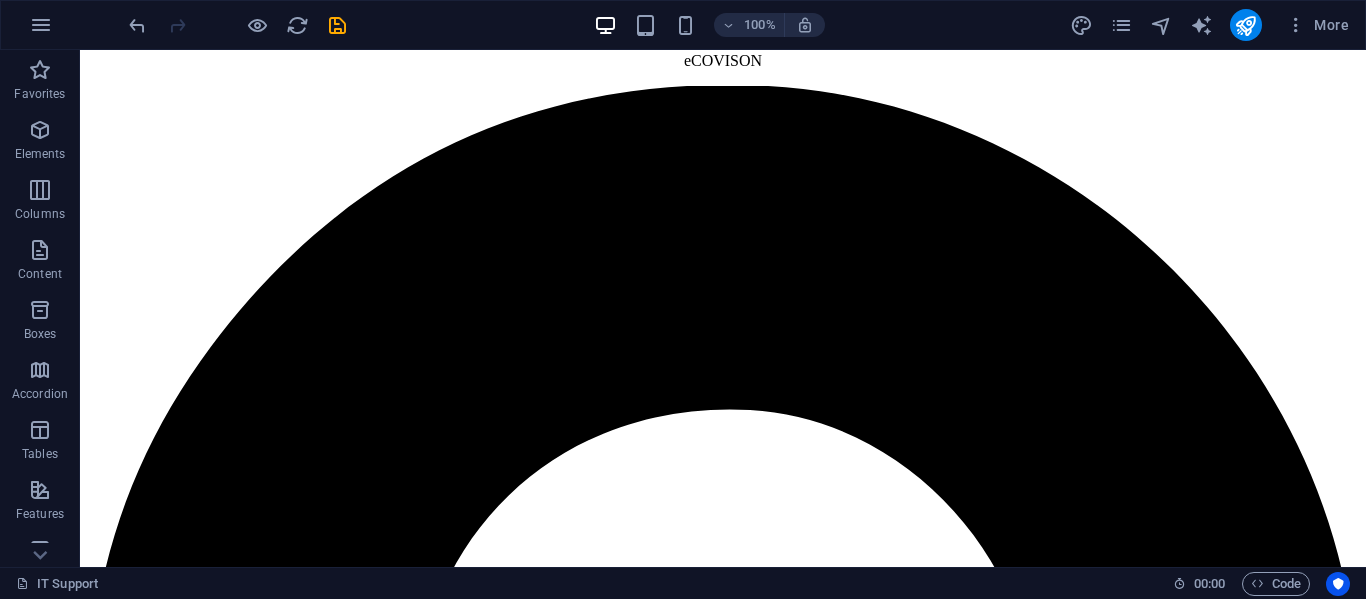 drag, startPoint x: 900, startPoint y: 372, endPoint x: 975, endPoint y: 249, distance: 144.06248 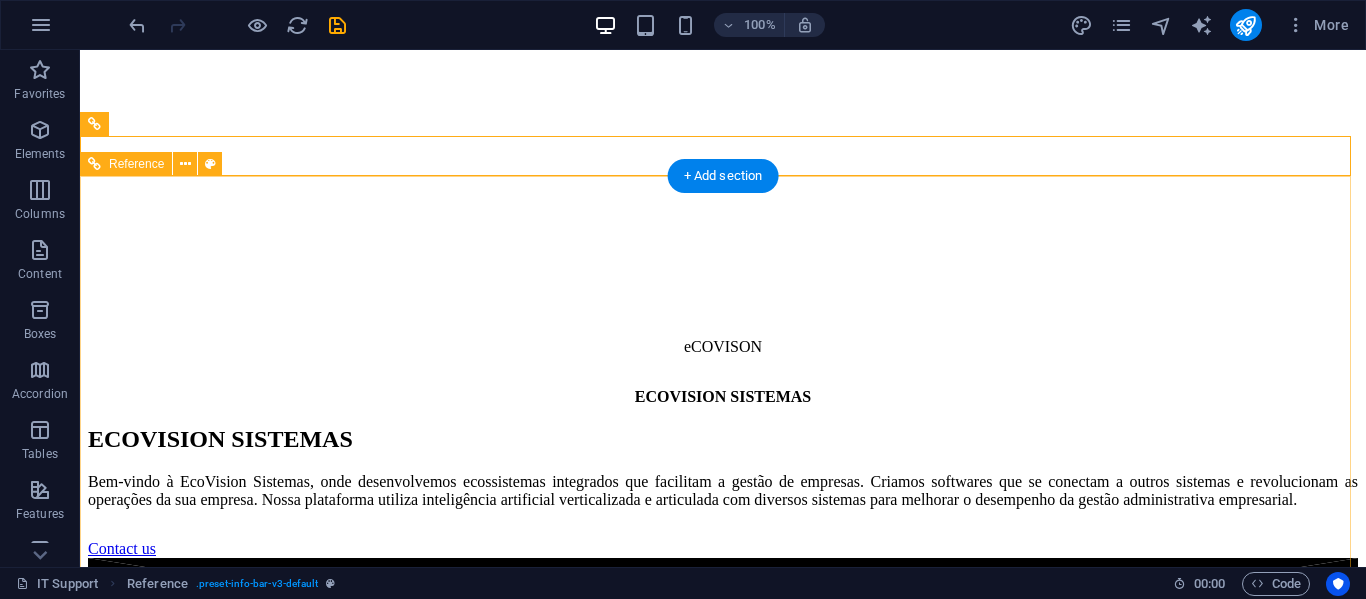 scroll, scrollTop: 3926, scrollLeft: 0, axis: vertical 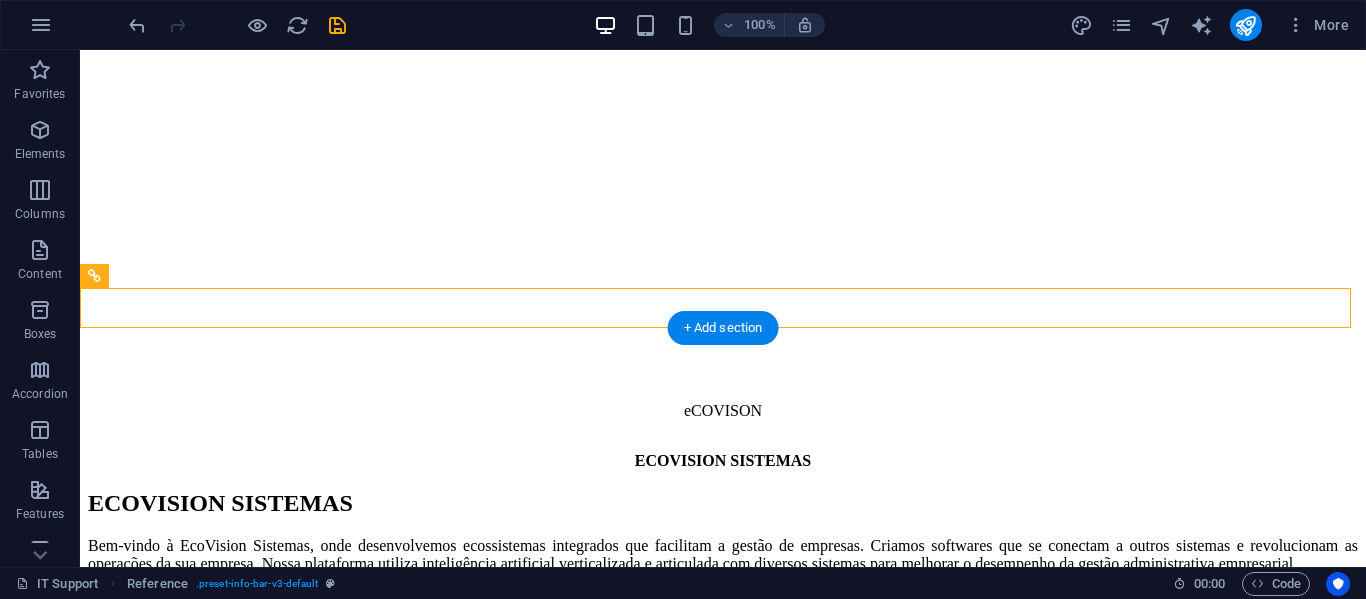 drag, startPoint x: 912, startPoint y: 306, endPoint x: 903, endPoint y: 402, distance: 96.42095 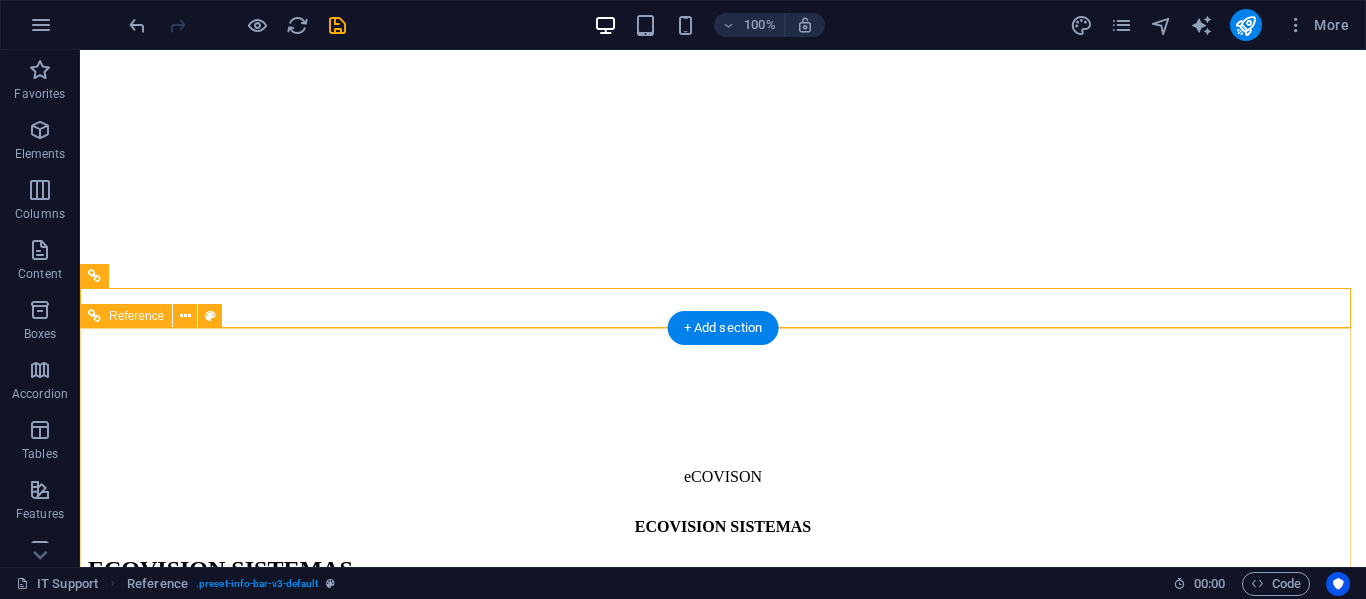 scroll, scrollTop: 3826, scrollLeft: 0, axis: vertical 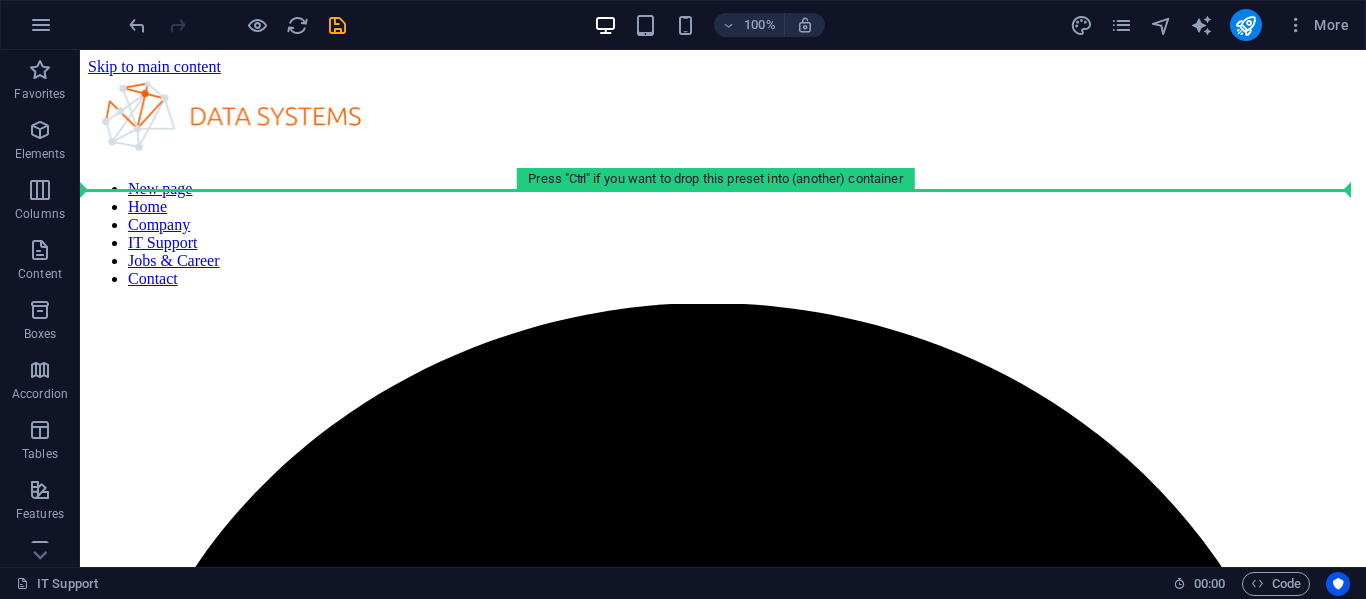 drag, startPoint x: 906, startPoint y: 413, endPoint x: 959, endPoint y: 185, distance: 234.07904 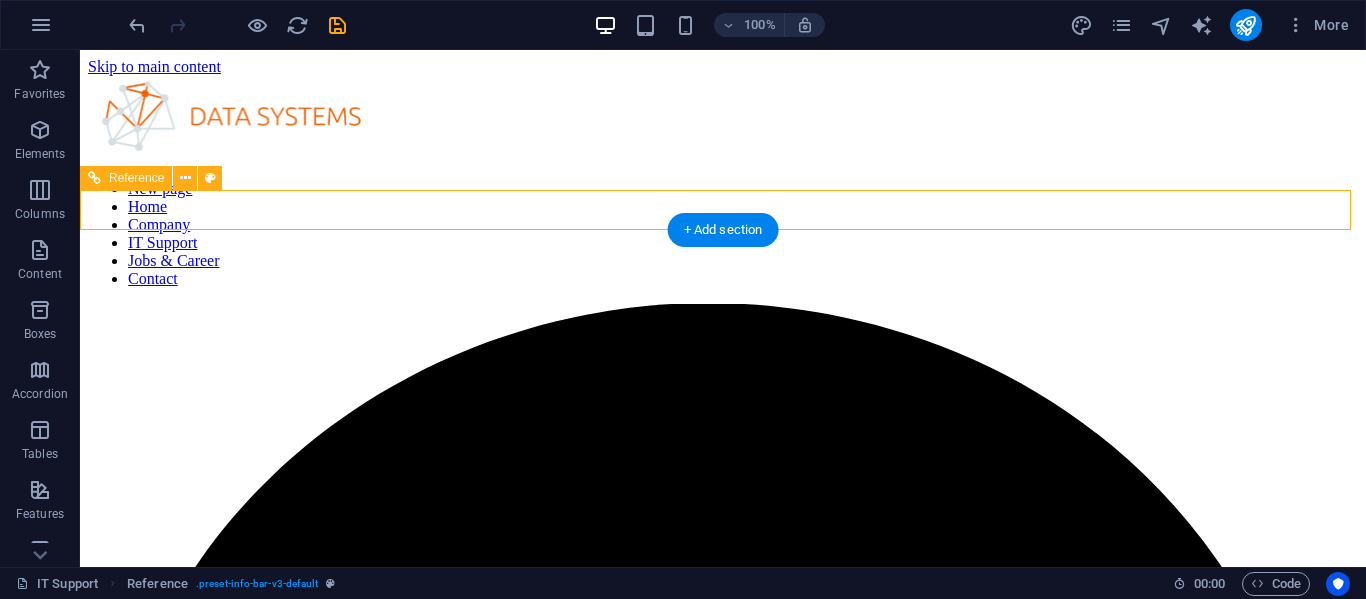 click on "[STREET], s/n ,  [CITY] - [STATE]   [POSTAL_CODE] ([PHONE])  [EMAIL]" at bounding box center (723, 5991) 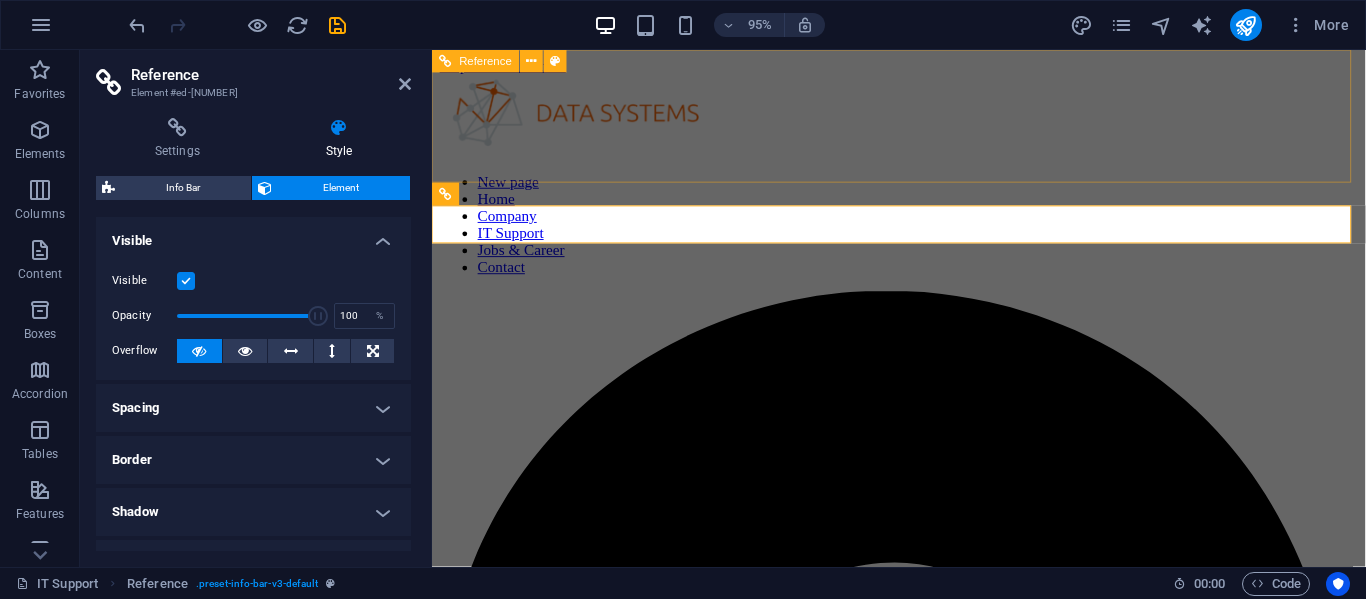 click on "New page Home Company IT Support Jobs & Career Contact" at bounding box center (923, 1524) 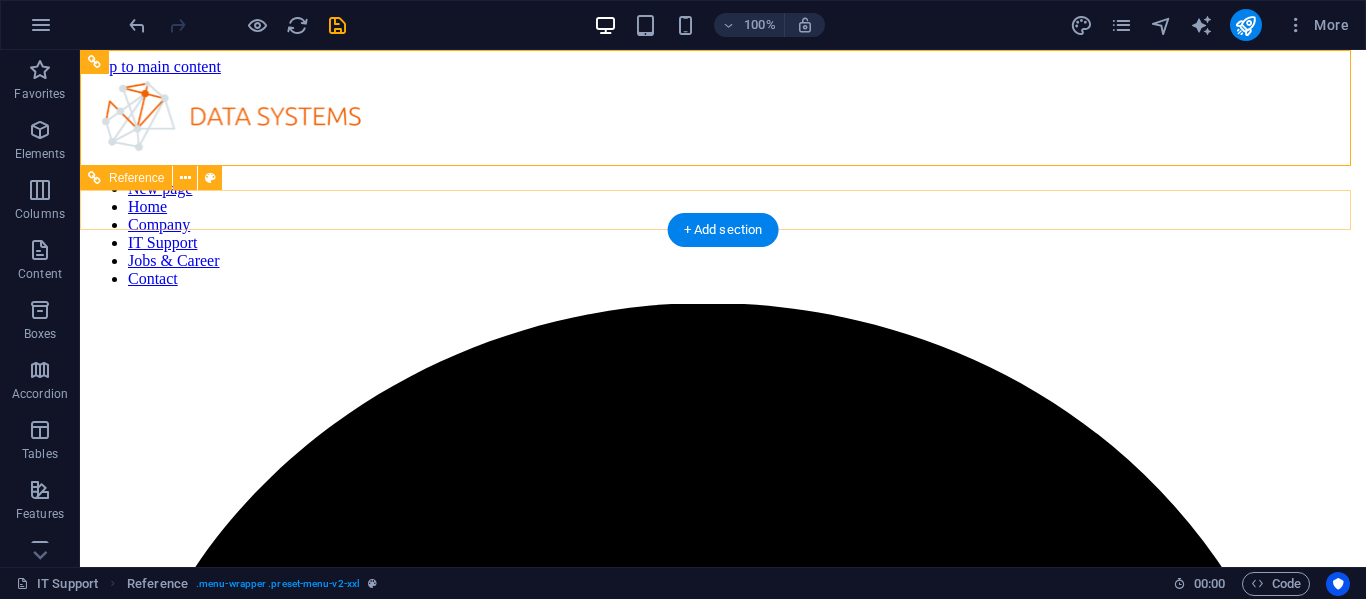 click on "contato@example.com" at bounding box center [726, 8092] 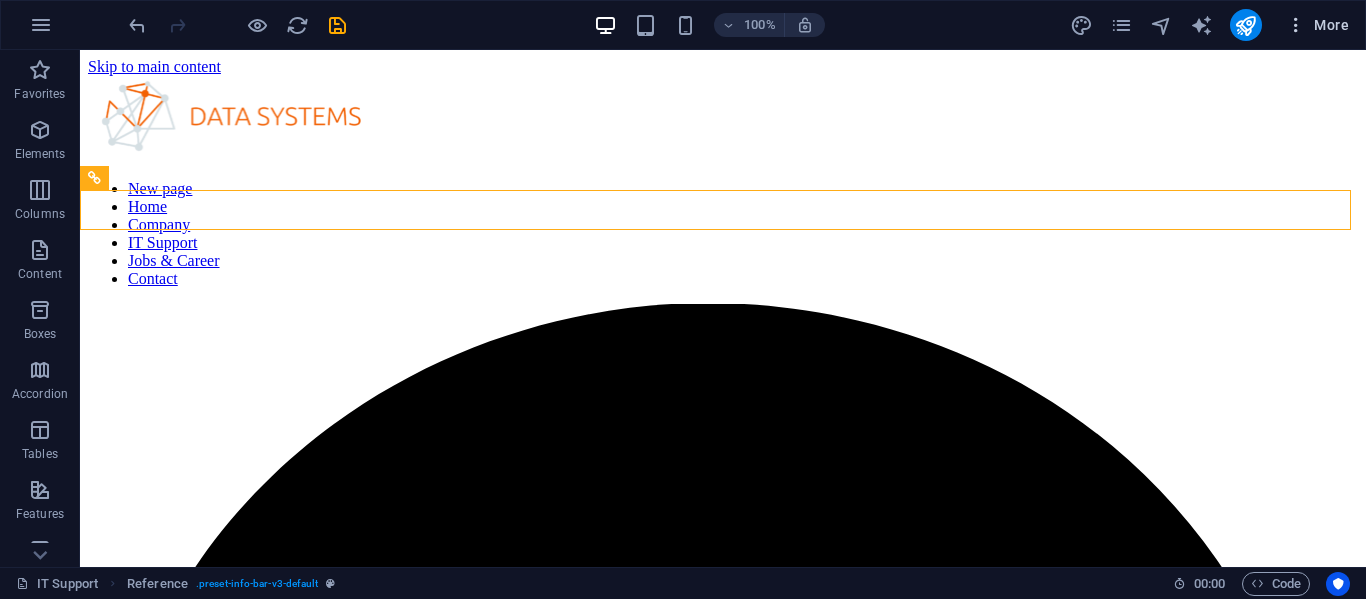 click at bounding box center [1296, 25] 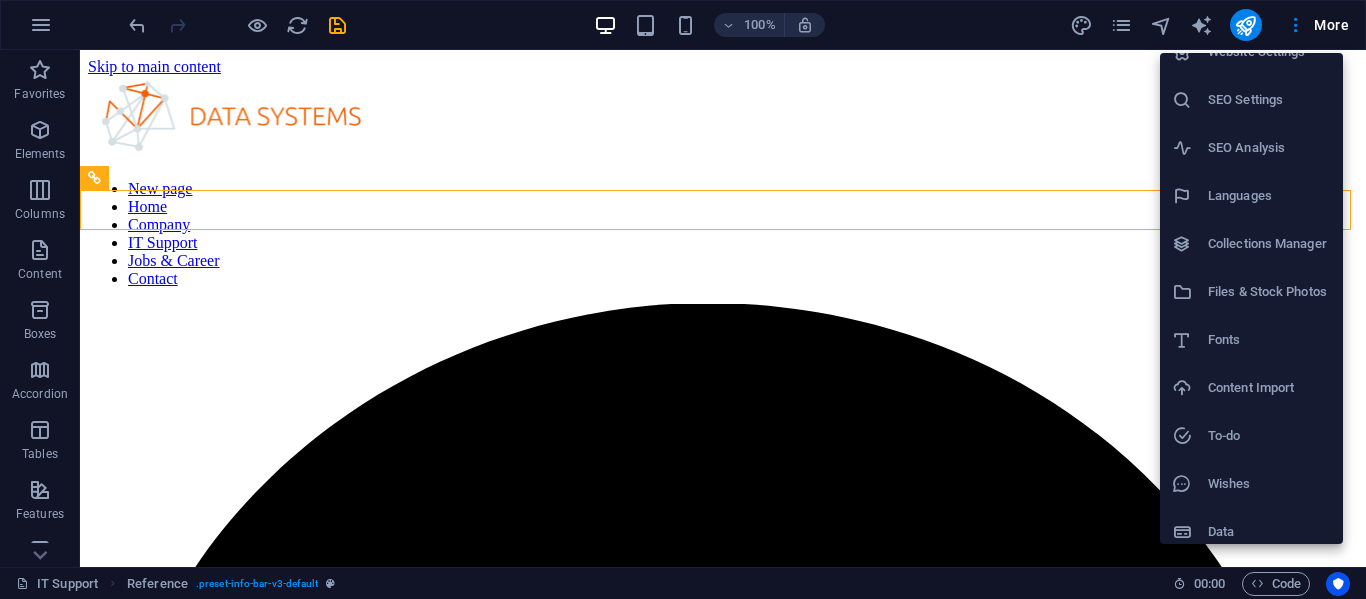 scroll, scrollTop: 37, scrollLeft: 0, axis: vertical 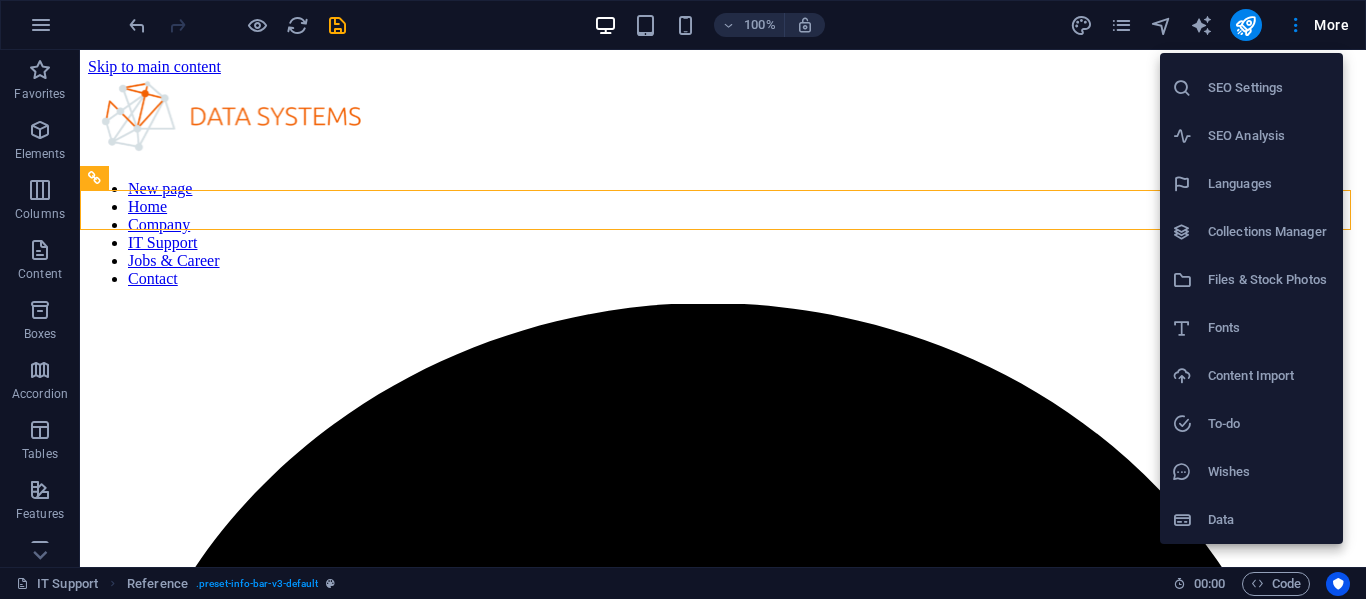 click on "Data" at bounding box center [1269, 520] 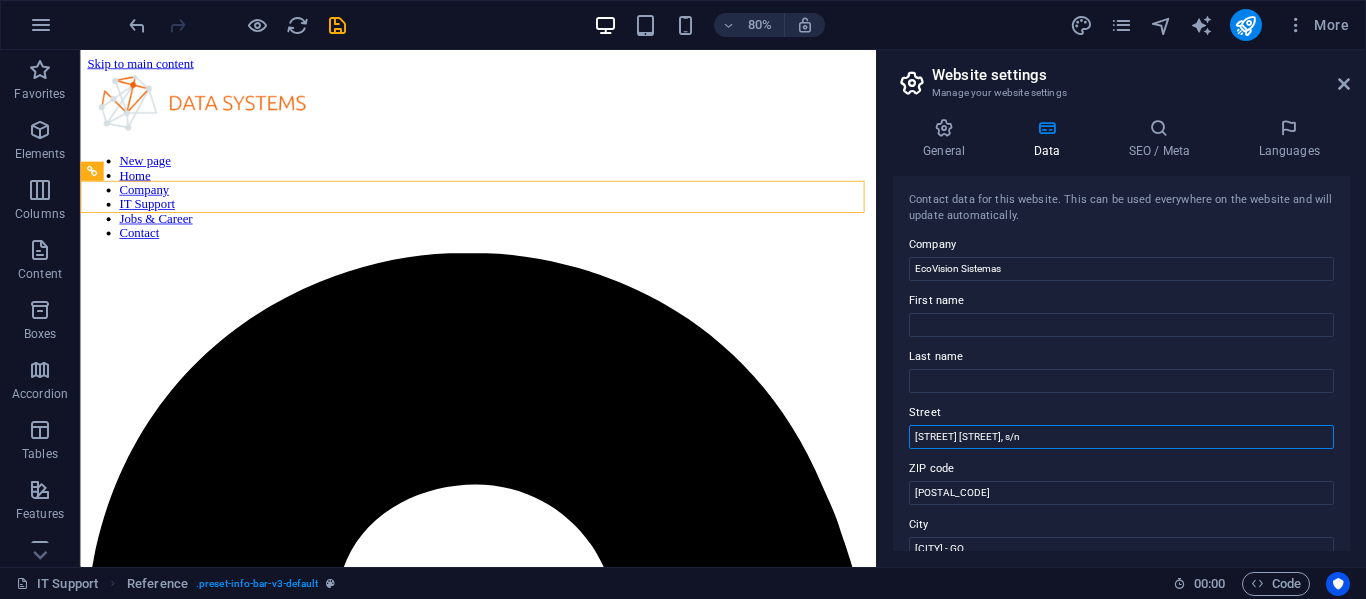 drag, startPoint x: 1106, startPoint y: 437, endPoint x: 900, endPoint y: 439, distance: 206.0097 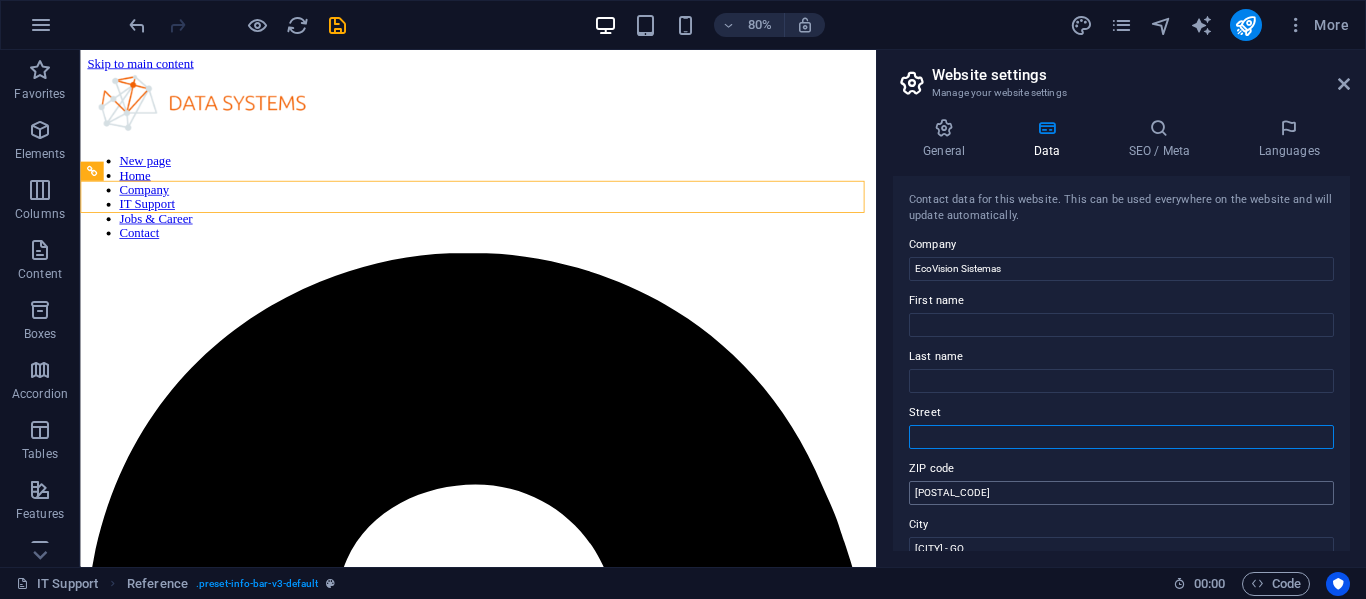 type 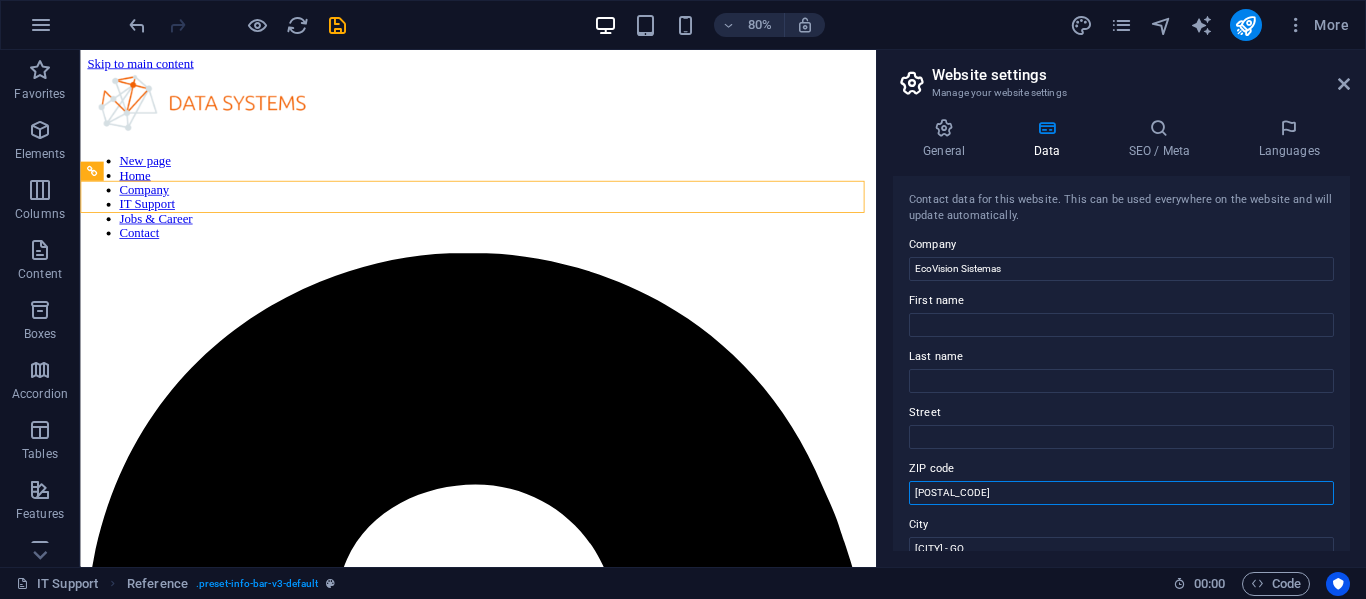 drag, startPoint x: 1008, startPoint y: 491, endPoint x: 887, endPoint y: 469, distance: 122.98374 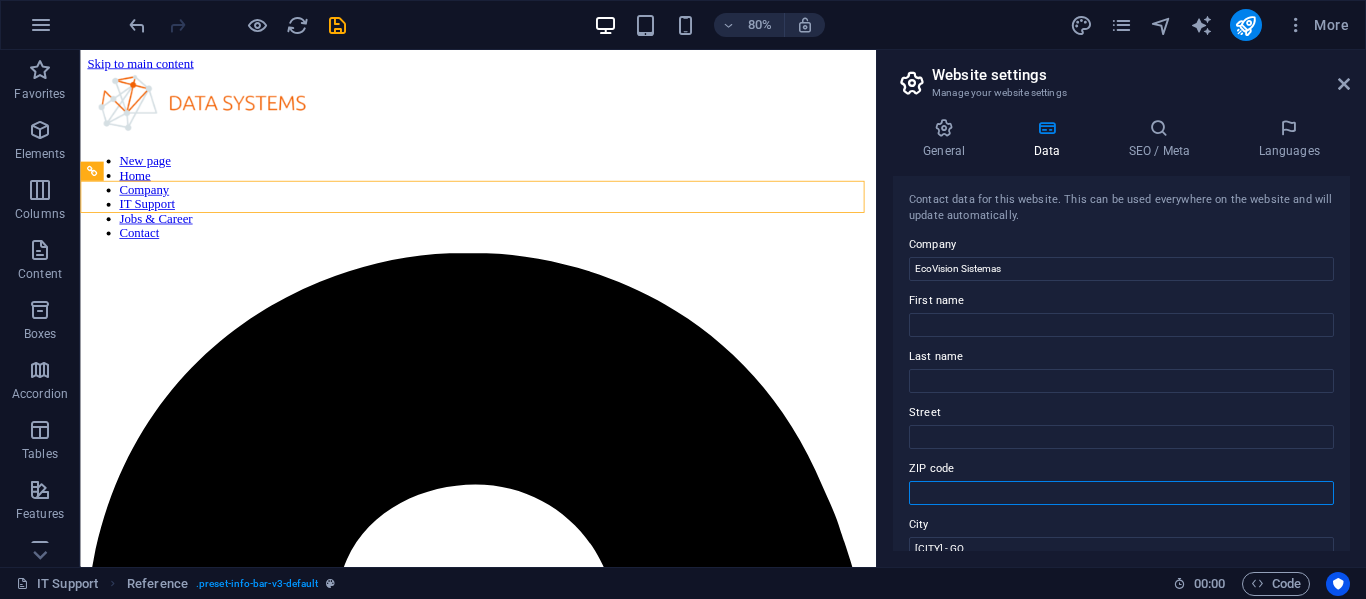 type 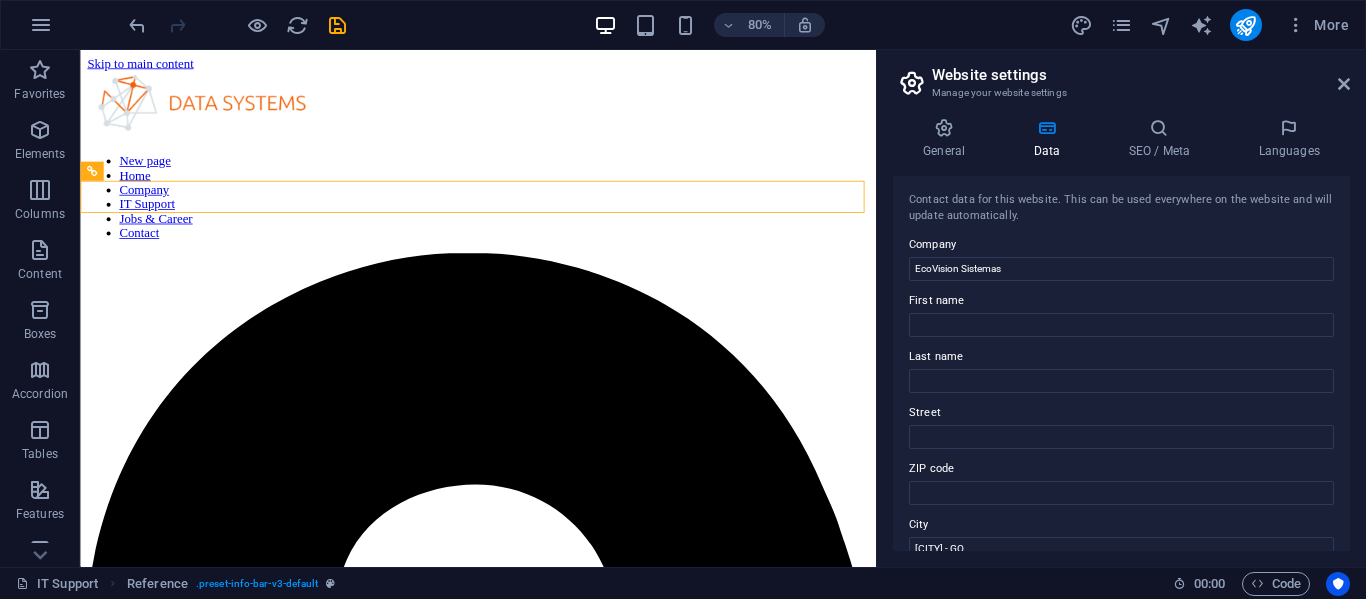 drag, startPoint x: 1351, startPoint y: 289, endPoint x: 1351, endPoint y: 332, distance: 43 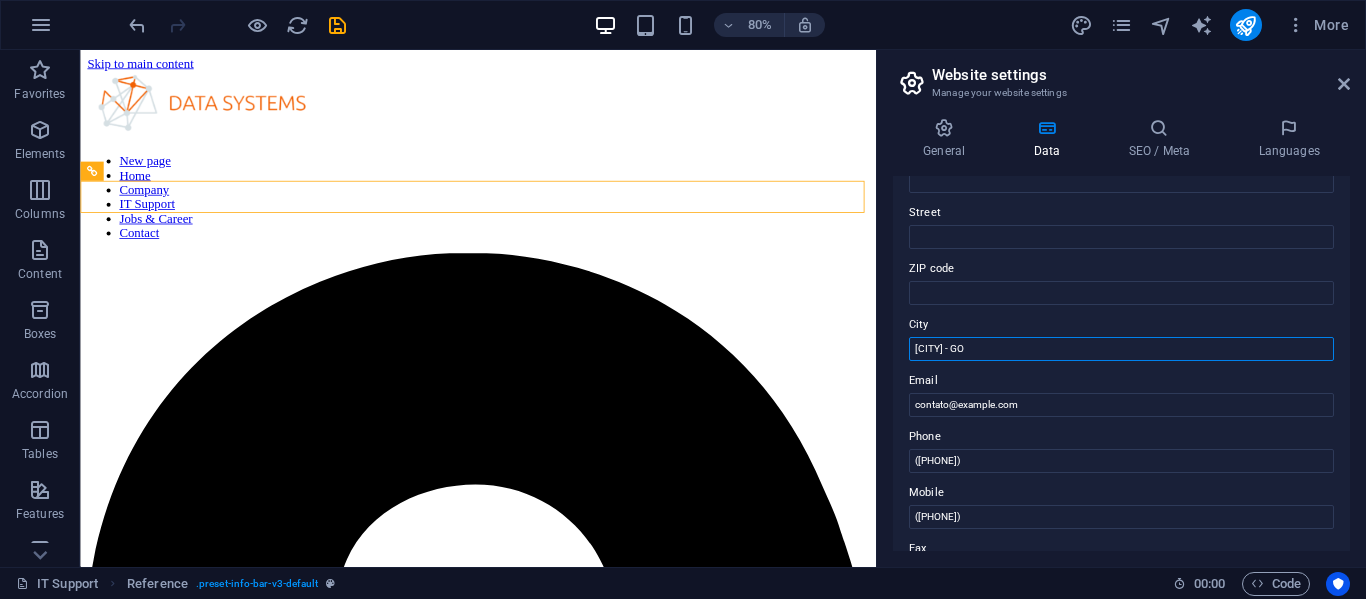 drag, startPoint x: 1016, startPoint y: 345, endPoint x: 897, endPoint y: 345, distance: 119 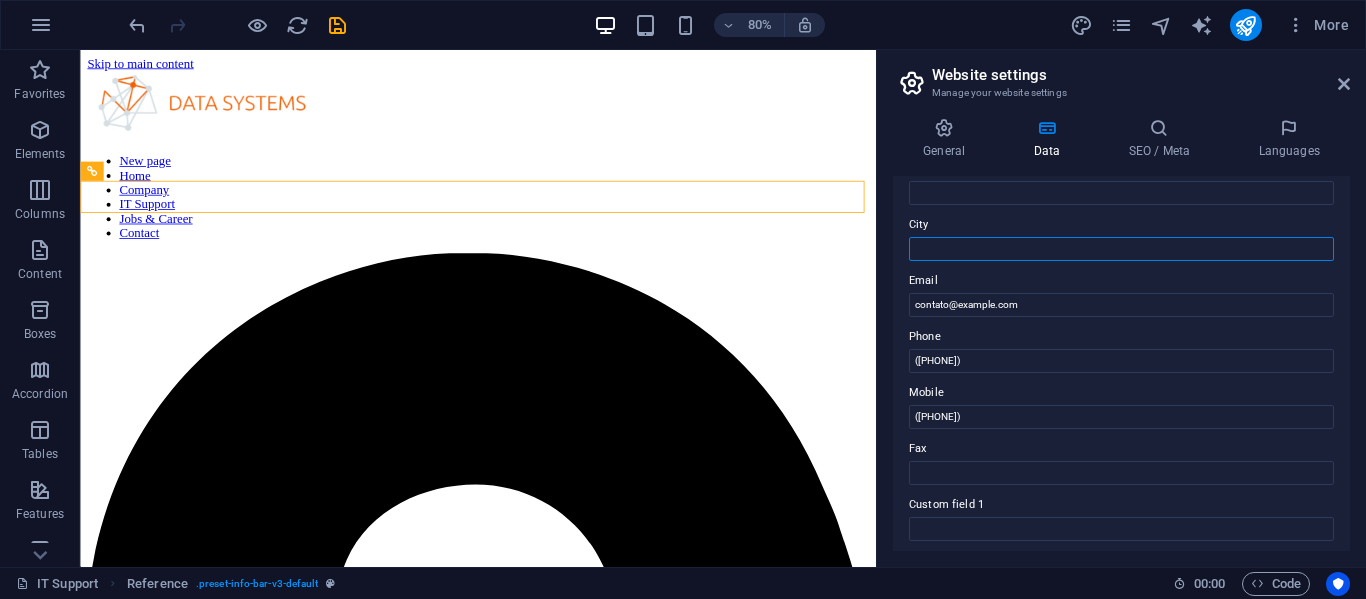 scroll, scrollTop: 400, scrollLeft: 0, axis: vertical 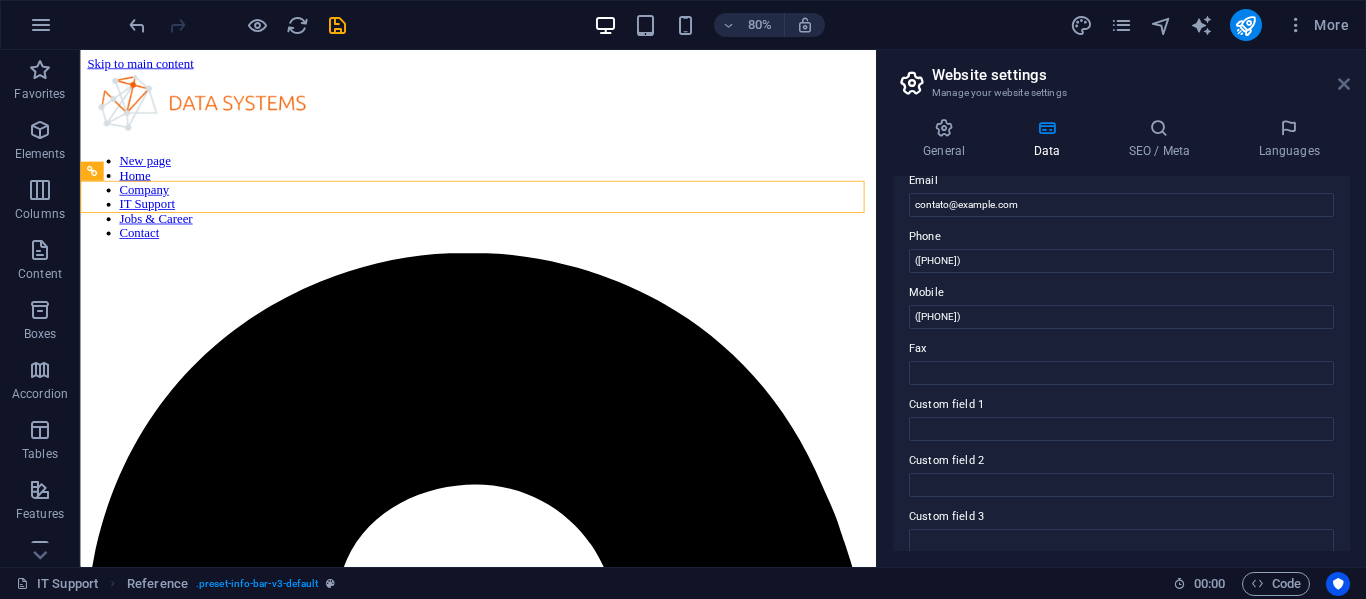 type 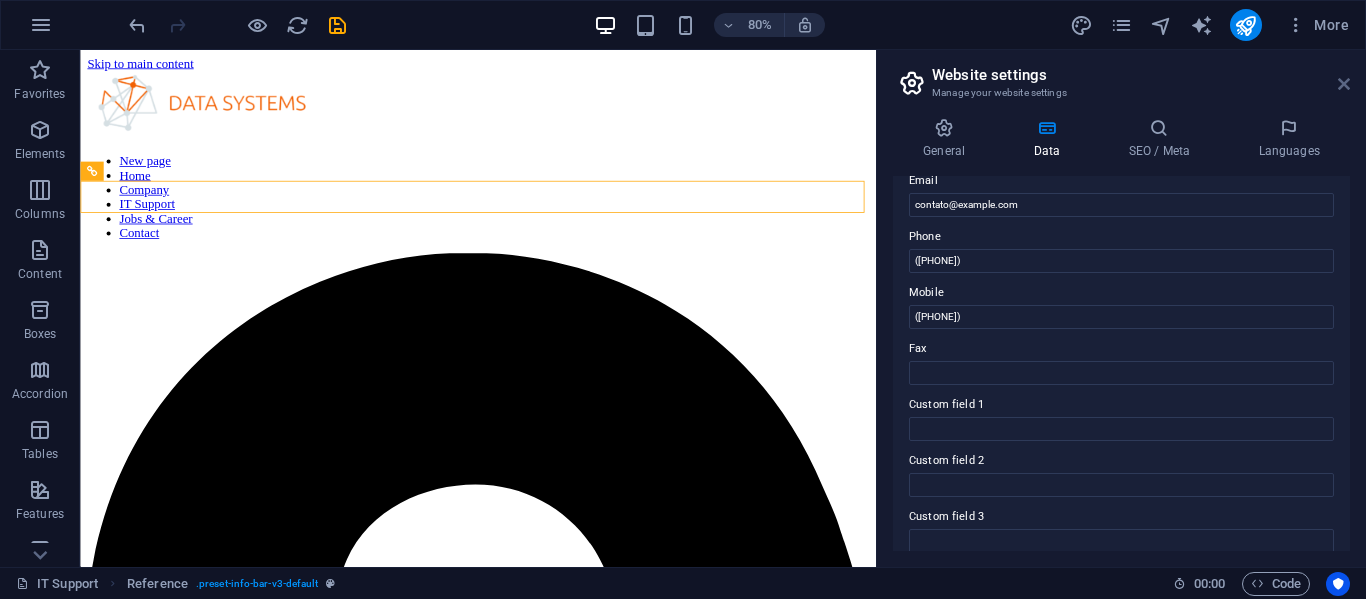 click at bounding box center (1344, 84) 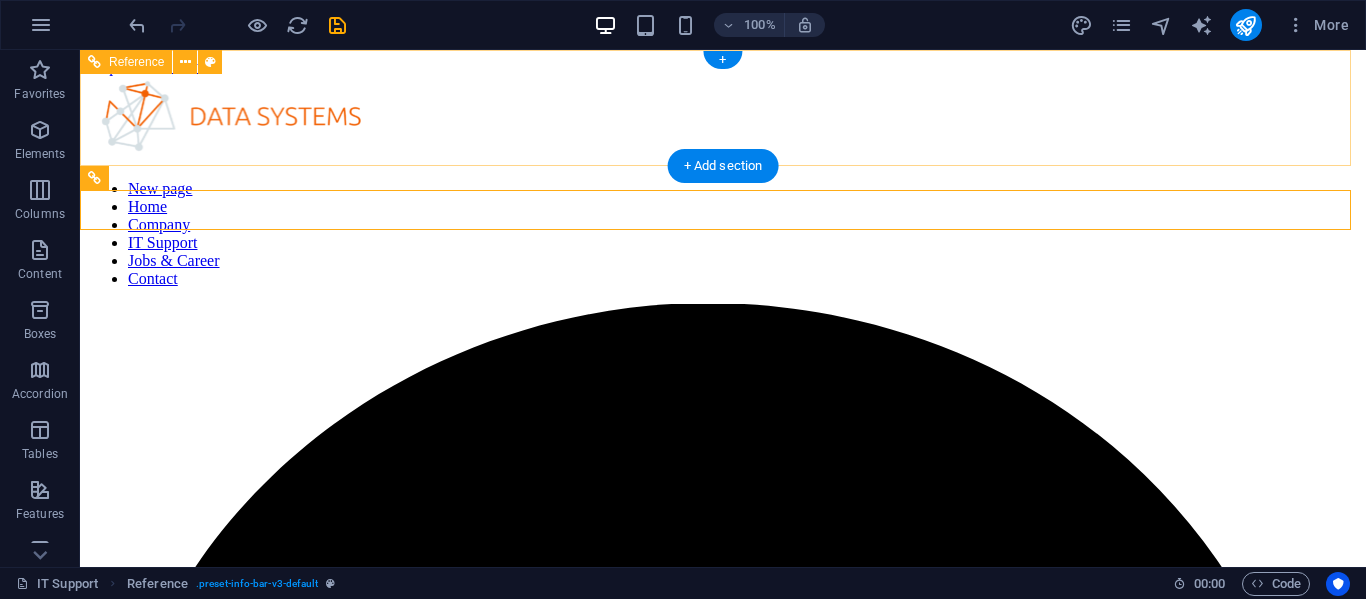 click on "New page Home Company IT Support Jobs & Career Contact" at bounding box center (723, 1945) 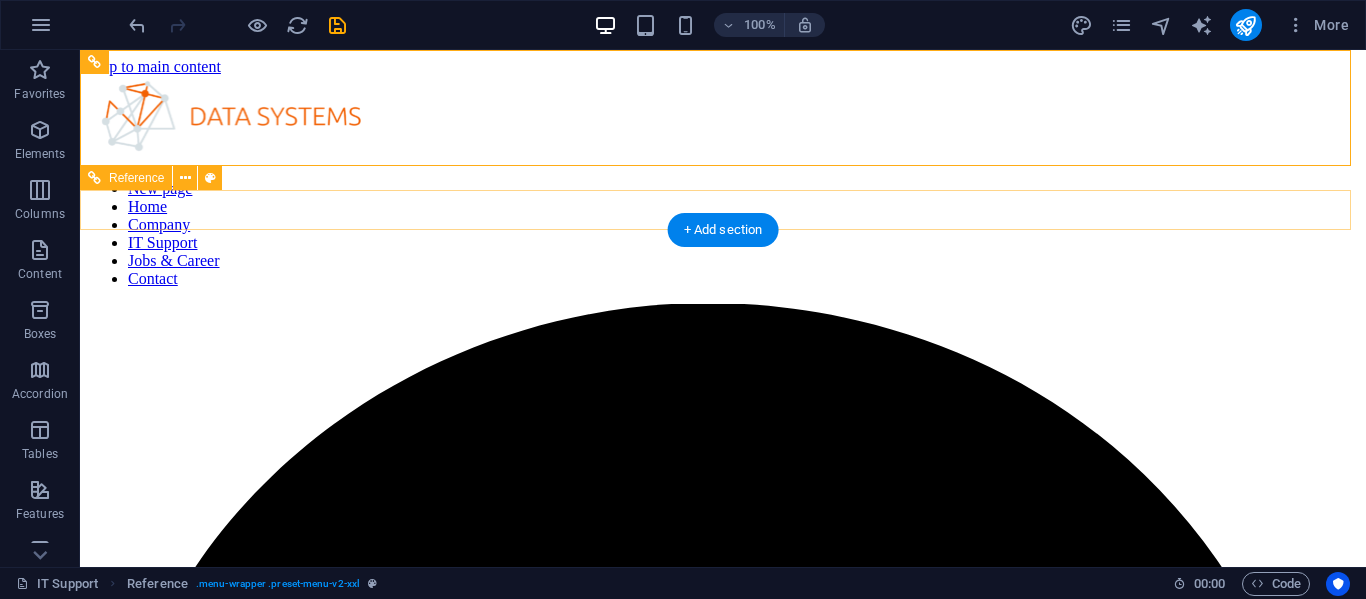 click on ",    ([PHONE])  [EMAIL]" at bounding box center (723, 5991) 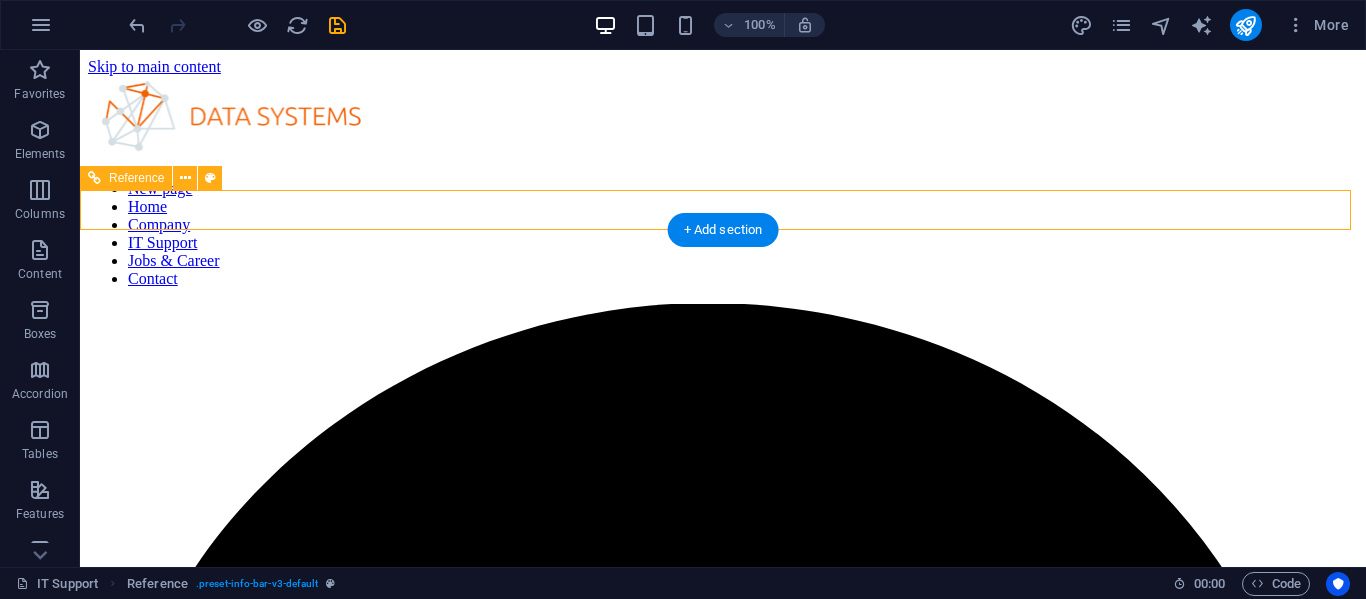 click at bounding box center [723, 4801] 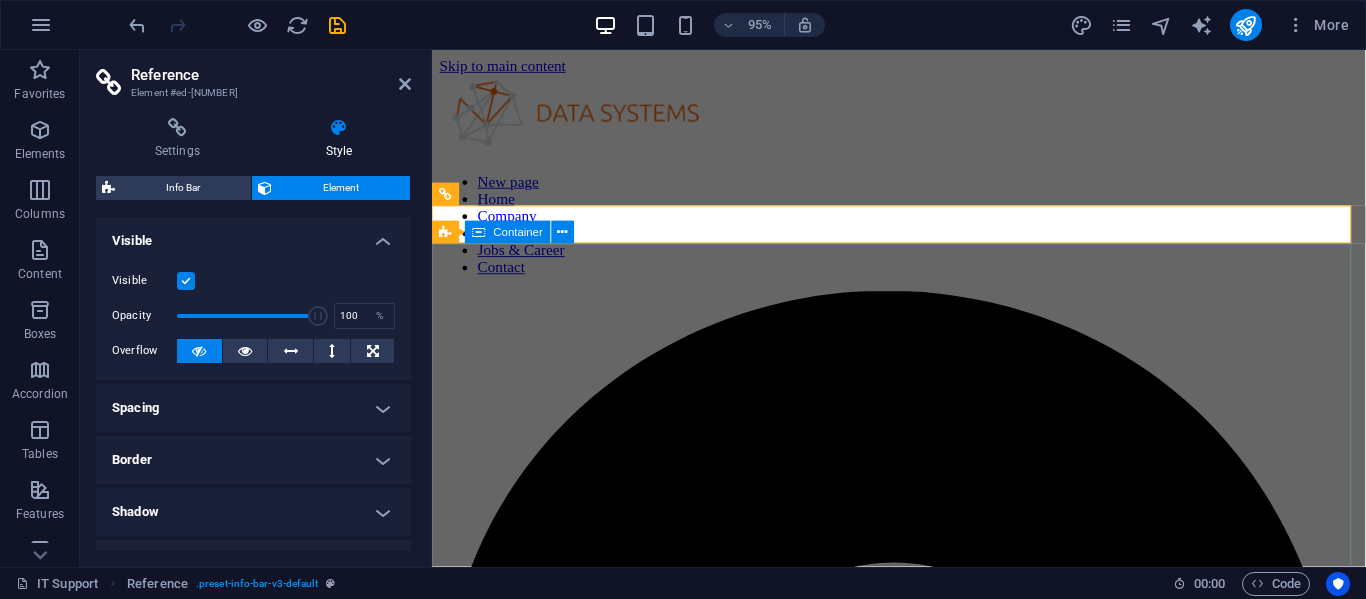 click on "Banner   Container" at bounding box center [509, 233] 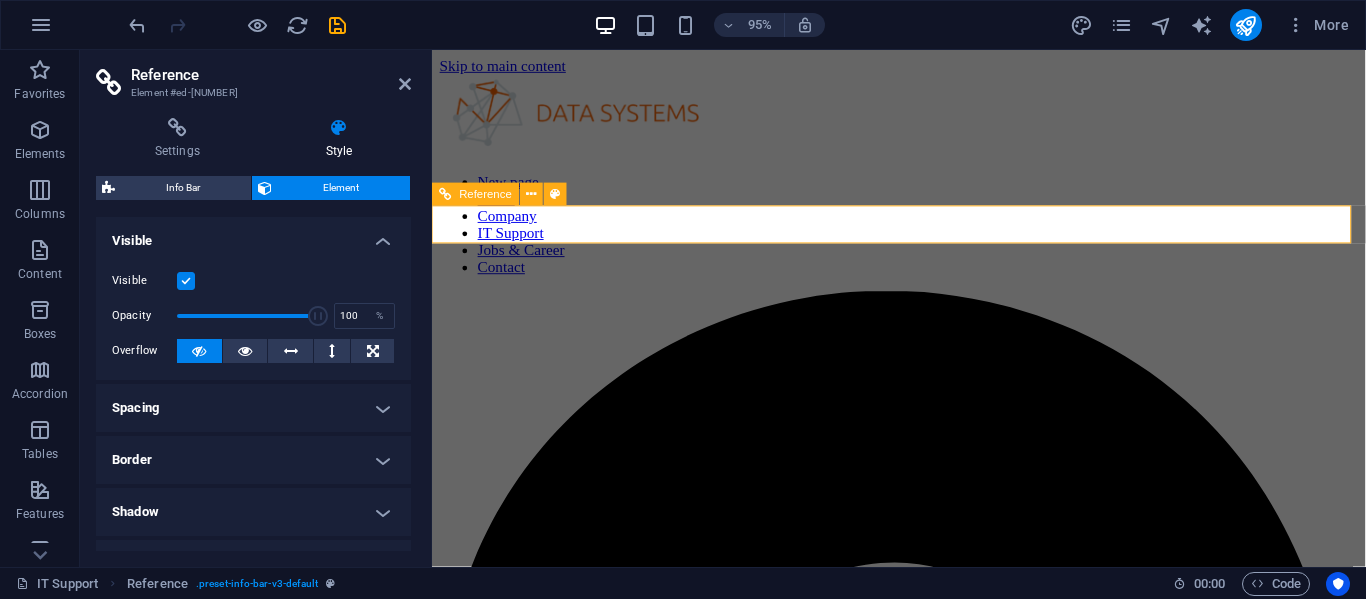 click on ",    ([PHONE])  [EMAIL]" at bounding box center (923, 4661) 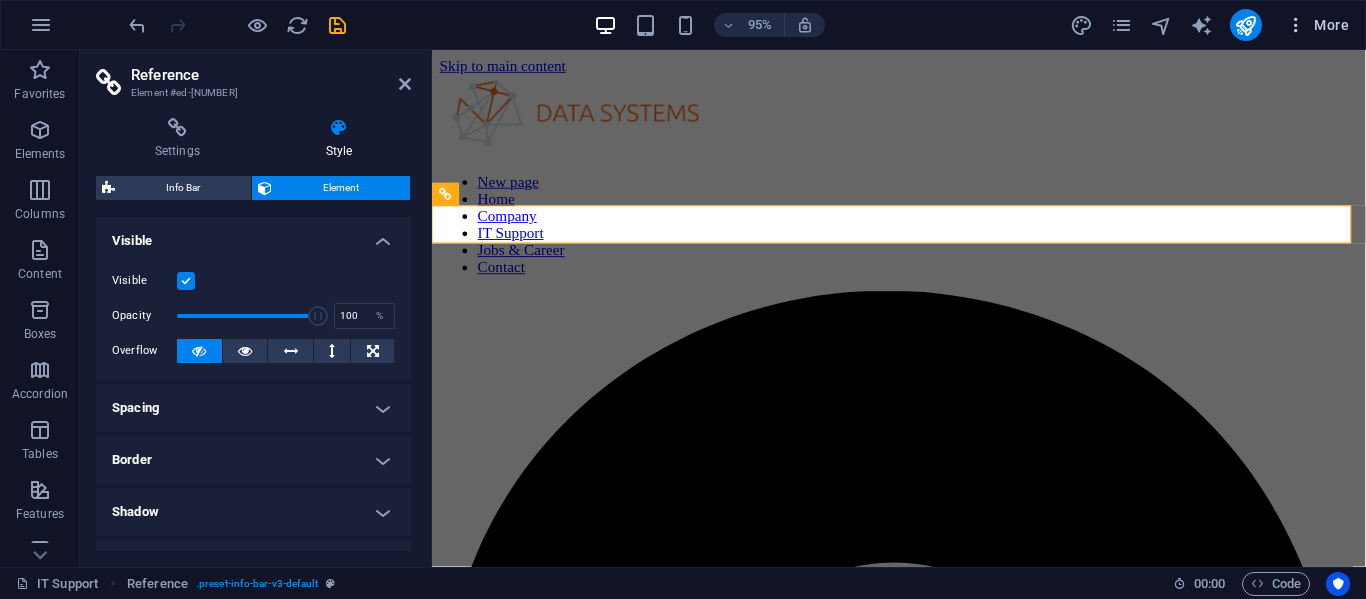 click at bounding box center (1296, 25) 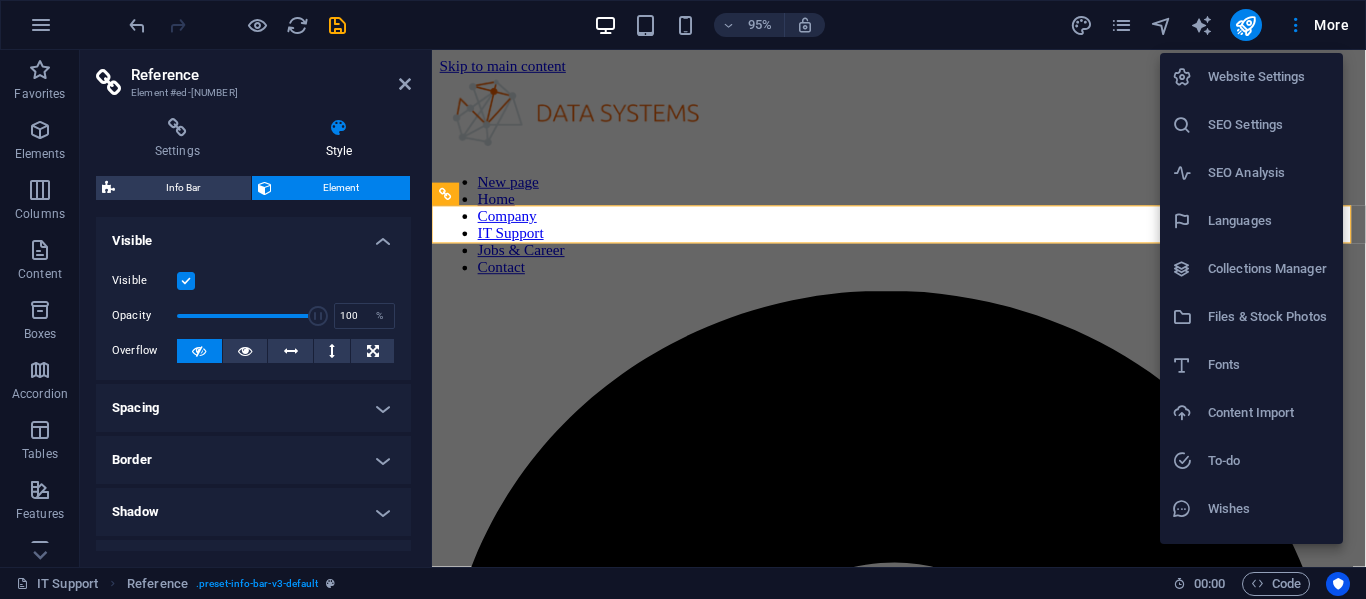click on "SEO Settings" at bounding box center (1269, 125) 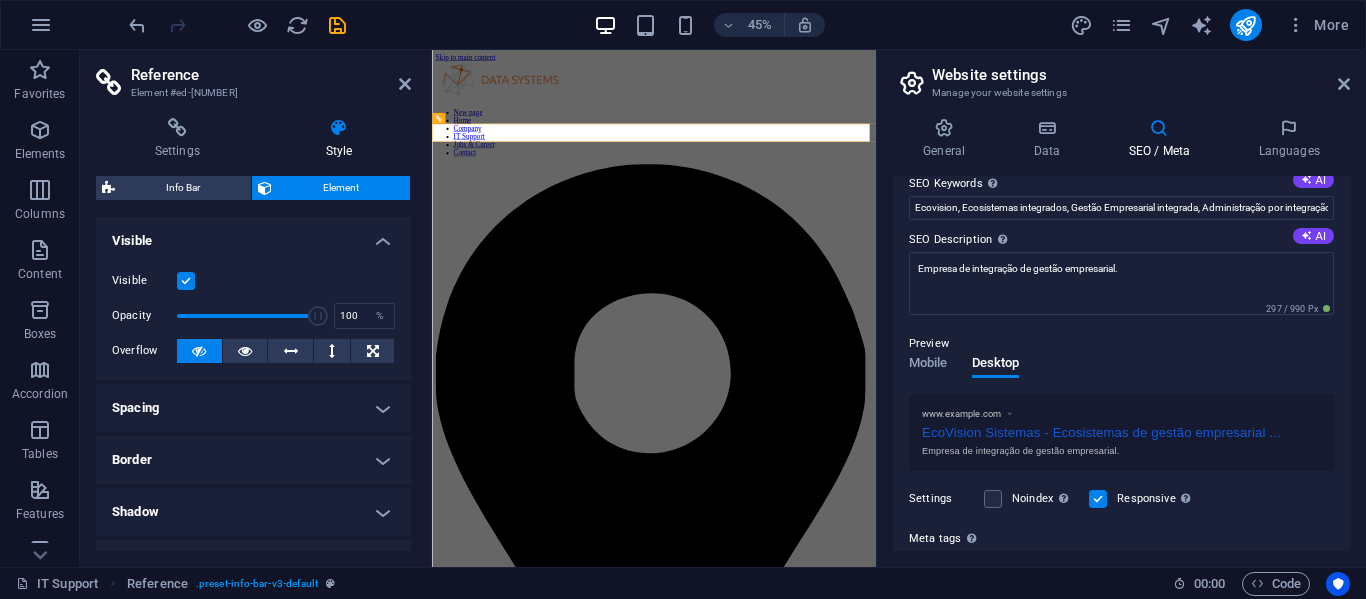 scroll, scrollTop: 124, scrollLeft: 0, axis: vertical 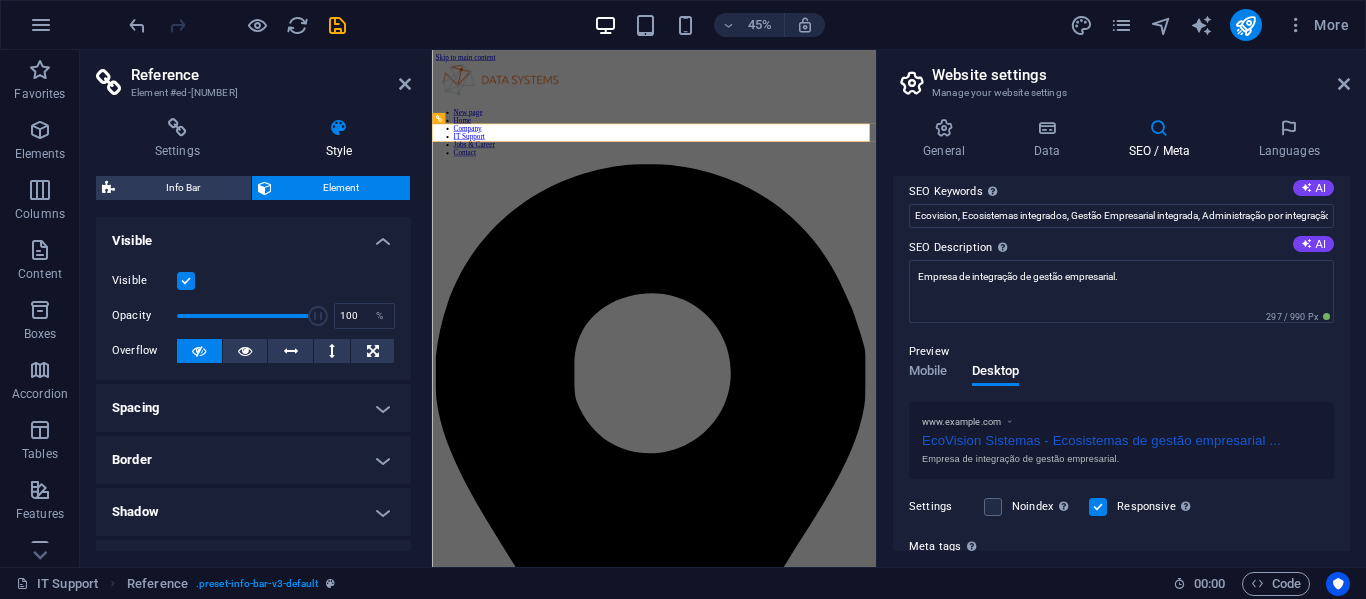 click on "EcoVision Sistemas - Ecosistemas de gestão empresarial ..." at bounding box center (1121, 438) 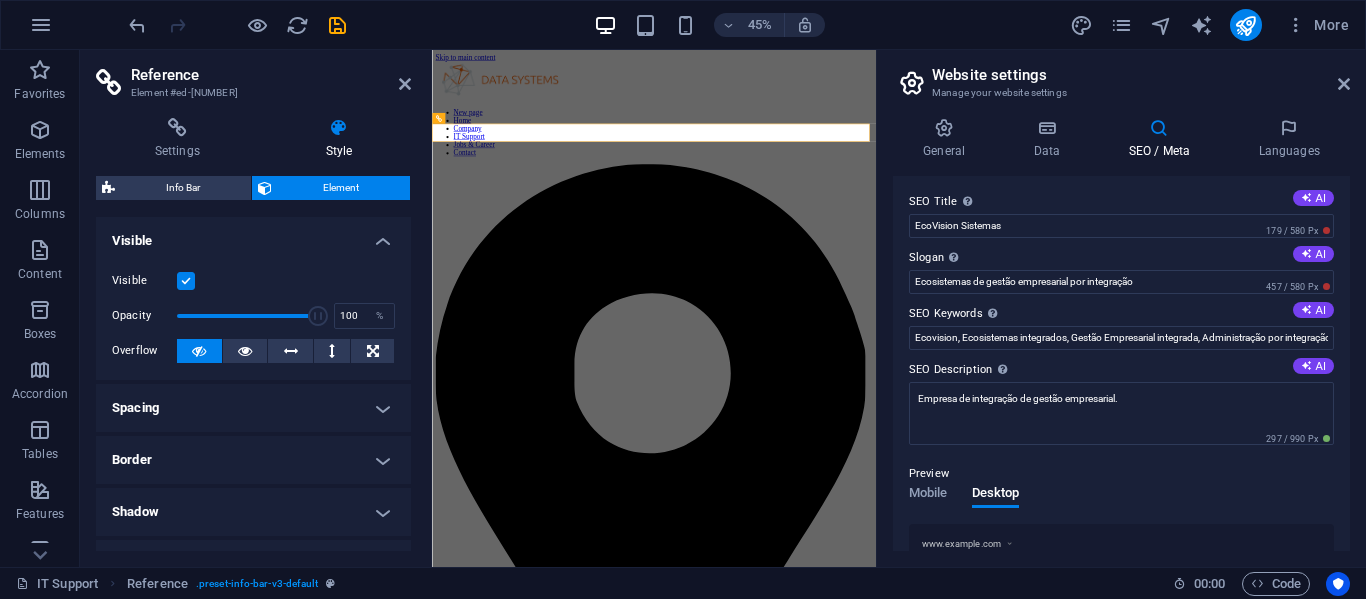scroll, scrollTop: 0, scrollLeft: 0, axis: both 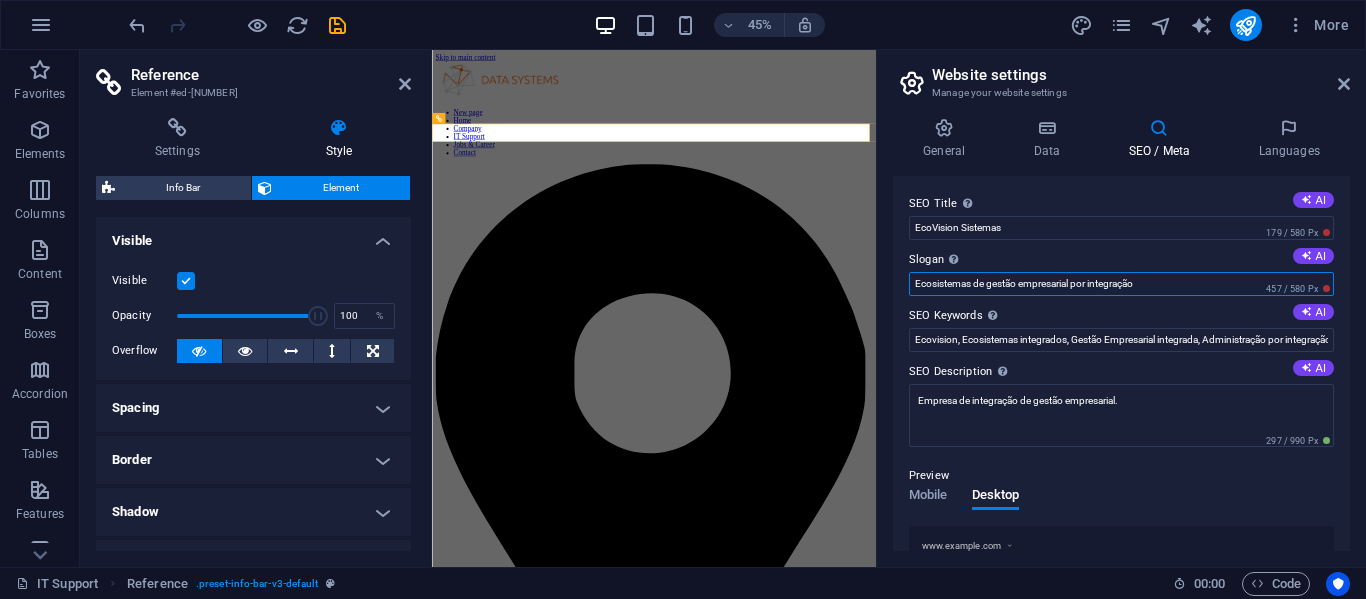 click on "Ecosistemas de gestão empresarial por integração" at bounding box center [1121, 284] 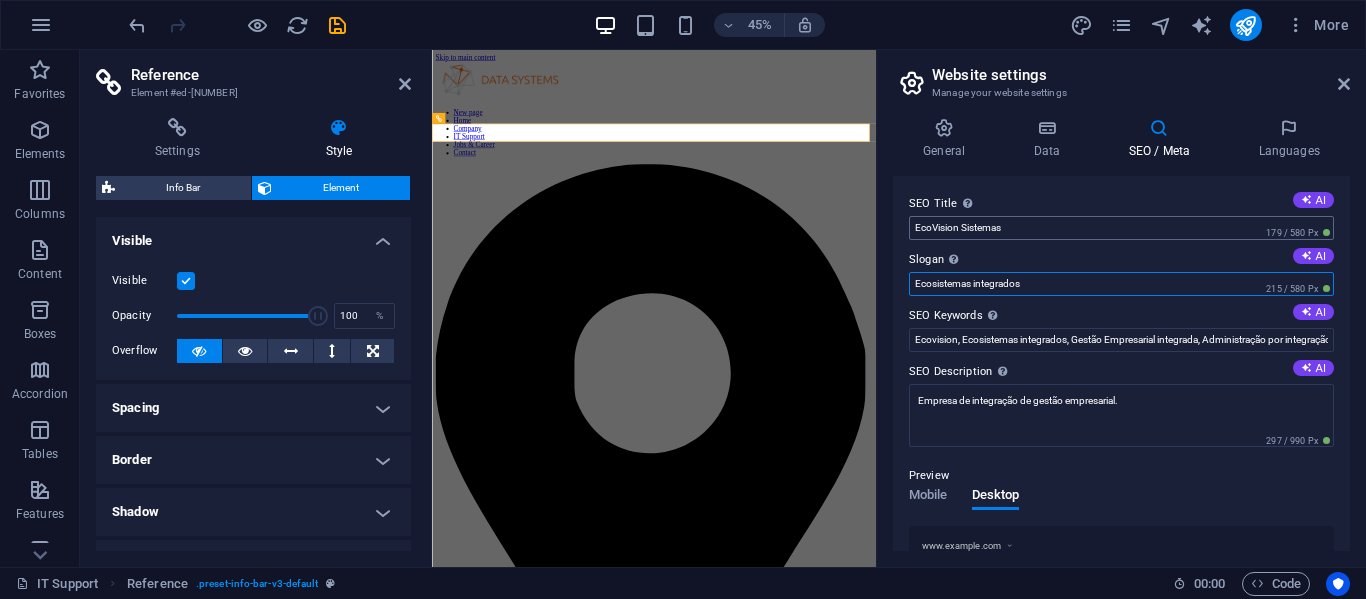 type on "Ecosistemas integrados" 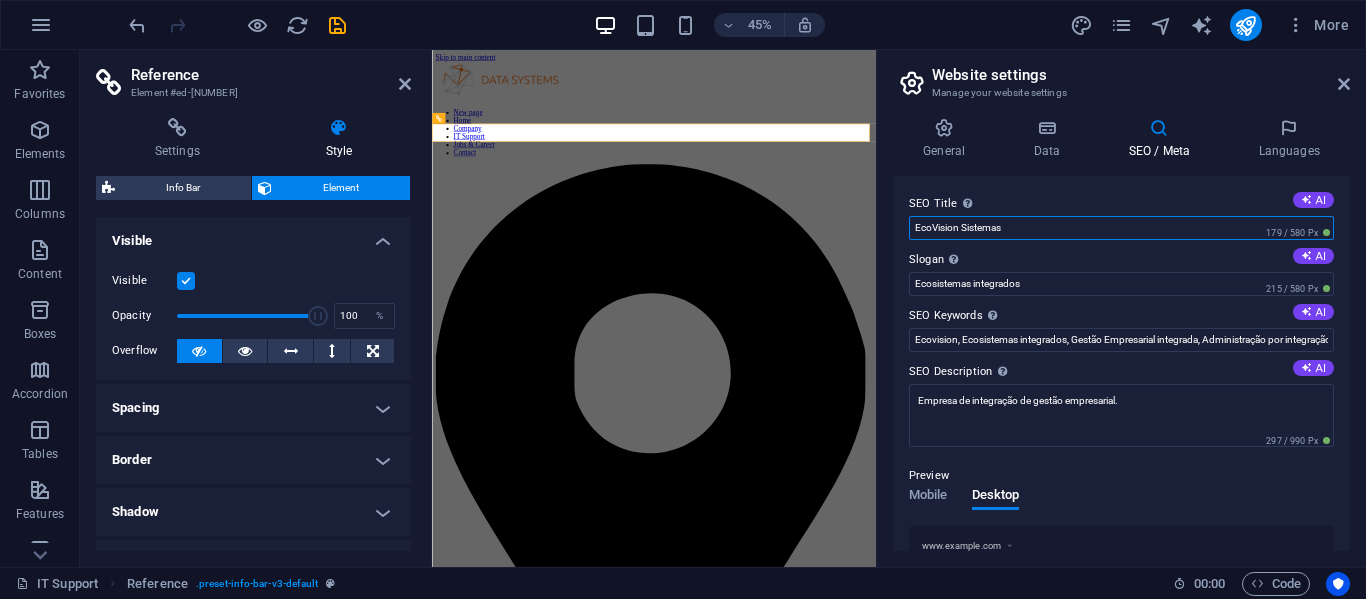click on "EcoVision Sistemas" at bounding box center [1121, 228] 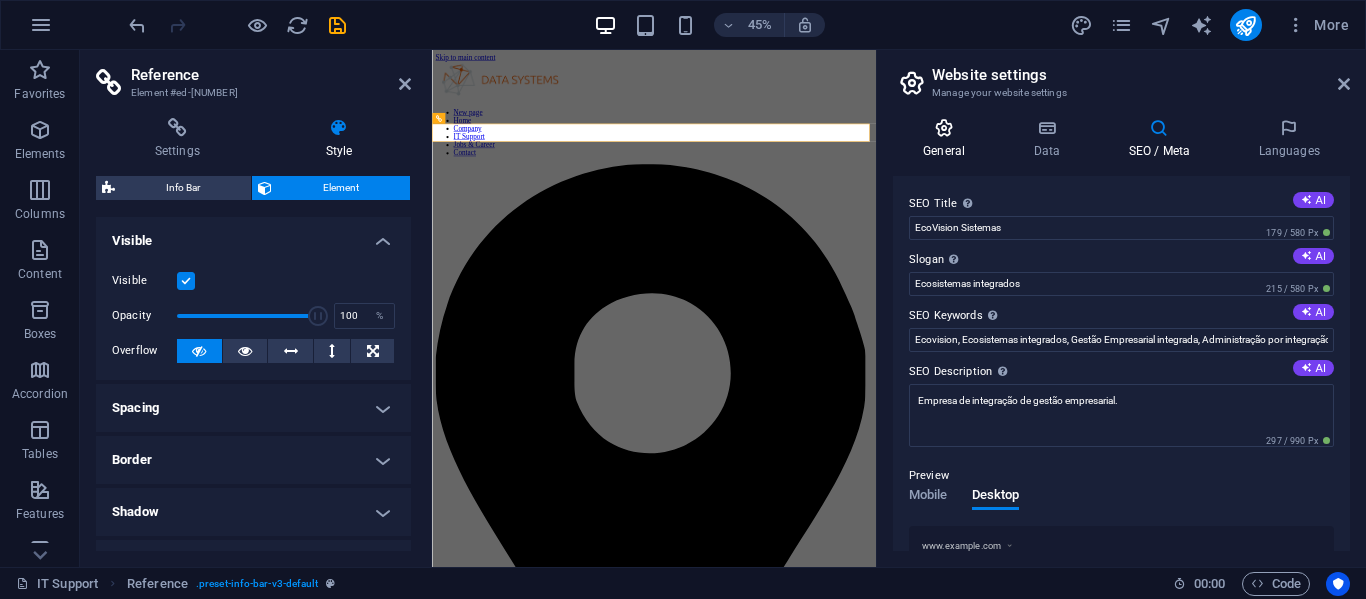 click at bounding box center (944, 128) 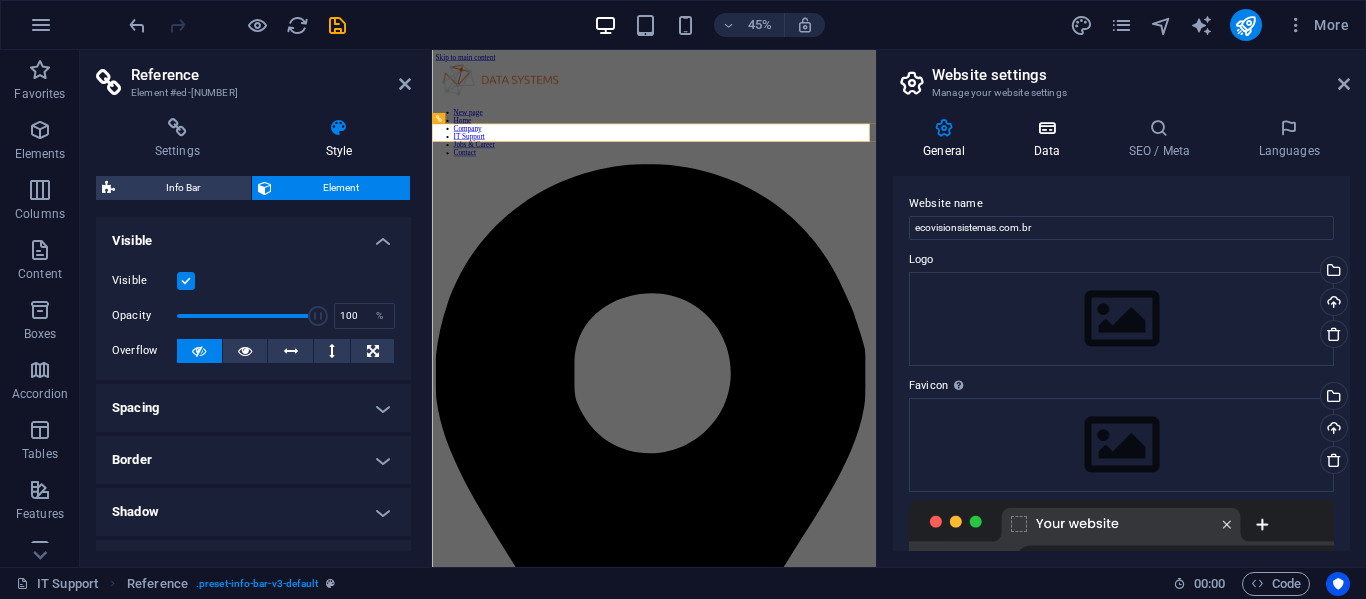 click on "Data" at bounding box center [1050, 139] 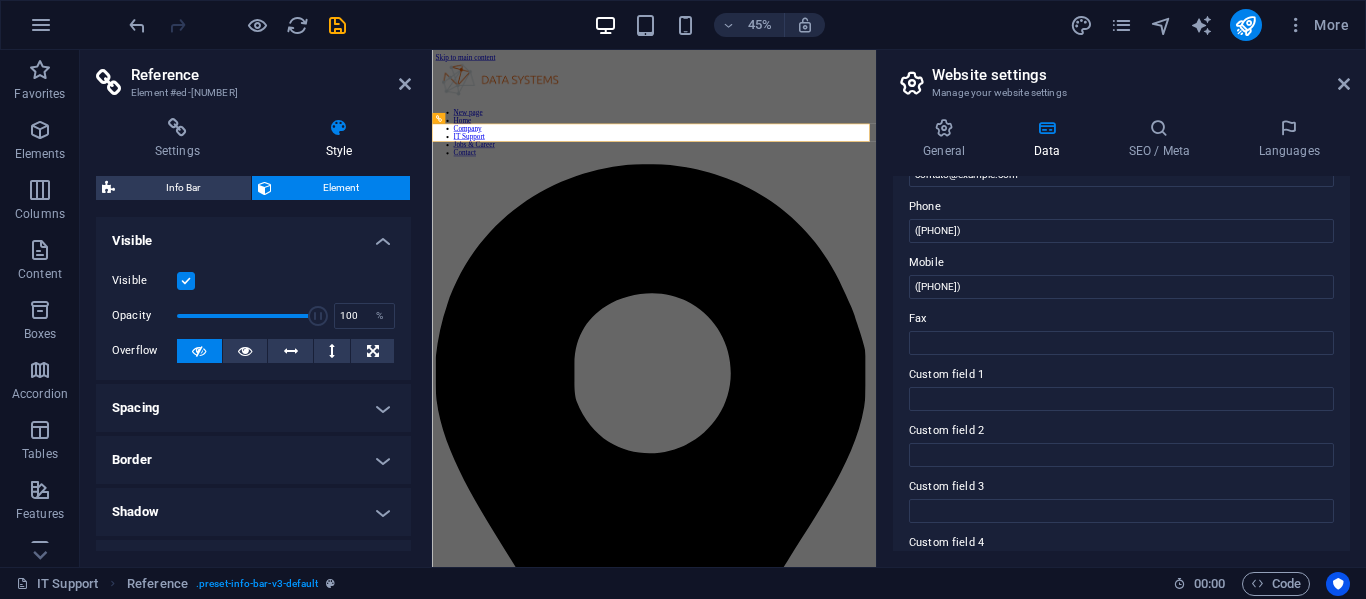 scroll, scrollTop: 400, scrollLeft: 0, axis: vertical 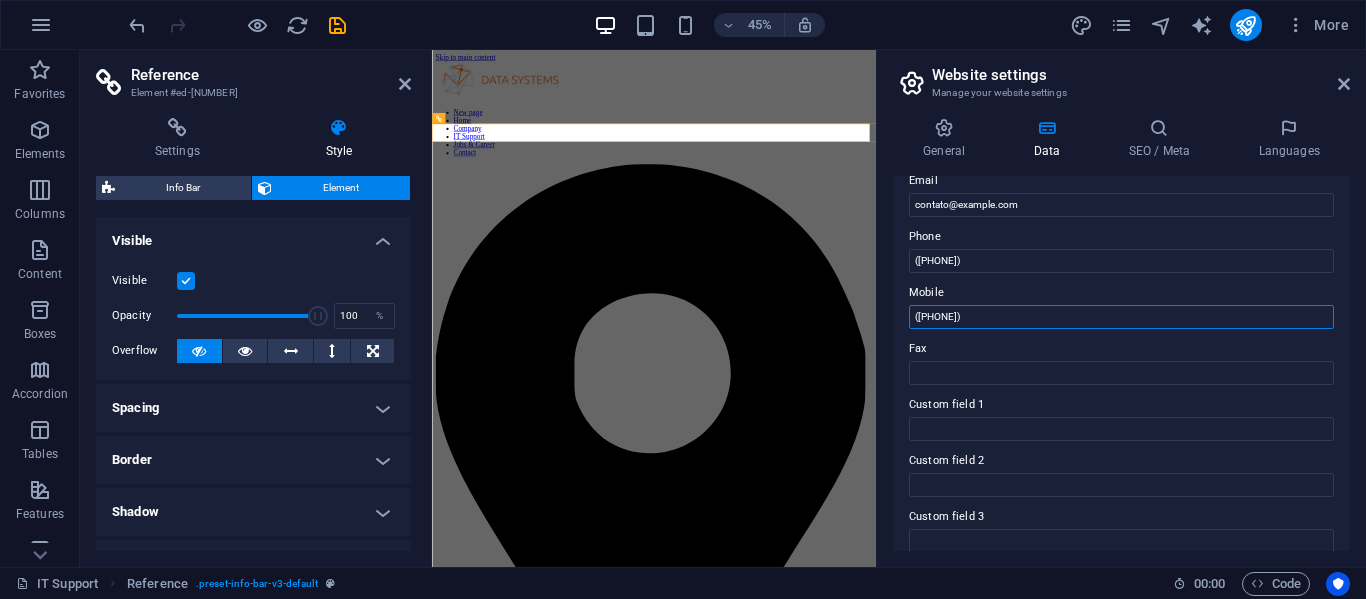 click on "([PHONE])" at bounding box center [1121, 317] 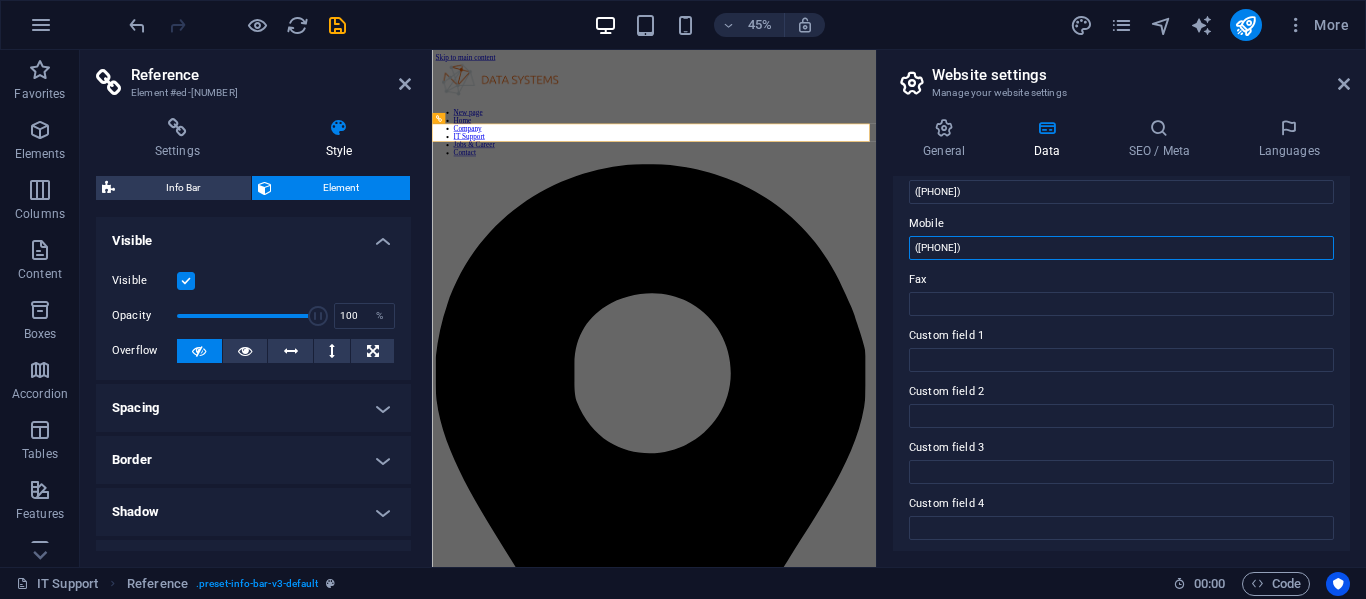 scroll, scrollTop: 500, scrollLeft: 0, axis: vertical 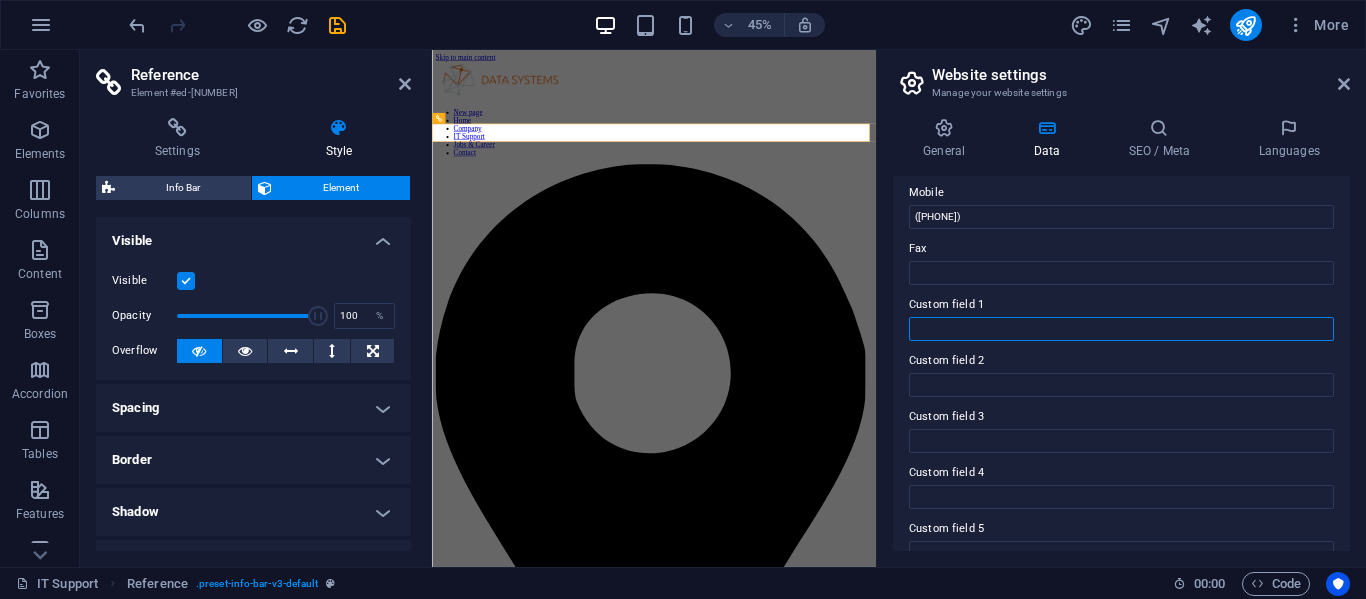 click on "Custom field 1" at bounding box center [1121, 329] 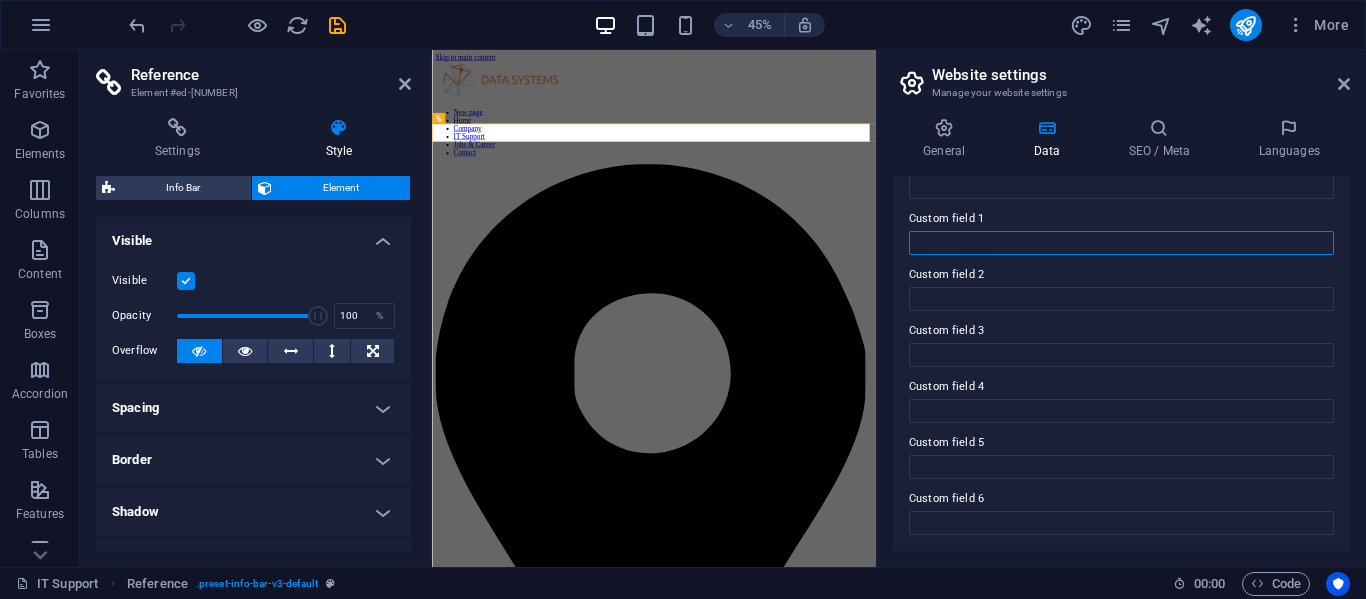 scroll, scrollTop: 486, scrollLeft: 0, axis: vertical 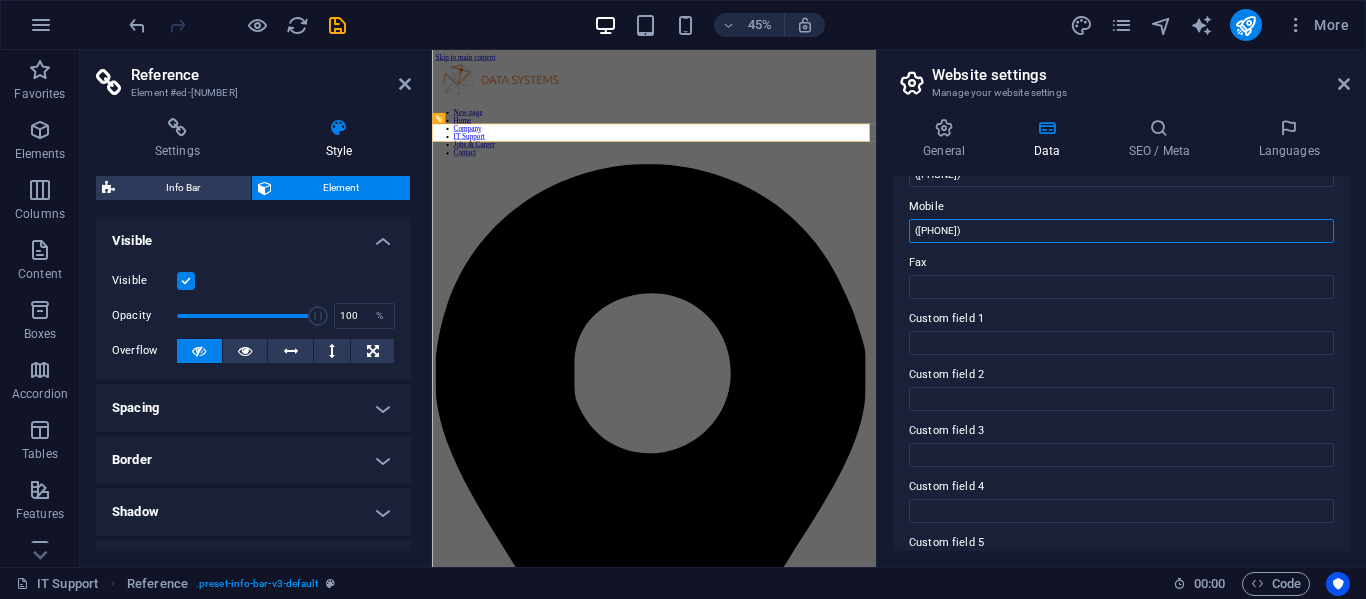 drag, startPoint x: 1030, startPoint y: 229, endPoint x: 883, endPoint y: 221, distance: 147.21753 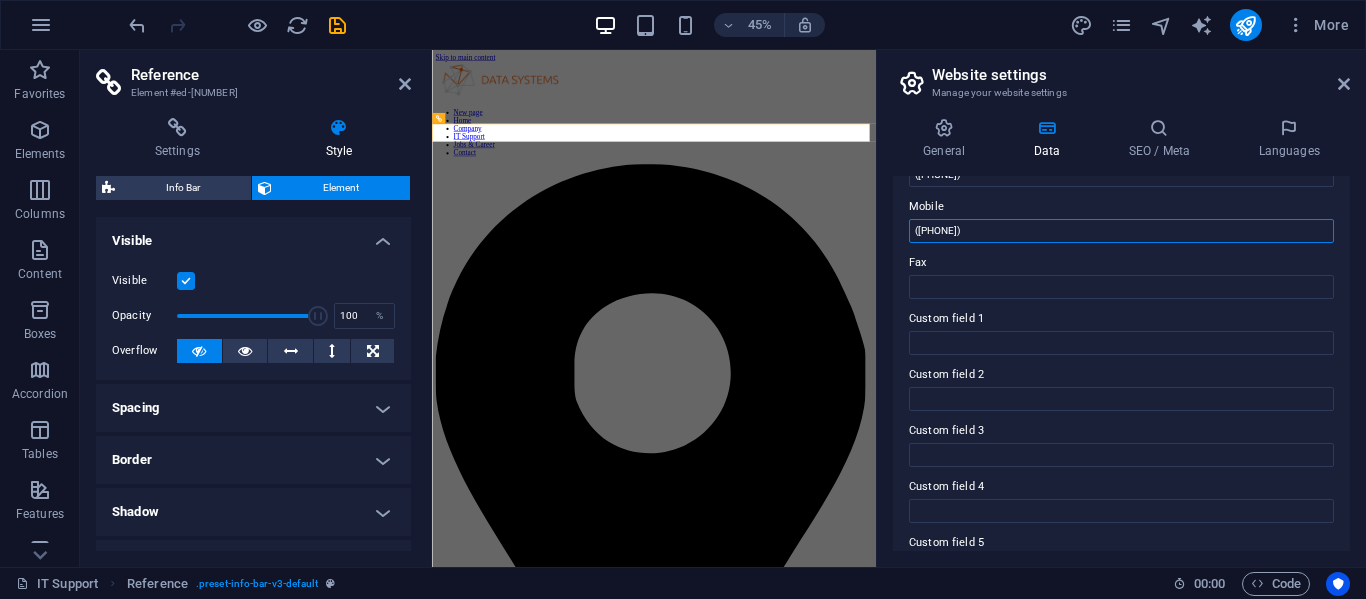 click on "General  Data  SEO / Meta  Languages Website name ecovisionsistemas.com.br Logo Drag files here, click to choose files or select files from Files or our free stock photos & videos Select files from the file manager, stock photos, or upload file(s) Upload Favicon Set the favicon of your website here. A favicon is a small icon shown in the browser tab next to your website title. It helps visitors identify your website. Drag files here, click to choose files or select files from Files or our free stock photos & videos Select files from the file manager, stock photos, or upload file(s) Upload Preview Image (Open Graph) This image will be shown when the website is shared on social networks Drag files here, click to choose files or select files from Files or our free stock photos & videos Select files from the file manager, stock photos, or upload file(s) Upload Contact data for this website. This can be used everywhere on the website and will update automatically. Company EcoVision Sistemas First name Last name 1" at bounding box center [1121, 334] 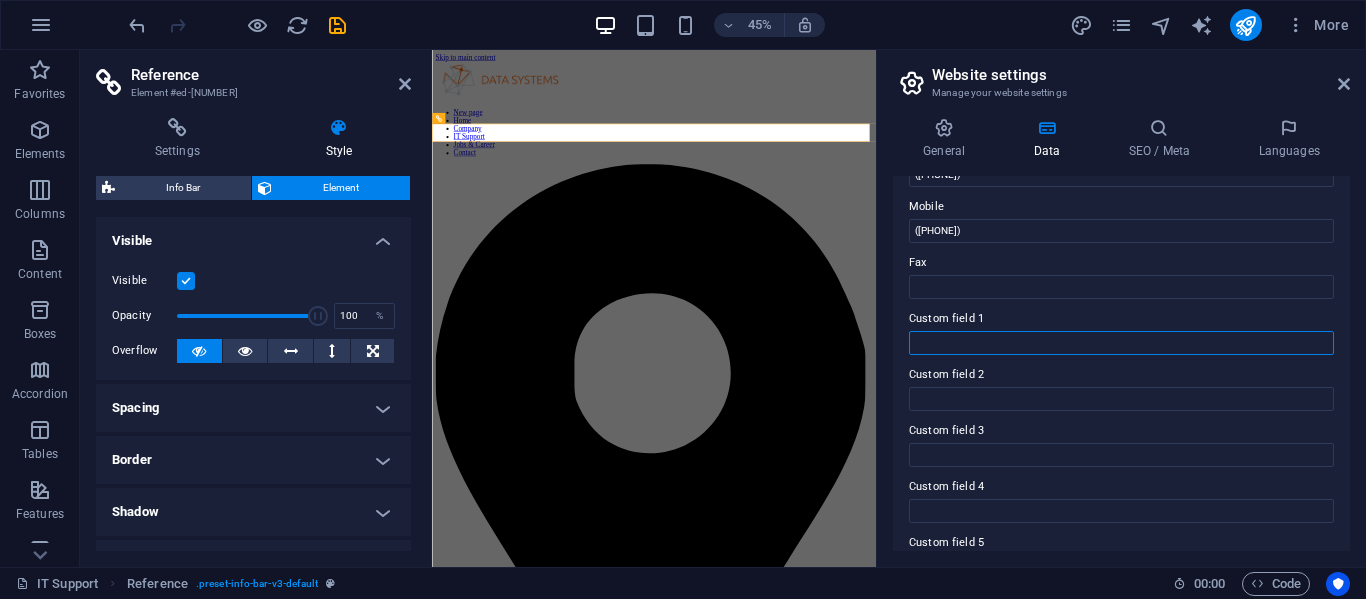 click on "Custom field 1" at bounding box center [1121, 343] 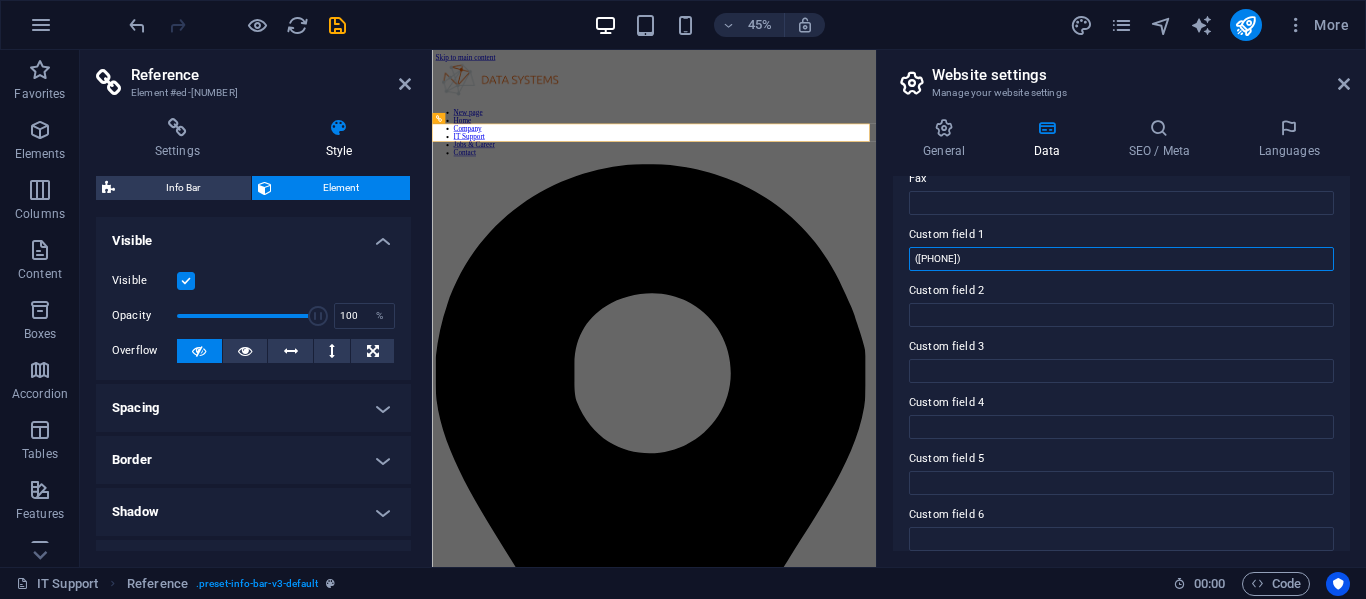 scroll, scrollTop: 586, scrollLeft: 0, axis: vertical 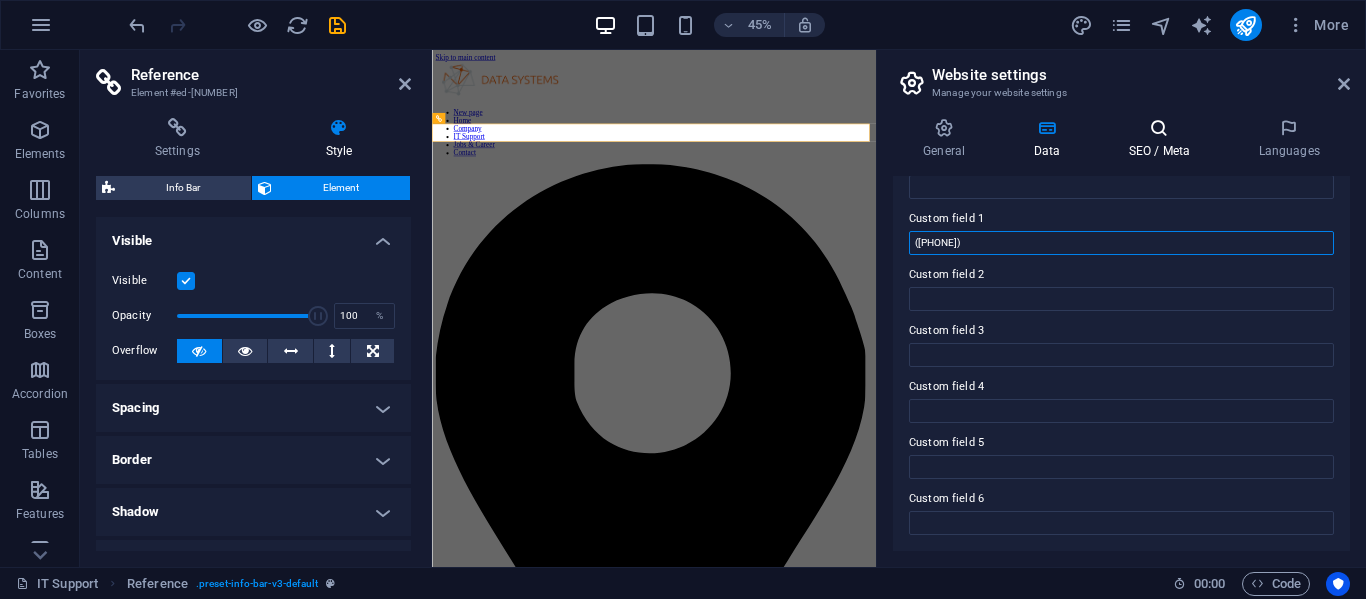 type on "([PHONE])" 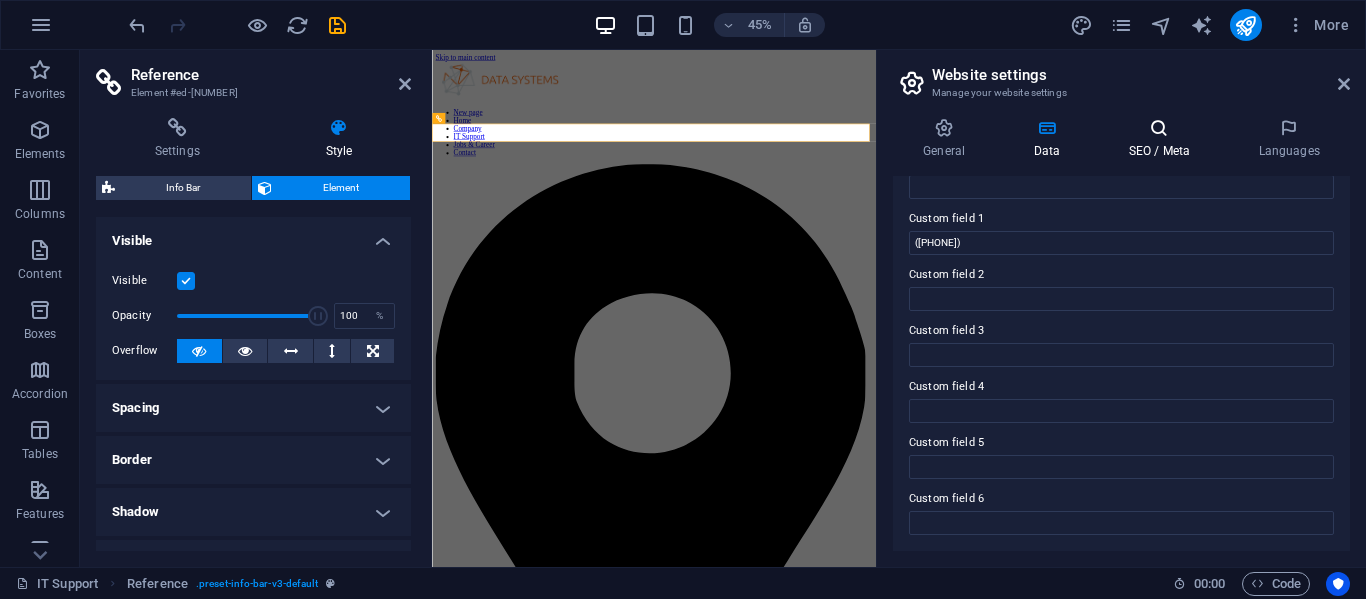 click on "SEO / Meta" at bounding box center [1163, 139] 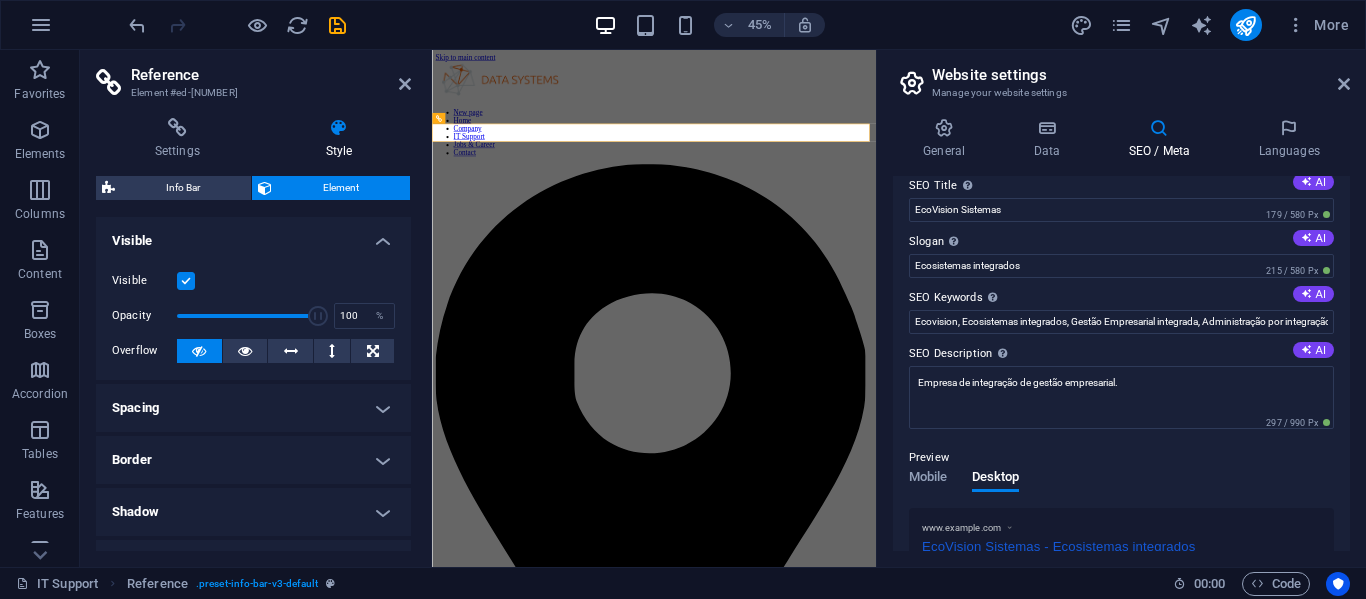 scroll, scrollTop: 0, scrollLeft: 0, axis: both 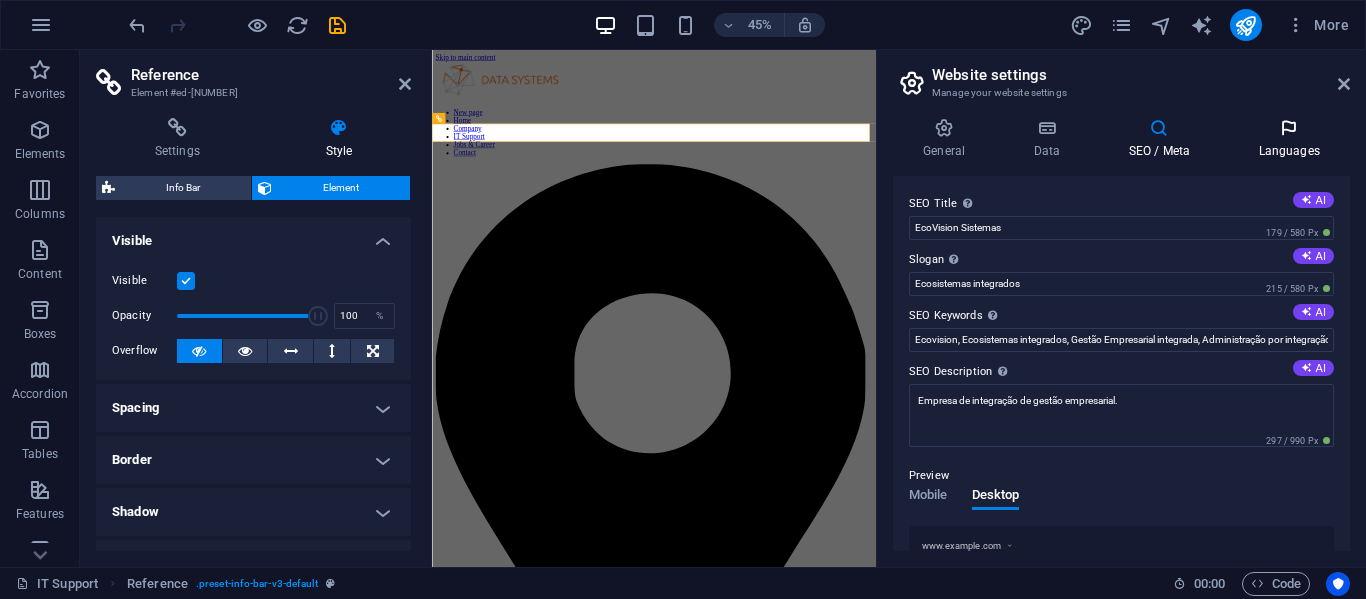 click on "General  Data  SEO / Meta  Languages Website name ecovisionsistemas.com.br Logo Drag files here, click to choose files or select files from Files or our free stock photos & videos Select files from the file manager, stock photos, or upload file(s) Upload Favicon Set the favicon of your website here. A favicon is a small icon shown in the browser tab next to your website title. It helps visitors identify your website. Drag files here, click to choose files or select files from Files or our free stock photos & videos Select files from the file manager, stock photos, or upload file(s) Upload Preview Image (Open Graph) This image will be shown when the website is shared on social networks Drag files here, click to choose files or select files from Files or our free stock photos & videos Select files from the file manager, stock photos, or upload file(s) Upload Contact data for this website. This can be used everywhere on the website and will update automatically. Company EcoVision Sistemas First name Last name 1" at bounding box center (1121, 334) 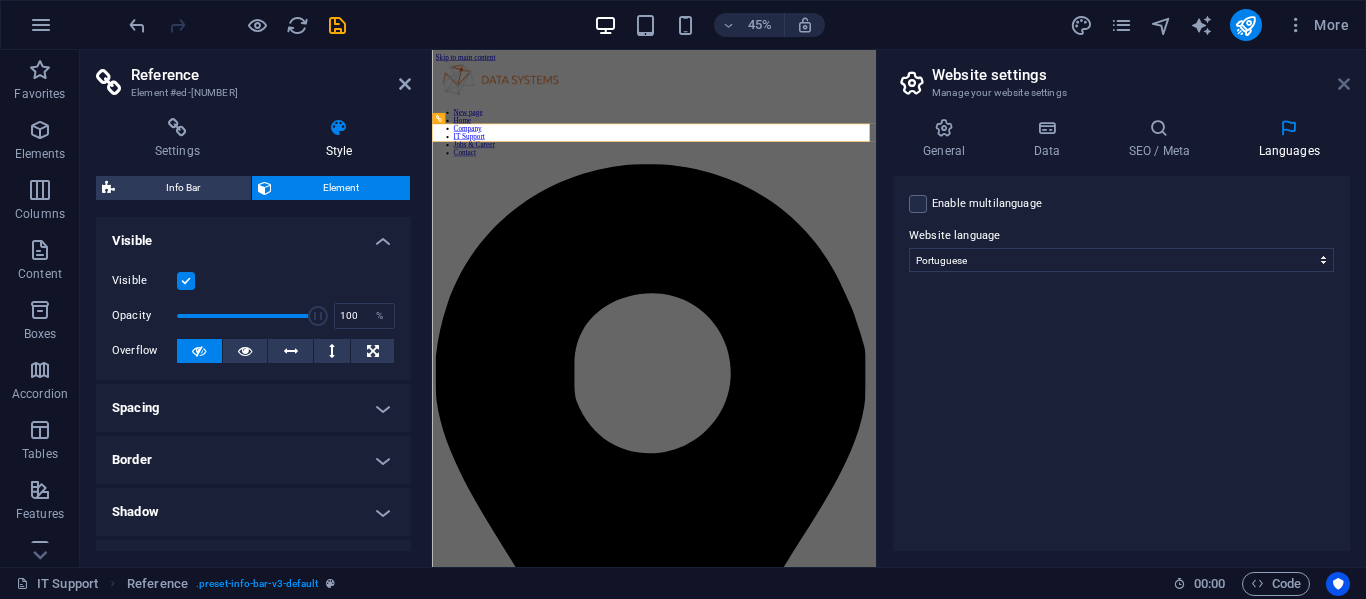 click at bounding box center (1344, 84) 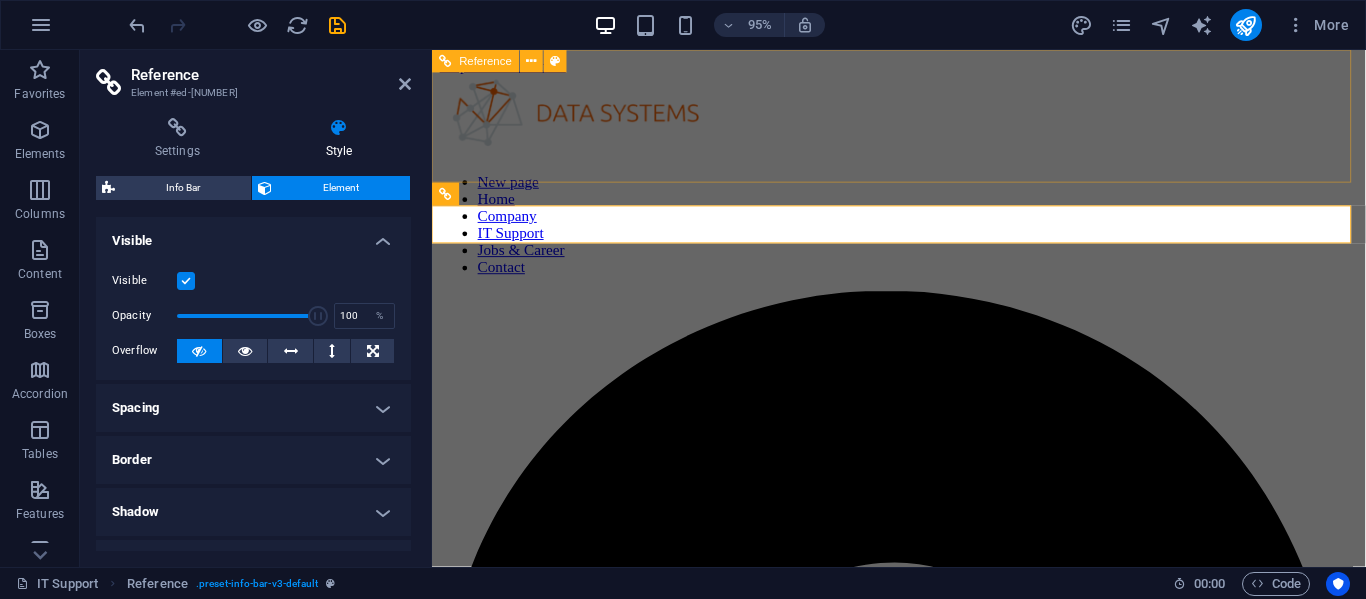 click on "New page Home Company IT Support Jobs & Career Contact" at bounding box center (923, 1524) 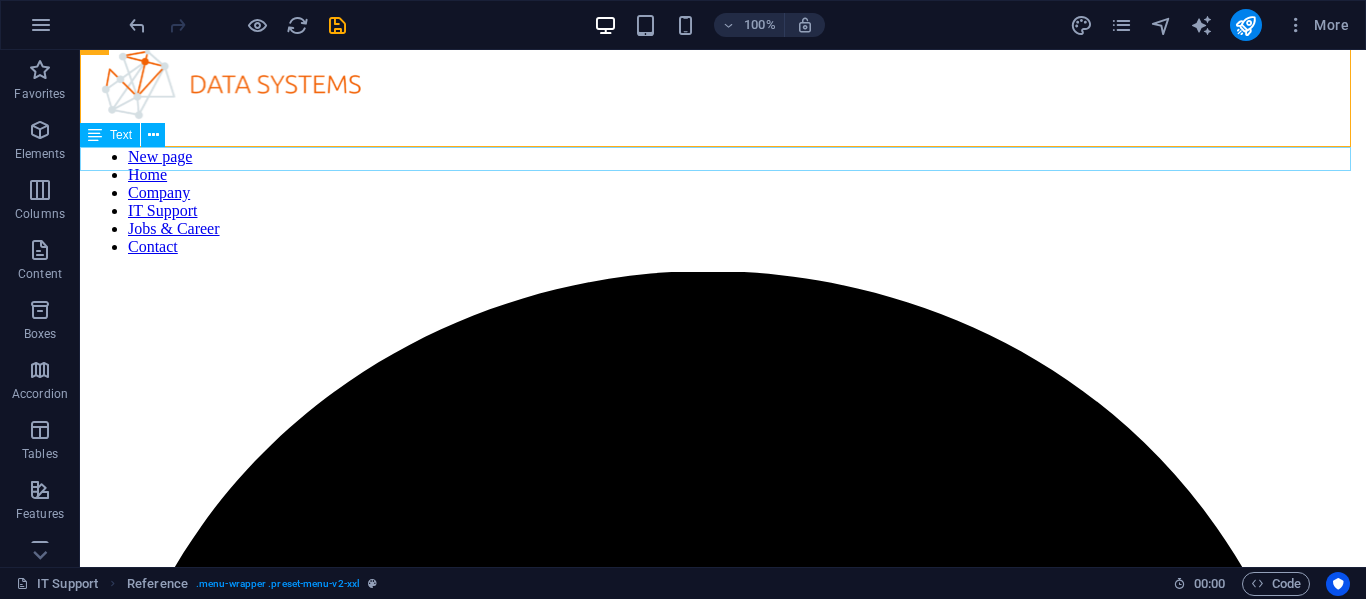 scroll, scrollTop: 0, scrollLeft: 0, axis: both 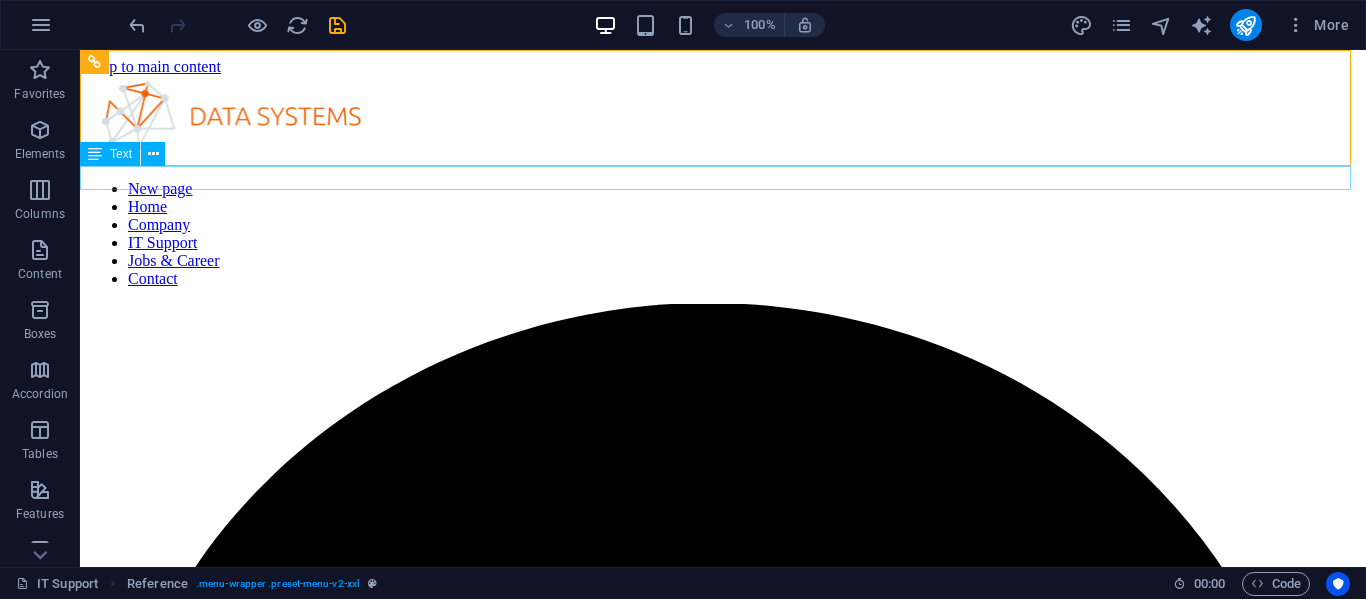 click on "ECOVISION SISTEMAS" at bounding box center [723, 3840] 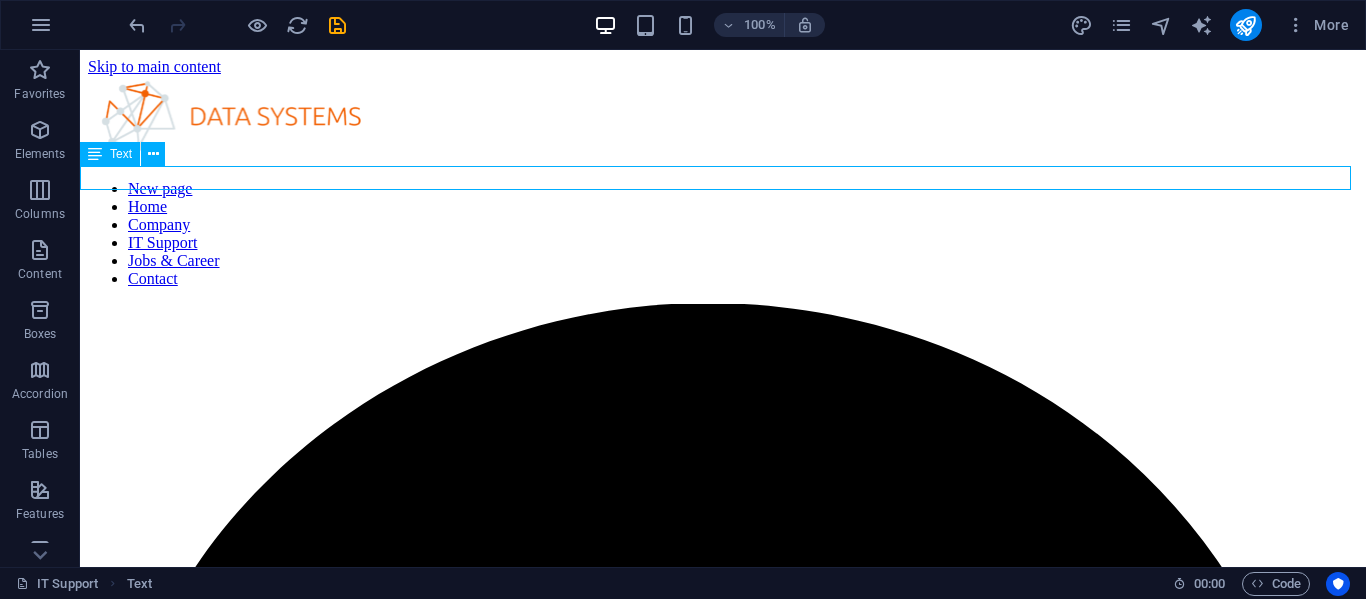 click on "ECOVISION SISTEMAS" at bounding box center [723, 3840] 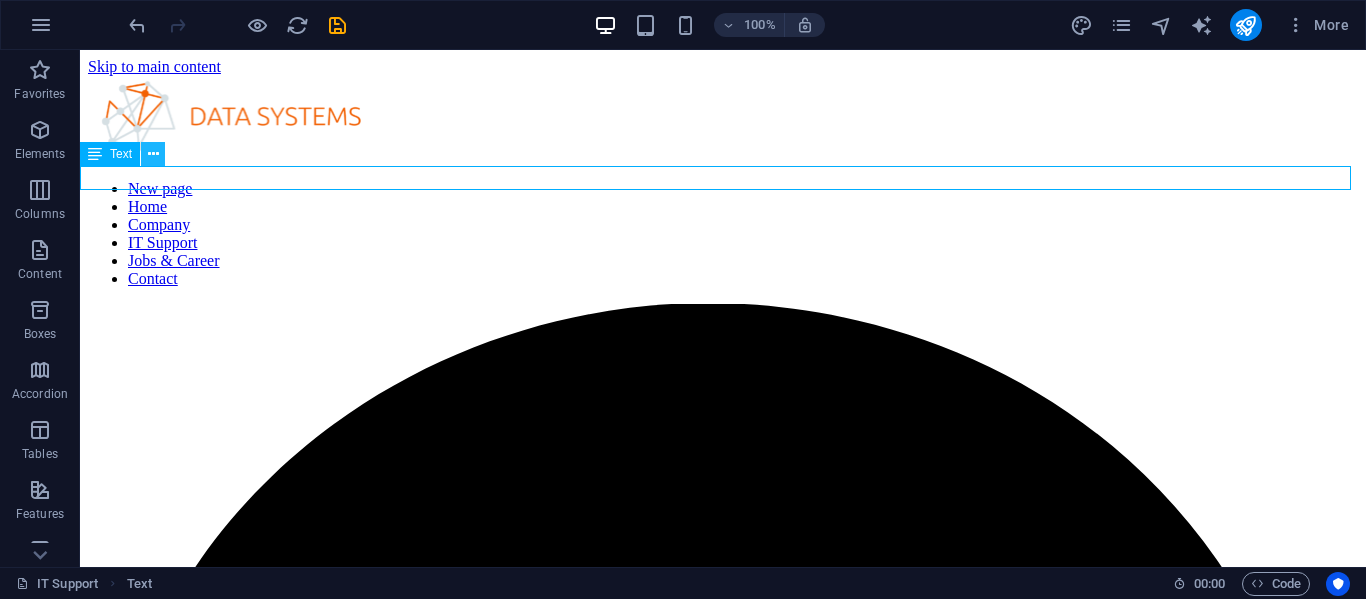 click at bounding box center (153, 154) 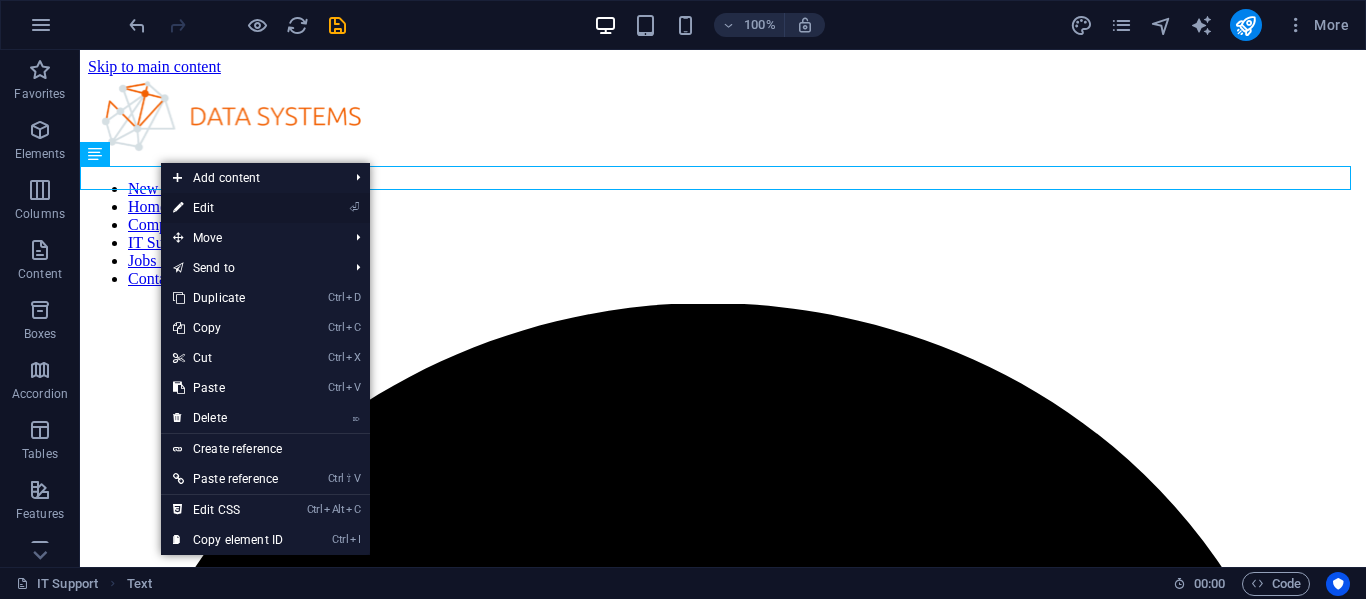 click on "⏎  Edit" at bounding box center (228, 208) 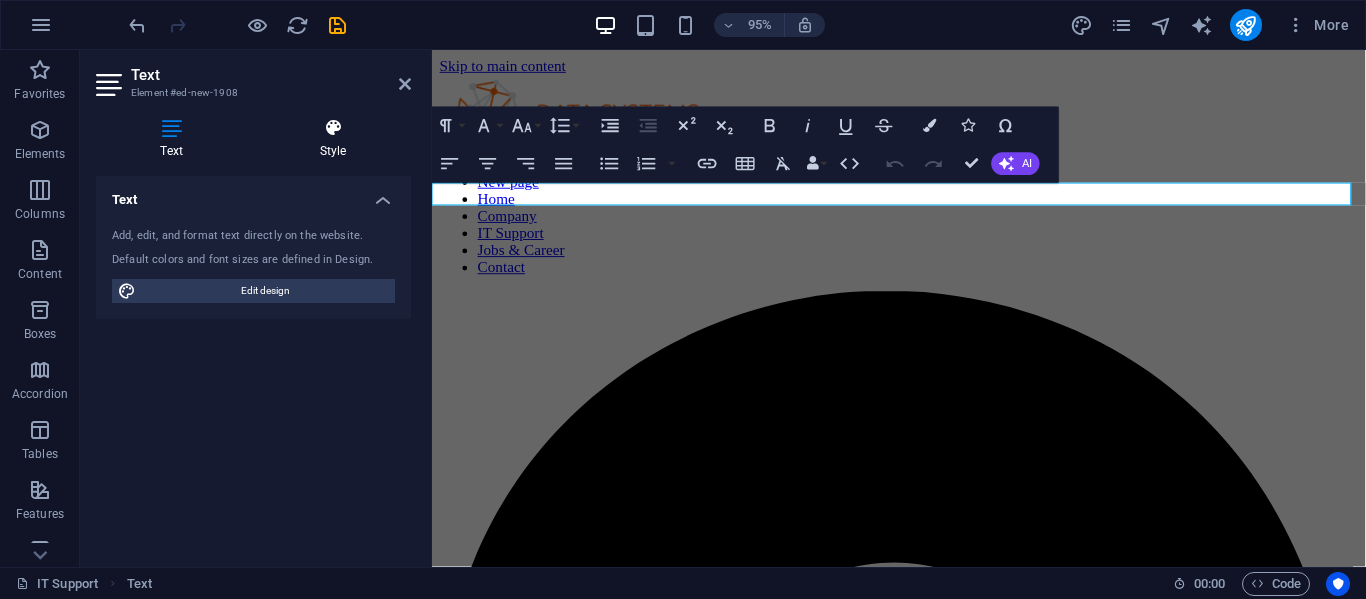 click on "Style" at bounding box center [333, 139] 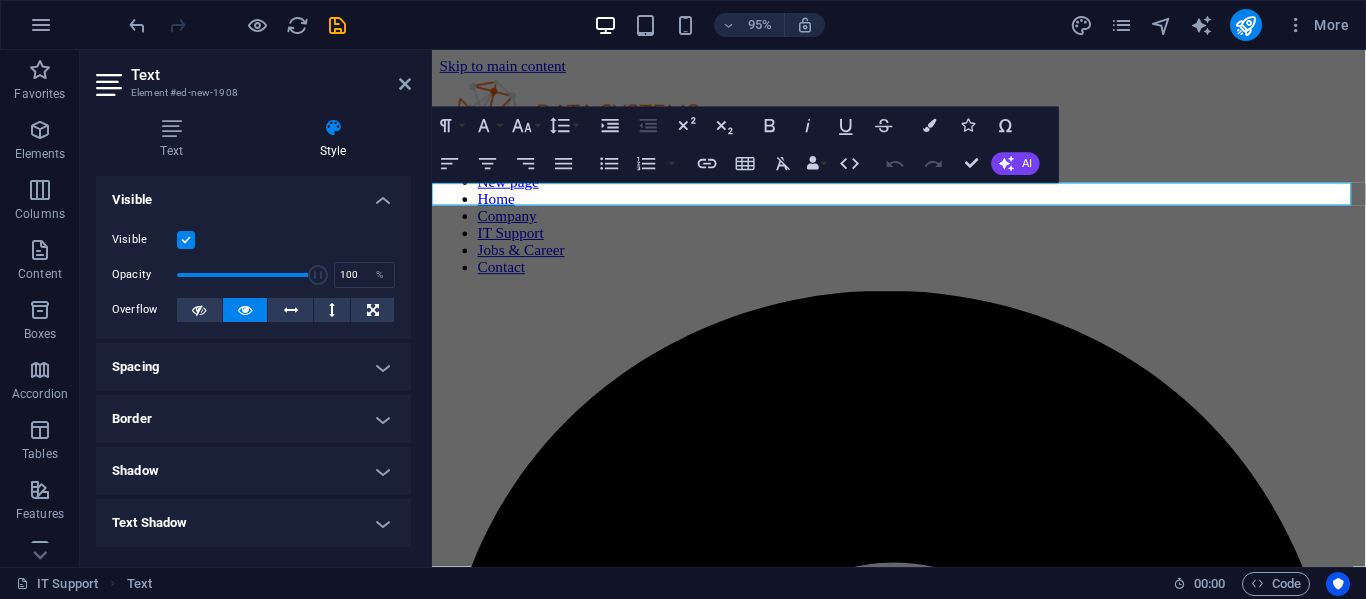 click on "Text Shadow" at bounding box center (253, 523) 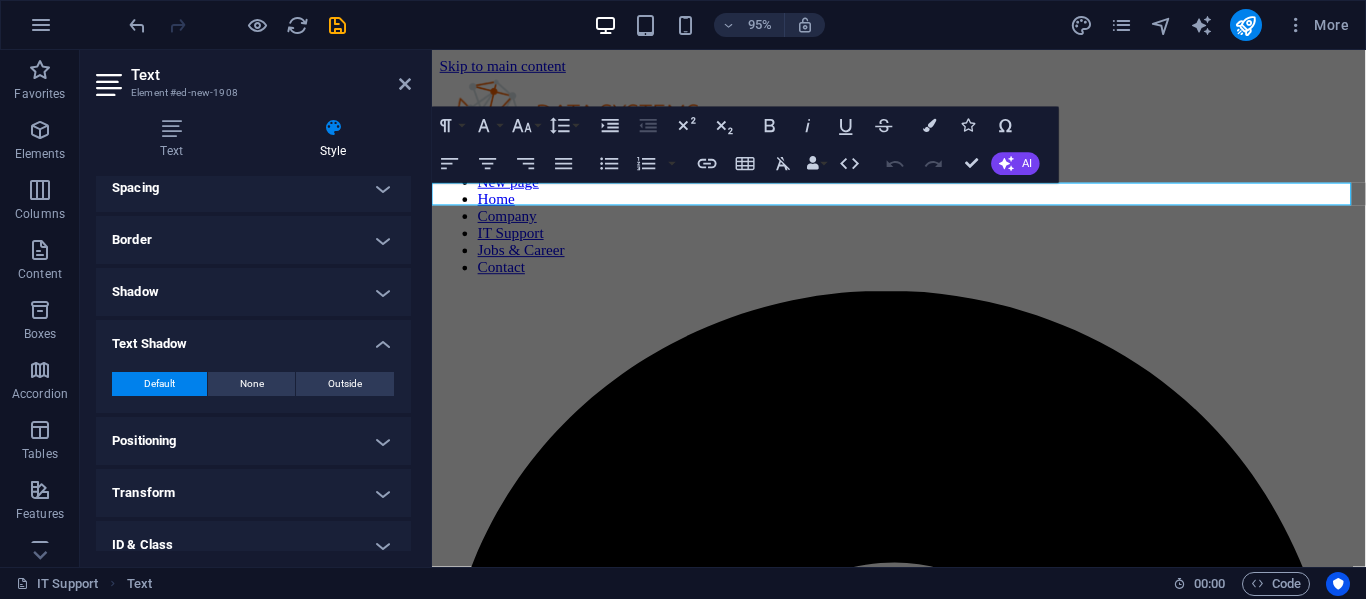 scroll, scrollTop: 200, scrollLeft: 0, axis: vertical 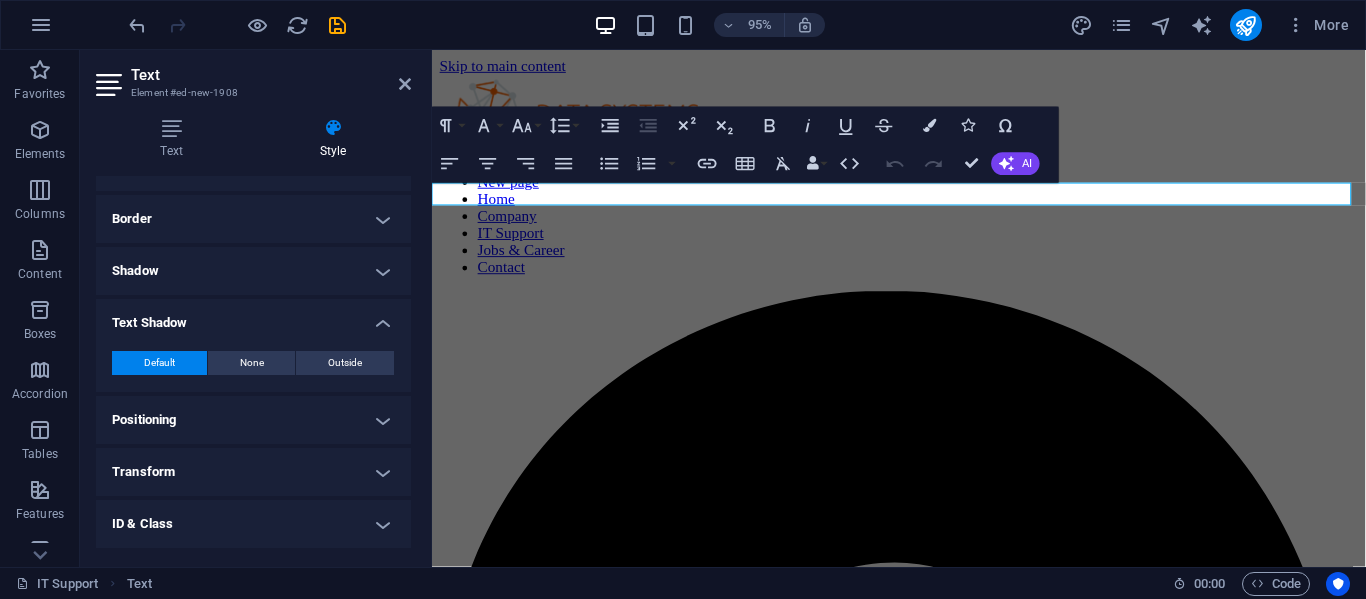 click on "Default" at bounding box center (159, 363) 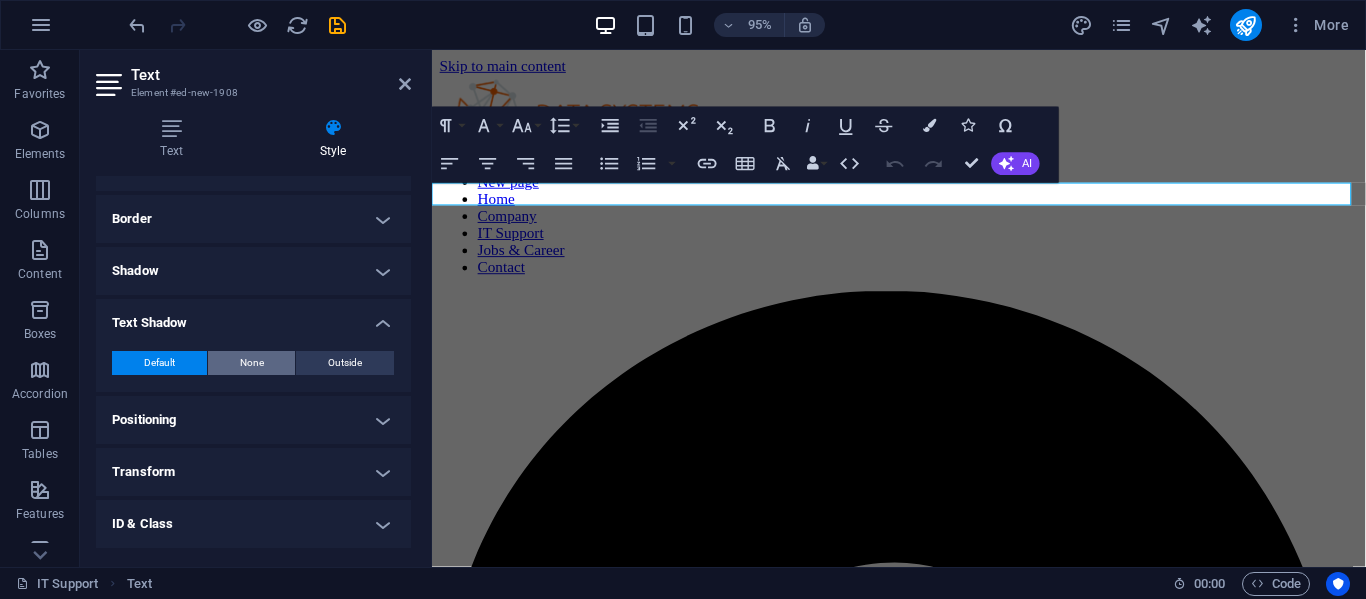 click on "None" at bounding box center [252, 363] 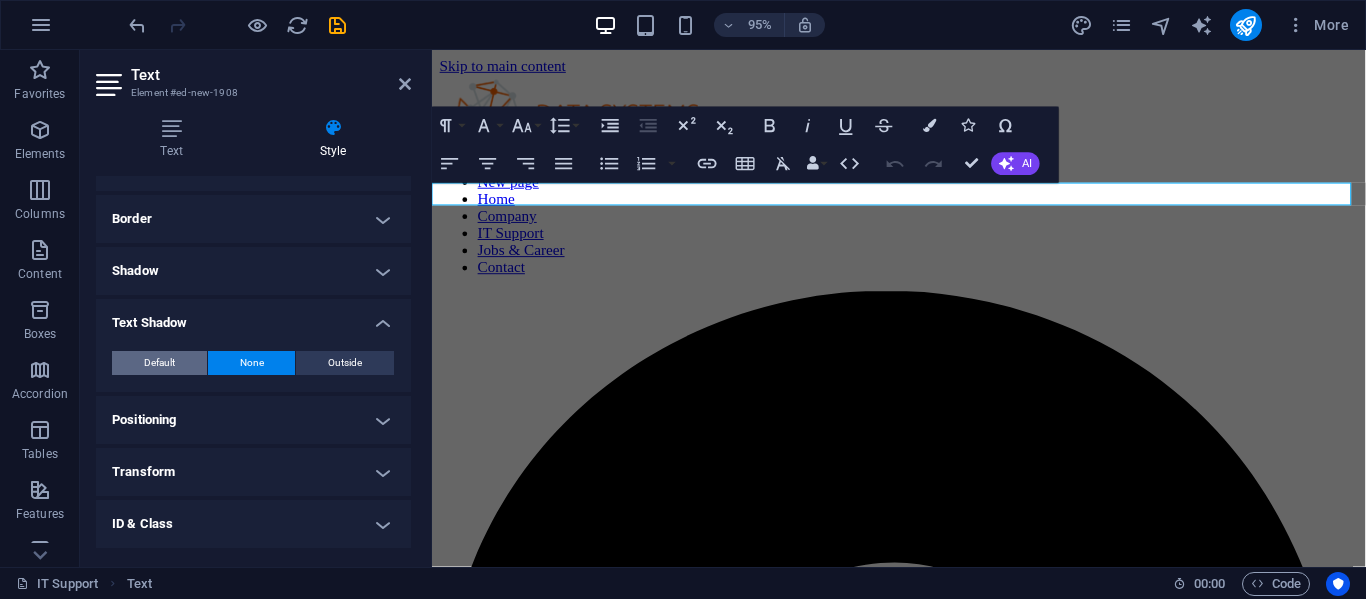 click on "Default" at bounding box center (159, 363) 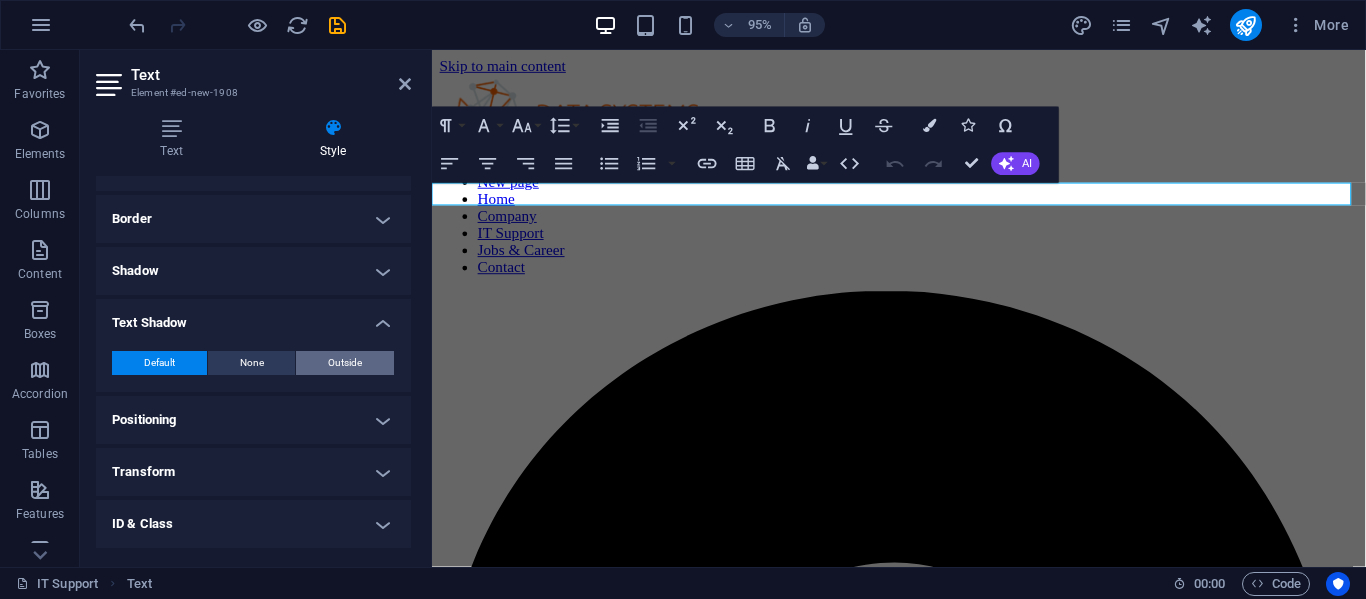 click on "Outside" at bounding box center [345, 363] 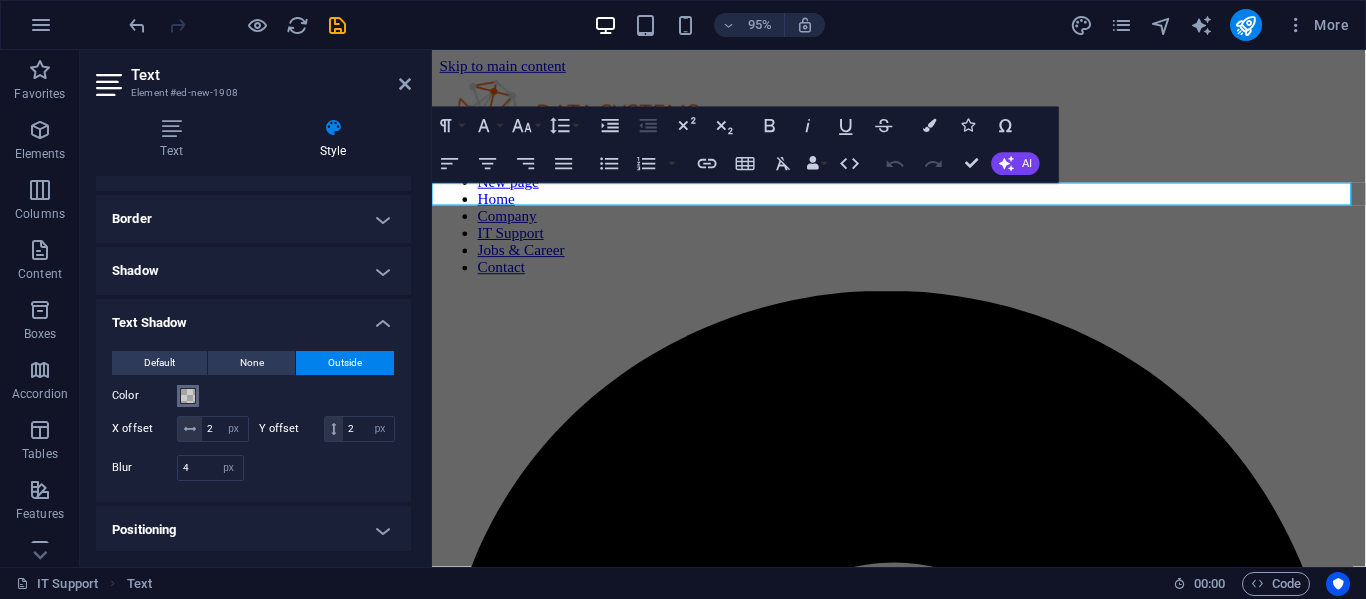 click at bounding box center (188, 396) 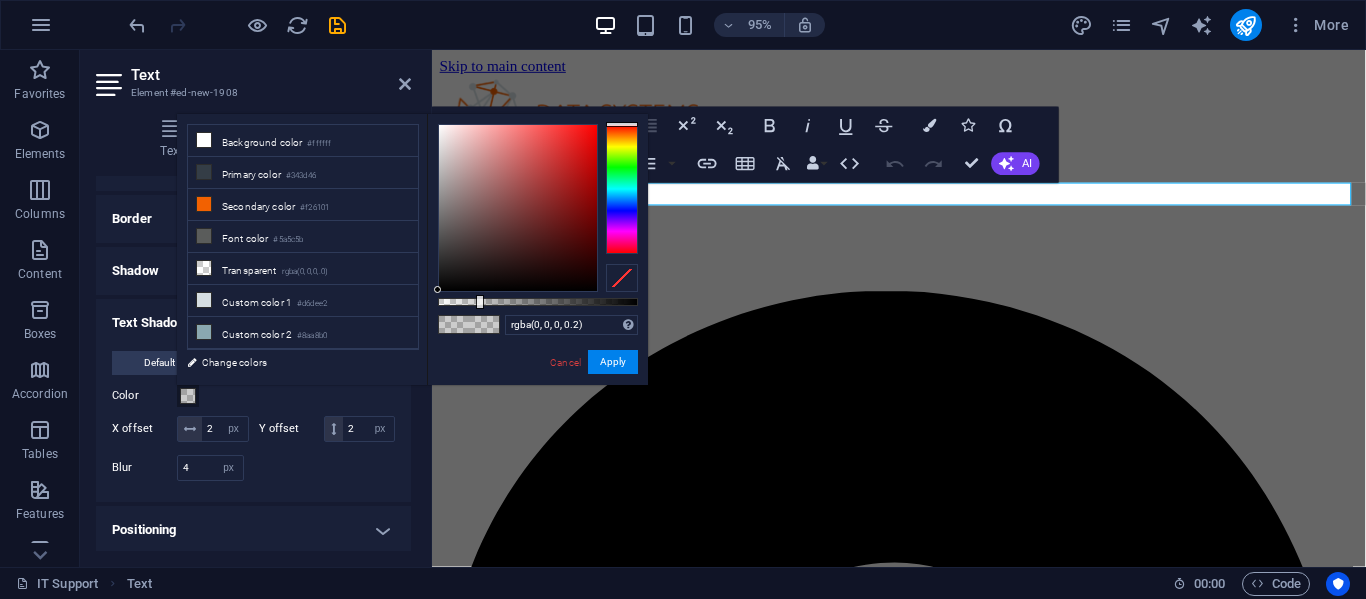 click at bounding box center (622, 189) 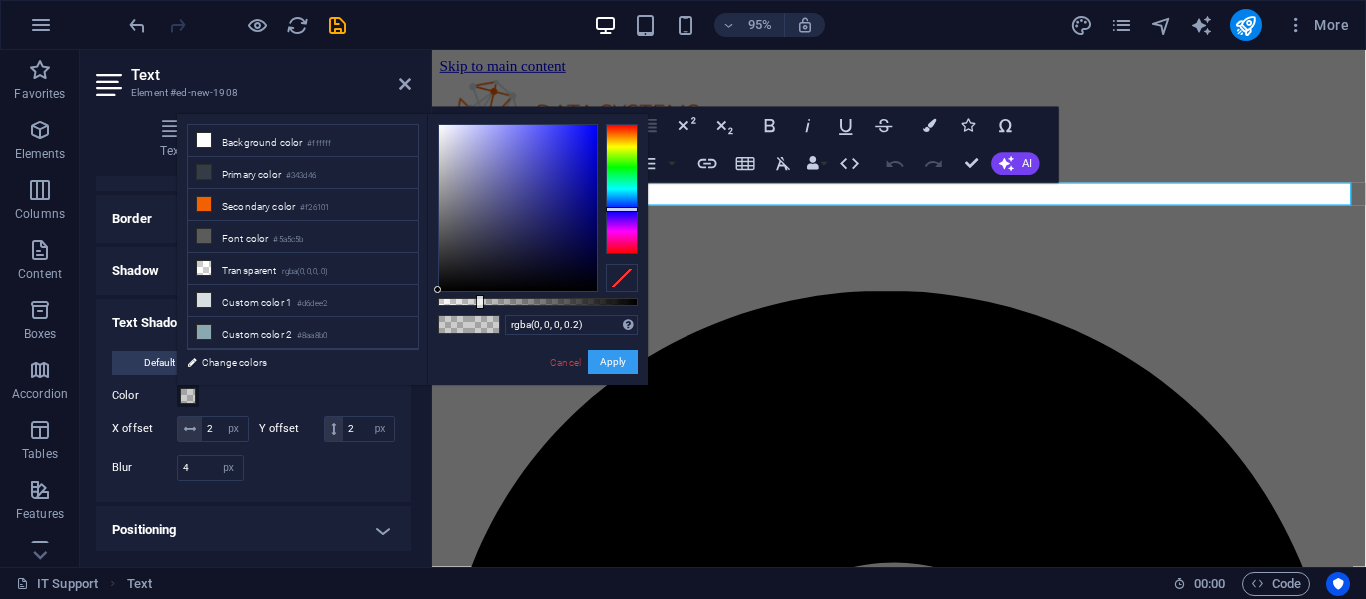 click on "Apply" at bounding box center [613, 362] 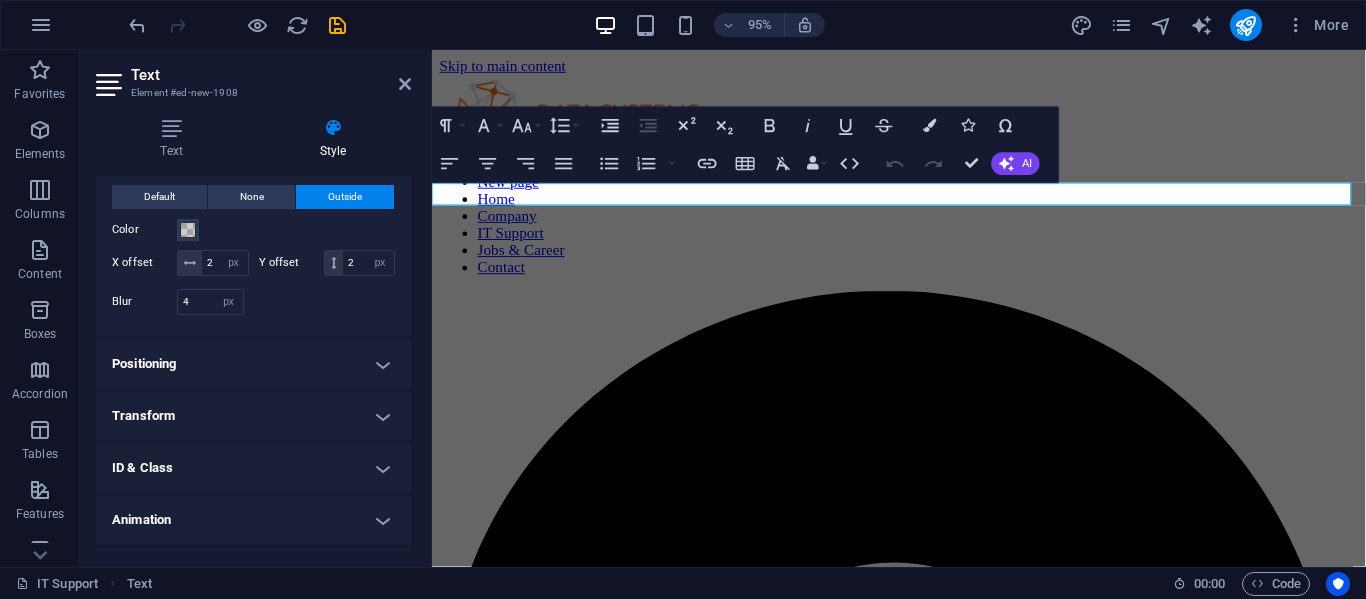 scroll, scrollTop: 400, scrollLeft: 0, axis: vertical 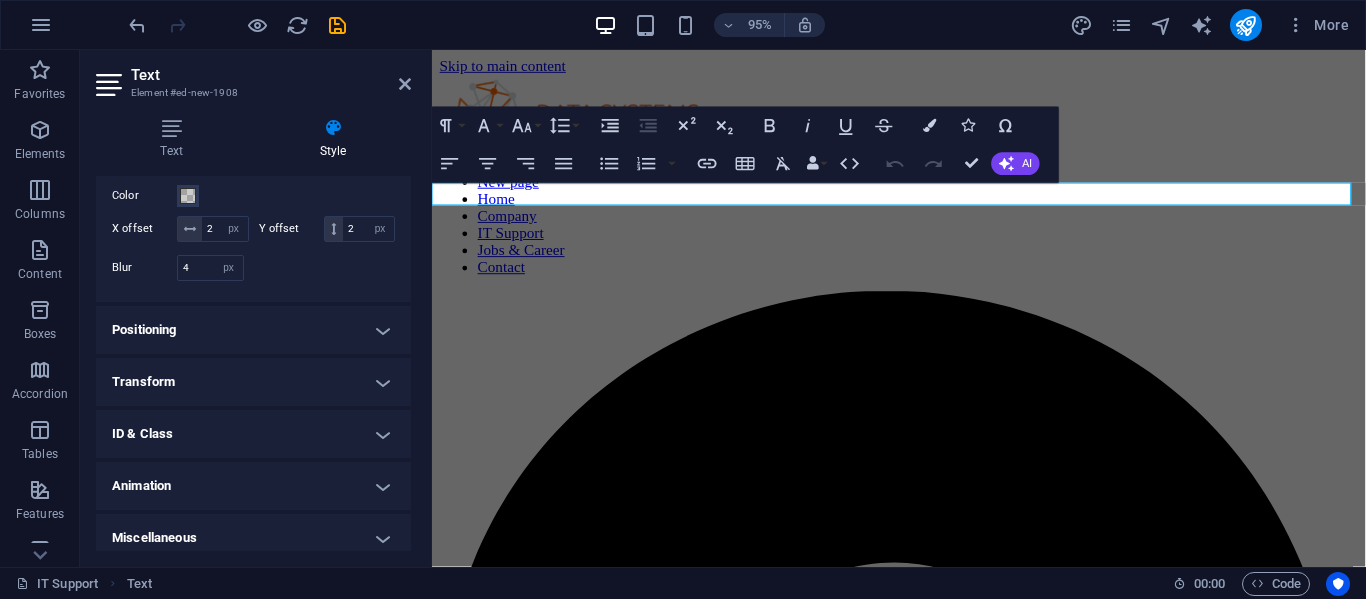 click on "Positioning" at bounding box center (253, 330) 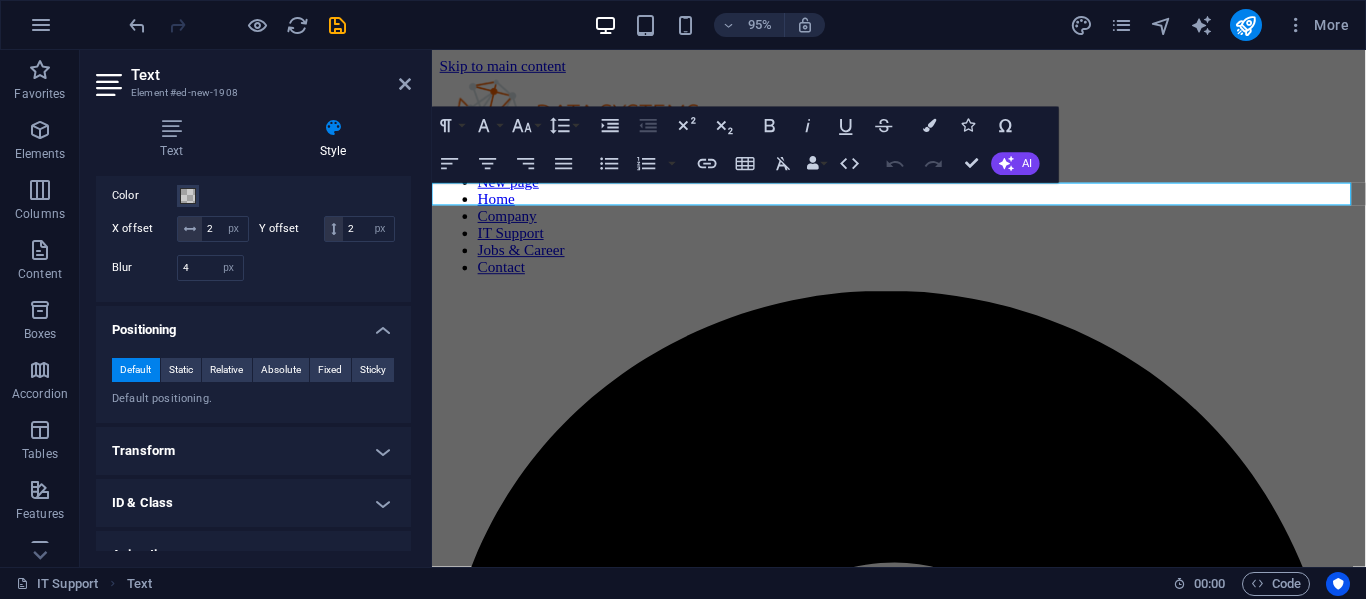 click on "Positioning" at bounding box center [253, 324] 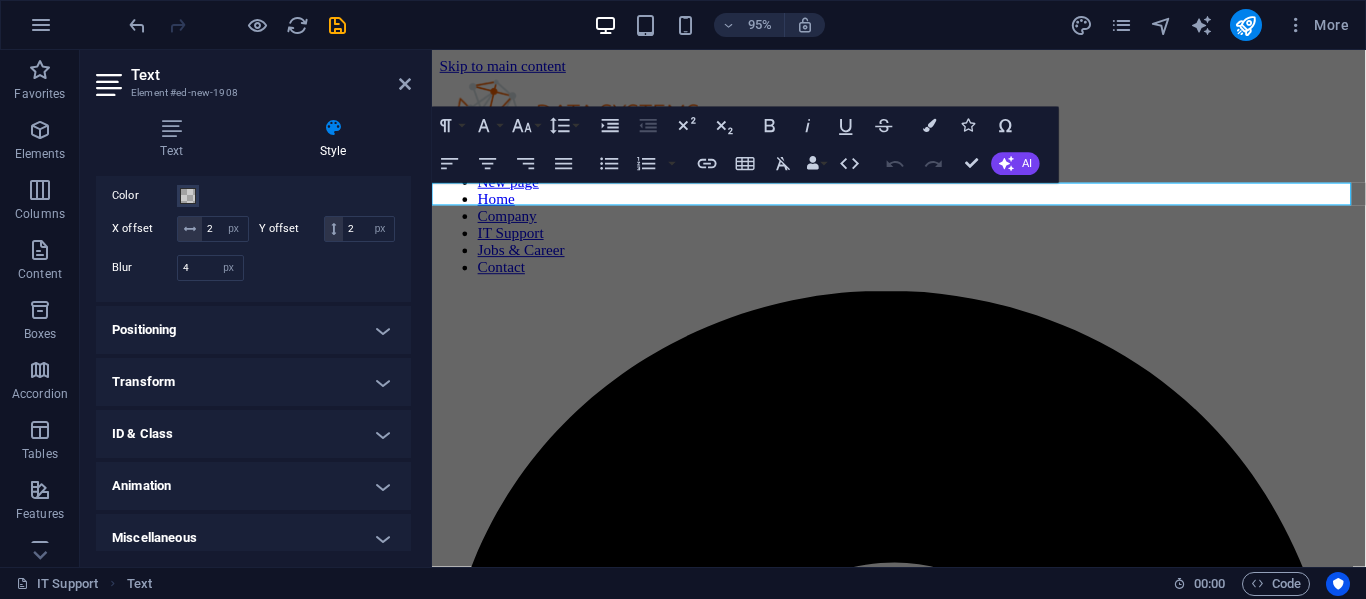 click on "Positioning" at bounding box center [253, 330] 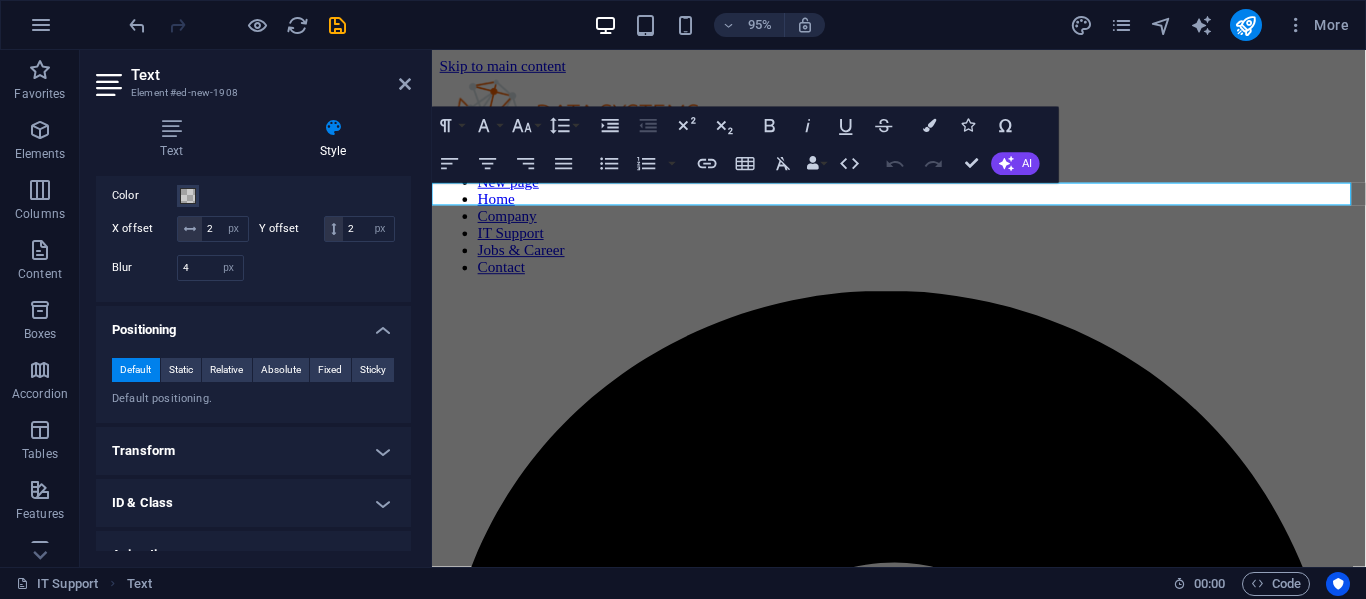 click on "Positioning" at bounding box center (253, 324) 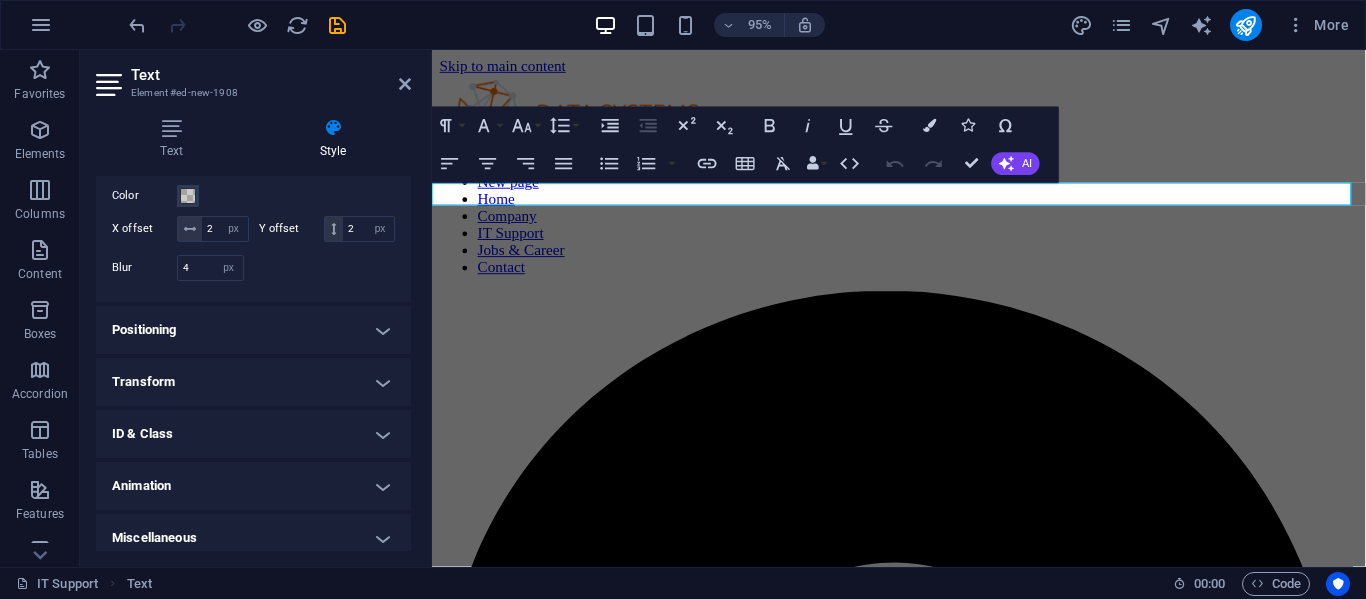 click on "Transform" at bounding box center [253, 382] 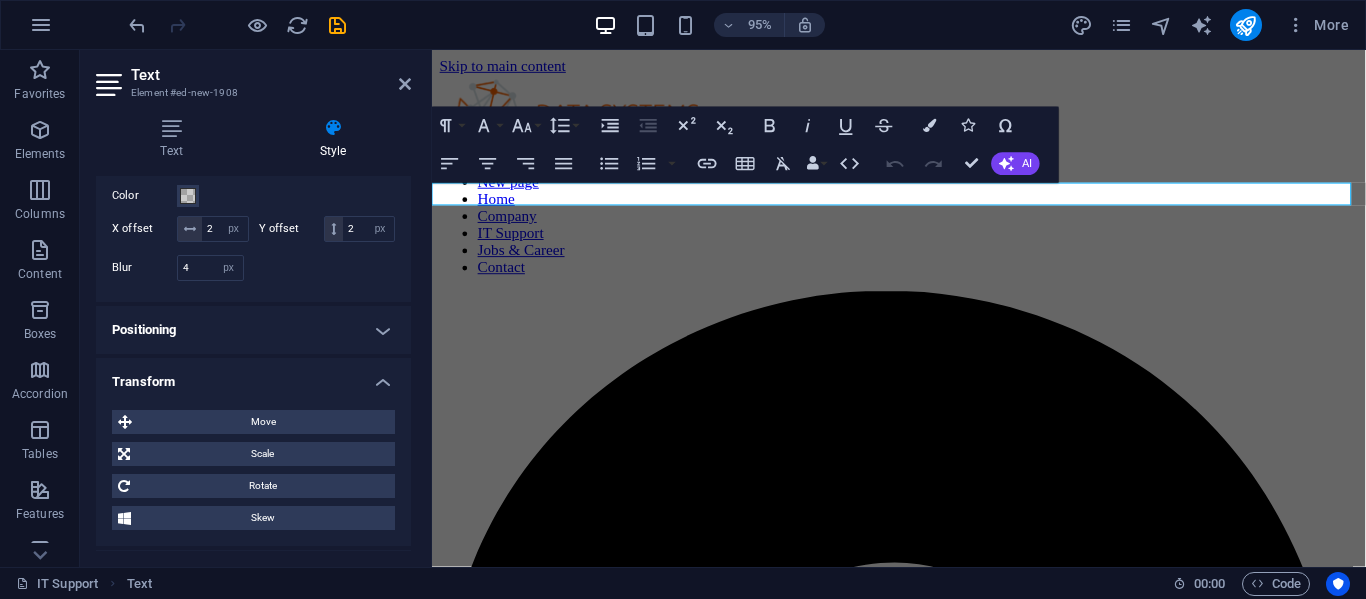 click on "Transform" at bounding box center [253, 376] 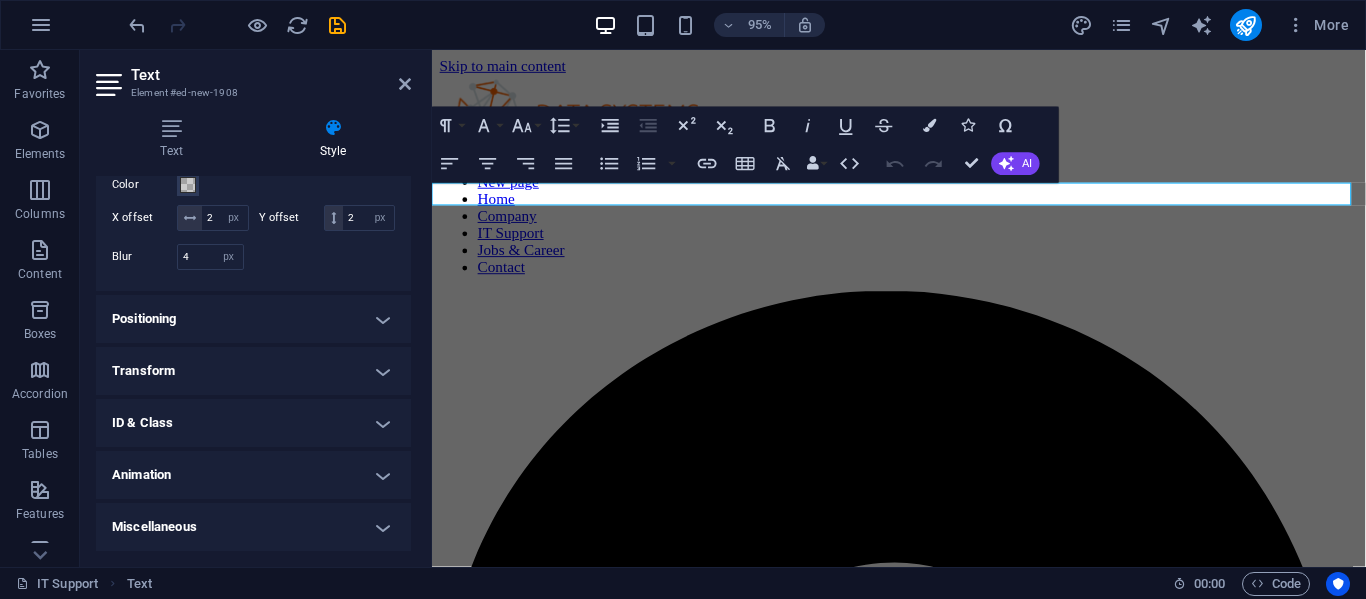 scroll, scrollTop: 437, scrollLeft: 0, axis: vertical 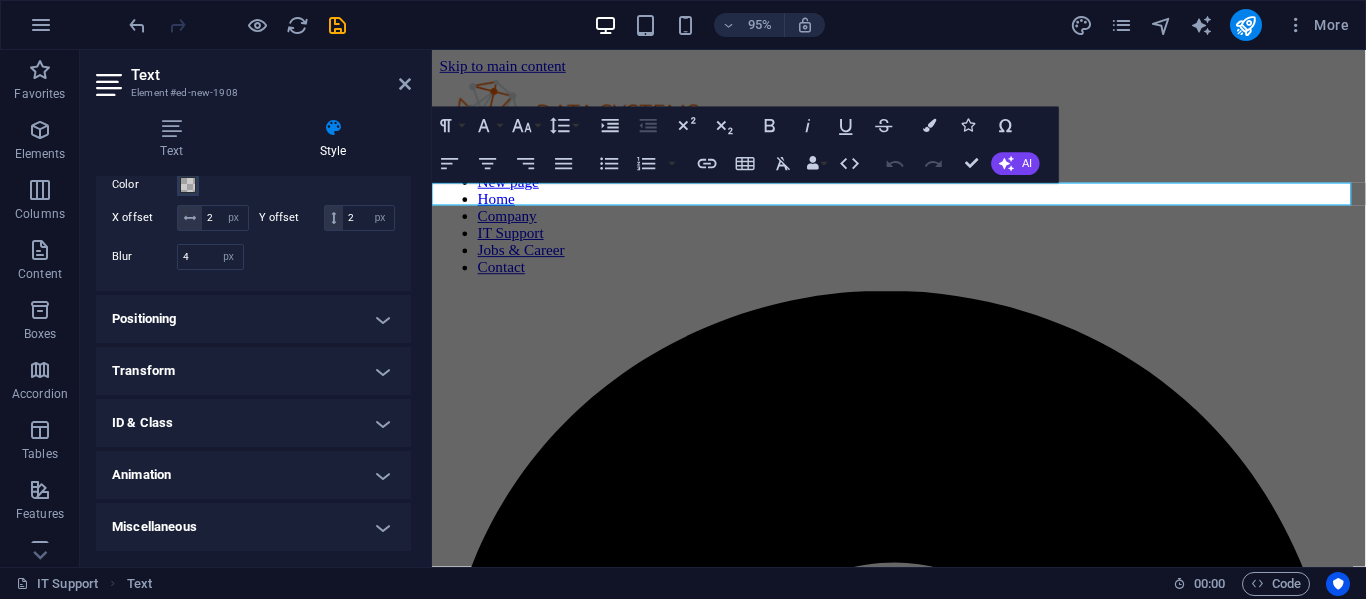click on "Animation" at bounding box center [253, 475] 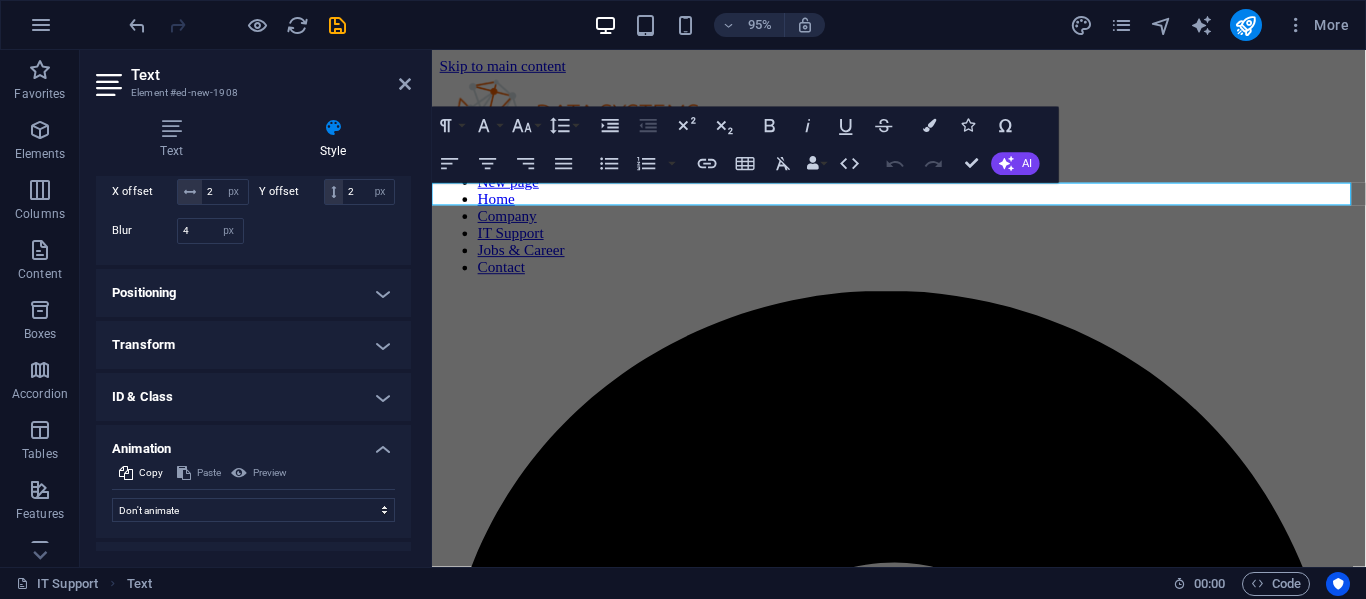 click on "Animation" at bounding box center (253, 443) 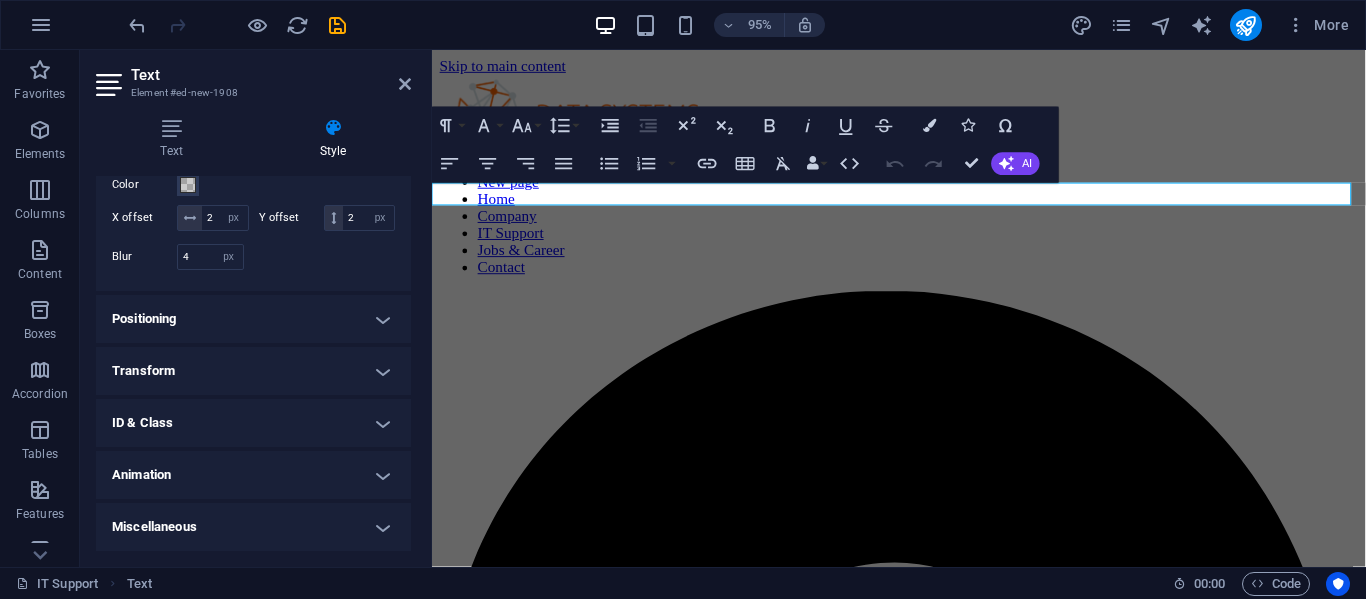 click on "Miscellaneous" at bounding box center [253, 527] 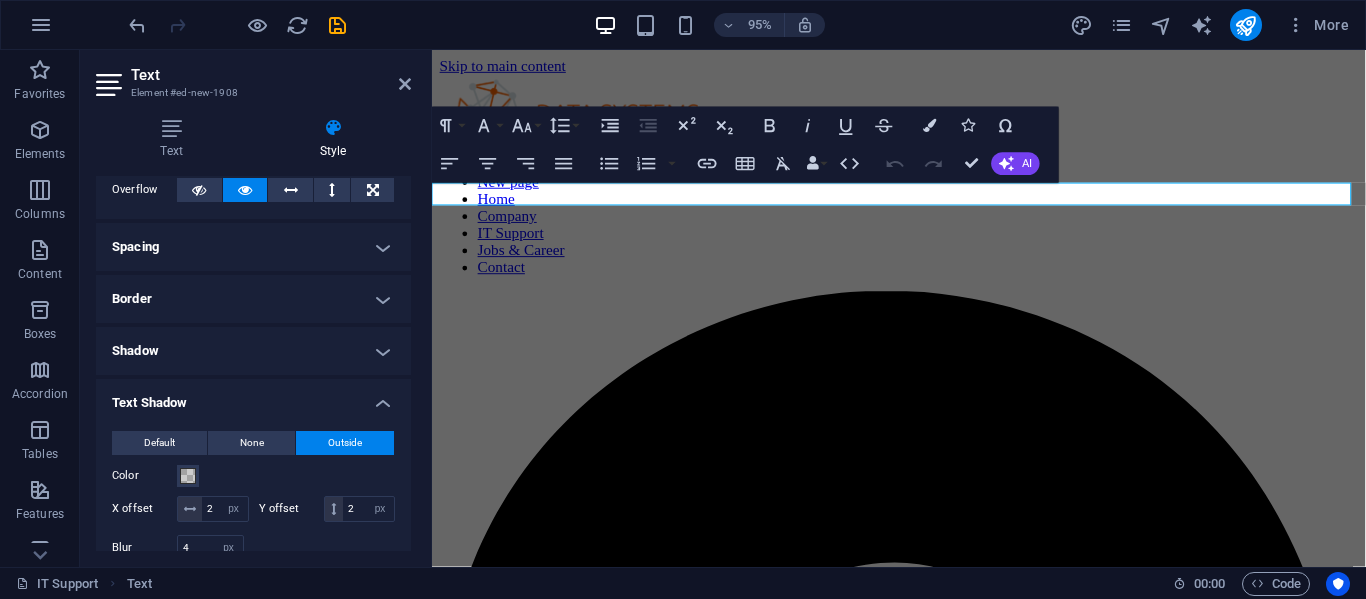 scroll, scrollTop: 112, scrollLeft: 0, axis: vertical 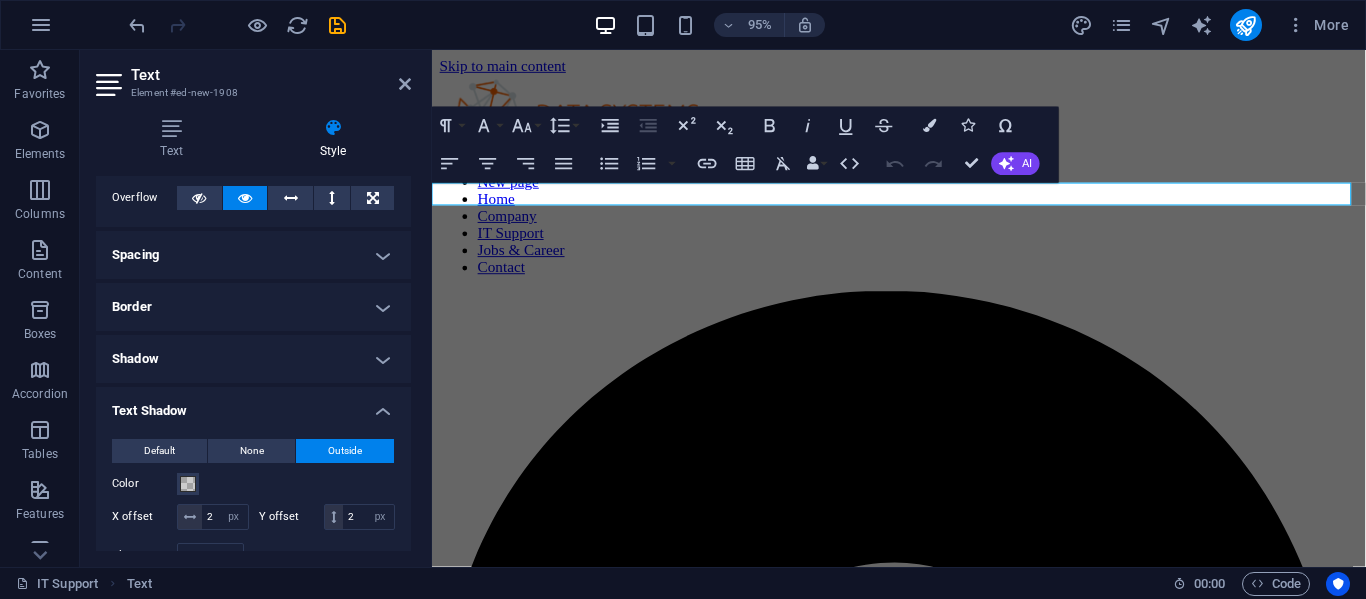 click on "Shadow" at bounding box center (253, 359) 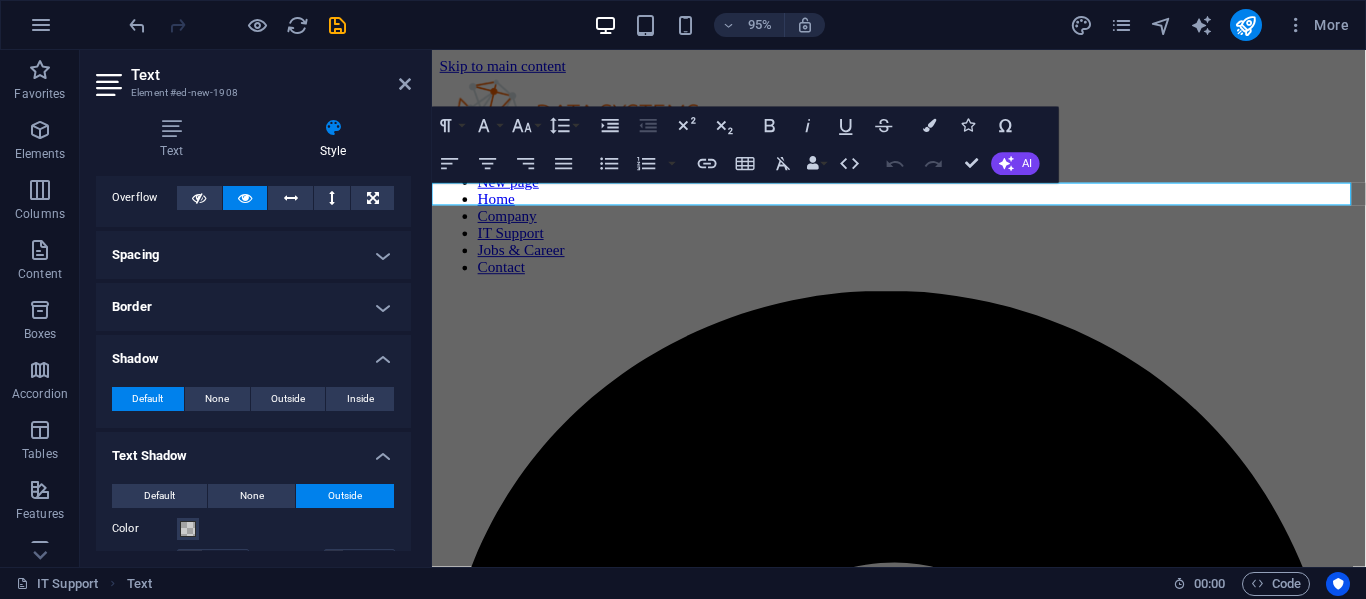 click on "Border" at bounding box center (253, 307) 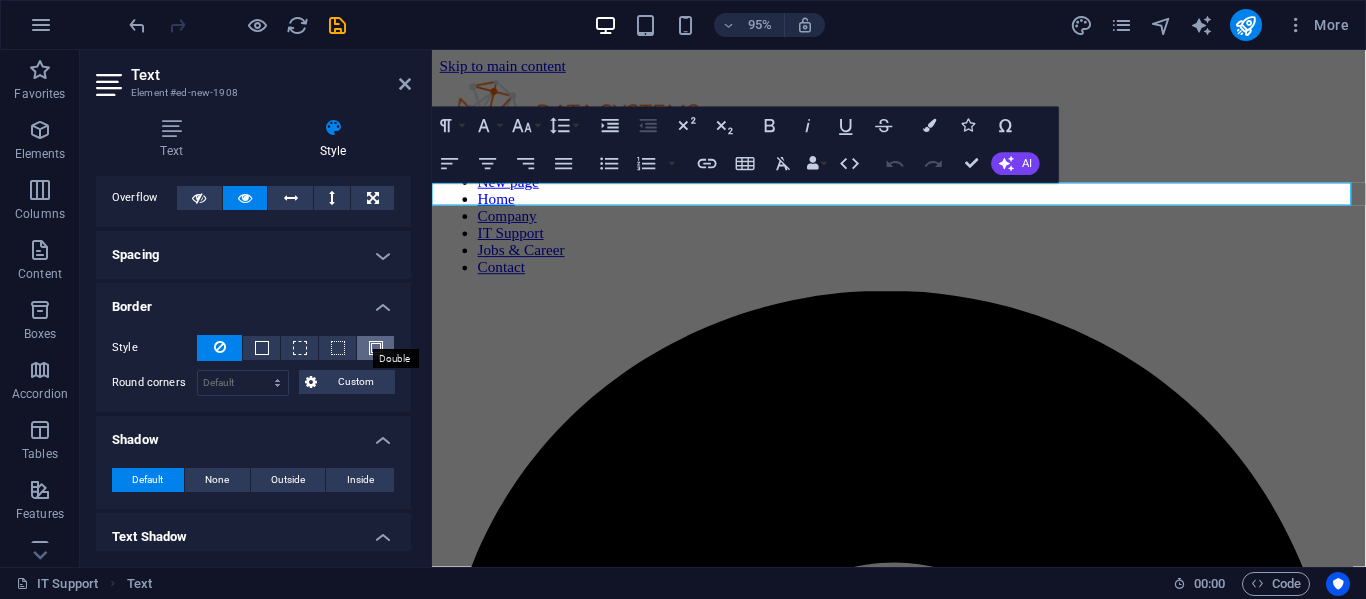 click at bounding box center [376, 348] 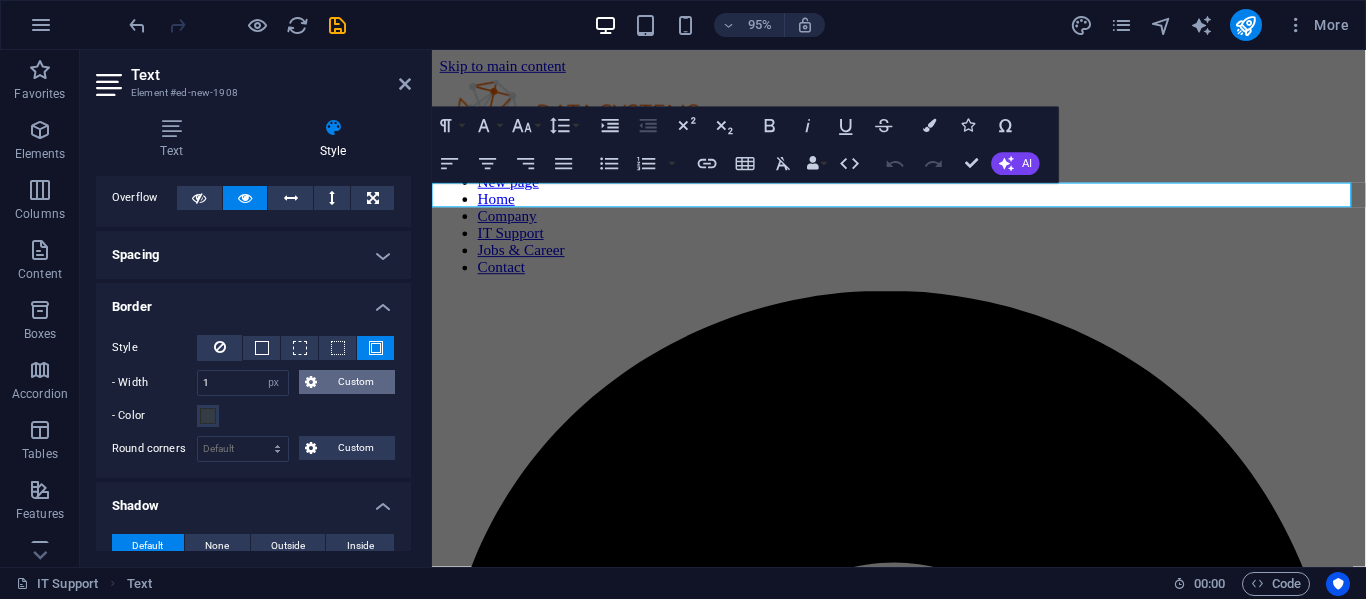click on "Custom" at bounding box center [356, 382] 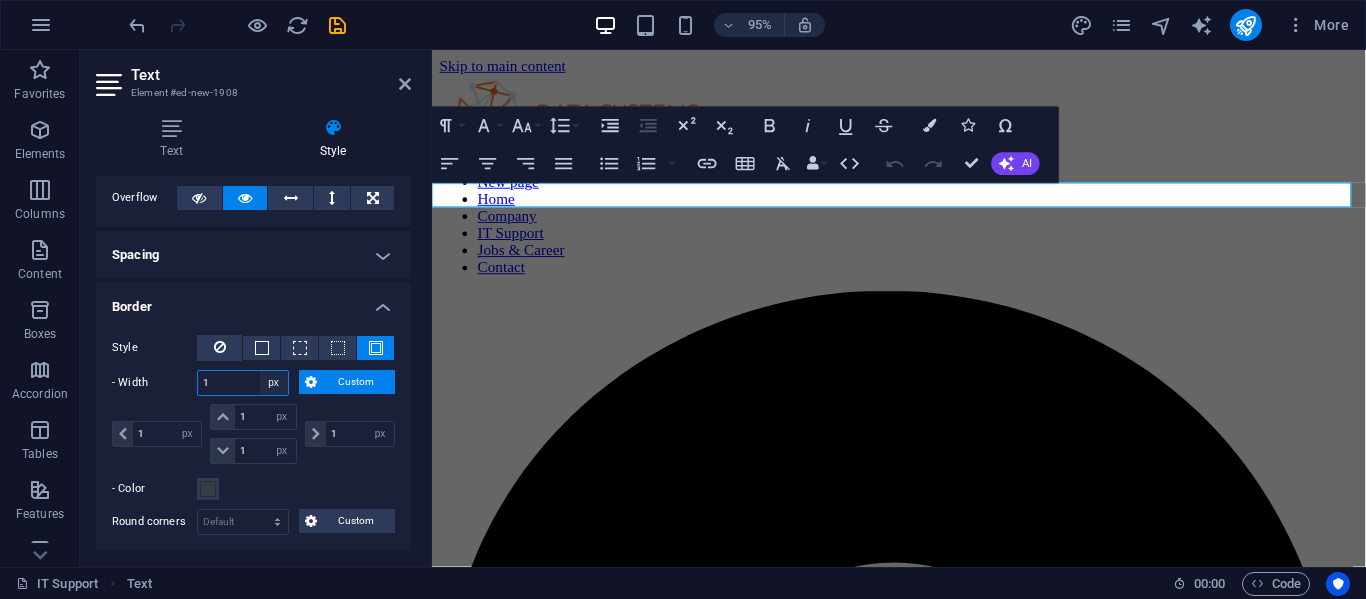 click on "auto px rem % vh vw Custom" at bounding box center [274, 383] 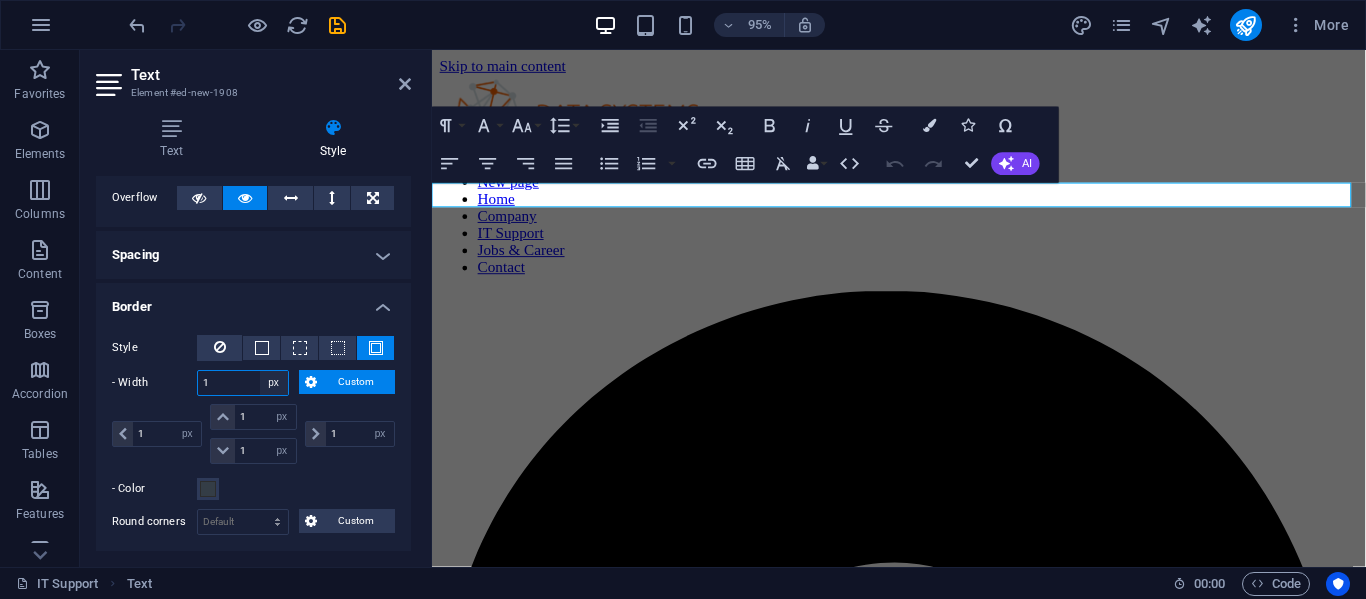 click on "auto px rem % vh vw Custom" at bounding box center [274, 383] 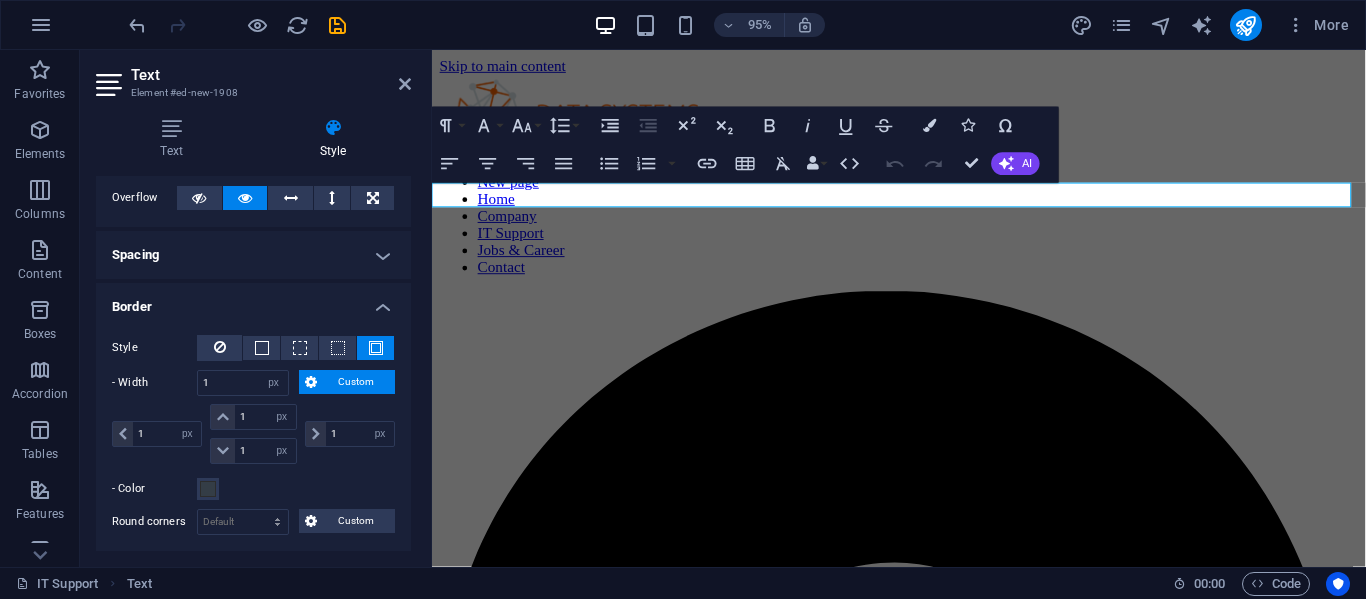 click at bounding box center [375, 348] 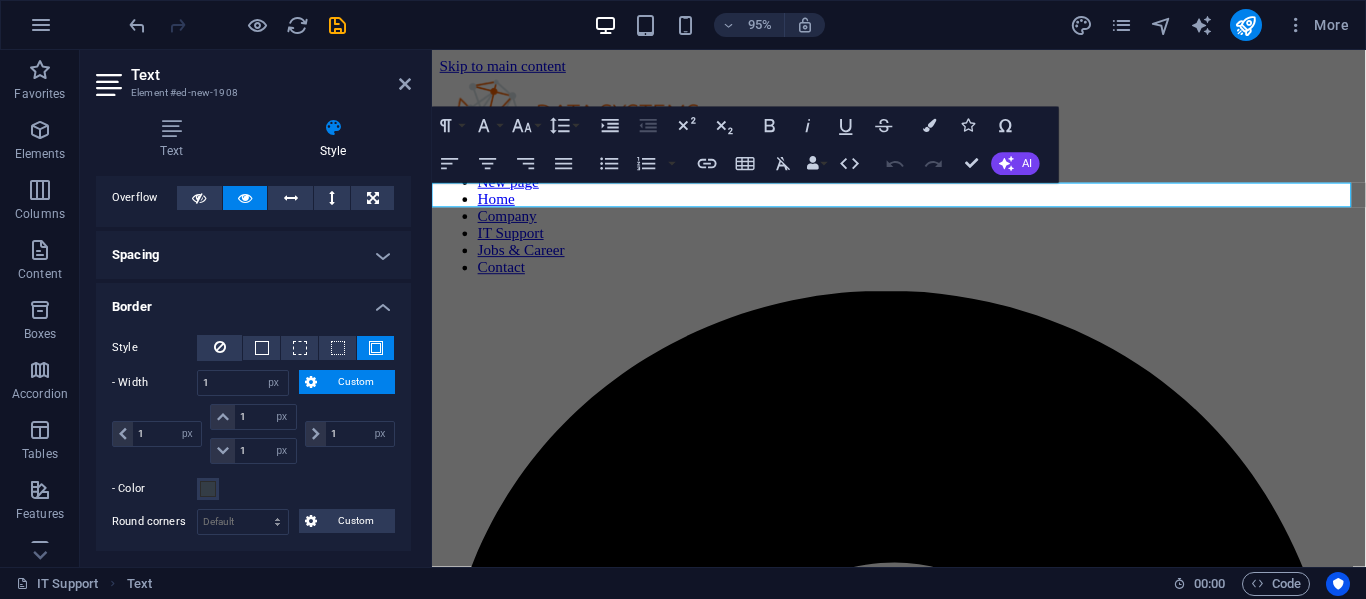 click on "Custom" at bounding box center (356, 382) 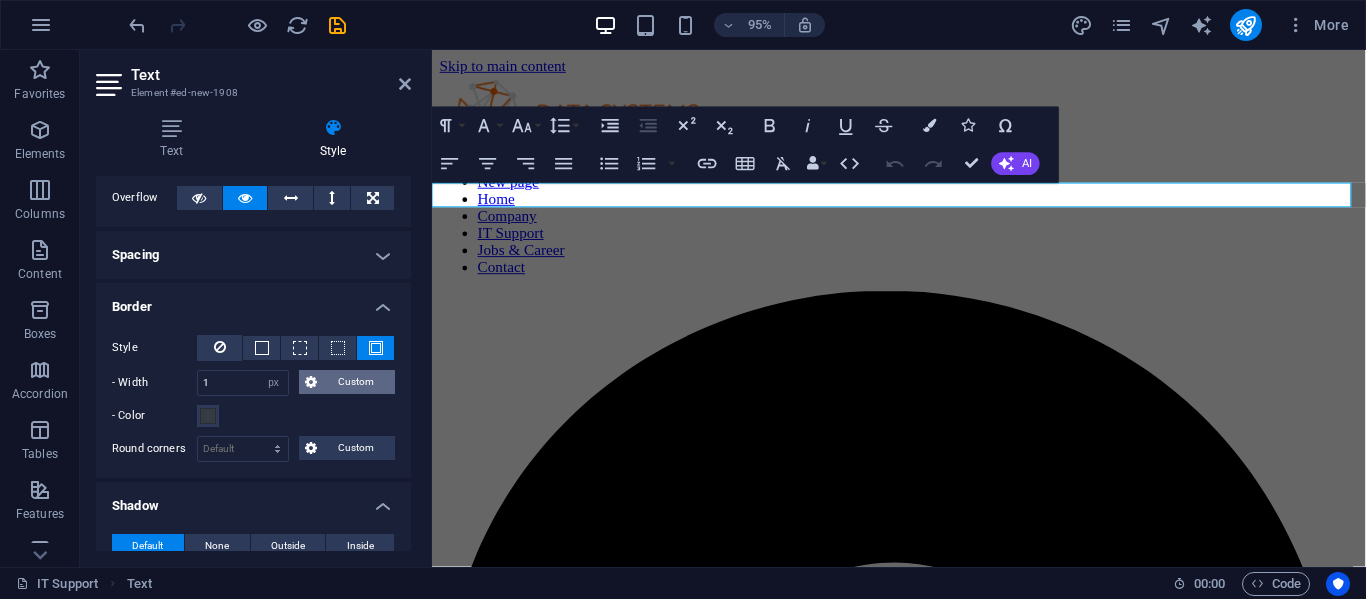 click on "Custom" at bounding box center (356, 382) 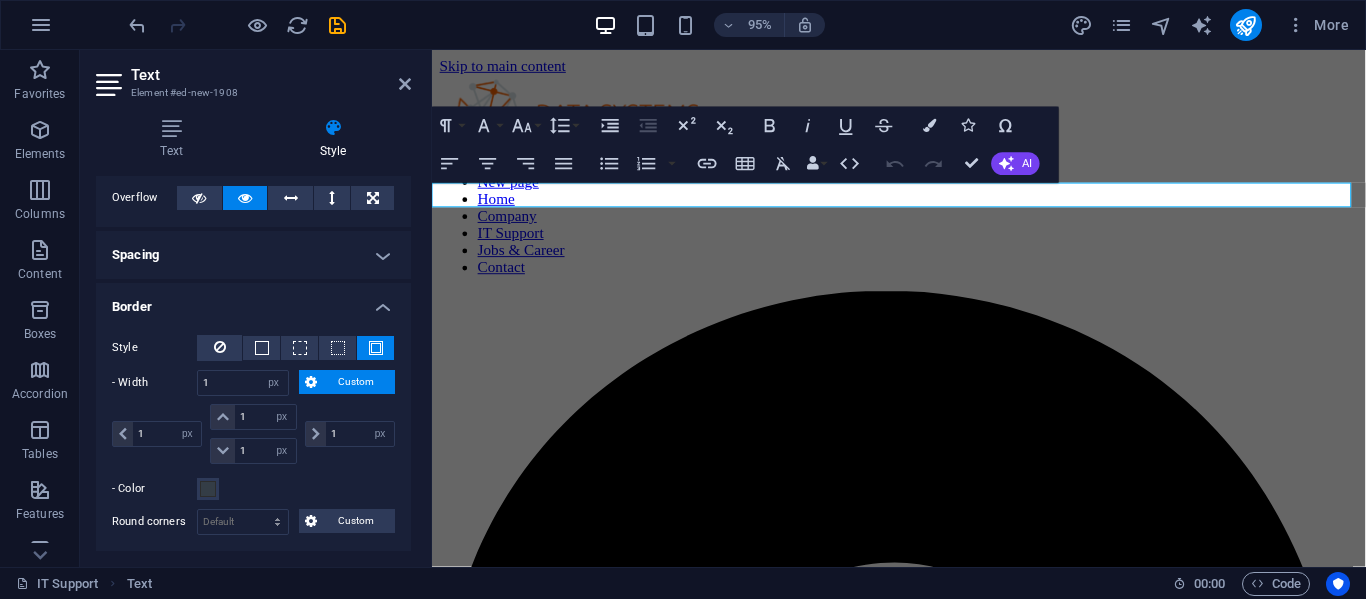 click on "Custom" at bounding box center [356, 382] 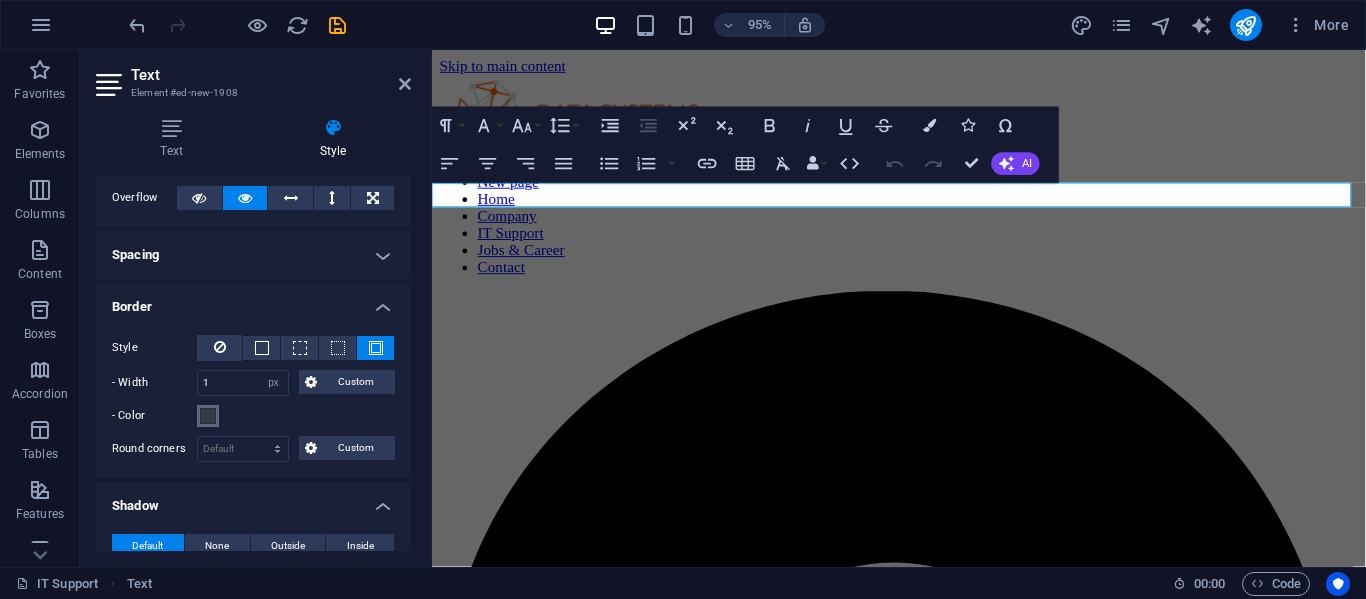click at bounding box center [208, 416] 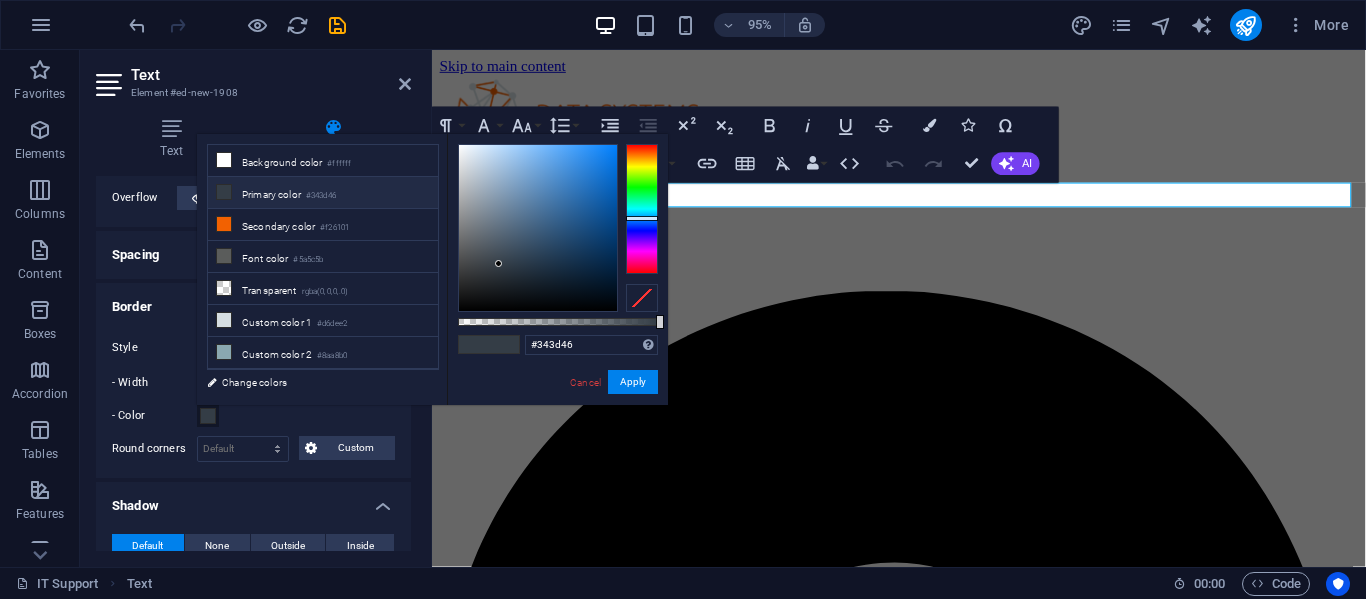 click on "Primary color
#343d46" at bounding box center (323, 193) 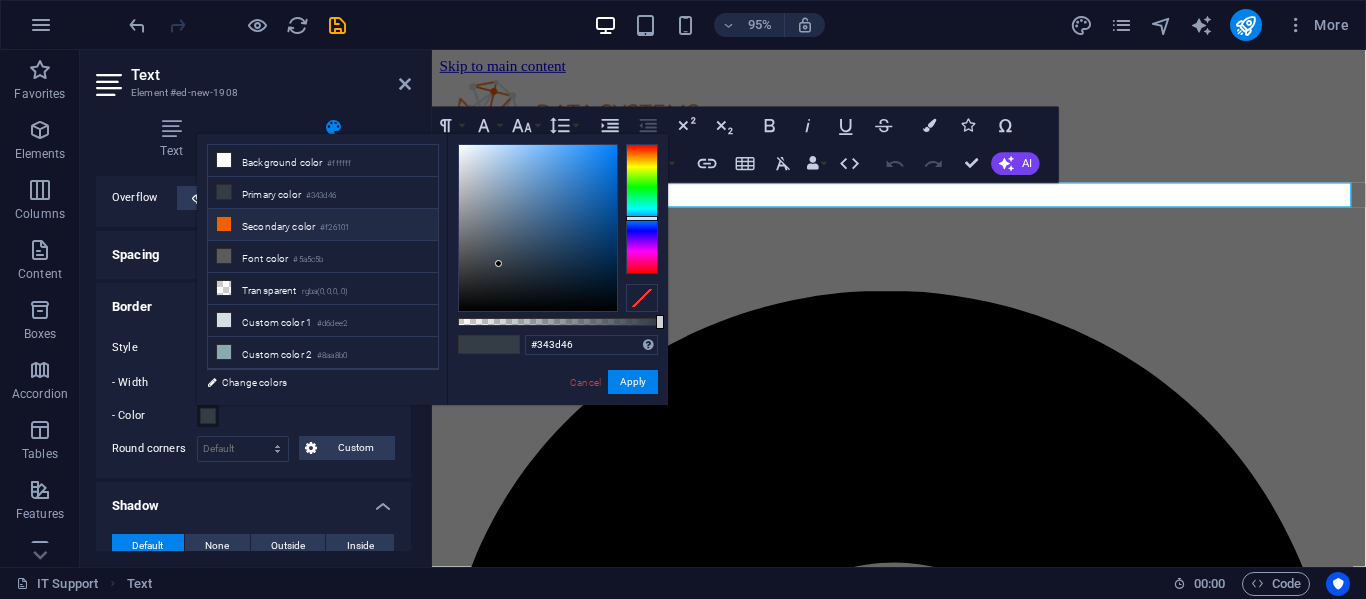 click on "Secondary color
#f26101" at bounding box center [323, 225] 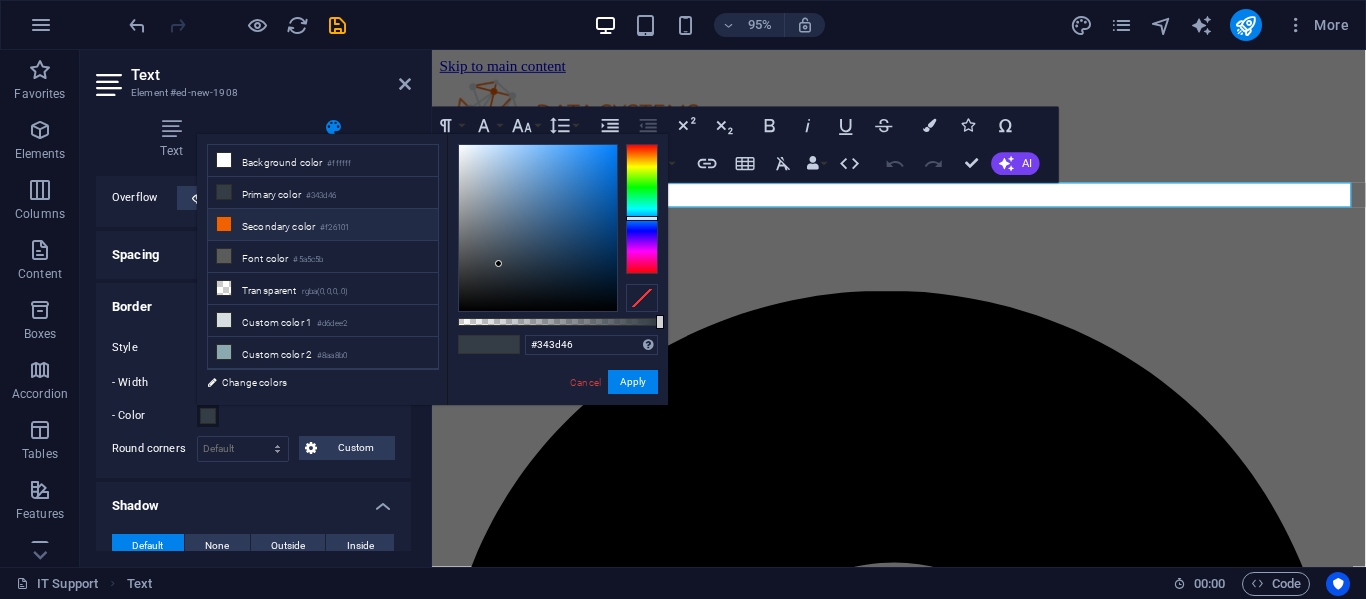 type on "#f26101" 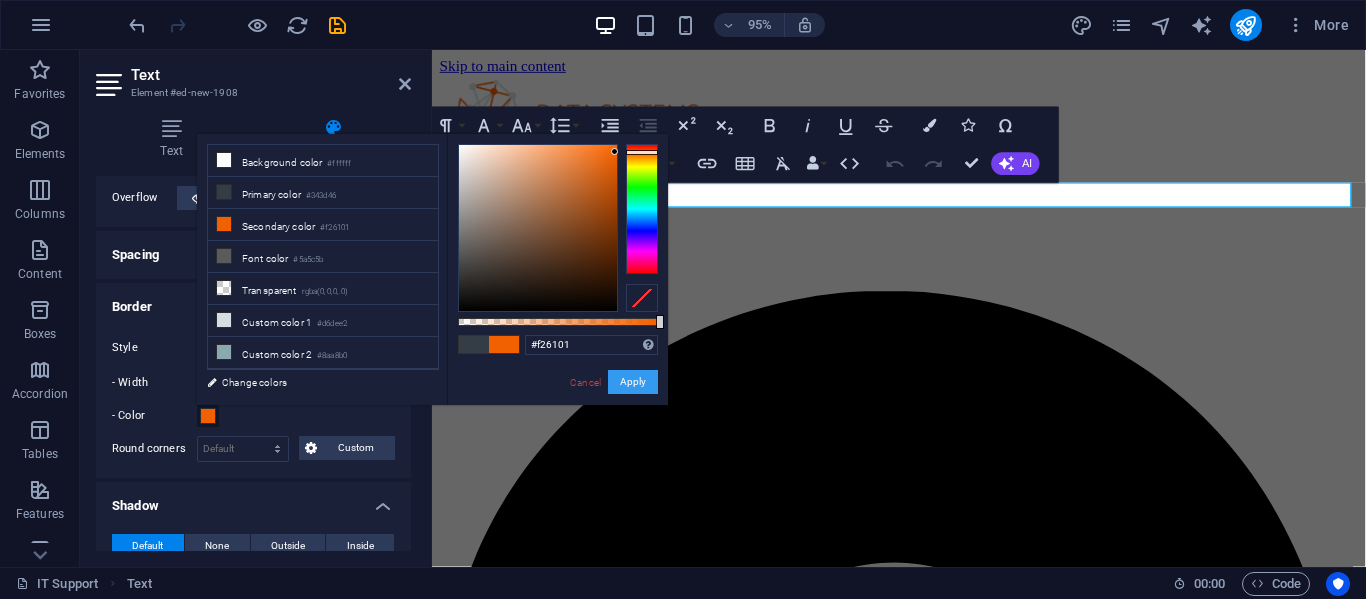 click on "Apply" at bounding box center [633, 382] 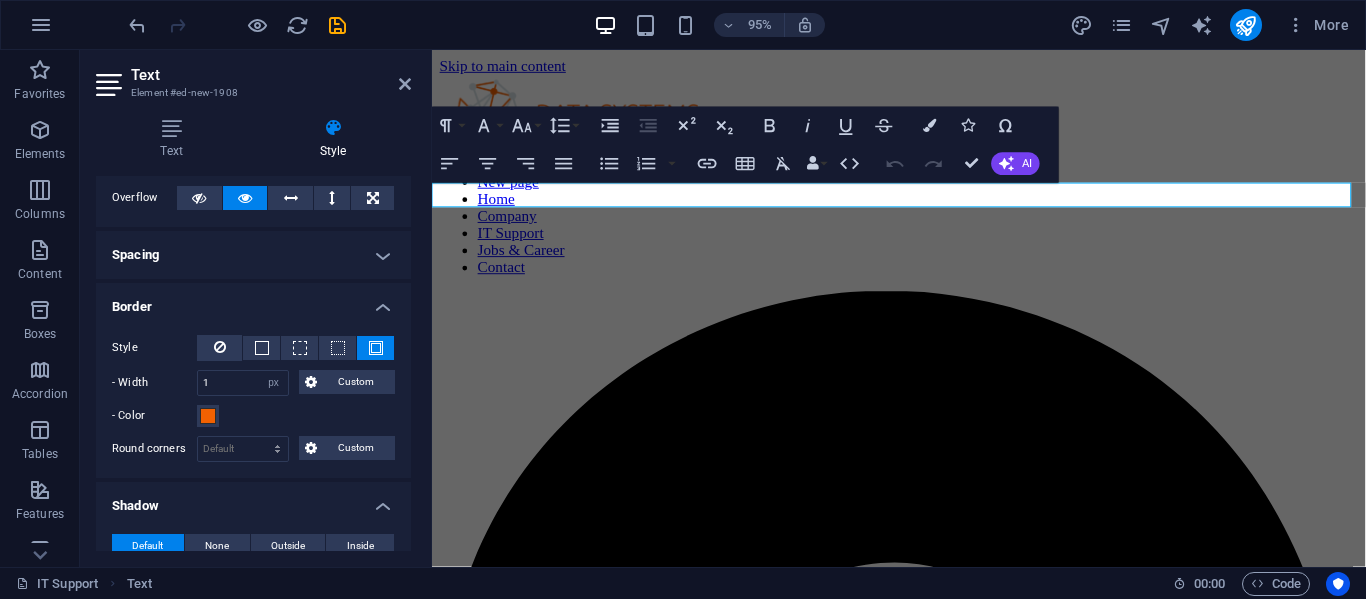 click on "Spacing" at bounding box center [253, 255] 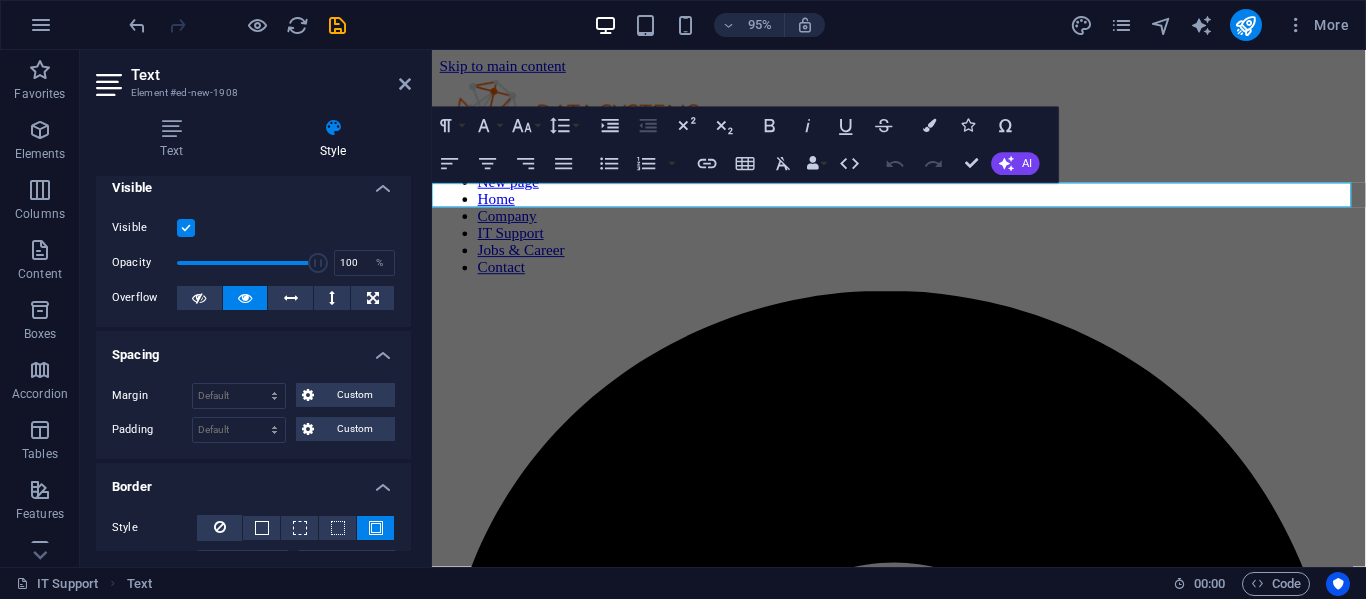 scroll, scrollTop: 0, scrollLeft: 0, axis: both 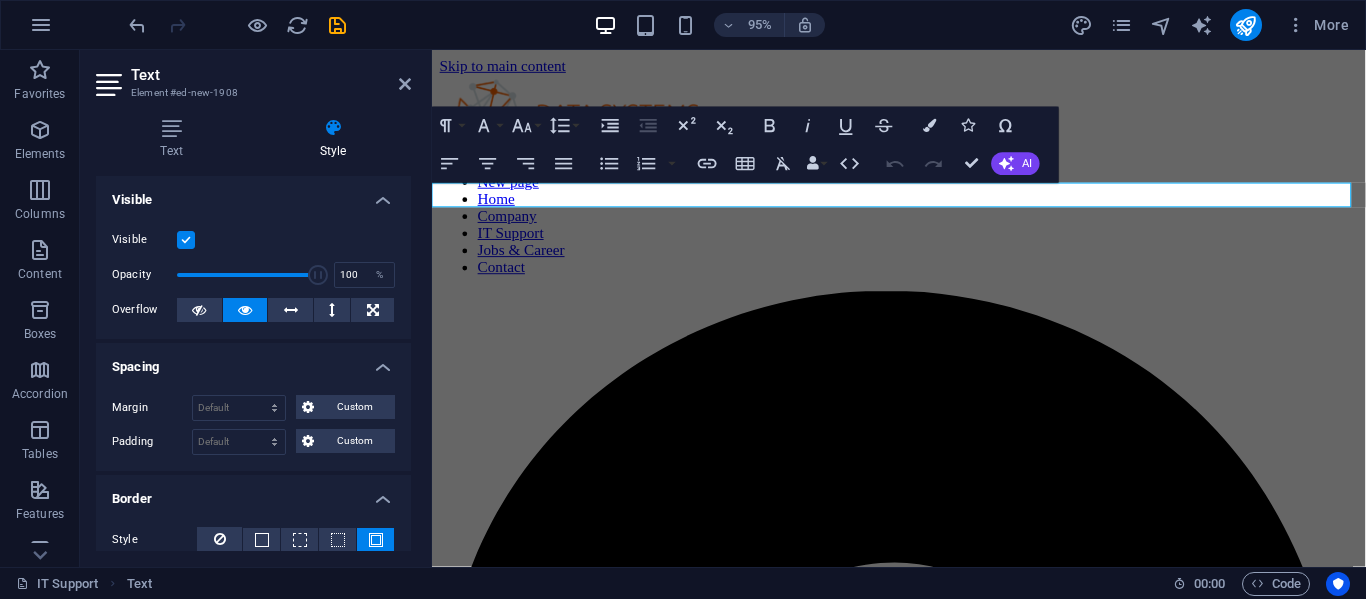 click on "Visible" at bounding box center (253, 194) 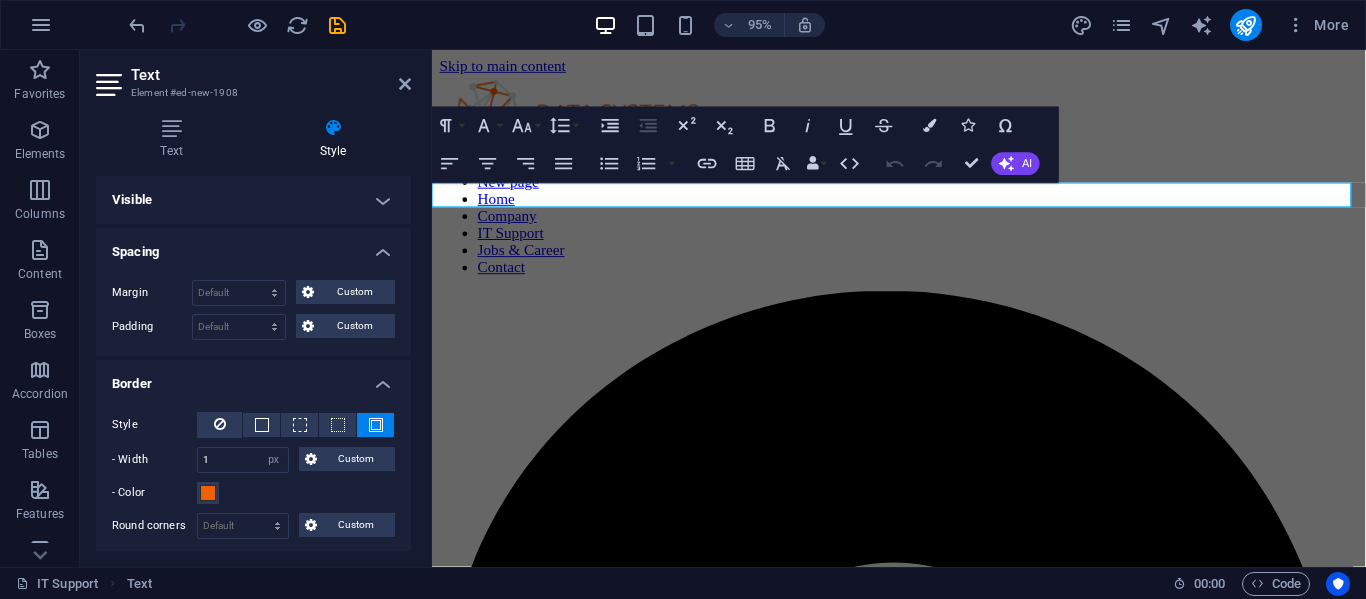 click on "Text Element #ed-new-1908 Text Style Text Add, edit, and format text directly on the website. Default colors and font sizes are defined in Design. Edit design Alignment Left aligned Centered Right aligned Preset Element Layout How this element expands within the layout (Flexbox). Size Default auto px % 1/1 1/2 1/3 1/4 1/5 1/6 1/7 1/8 1/9 1/10 Grow Shrink Order Container layout Visible Visible Opacity 100 % Overflow Spacing Margin Default auto px % rem vw vh Custom Custom auto px % rem vw vh auto px % rem vw vh auto px % rem vw vh auto px % rem vw vh Padding Default px rem % vh vw Custom Custom px rem % vh vw px rem % vh vw px rem % vh vw px rem % vh vw Border Style              - Width 1 auto px rem % vh vw Custom Custom 1 auto px rem % vh vw 1 auto px rem % vh vw 1 auto px rem % vh vw 1 auto px rem % vh vw  - Color Round corners Default px rem % vh vw Custom Custom px rem % vh vw px rem % vh vw px rem % vh vw px rem % vh vw Shadow Default None Outside Inside Color X offset 0 px rem vh vw Y offset 0" at bounding box center [256, 308] 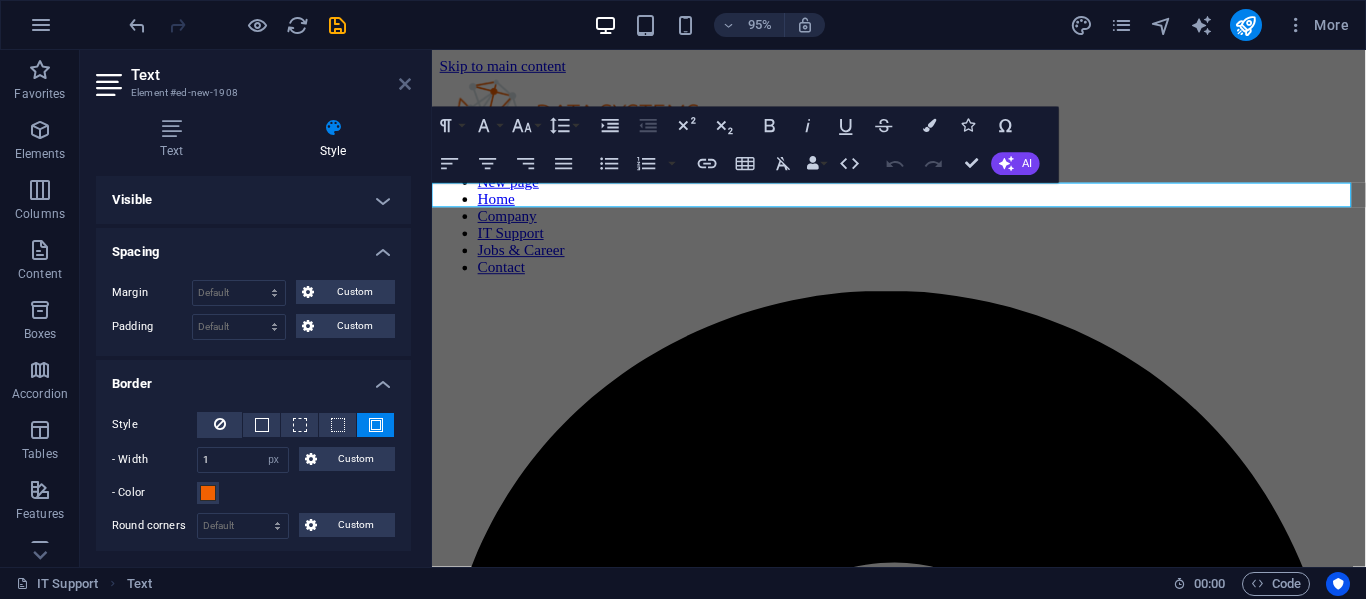 click at bounding box center (405, 84) 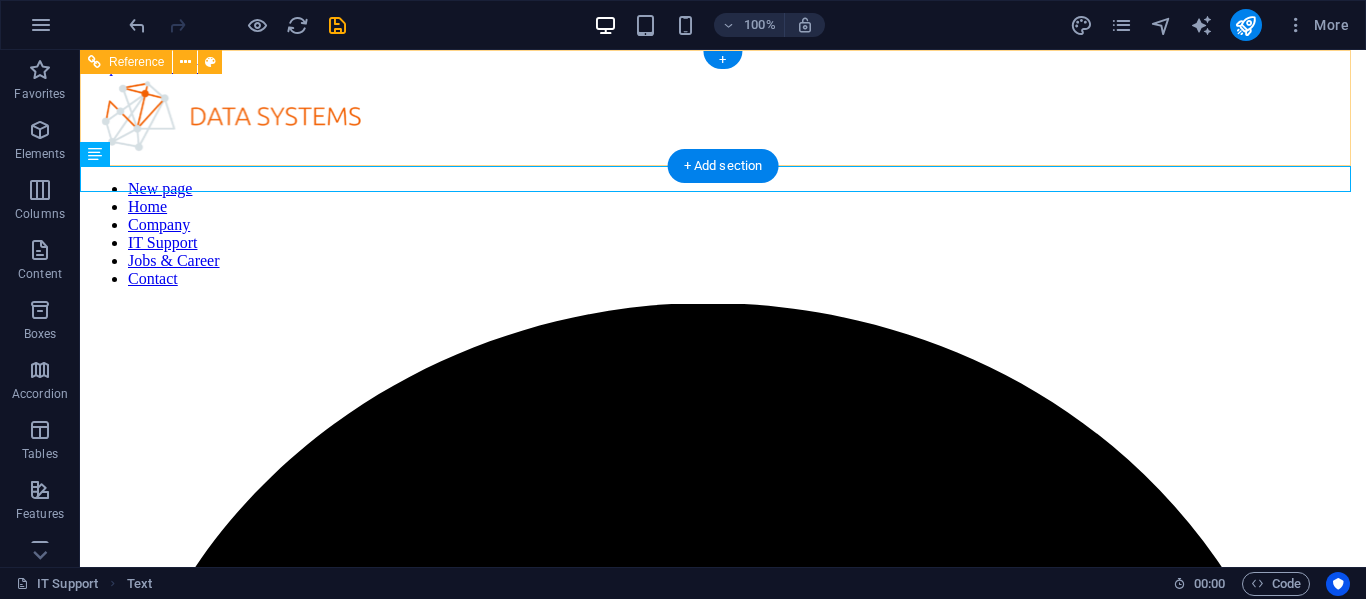 click on "New page Home Company IT Support Jobs & Career Contact" at bounding box center [723, 1945] 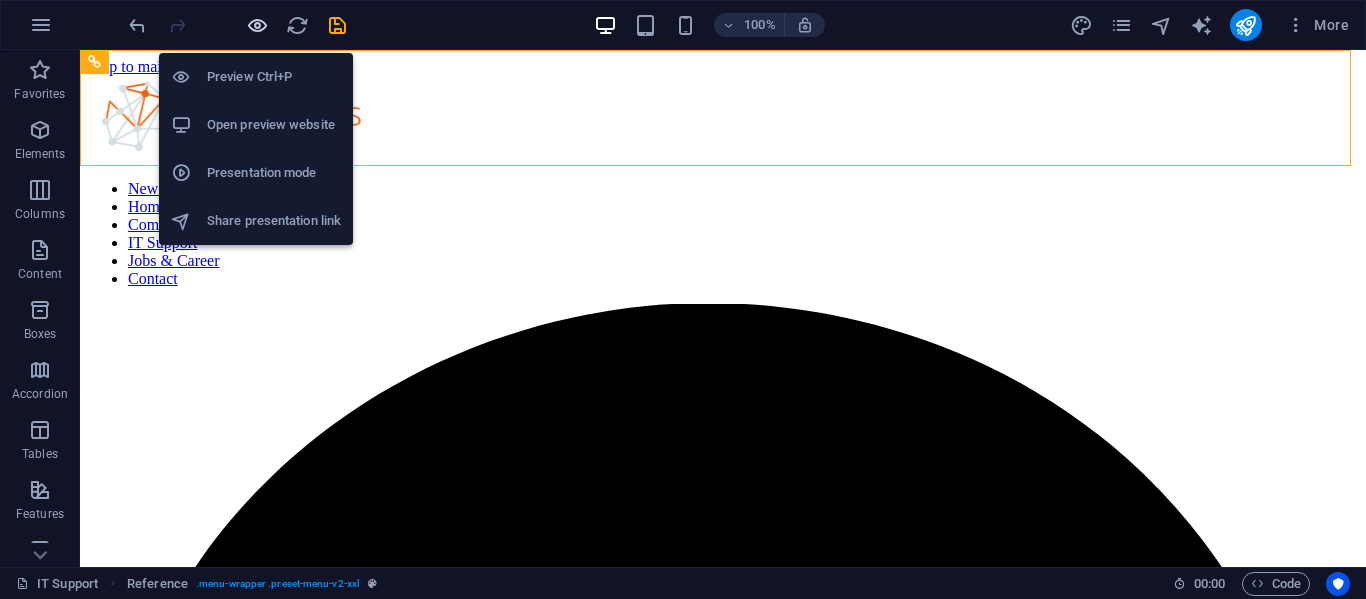 click at bounding box center [257, 25] 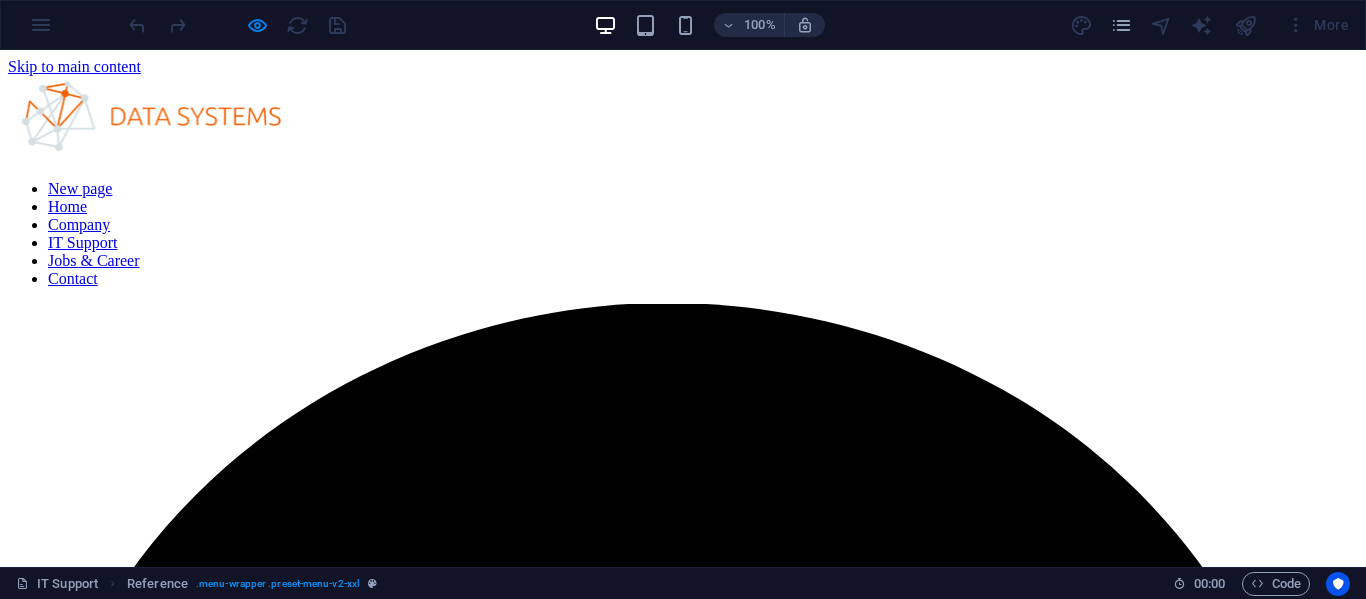 click at bounding box center [148, 118] 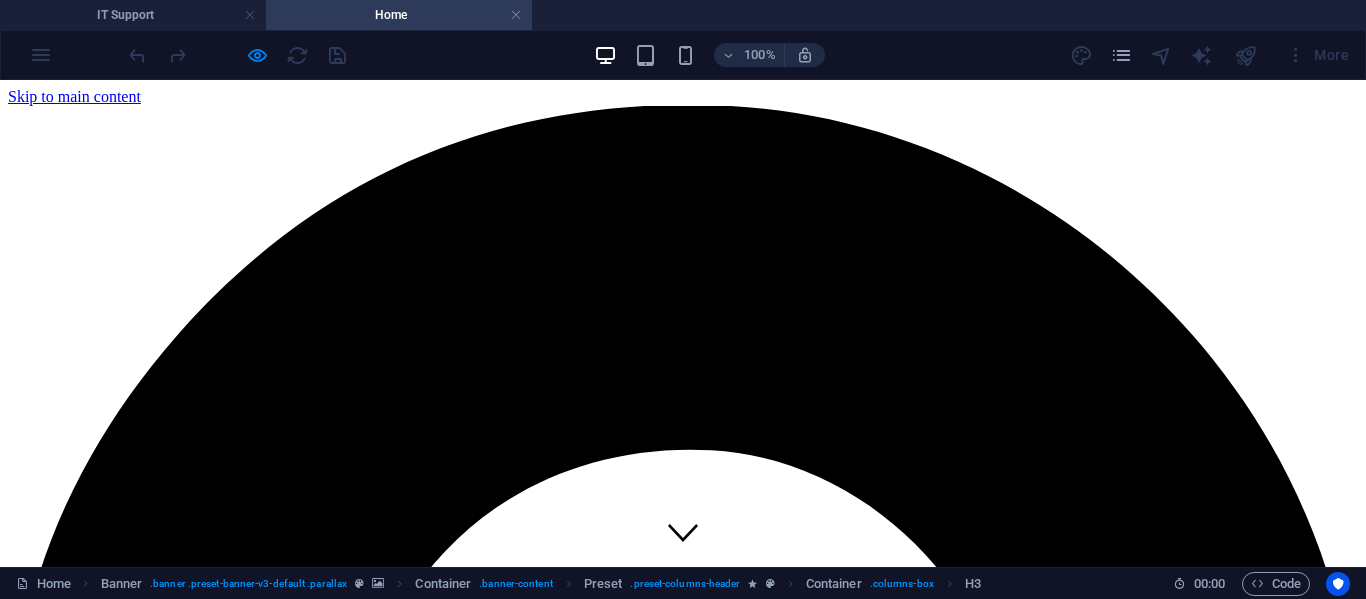 scroll, scrollTop: 0, scrollLeft: 0, axis: both 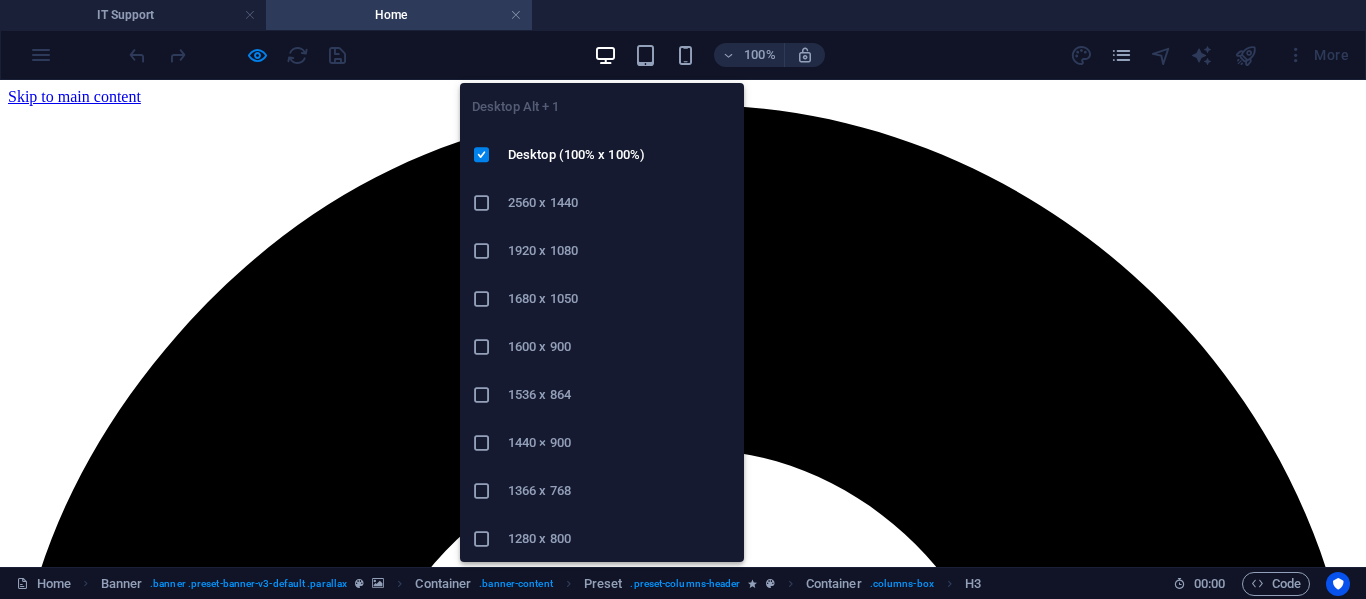 click at bounding box center [605, 55] 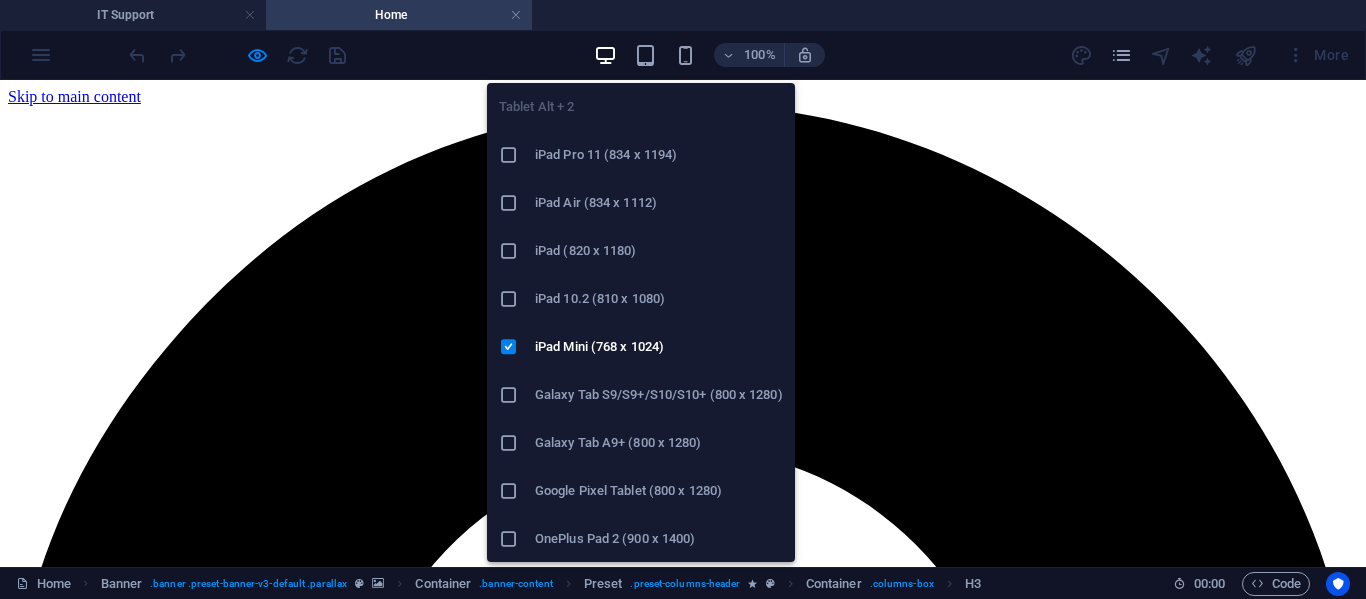 type 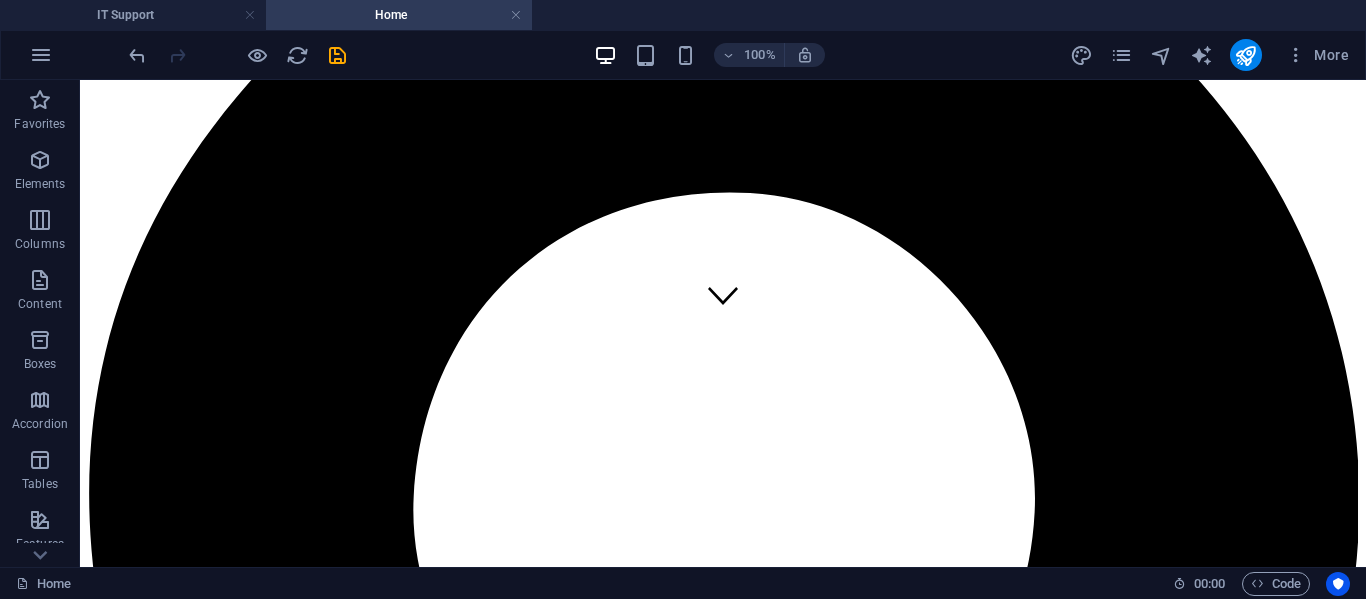 scroll, scrollTop: 0, scrollLeft: 0, axis: both 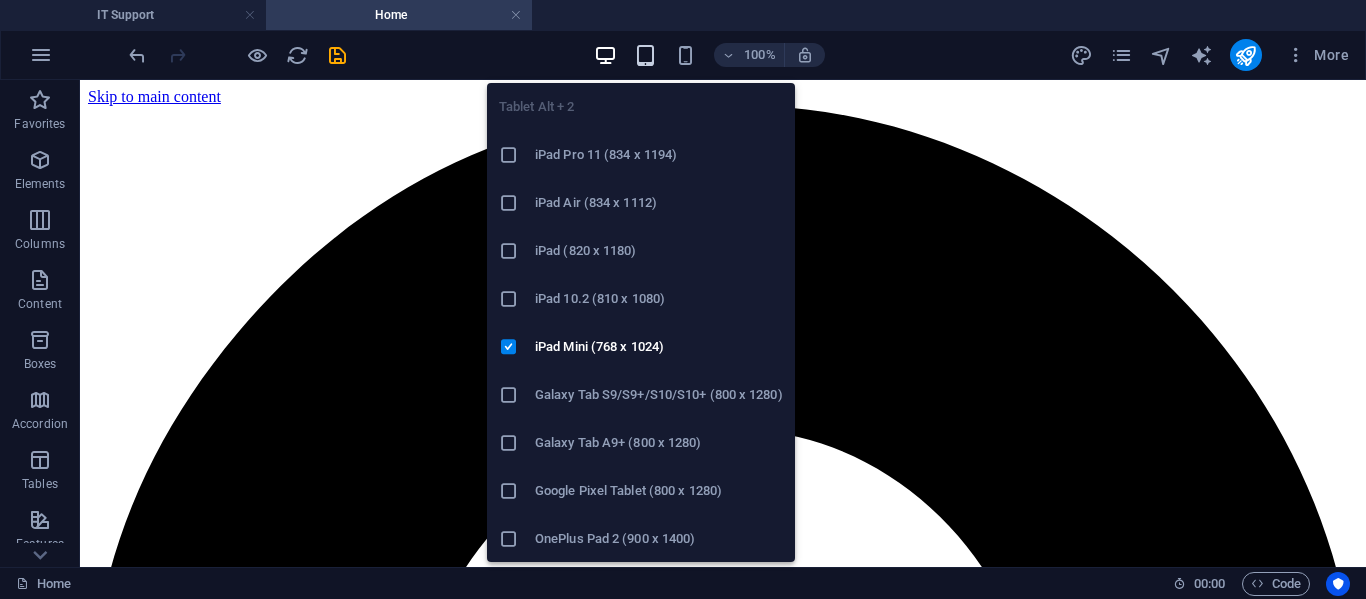 click at bounding box center (645, 55) 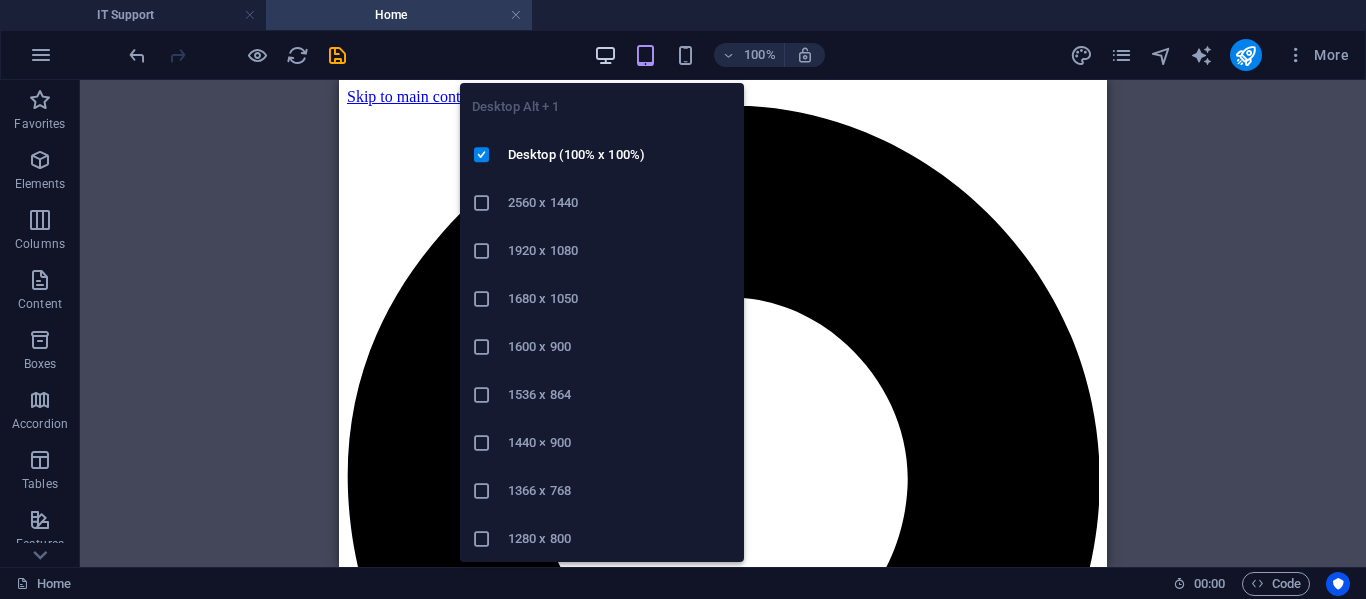 click at bounding box center (605, 55) 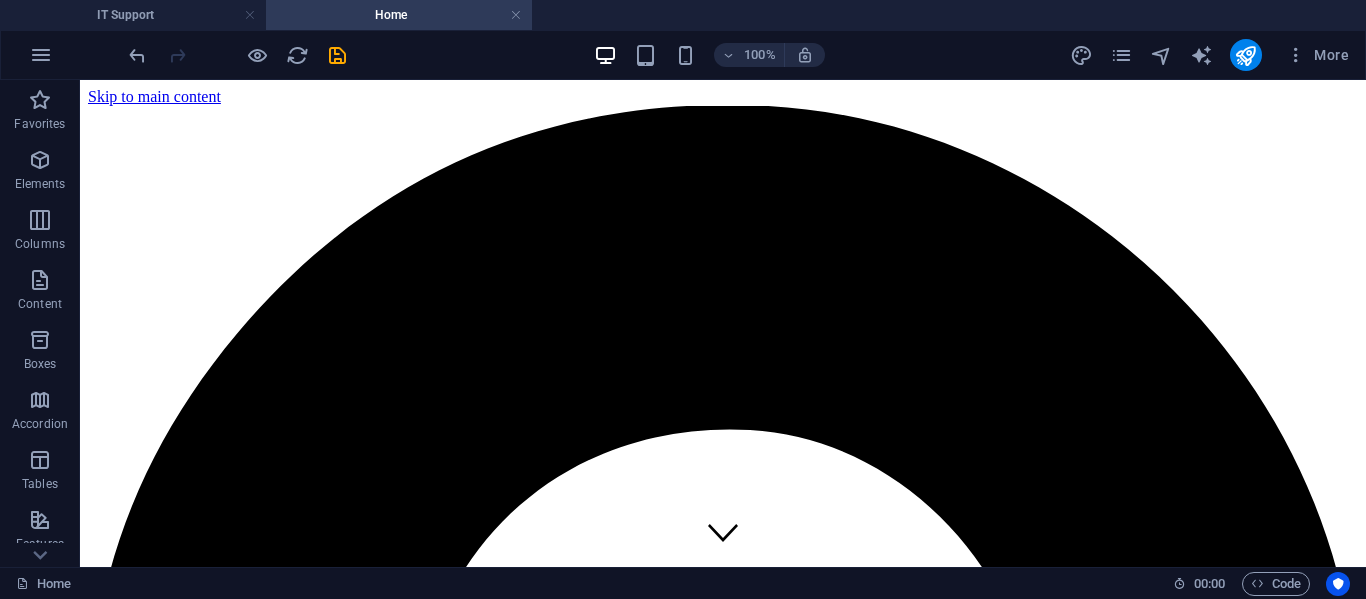 click on "100% More" at bounding box center [741, 55] 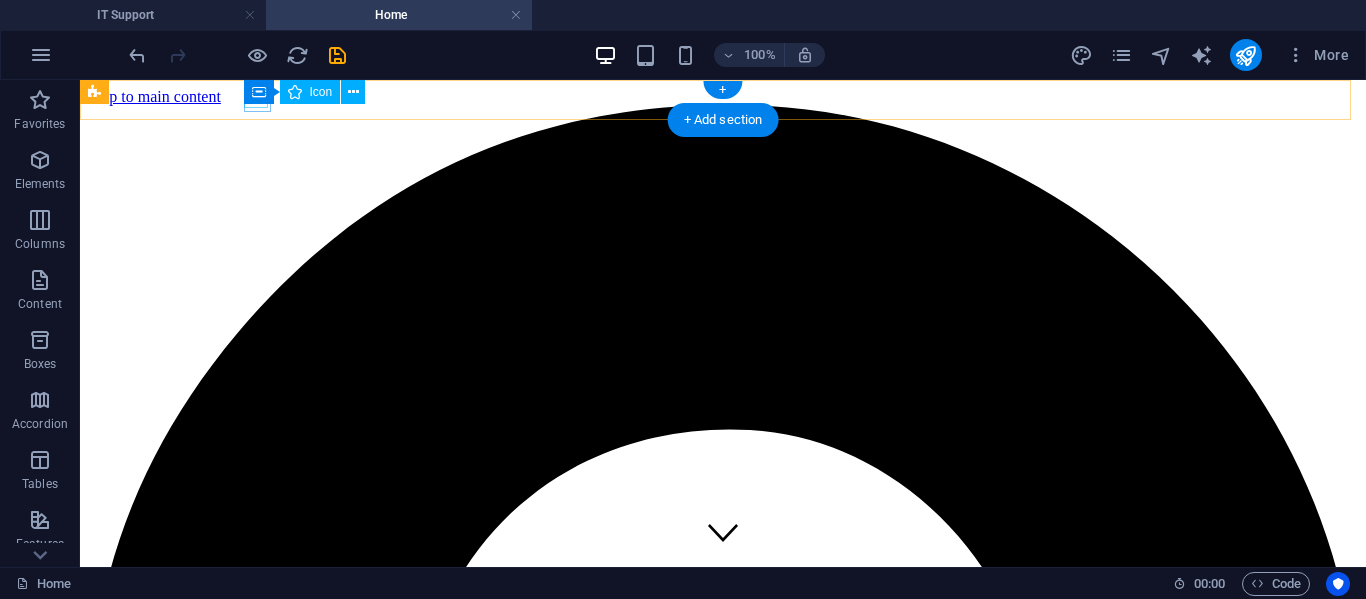 click at bounding box center (723, 1042) 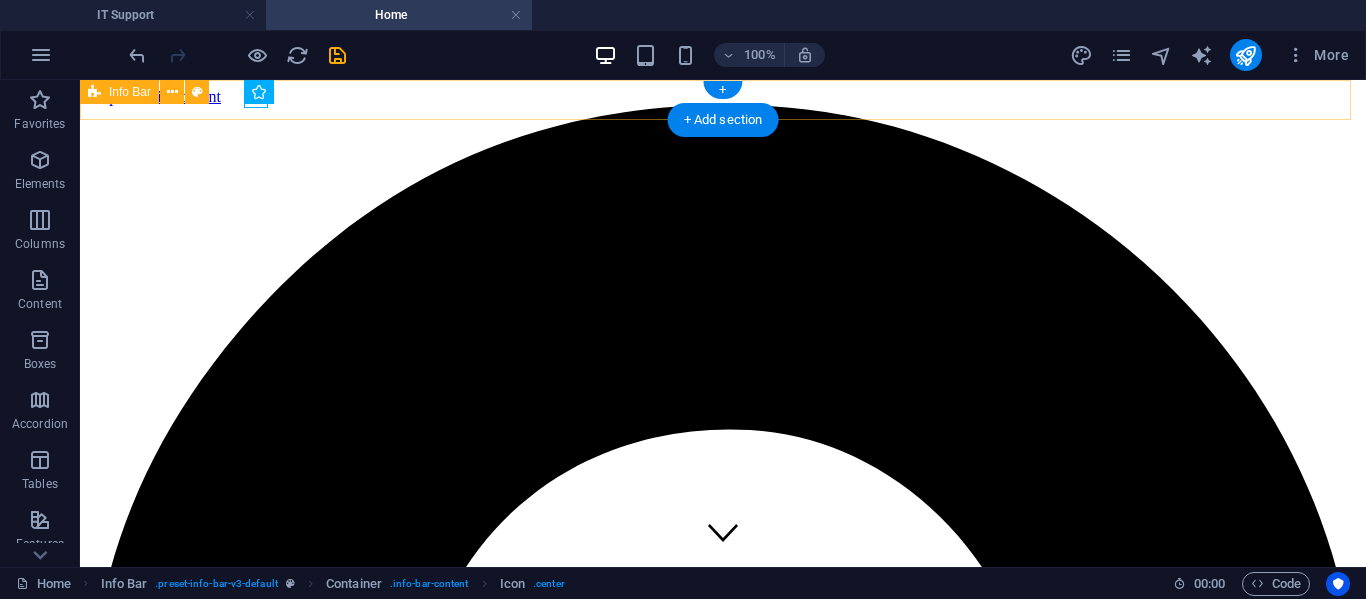 click on ",    ([PHONE])  [EMAIL]" at bounding box center [723, 2232] 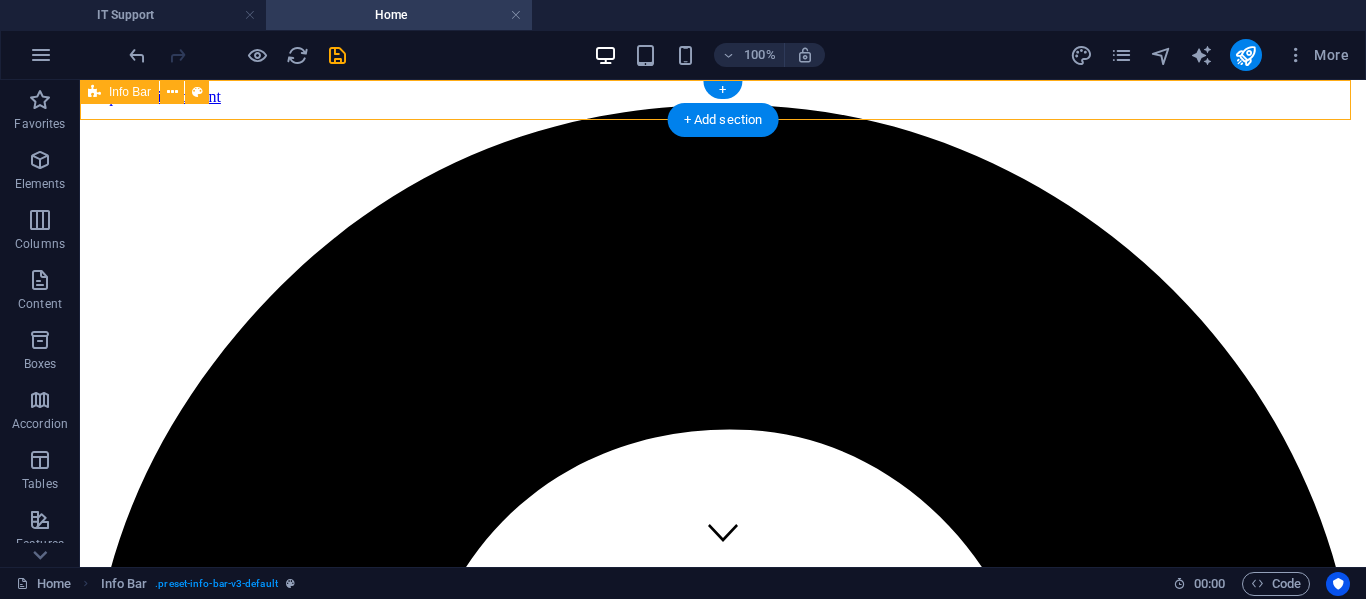 click on ",    ([PHONE])  [EMAIL]" at bounding box center (723, 2232) 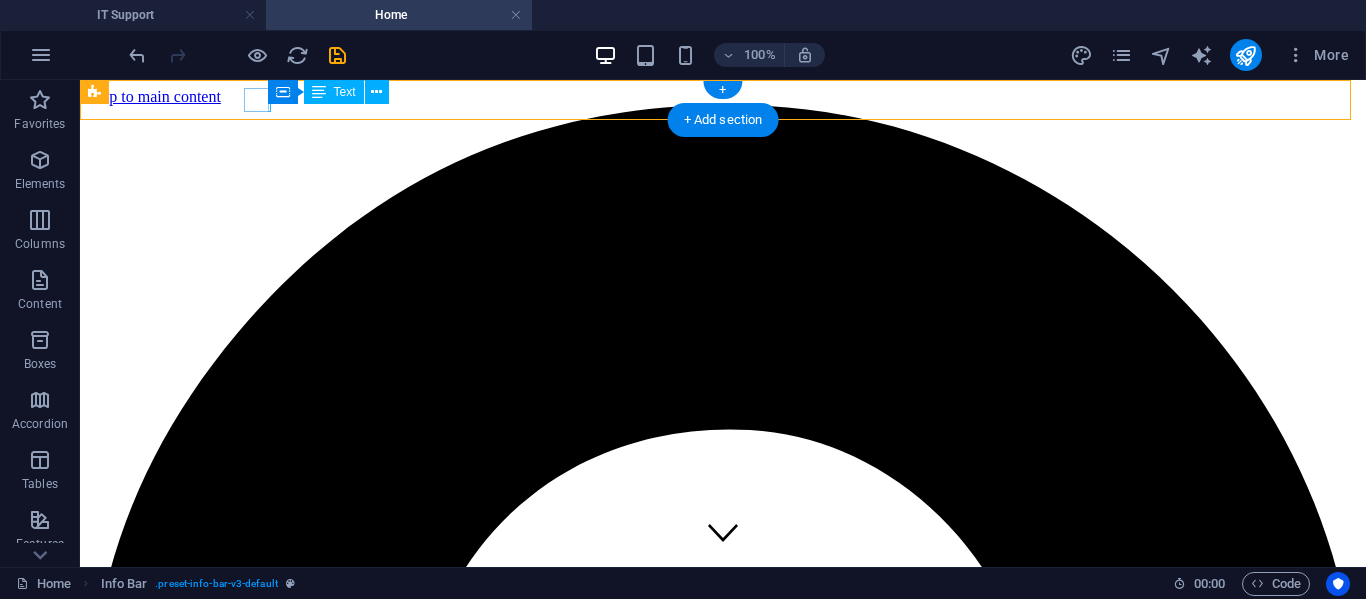 click on "," at bounding box center (723, 2003) 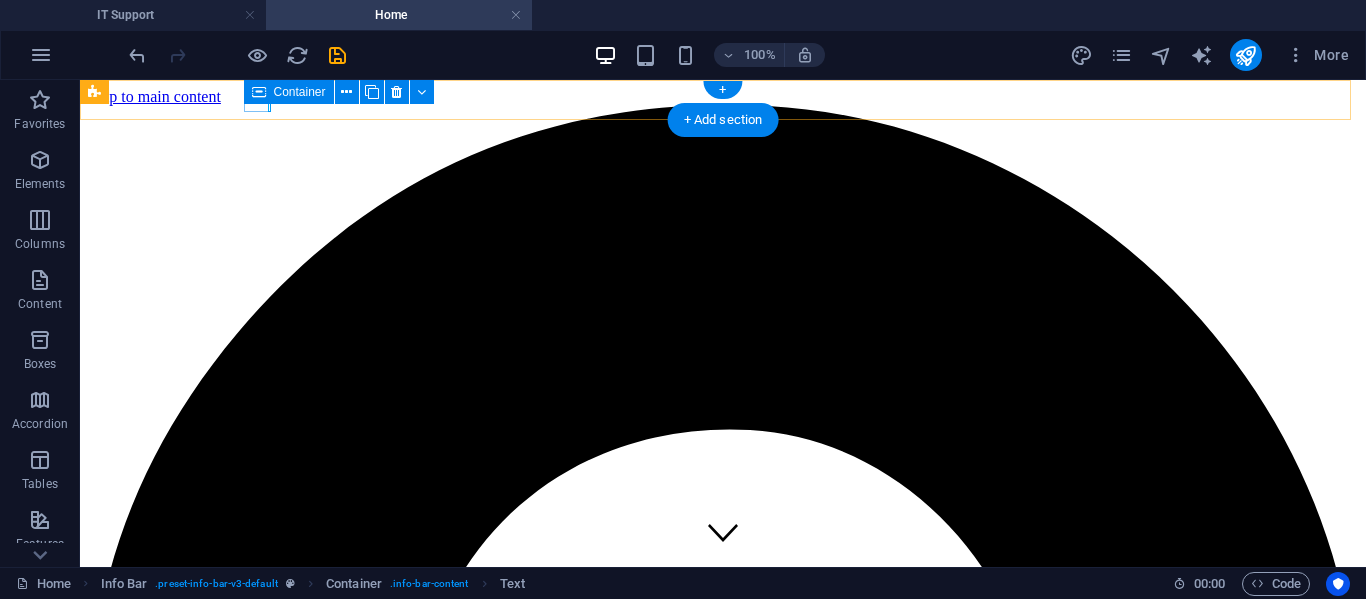 click on "," at bounding box center [723, 1067] 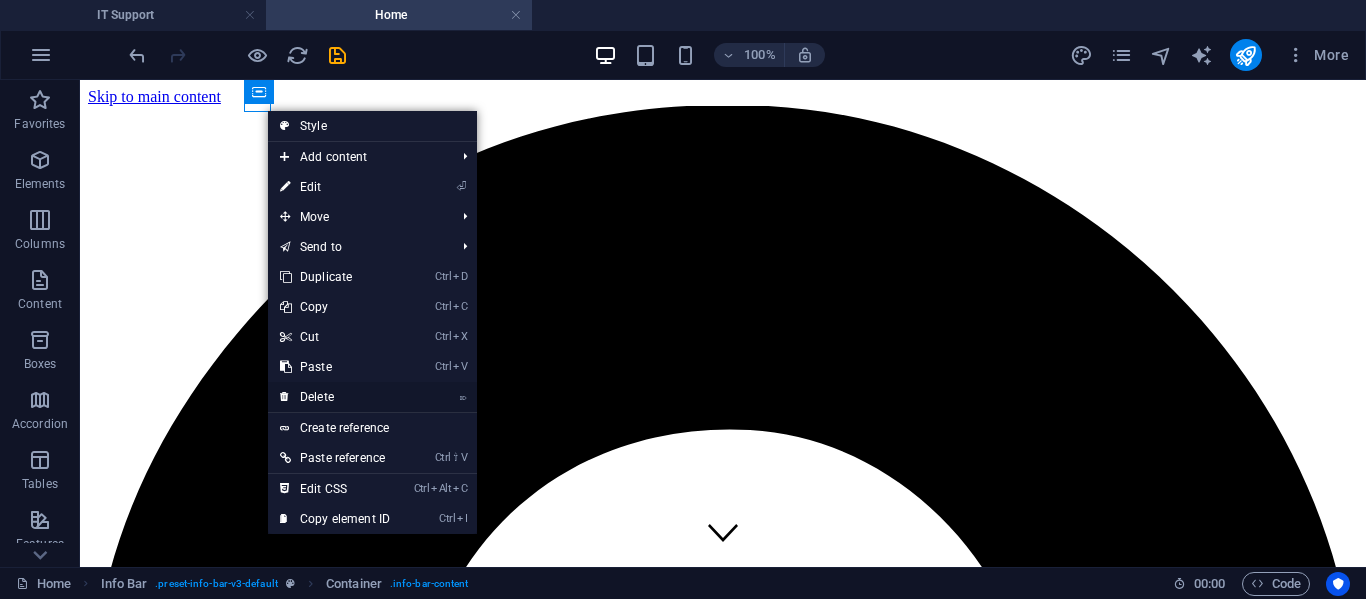 click on "⌦  Delete" at bounding box center [335, 397] 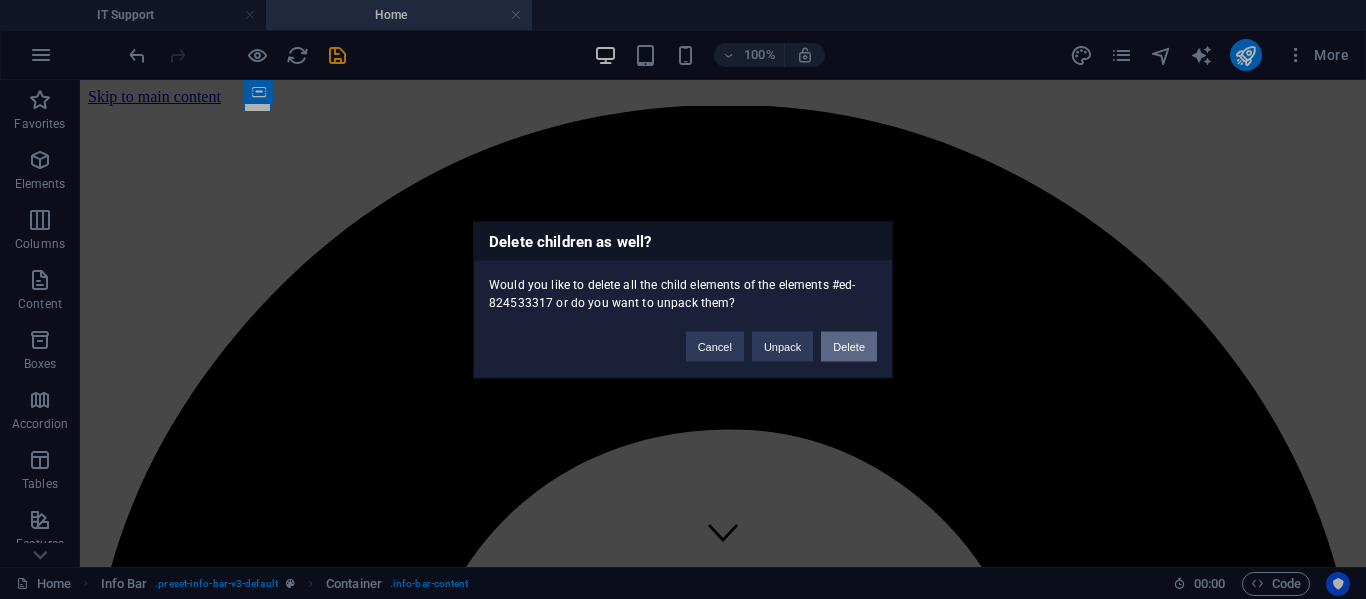 click on "Delete" at bounding box center [849, 346] 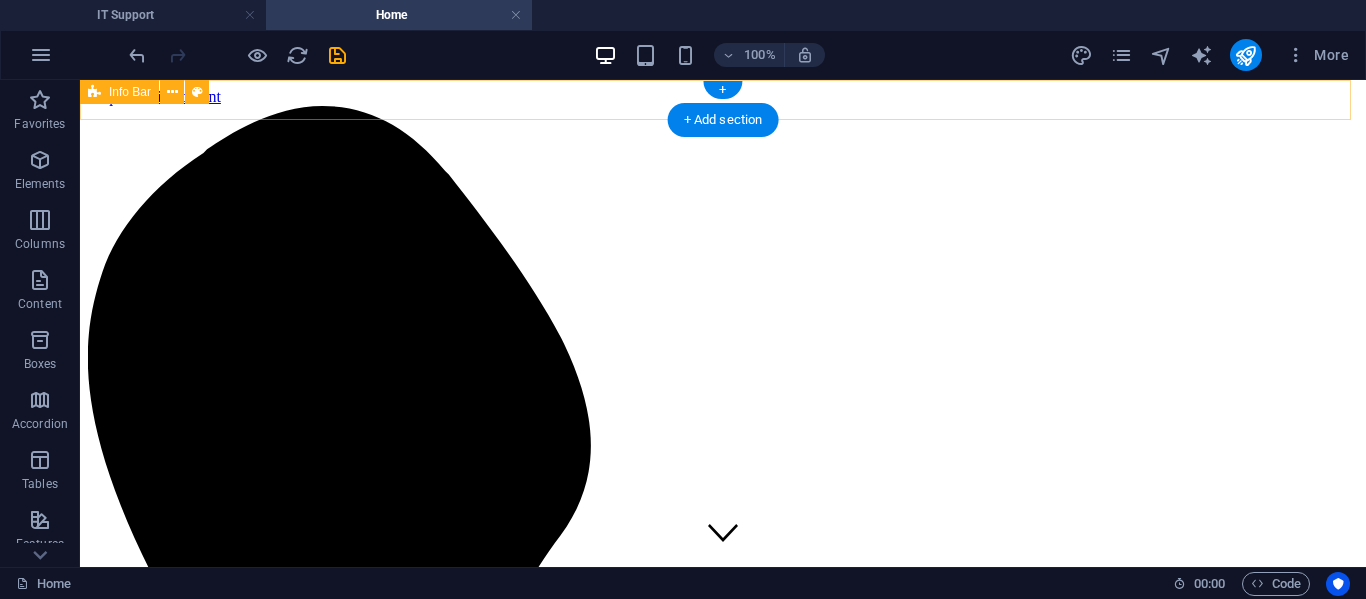 click on "([PHONE])  [EMAIL]" at bounding box center [723, 1271] 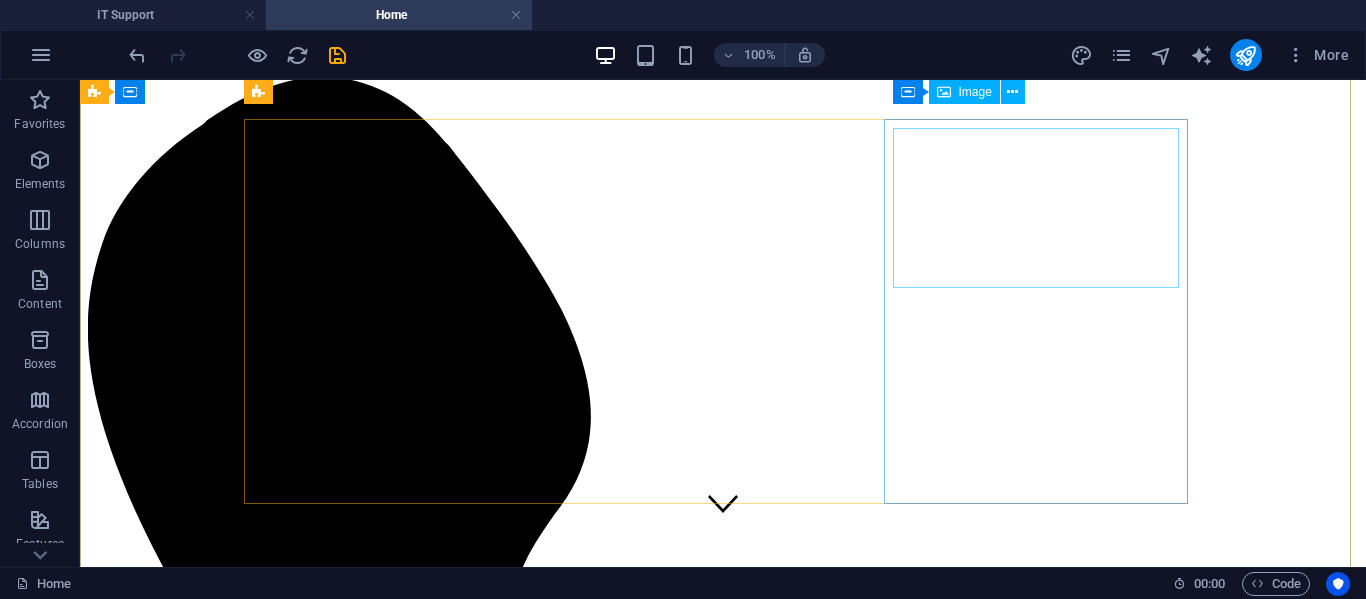 scroll, scrollTop: 0, scrollLeft: 0, axis: both 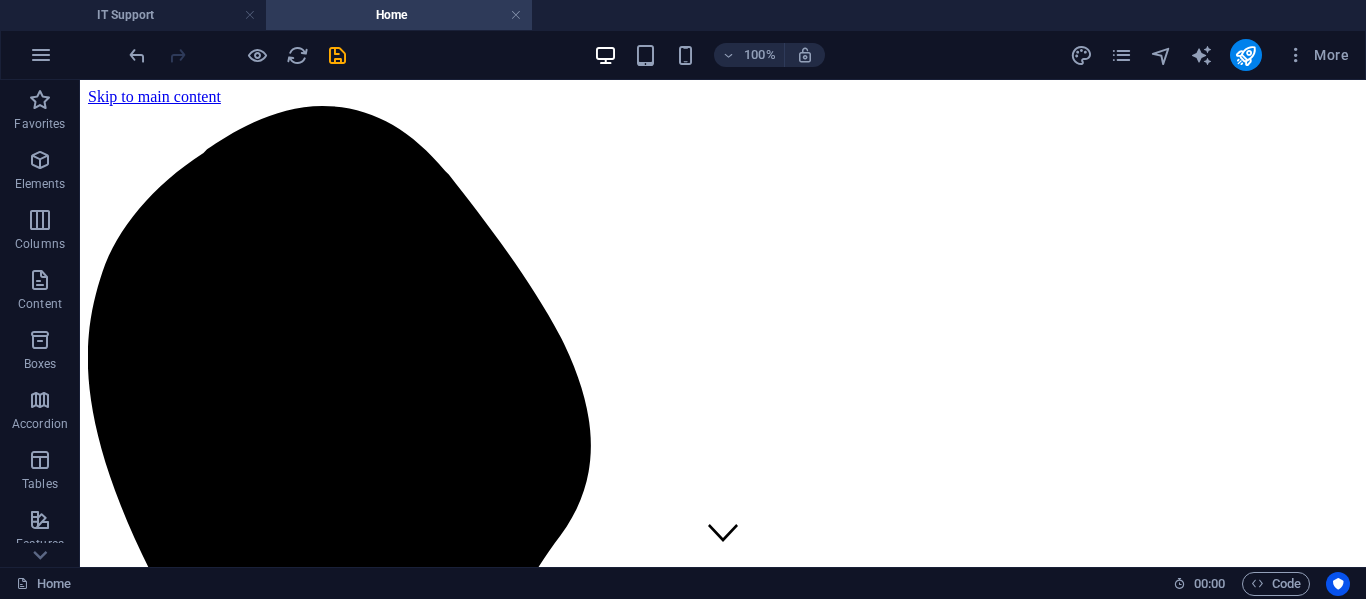 click on "100% More" at bounding box center (741, 55) 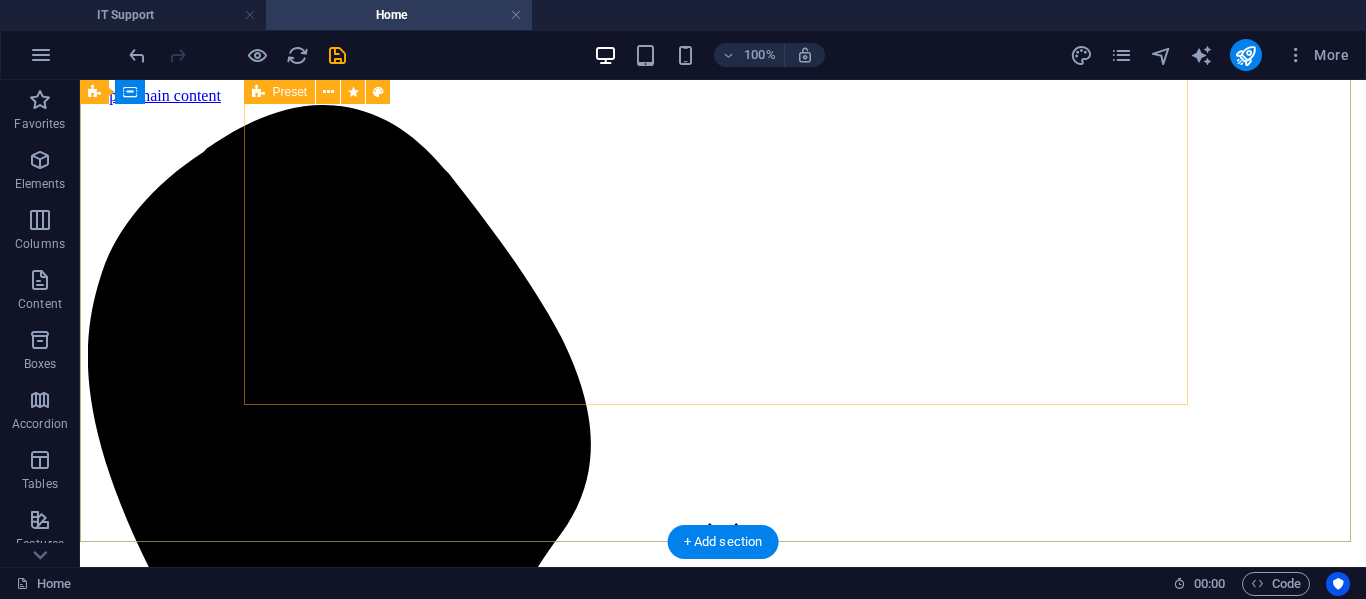 scroll, scrollTop: 0, scrollLeft: 0, axis: both 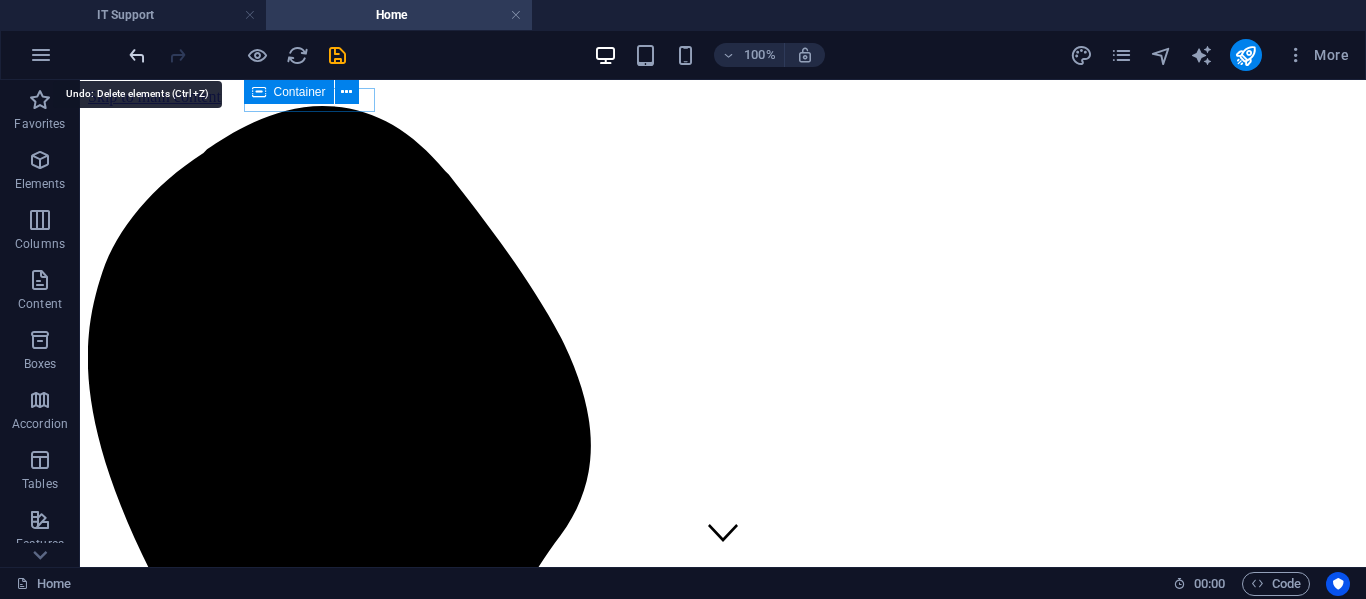 click at bounding box center [137, 55] 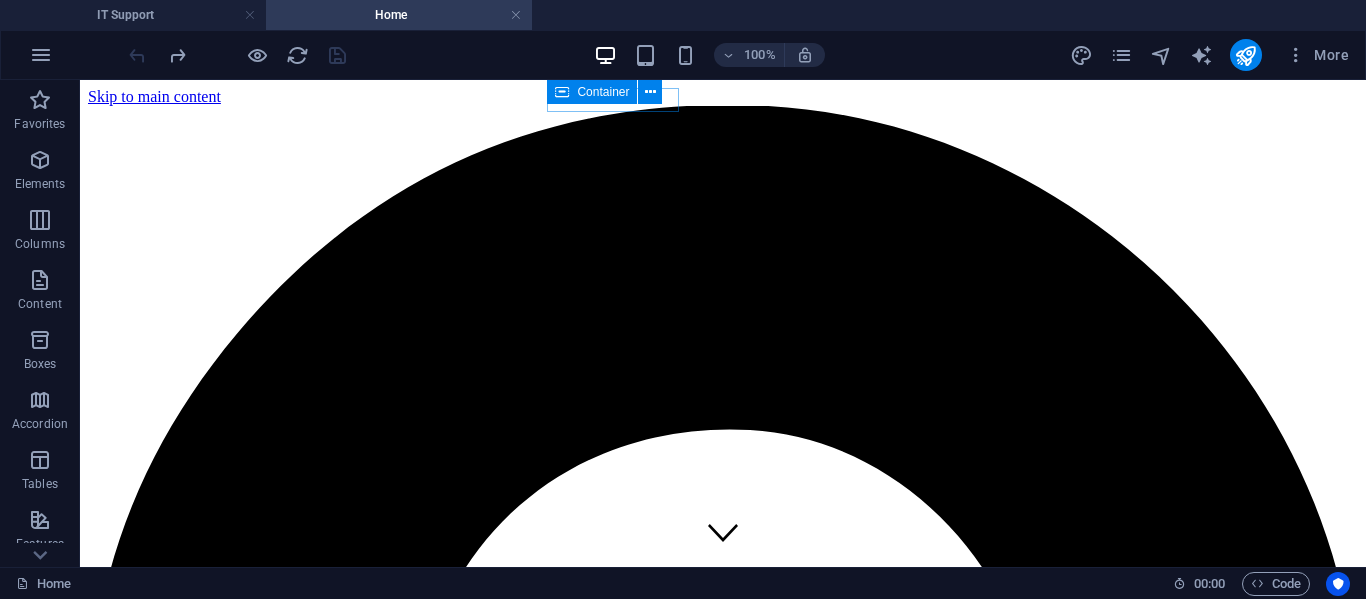 click at bounding box center [237, 55] 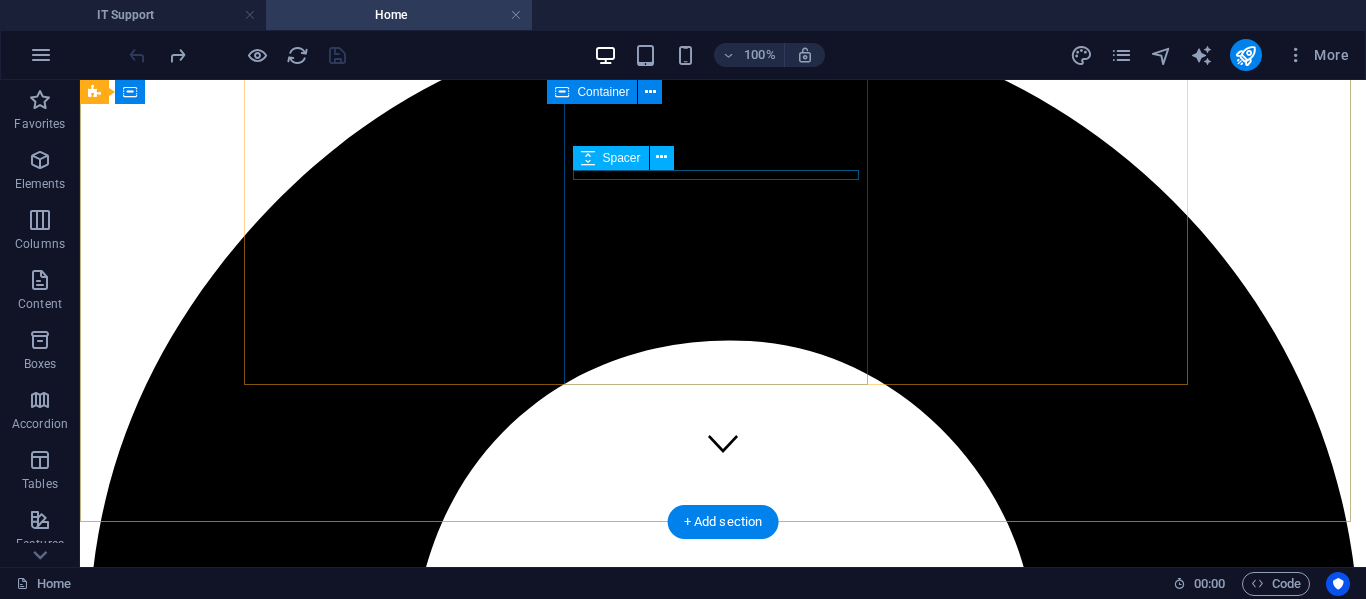 scroll, scrollTop: 0, scrollLeft: 0, axis: both 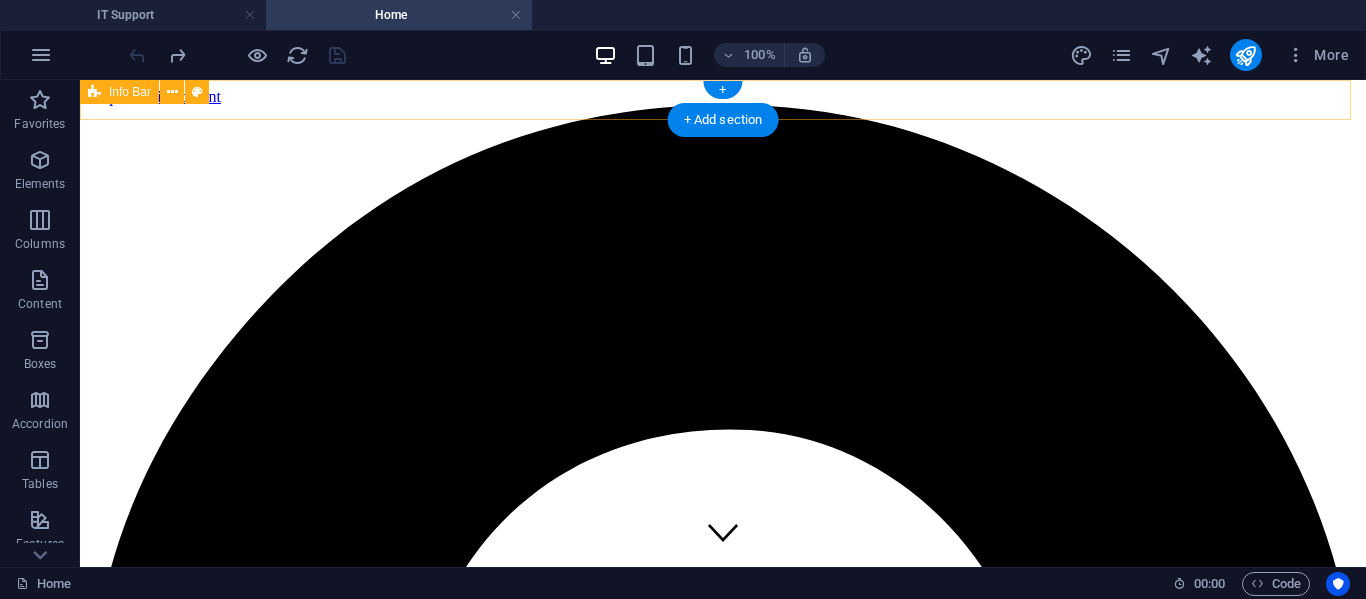 click on ",    ([PHONE])  [EMAIL]" at bounding box center [723, 2232] 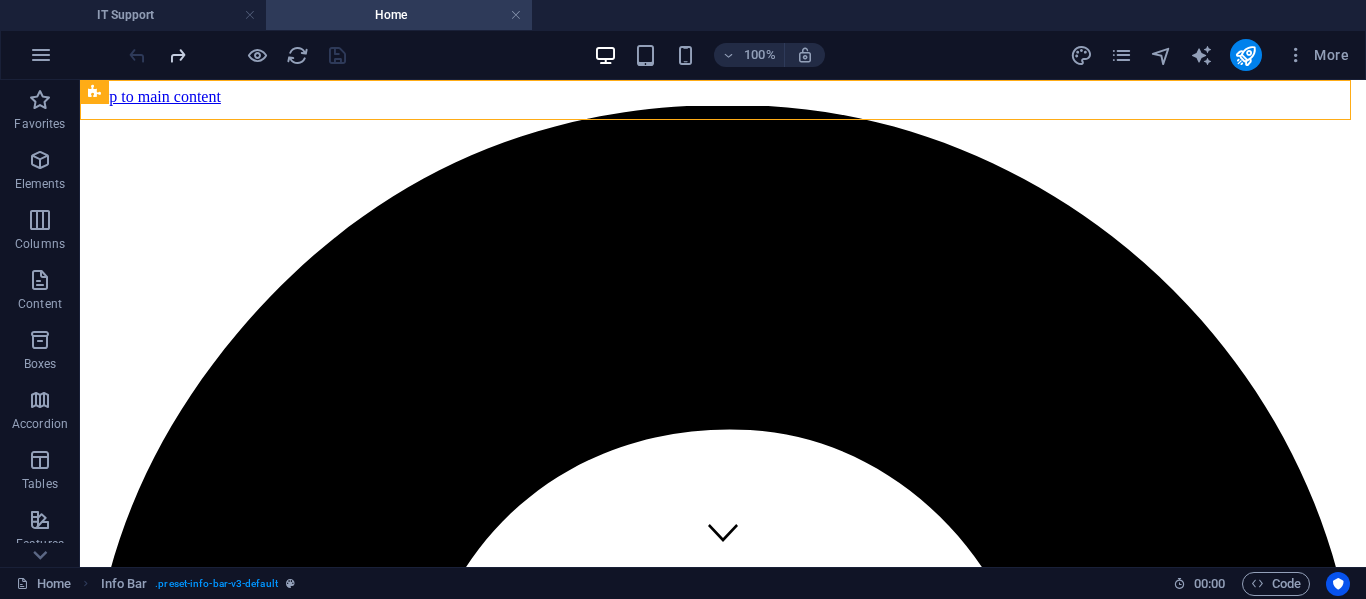 click at bounding box center (177, 55) 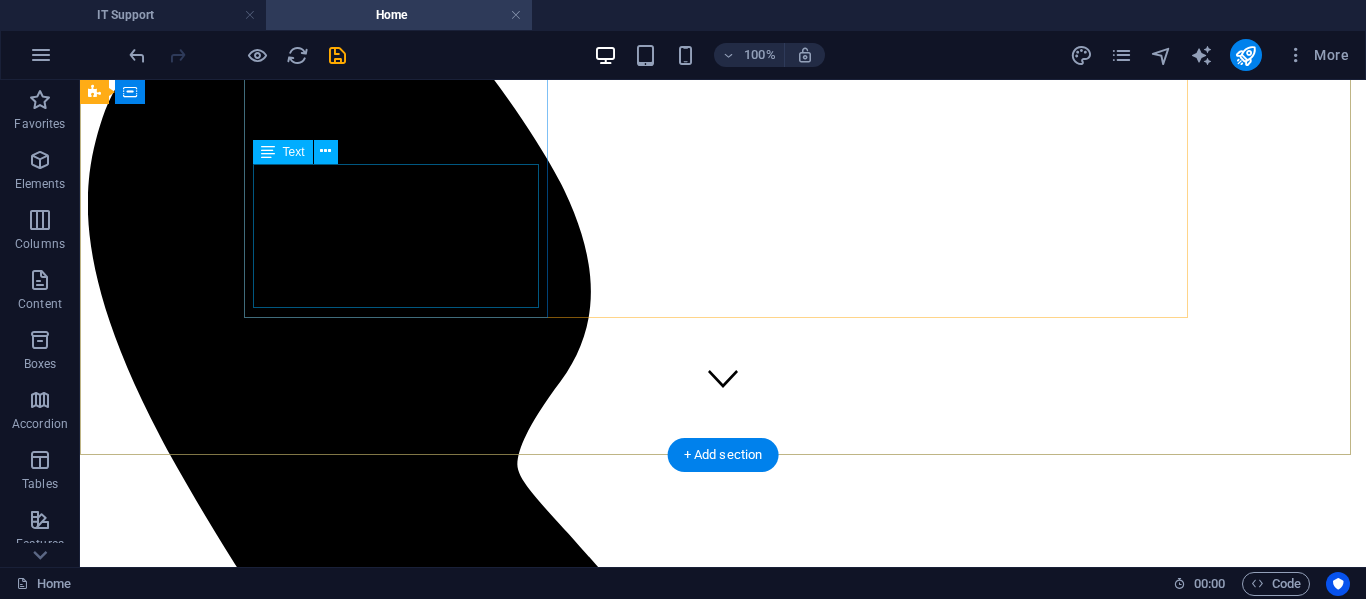 scroll, scrollTop: 0, scrollLeft: 0, axis: both 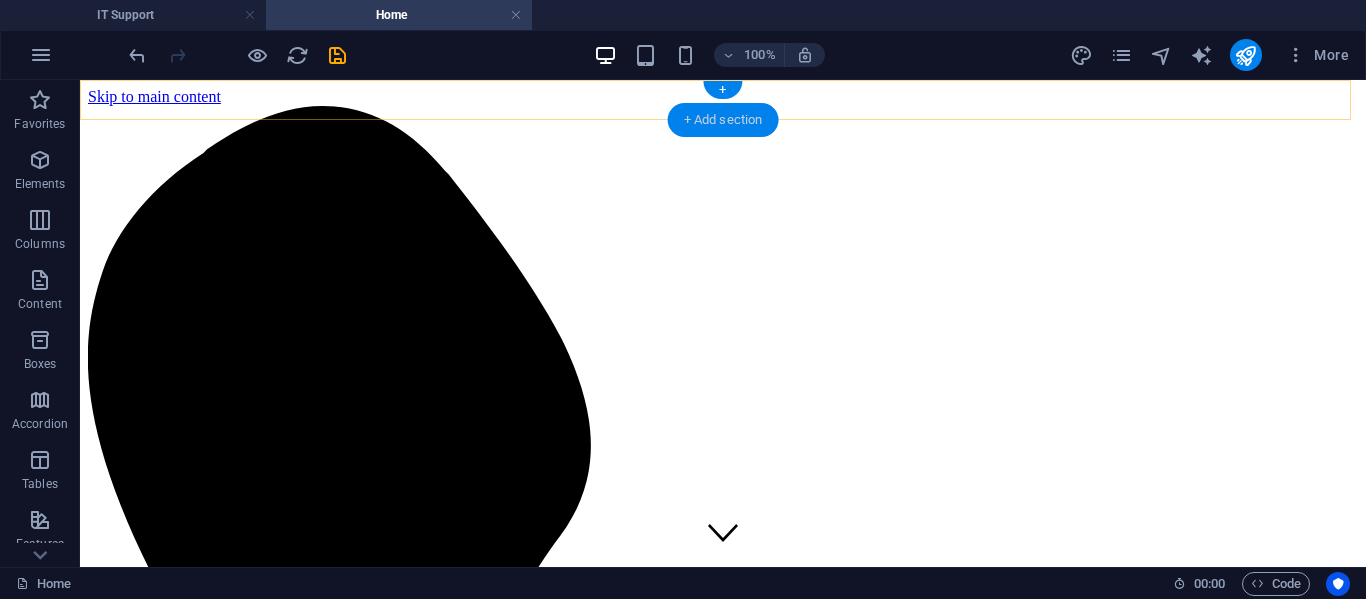 click on "+ Add section" at bounding box center [723, 120] 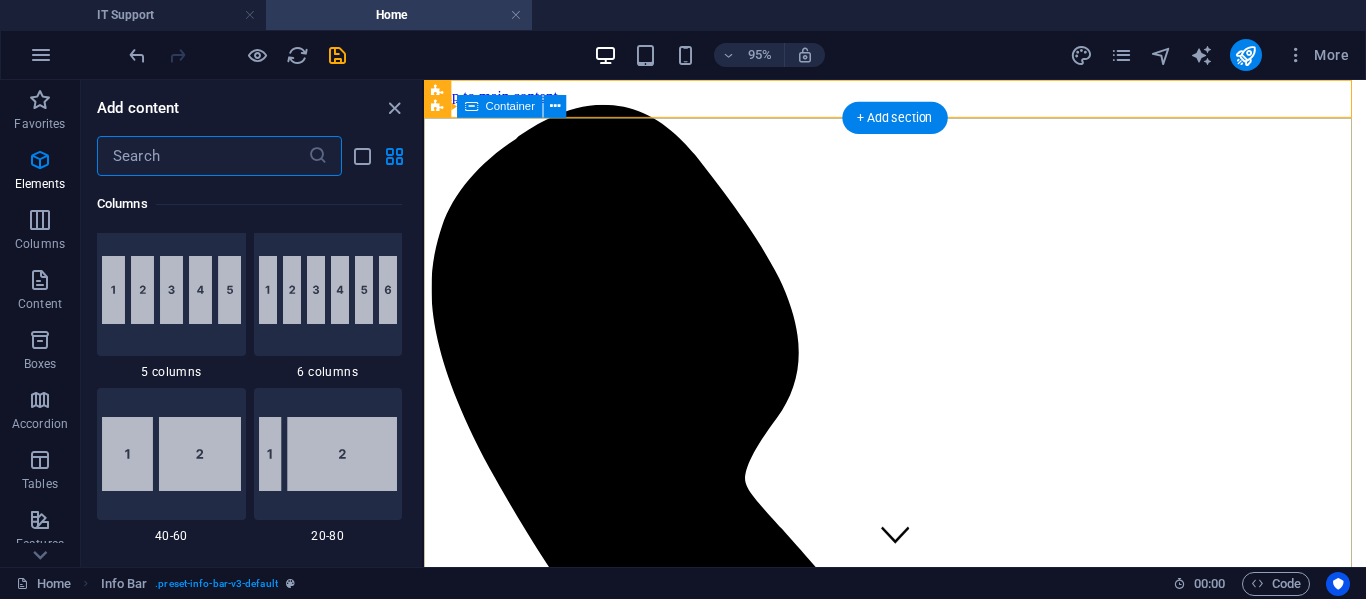 scroll, scrollTop: 3499, scrollLeft: 0, axis: vertical 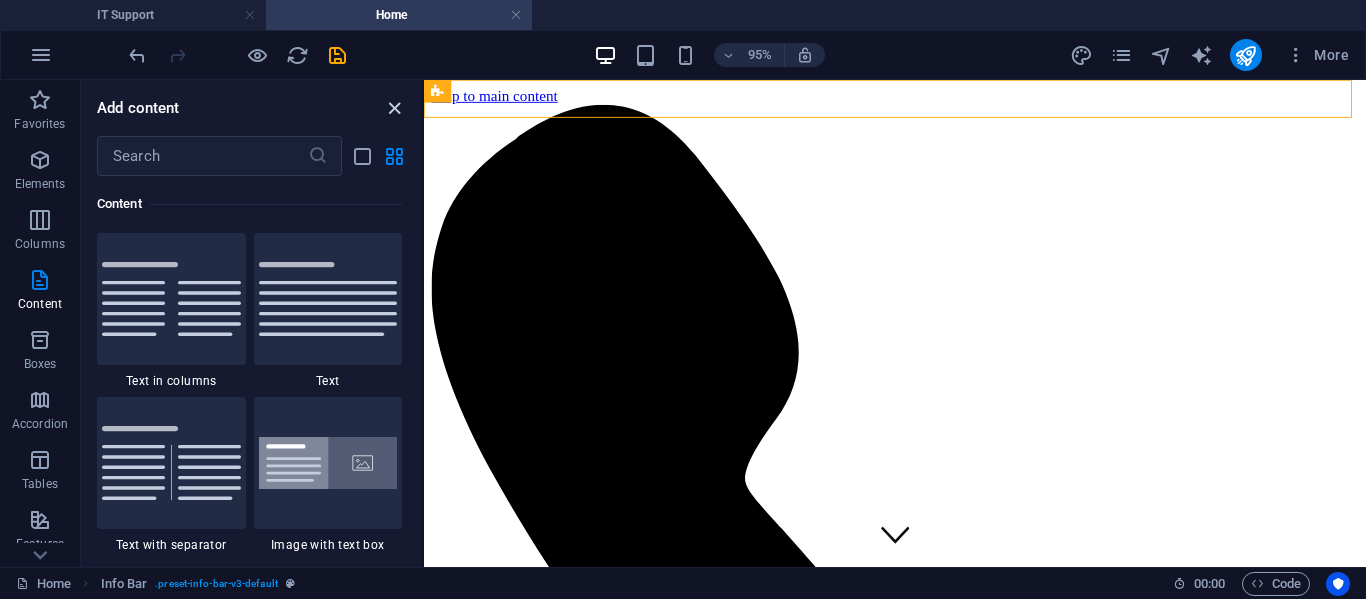 click on "Add content" at bounding box center [251, 108] 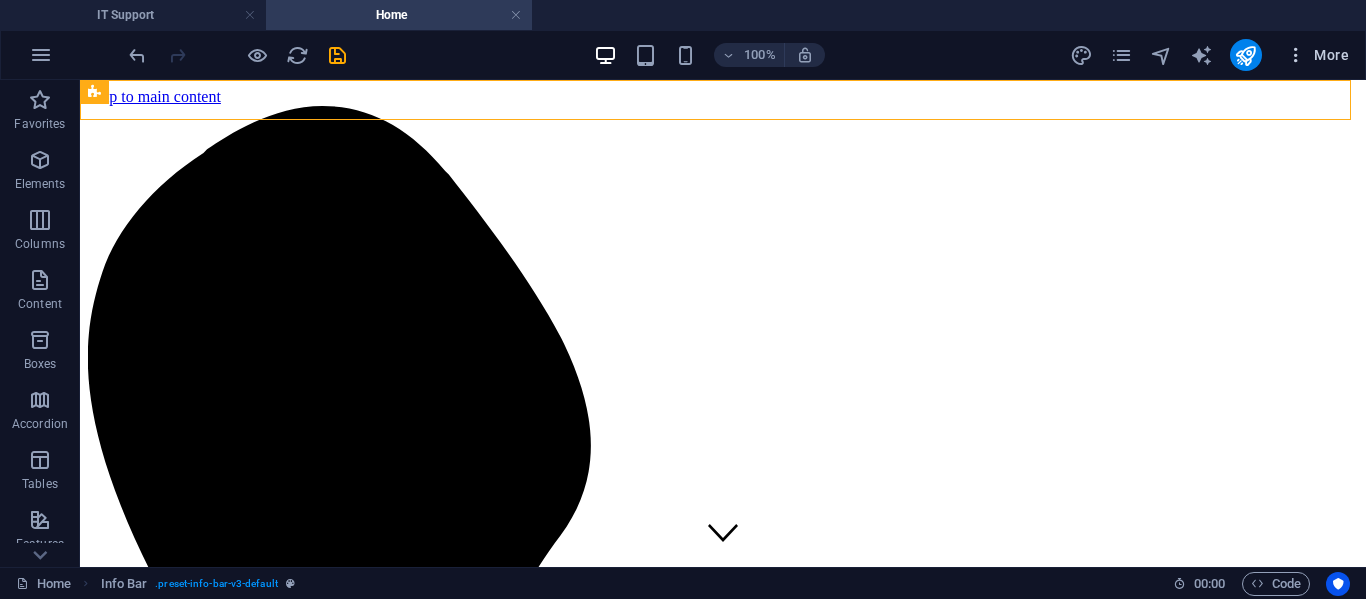 click at bounding box center (1296, 55) 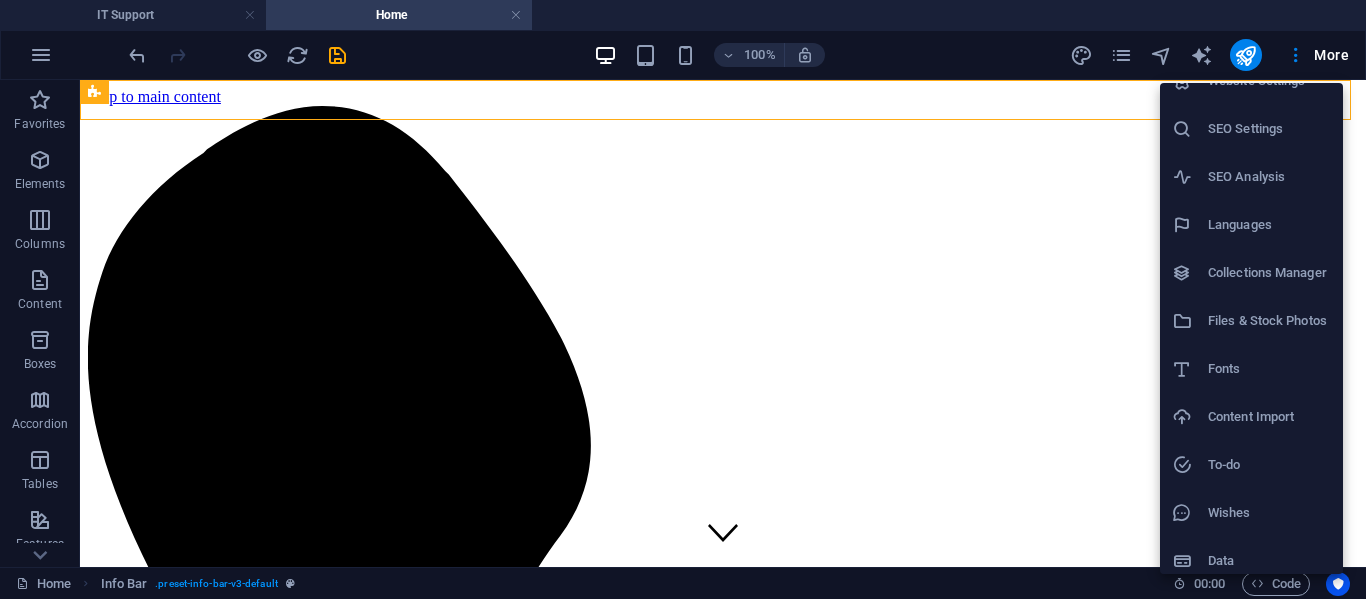 scroll, scrollTop: 37, scrollLeft: 0, axis: vertical 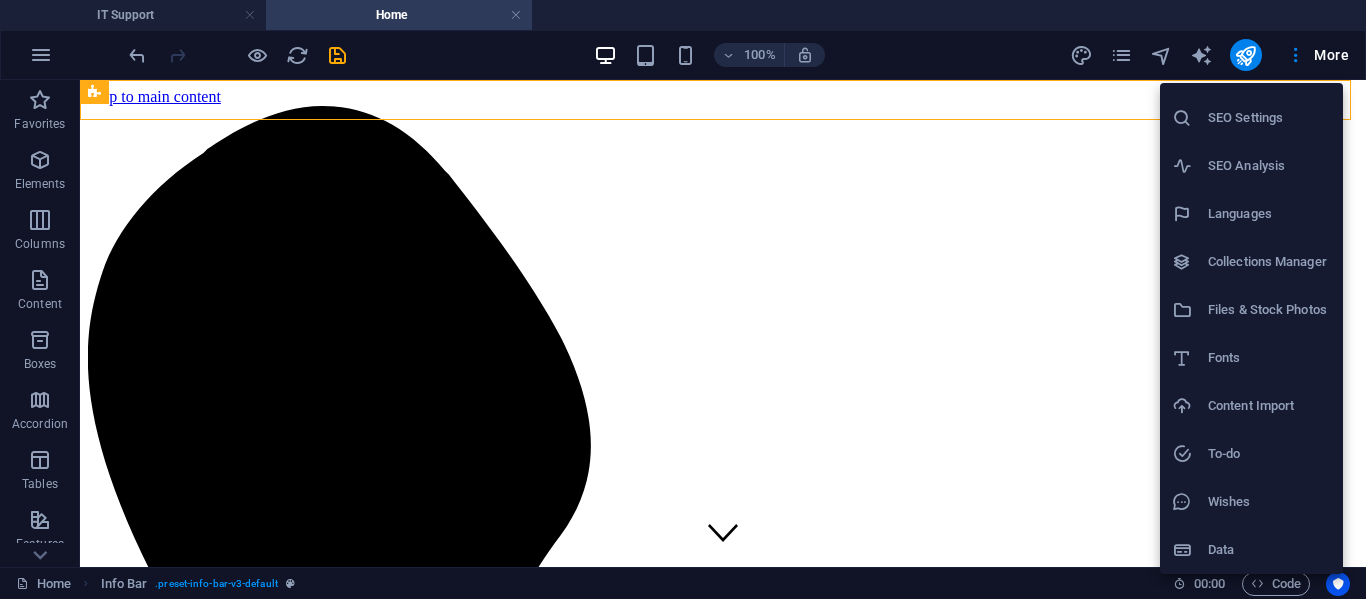 click at bounding box center (683, 299) 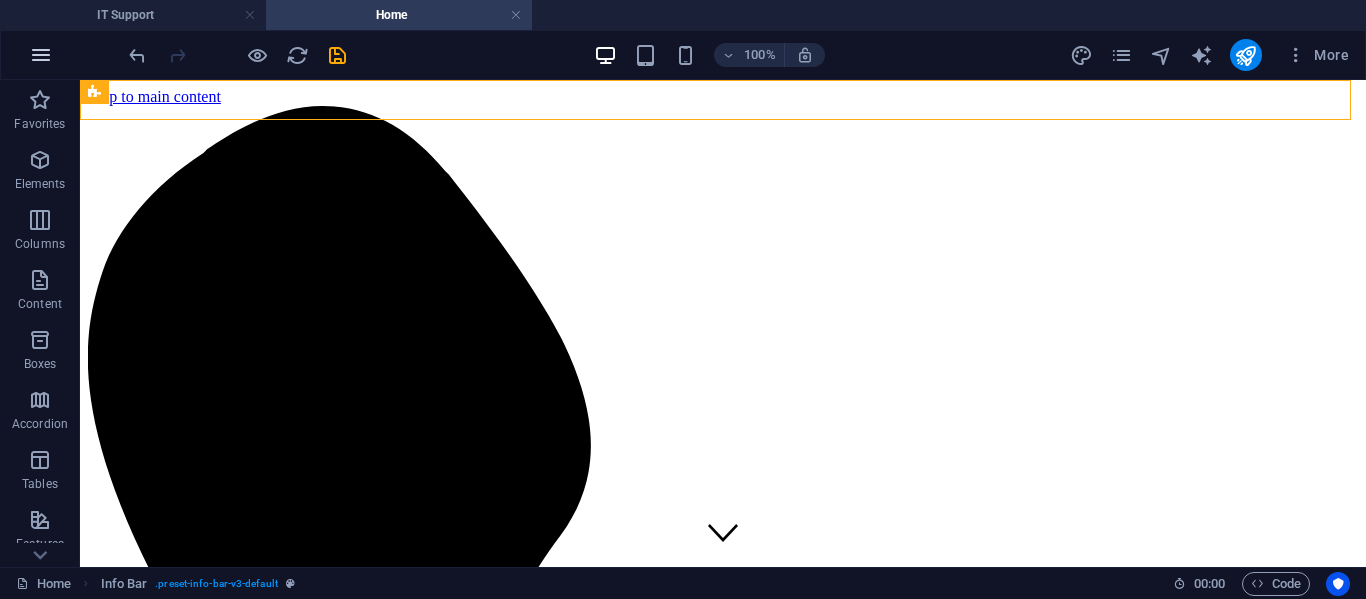 click at bounding box center (41, 55) 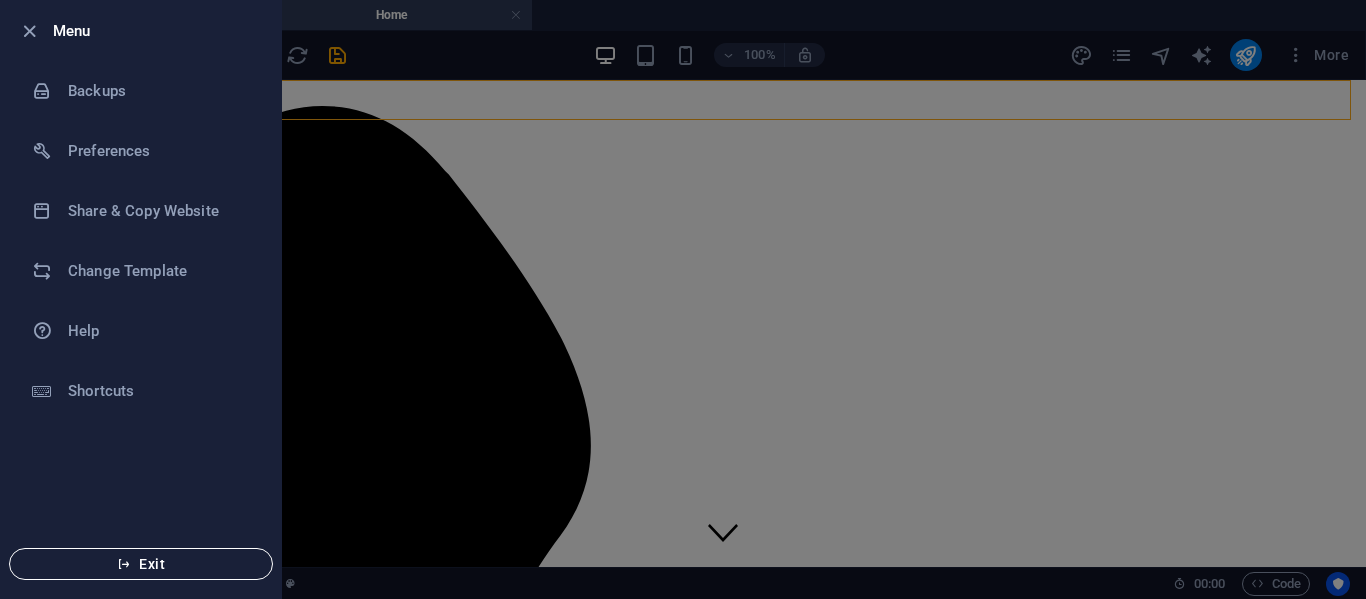 click on "Exit" at bounding box center (141, 564) 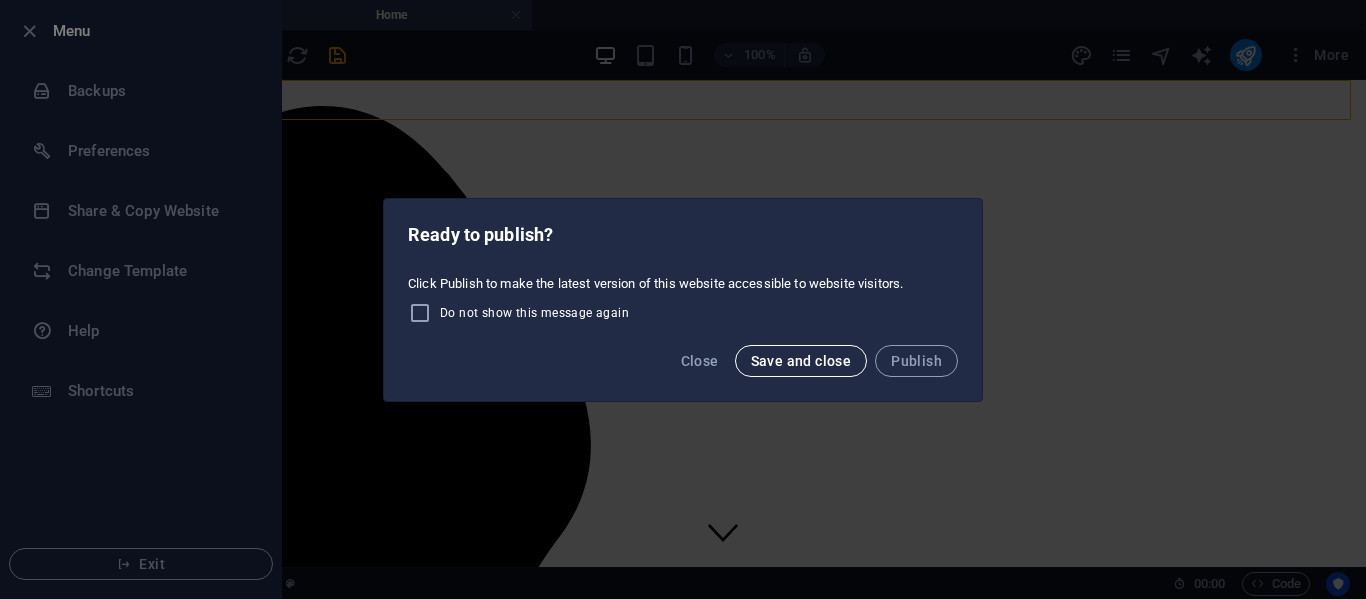 click on "Save and close" at bounding box center (801, 361) 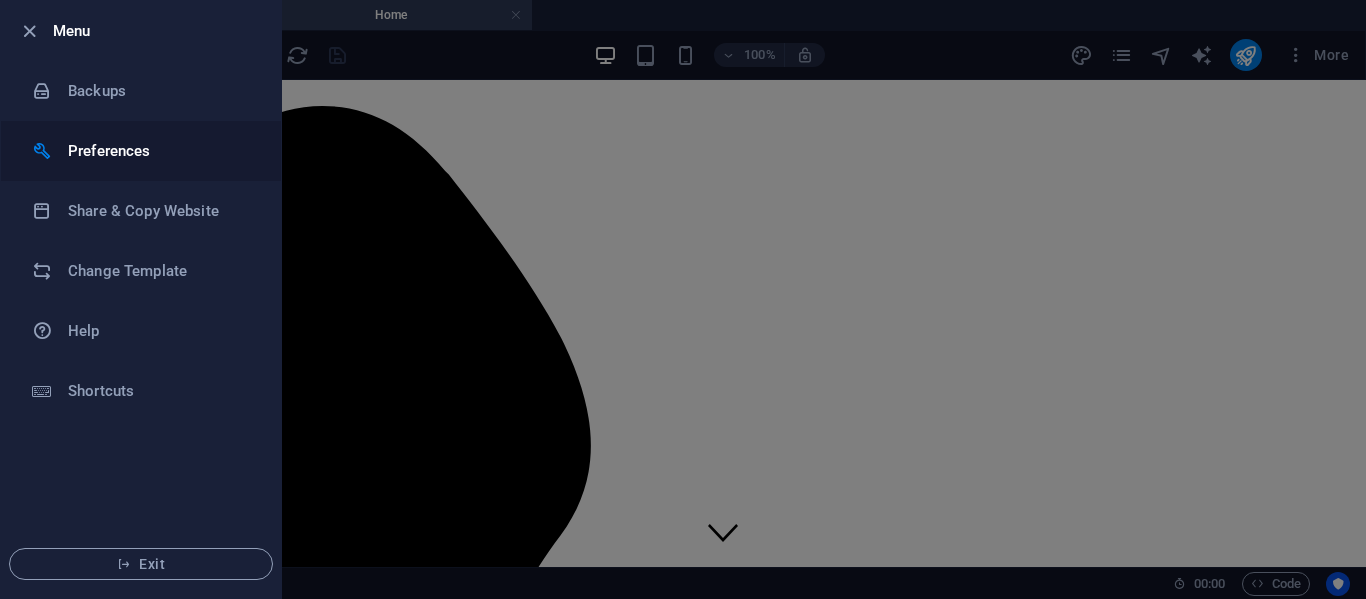 click on "Preferences" at bounding box center [141, 151] 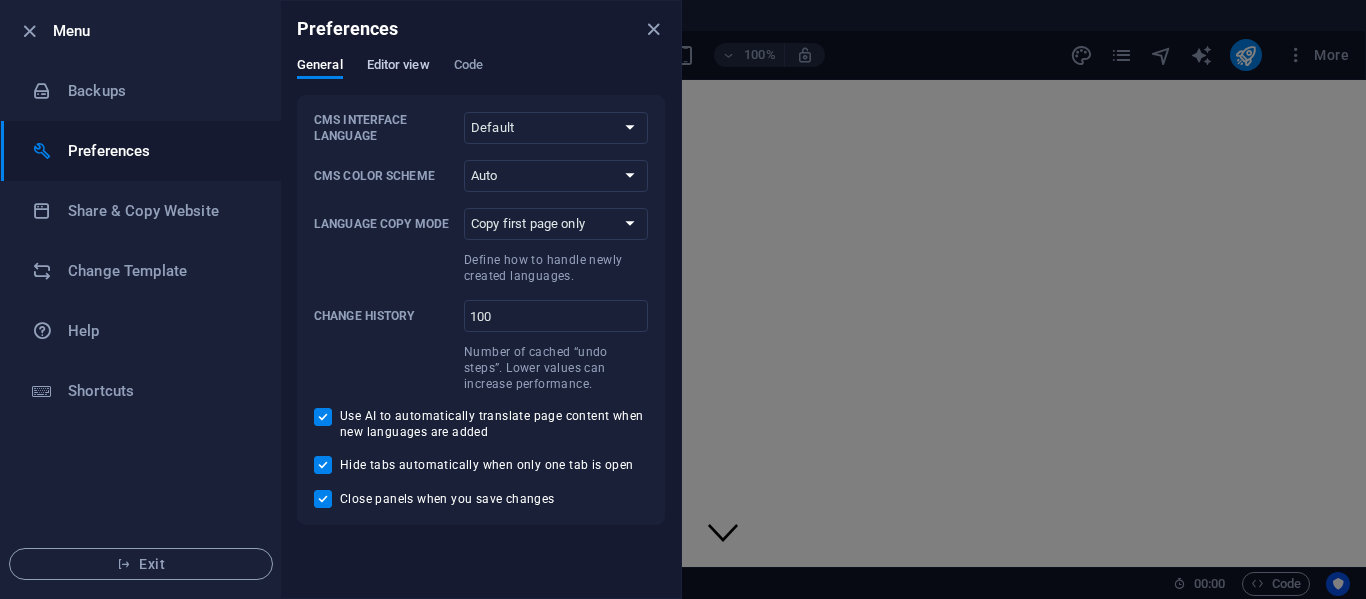 click on "Editor view" at bounding box center [398, 67] 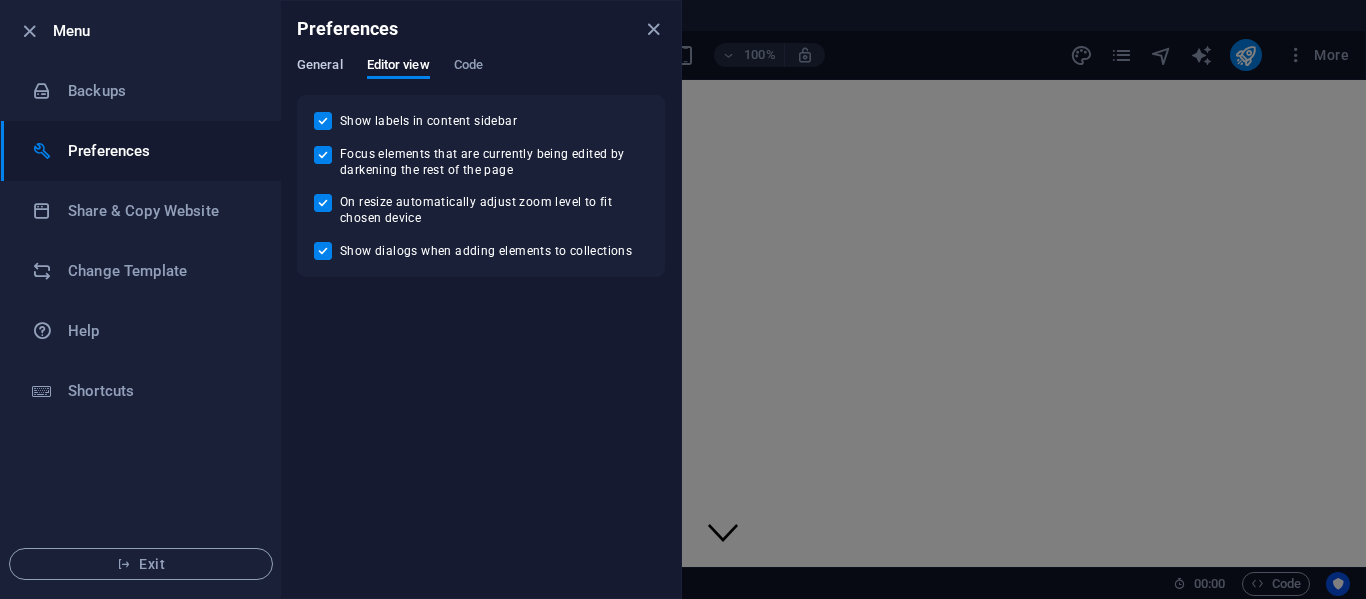 click on "General" at bounding box center (320, 67) 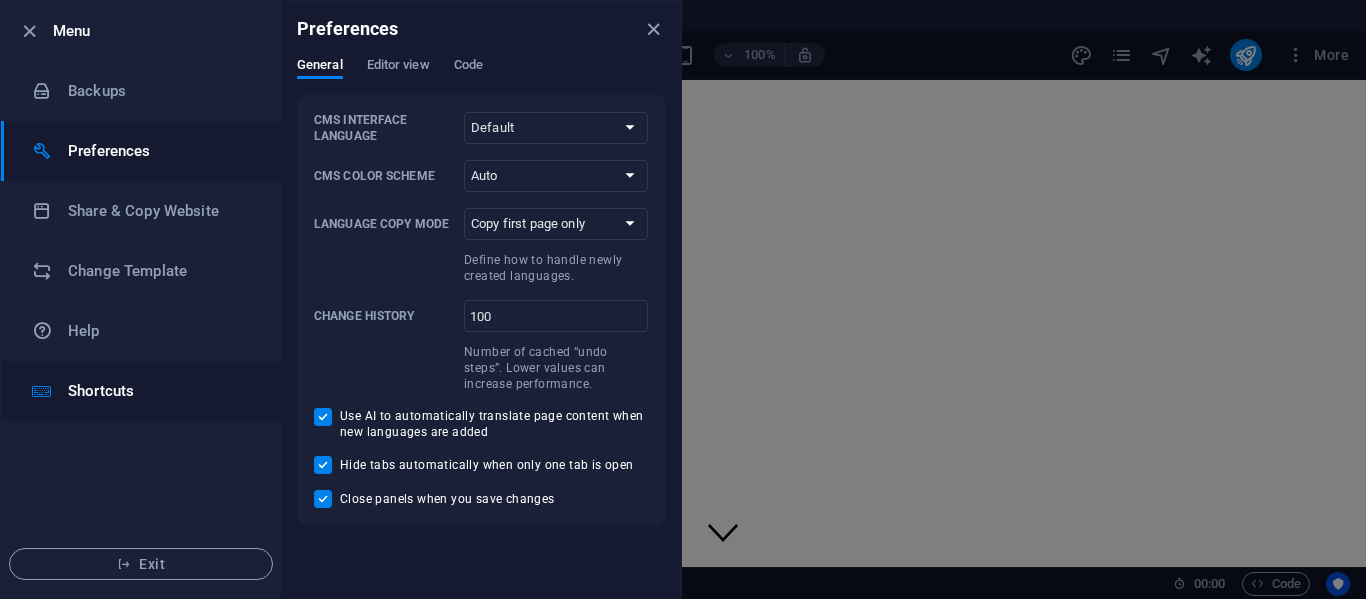 click on "Shortcuts" at bounding box center [160, 391] 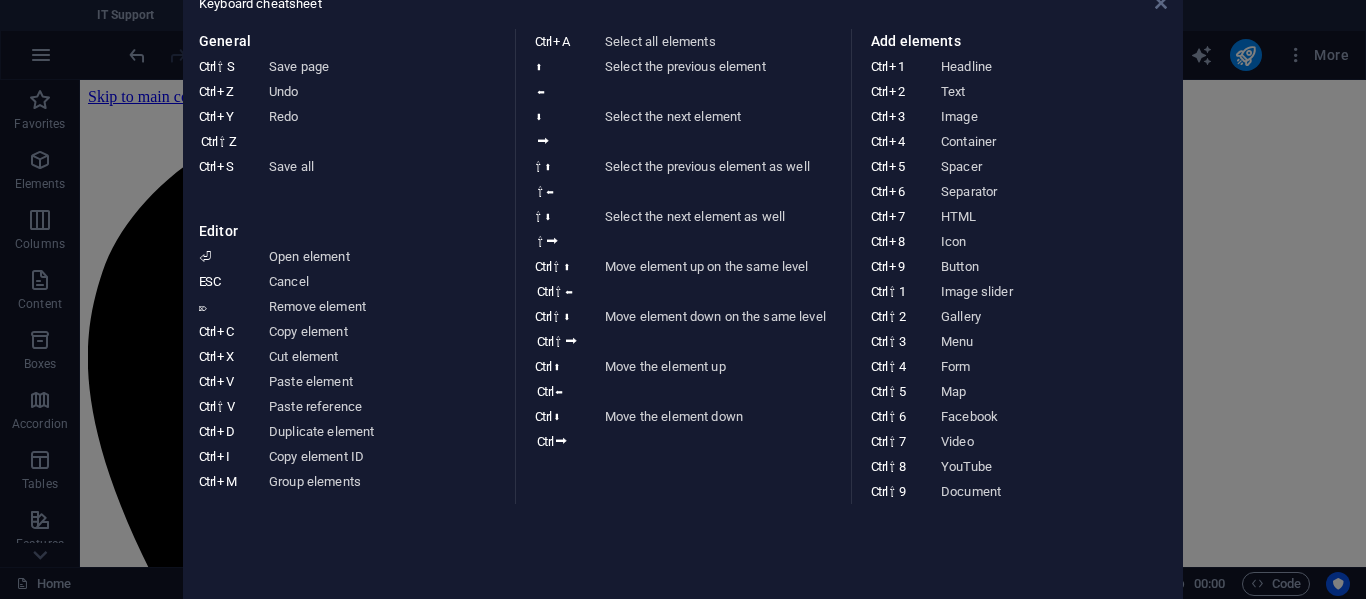 click at bounding box center [1161, 3] 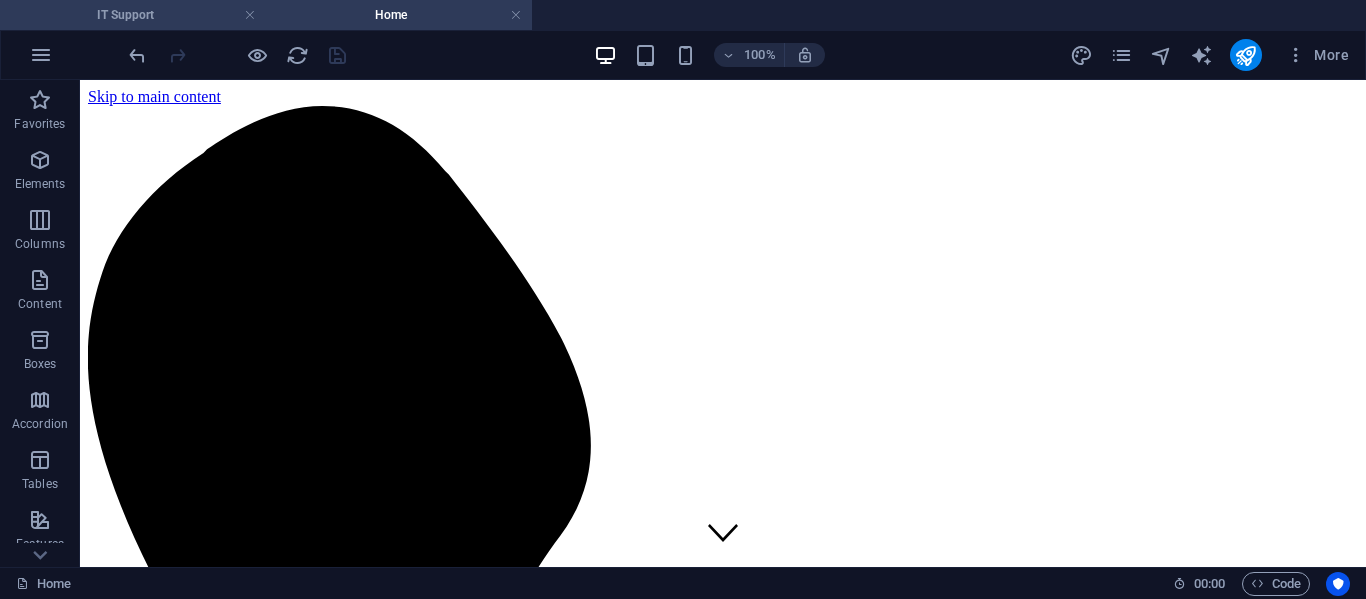 click on "IT Support" at bounding box center [133, 15] 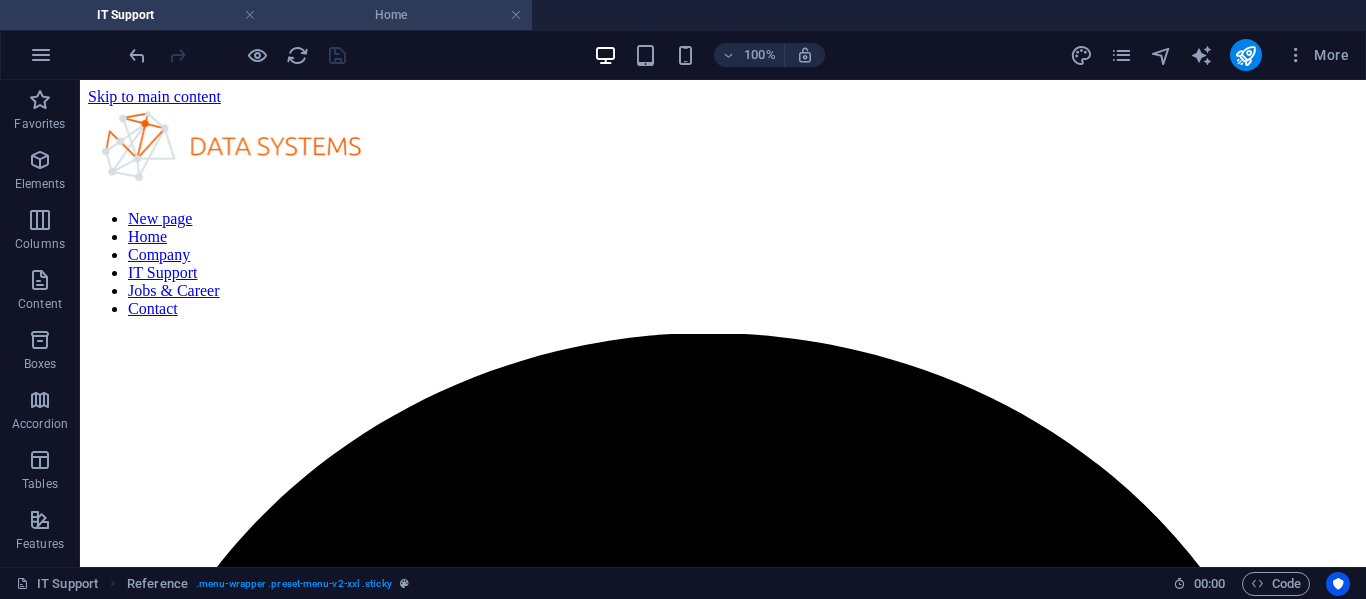 click on "Home" at bounding box center [399, 15] 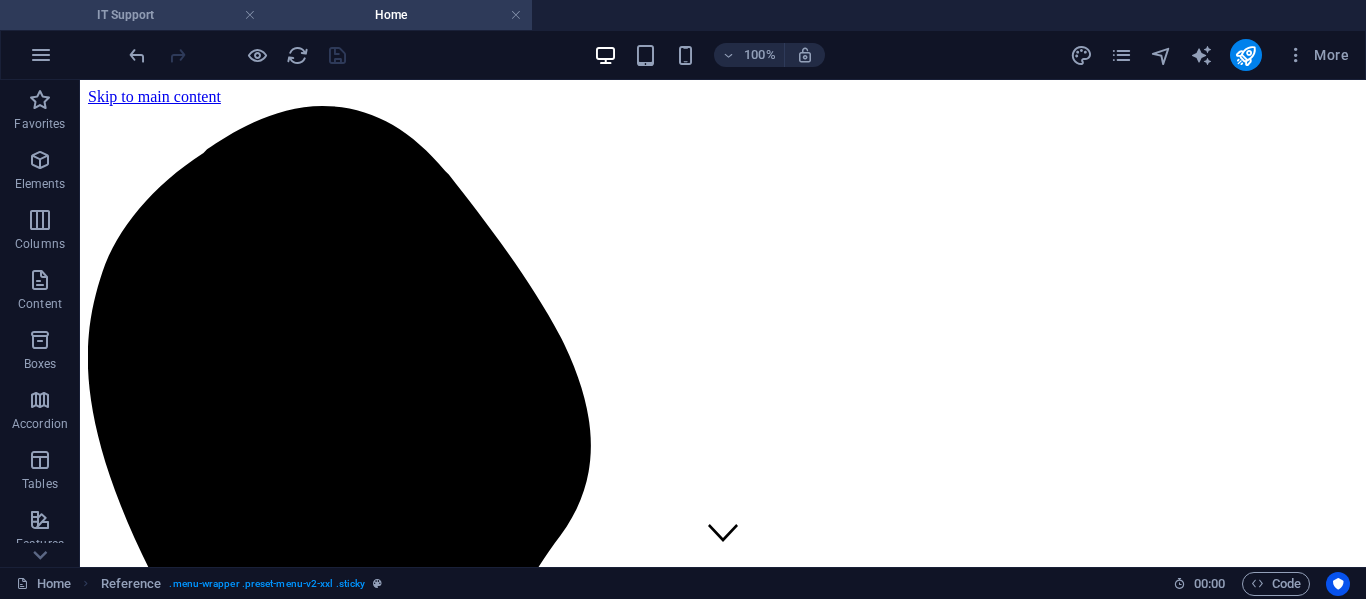 click on "IT Support" at bounding box center (133, 15) 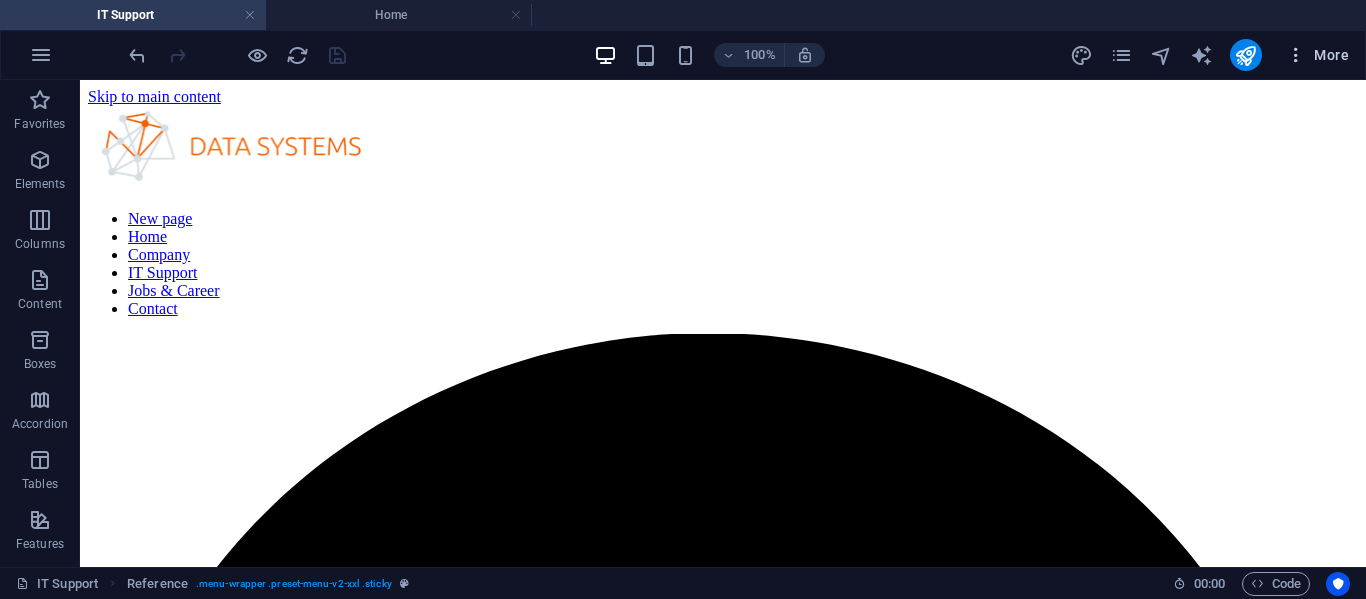 click at bounding box center [1296, 55] 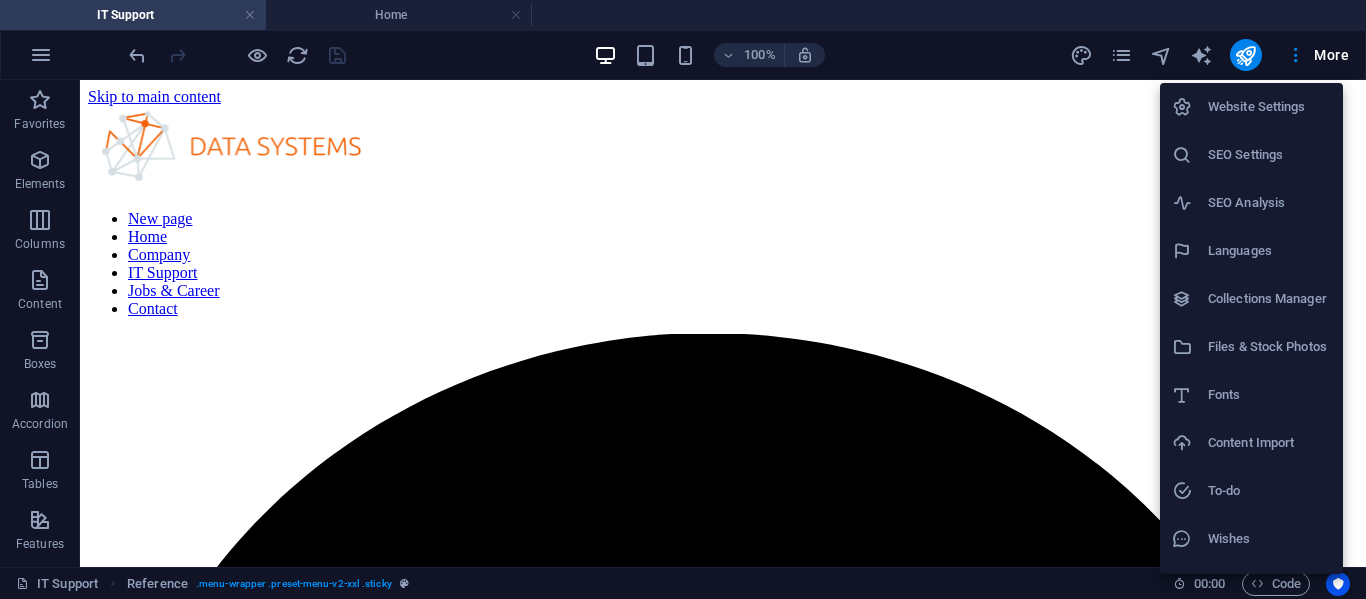 click at bounding box center (683, 299) 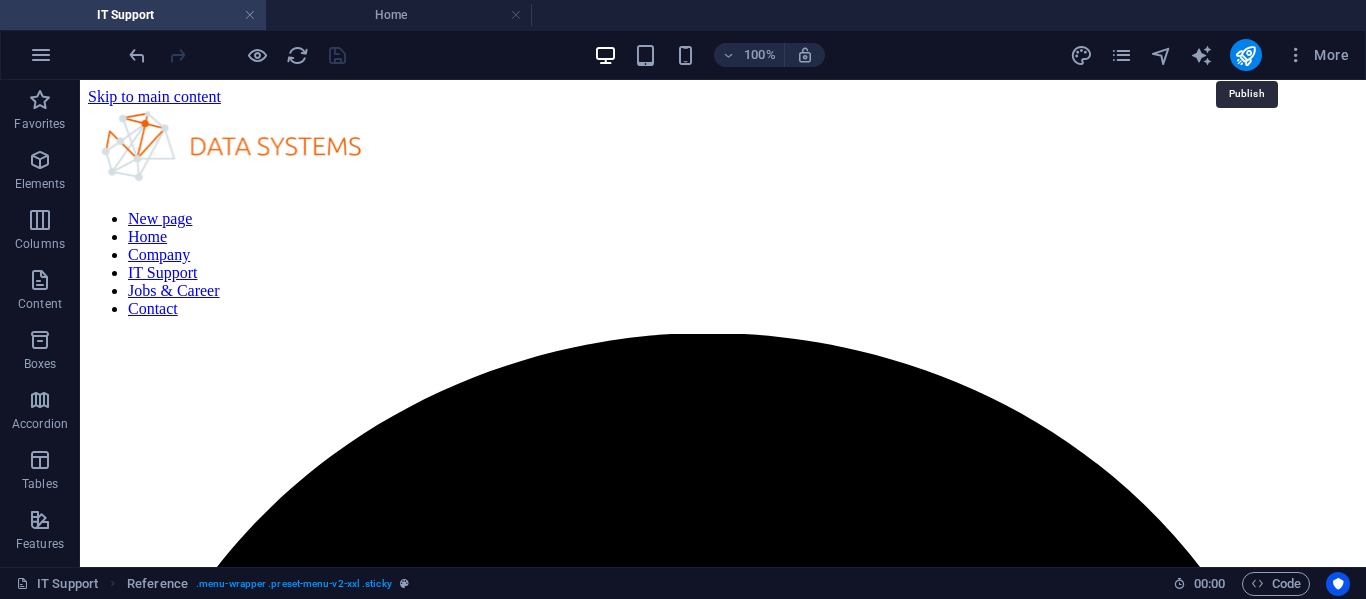 click at bounding box center [1245, 55] 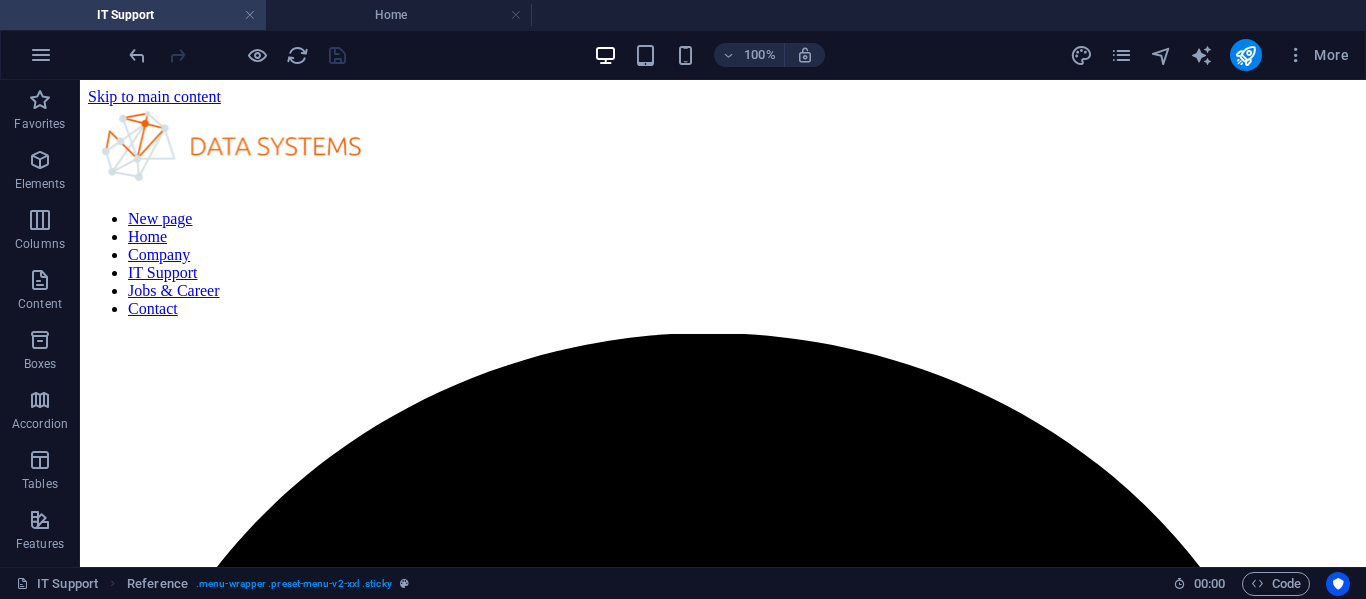 click at bounding box center (237, 55) 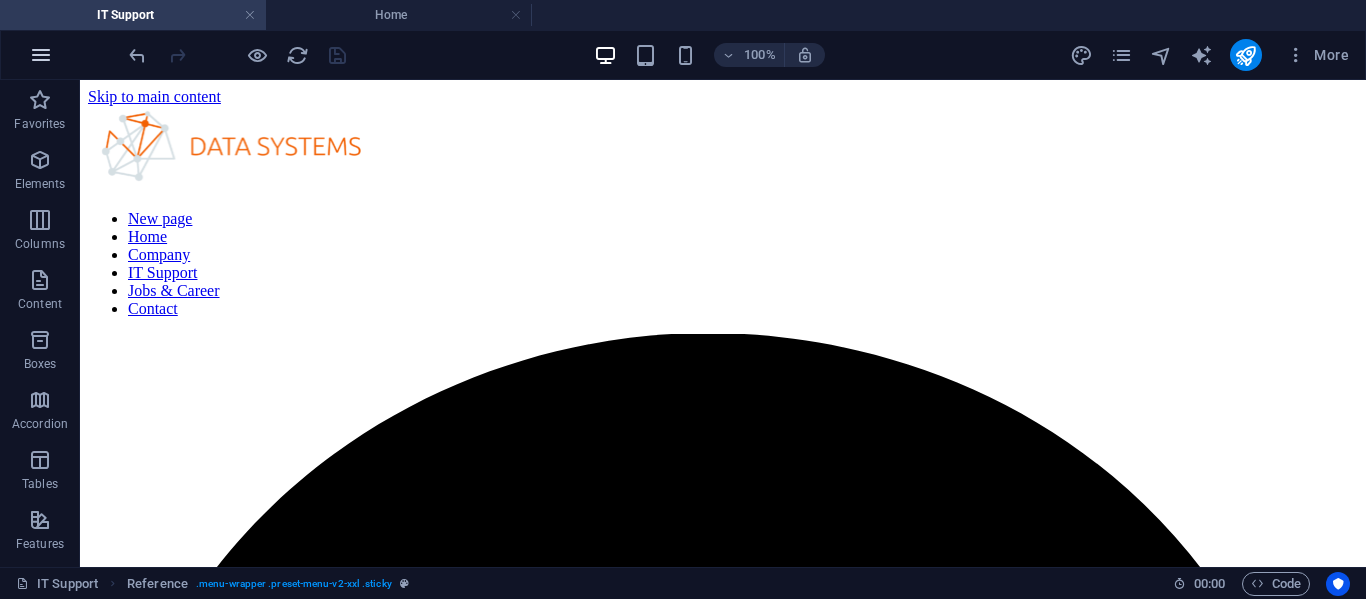 click at bounding box center (41, 55) 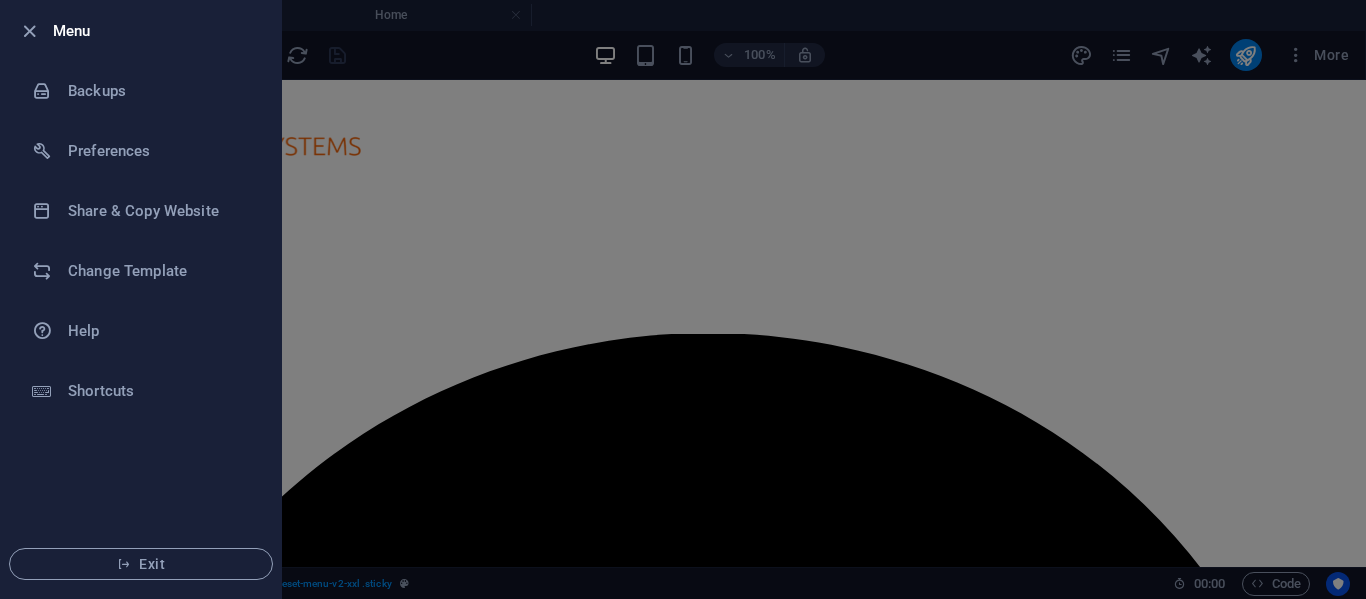 click on "Menu Backups Preferences Share & Copy Website Change Template Help Shortcuts Exit" at bounding box center (141, 299) 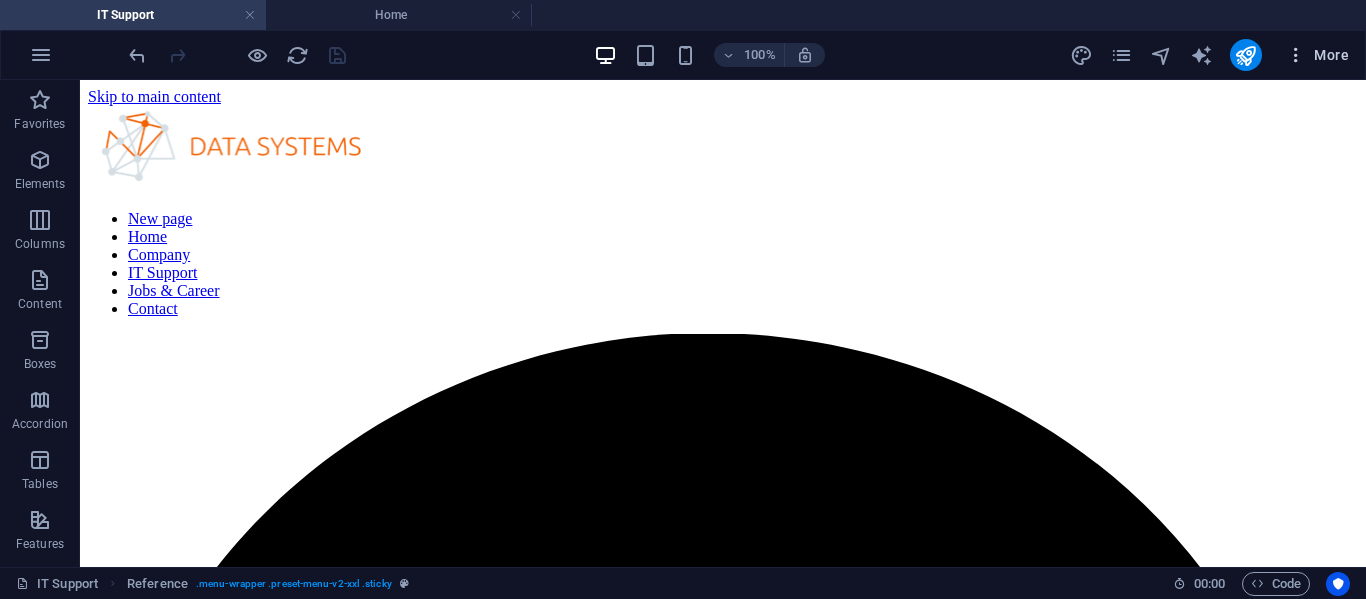 click on "More" at bounding box center (1317, 55) 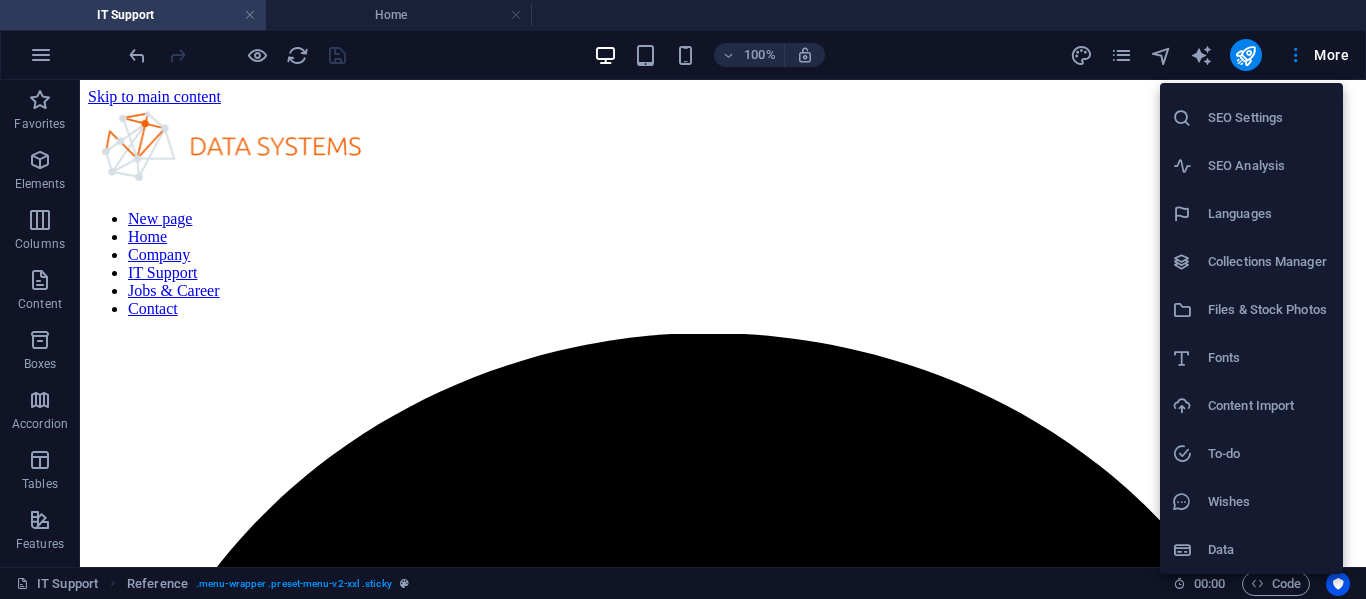scroll, scrollTop: 0, scrollLeft: 0, axis: both 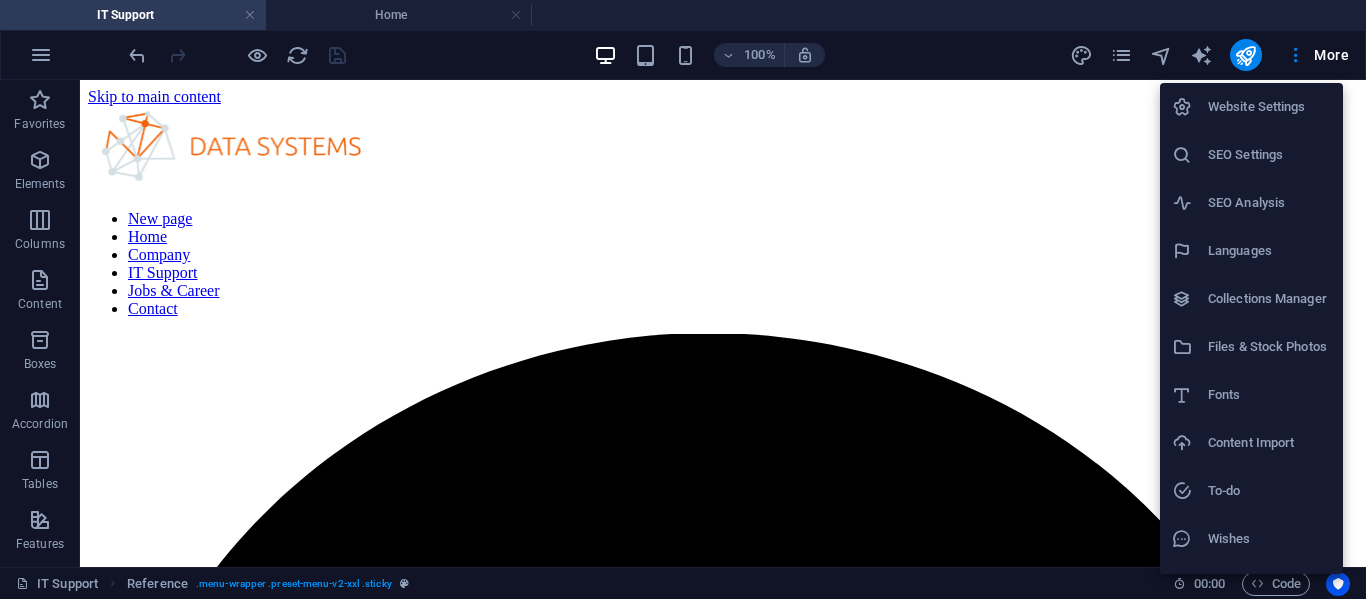 click at bounding box center [683, 299] 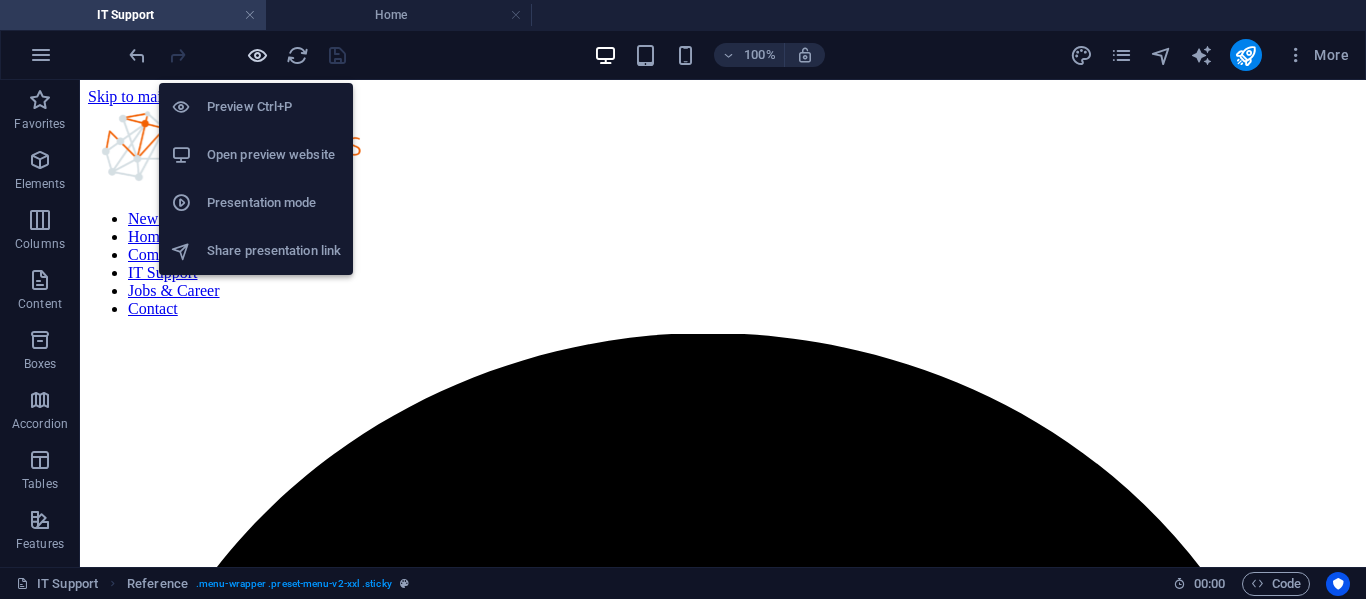 click at bounding box center [257, 55] 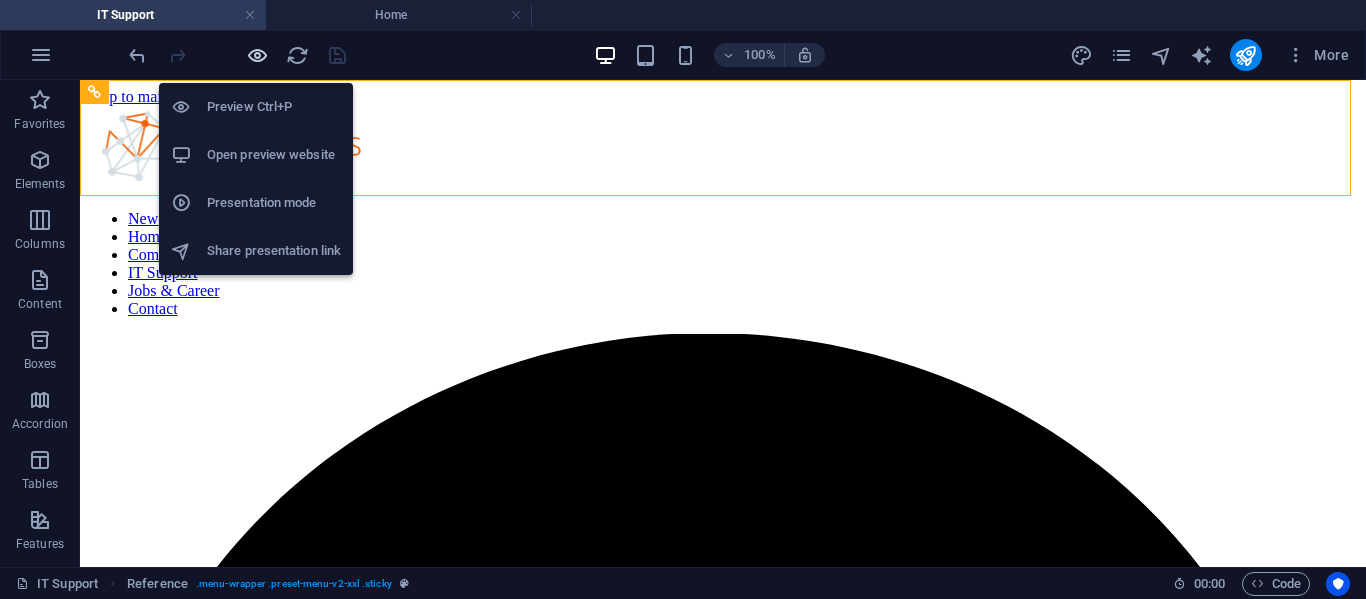 click at bounding box center (257, 55) 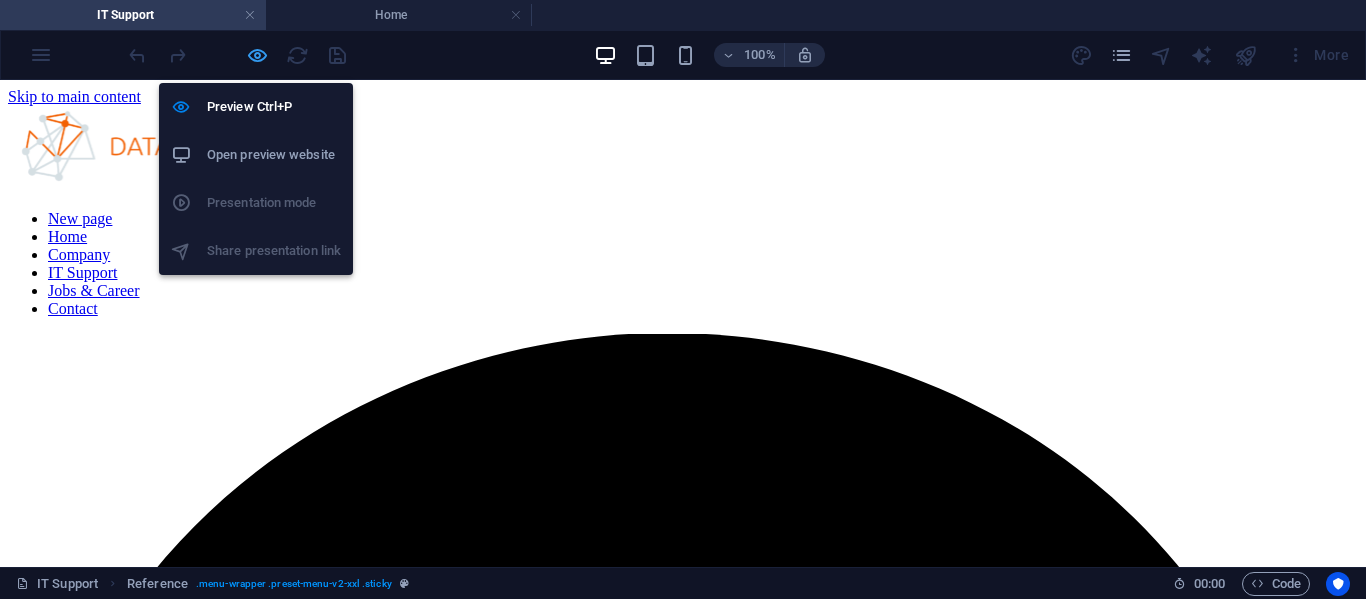 click at bounding box center (257, 55) 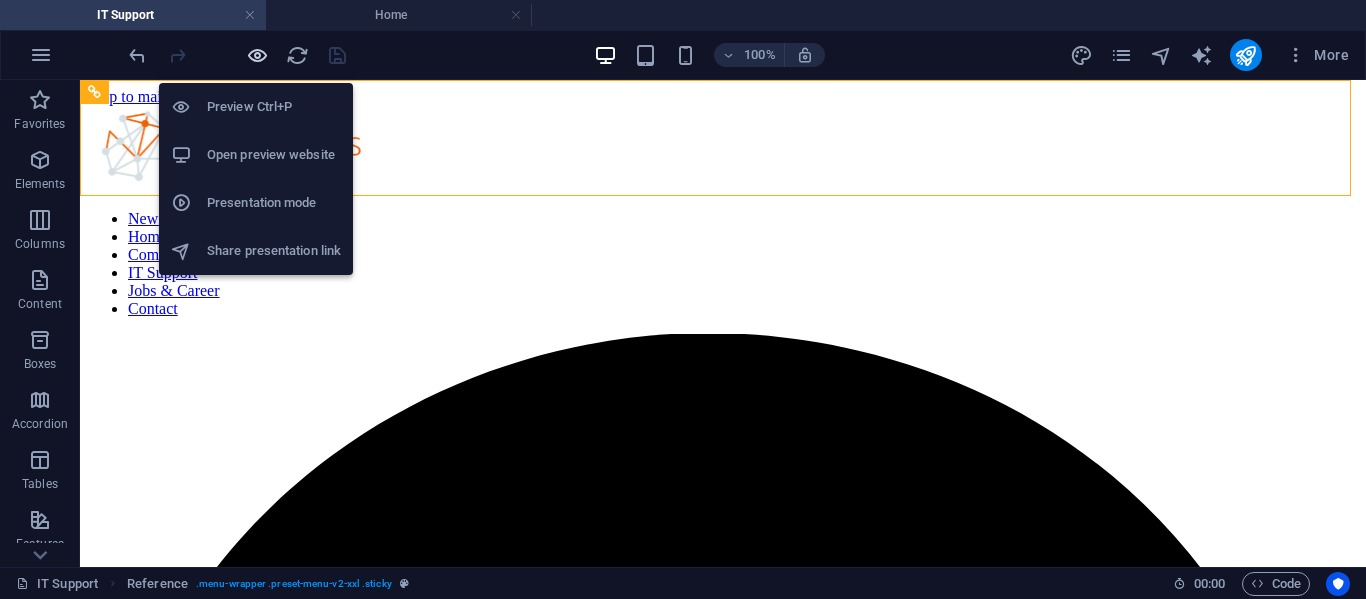 click at bounding box center (257, 55) 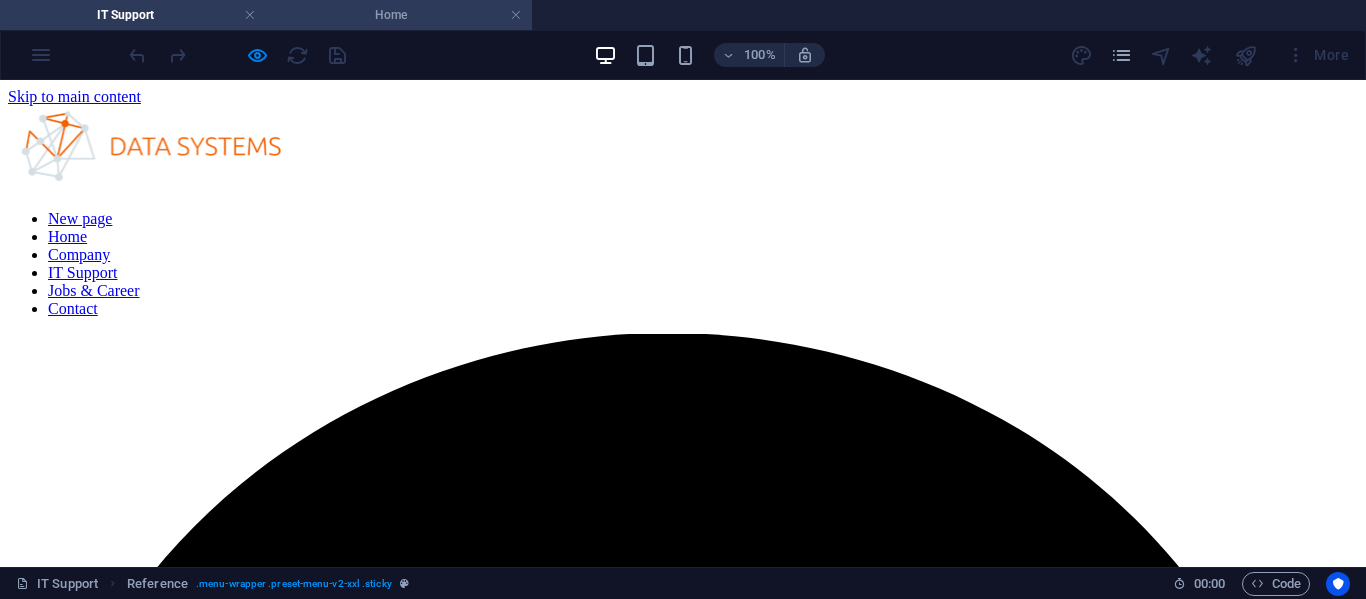 click on "Home" at bounding box center (399, 15) 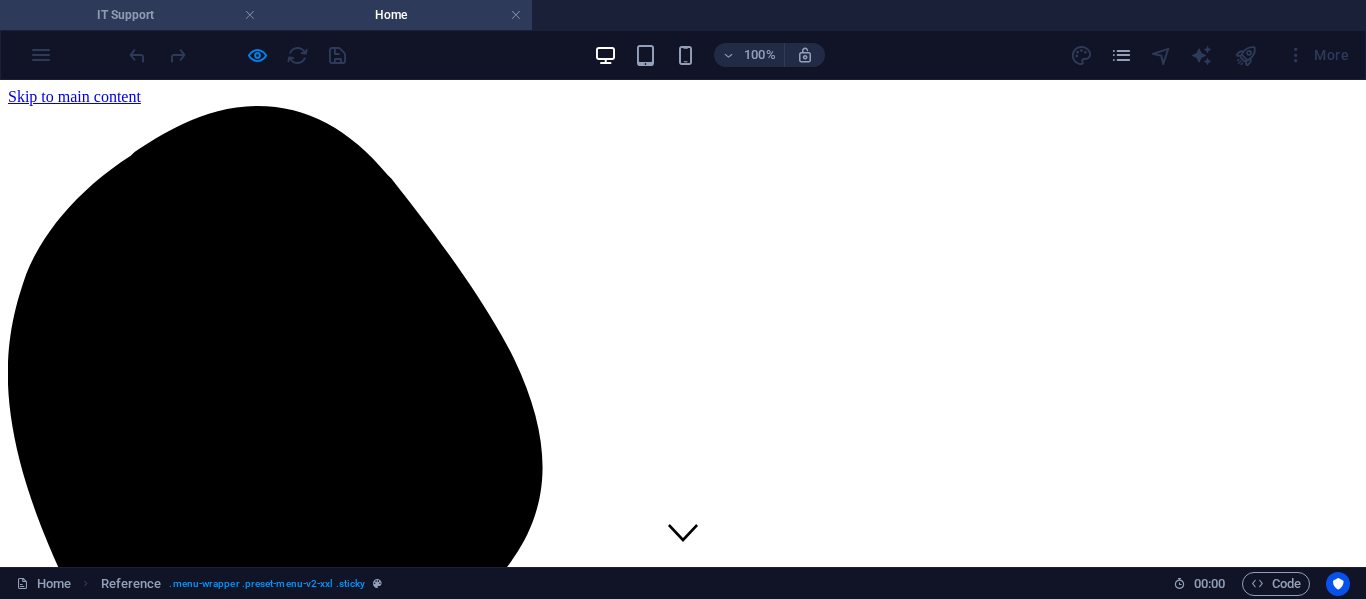 click on "IT Support" at bounding box center (133, 15) 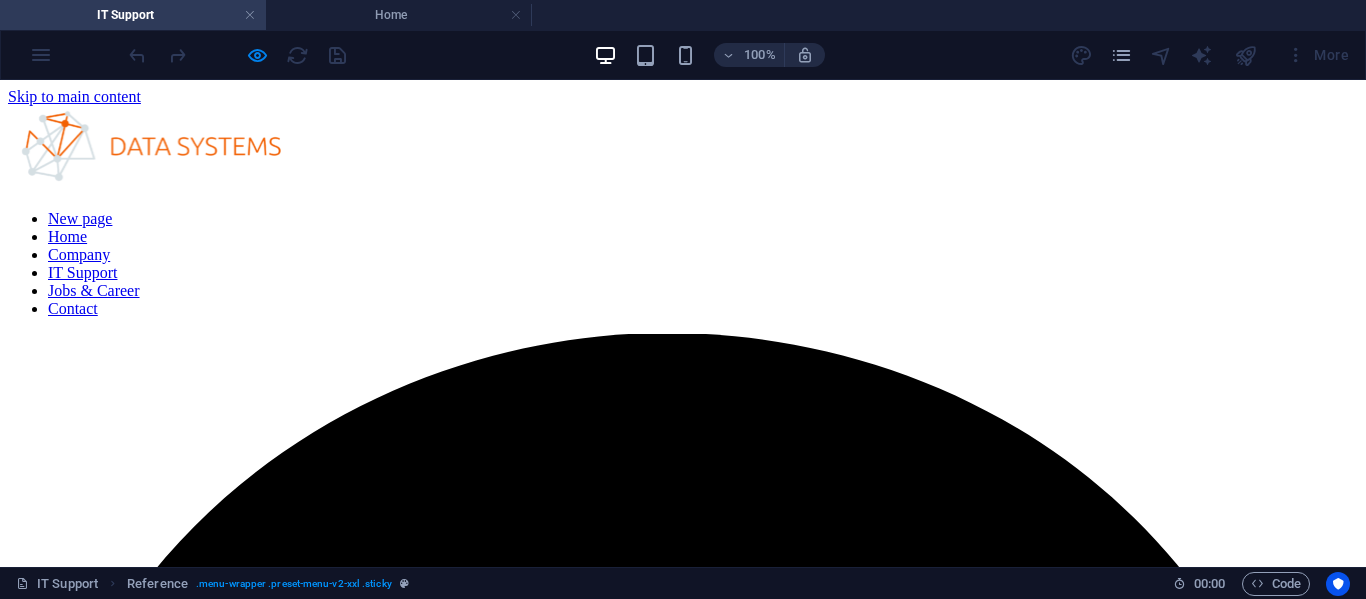 drag, startPoint x: 224, startPoint y: 23, endPoint x: 198, endPoint y: 23, distance: 26 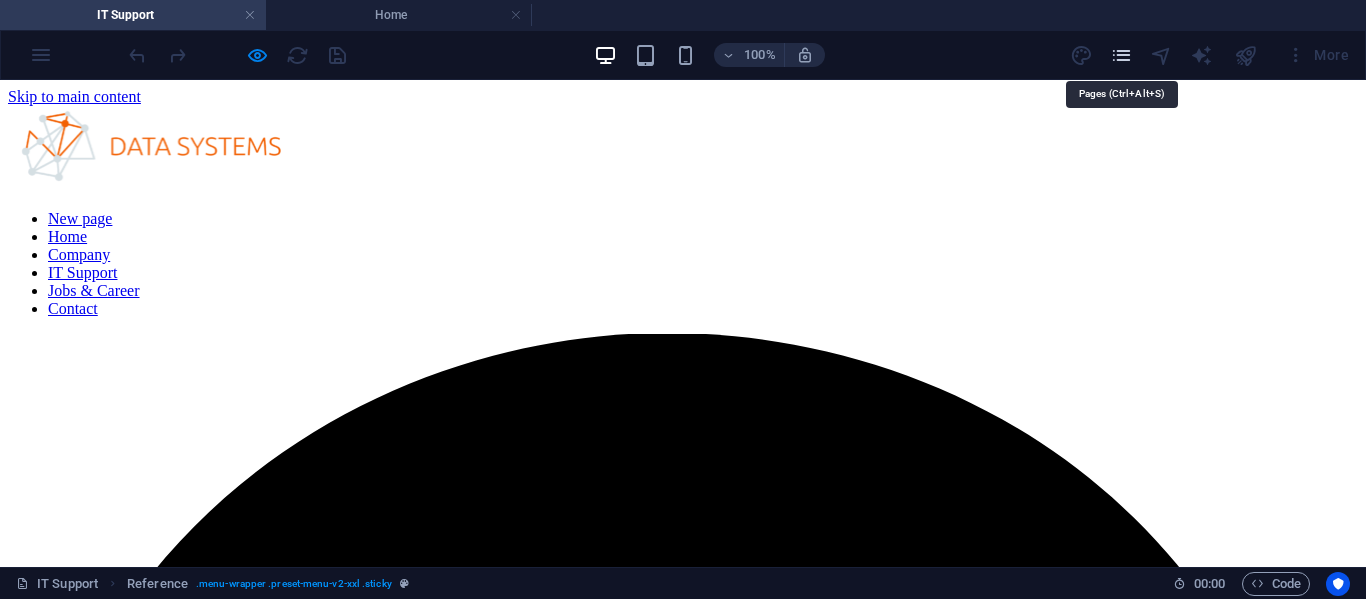 click at bounding box center (1121, 55) 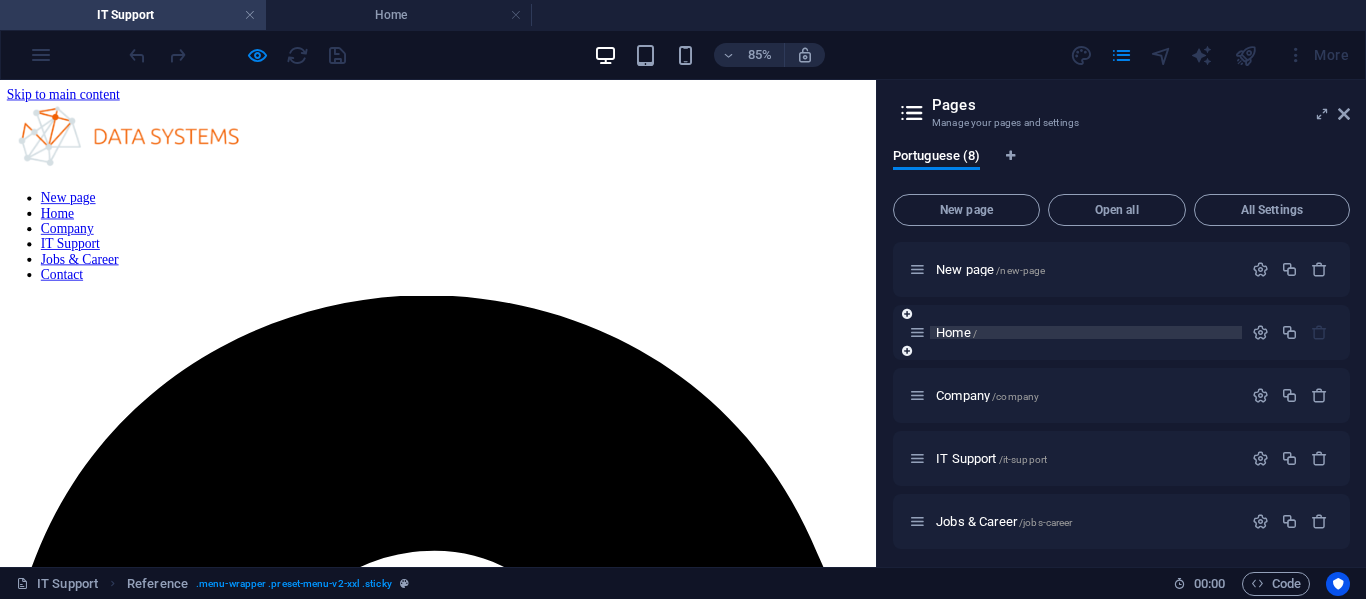 click on "Home /" at bounding box center (956, 332) 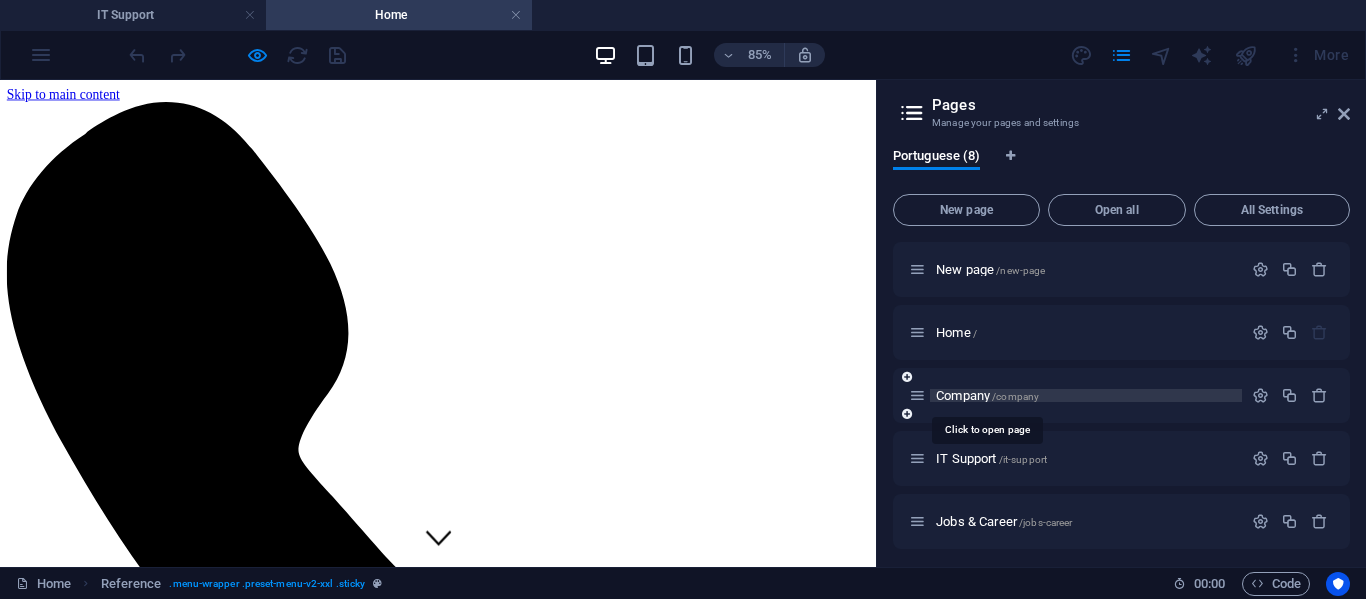 click on "Company /company" at bounding box center (987, 395) 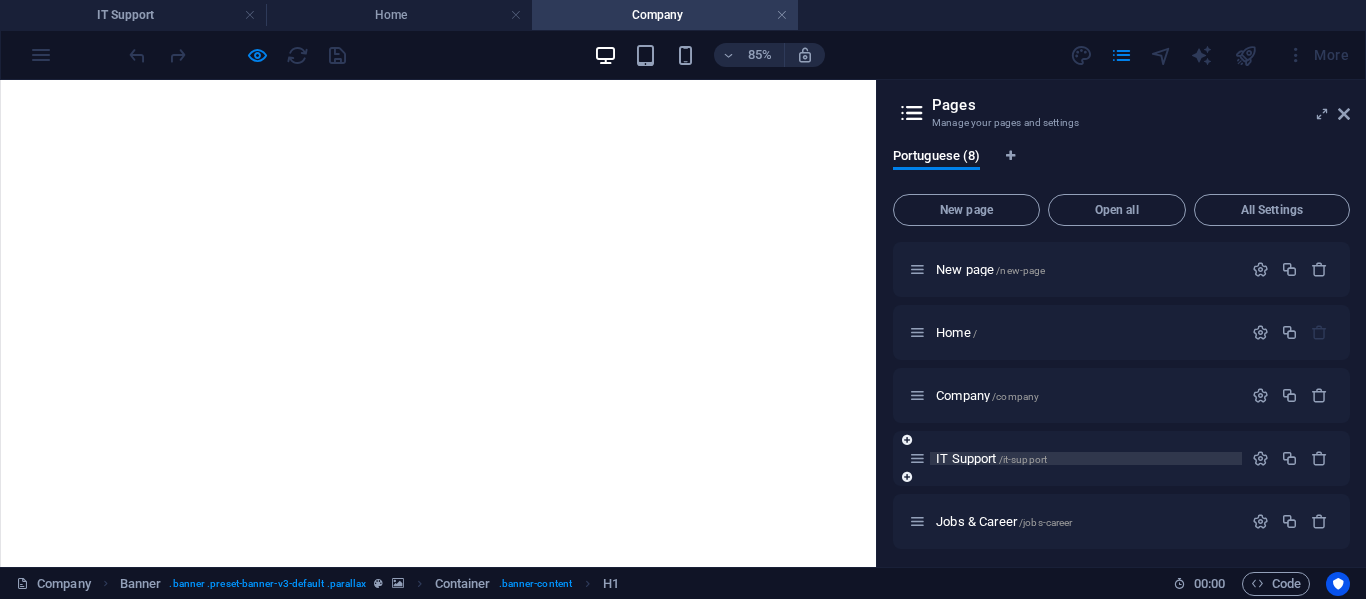 click on "IT Support /it-support" at bounding box center [991, 458] 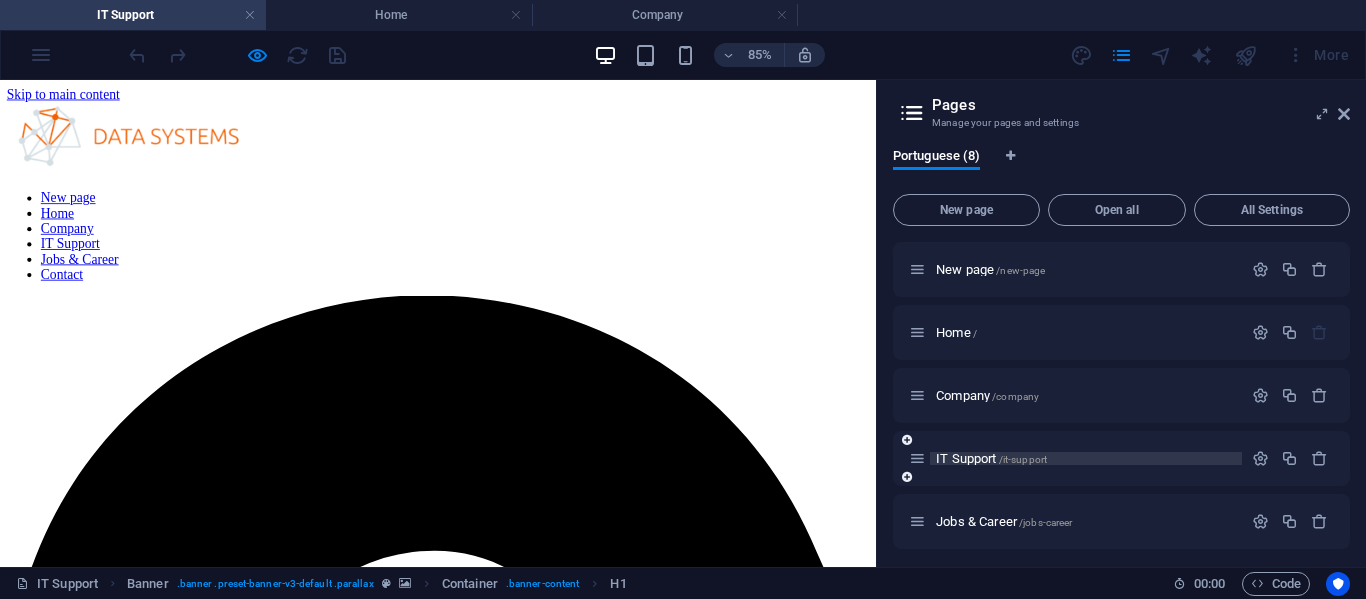 scroll, scrollTop: 0, scrollLeft: 0, axis: both 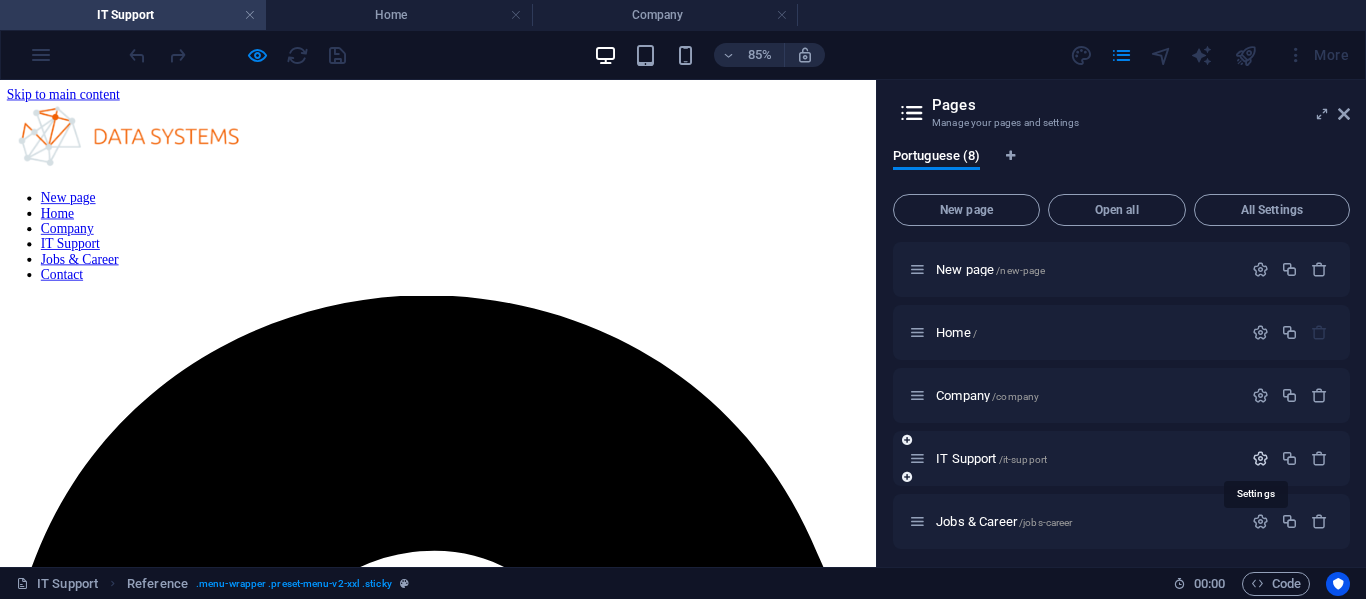 click at bounding box center [1260, 458] 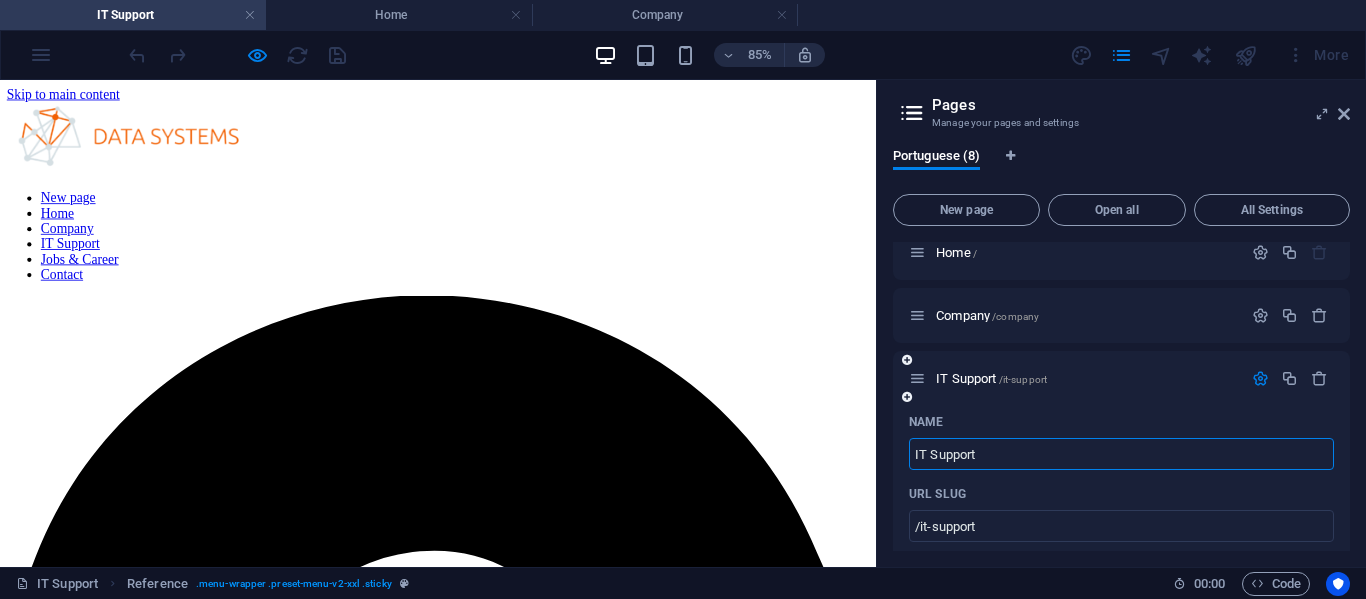 scroll, scrollTop: 95, scrollLeft: 0, axis: vertical 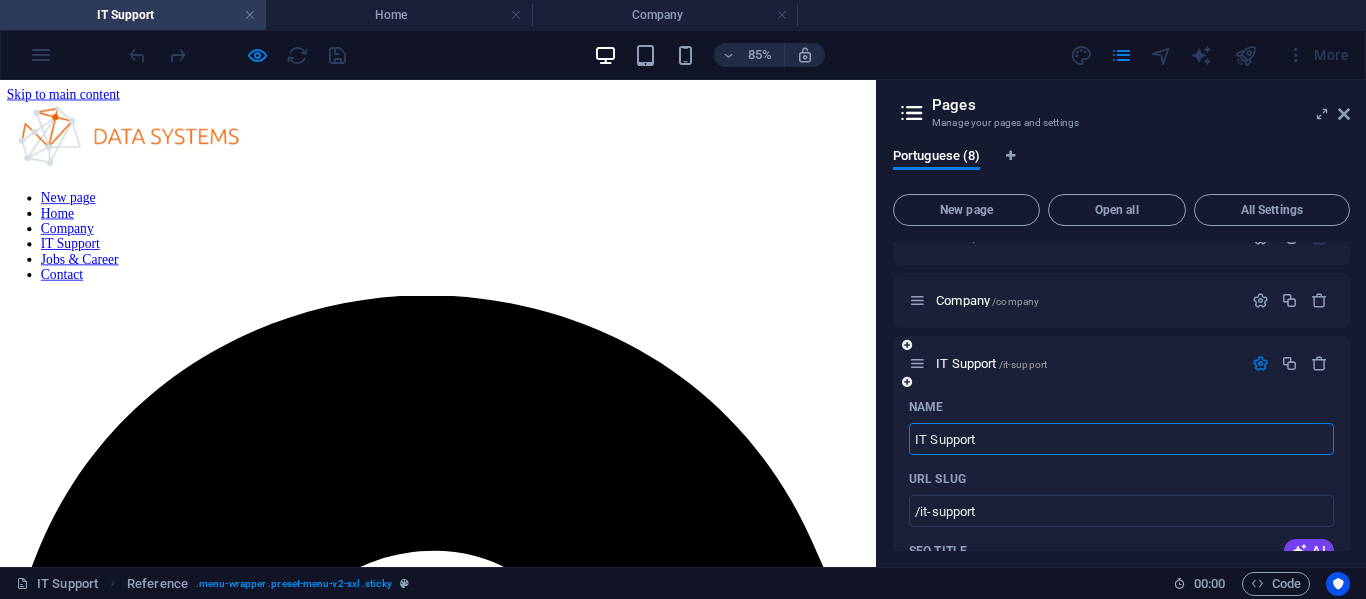 drag, startPoint x: 1001, startPoint y: 537, endPoint x: 904, endPoint y: 435, distance: 140.75865 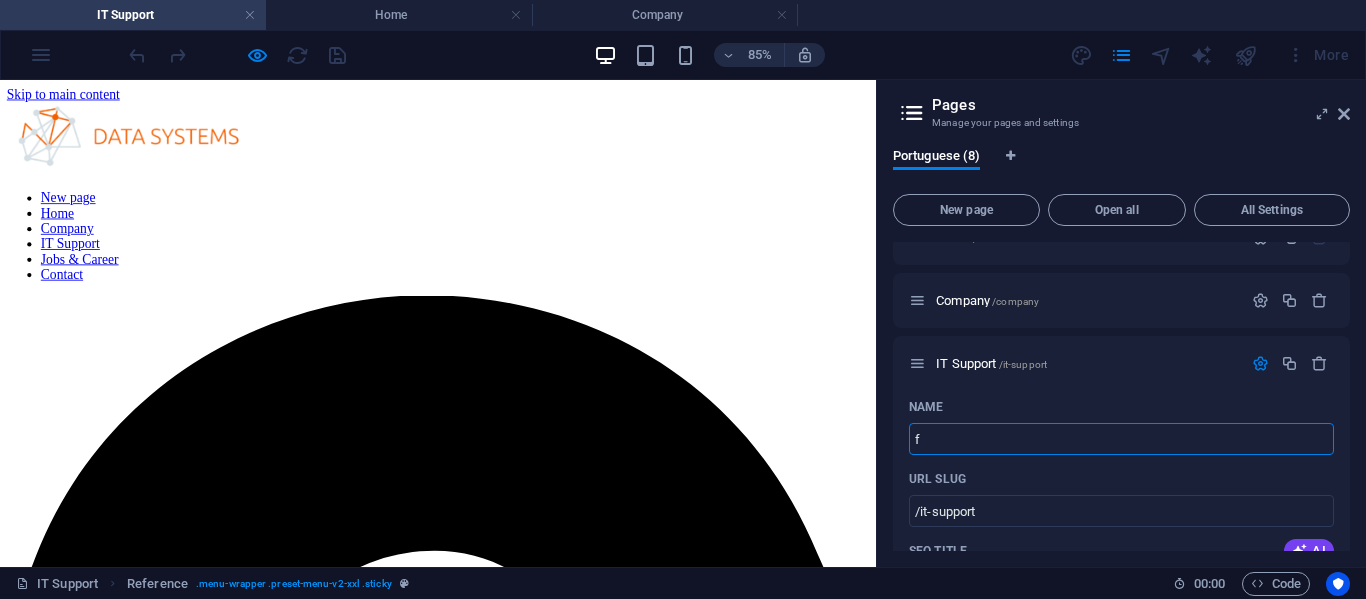 type on "f" 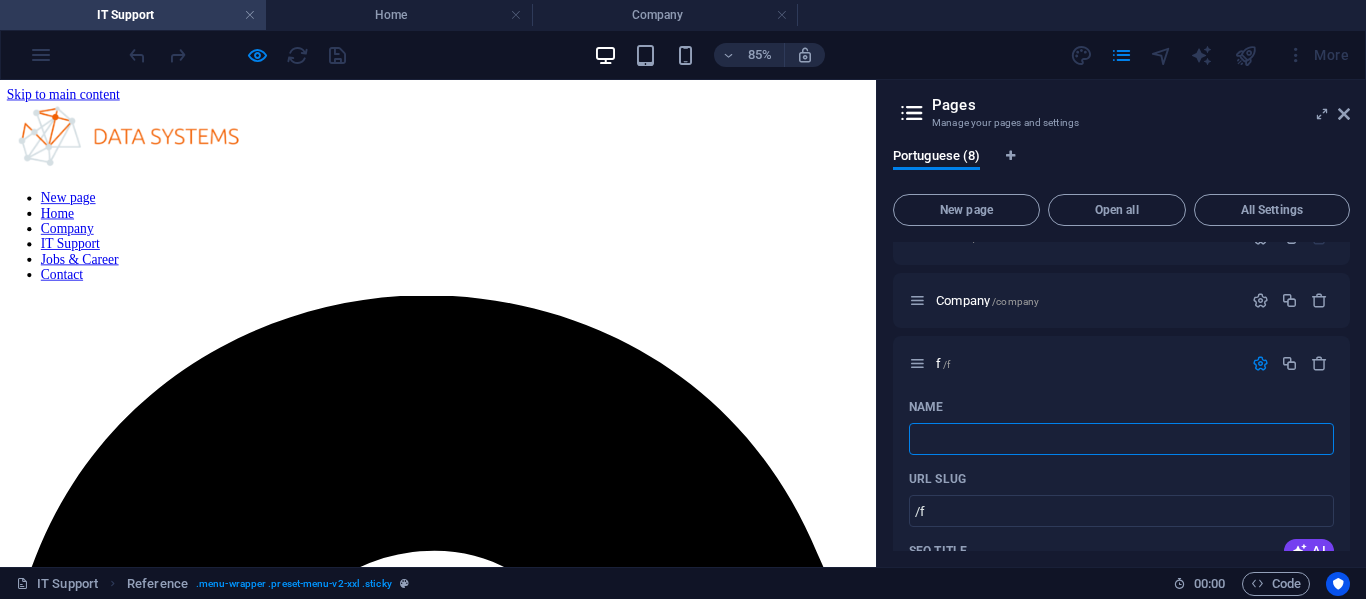 type on "E" 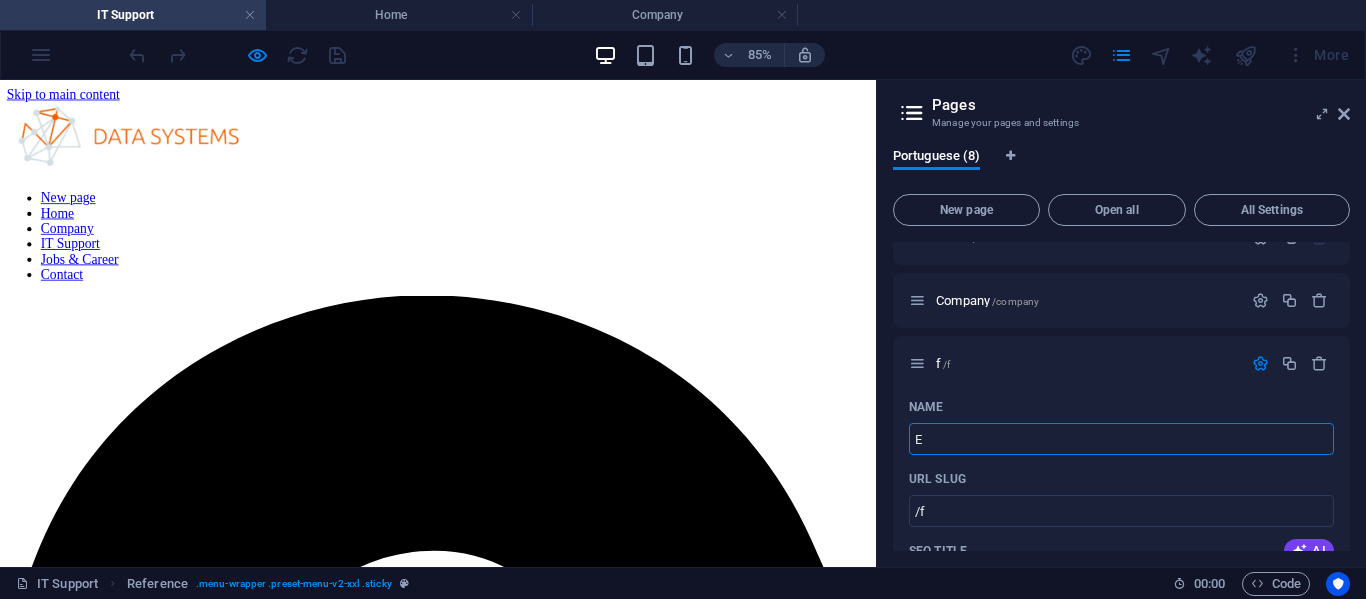 type on "/" 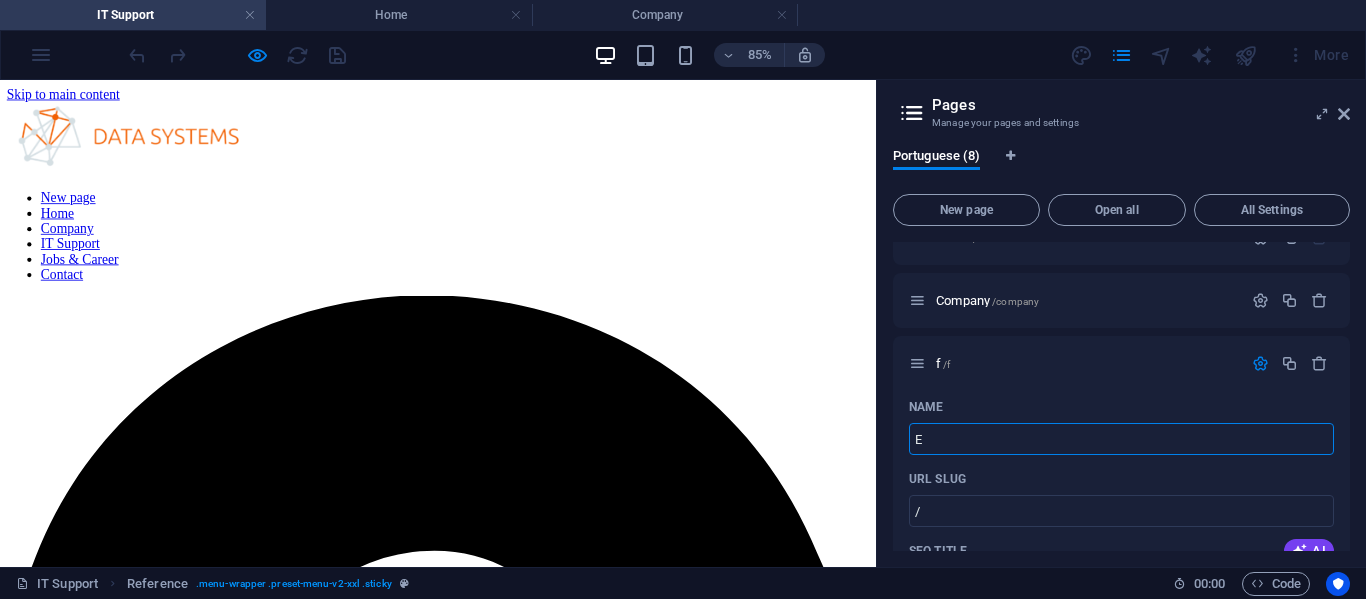 type 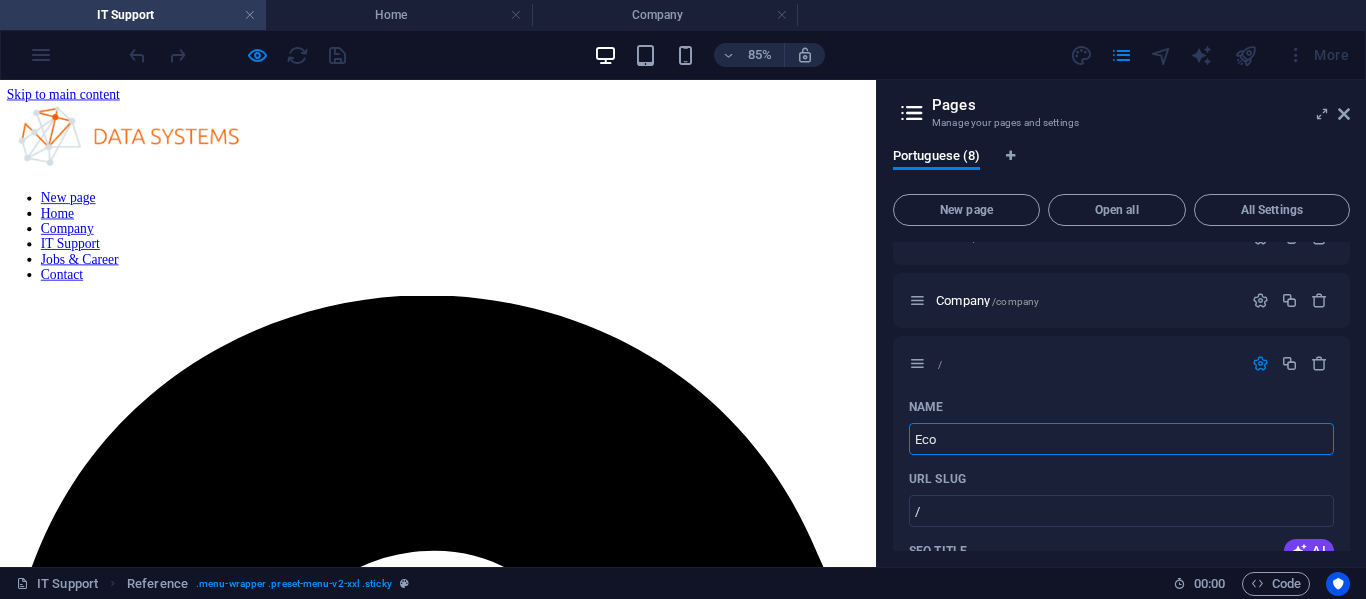 type on "Eco" 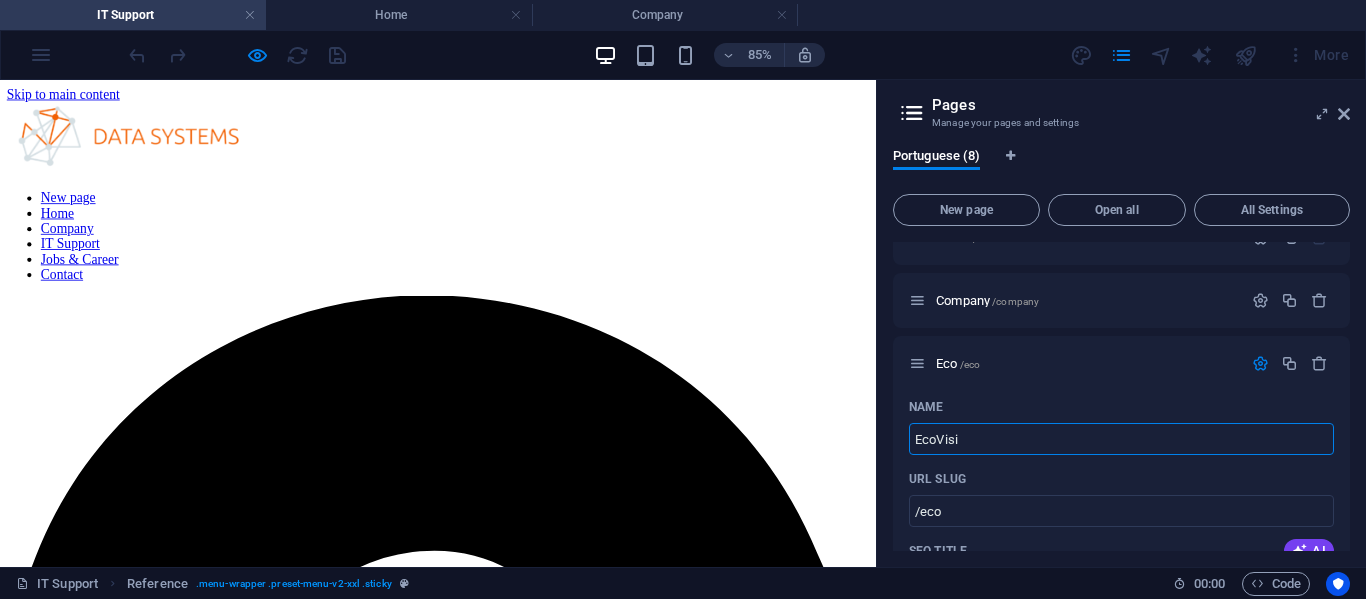 type on "EcoVisio" 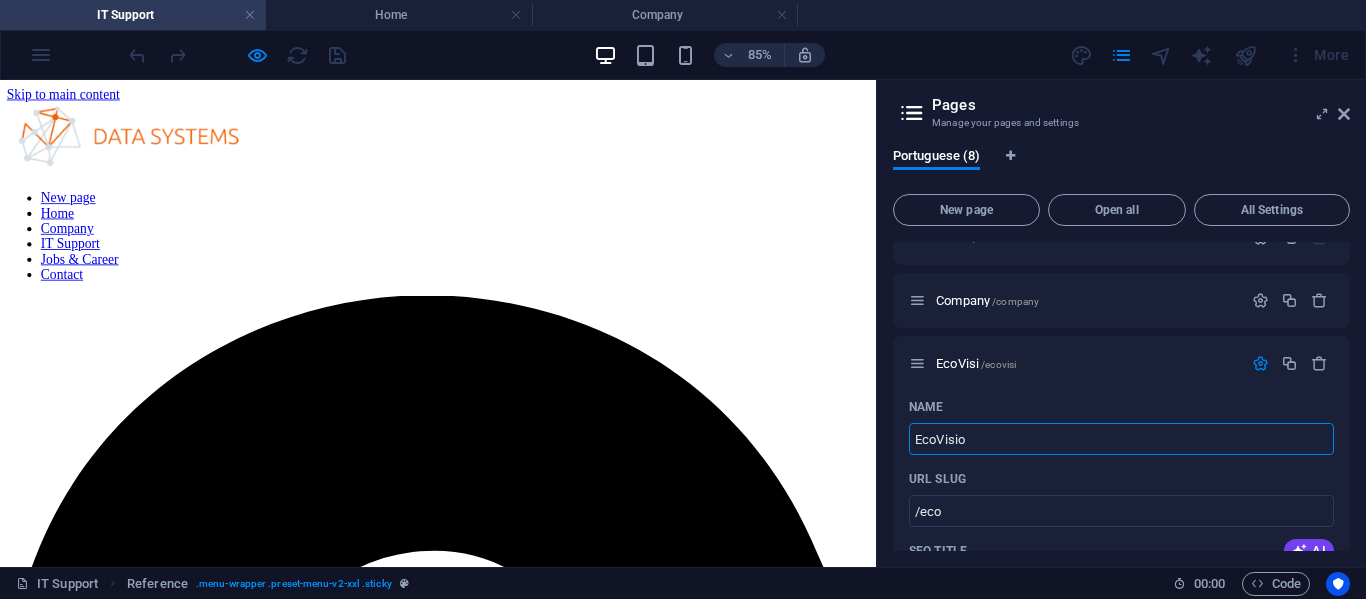 type on "/ecovisi" 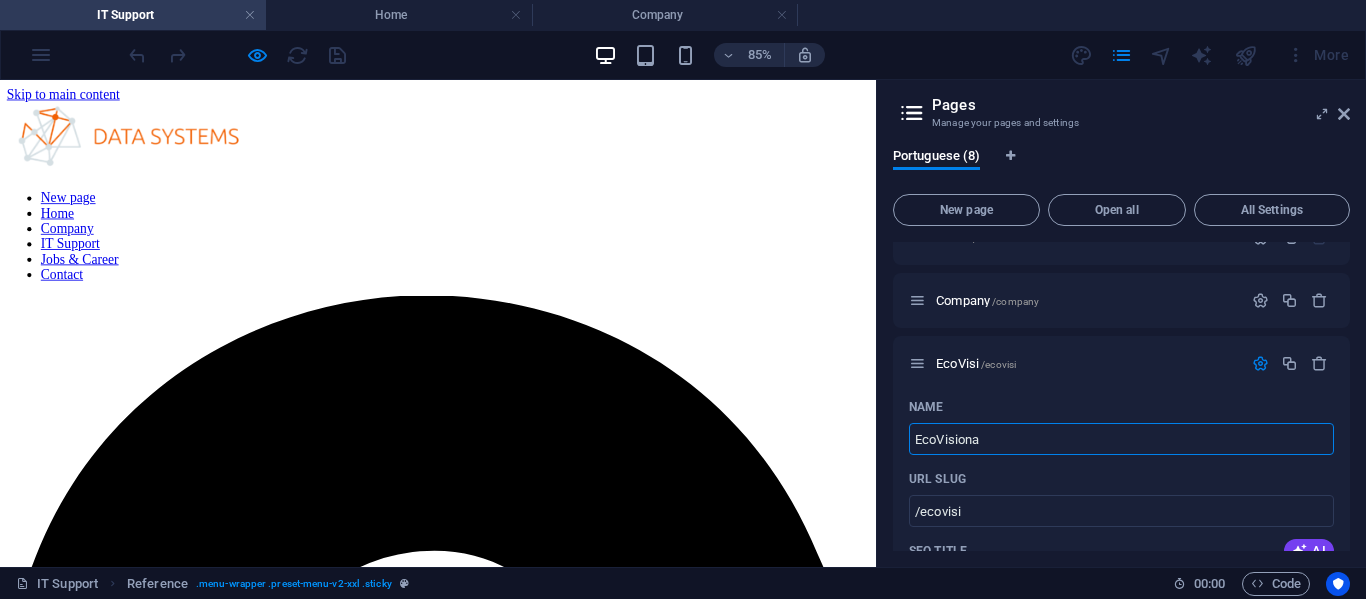 type on "EcoVisiona" 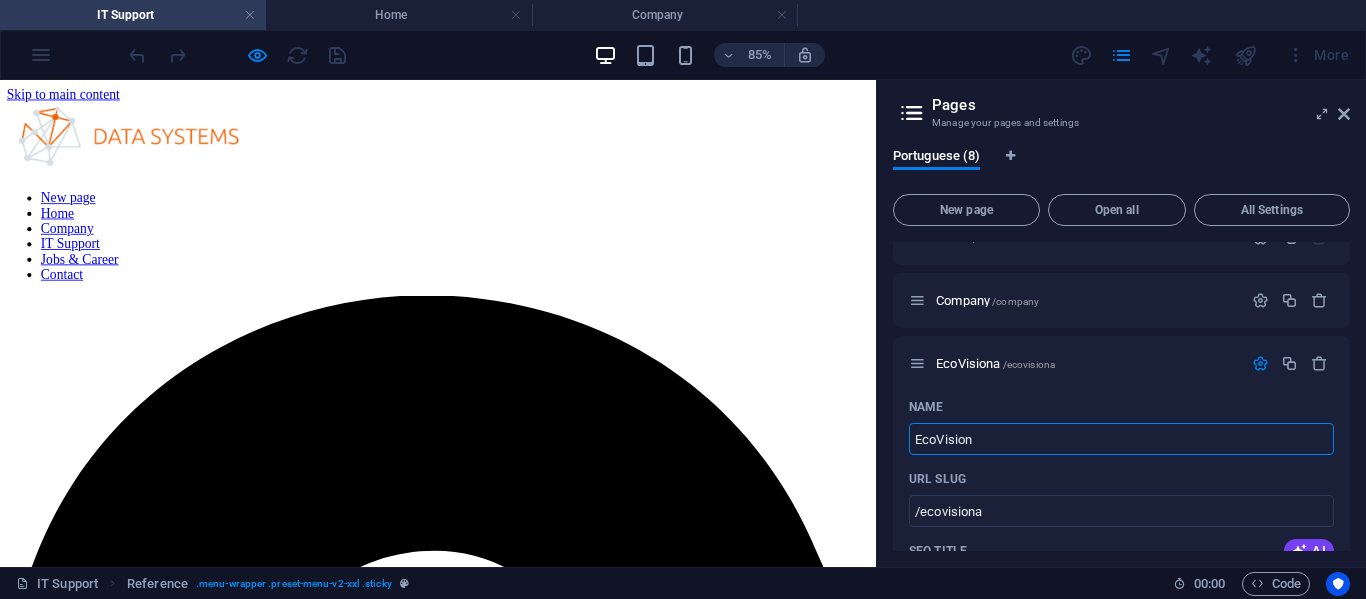 type on "EcoVision" 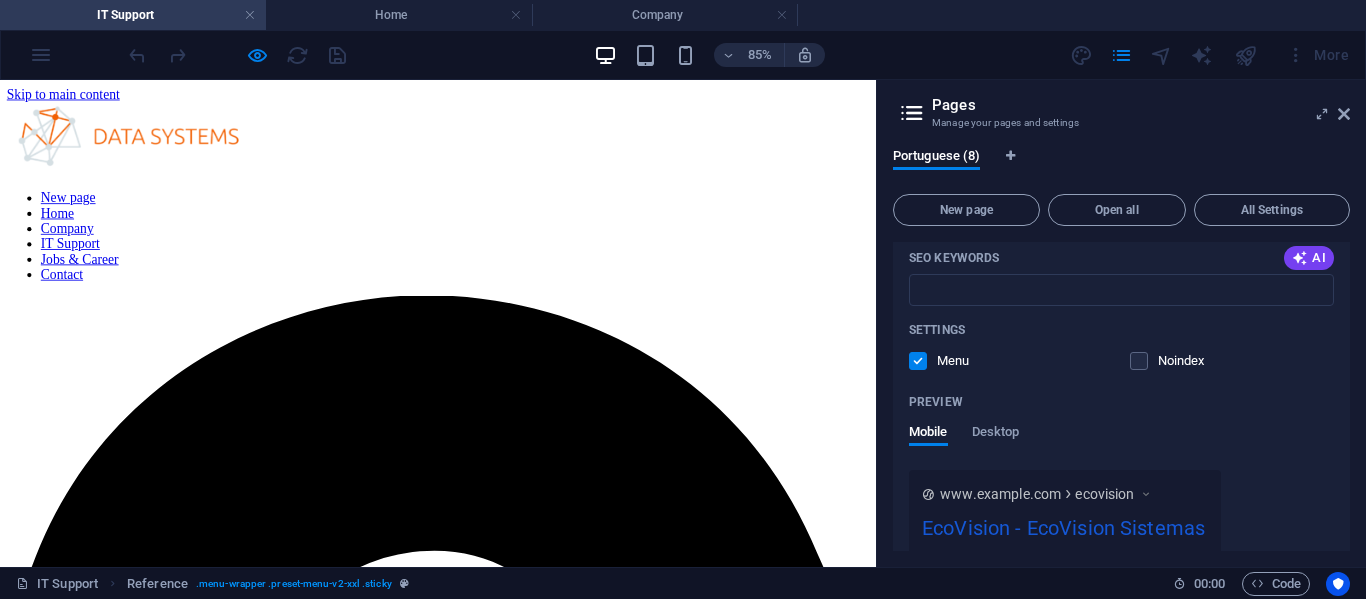 scroll, scrollTop: 595, scrollLeft: 0, axis: vertical 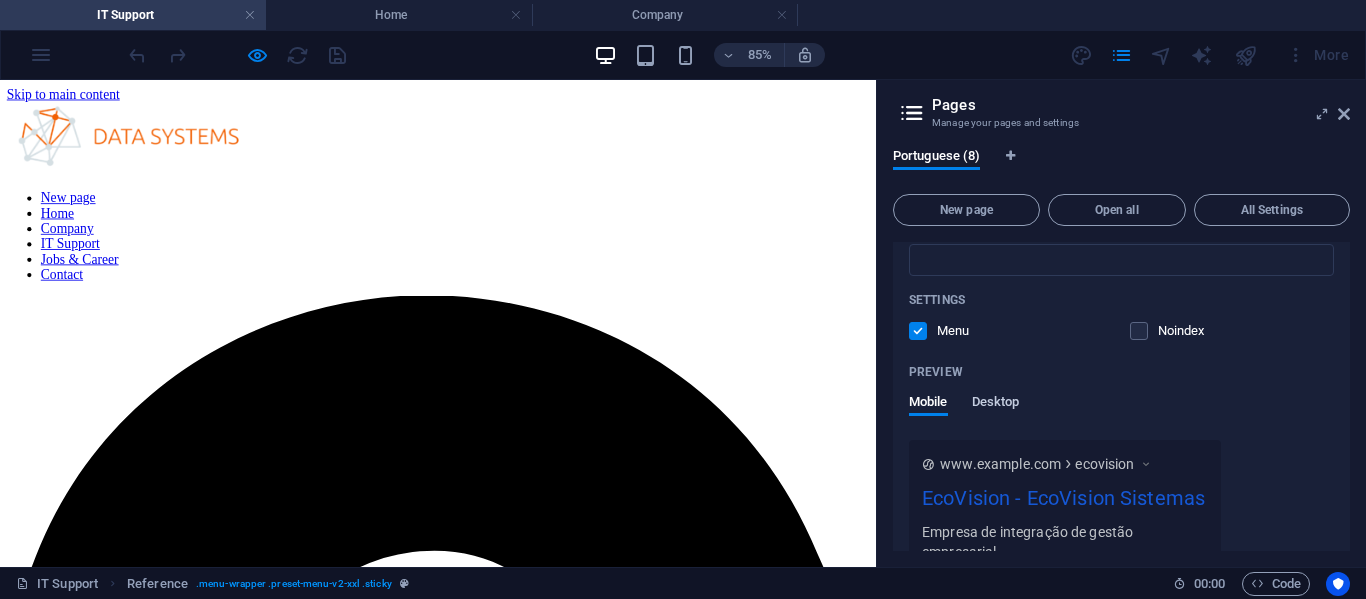 type on "EcoVision" 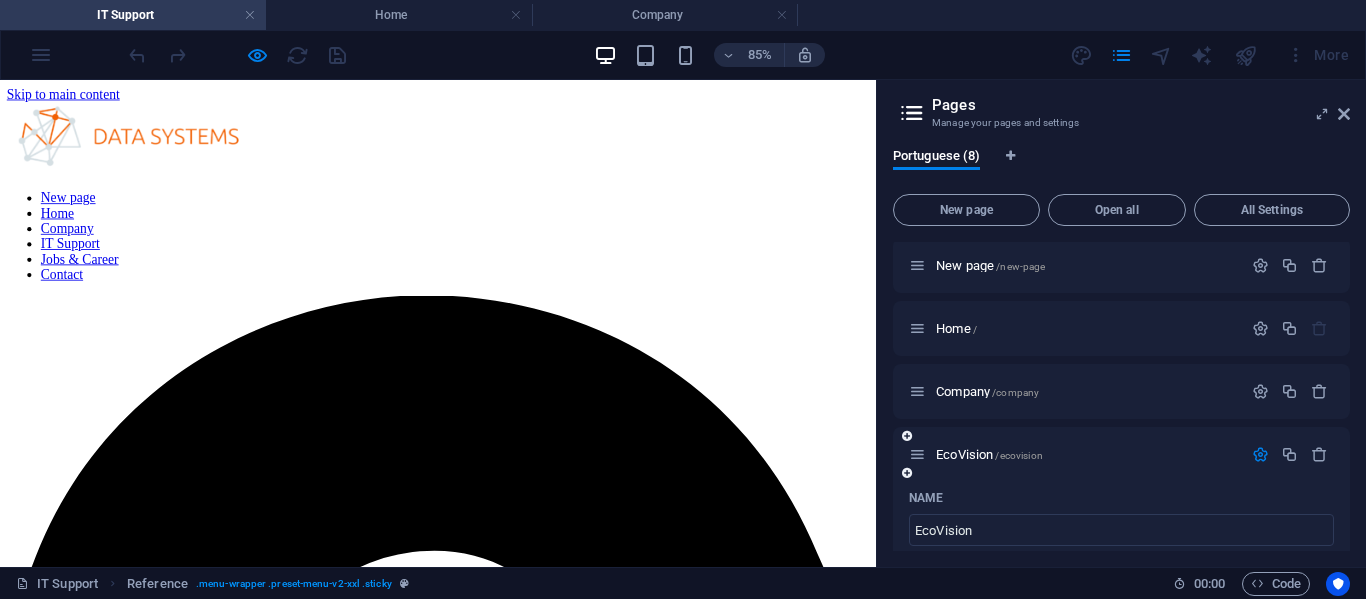 scroll, scrollTop: 0, scrollLeft: 0, axis: both 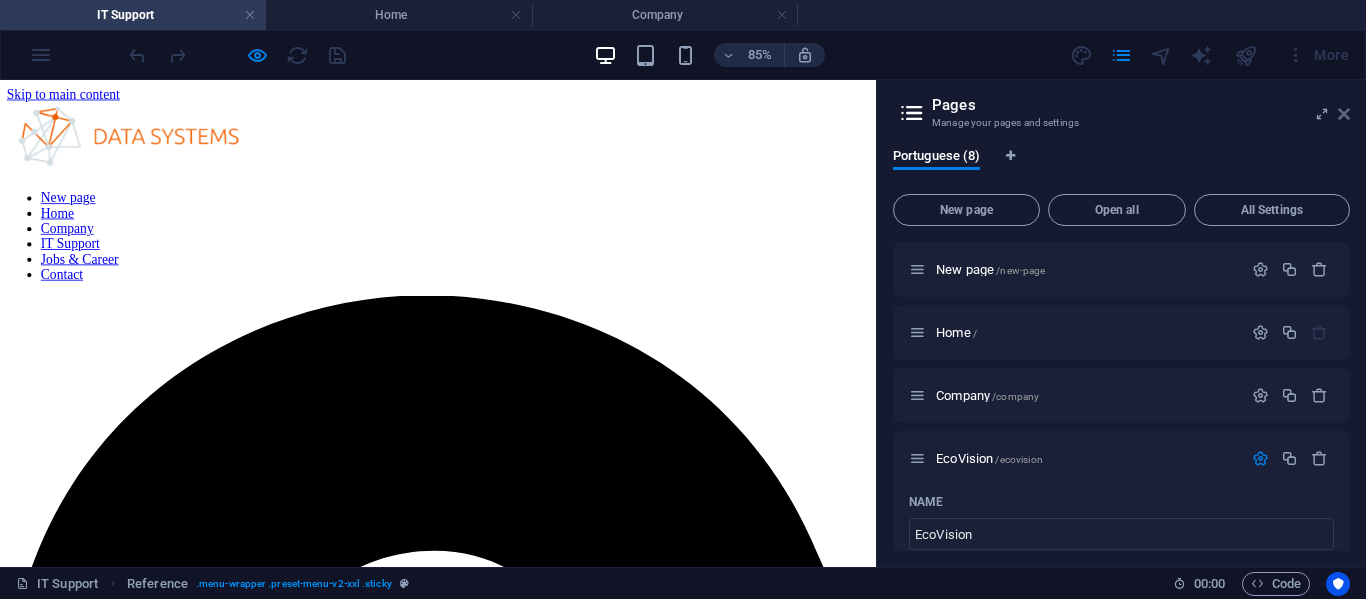 click at bounding box center (1344, 114) 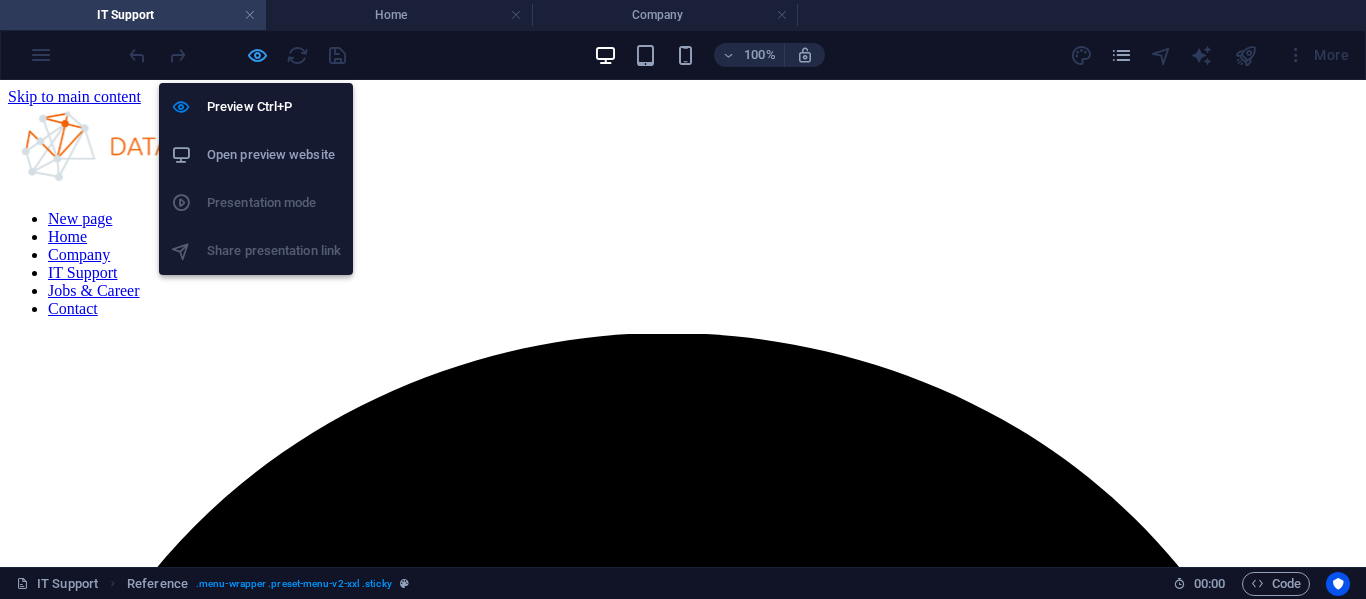 click at bounding box center [257, 55] 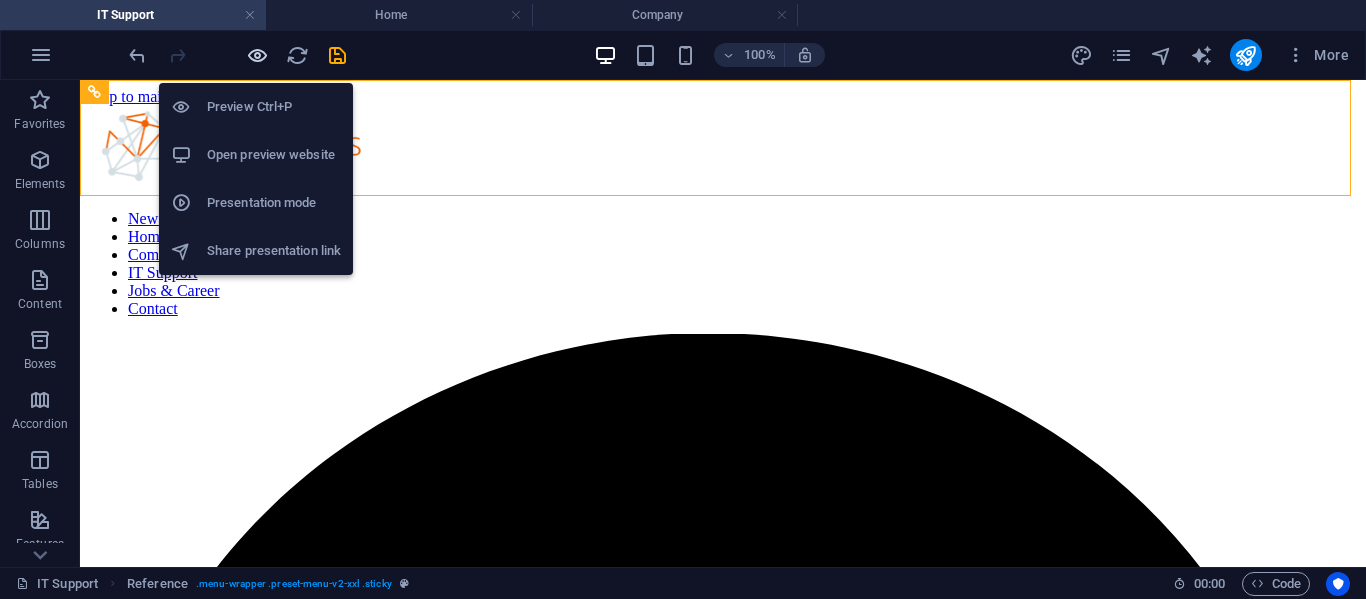 click at bounding box center [257, 55] 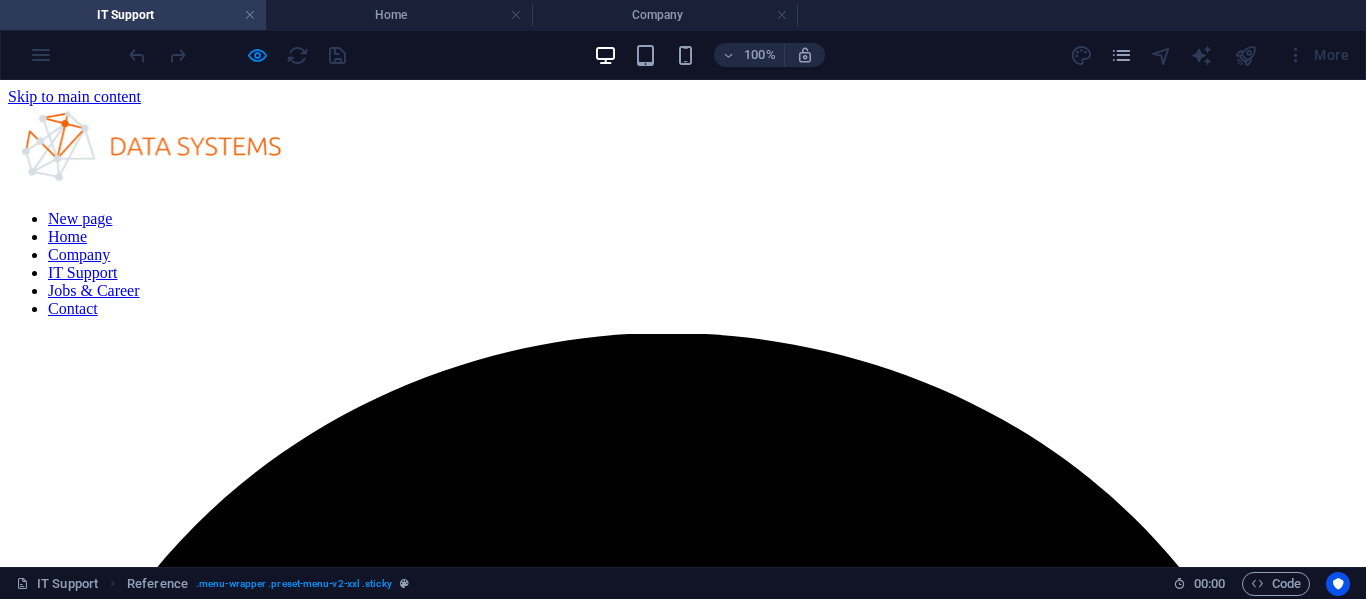 click on "IT Support" at bounding box center [133, 15] 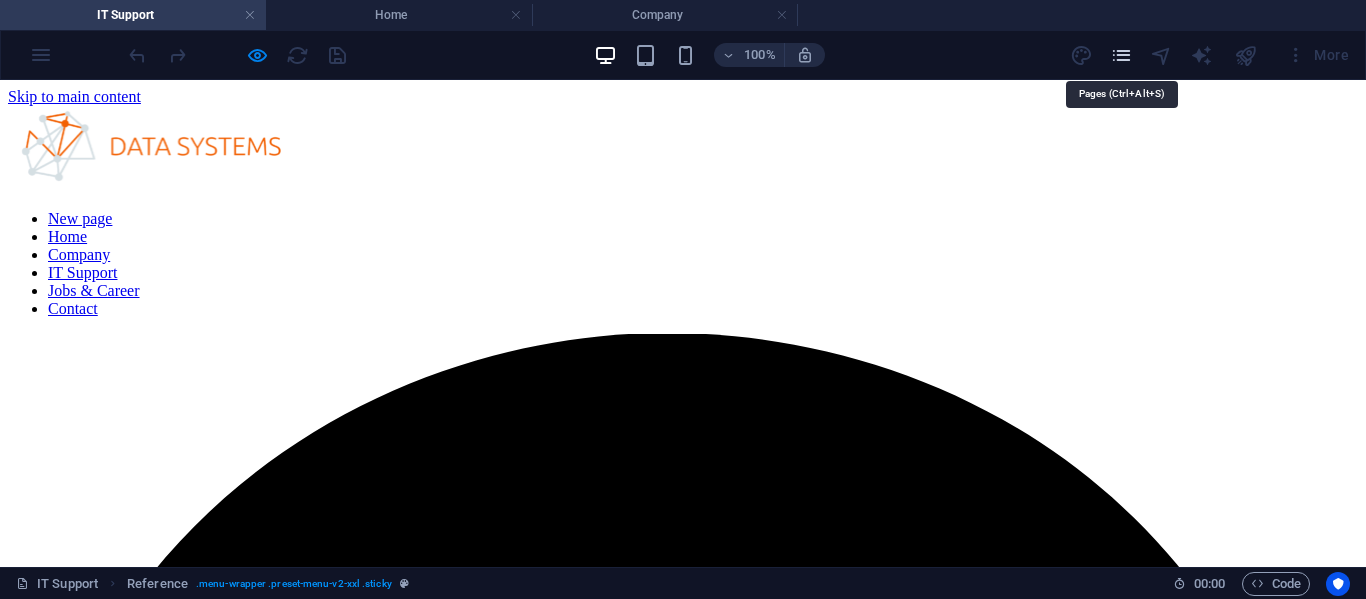click at bounding box center (1121, 55) 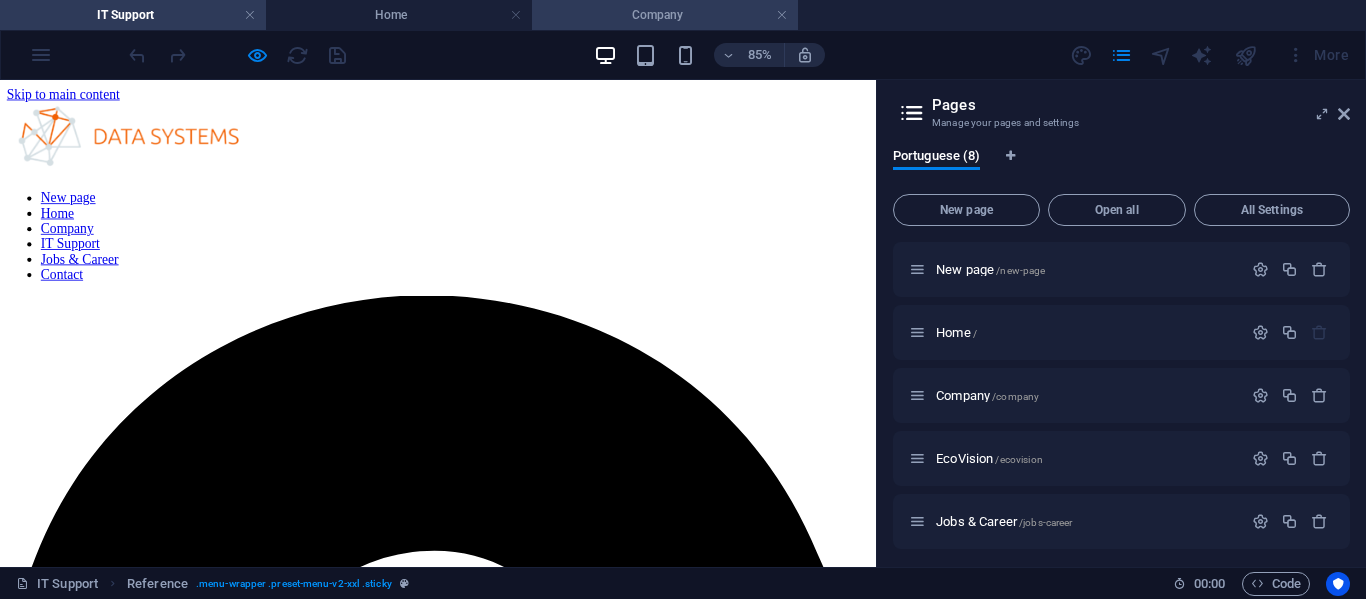 click on "Company" at bounding box center (665, 15) 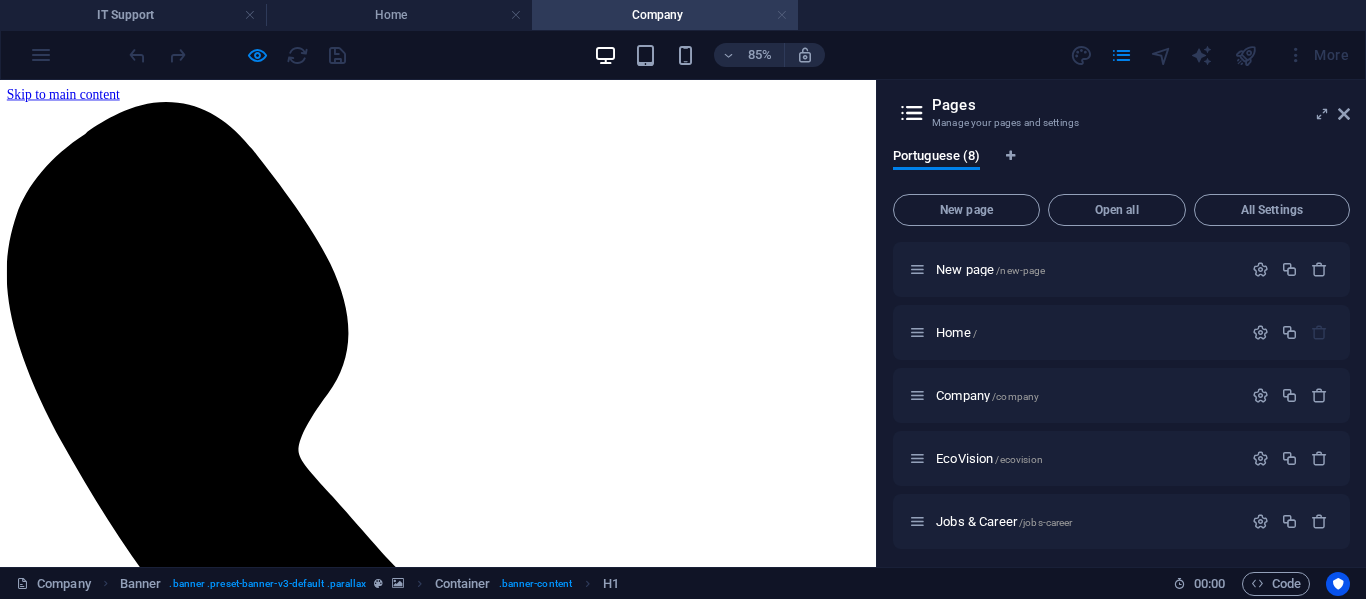 click at bounding box center (782, 15) 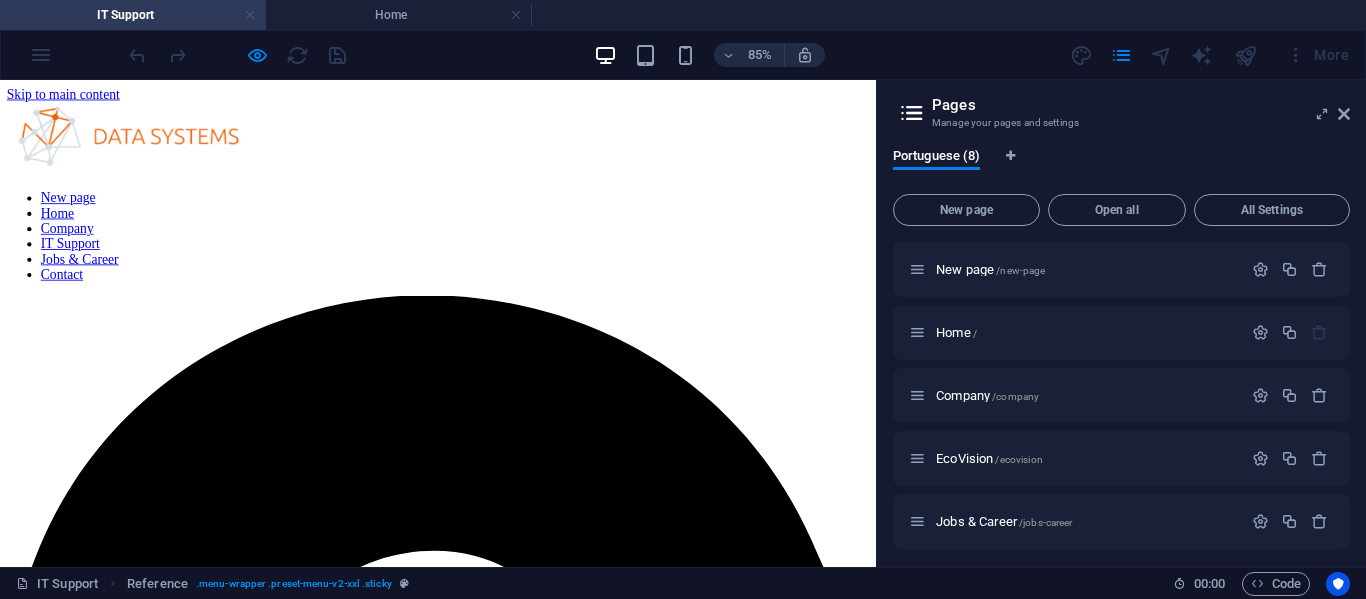 click at bounding box center [250, 15] 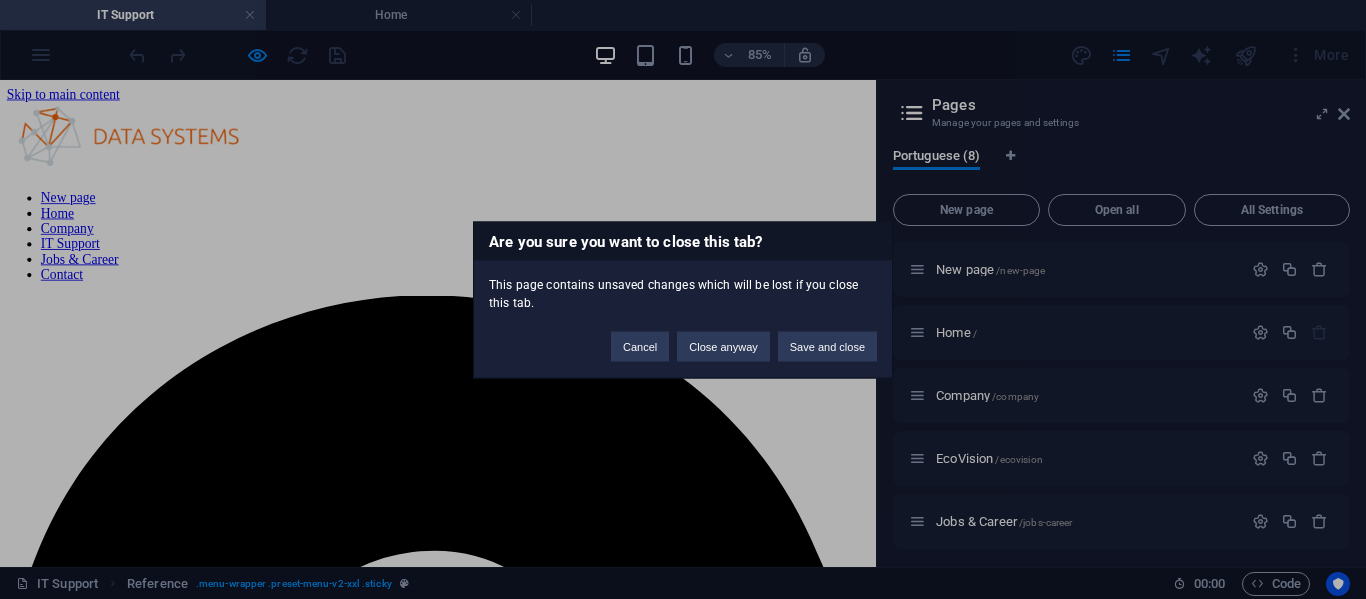 click on "Are you sure you want to close this tab? This page contains unsaved changes which will be lost if you close this tab. Cancel Close anyway Save and close" at bounding box center [683, 299] 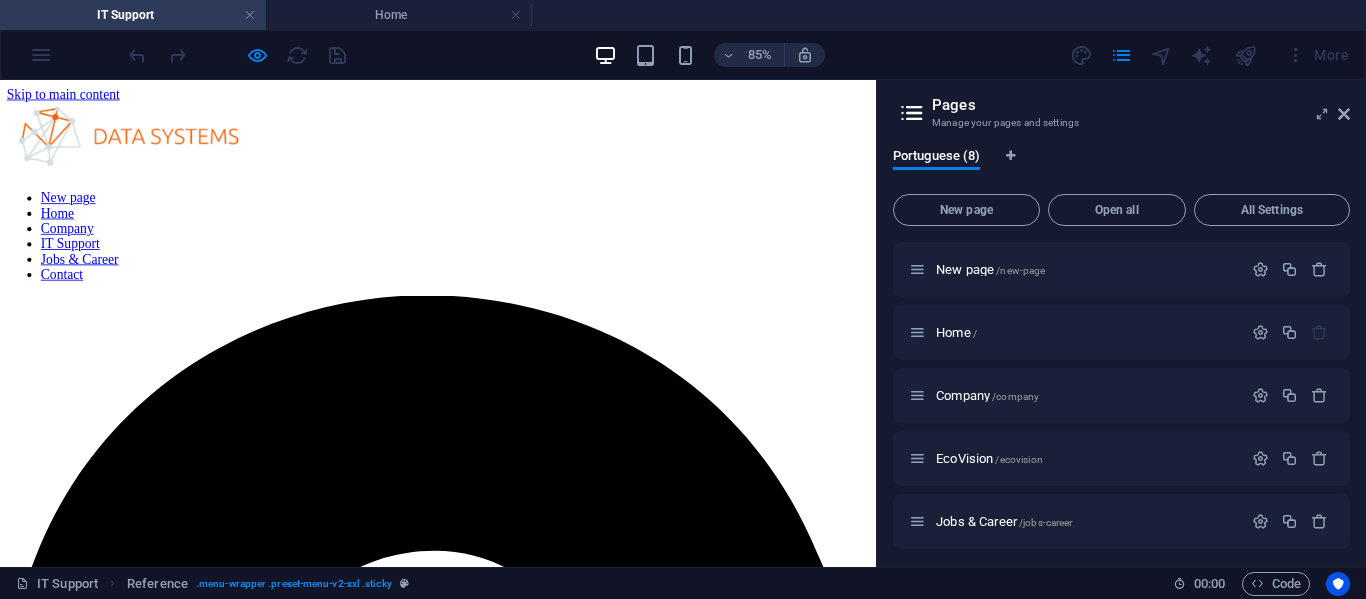 click on "IT Support" at bounding box center (133, 15) 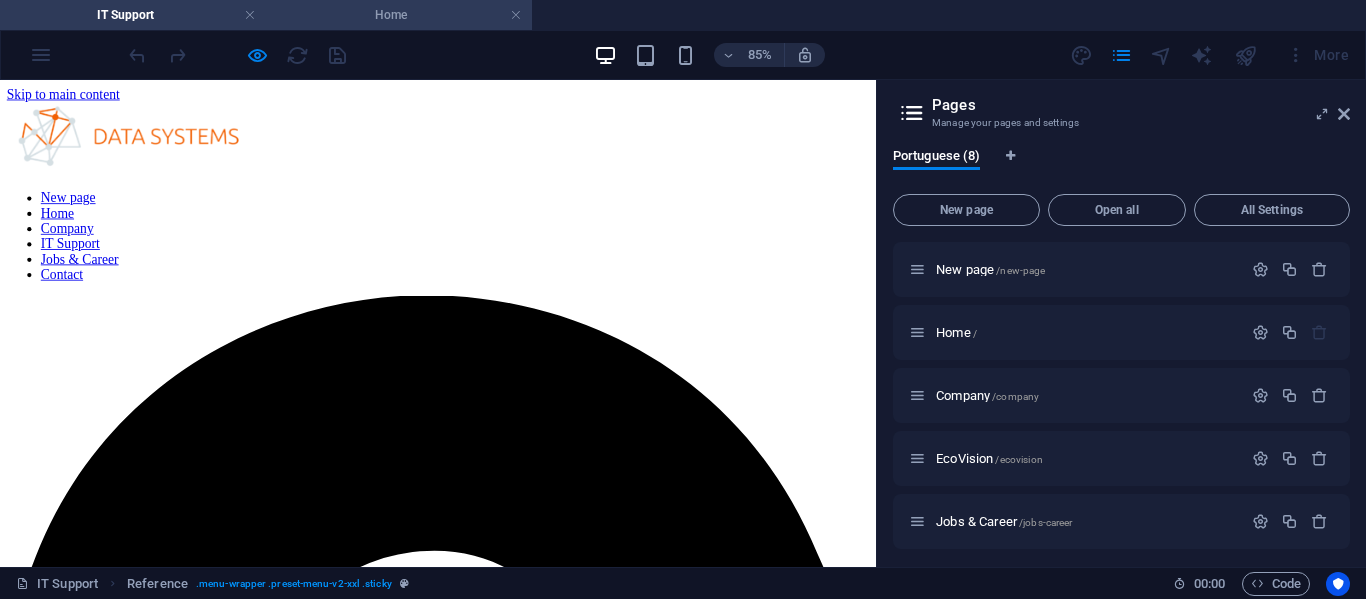 click on "Home" at bounding box center (399, 15) 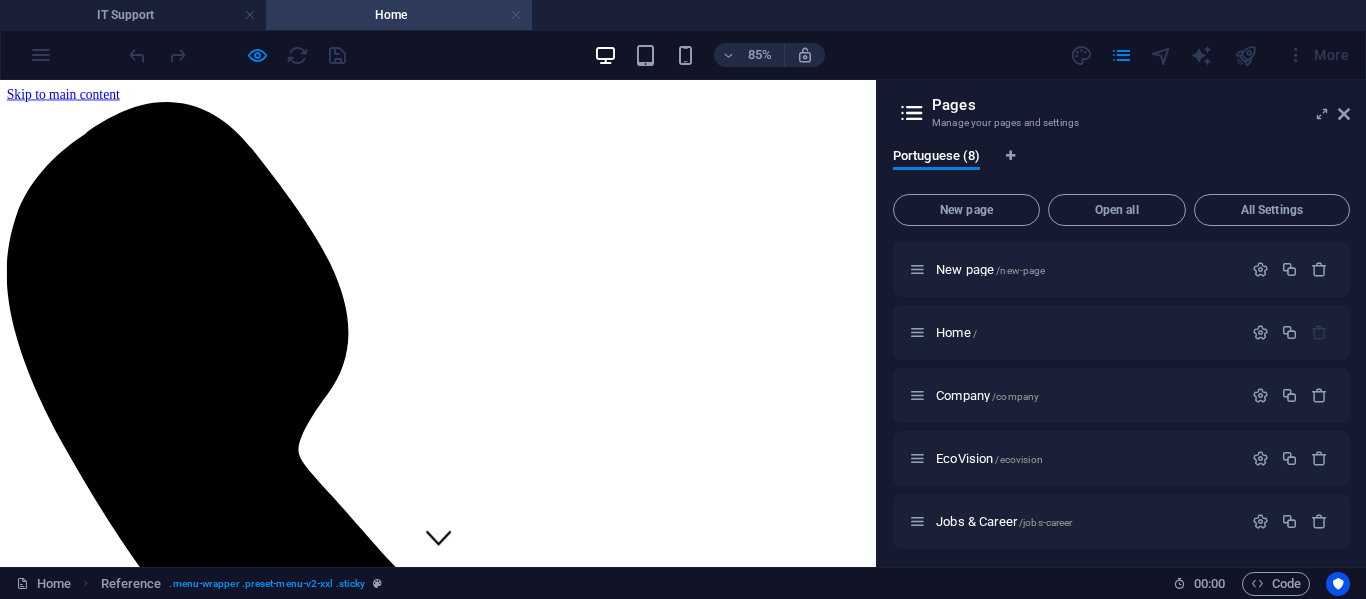 click at bounding box center [516, 15] 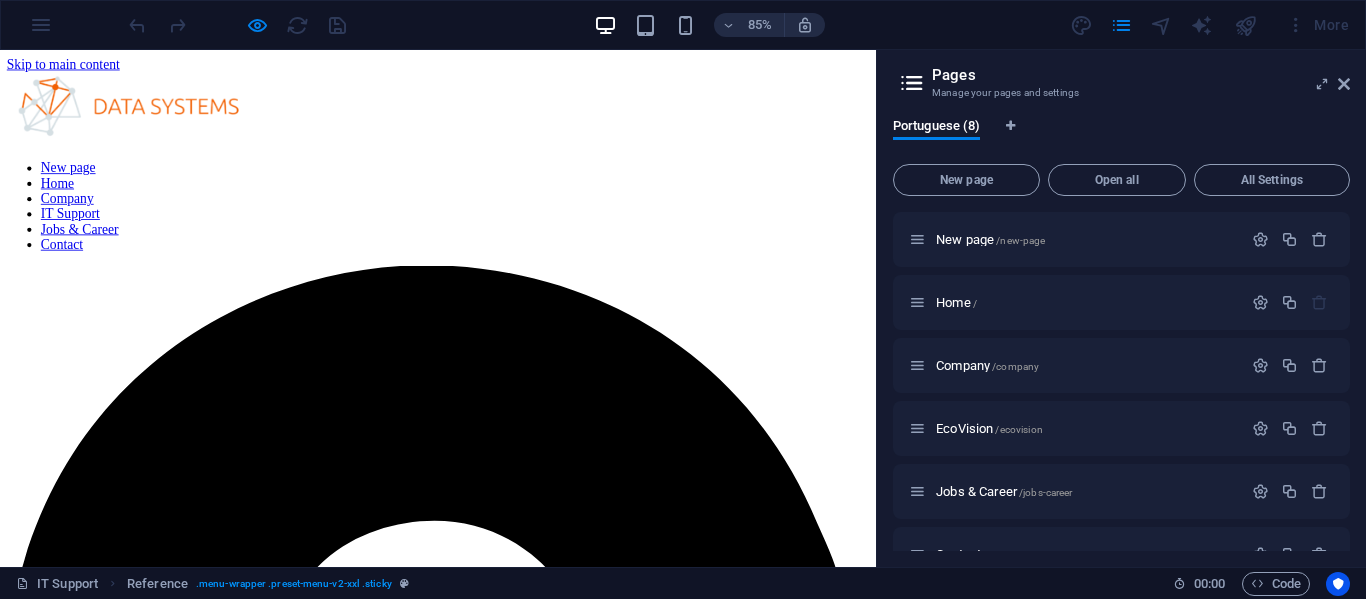 drag, startPoint x: 314, startPoint y: 26, endPoint x: 344, endPoint y: 36, distance: 31.622776 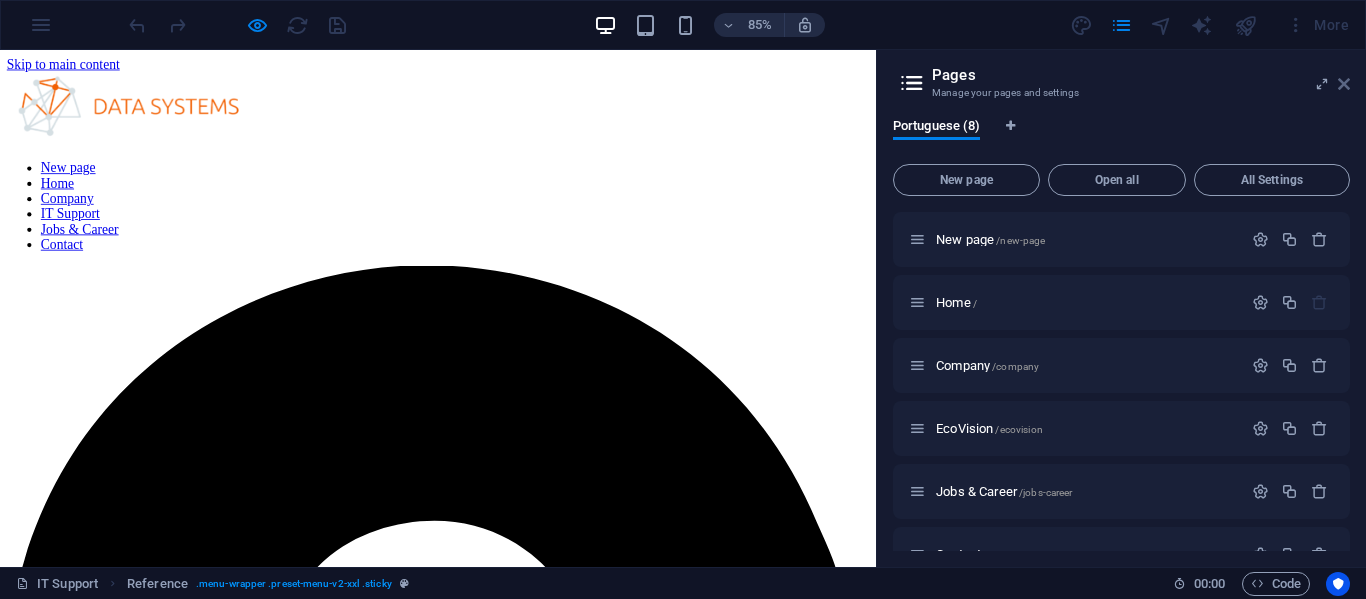 click at bounding box center [1344, 84] 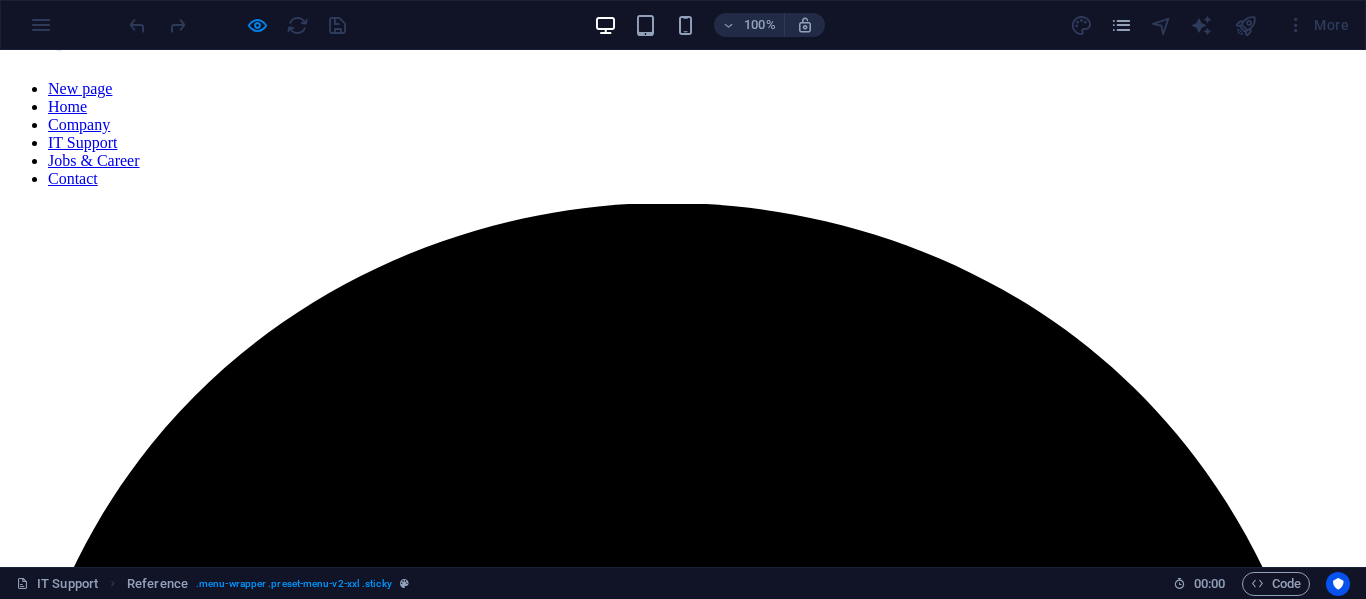 scroll, scrollTop: 0, scrollLeft: 0, axis: both 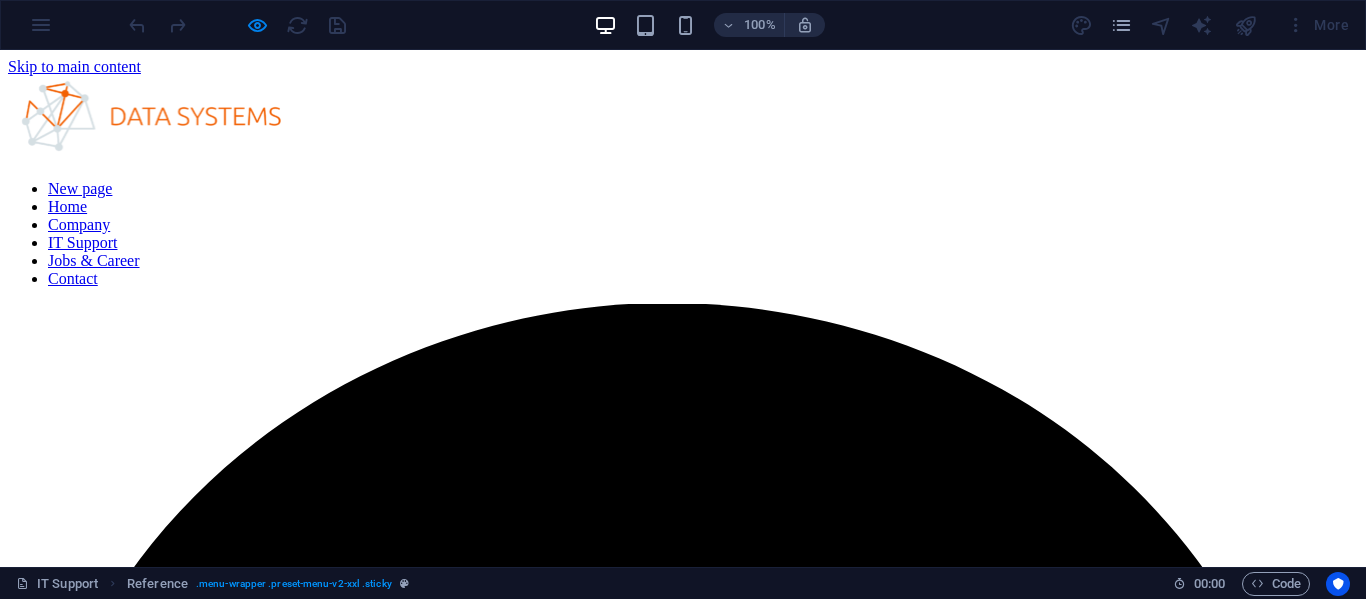 click on "[STREET] ,  [CITY]   [POSTAL_CODE] ([PHONE])  [EMAIL]" at bounding box center (683, 6344) 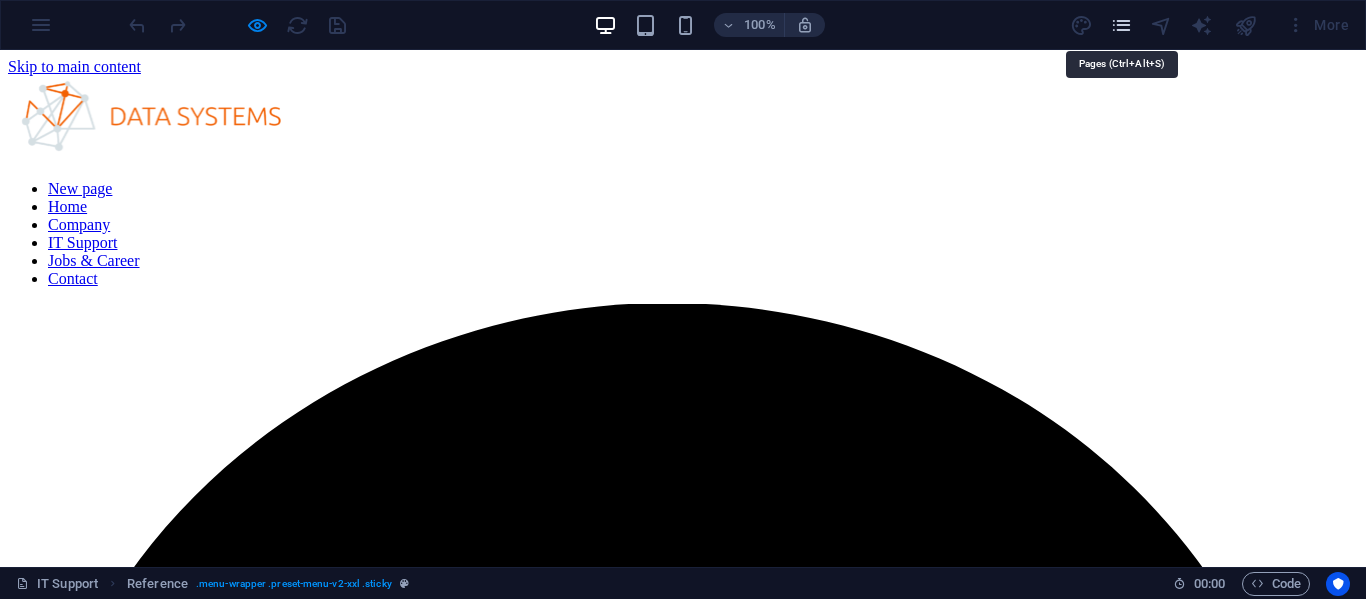 click at bounding box center [1121, 25] 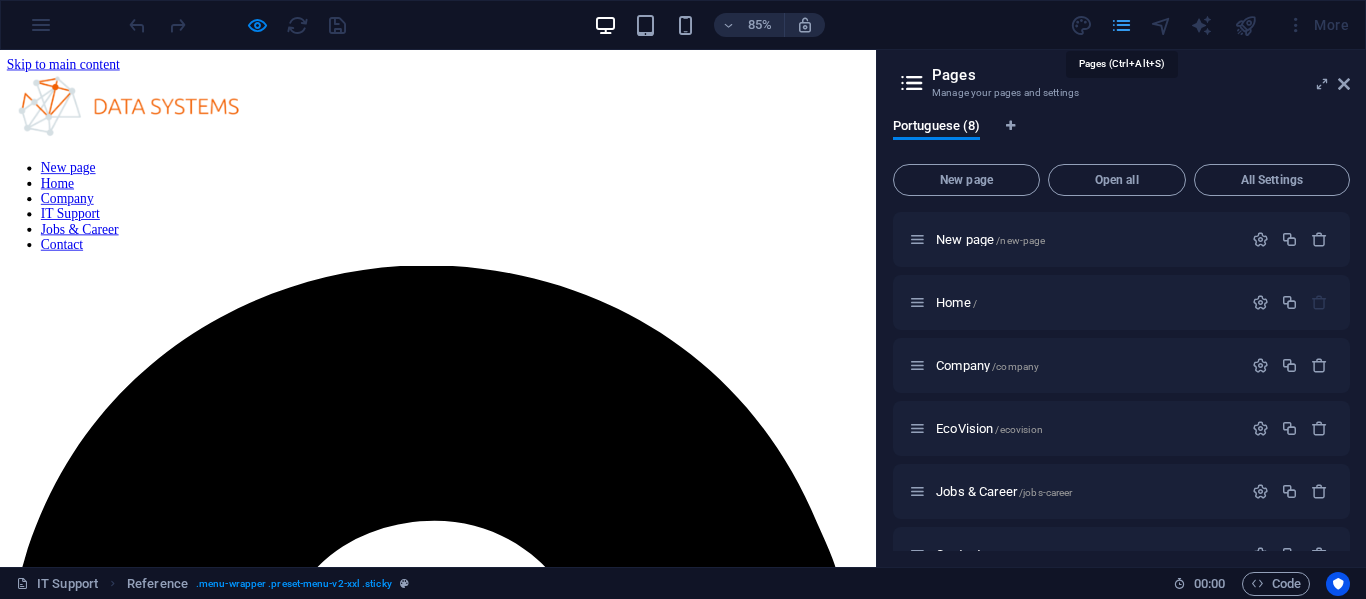 click at bounding box center [1121, 25] 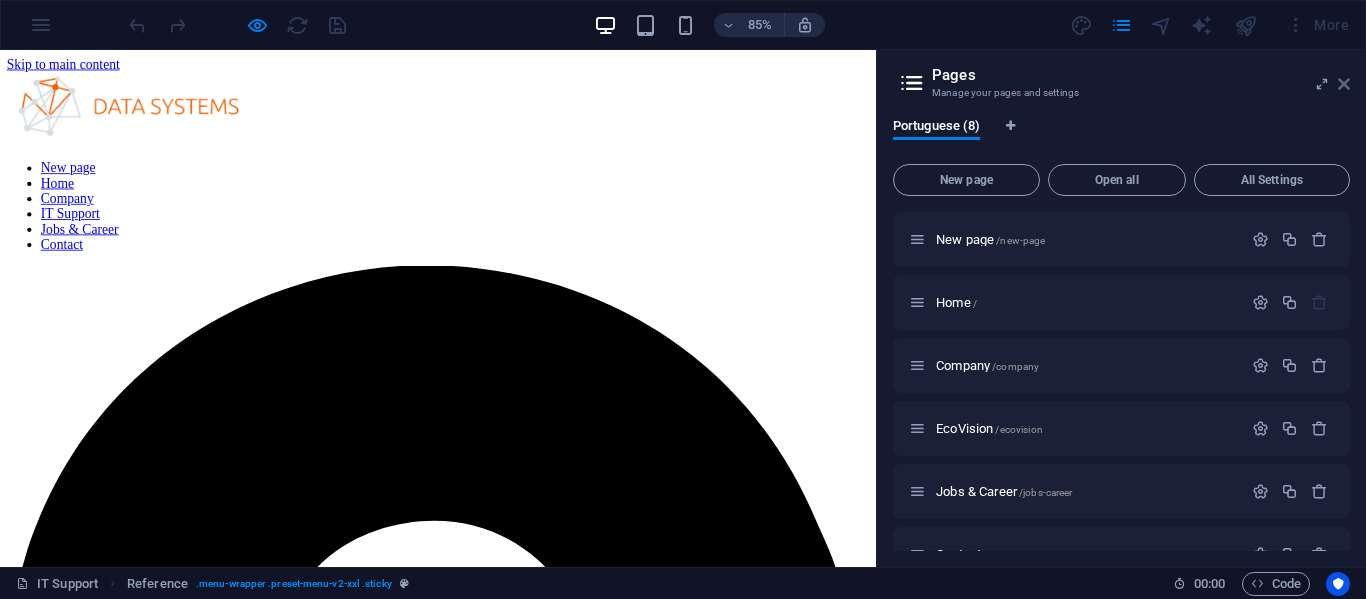 click at bounding box center (1344, 84) 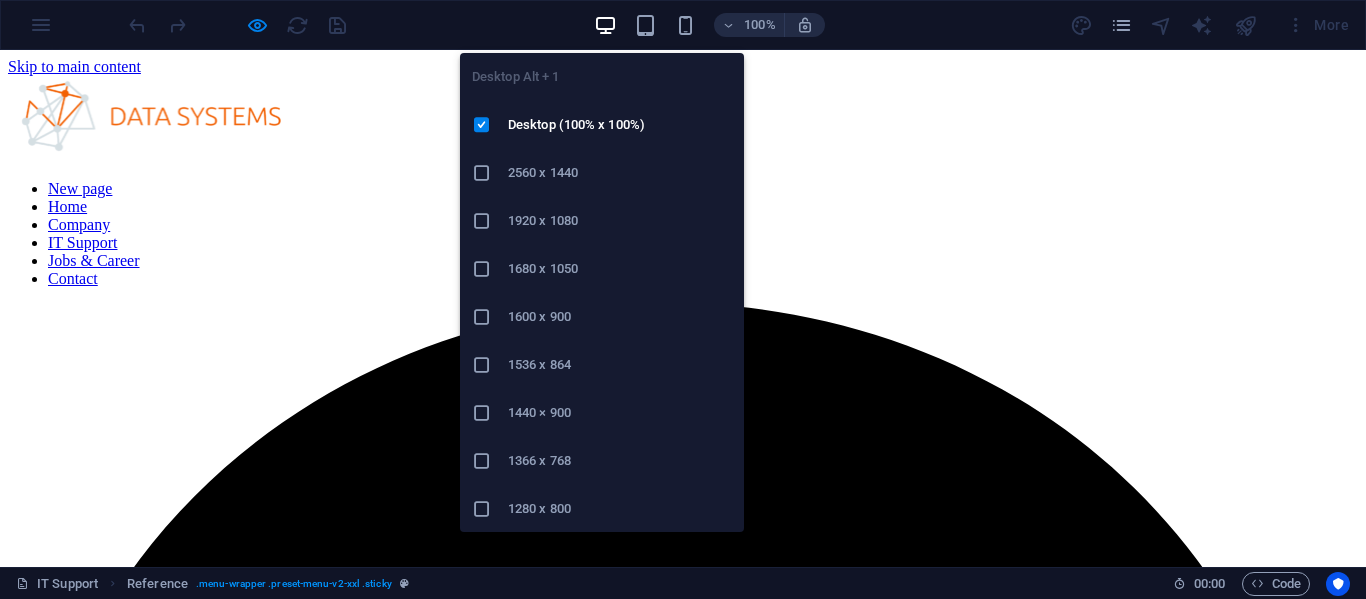 click at bounding box center [605, 25] 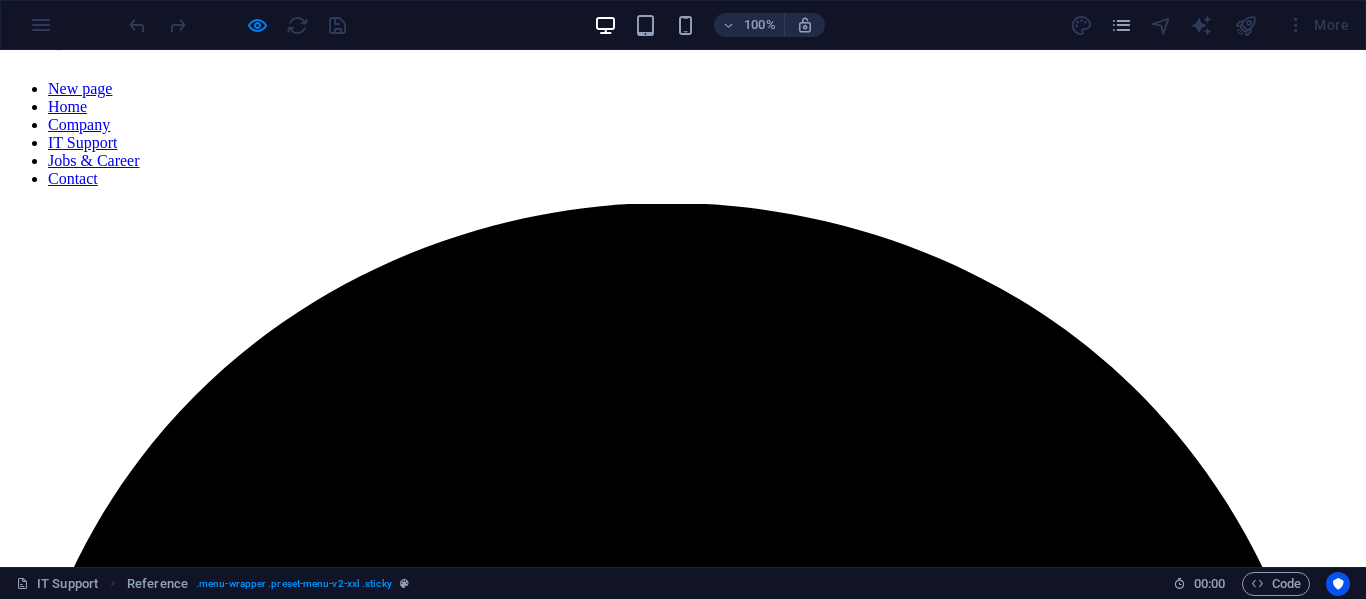 scroll, scrollTop: 0, scrollLeft: 0, axis: both 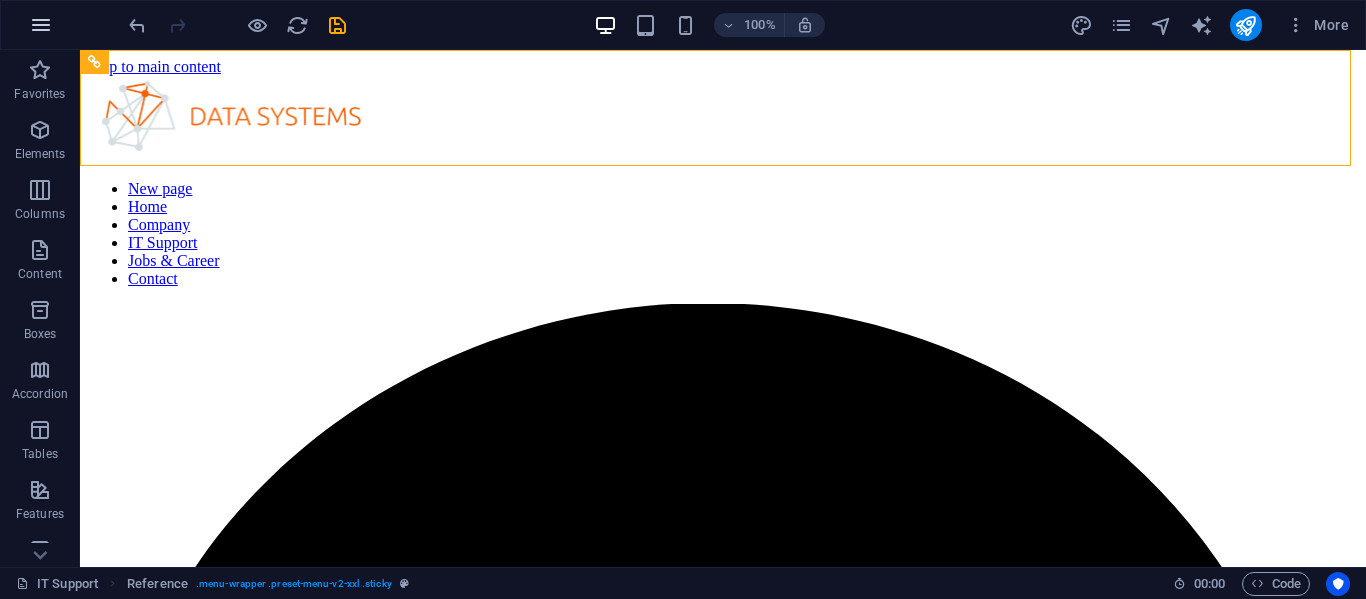 click at bounding box center [41, 25] 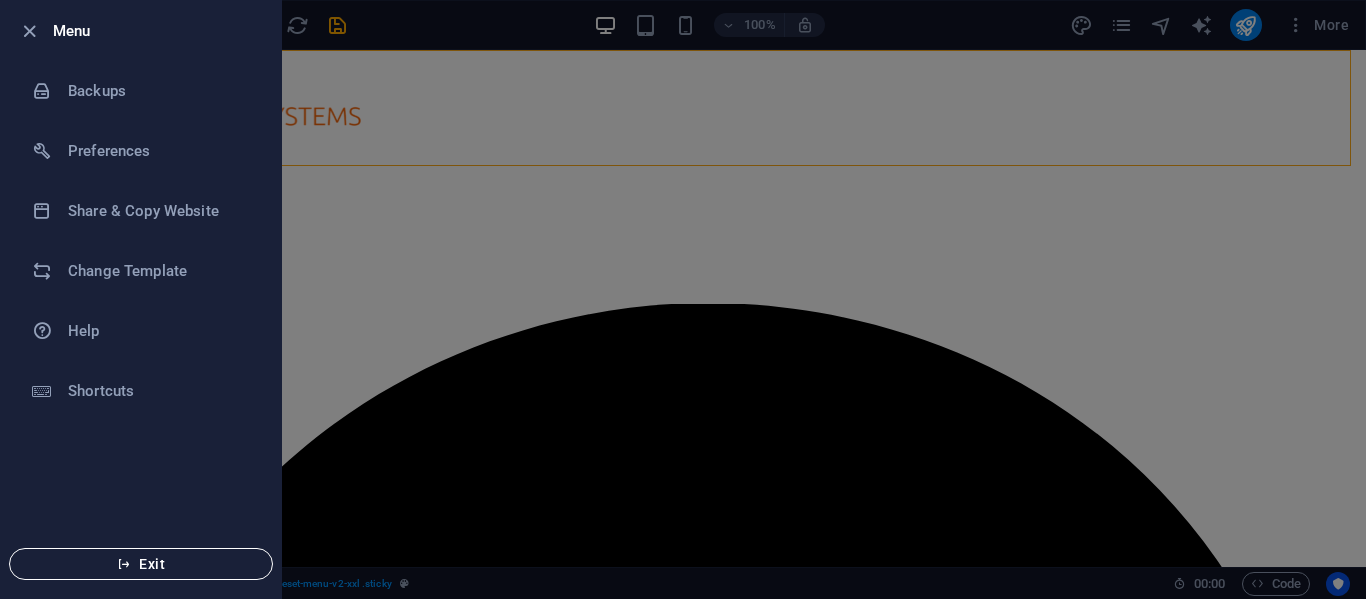 click on "Exit" at bounding box center (141, 564) 